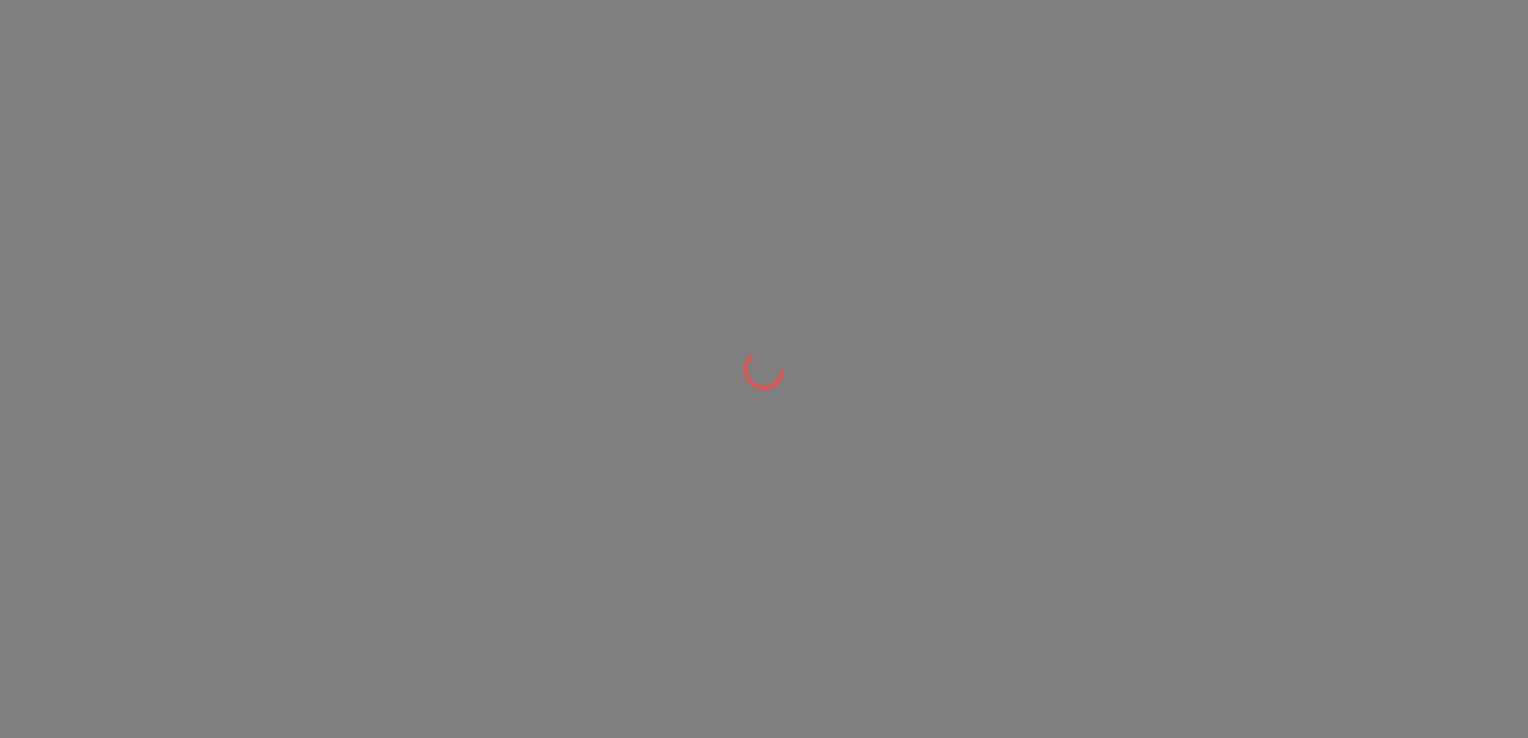 scroll, scrollTop: 0, scrollLeft: 0, axis: both 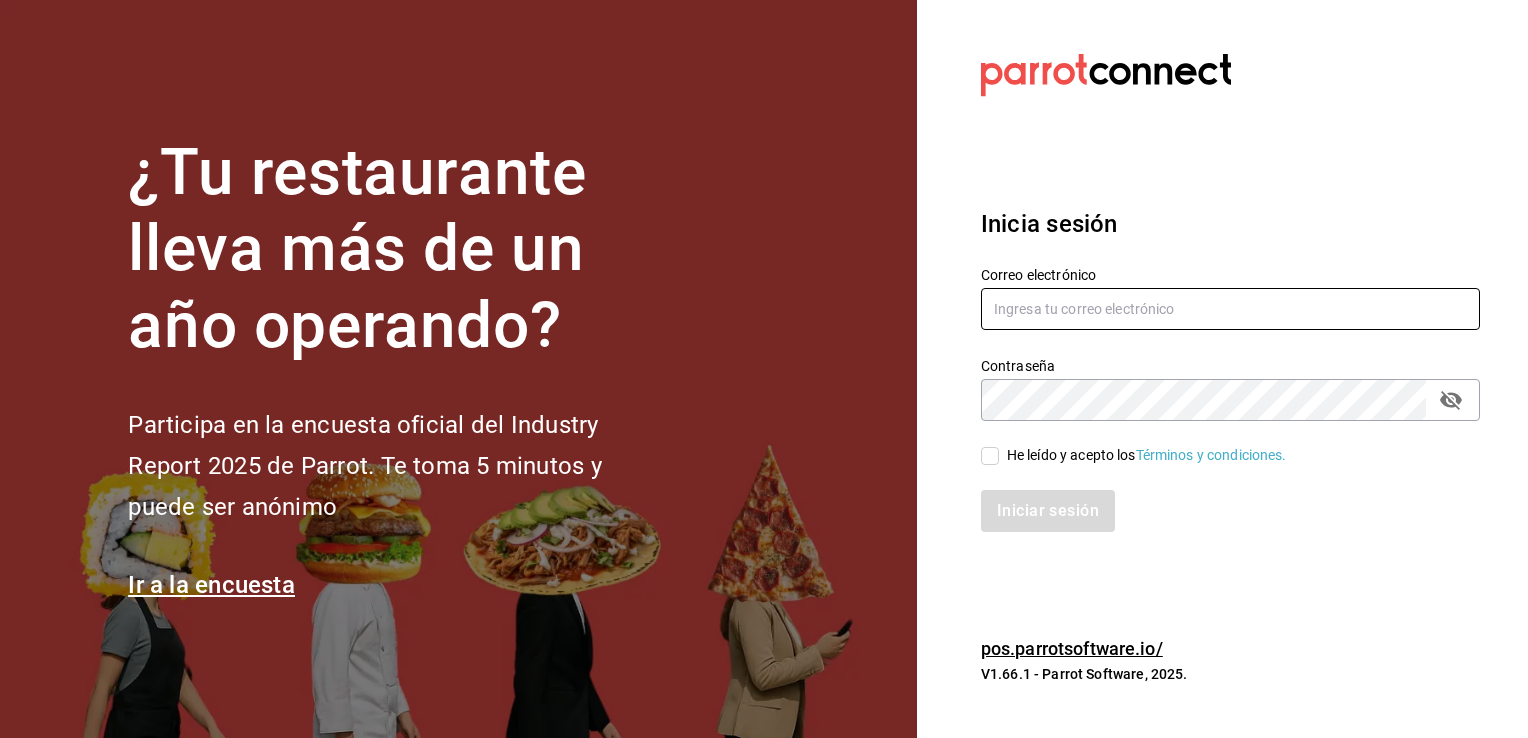 click at bounding box center (1230, 309) 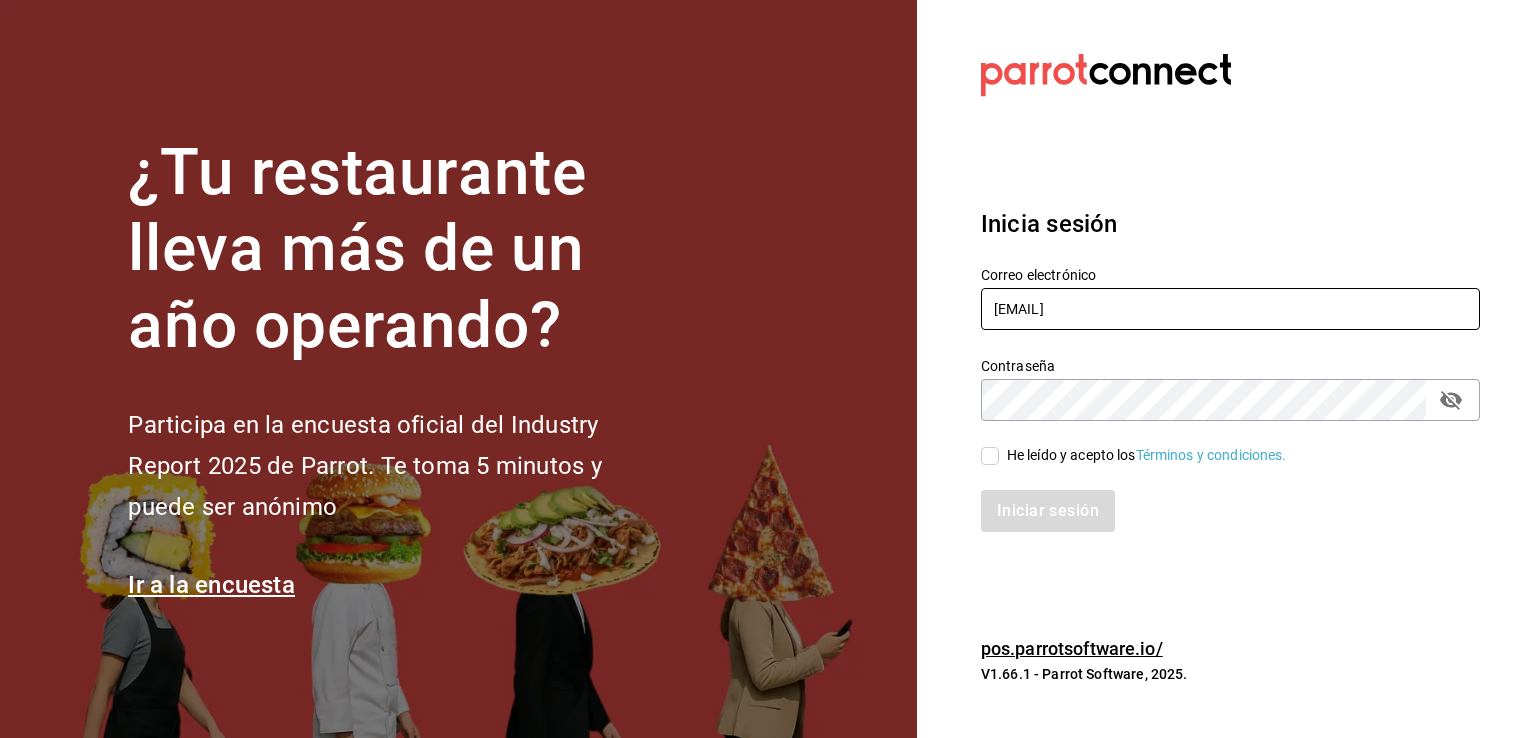 type on "[EMAIL]" 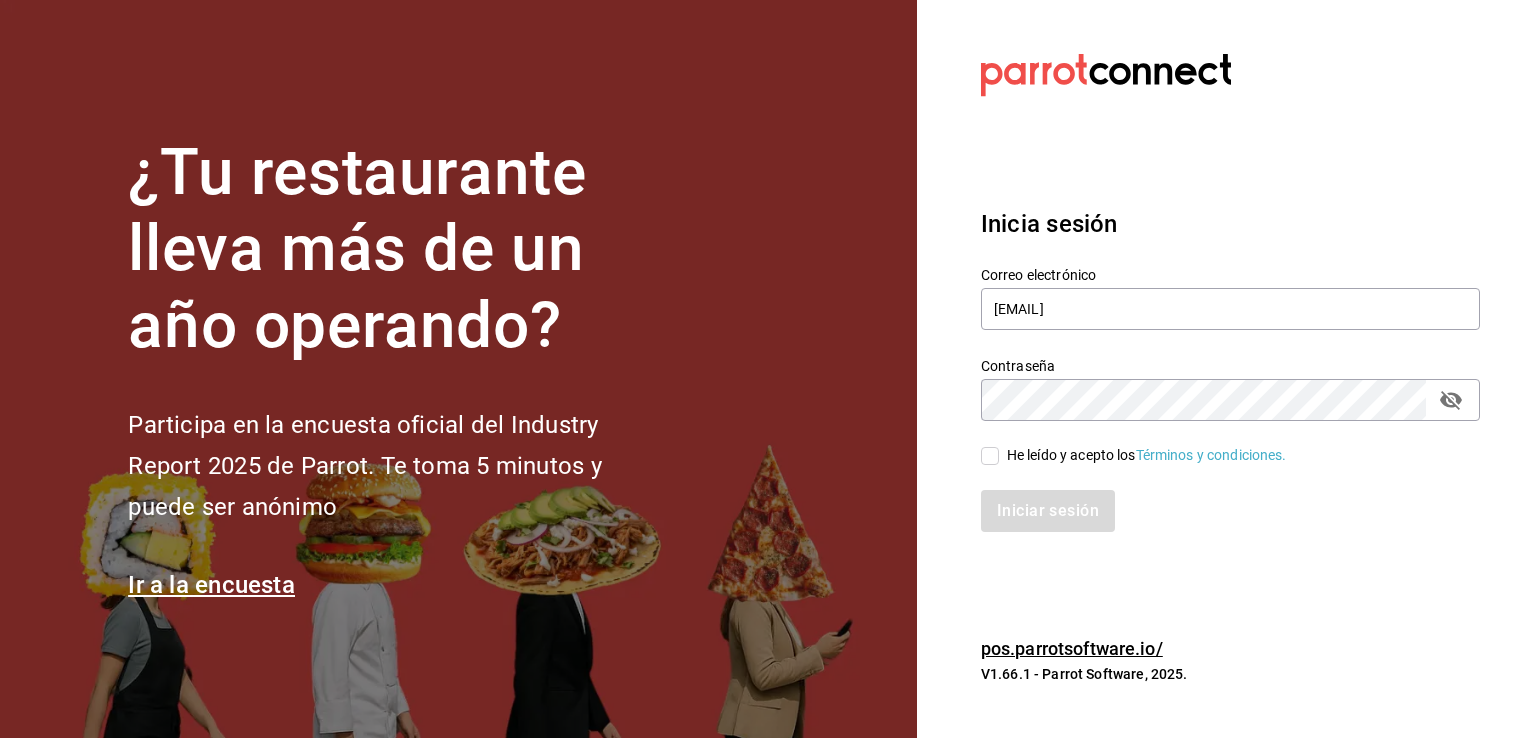 click on "Contraseña Contraseña" at bounding box center [1230, 389] 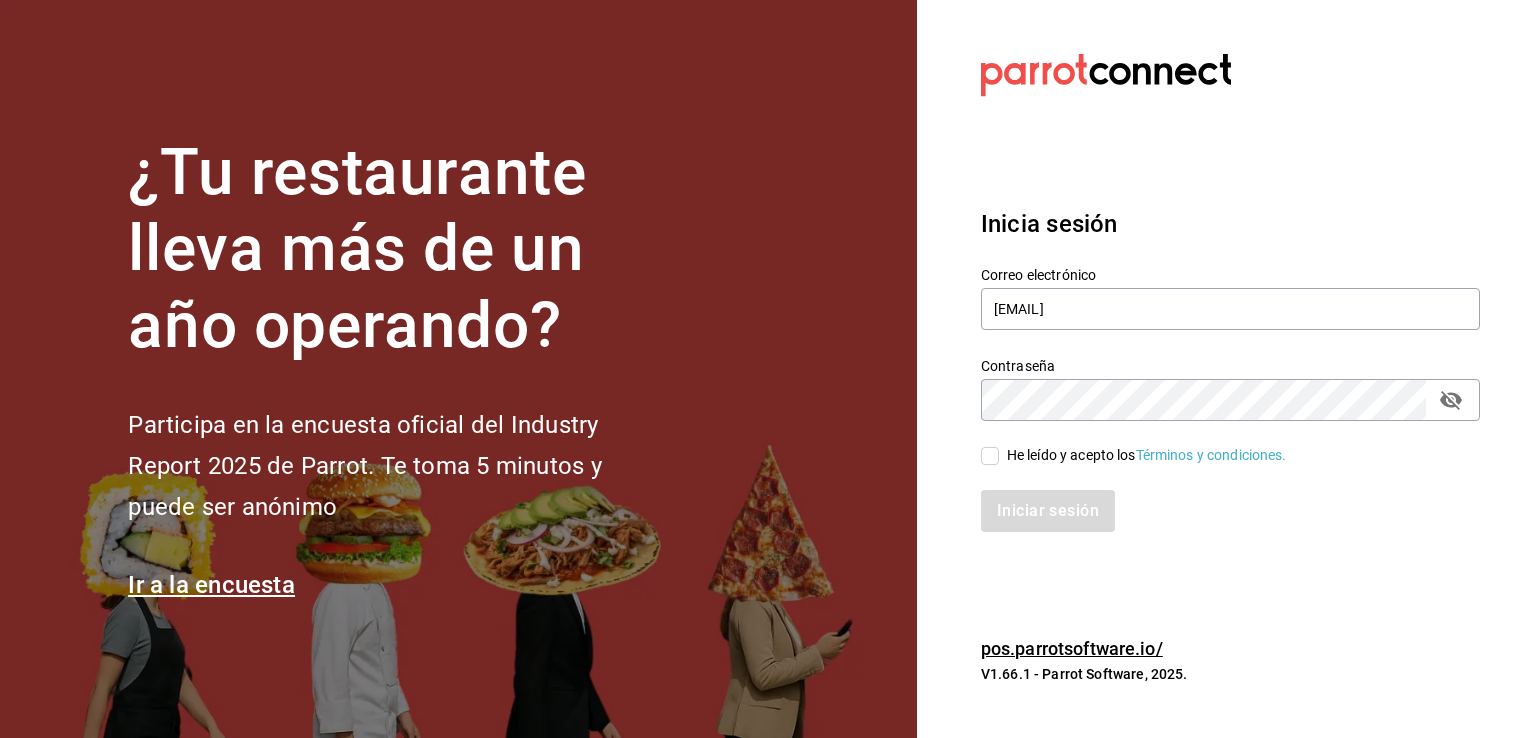 click on "He leído y acepto los  Términos y condiciones." at bounding box center (1143, 455) 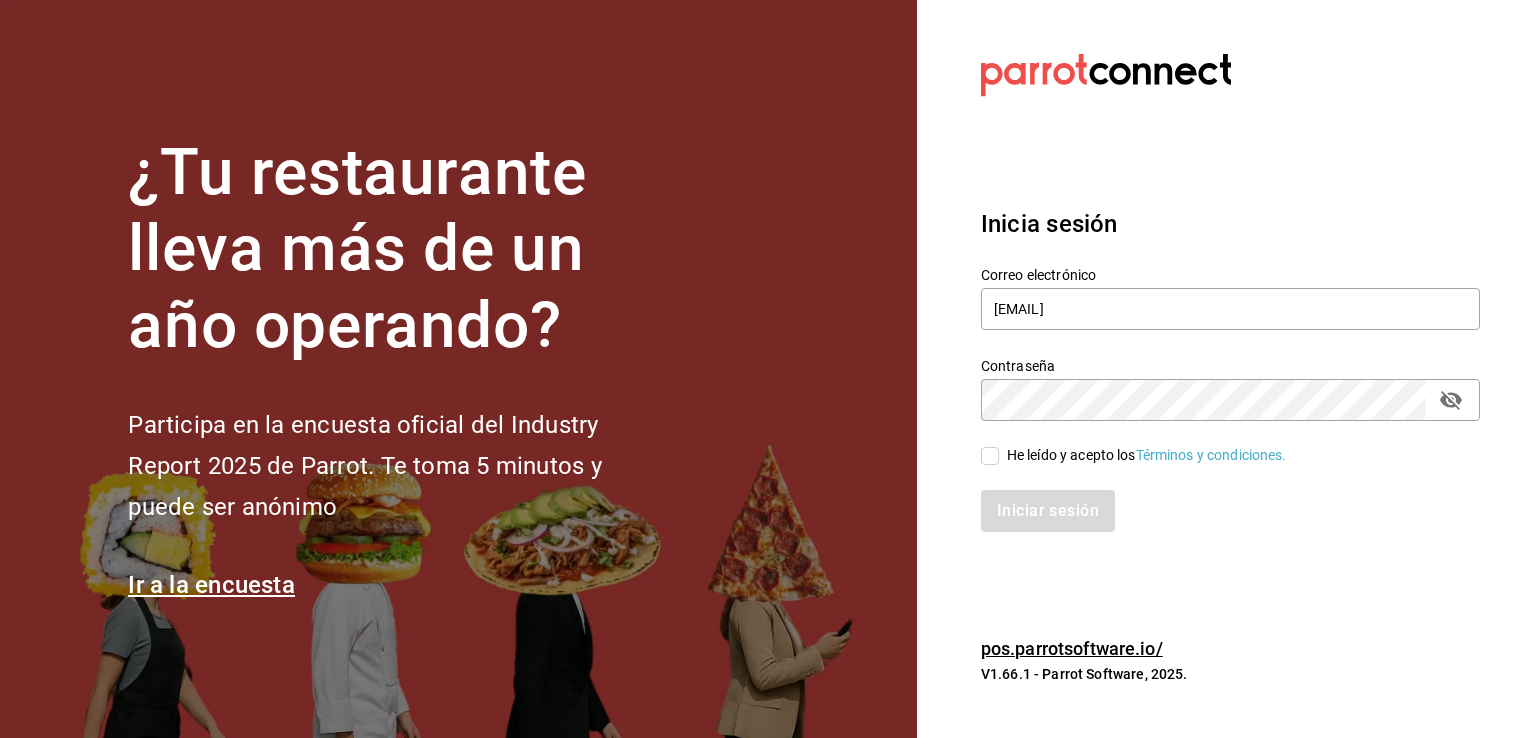 checkbox on "true" 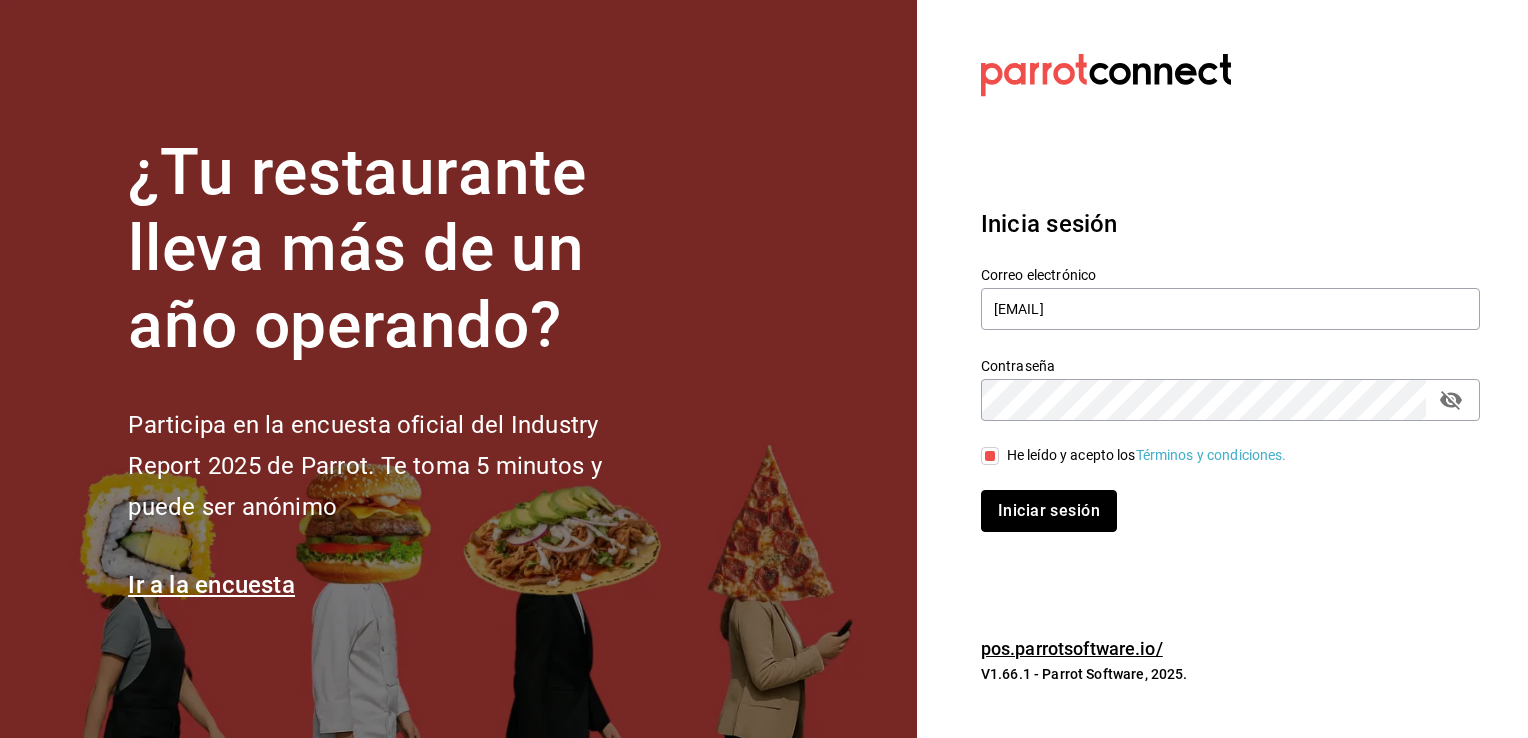 click on "Iniciar sesión" at bounding box center [1049, 511] 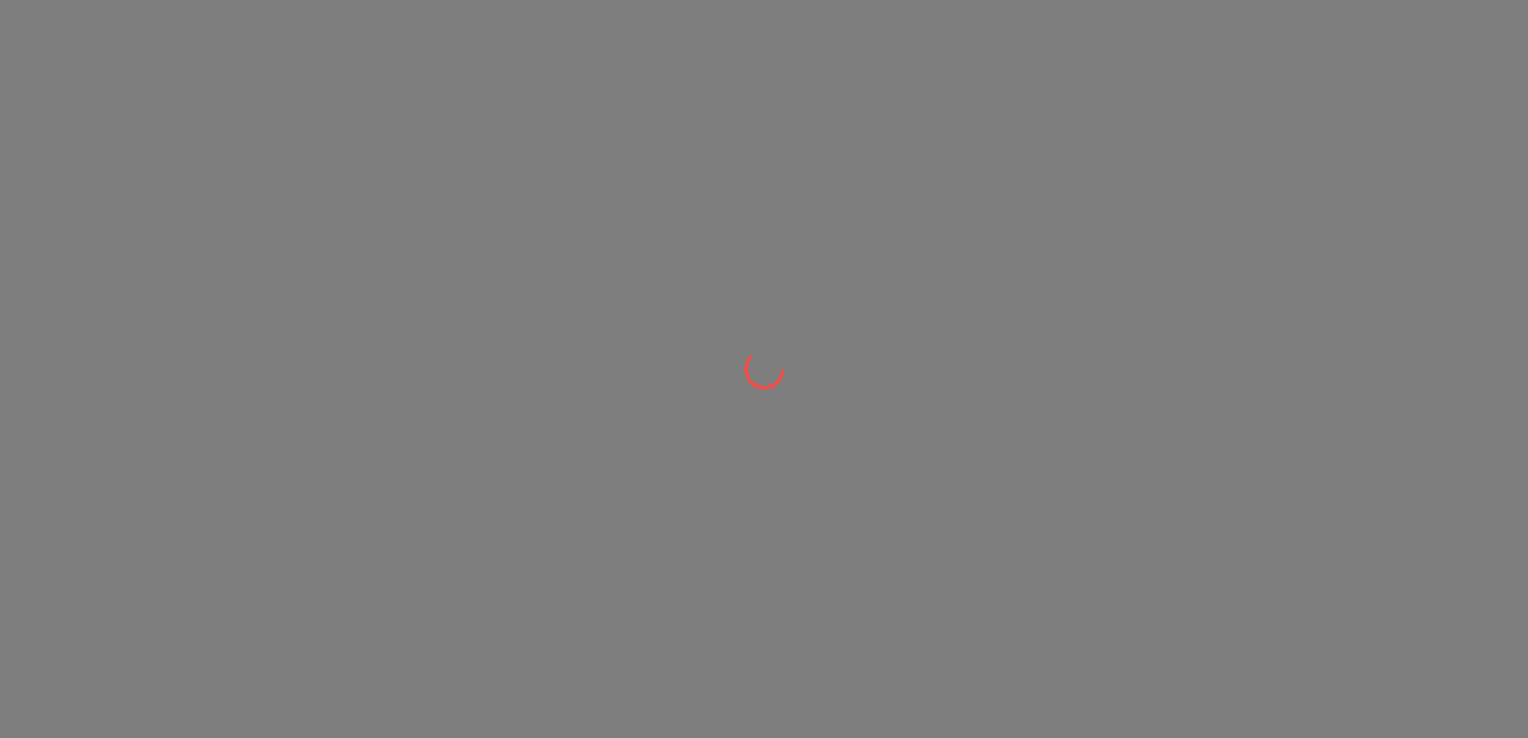 scroll, scrollTop: 0, scrollLeft: 0, axis: both 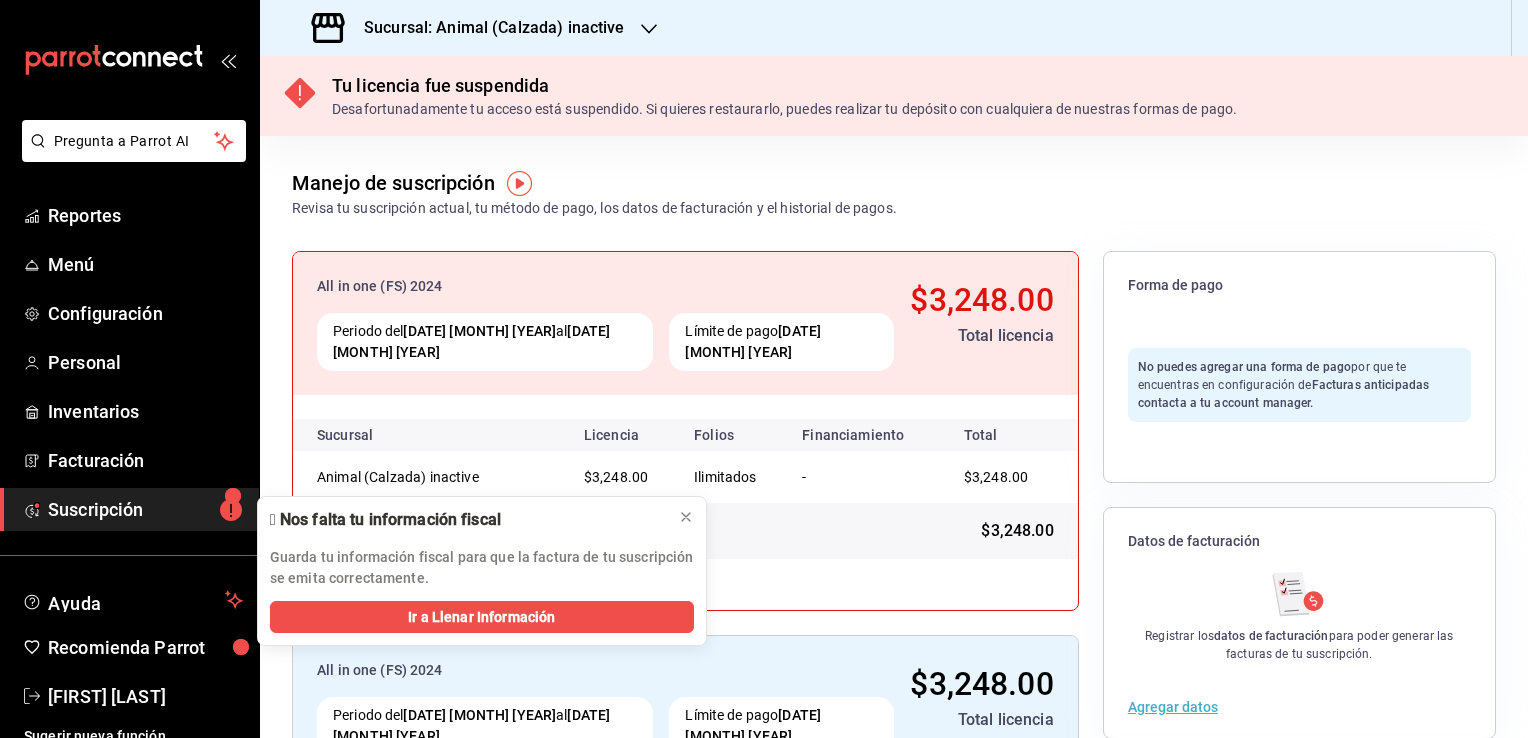 click on "Sucursal: Animal (Calzada) inactive" at bounding box center [486, 28] 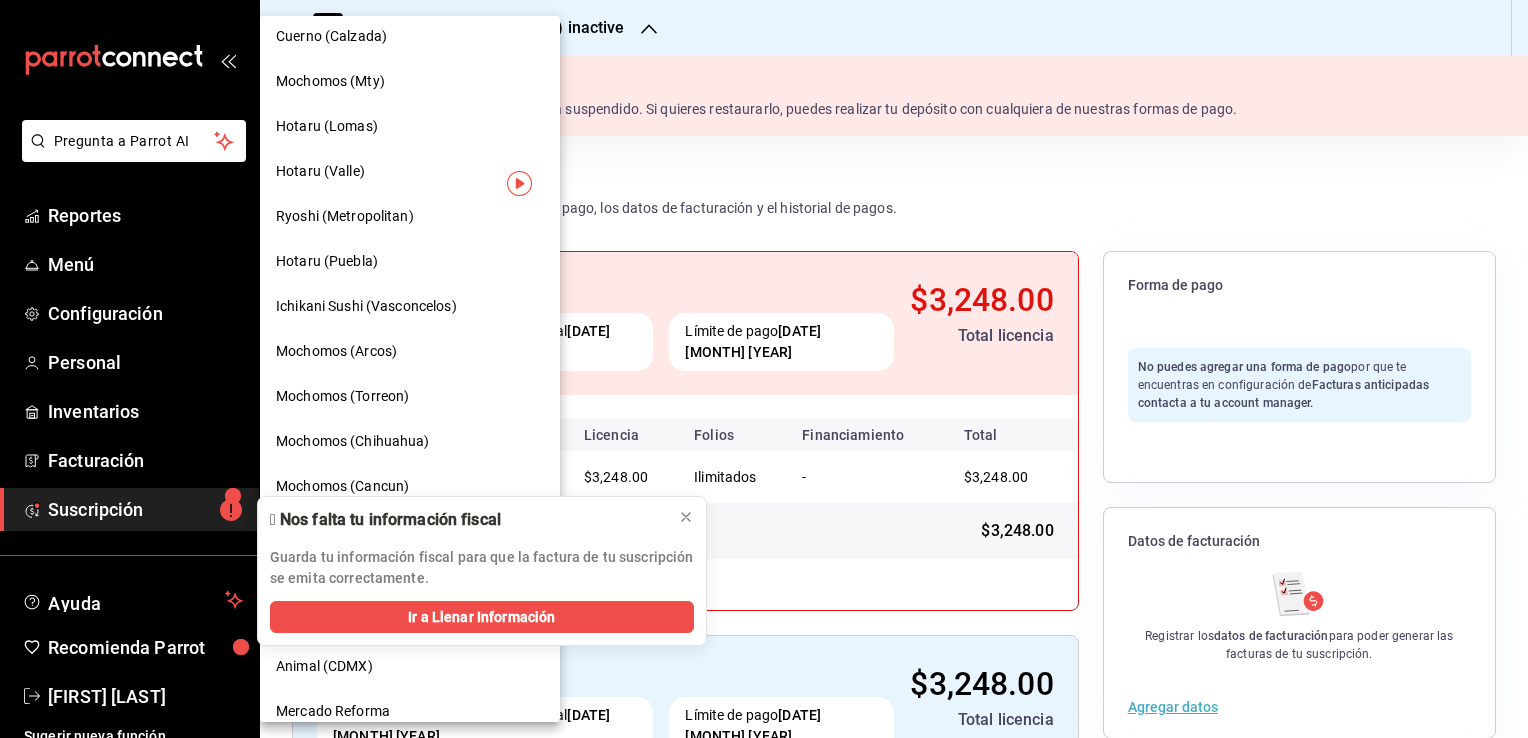 scroll, scrollTop: 100, scrollLeft: 0, axis: vertical 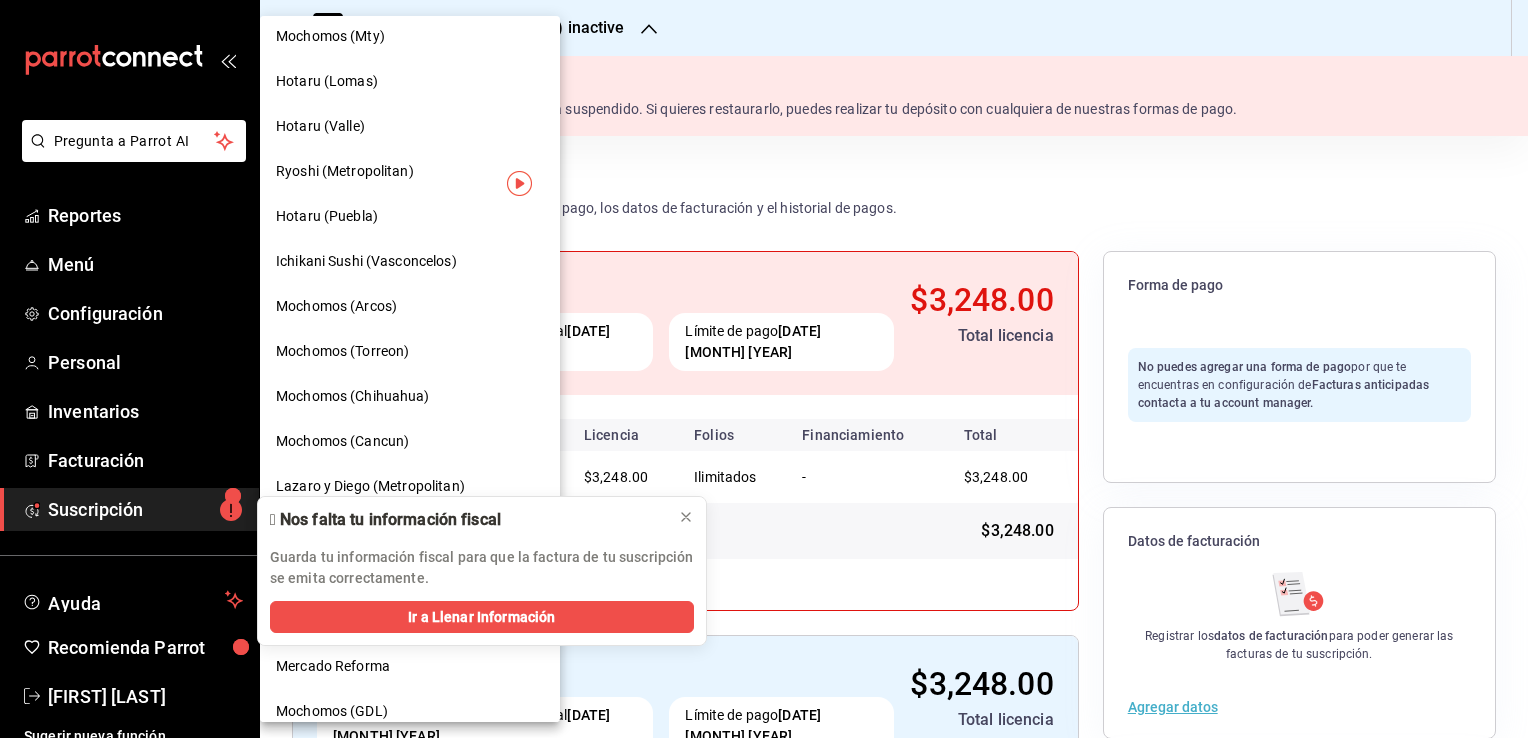 drag, startPoint x: 687, startPoint y: 514, endPoint x: 607, endPoint y: 513, distance: 80.00625 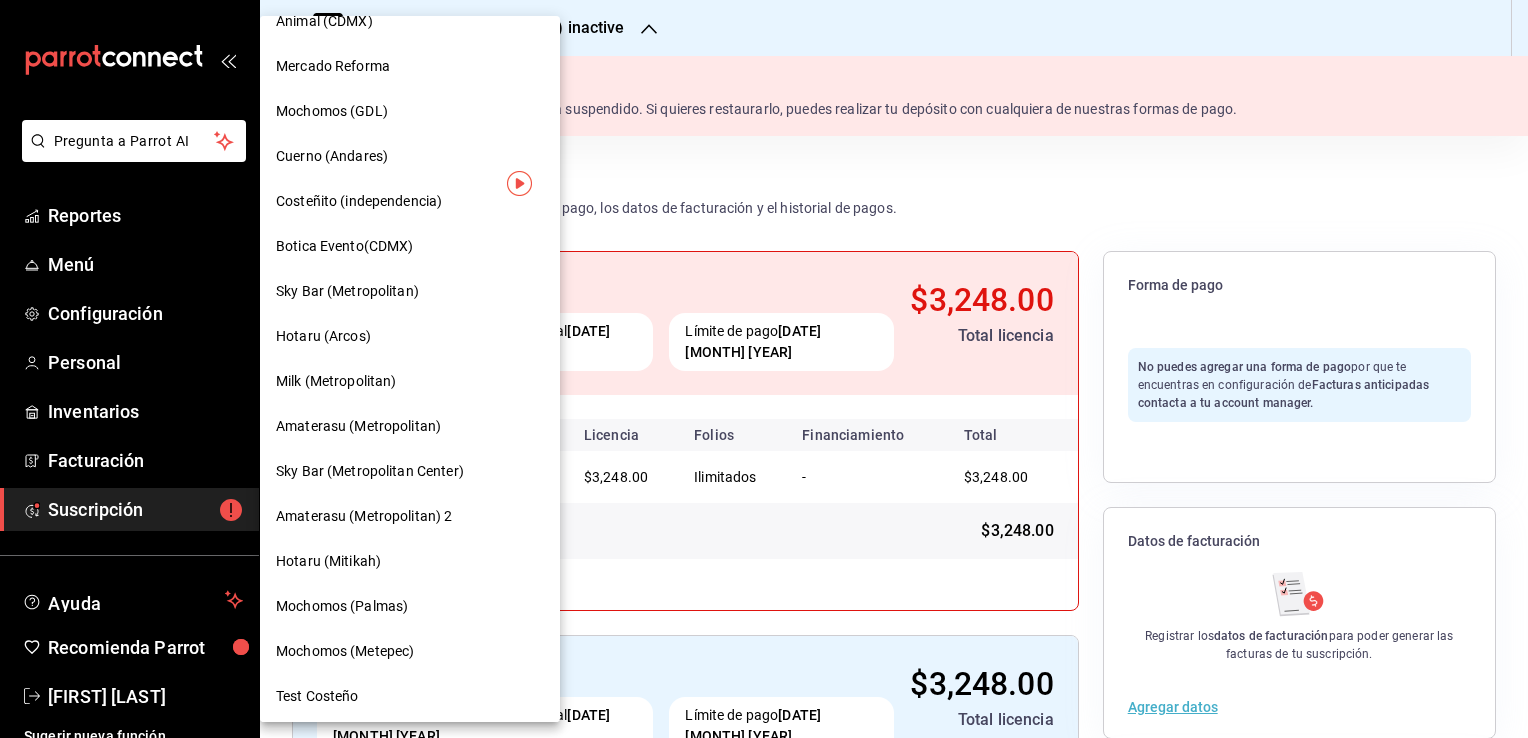 scroll, scrollTop: 800, scrollLeft: 0, axis: vertical 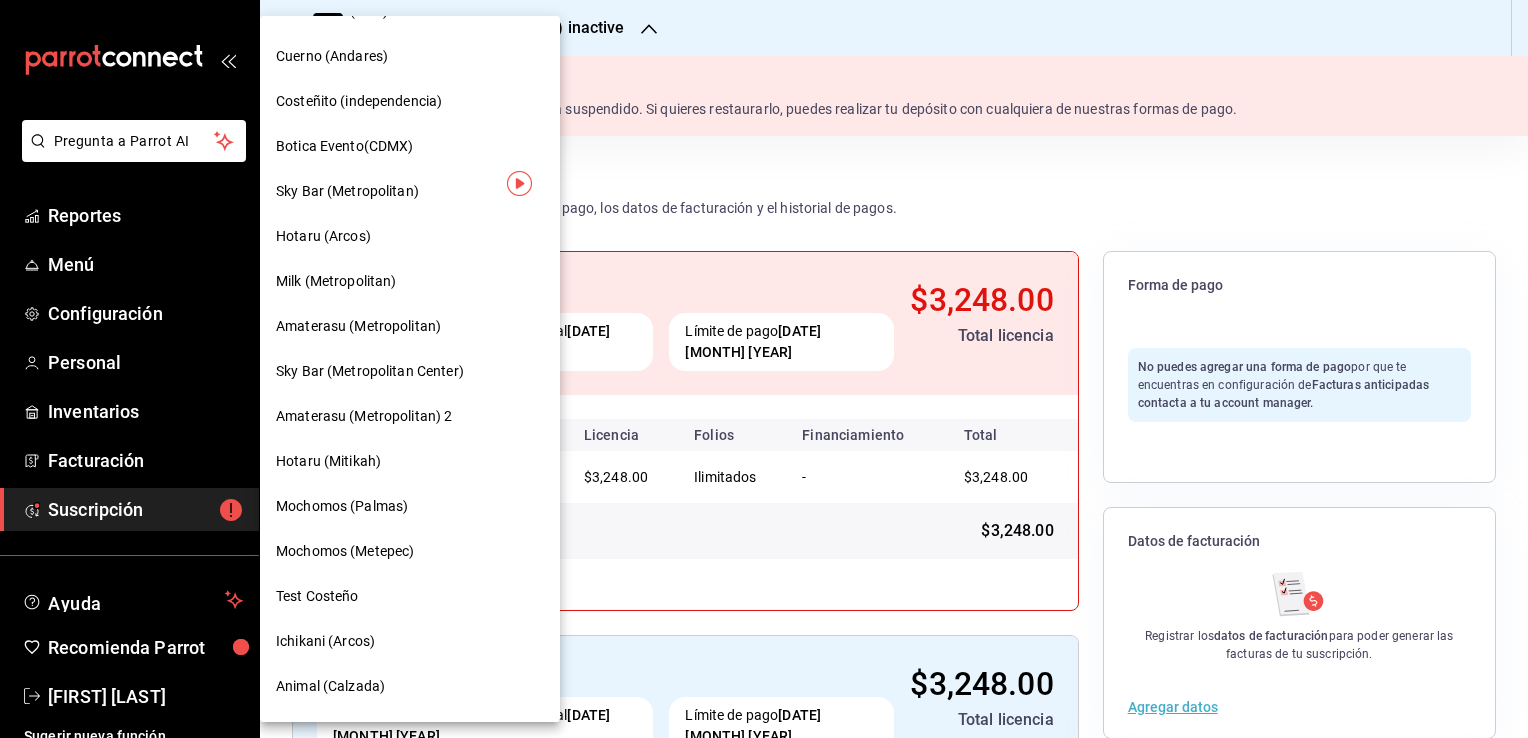click on "Hotaru (Mitikah)" at bounding box center (410, 461) 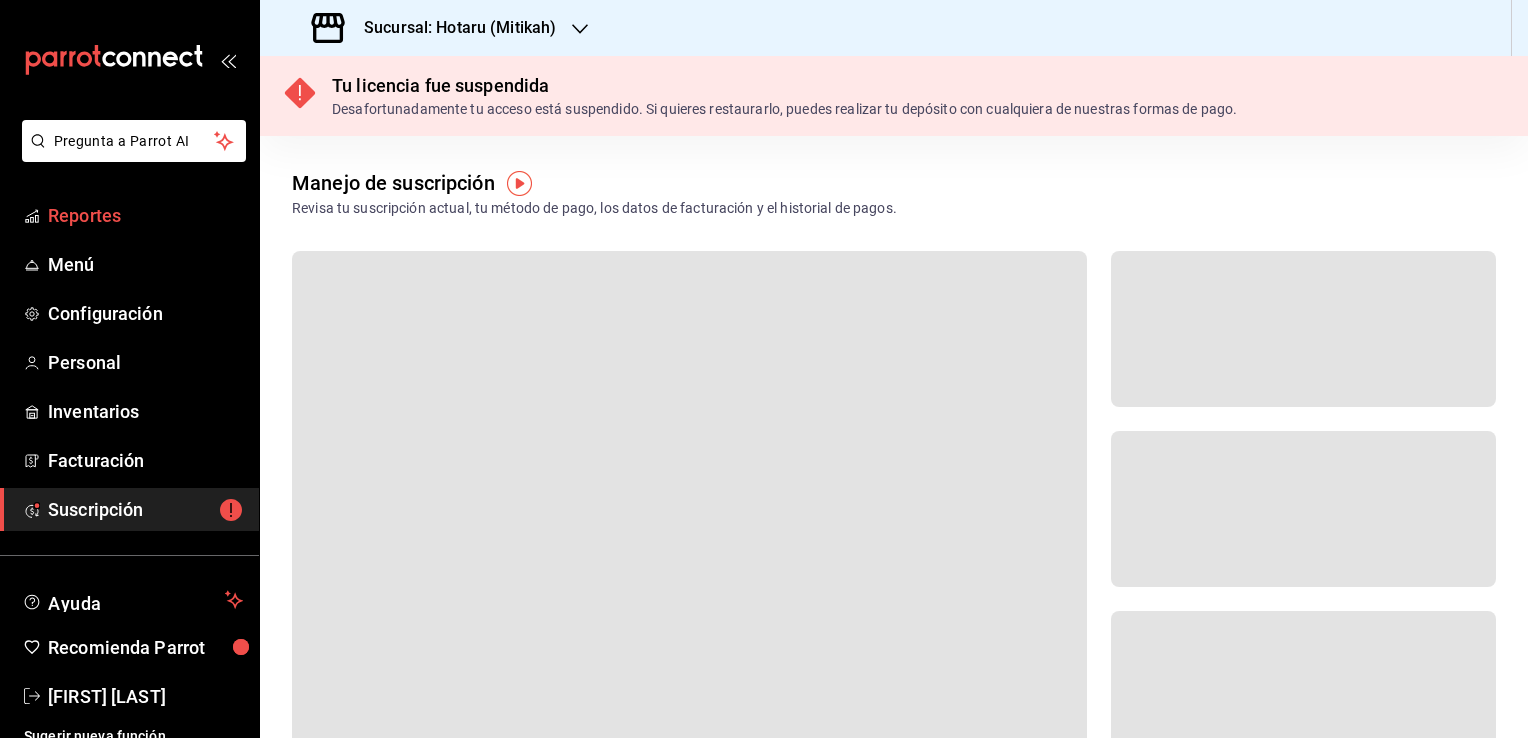 click on "Reportes" at bounding box center [145, 215] 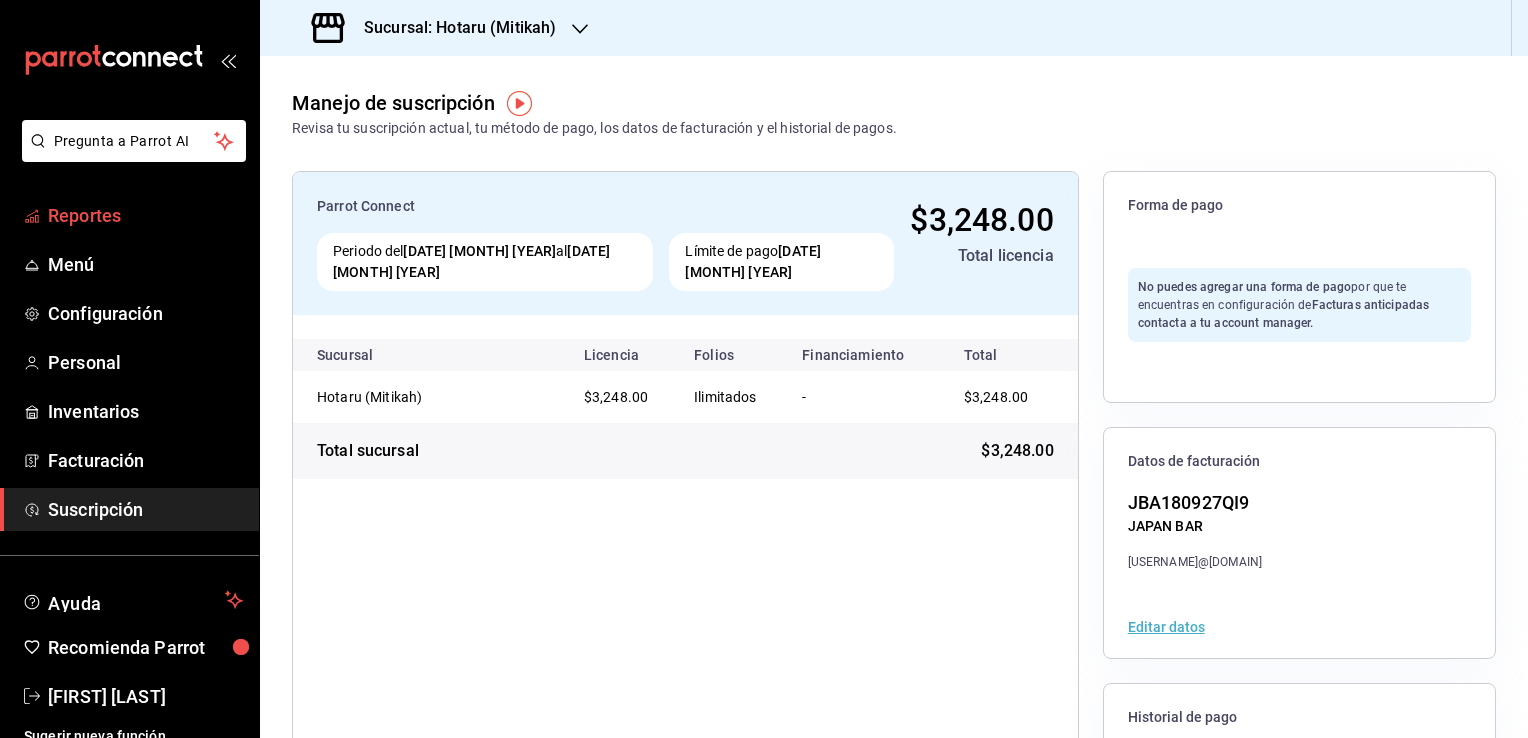 click on "Reportes" at bounding box center (145, 215) 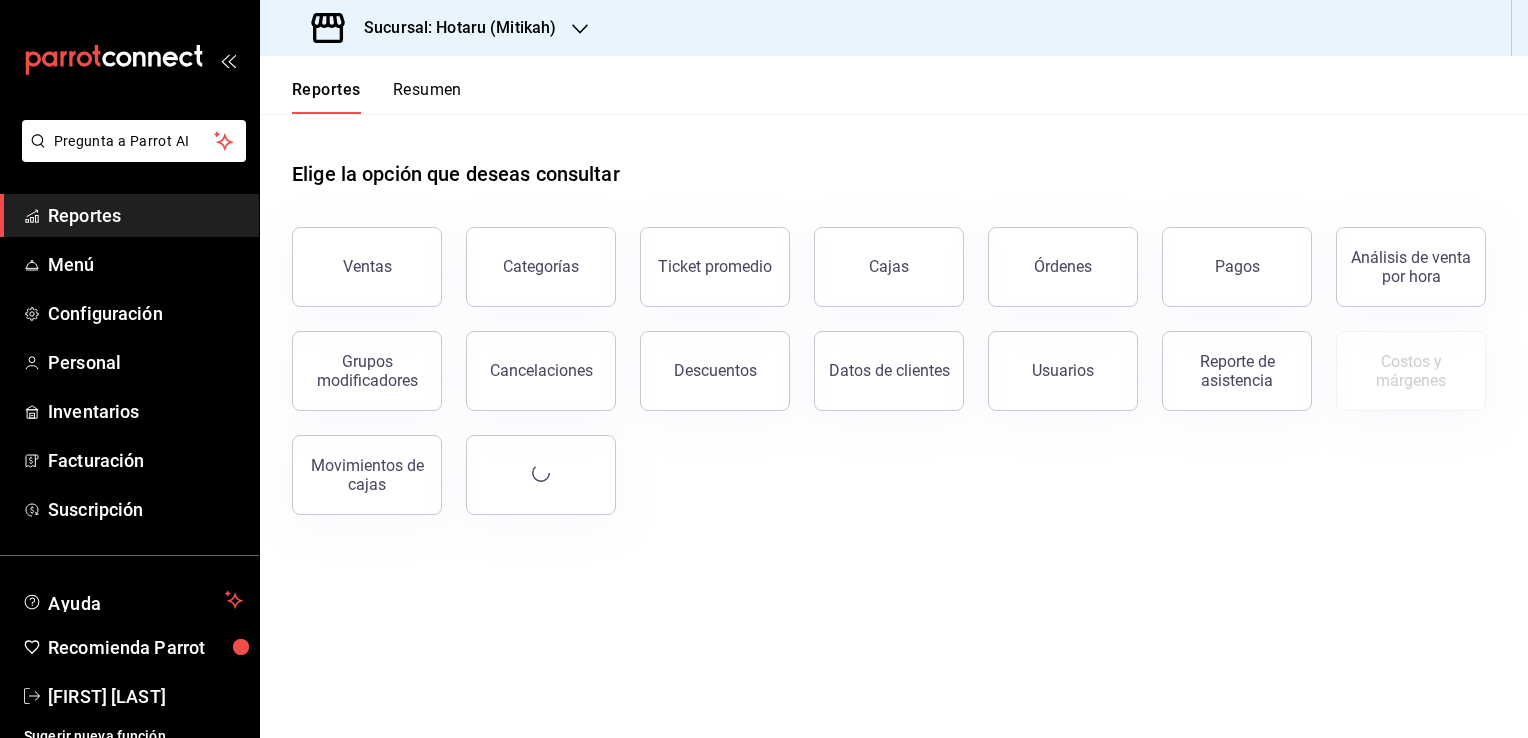 click on "Ventas" at bounding box center [367, 267] 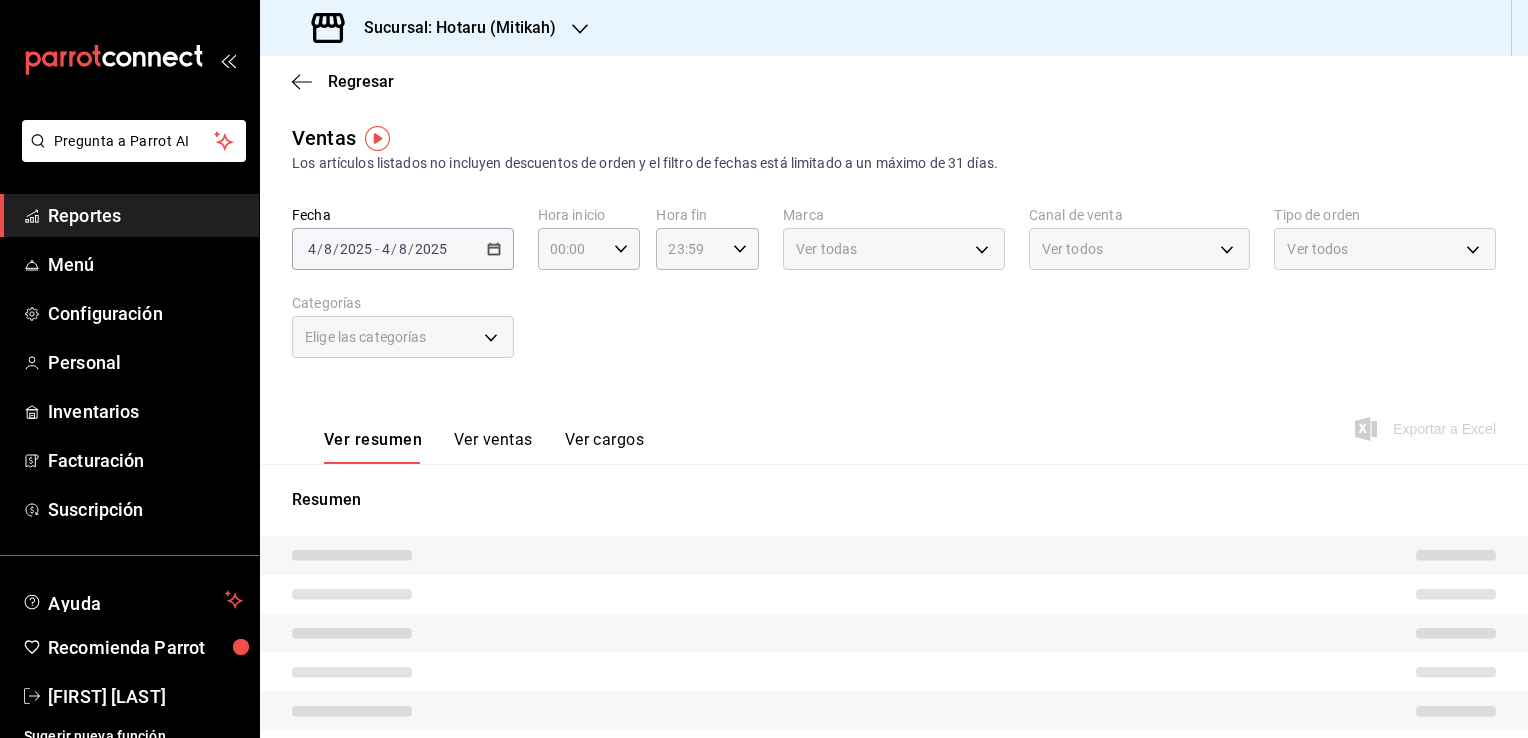 click on "2025-08-04 4 / 8 / 2025 - 2025-08-04 4 / 8 / 2025" at bounding box center [403, 249] 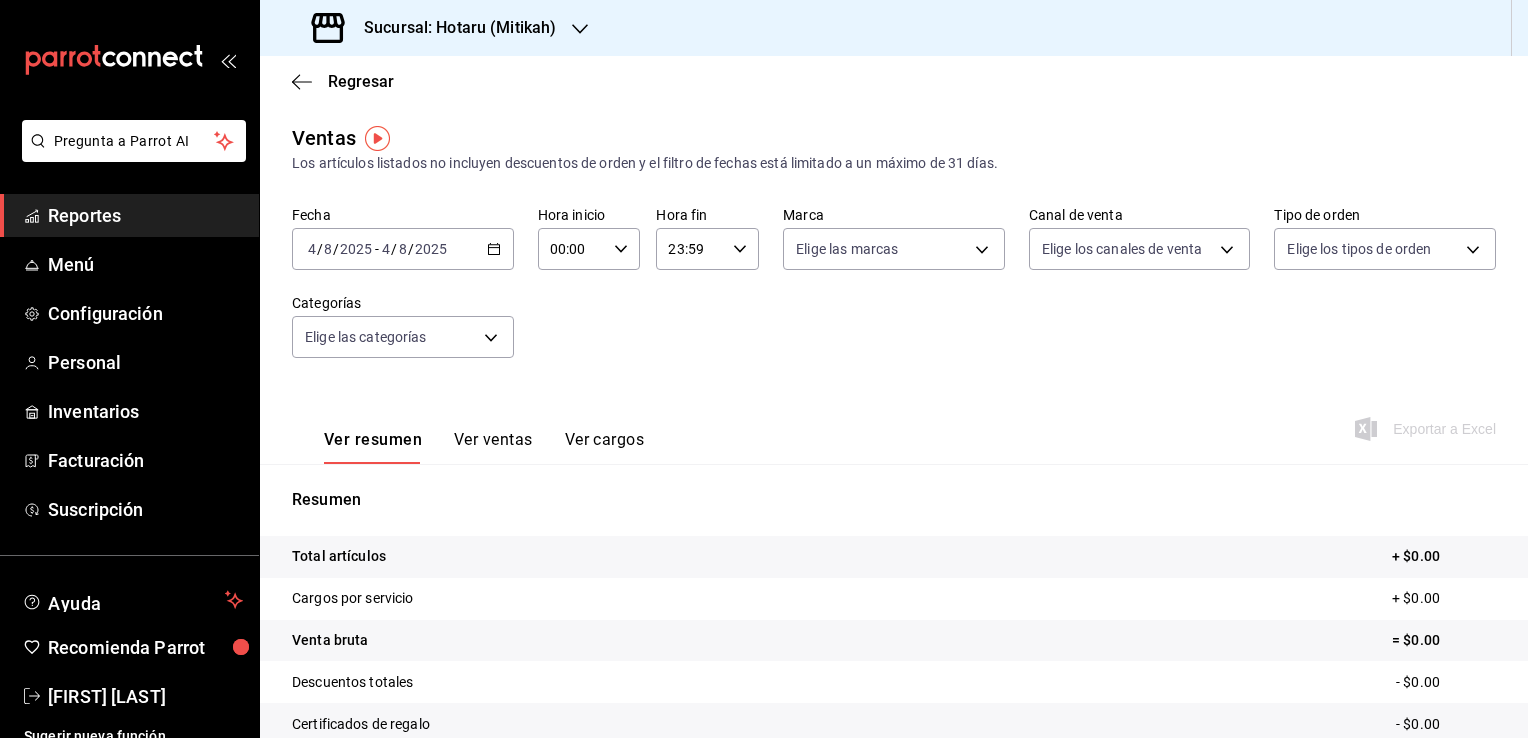 click 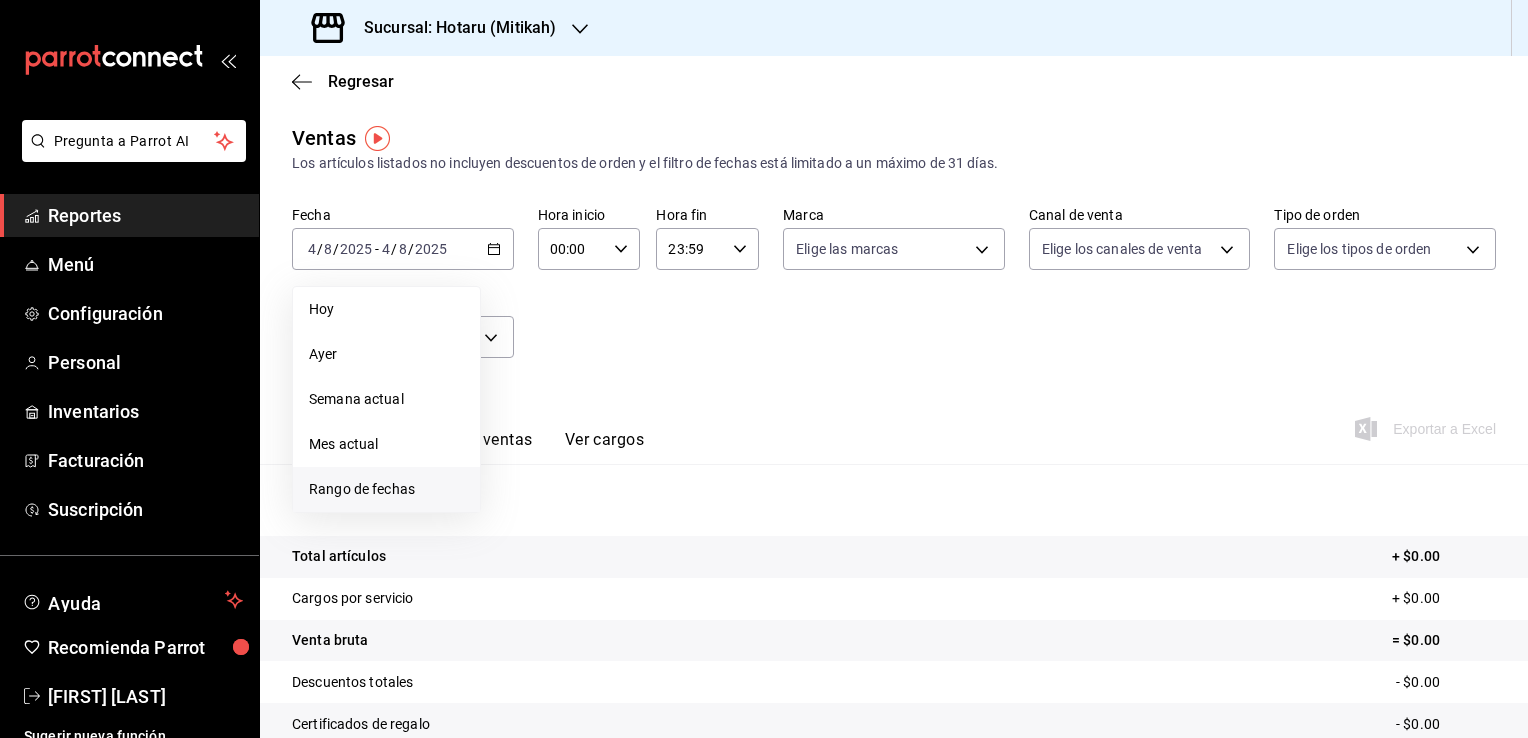 click on "Rango de fechas" at bounding box center [386, 489] 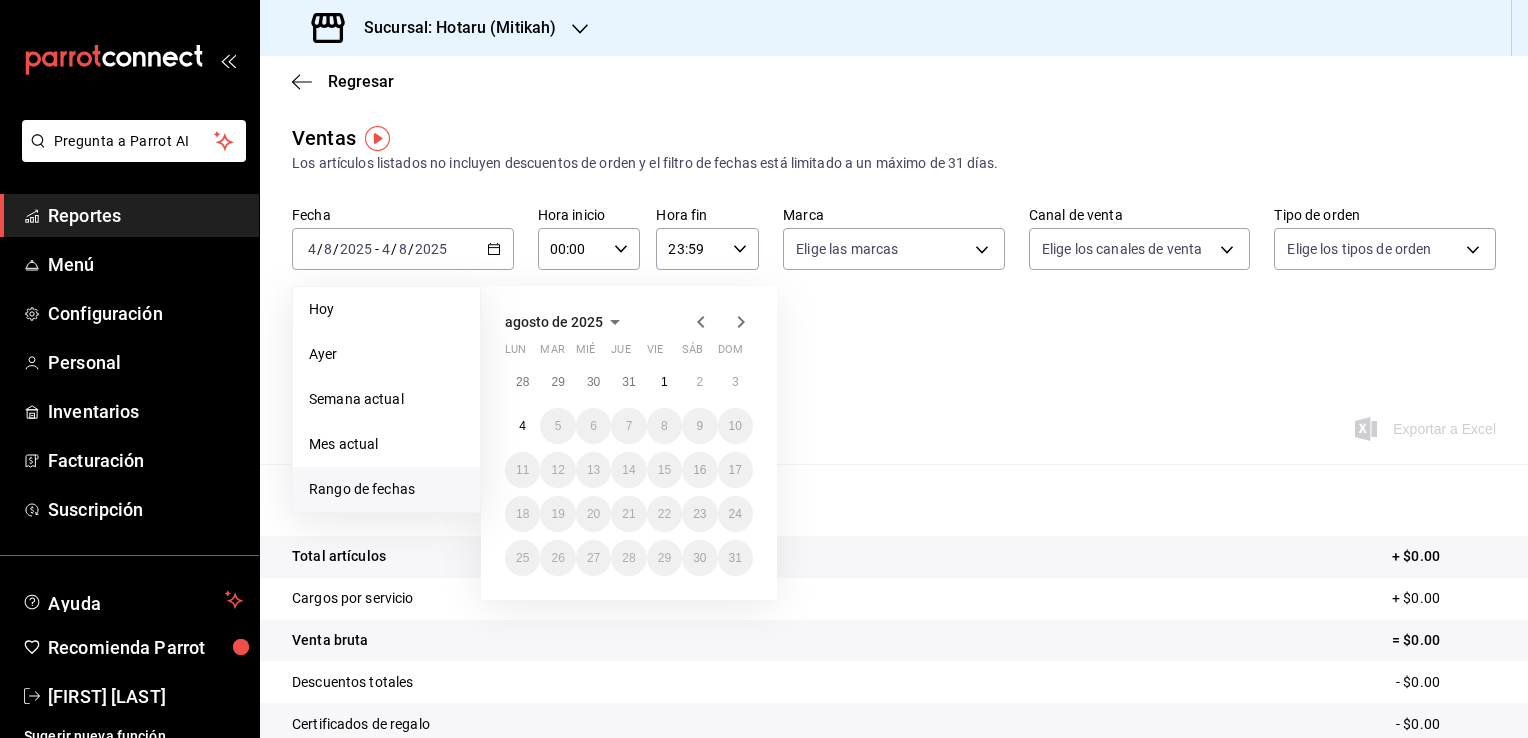 click 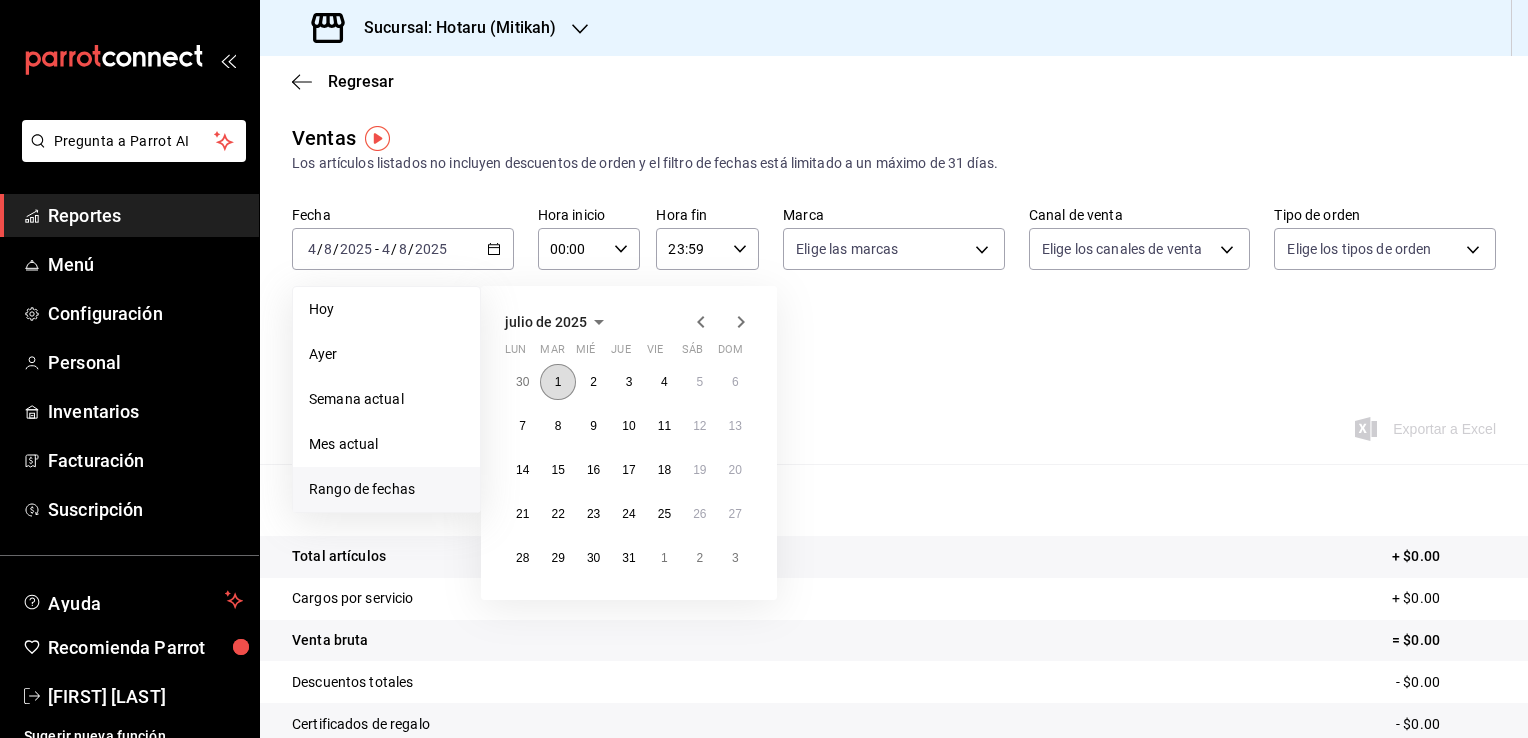click on "1" at bounding box center [557, 382] 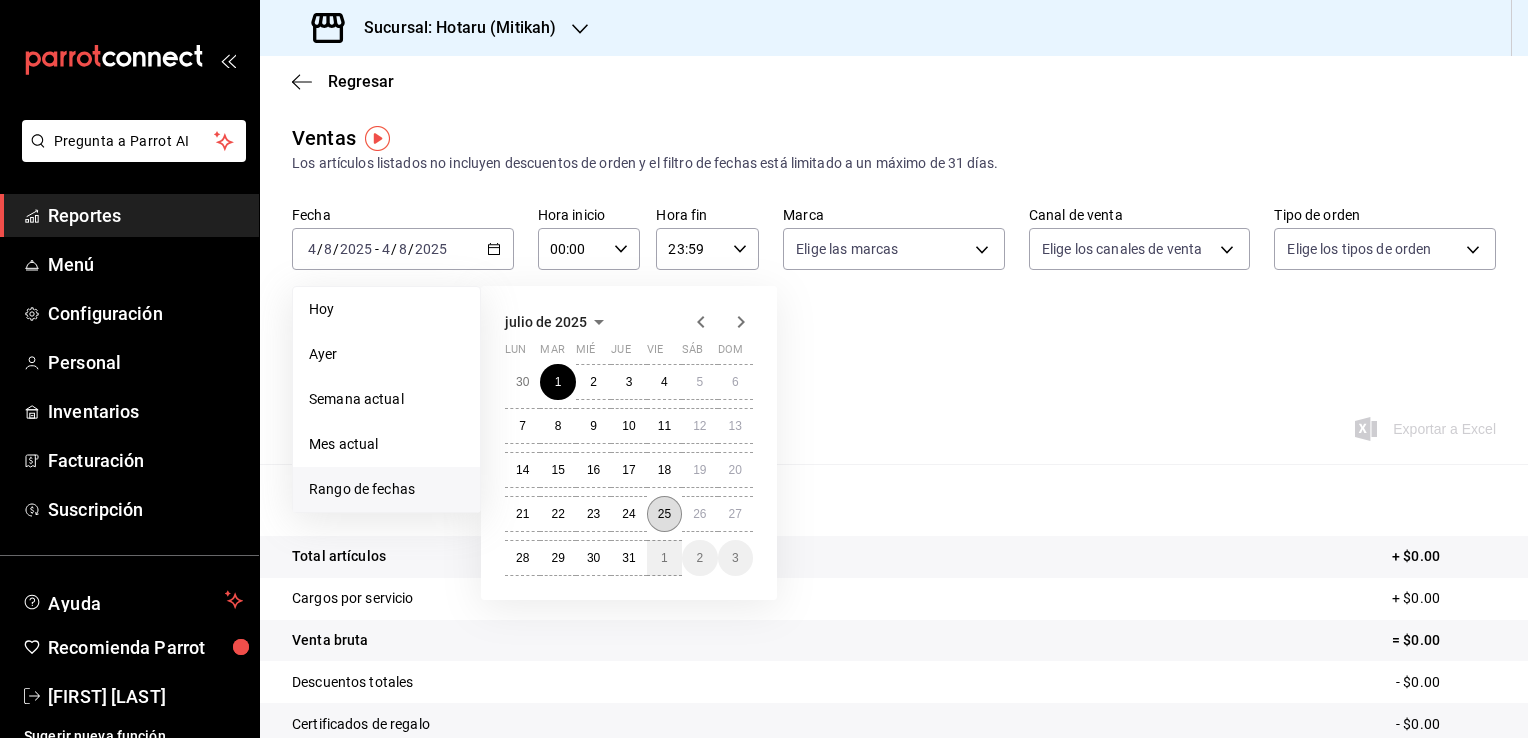 click on "30 1 2 3 4 5 6 7 8 9 10 11 12 13 14 15 16 17 18 19 20 21 22 23 24 25 26 27 28 29 30 31 1 2 3" at bounding box center (629, 470) 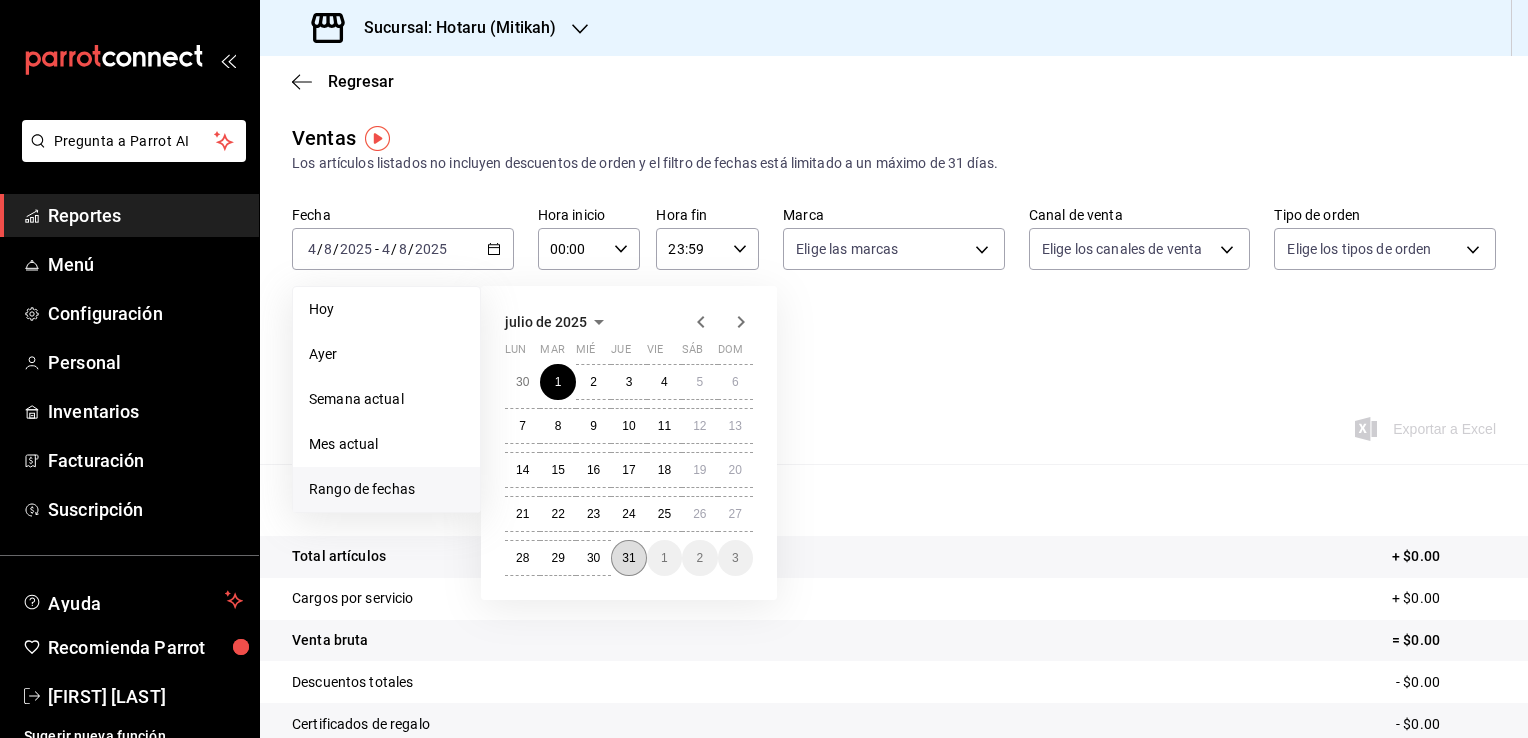 click on "31" at bounding box center (628, 558) 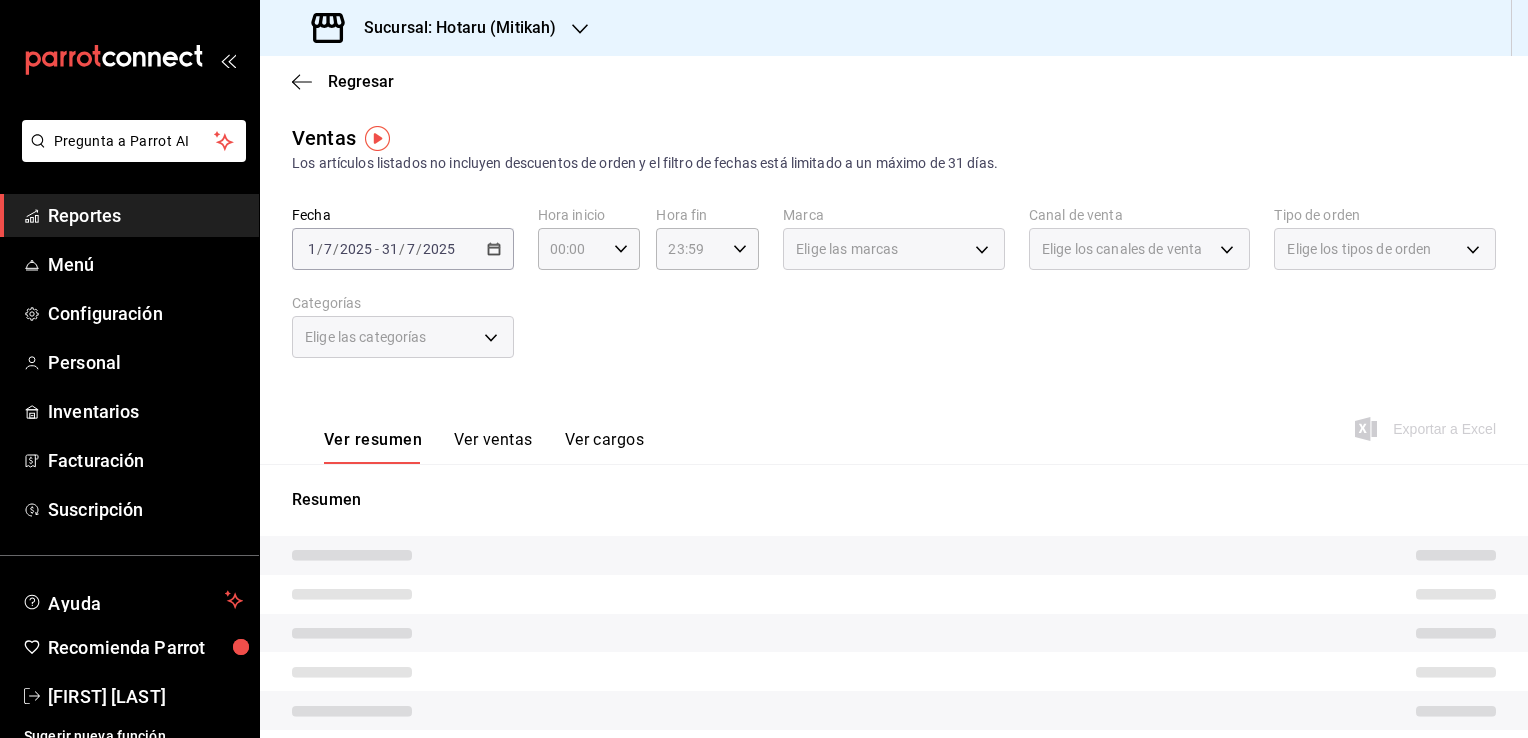 click on "Fecha 2025-07-01 1 / 7 / 2025 - 2025-07-31 31 / 7 / 2025 Hora inicio 00:00 Hora inicio Hora fin 23:59 Hora fin Marca Elige las marcas Canal de venta Elige los canales de venta Tipo de orden Elige los tipos de orden Categorías Elige las categorías" at bounding box center (894, 294) 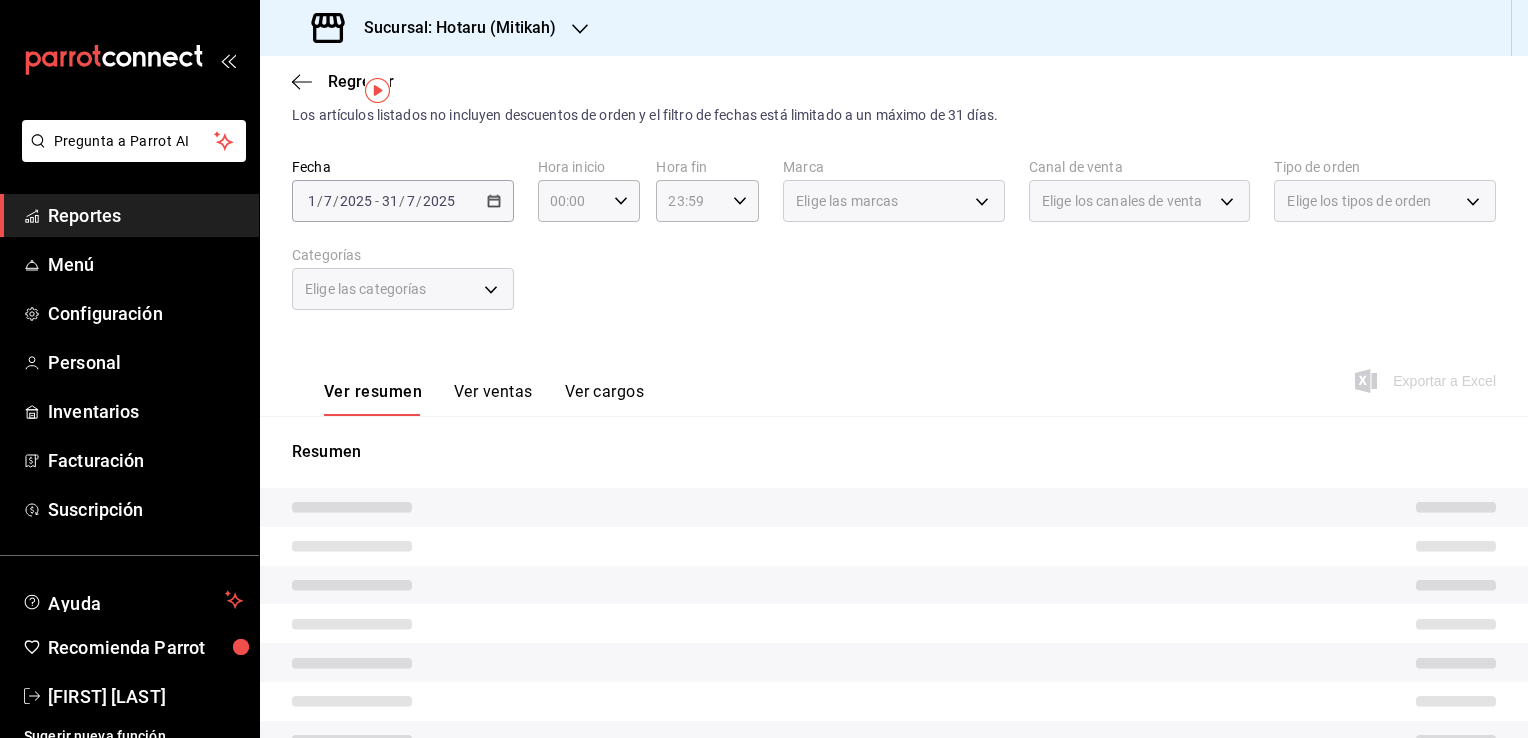 scroll, scrollTop: 0, scrollLeft: 0, axis: both 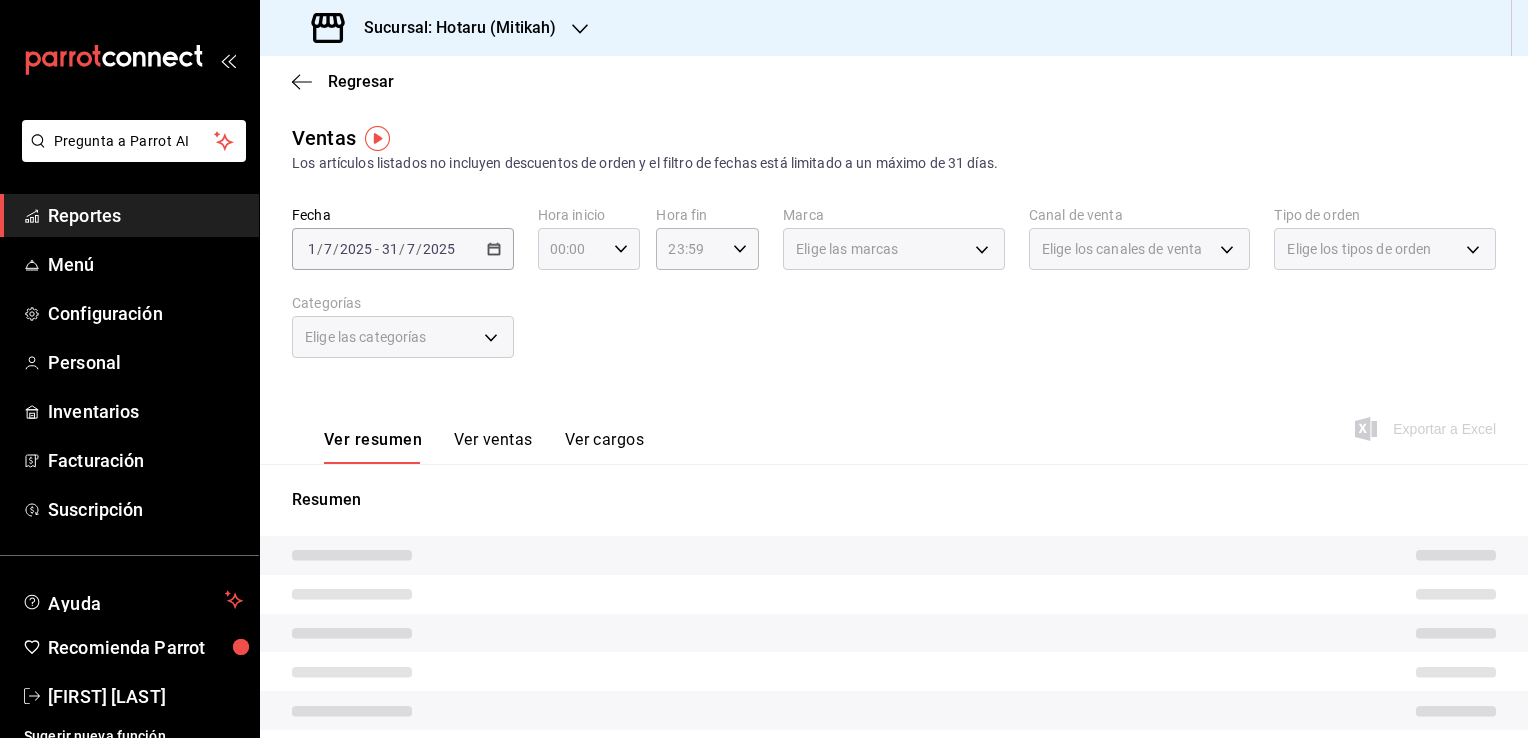 click on "00:00 Hora inicio" at bounding box center [589, 249] 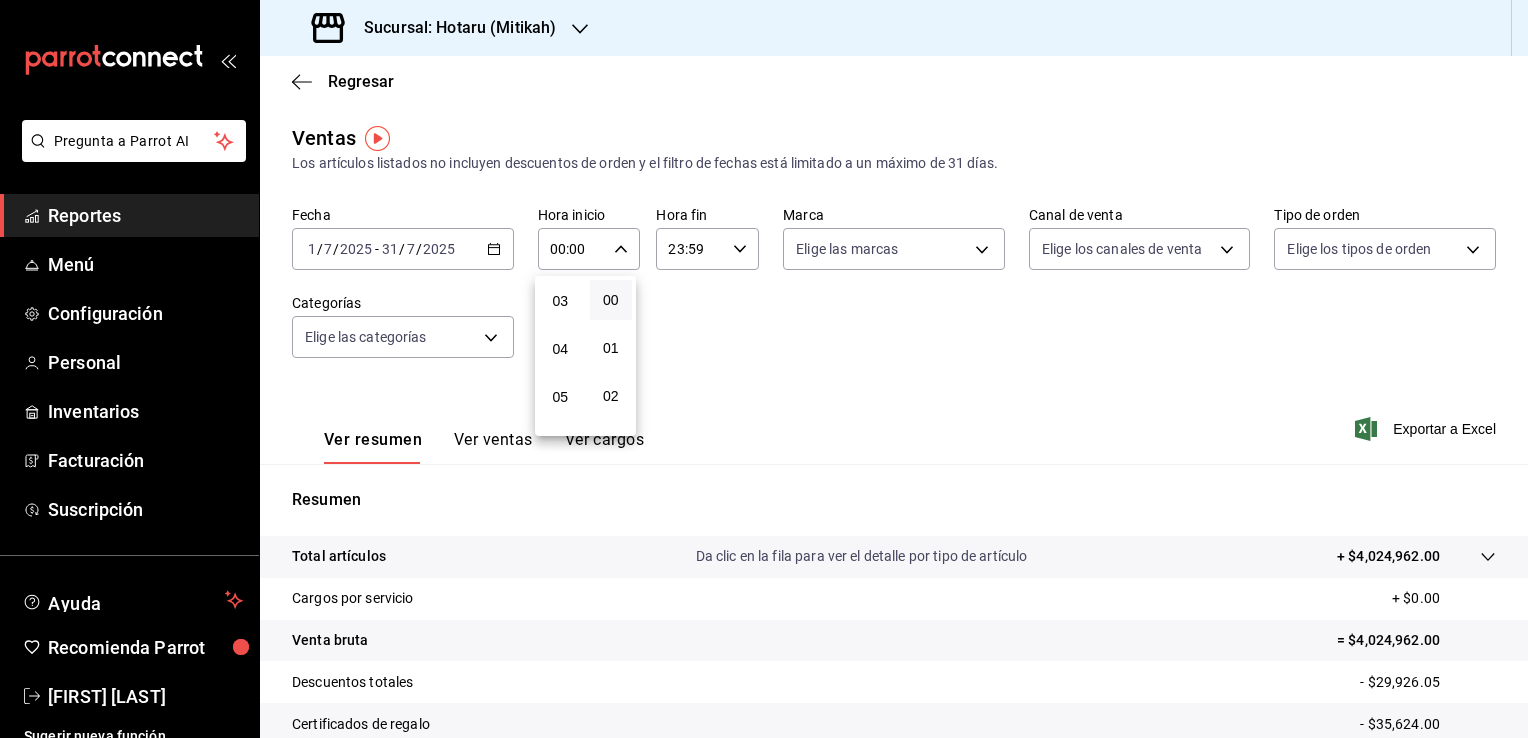 scroll, scrollTop: 200, scrollLeft: 0, axis: vertical 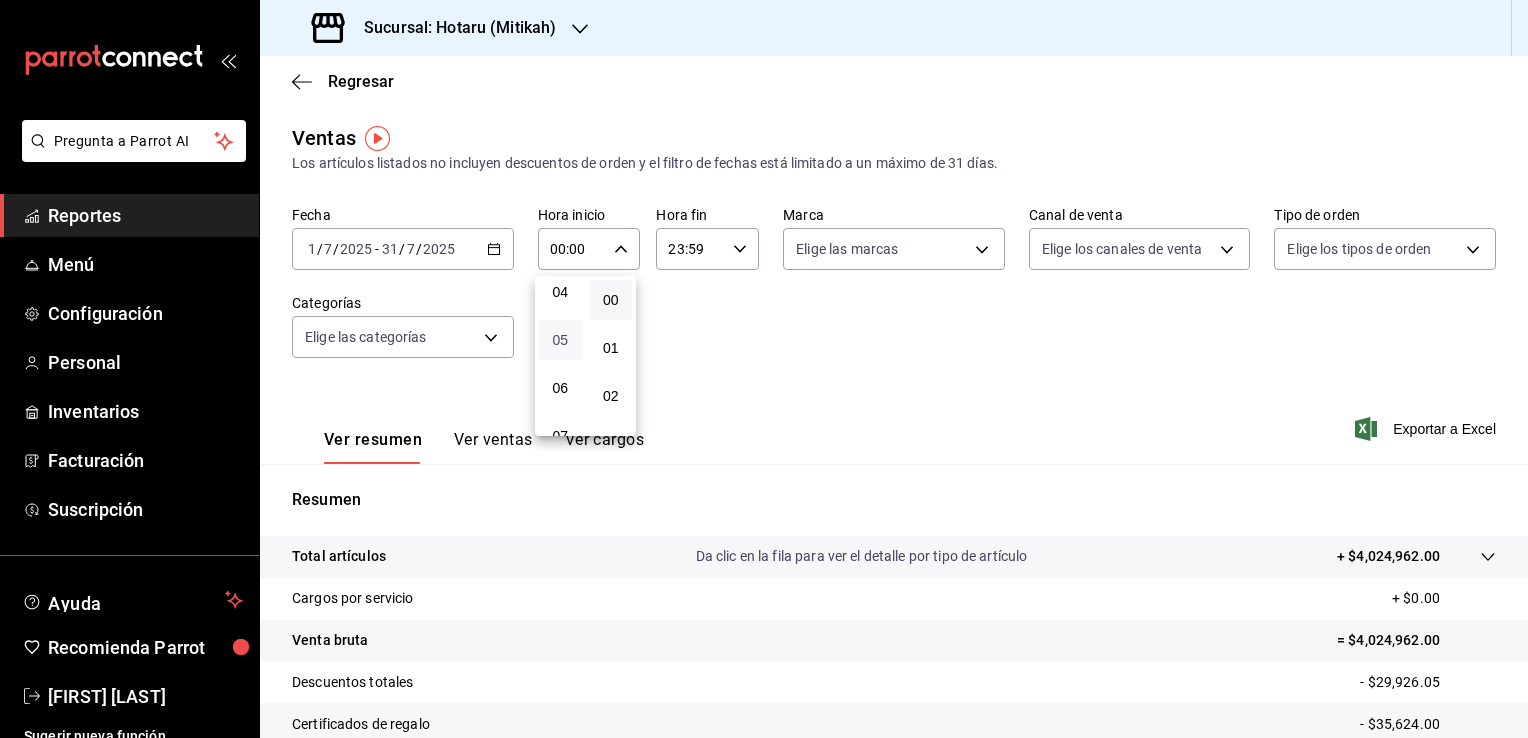 click on "05" at bounding box center (560, 340) 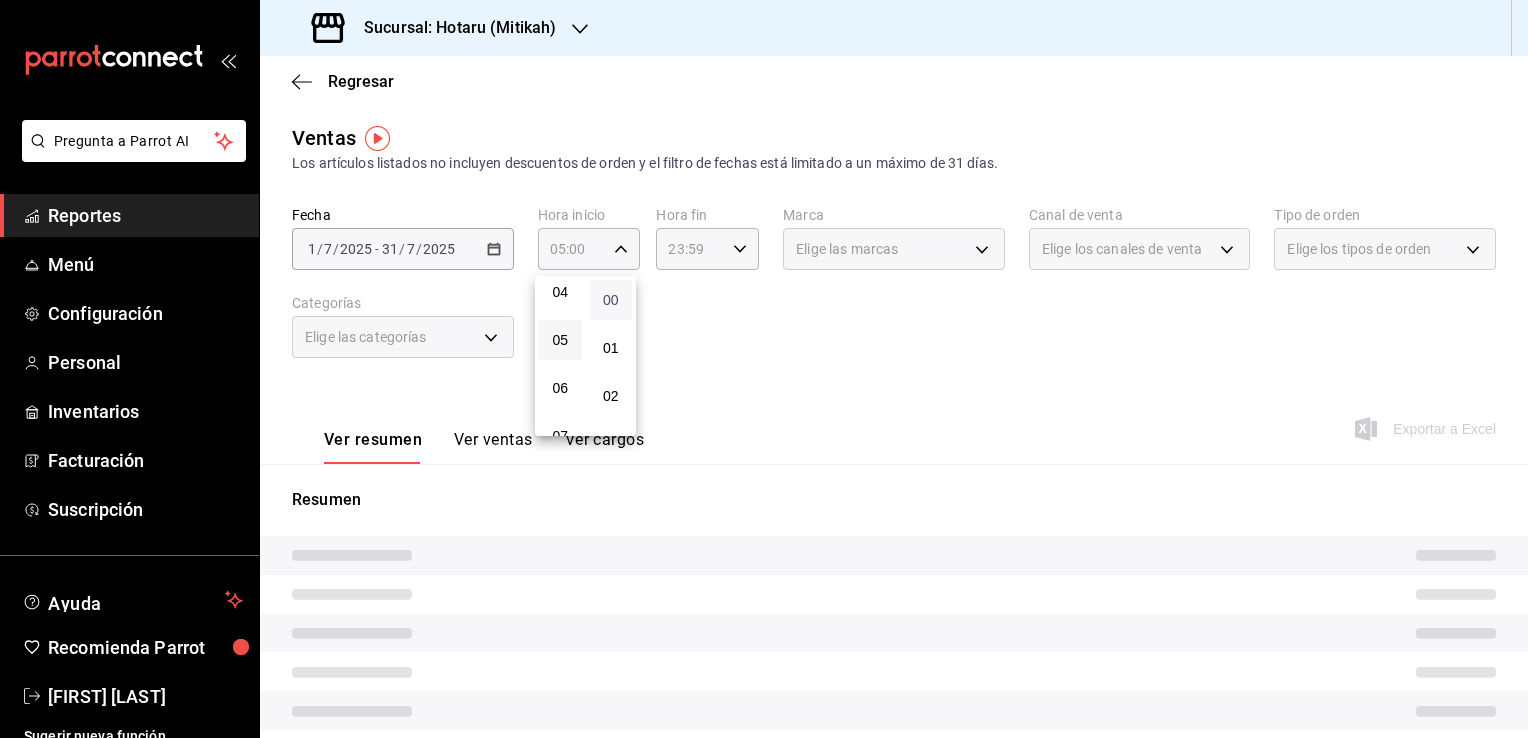 click on "00" at bounding box center (611, 300) 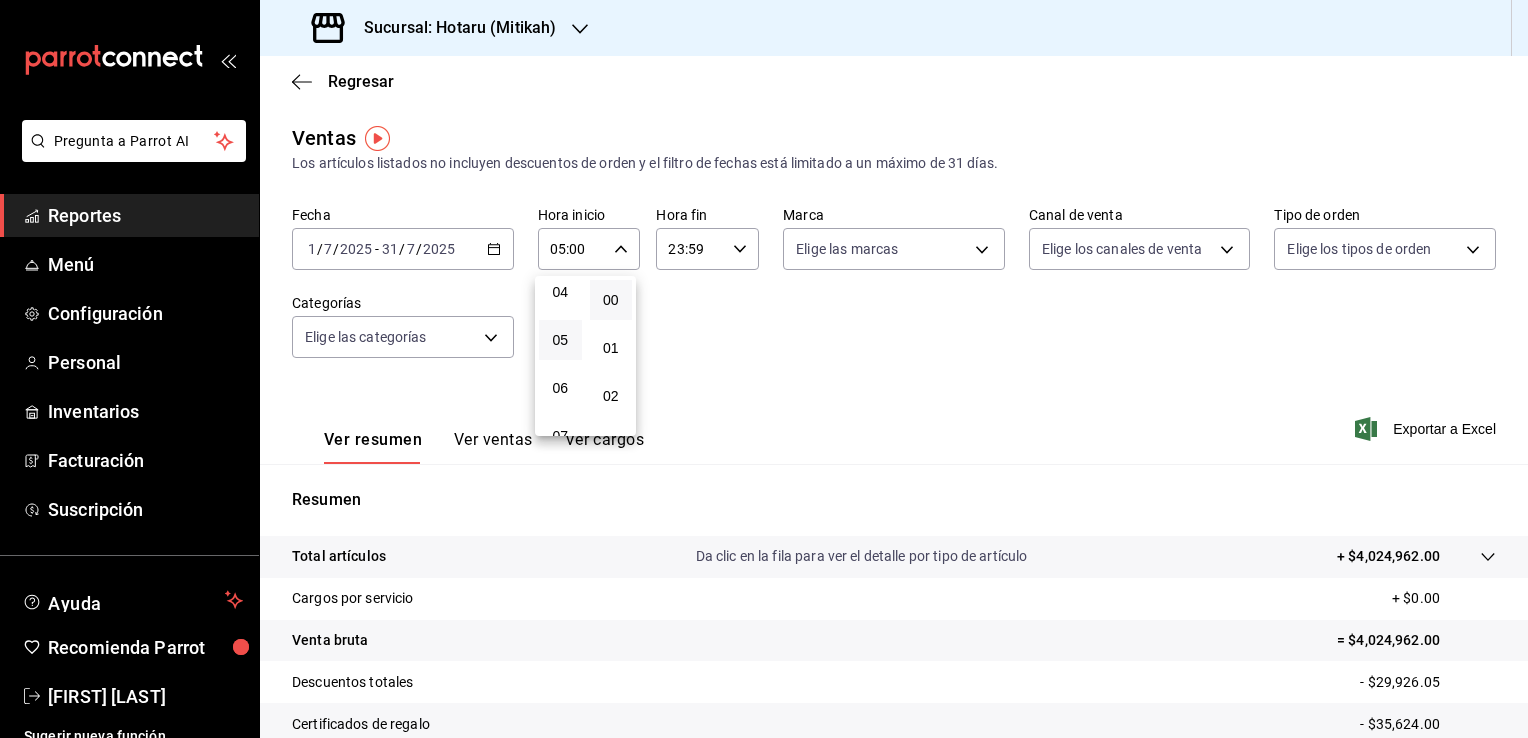click at bounding box center [764, 369] 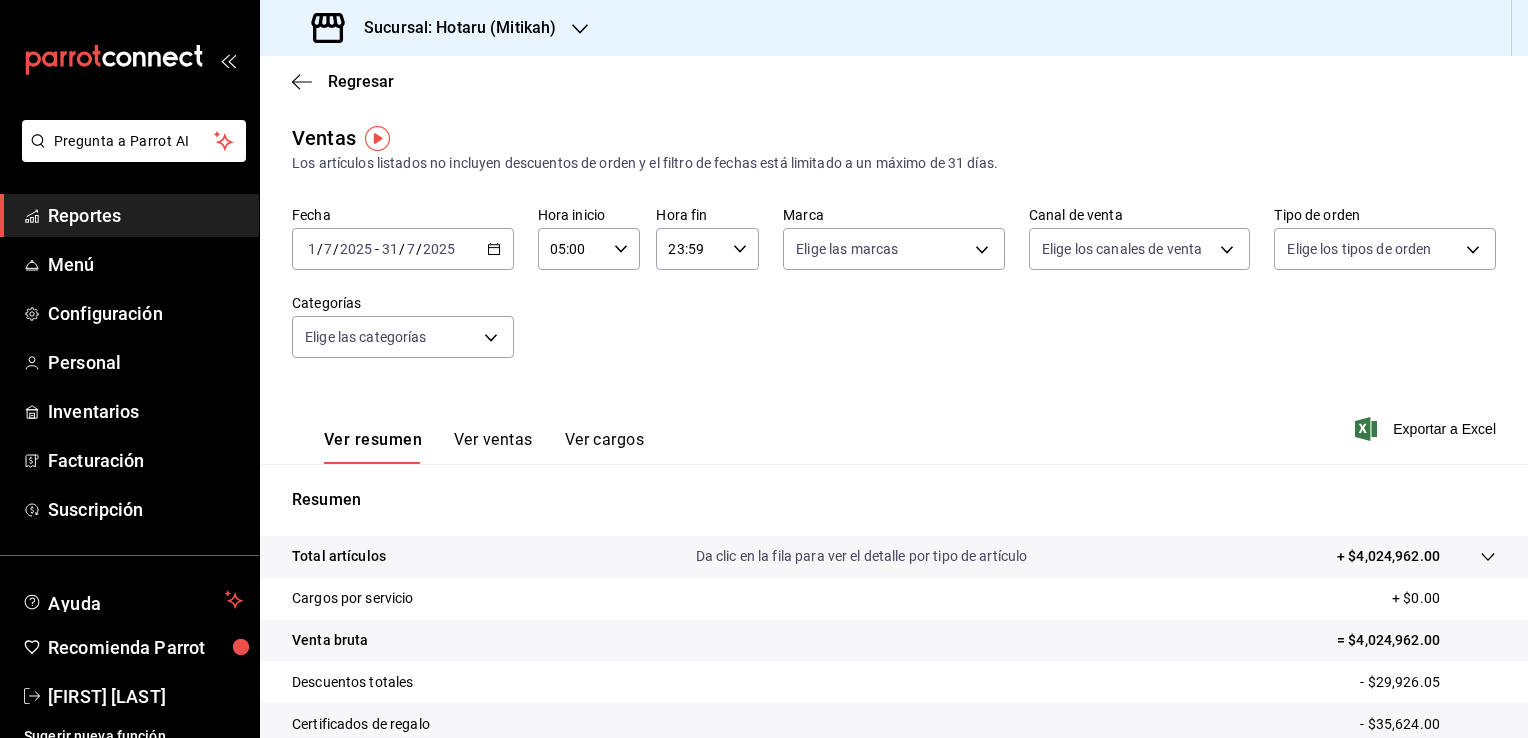 click 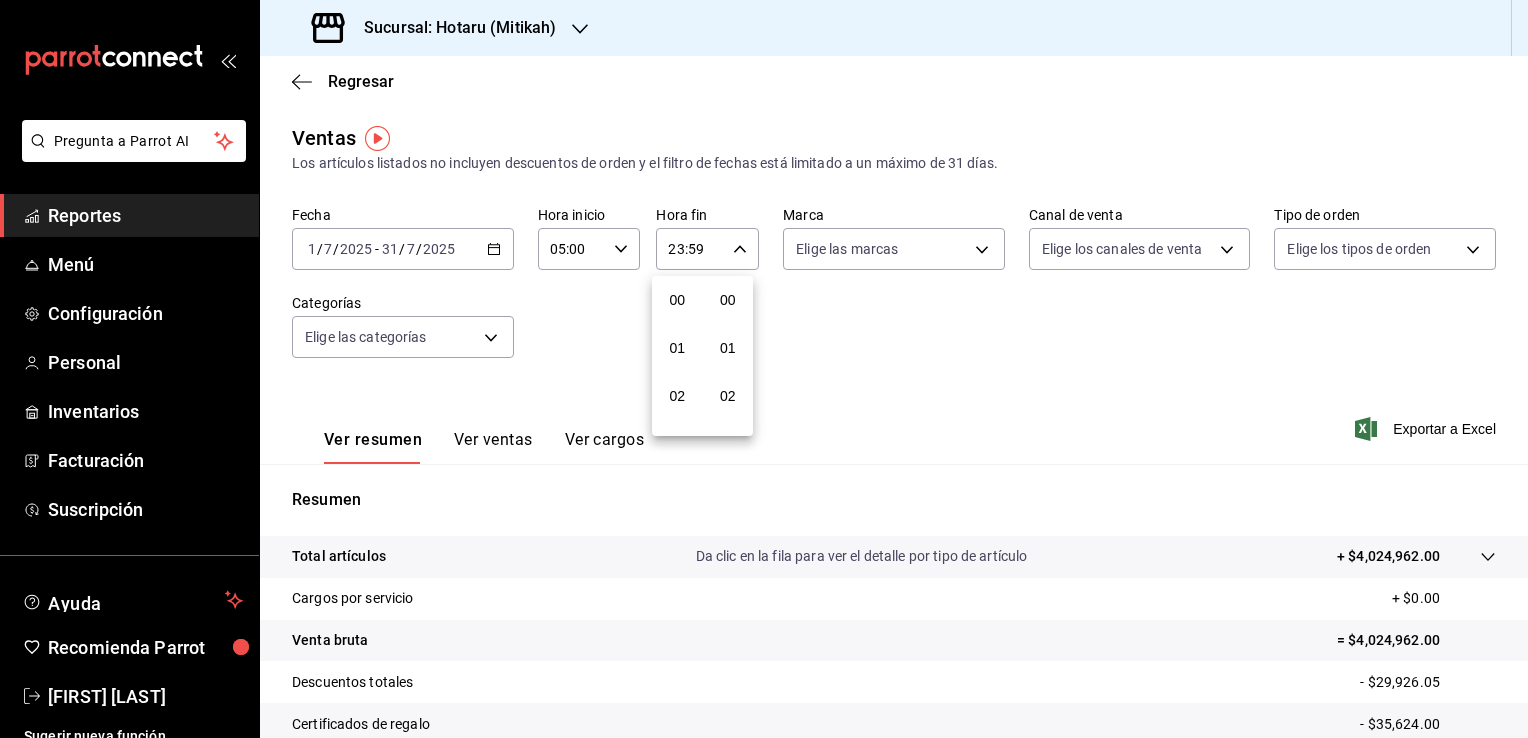 scroll, scrollTop: 1011, scrollLeft: 0, axis: vertical 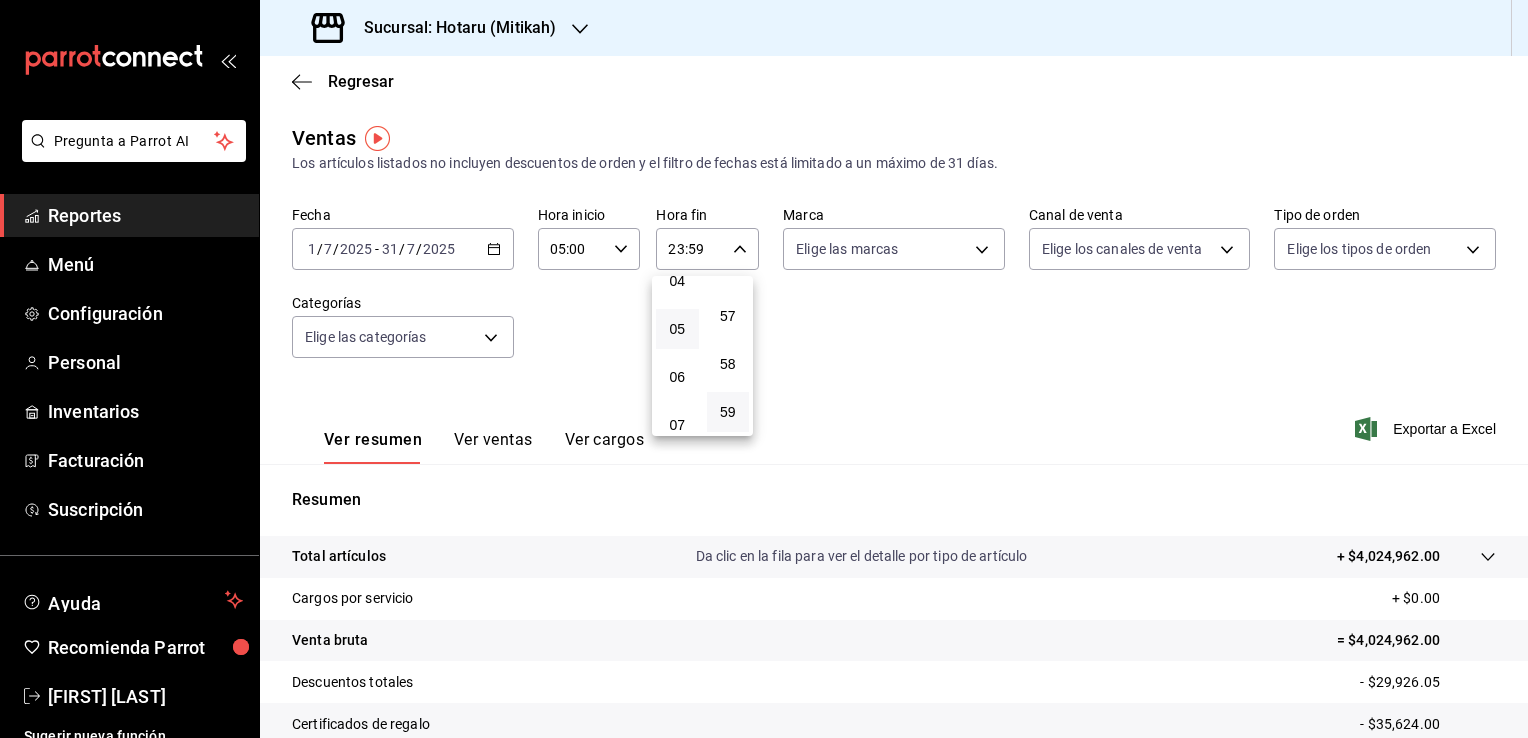 click on "05" at bounding box center [677, 329] 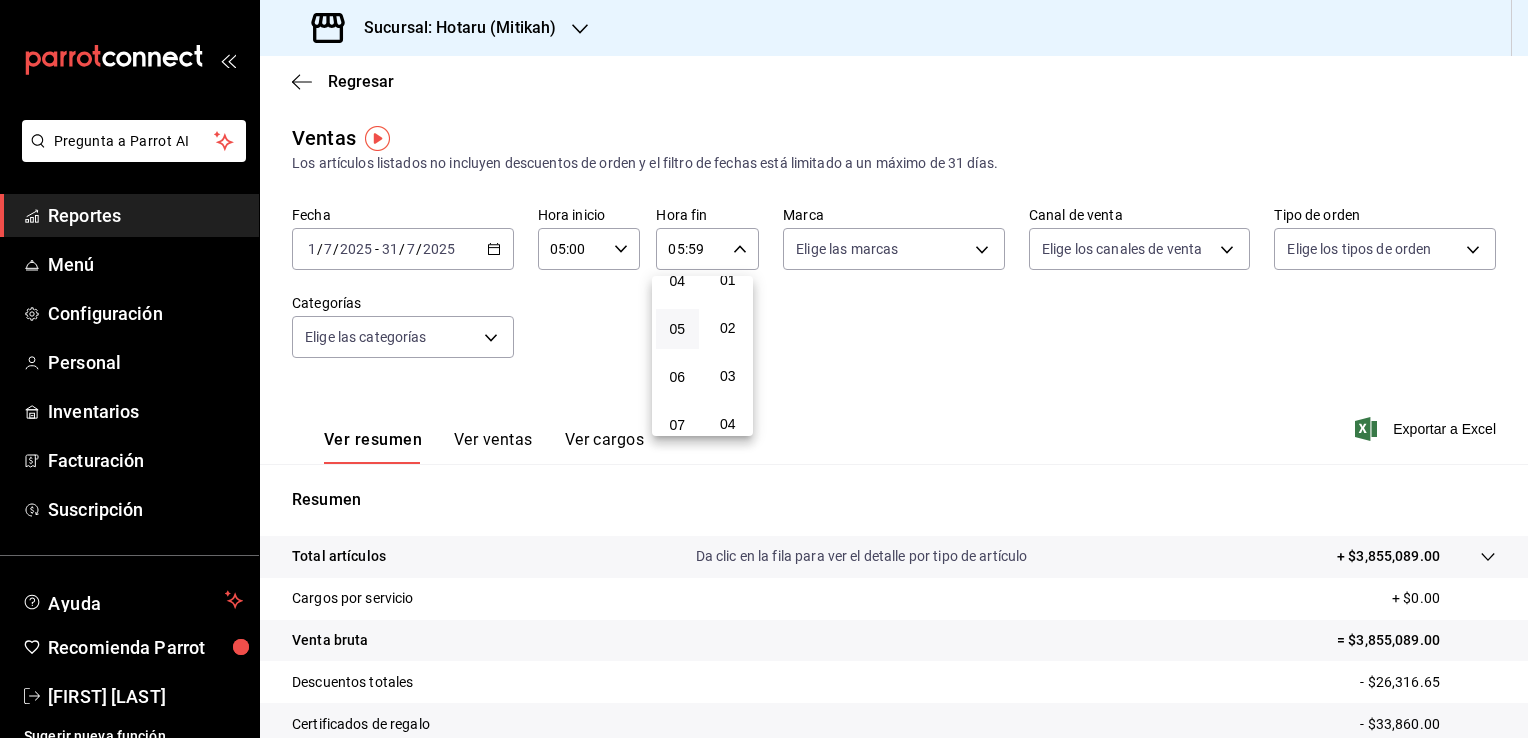 scroll, scrollTop: 0, scrollLeft: 0, axis: both 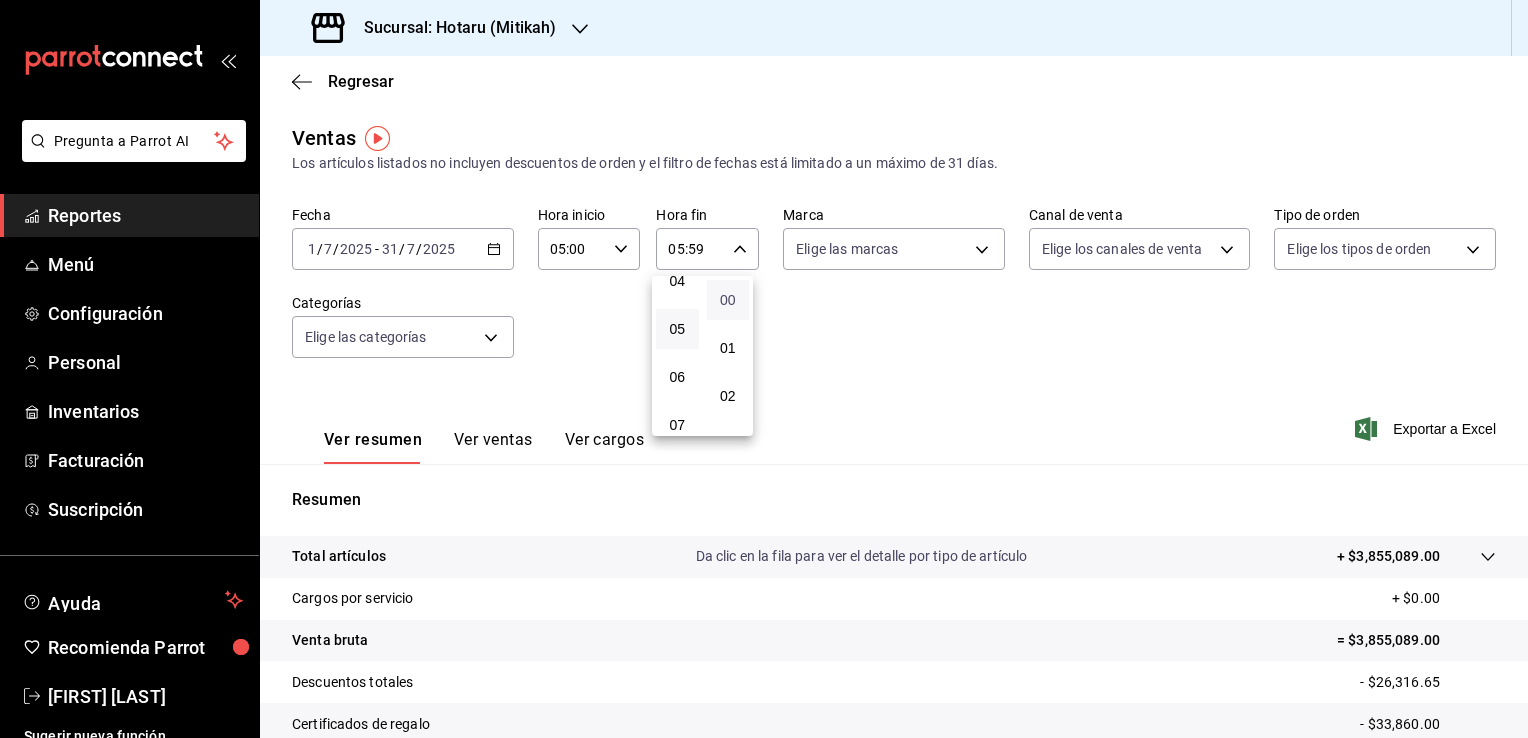 click on "00" at bounding box center [728, 300] 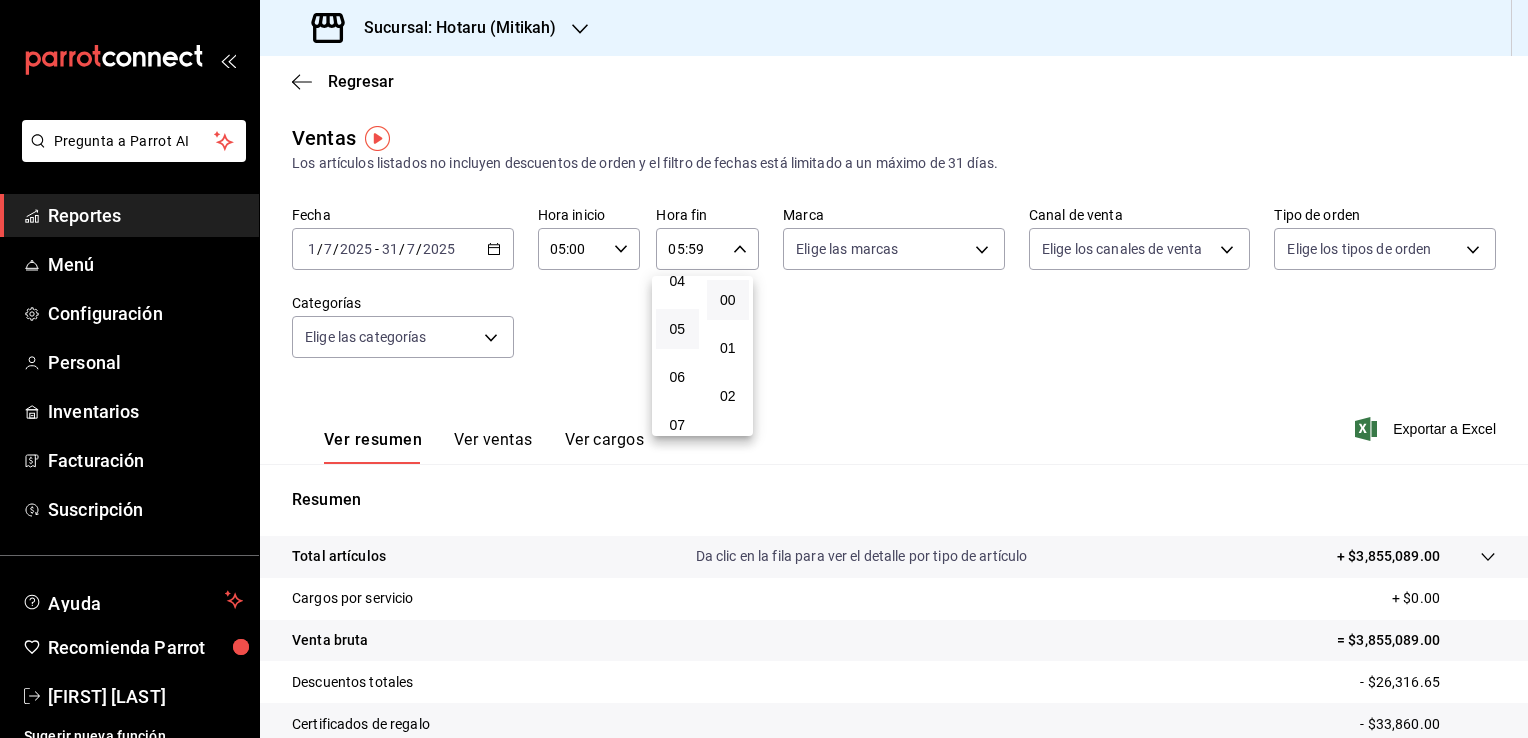 type on "05:00" 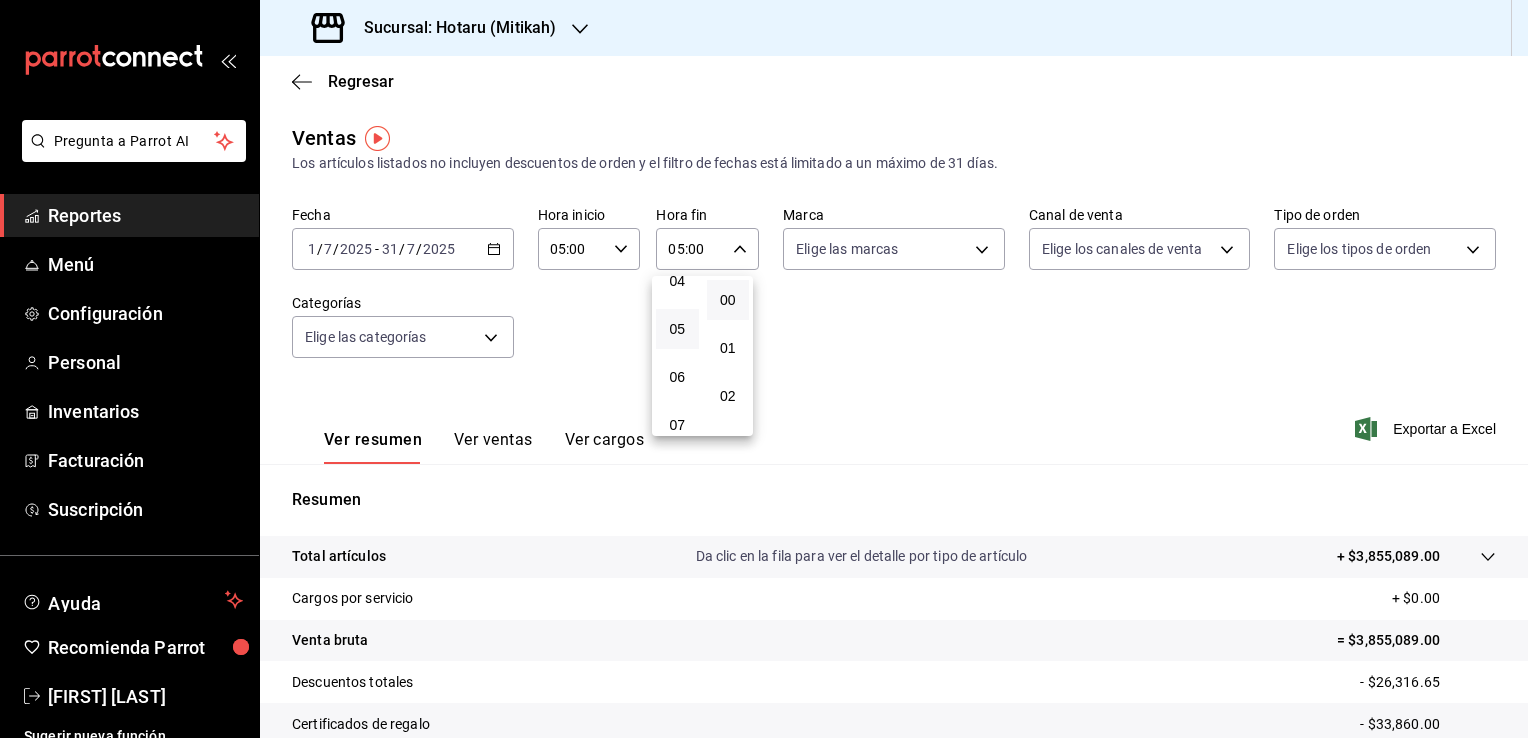click at bounding box center [764, 369] 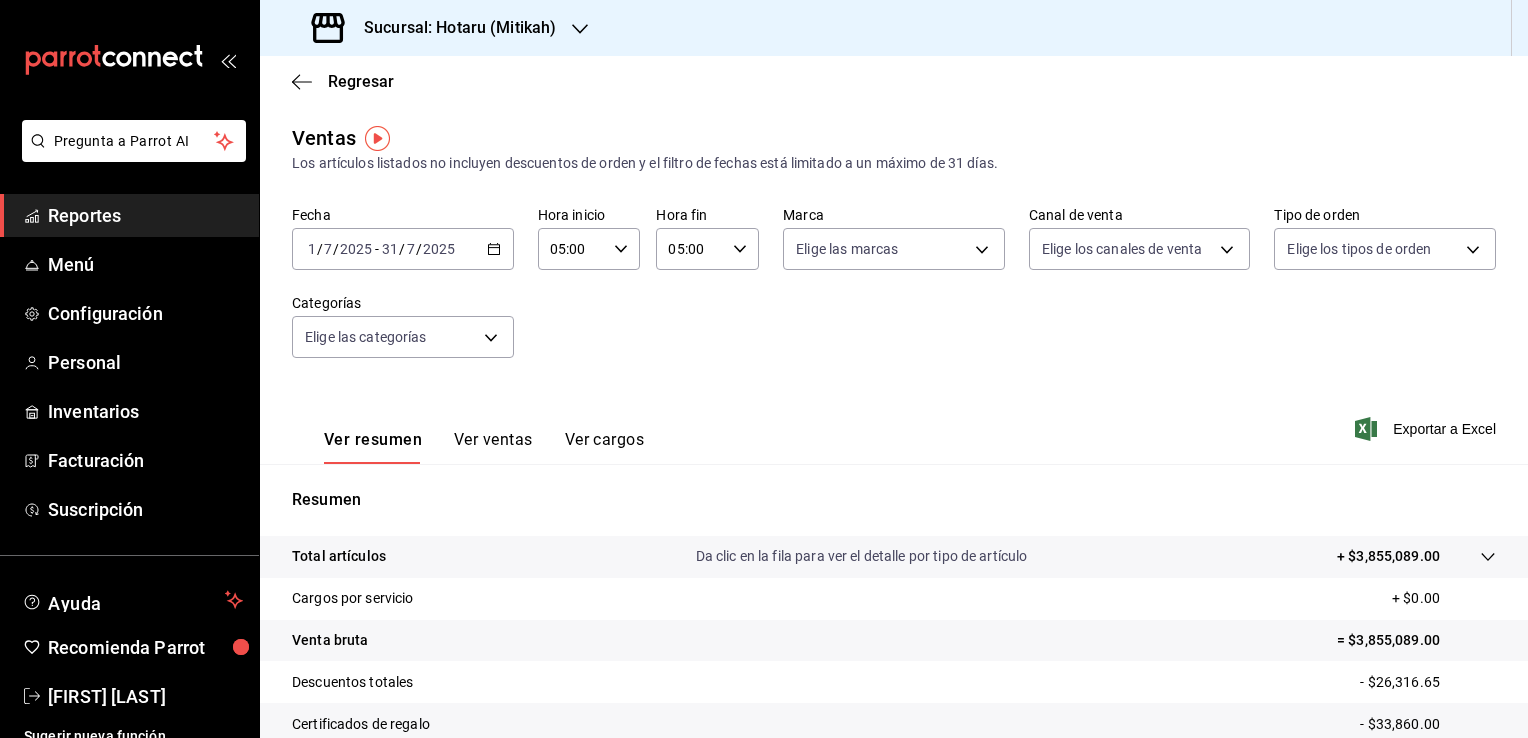 type 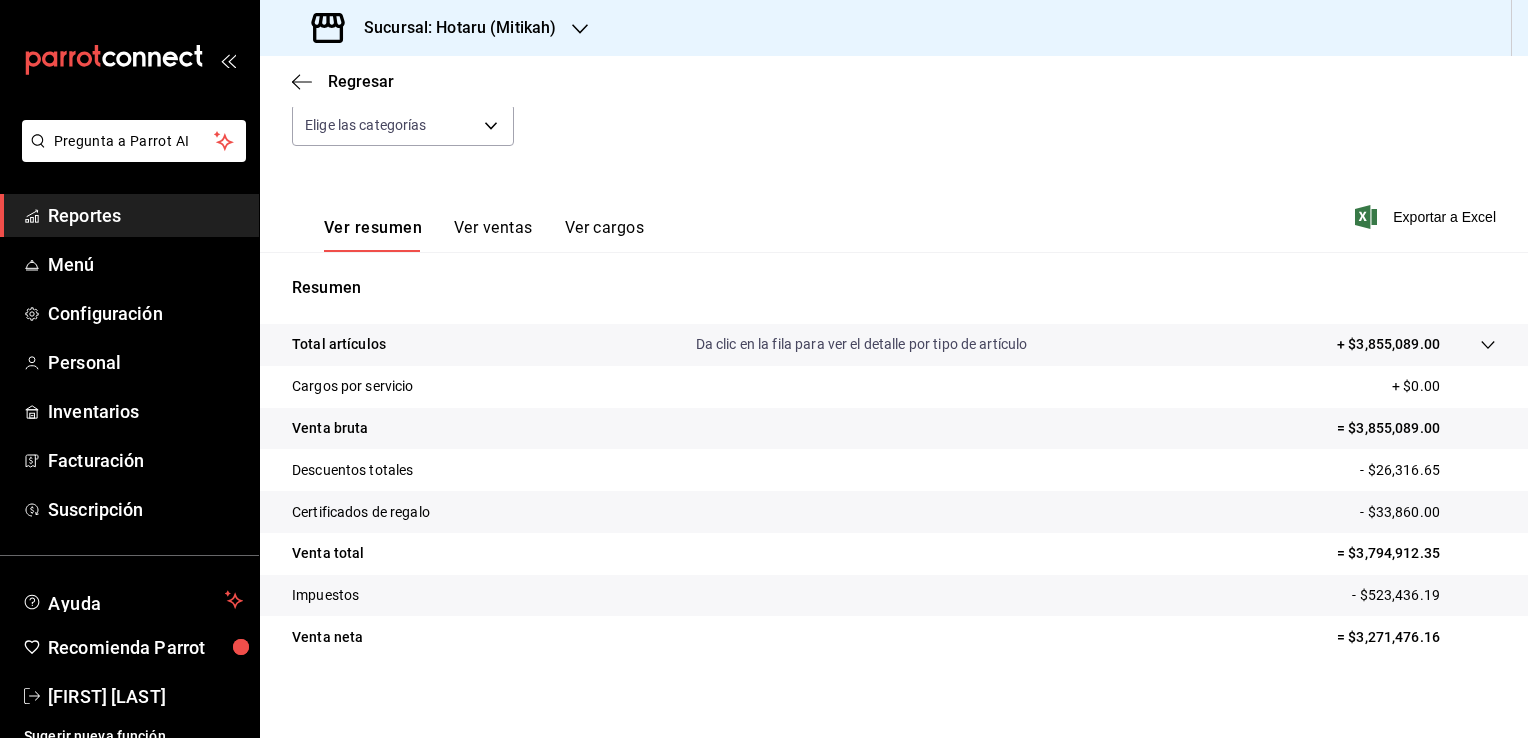 scroll, scrollTop: 220, scrollLeft: 0, axis: vertical 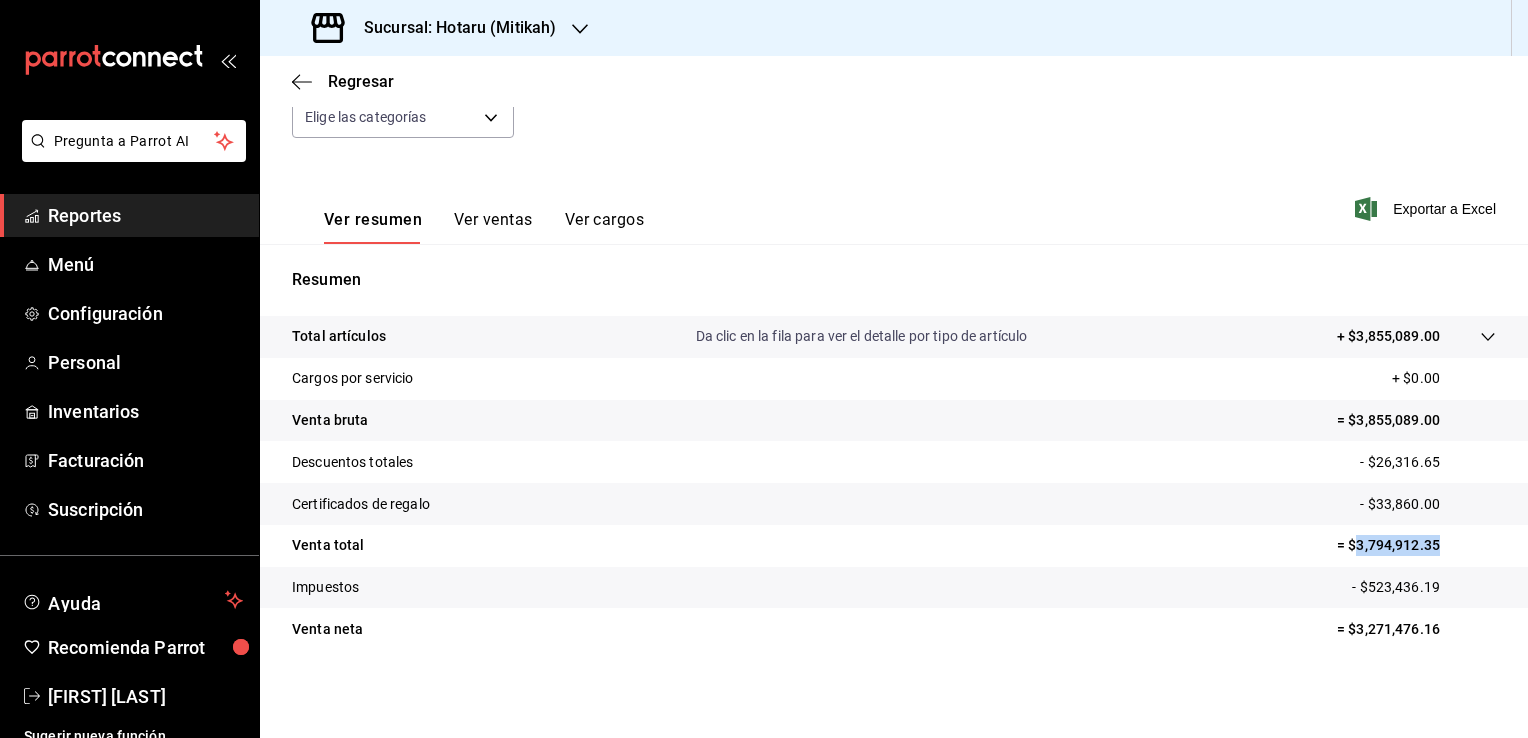 drag, startPoint x: 1339, startPoint y: 547, endPoint x: 1431, endPoint y: 546, distance: 92.00543 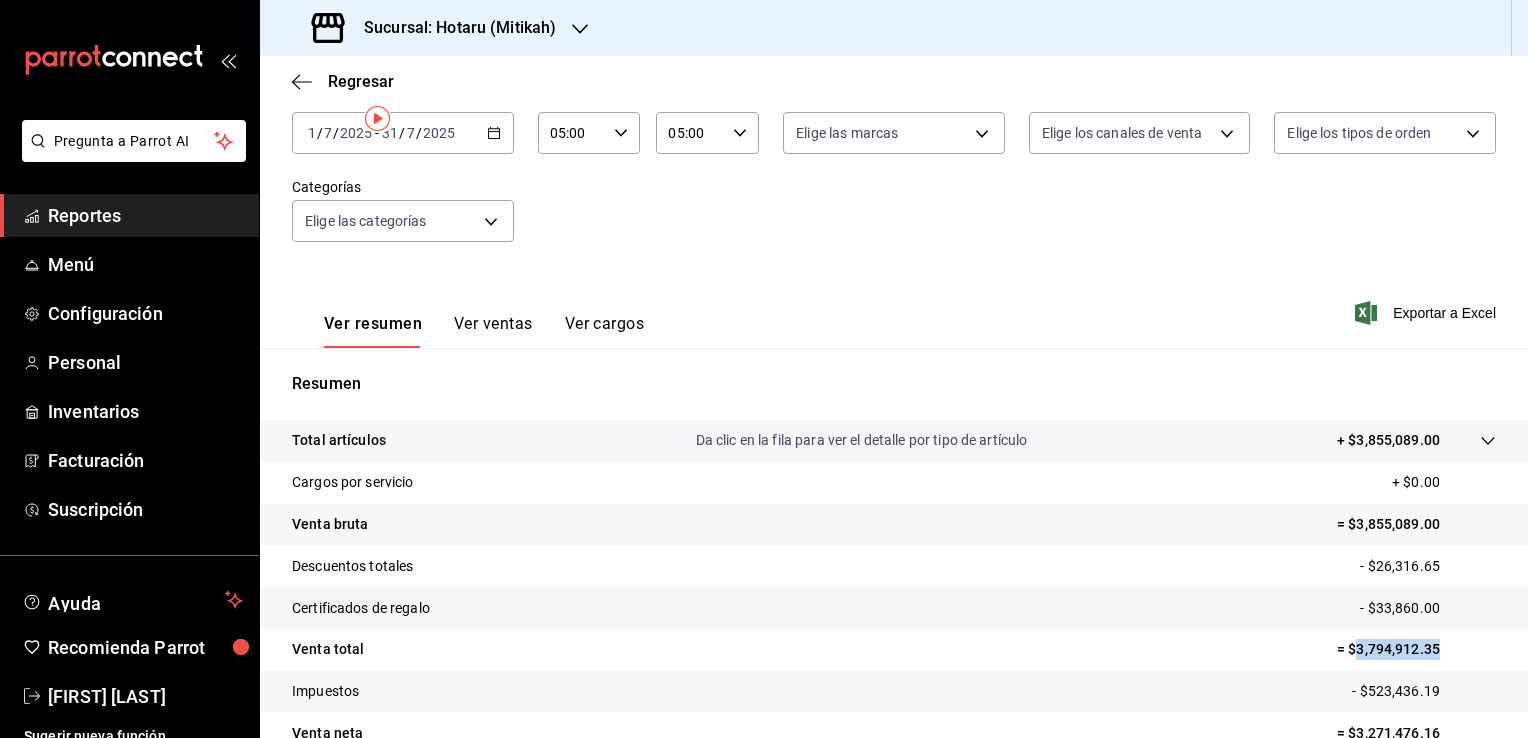 scroll, scrollTop: 20, scrollLeft: 0, axis: vertical 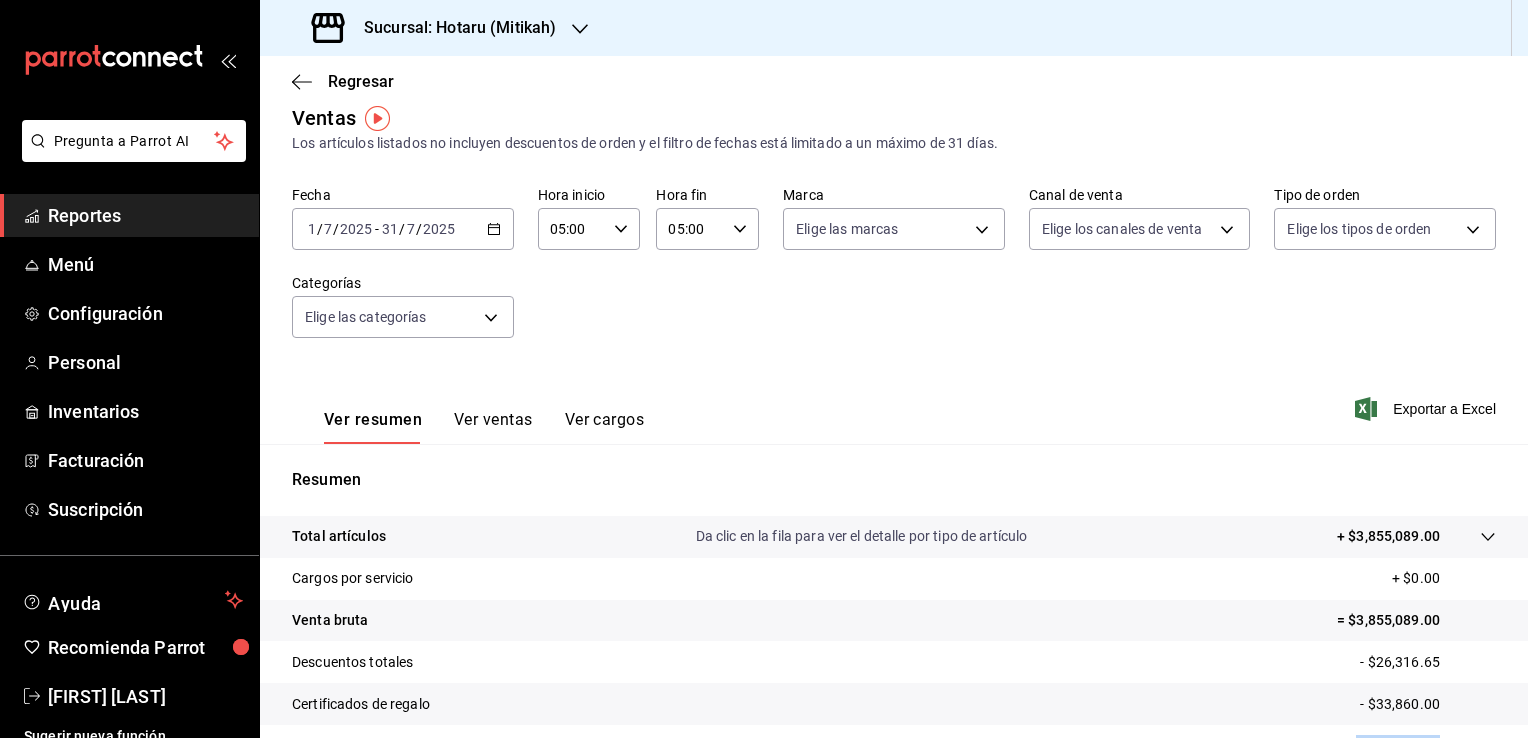 click 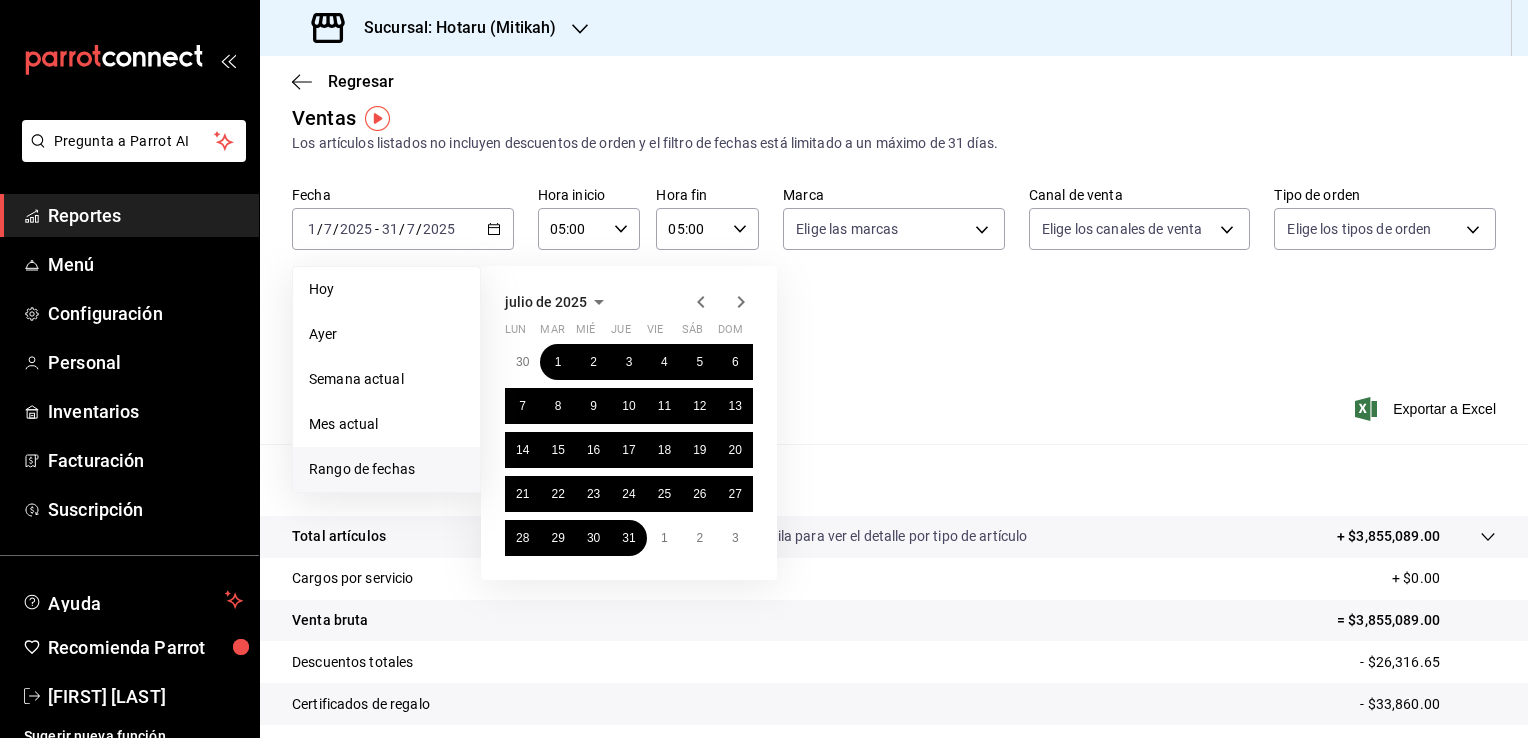 click on "Regresar" at bounding box center [894, 81] 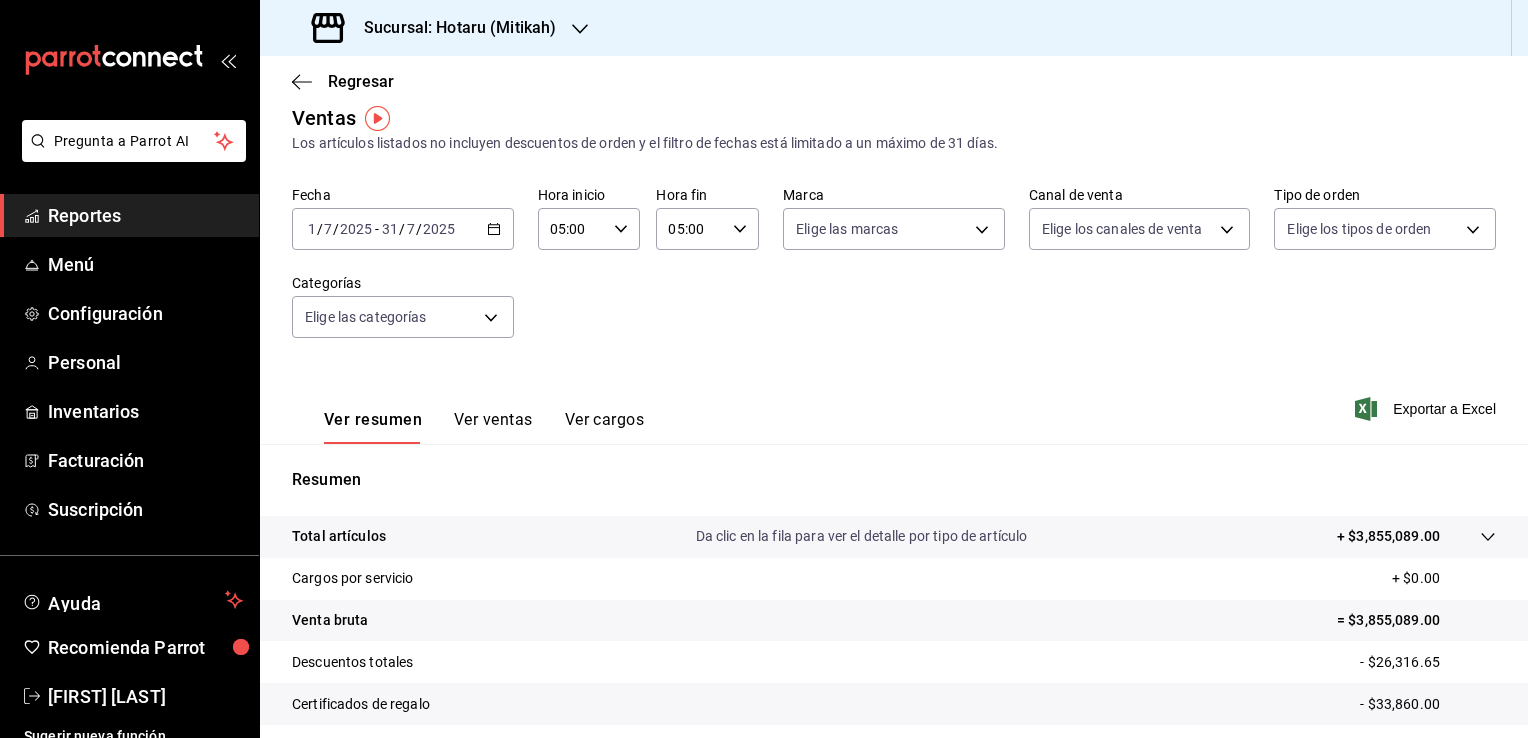 click on "Regresar" at bounding box center [894, 81] 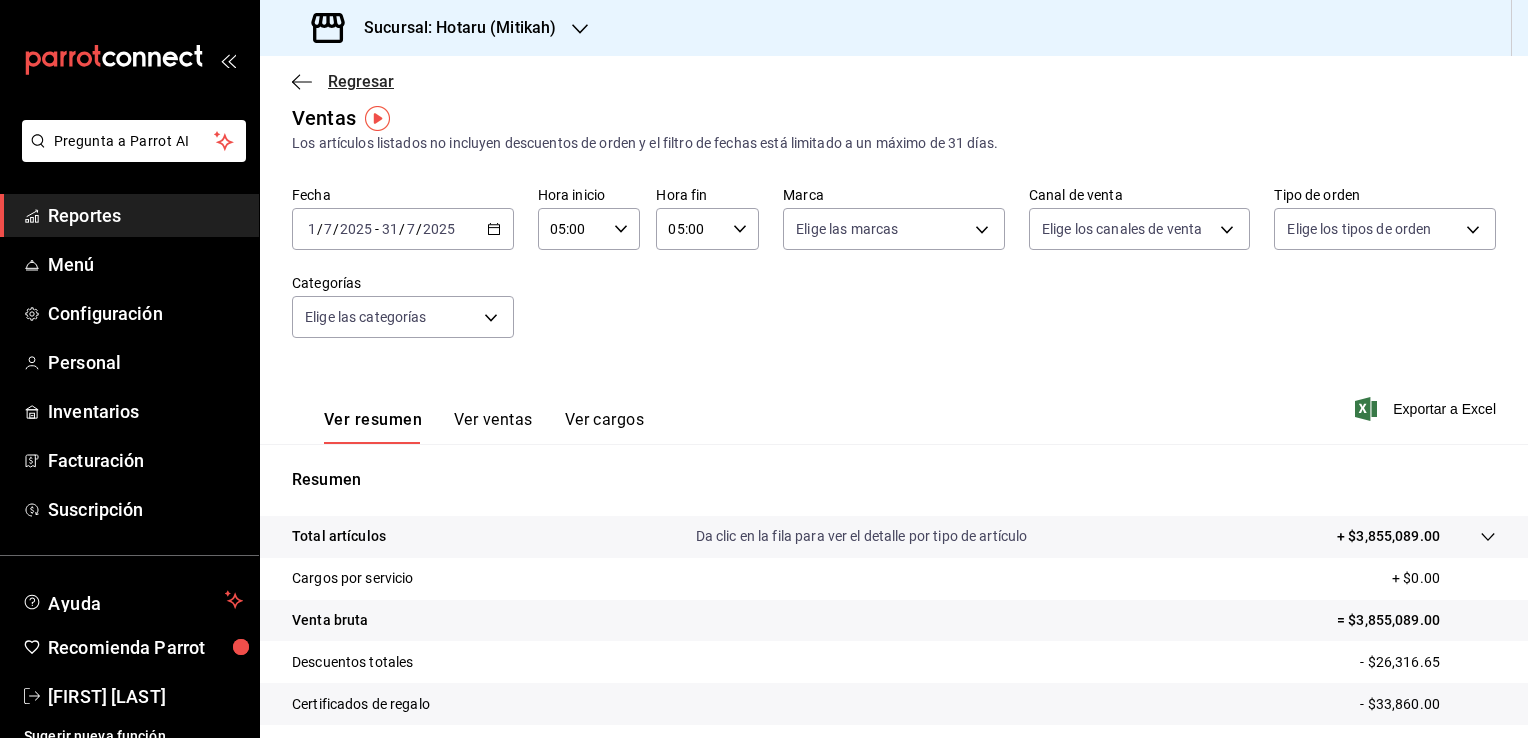 click 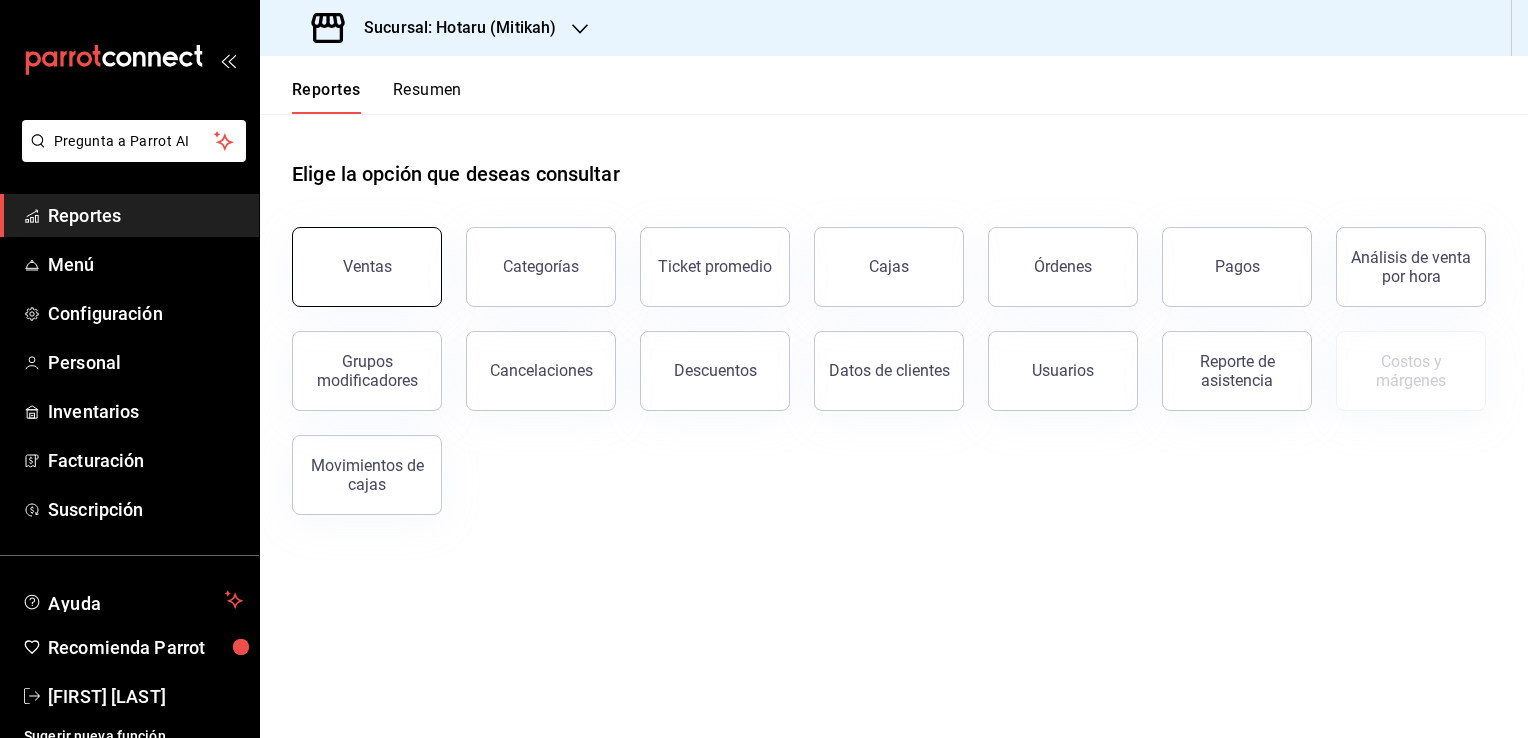 click on "Ventas" at bounding box center [367, 267] 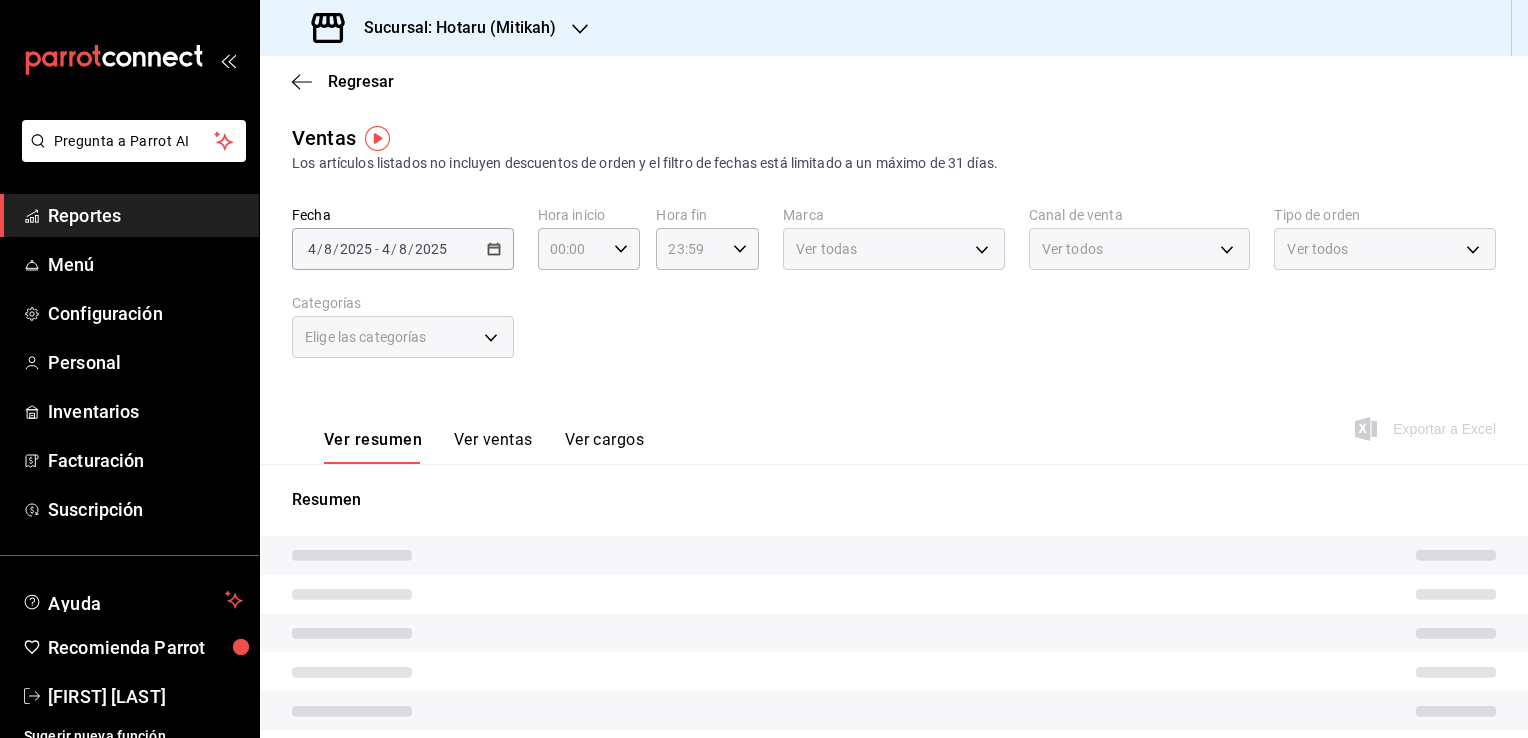 click on "2025-08-04 4 / 8 / 2025 - 2025-08-04 4 / 8 / 2025" at bounding box center [403, 249] 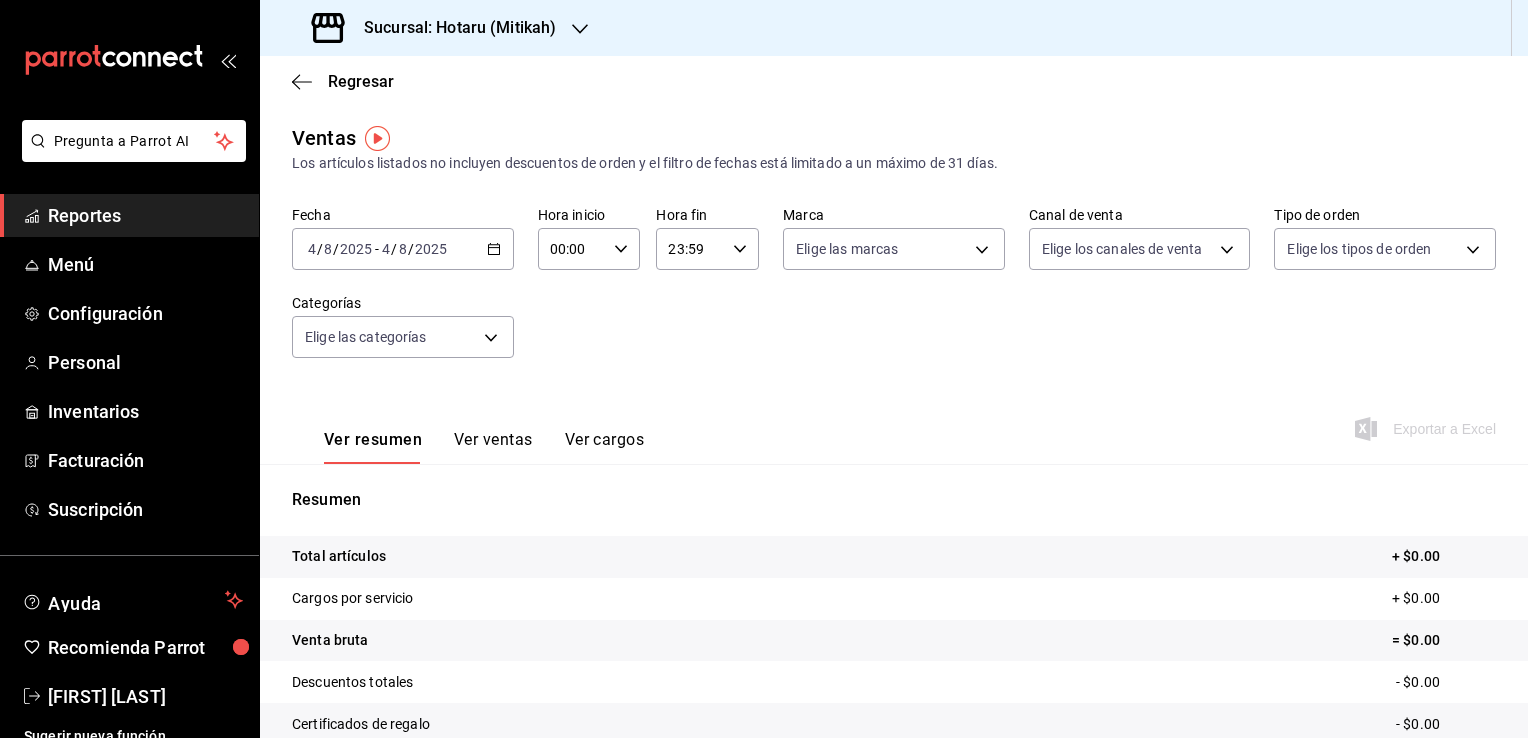 click on "2025-08-04 4 / 8 / 2025 - 2025-08-04 4 / 8 / 2025" at bounding box center [403, 249] 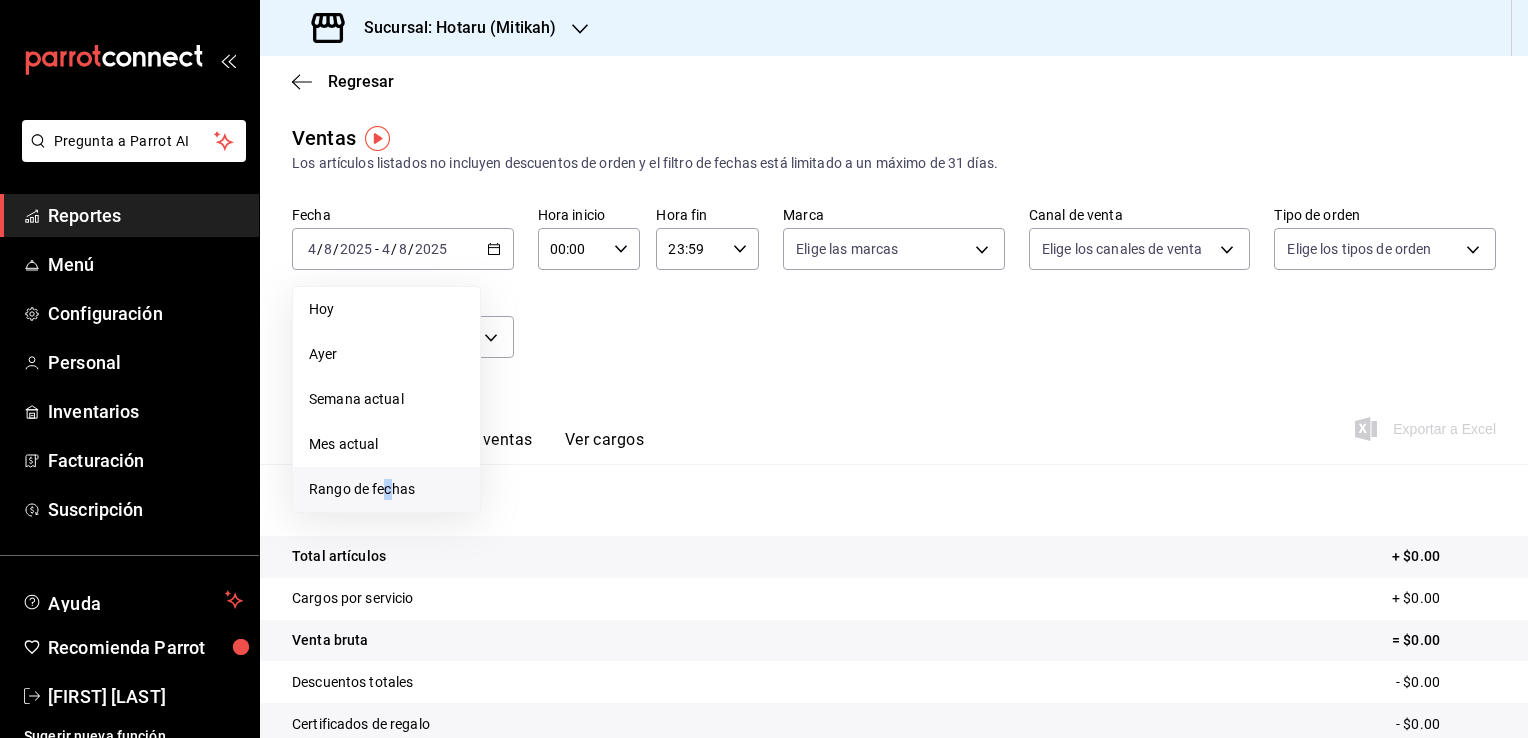 click on "Rango de fechas" at bounding box center (386, 489) 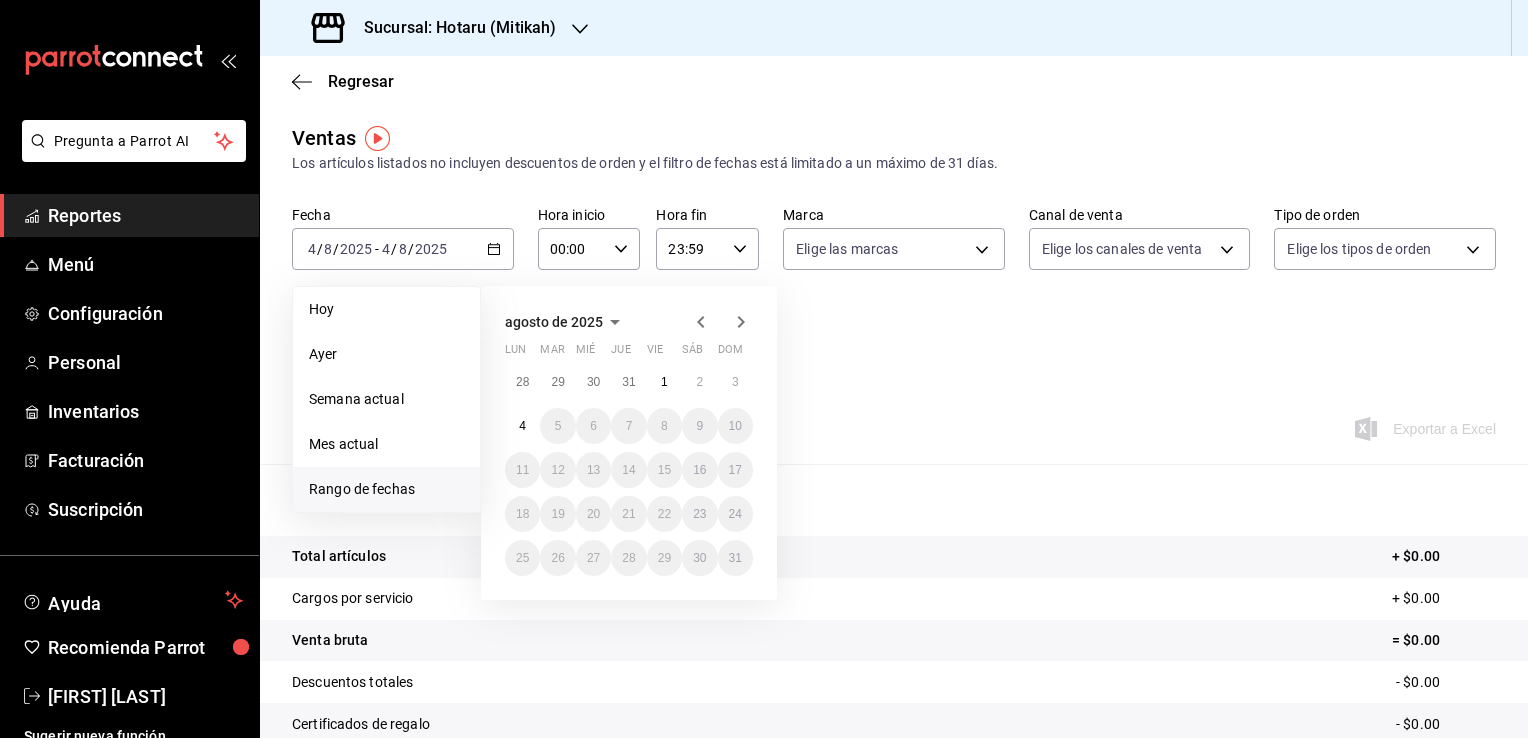 click 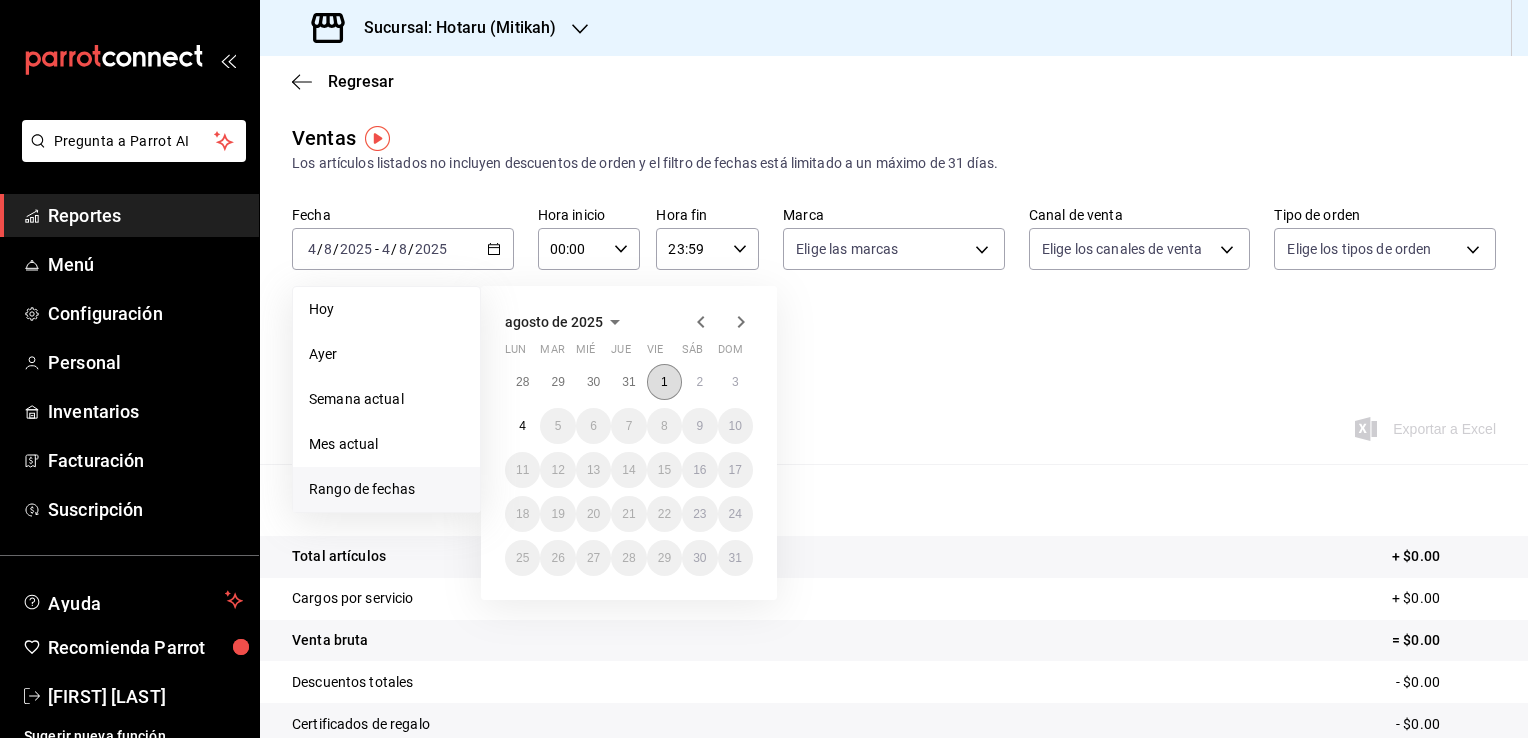 click on "1" at bounding box center [664, 382] 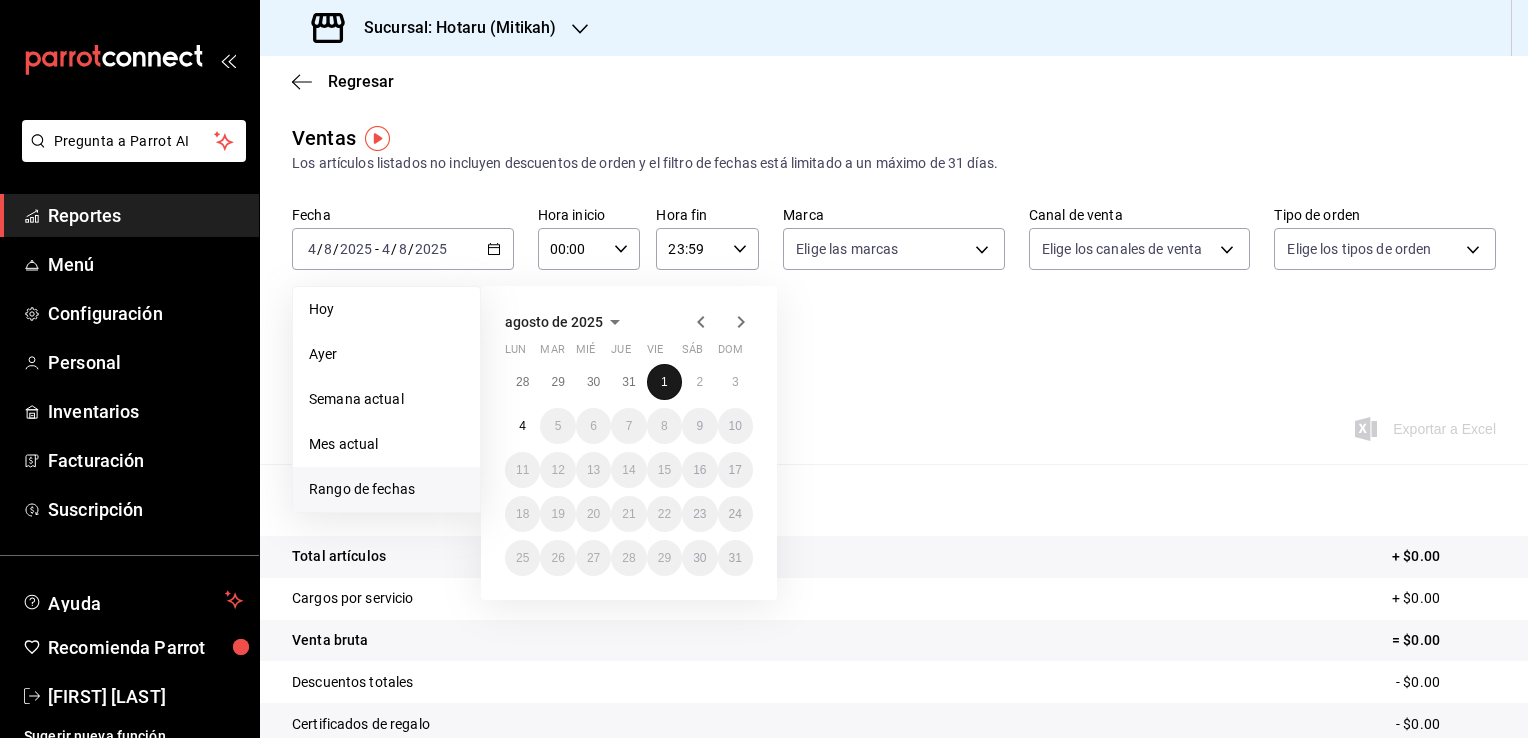 click on "1" at bounding box center (664, 382) 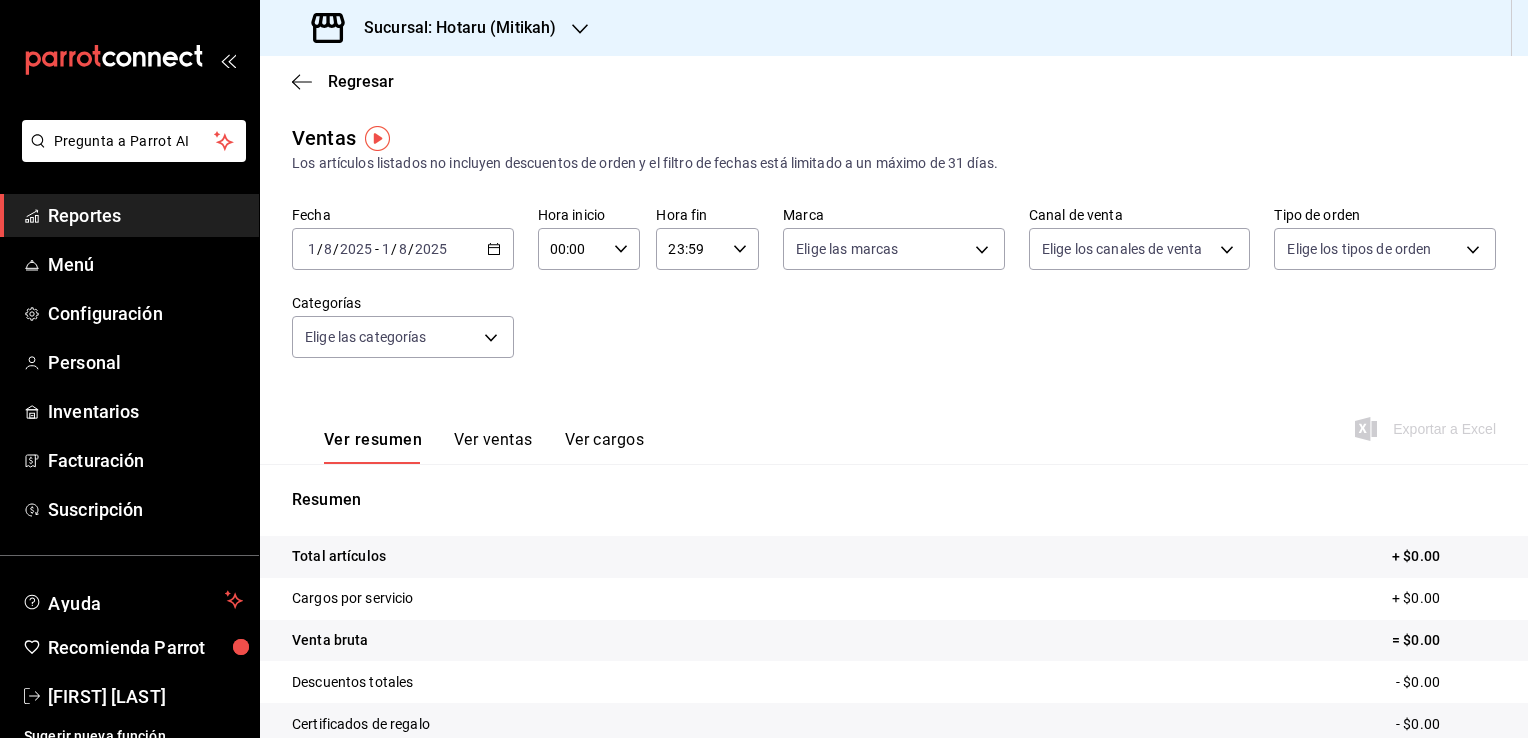 click on "Ver resumen Ver ventas Ver cargos Exportar a Excel" at bounding box center (894, 423) 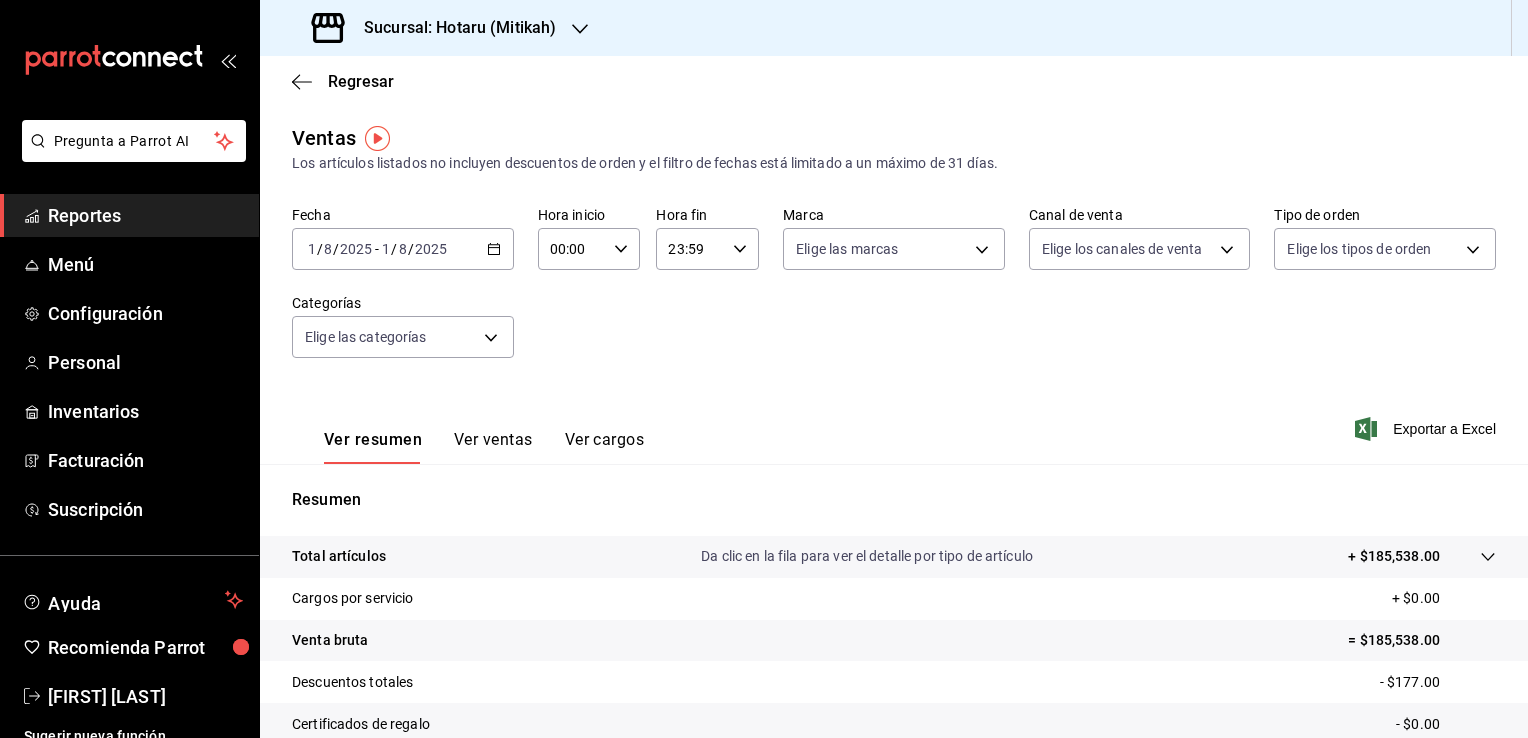 click on "2025-08-01 1 / 8 / 2025 - 2025-08-01 1 / 8 / 2025" at bounding box center (403, 249) 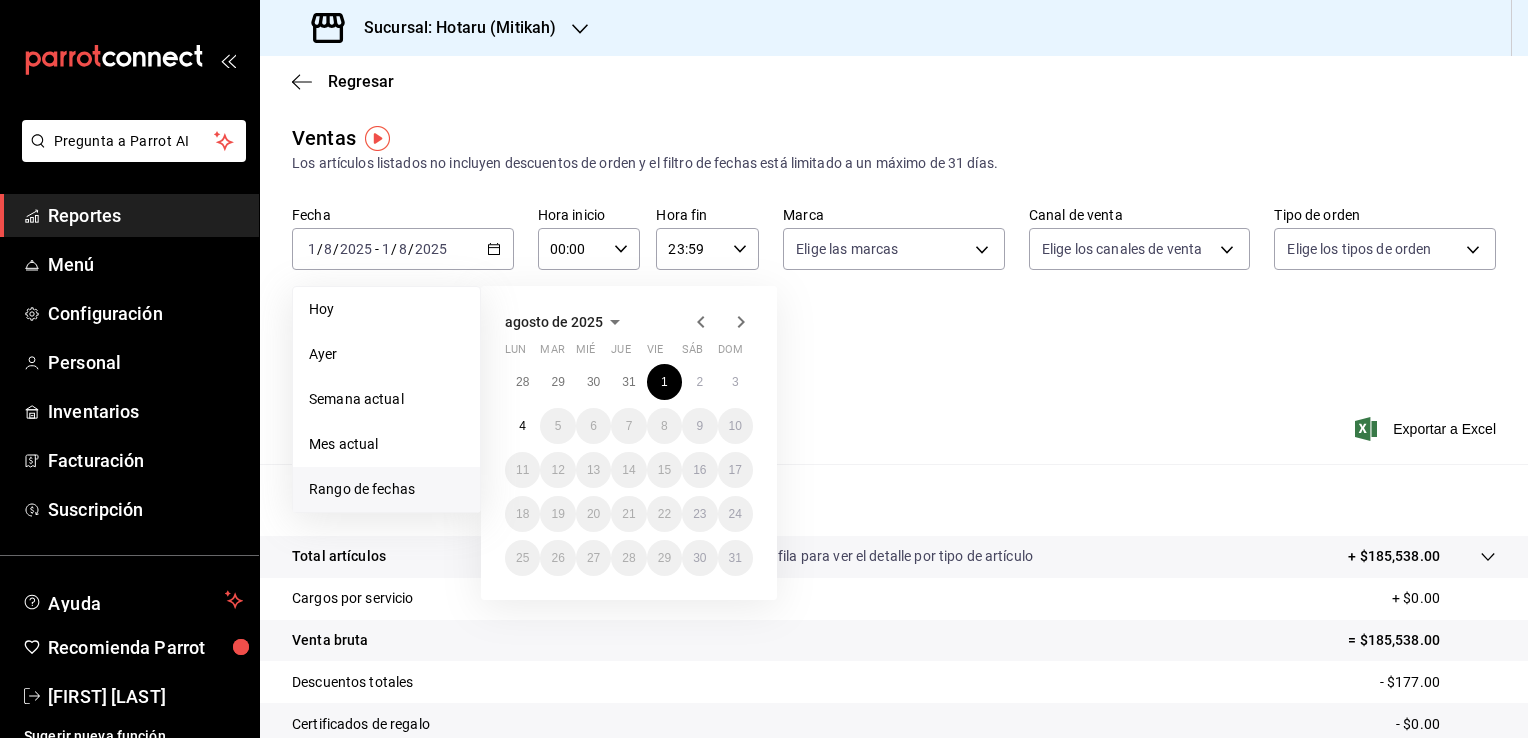 click 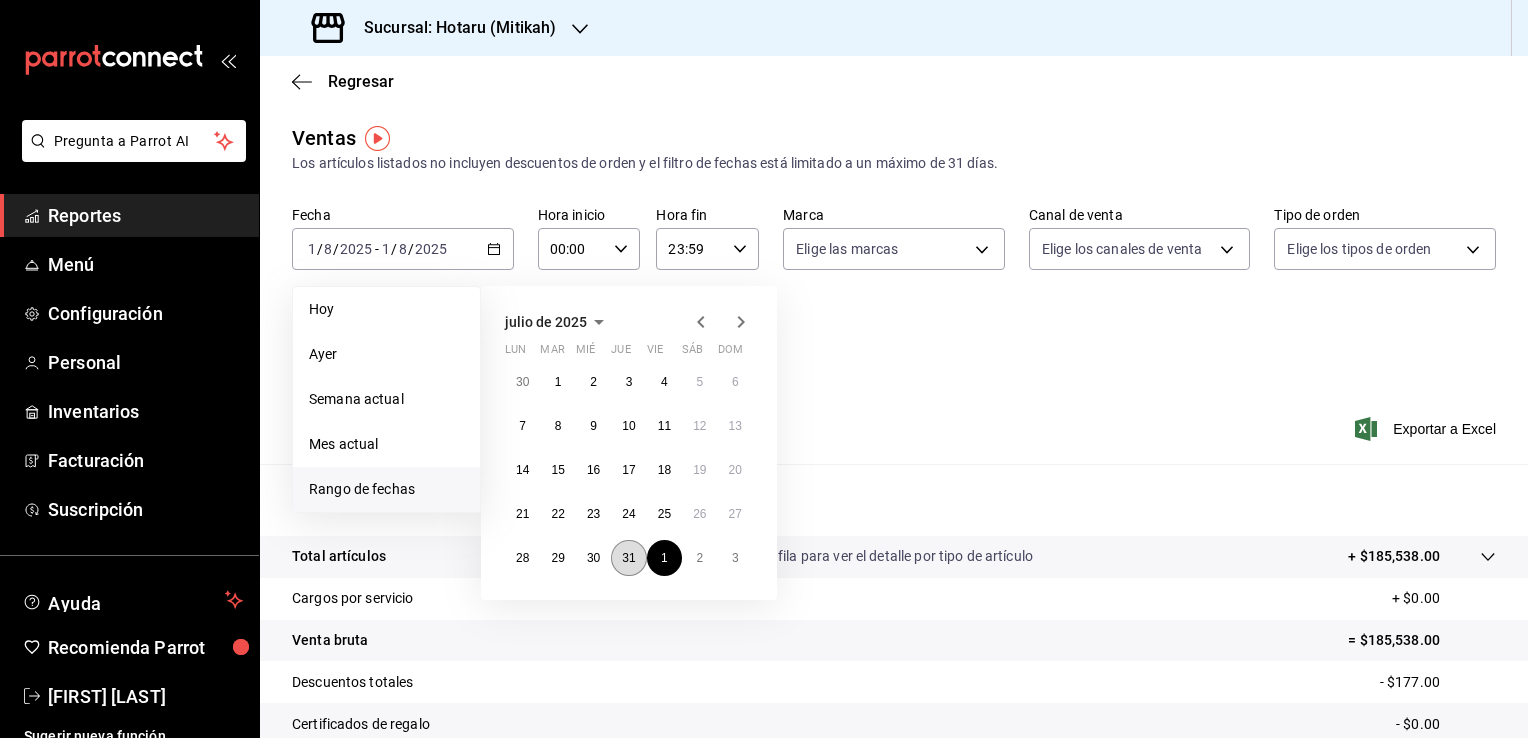 click on "31" at bounding box center (628, 558) 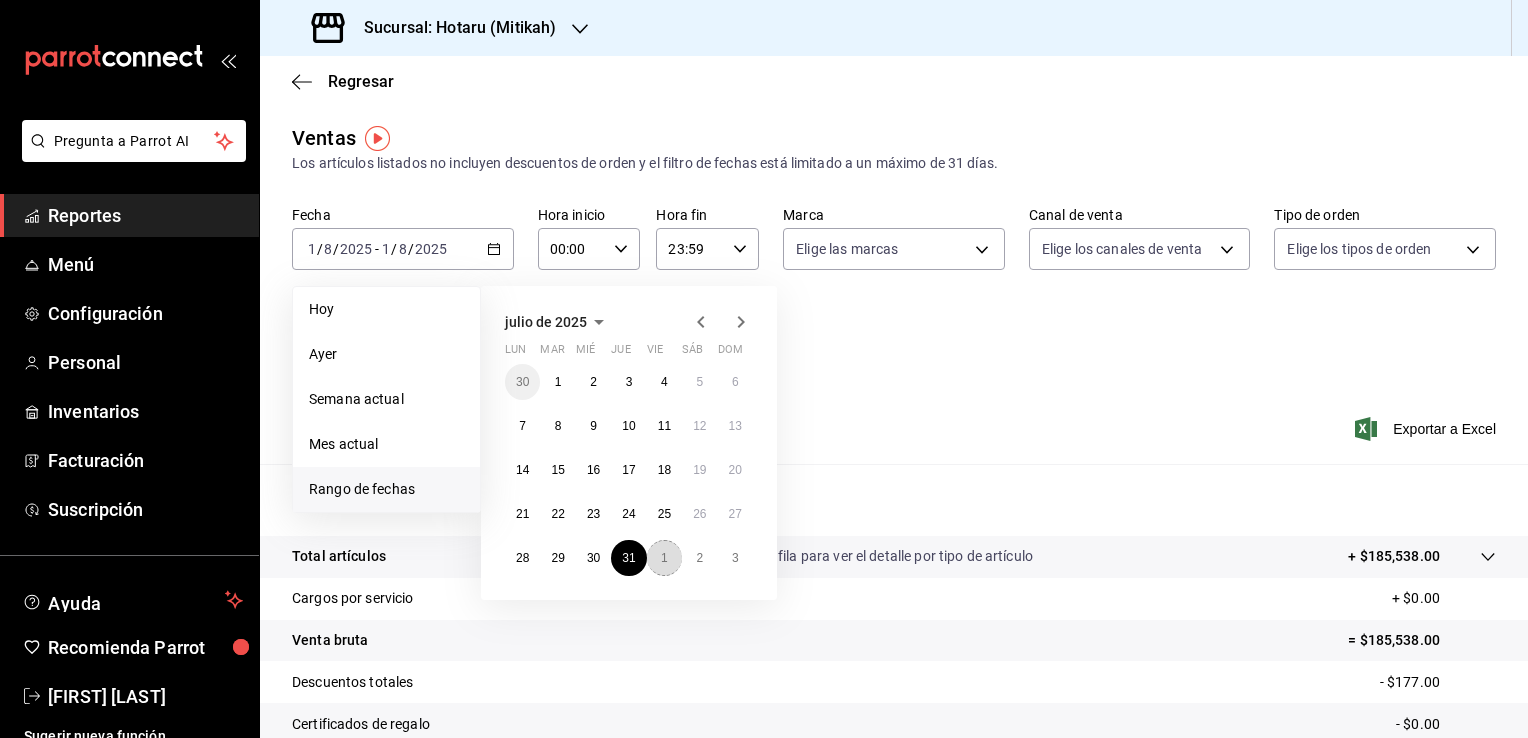 click on "1" at bounding box center (664, 558) 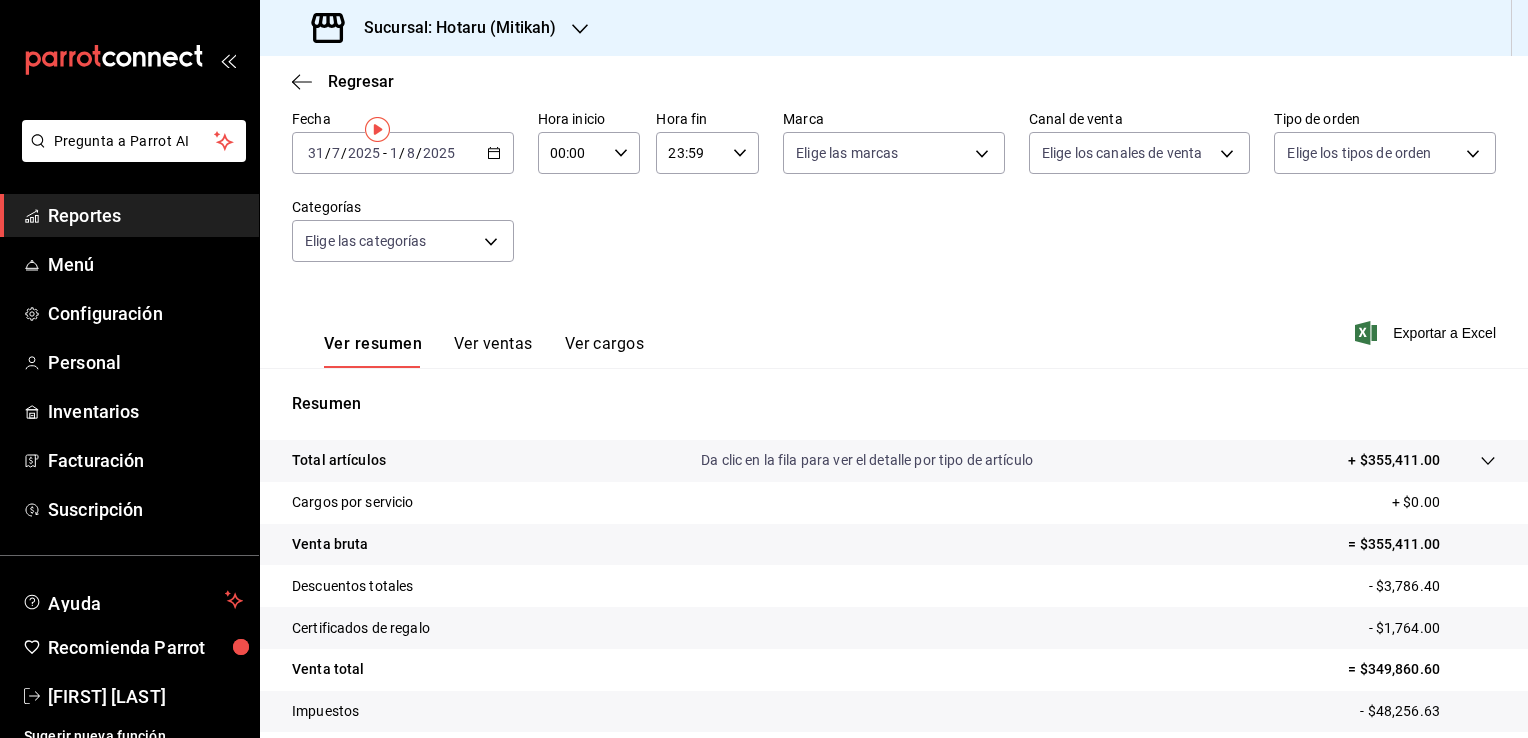 scroll, scrollTop: 0, scrollLeft: 0, axis: both 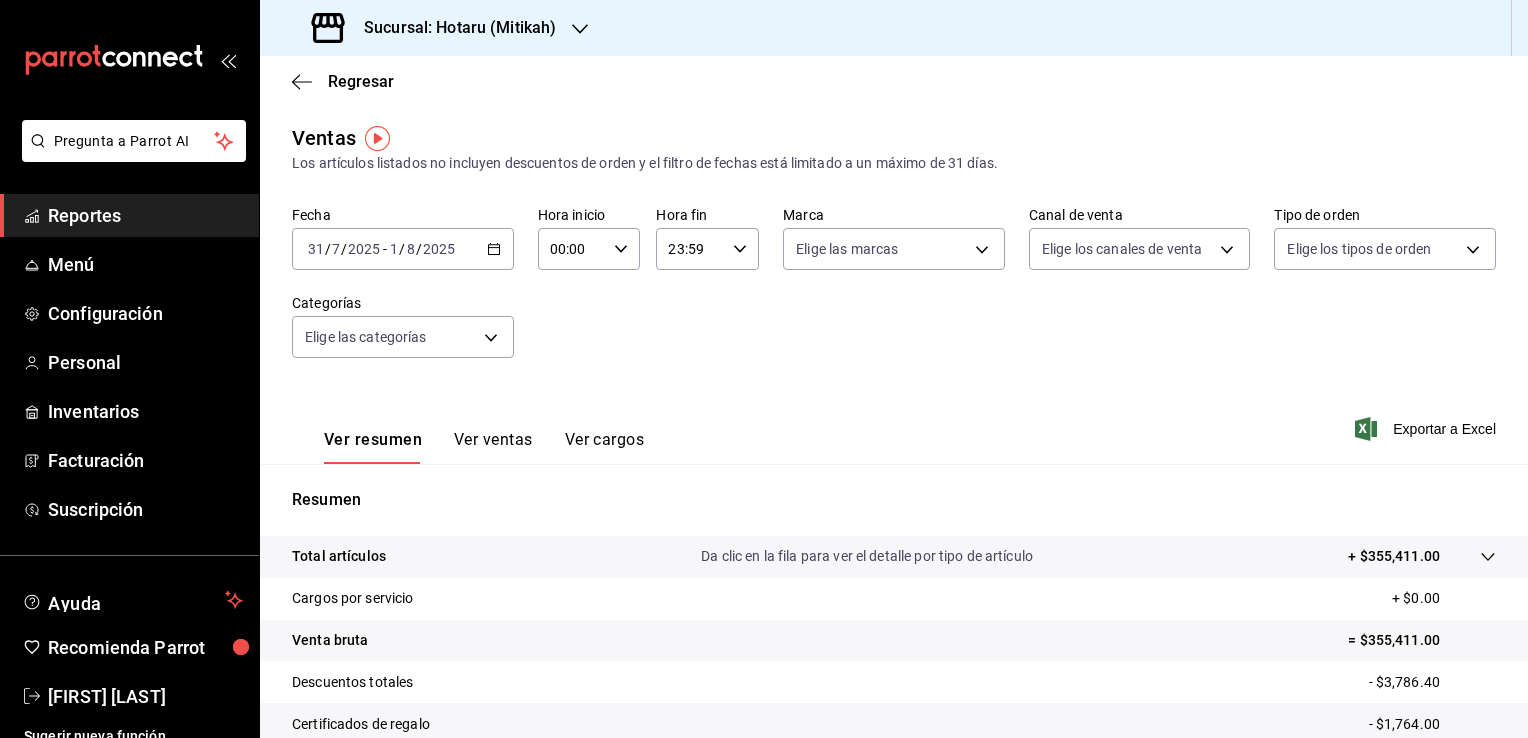 click 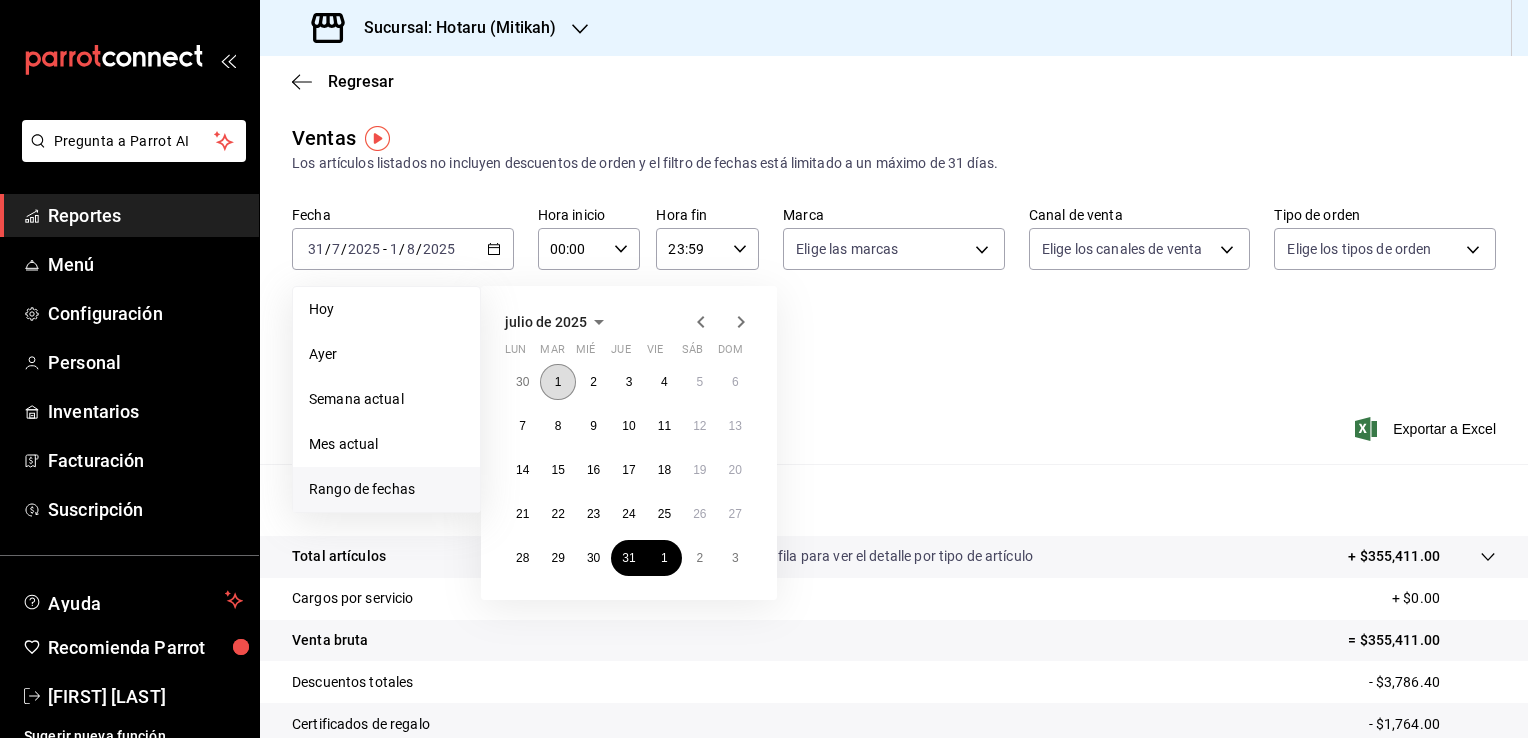 click on "1" at bounding box center [557, 382] 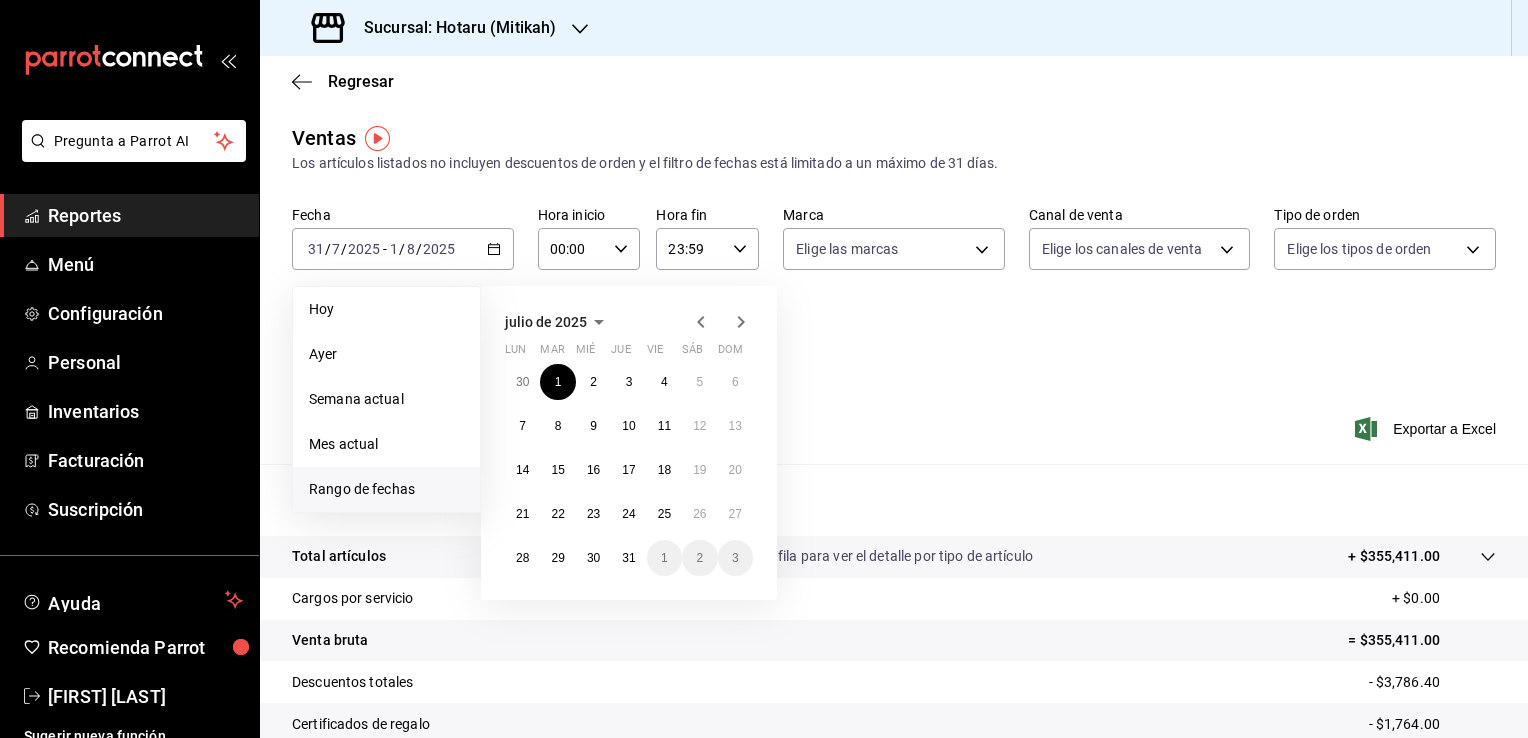 click on "Fecha [YEAR]-[MONTH]-[DATE] [DATE] / [MONTH] / [YEAR] - [YEAR]-[MONTH]-[DATE] [DATE] / [MONTH] / [YEAR] Hoy Ayer Semana actual Mes actual Rango de fechas [MONTH] de [YEAR] lun mar mié jue vie sáb dom 30 1 2 3 4 5 6 7 8 9 10 11 12 13 14 15 16 17 18 19 20 21 22 23 24 25 26 27 28 29 30 31 1 2 3 Hora inicio 00:00 Hora inicio Hora fin 23:59 Hora fin Marca Elige las marcas Canal de venta Elige los canales de venta Tipo de orden Elige los tipos de orden Categorías Elige las categorías" at bounding box center (894, 294) 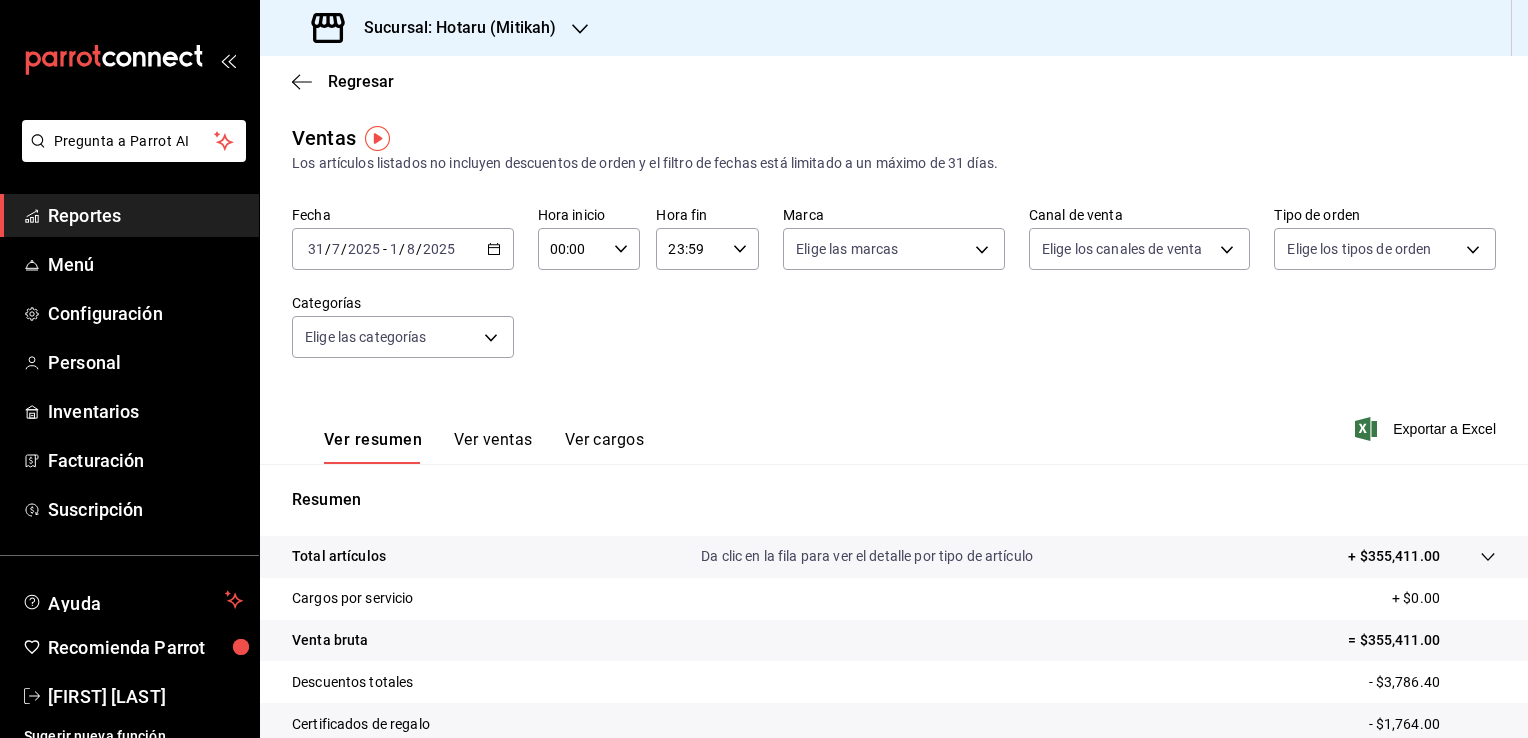 click on "[YEAR]-[MONTH]-[DATE] [DATE] / [MONTH] / [YEAR] - [YEAR]-[MONTH]-[DATE] [DATE] / [MONTH] / [YEAR]" at bounding box center (403, 249) 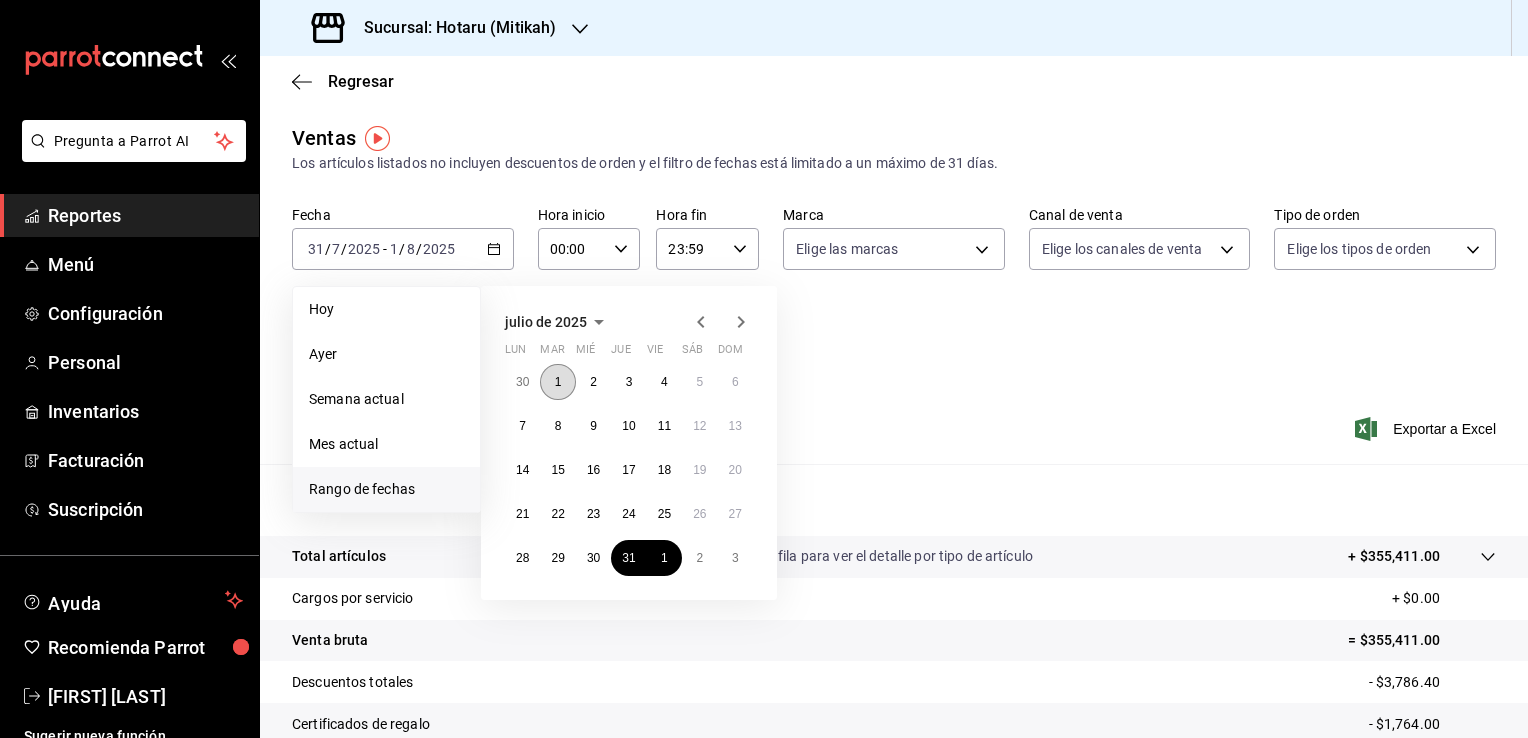 click on "1" at bounding box center (558, 382) 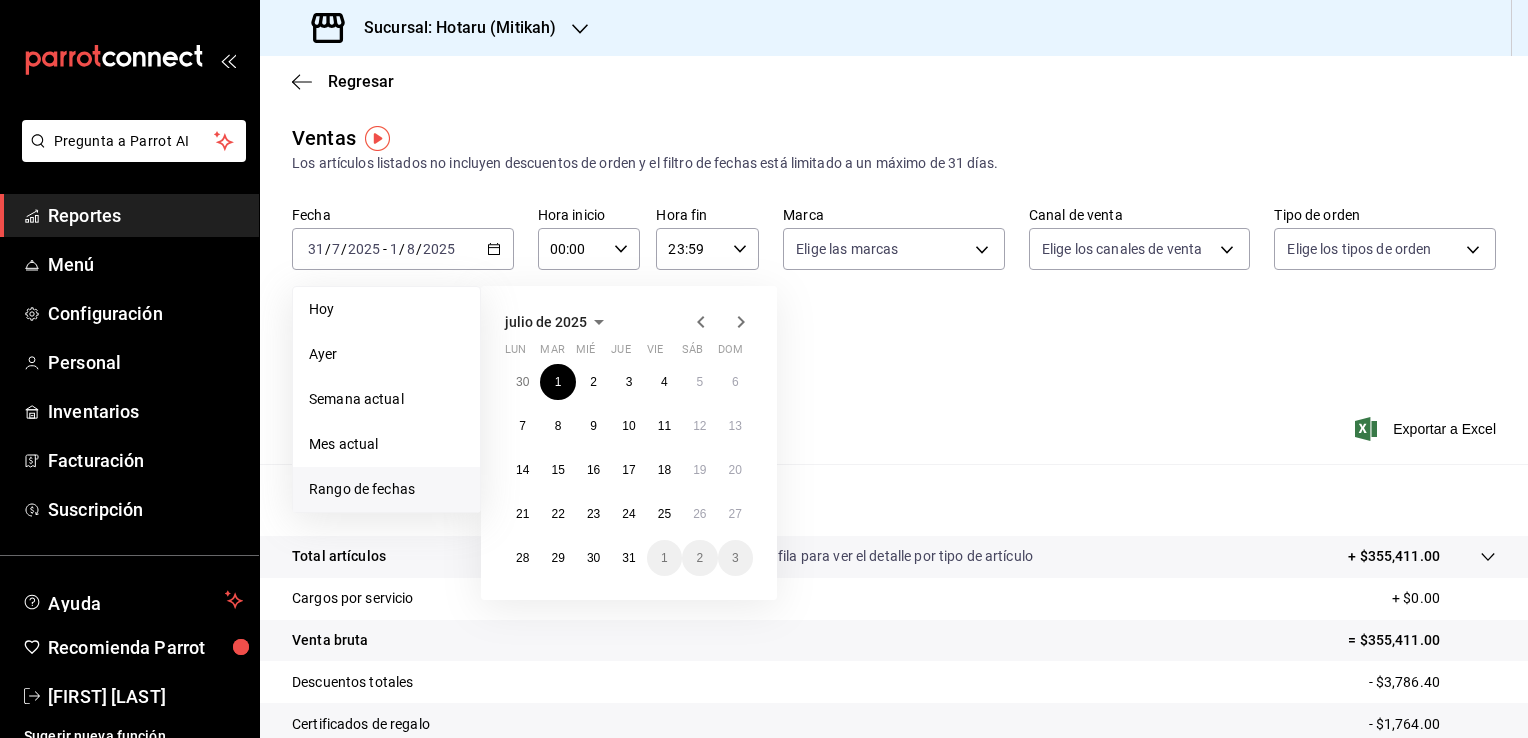 click on "Fecha [YEAR]-[MONTH]-[DATE] [DATE] / [MONTH] / [YEAR] - [YEAR]-[MONTH]-[DATE] [DATE] / [MONTH] / [YEAR] Hoy Ayer Semana actual Mes actual Rango de fechas [MONTH] de [YEAR] lun mar mié jue vie sáb dom 30 1 2 3 4 5 6 7 8 9 10 11 12 13 14 15 16 17 18 19 20 21 22 23 24 25 26 27 28 29 30 31 1 2 3 Hora inicio 00:00 Hora inicio Hora fin 23:59 Hora fin Marca Elige las marcas Canal de venta Elige los canales de venta Tipo de orden Elige los tipos de orden Categorías Elige las categorías" at bounding box center (894, 294) 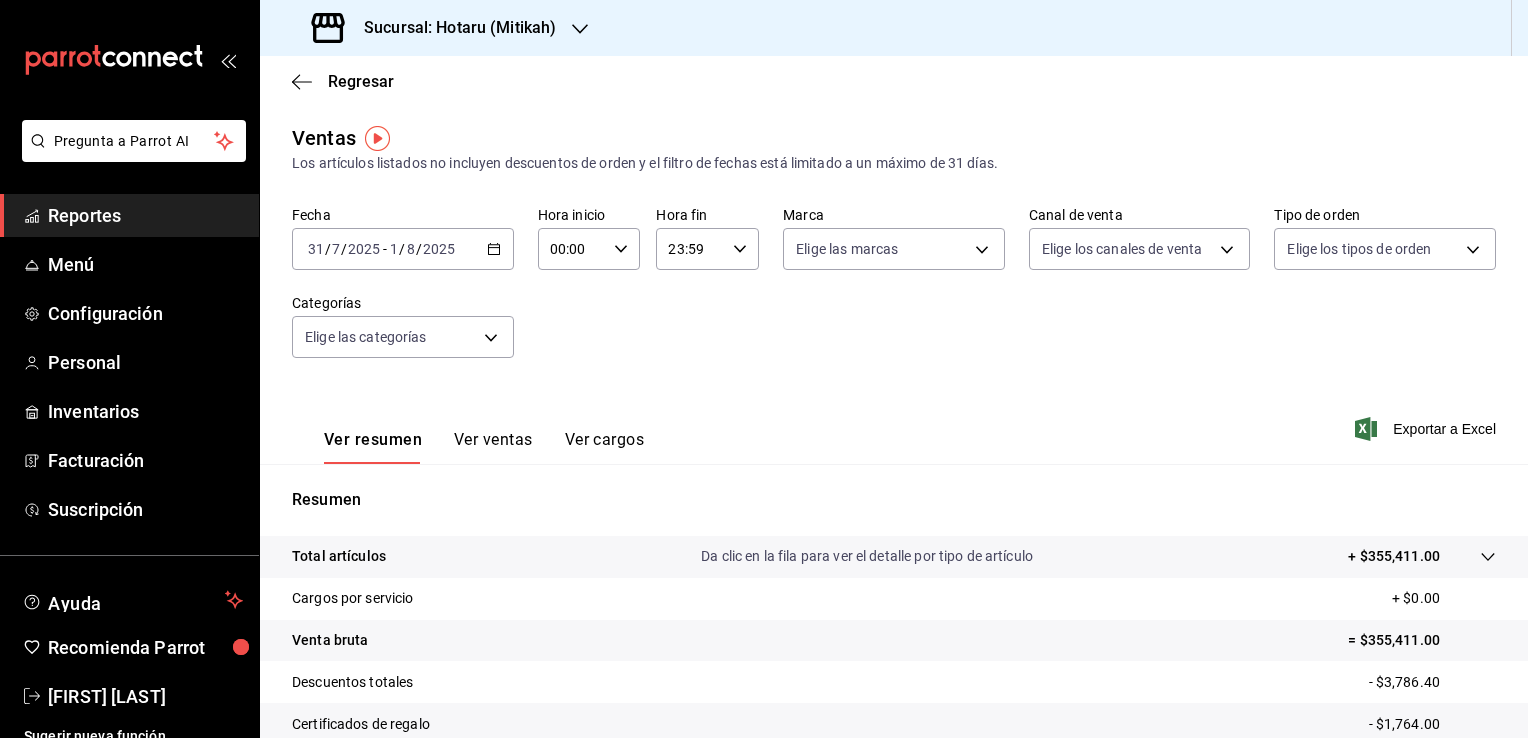 click on "00:00" at bounding box center [572, 249] 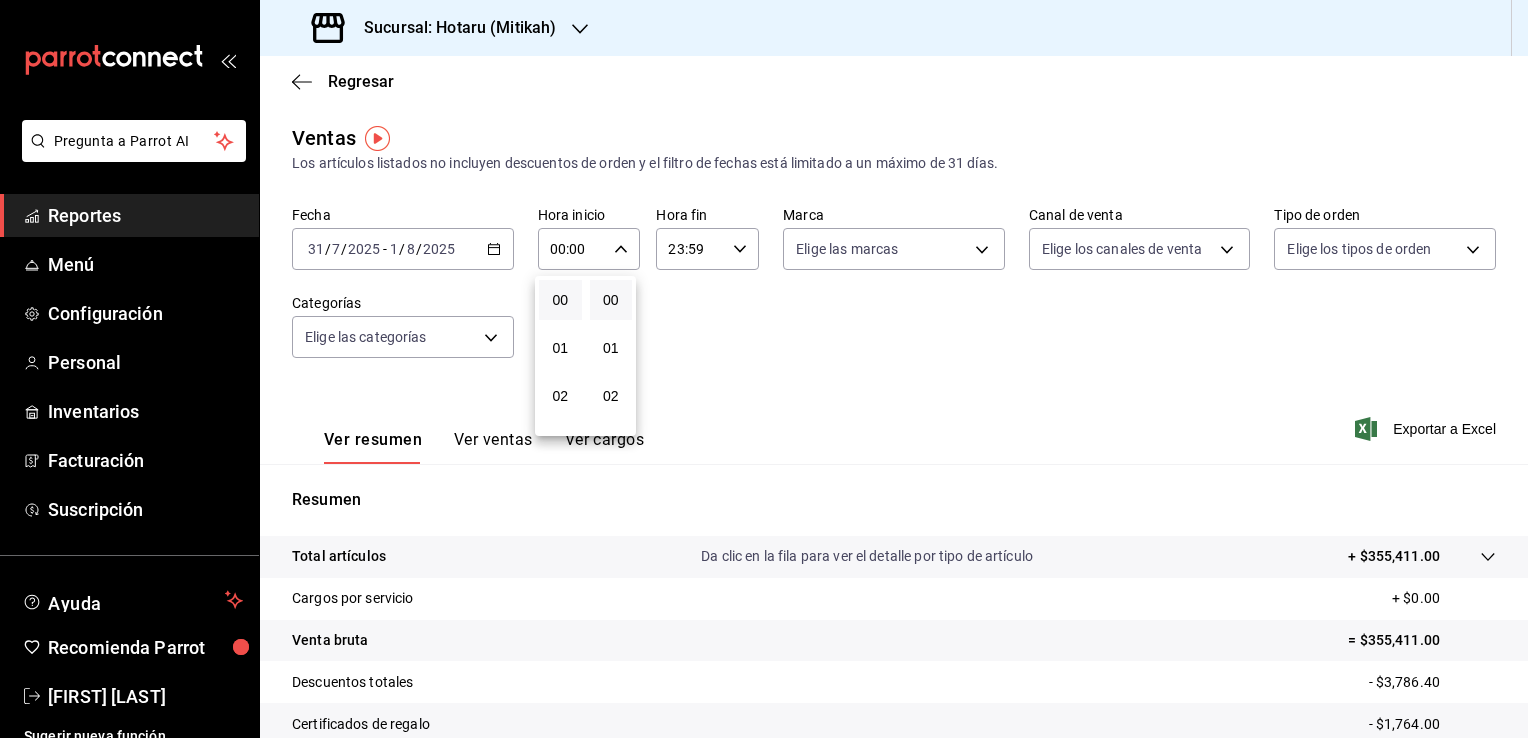click at bounding box center [764, 369] 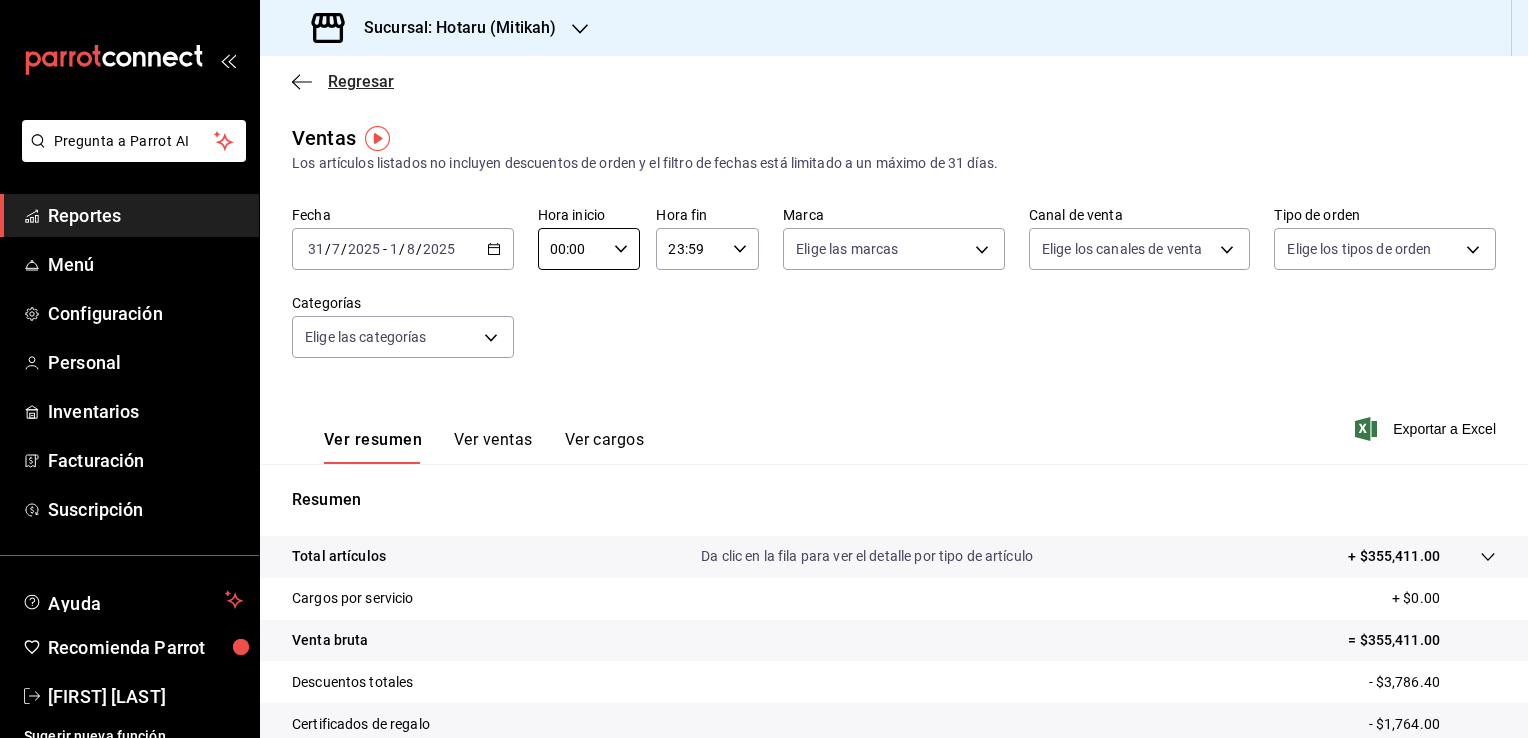 click 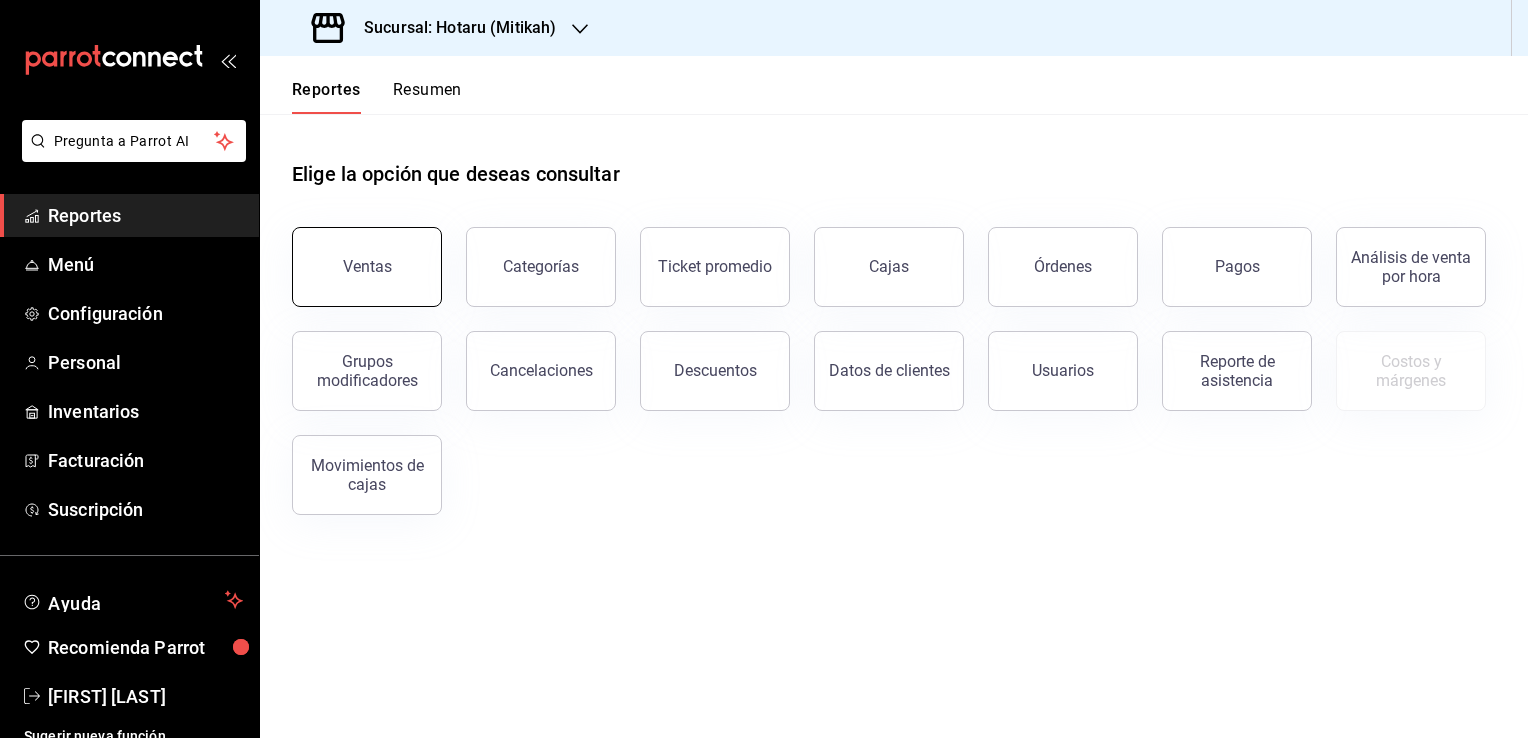 click on "Ventas" at bounding box center [367, 267] 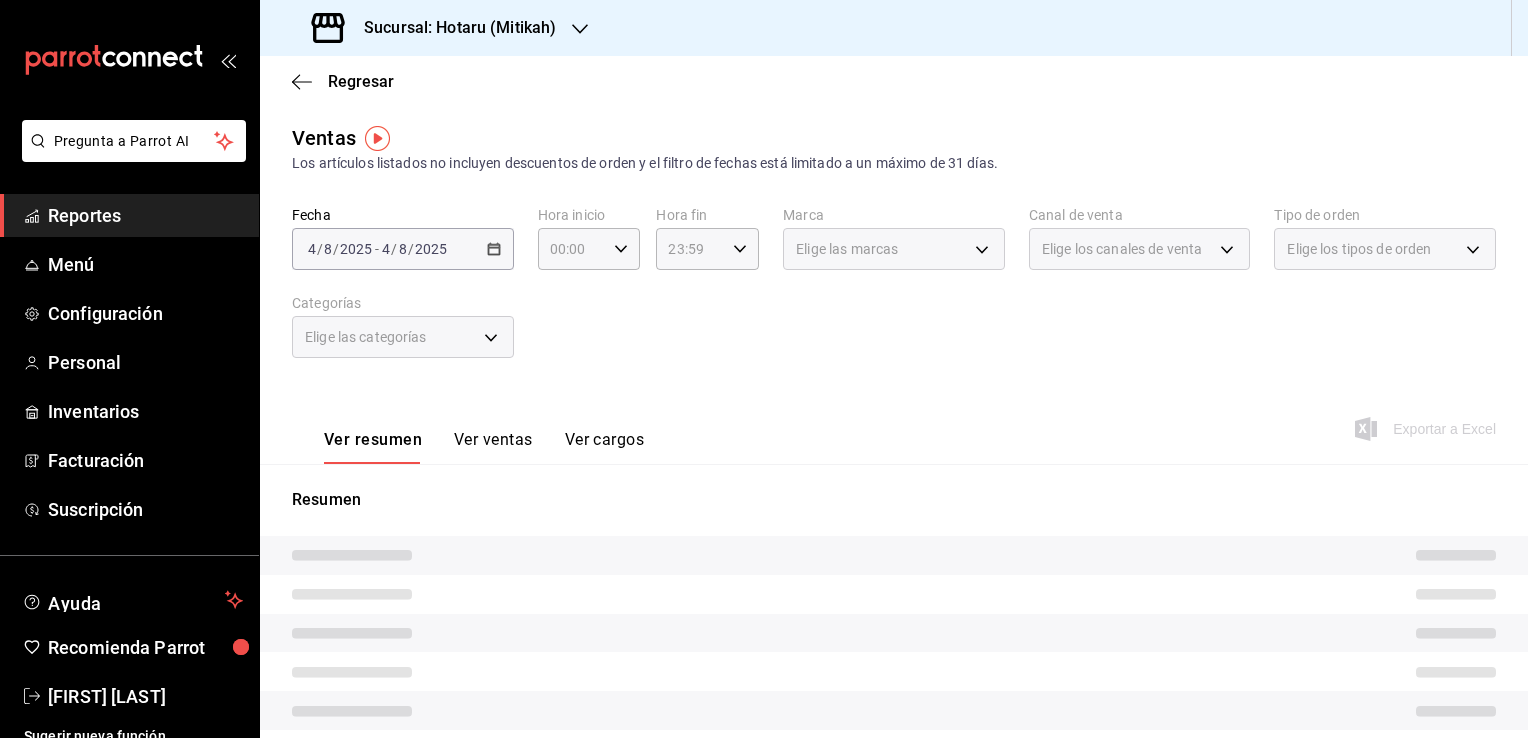 click on "2025-08-04 4 / 8 / 2025 - 2025-08-04 4 / 8 / 2025" at bounding box center [403, 249] 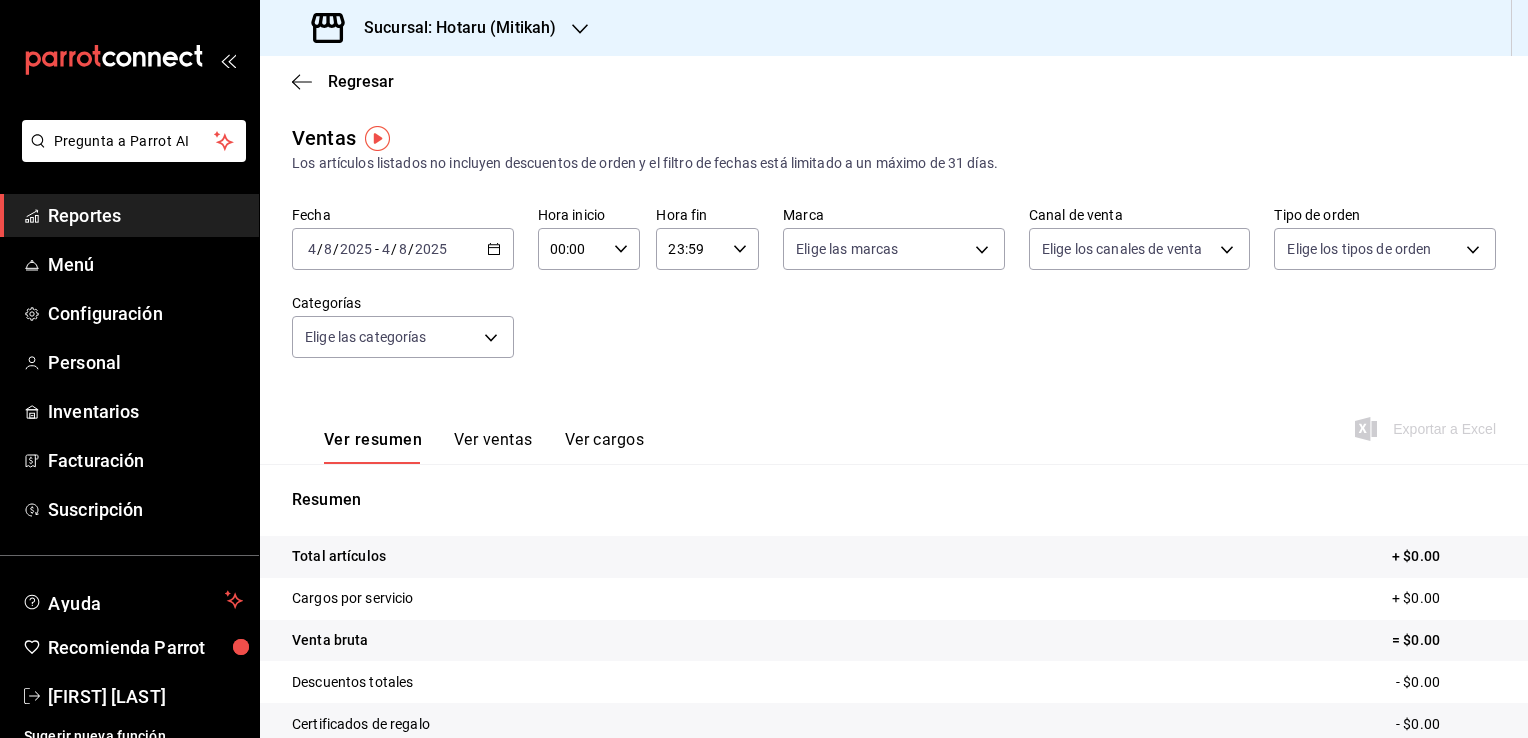click 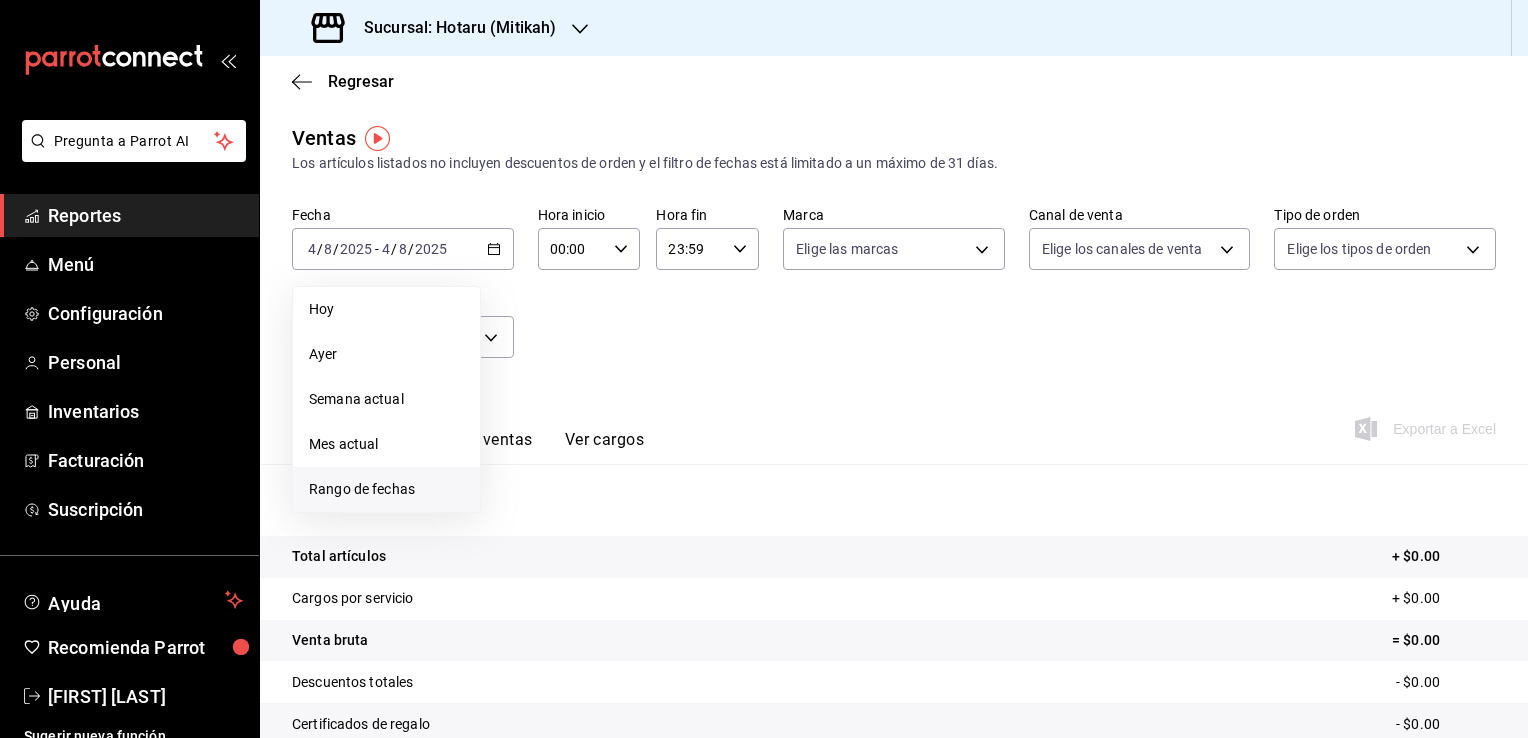 click on "Rango de fechas" at bounding box center [386, 489] 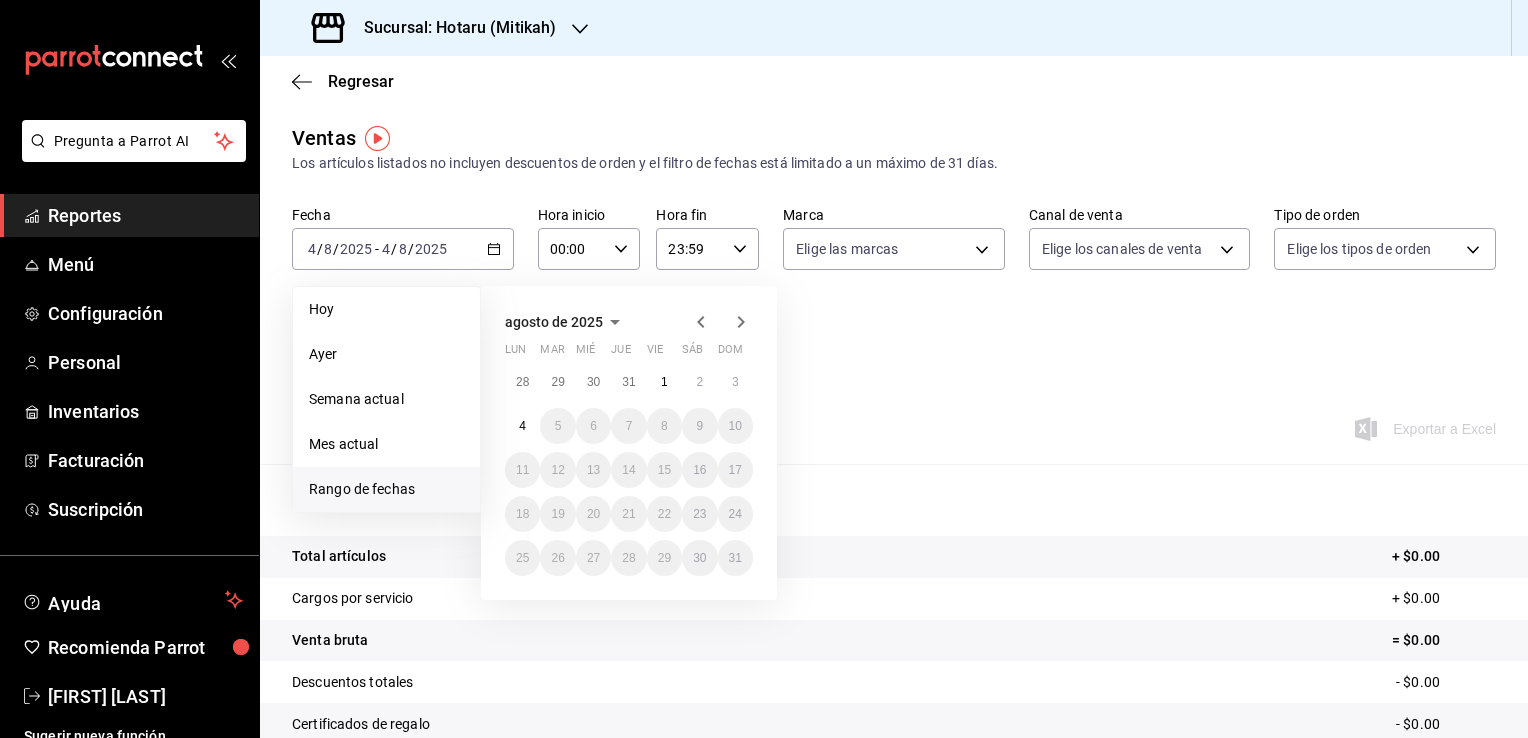 click 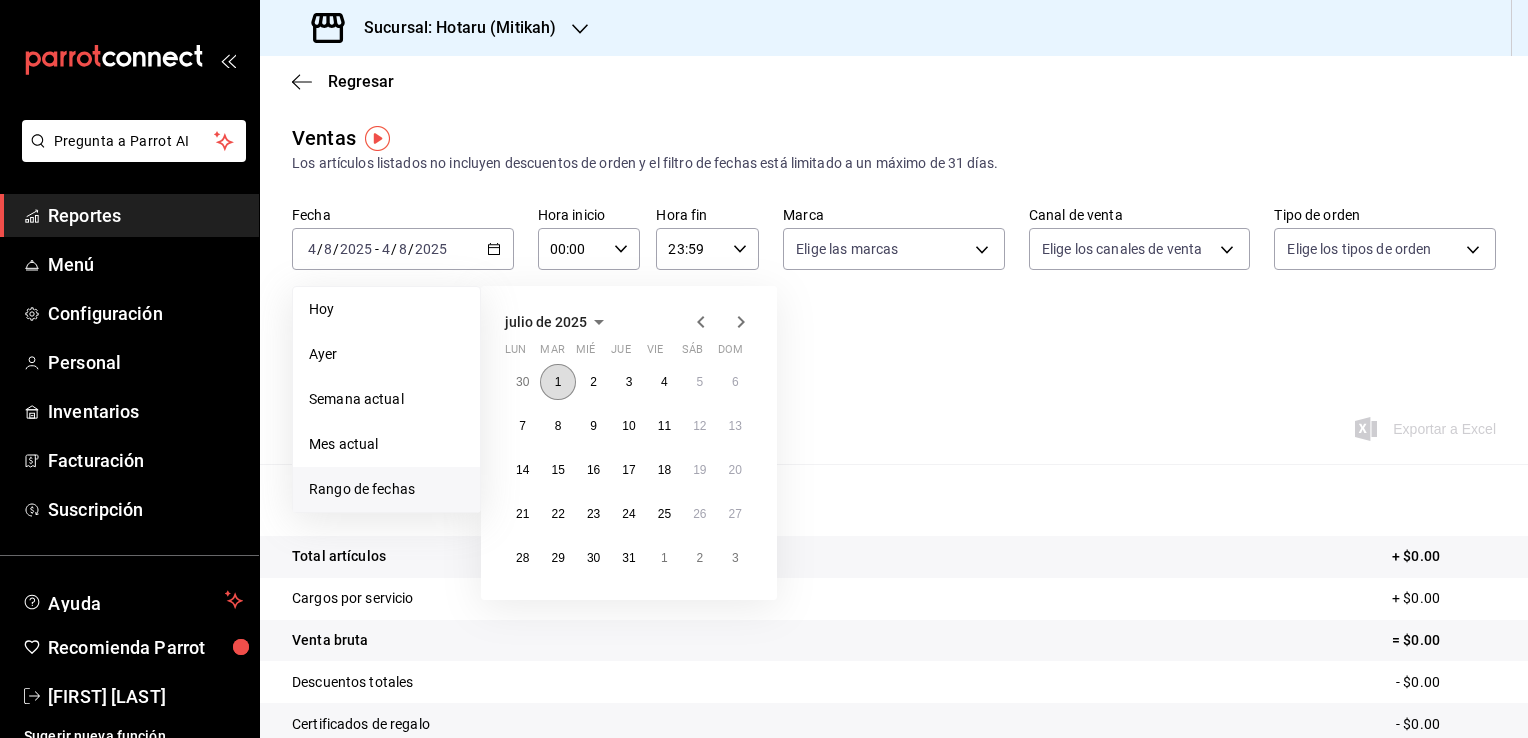 click on "1" at bounding box center (558, 382) 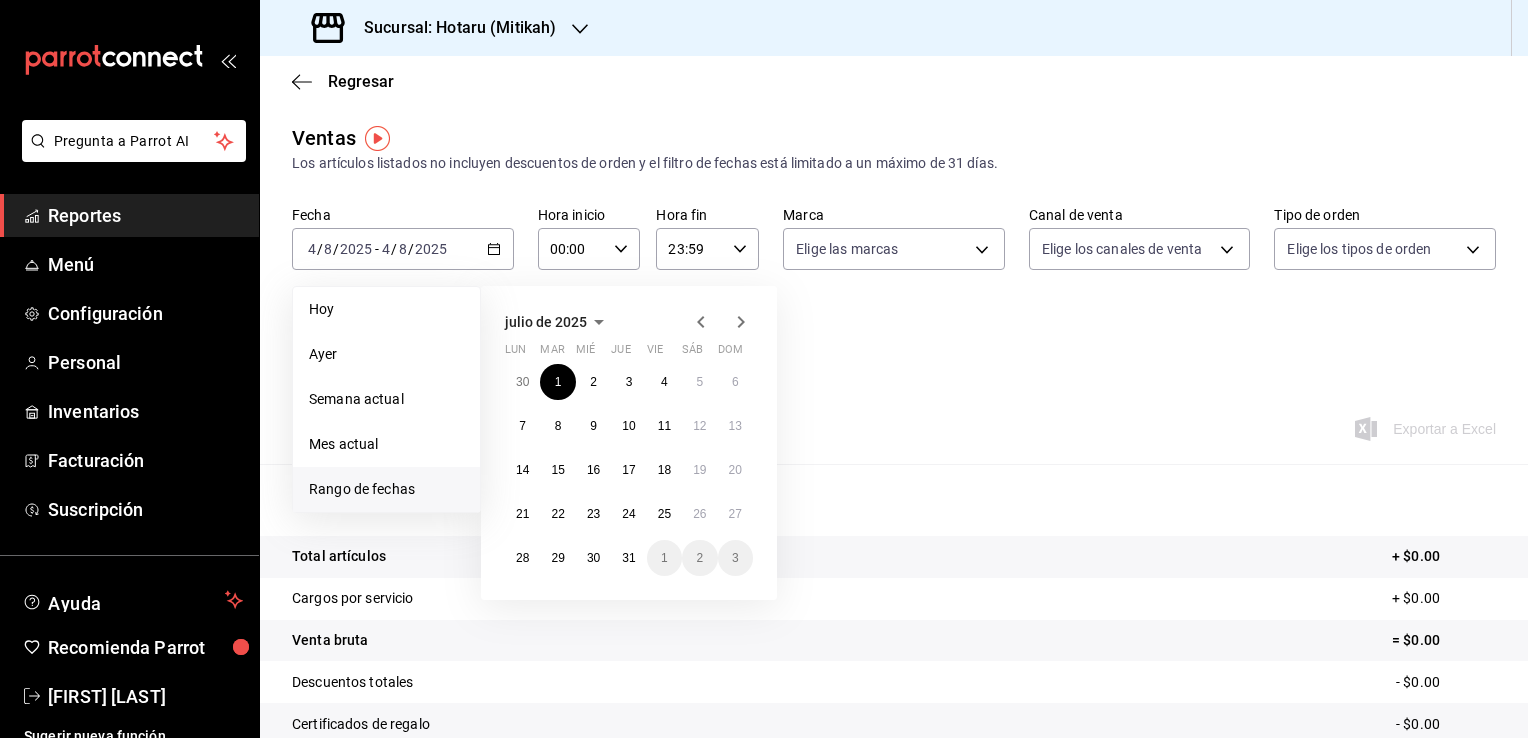 click on "30 1 2 3 4 5 6 7 8 9 10 11 12 13 14 15 16 17 18 19 20 21 22 23 24 25 26 27 28 29 30 31 1 2 3" at bounding box center (629, 470) 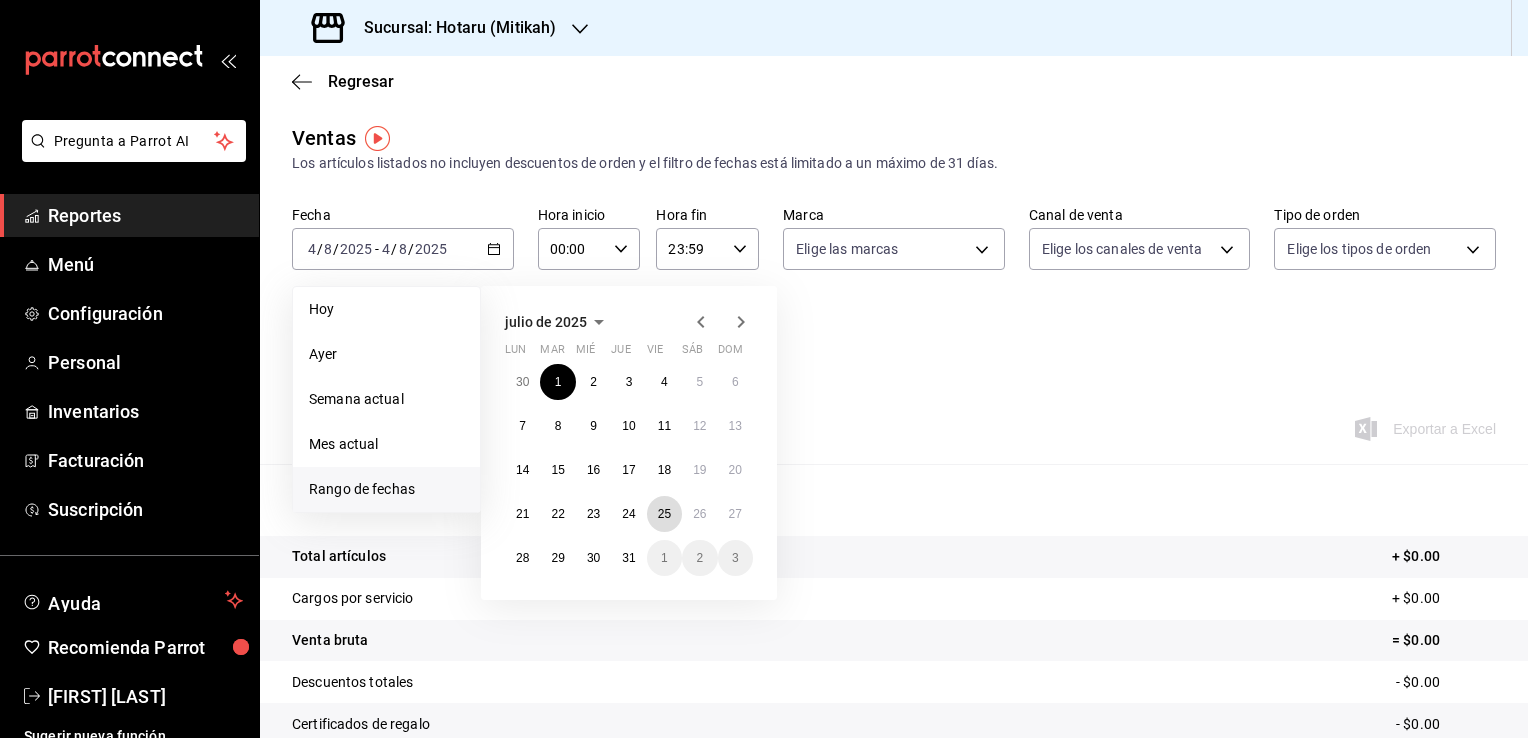 click on "25" at bounding box center [664, 514] 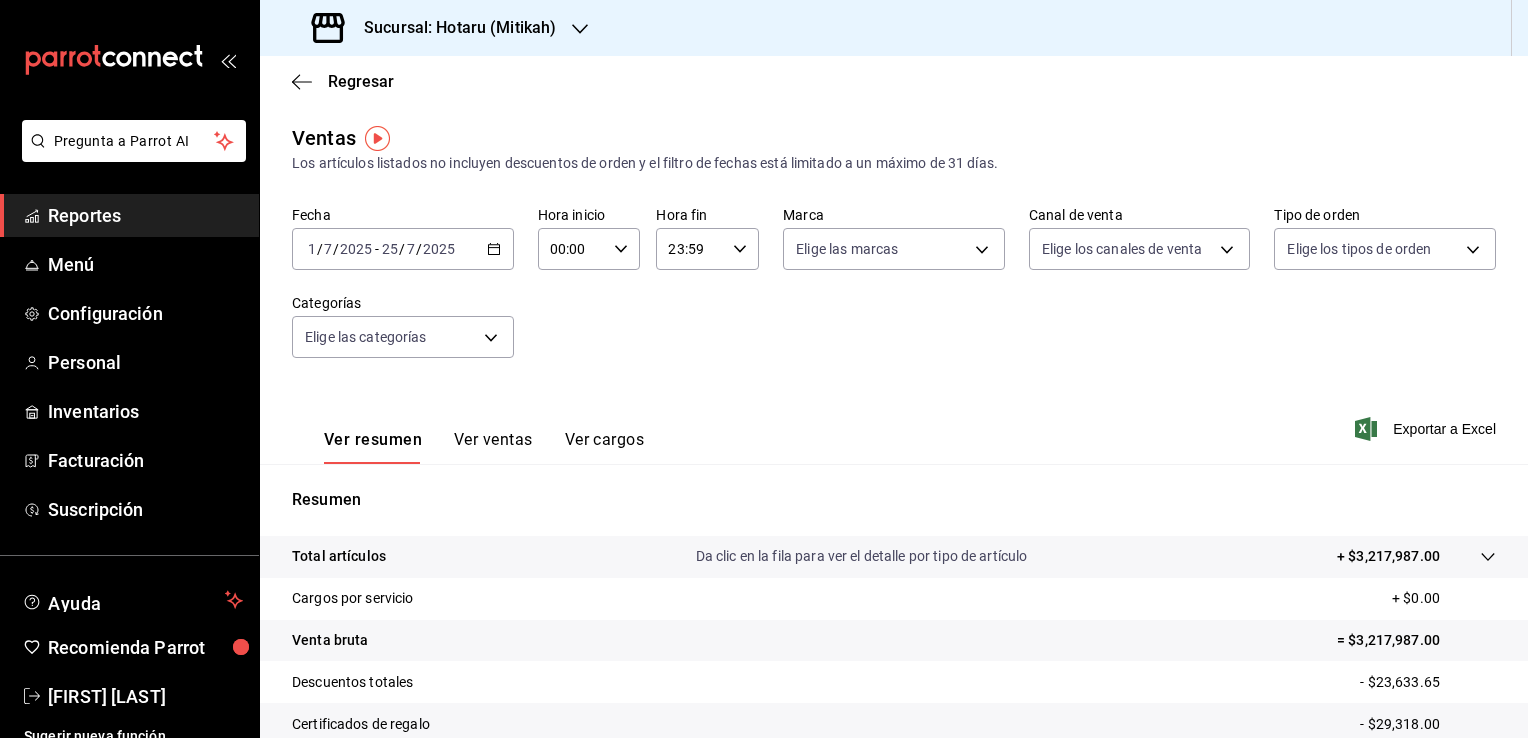 click on "[YEAR]-[MONTH]-[DATE] [DATE] / [MONTH] / [YEAR] - [YEAR]-[MONTH]-[DATE] [DATE] / [MONTH] / [YEAR]" at bounding box center (403, 249) 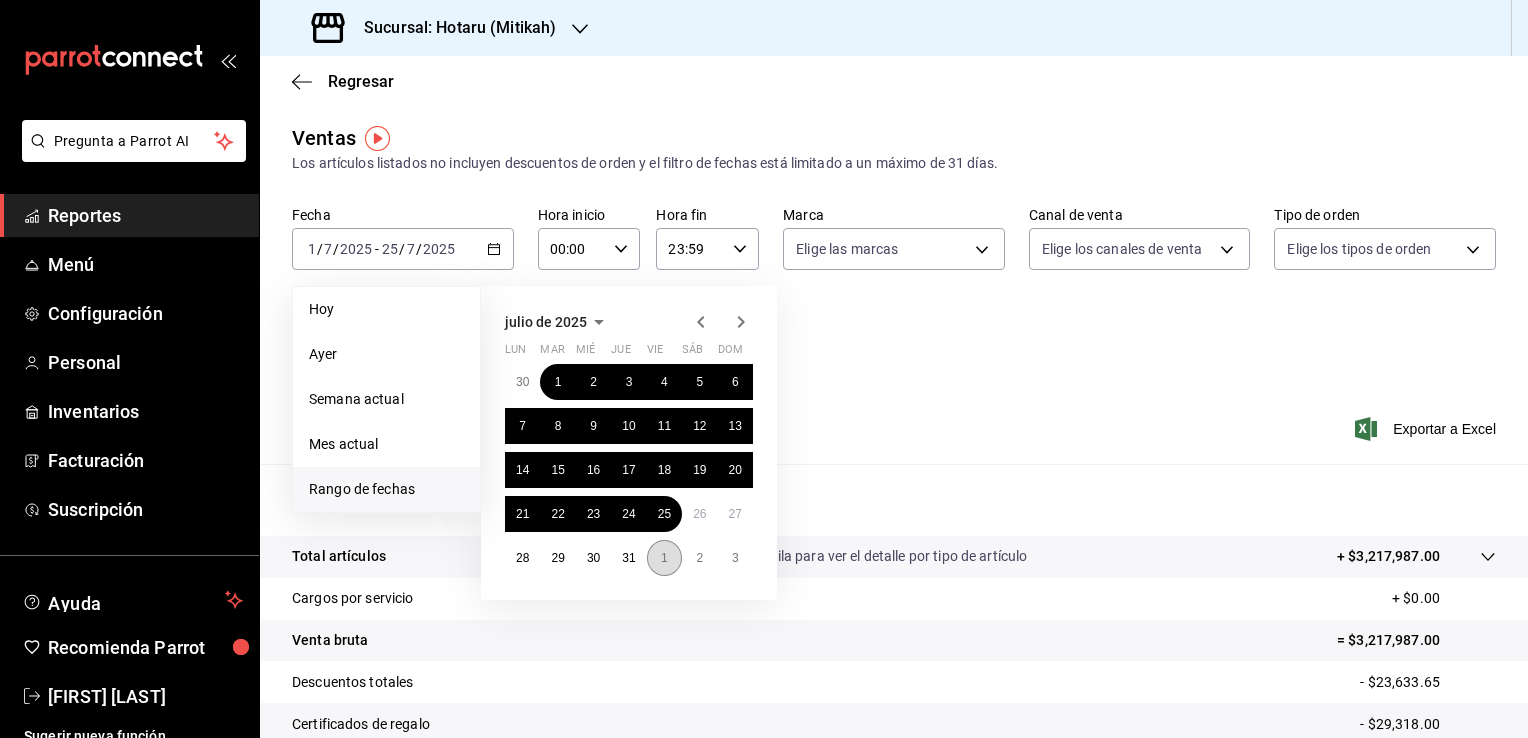 click on "1" at bounding box center (664, 558) 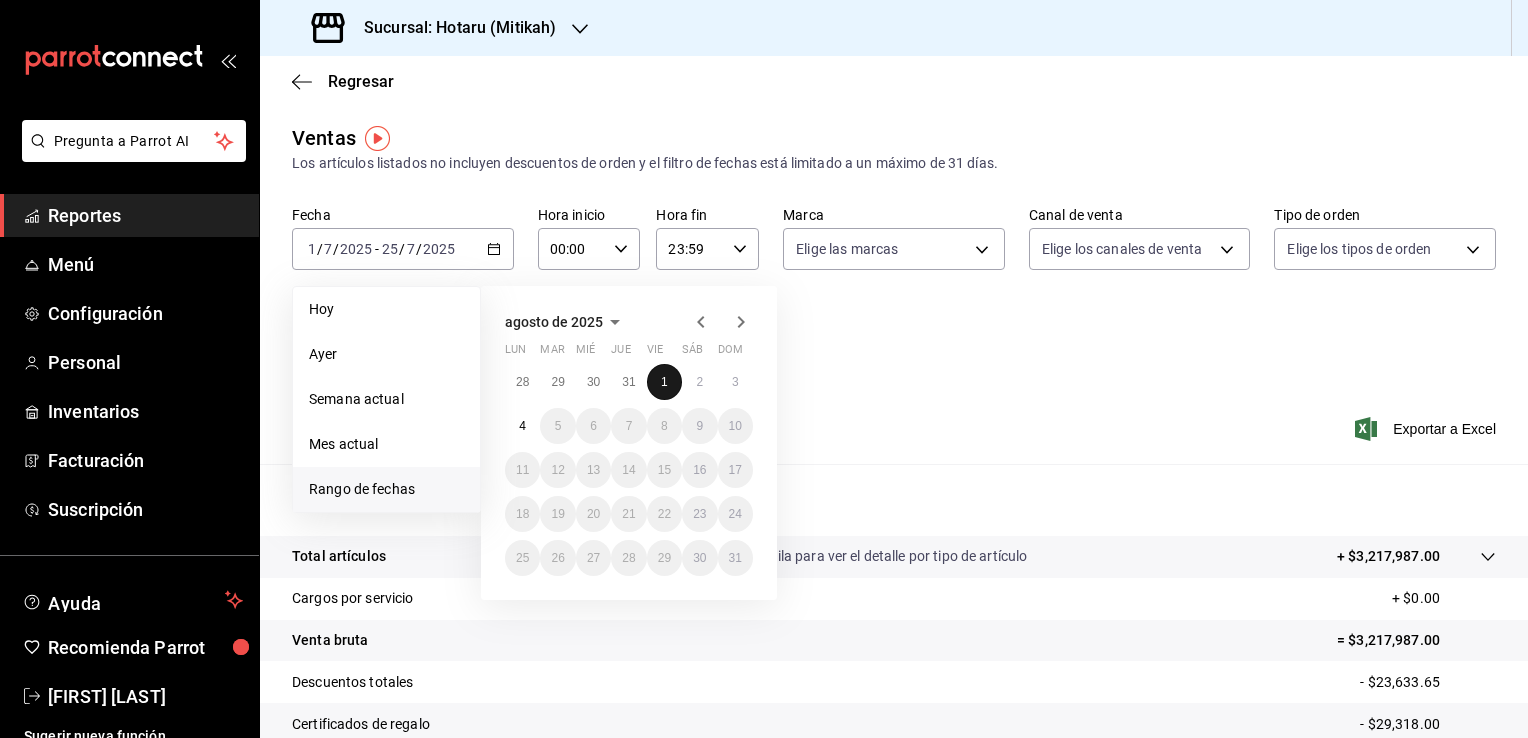 click on "1" at bounding box center (664, 382) 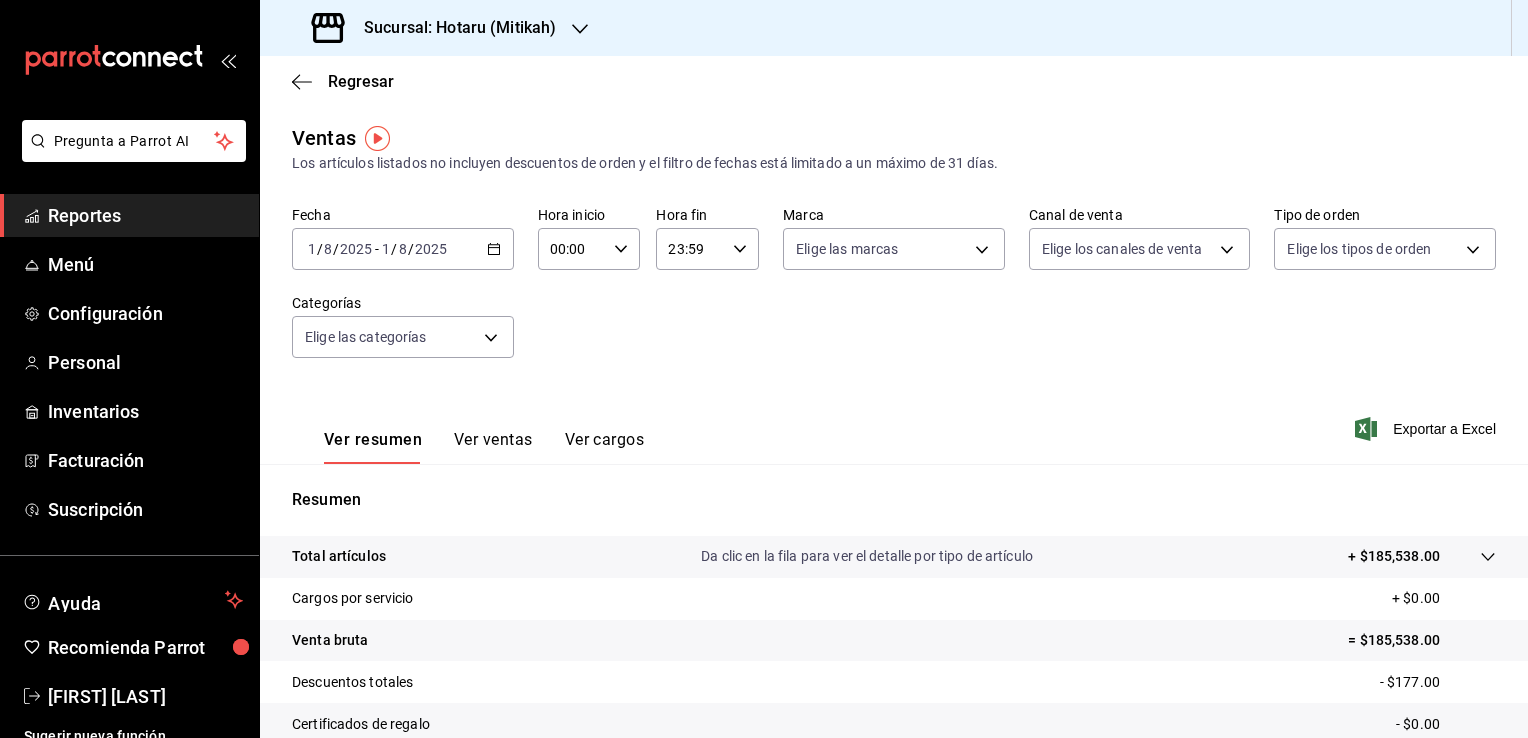 click on "Regresar" at bounding box center [894, 81] 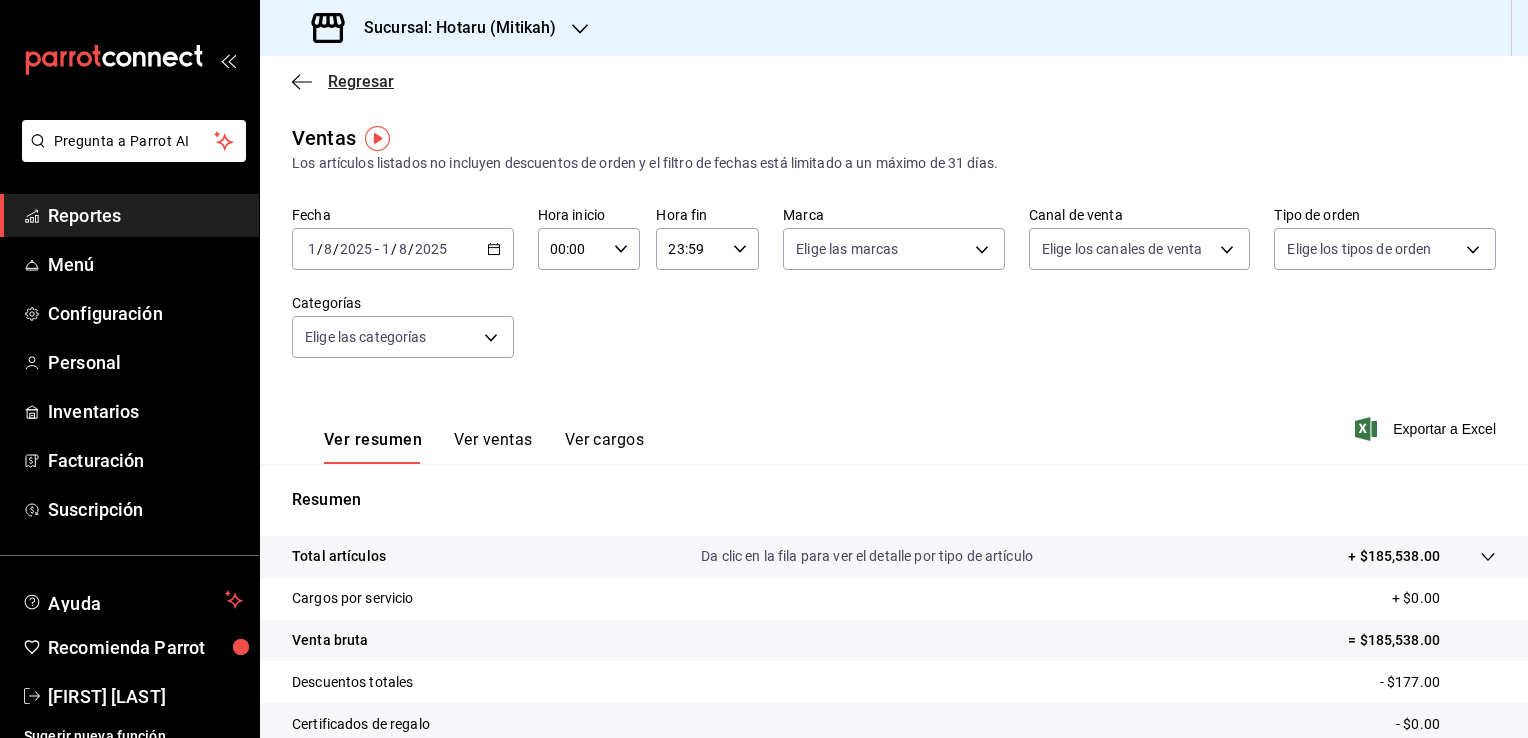 click 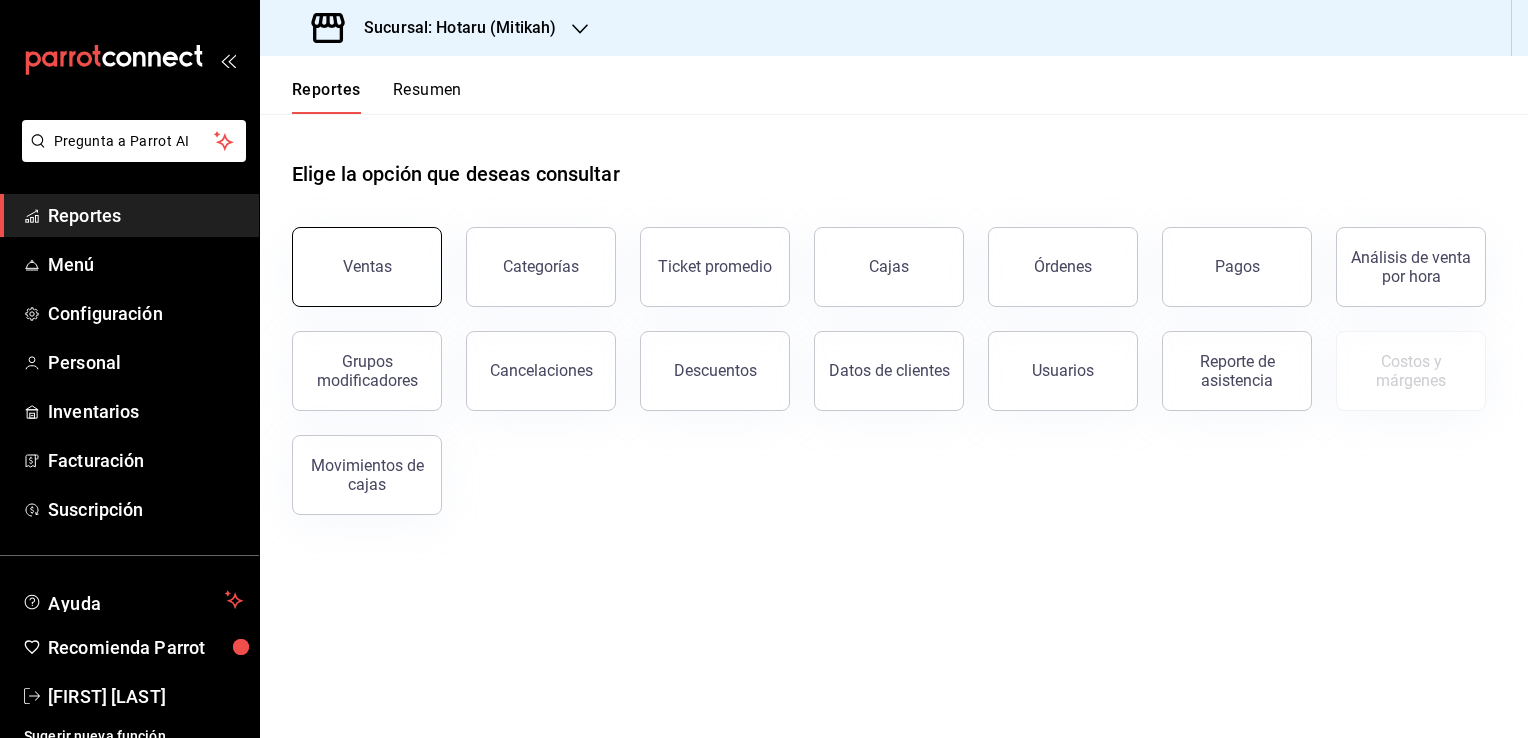 click on "Ventas" at bounding box center [367, 267] 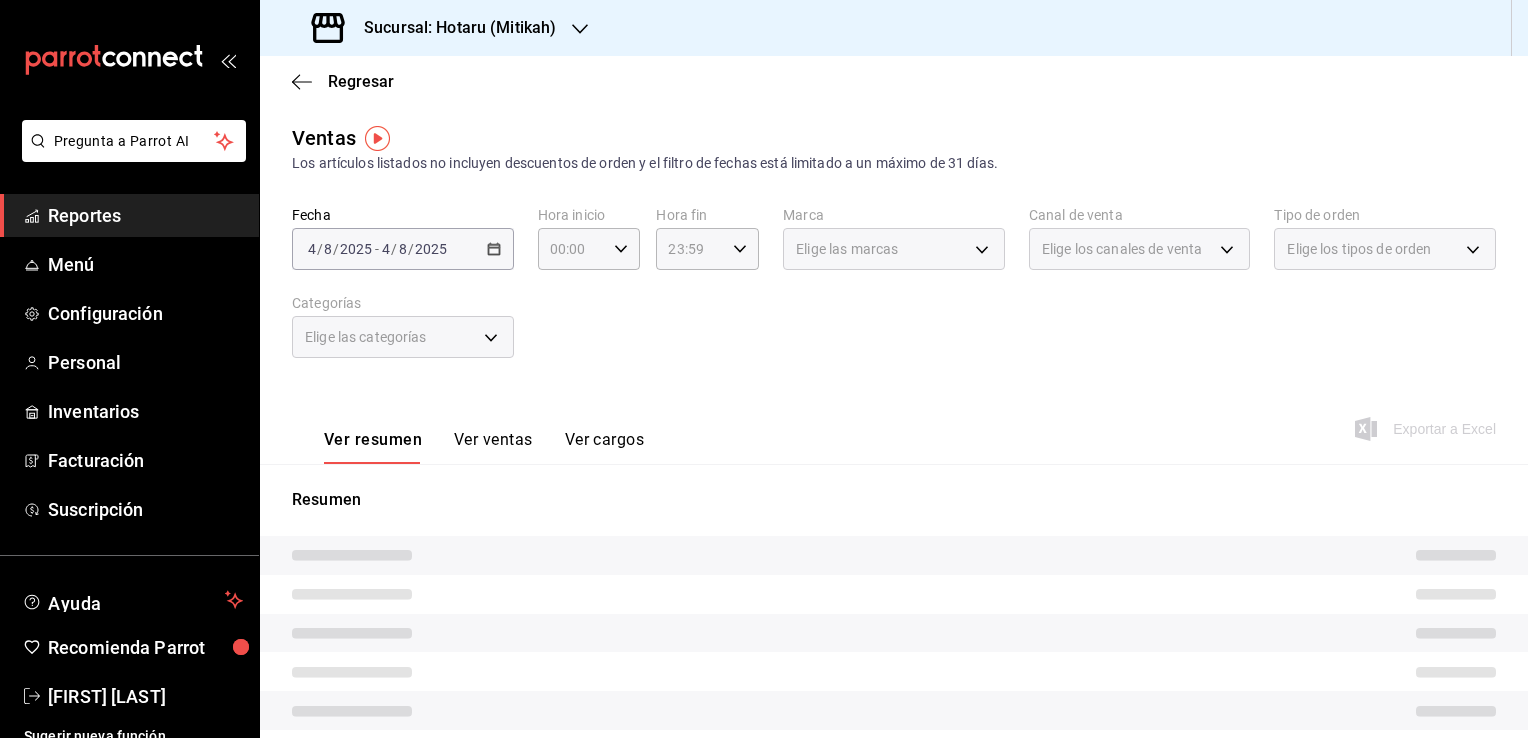 click on "2025-08-04 4 / 8 / 2025 - 2025-08-04 4 / 8 / 2025" at bounding box center (403, 249) 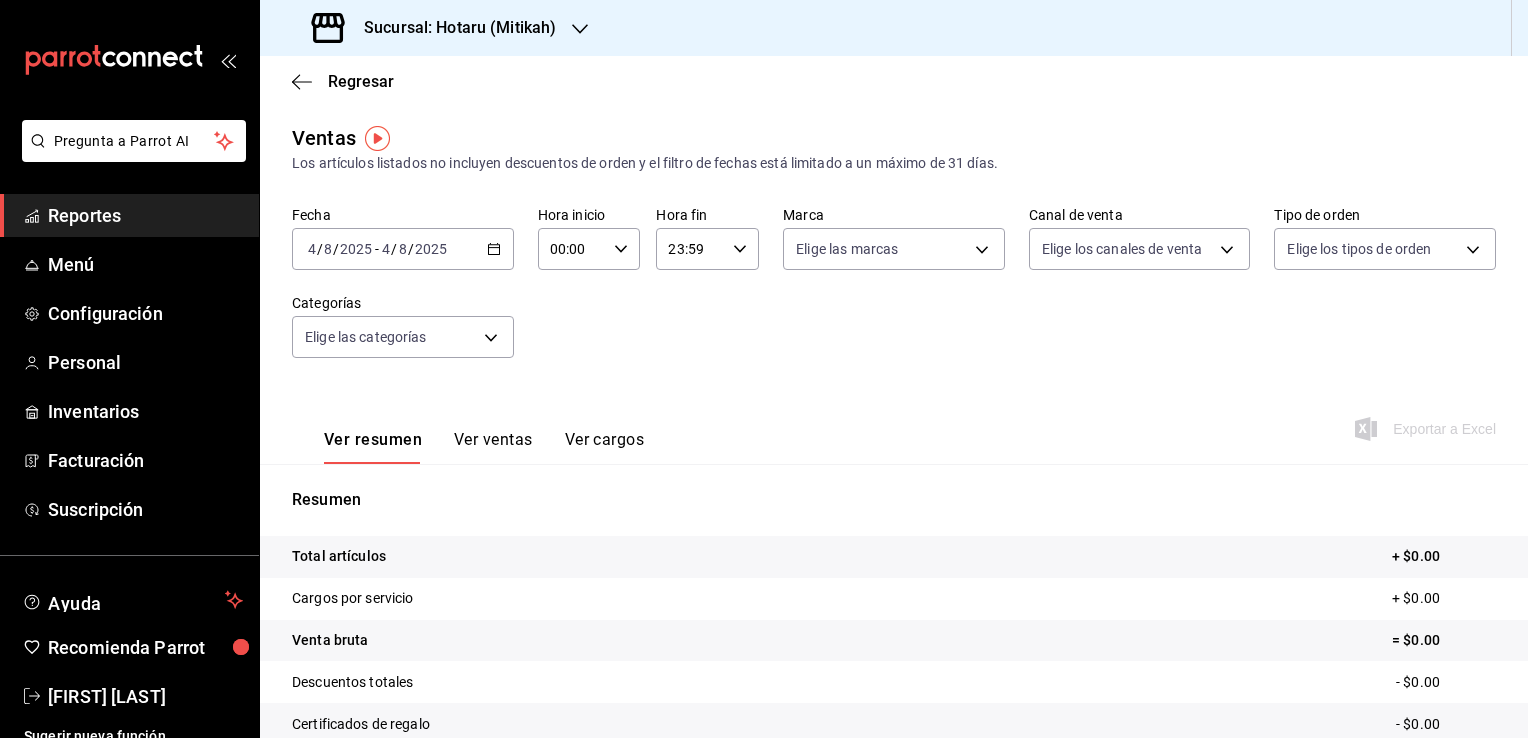 click 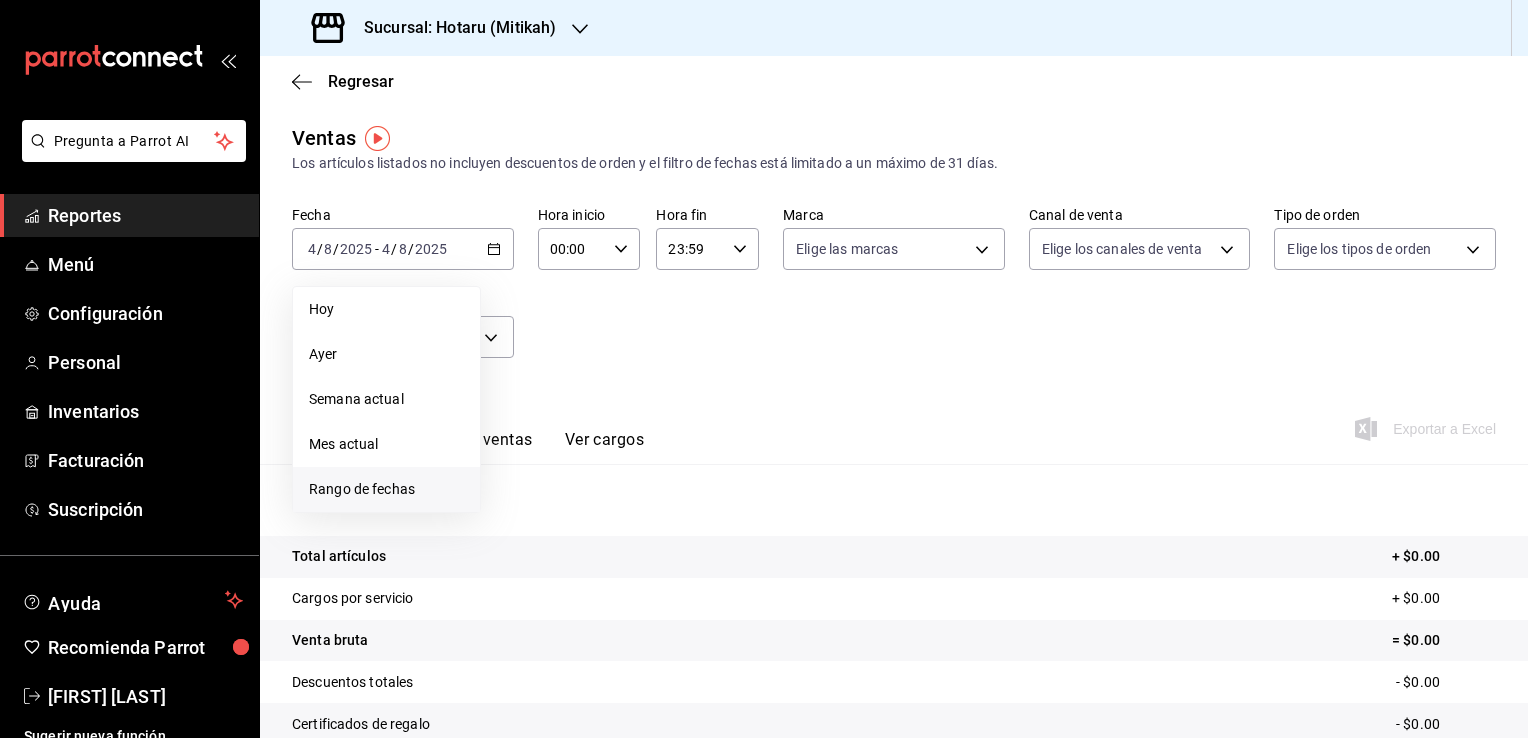 click on "Rango de fechas" at bounding box center (386, 489) 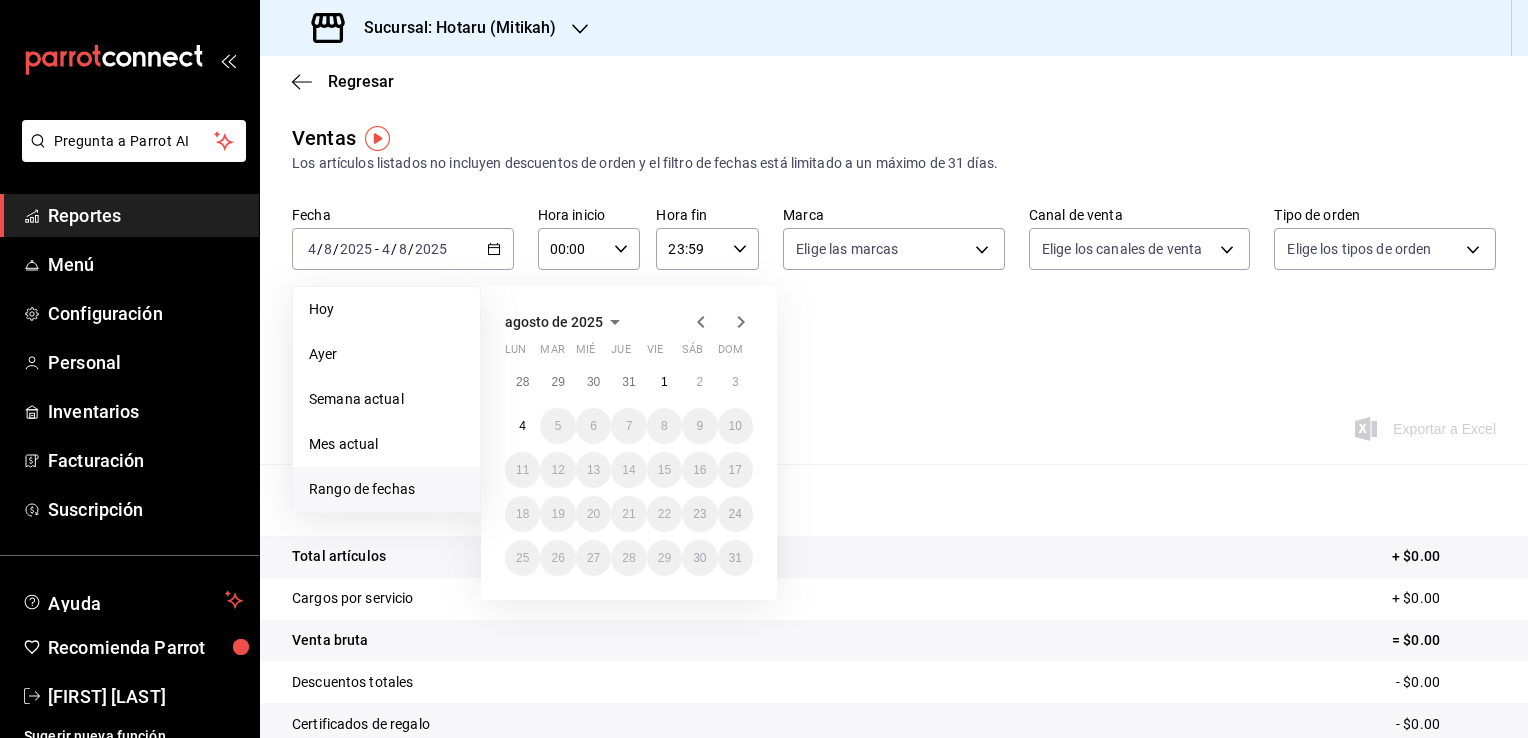 click 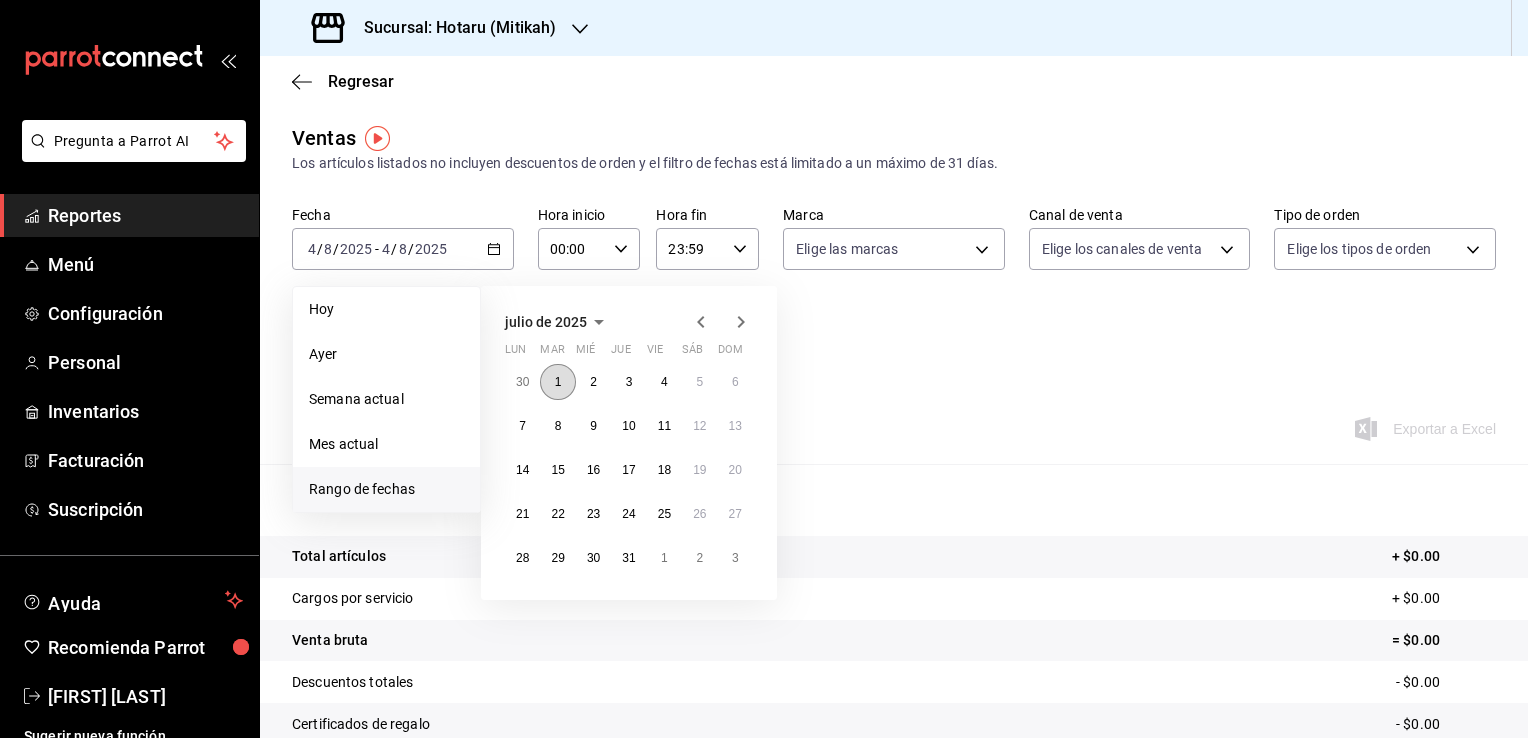 click on "1" at bounding box center (557, 382) 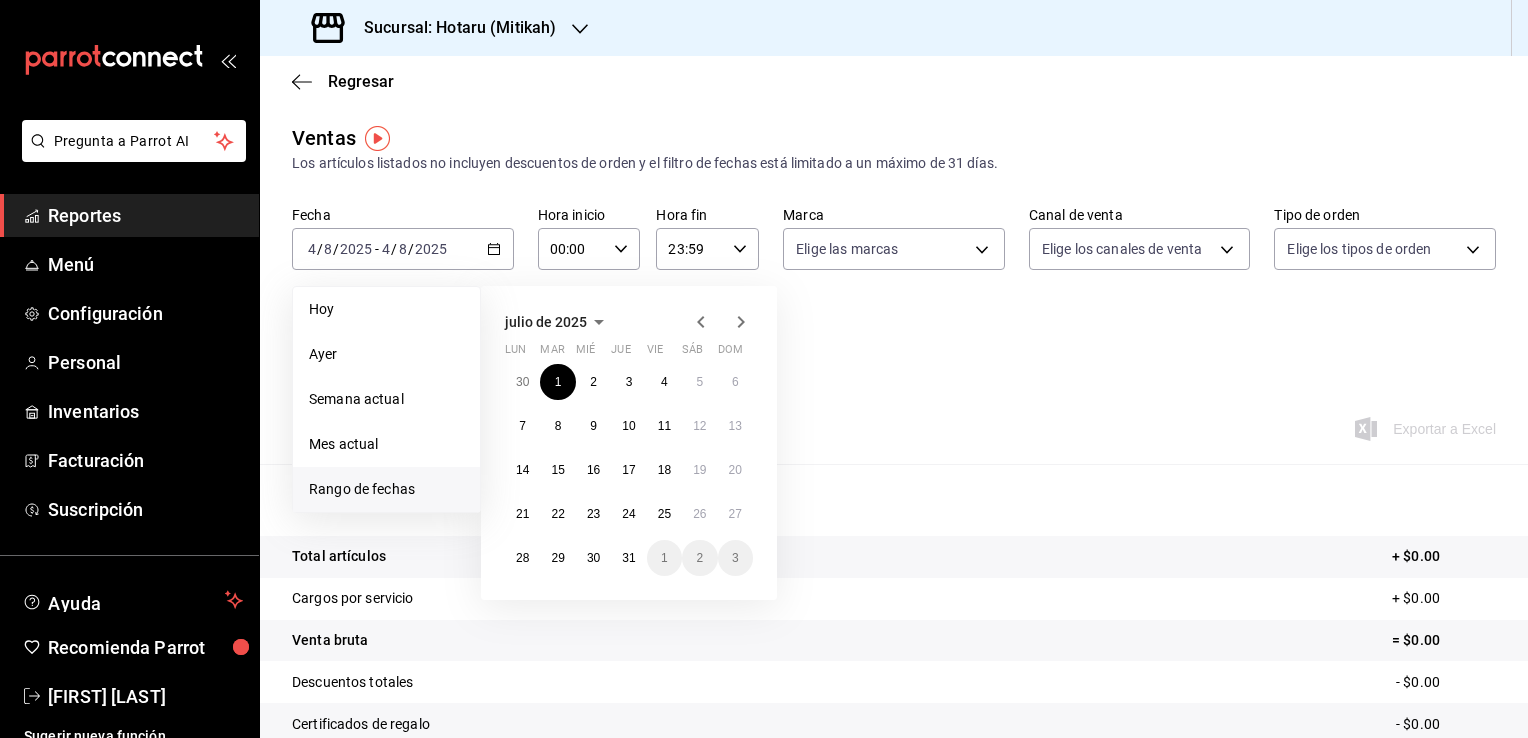 click 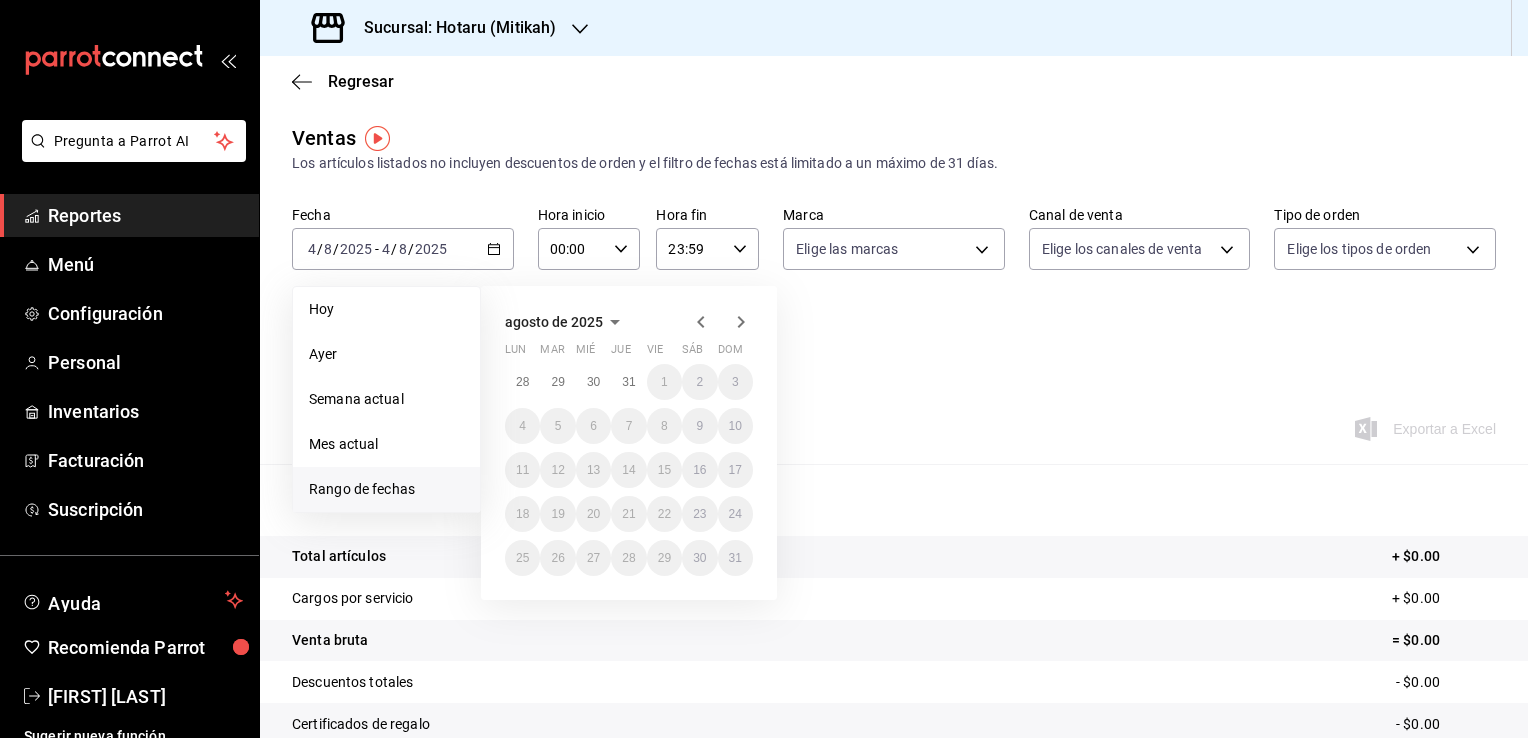 click on "agosto de 2025 lun mar mié jue vie sáb dom 28 29 30 31 1 2 3 4 5 6 7 8 9 10 11 12 13 14 15 16 17 18 19 20 21 22 23 24 25 26 27 28 29 30 31" at bounding box center (656, 435) 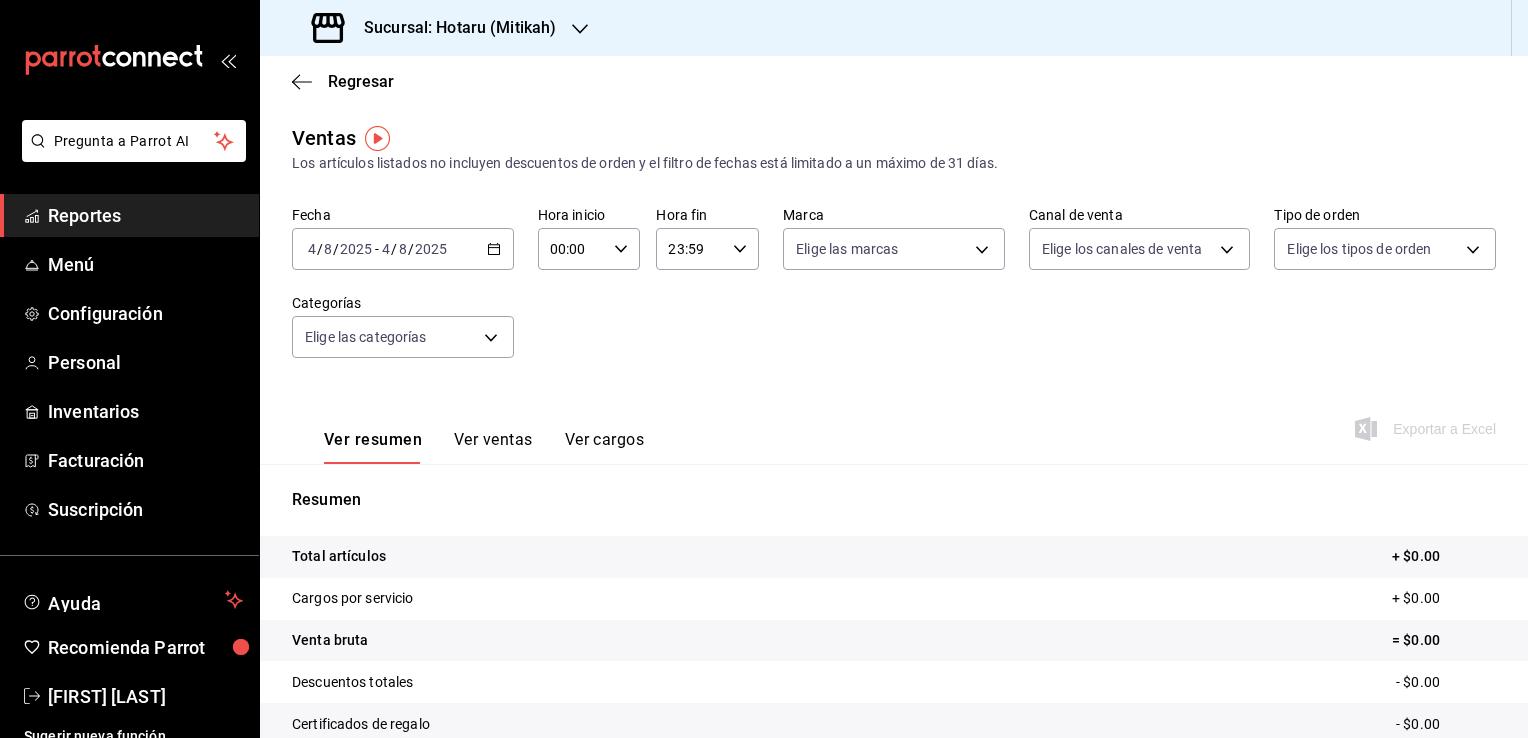 click 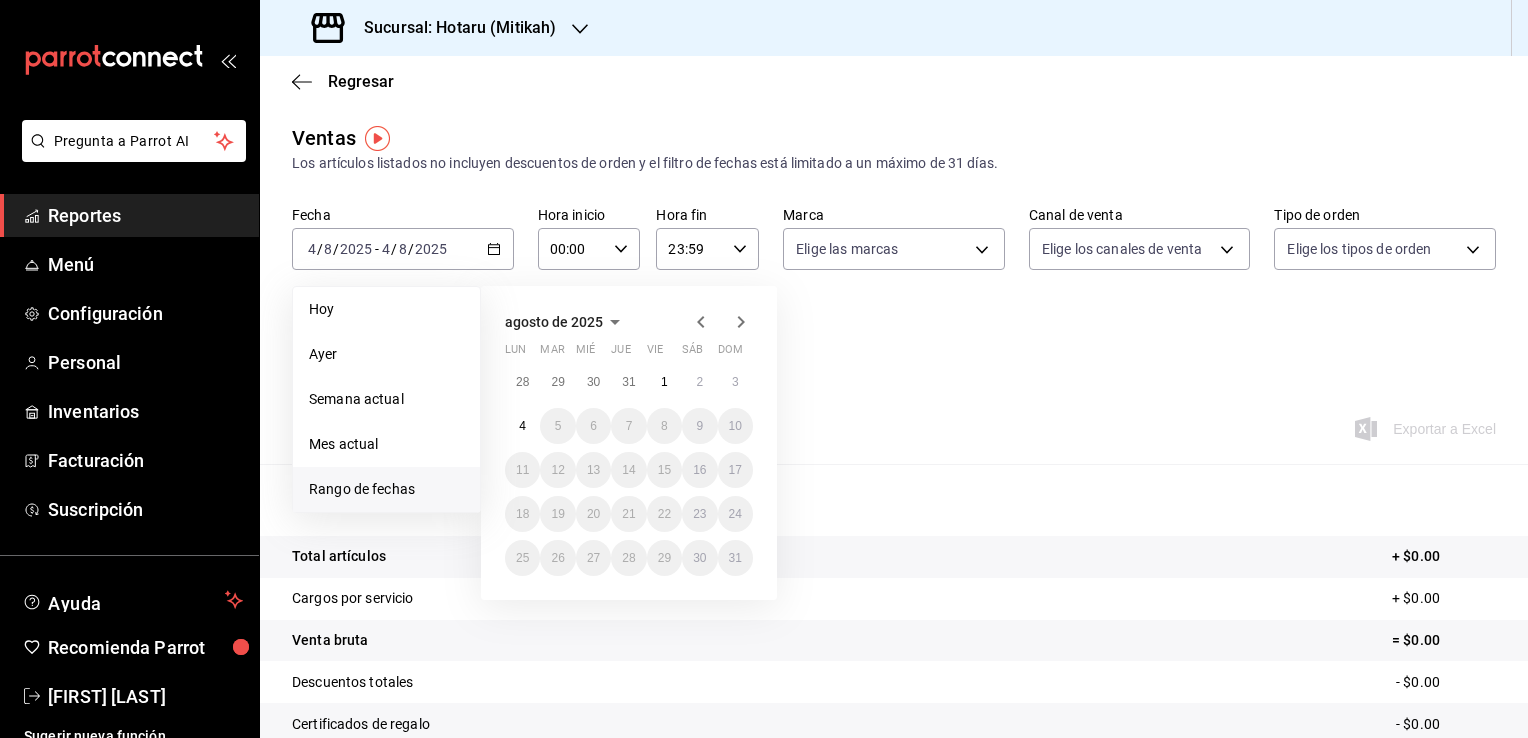 click 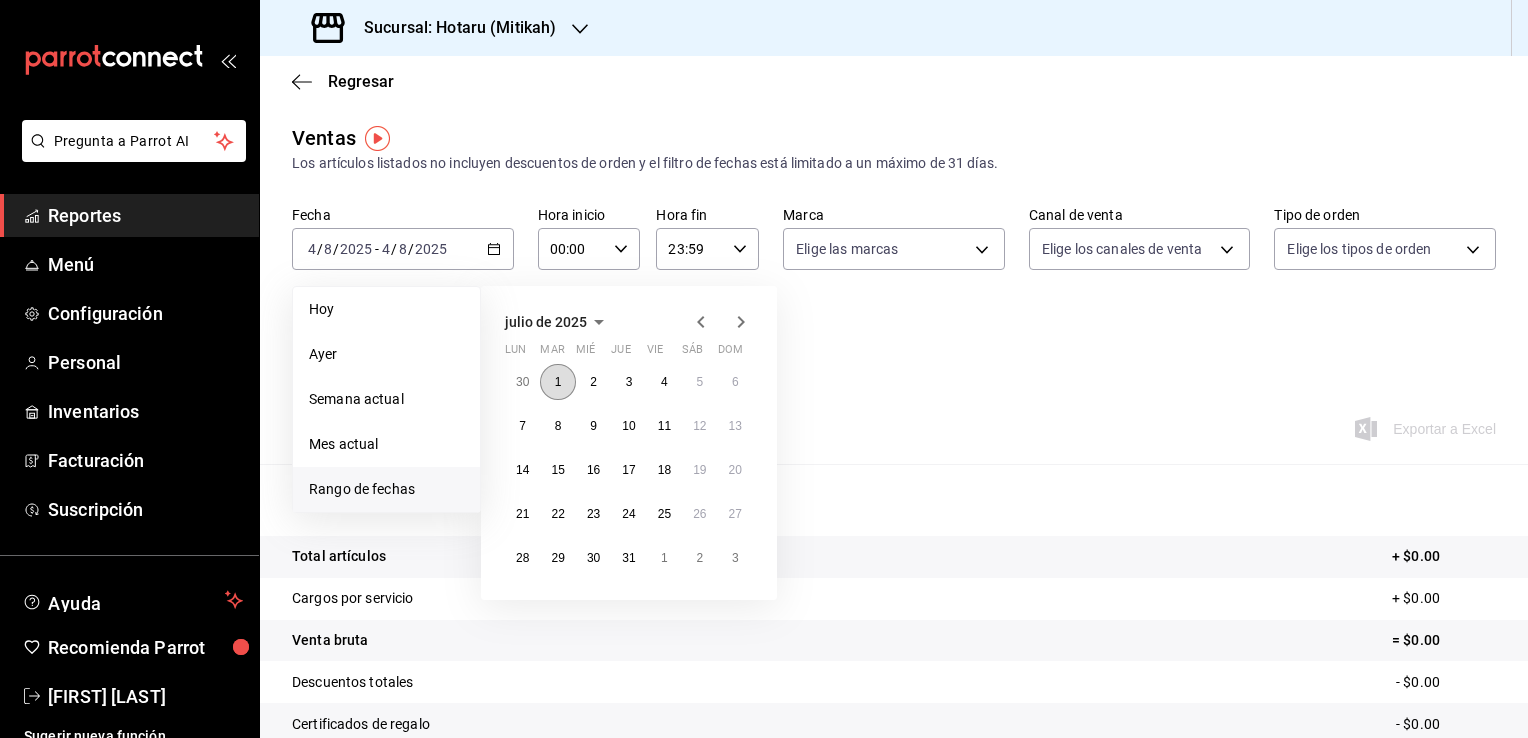 click on "1" at bounding box center [558, 382] 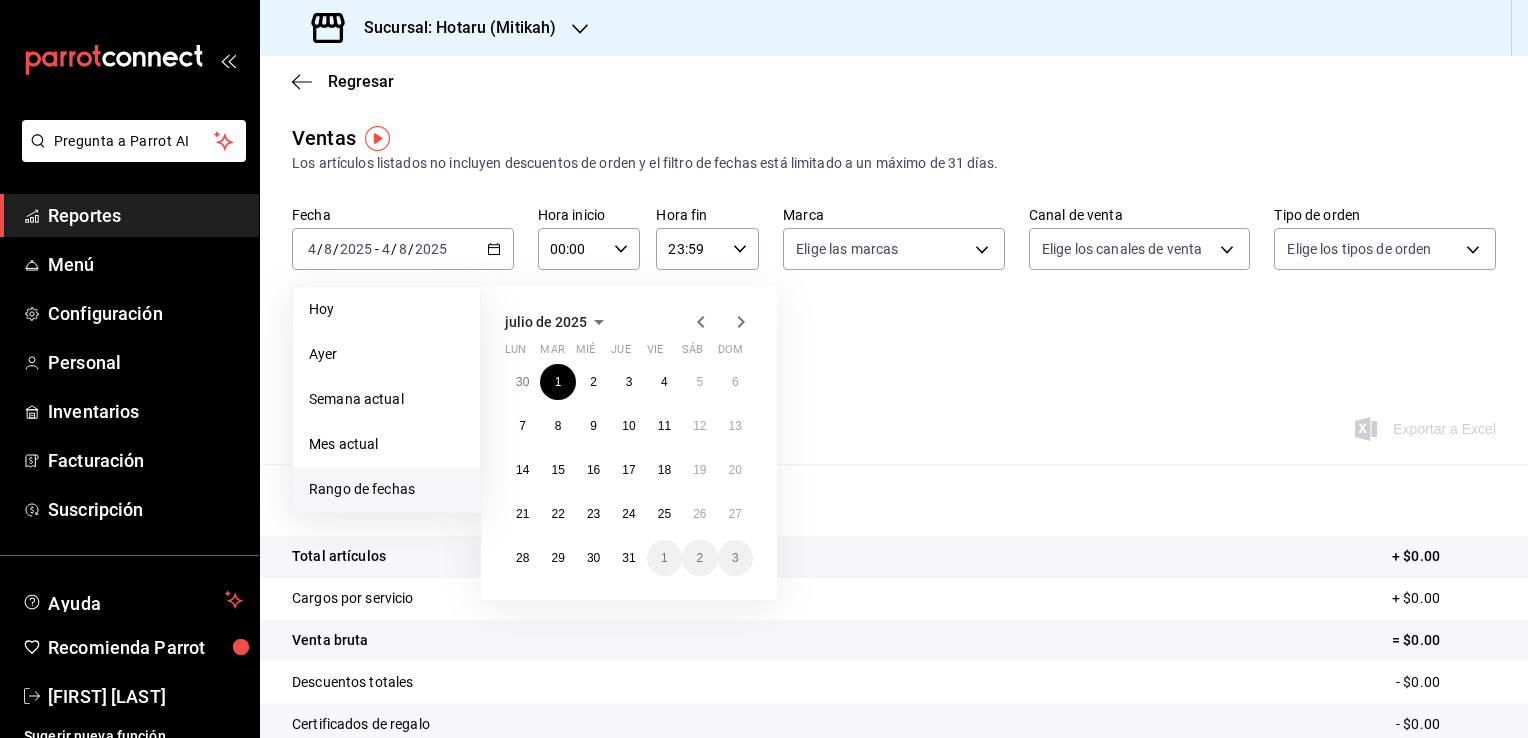 click 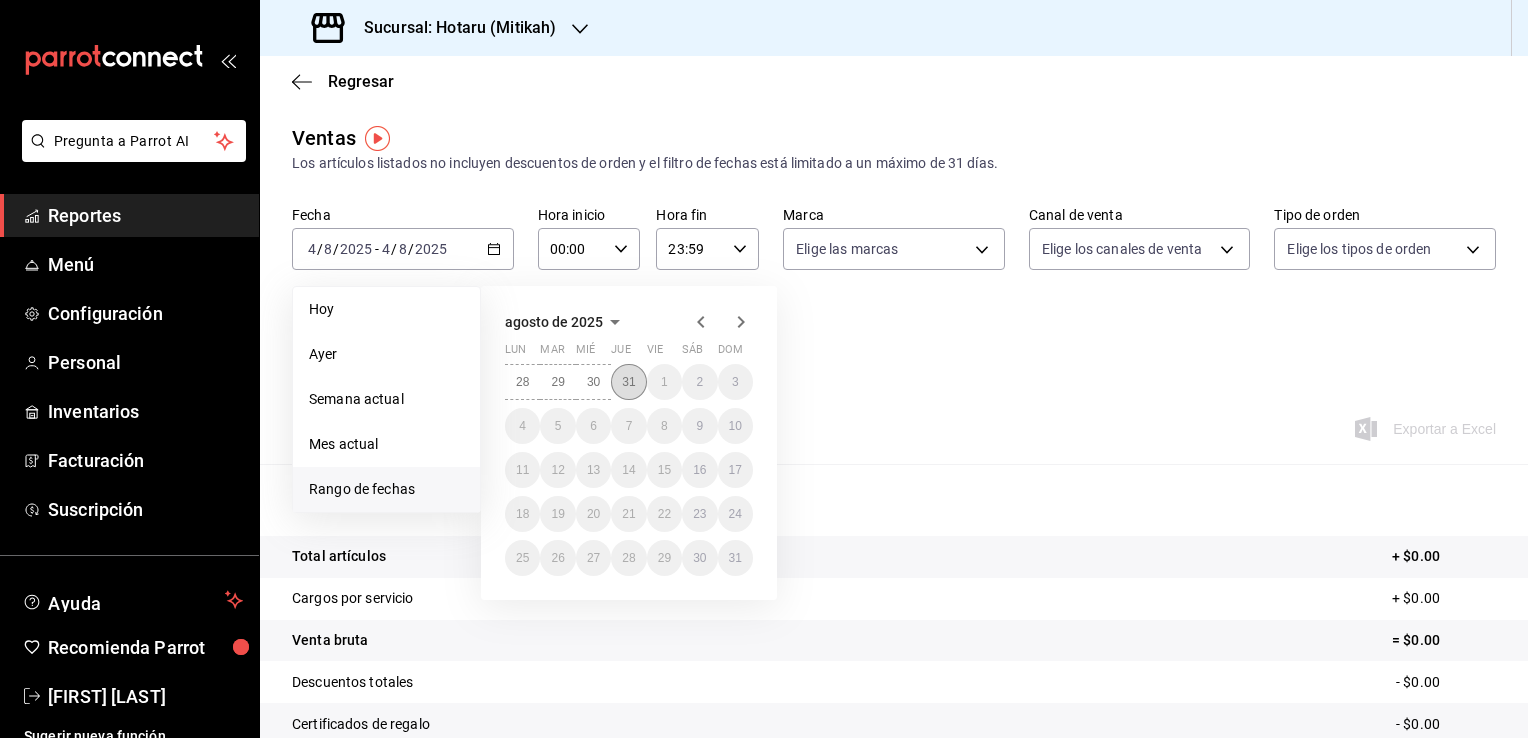 click on "31" at bounding box center [628, 382] 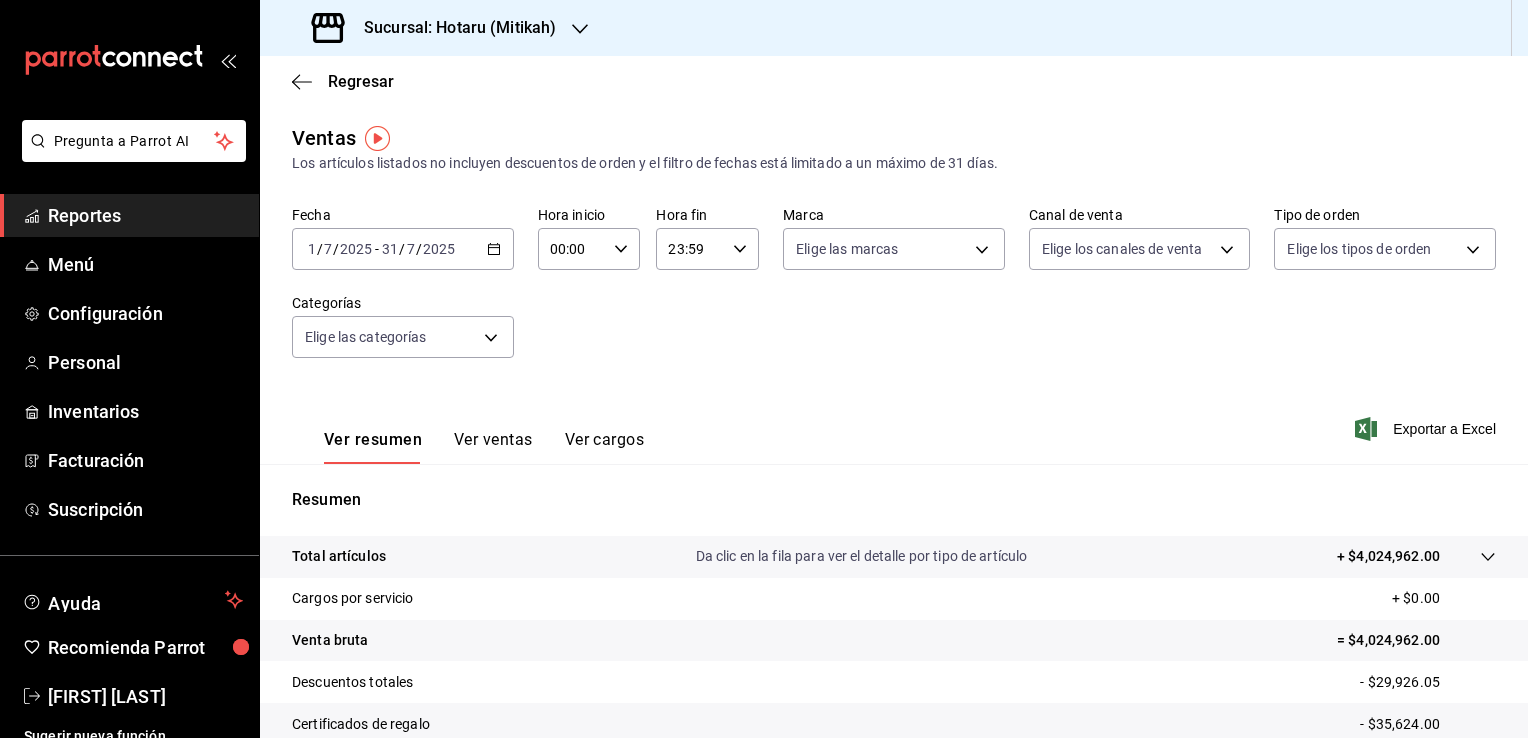 click on "Ver resumen Ver ventas Ver cargos Exportar a Excel" at bounding box center (894, 423) 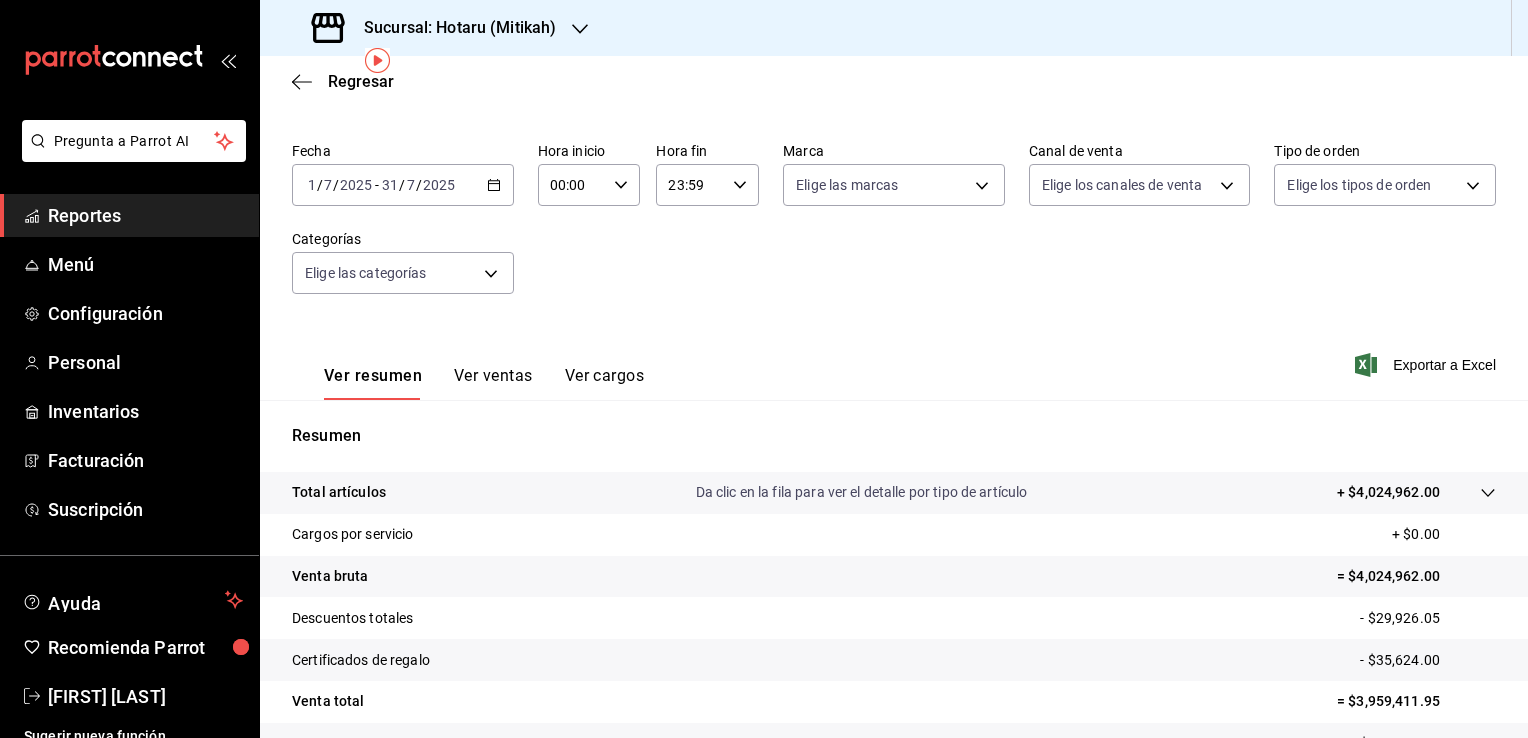 scroll, scrollTop: 100, scrollLeft: 0, axis: vertical 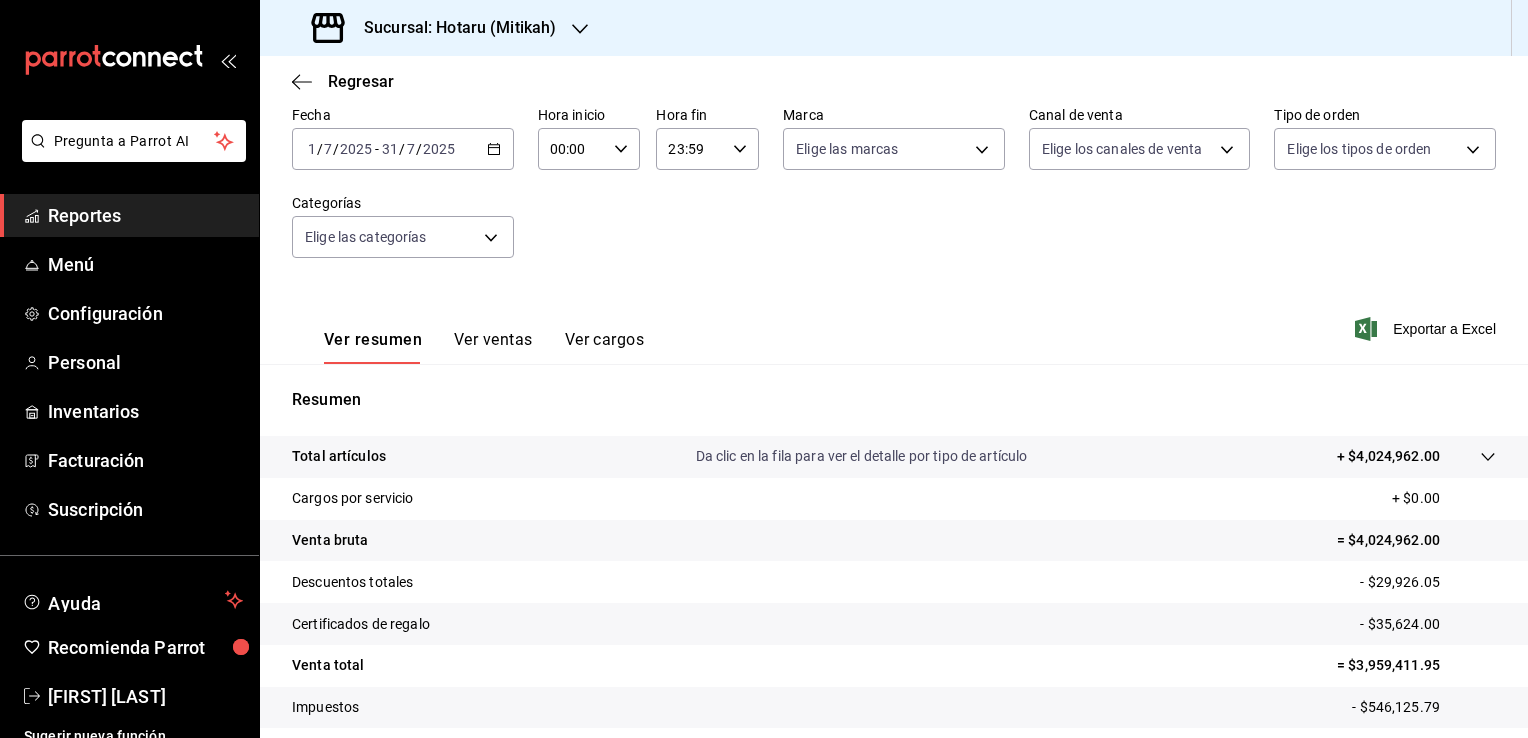 click 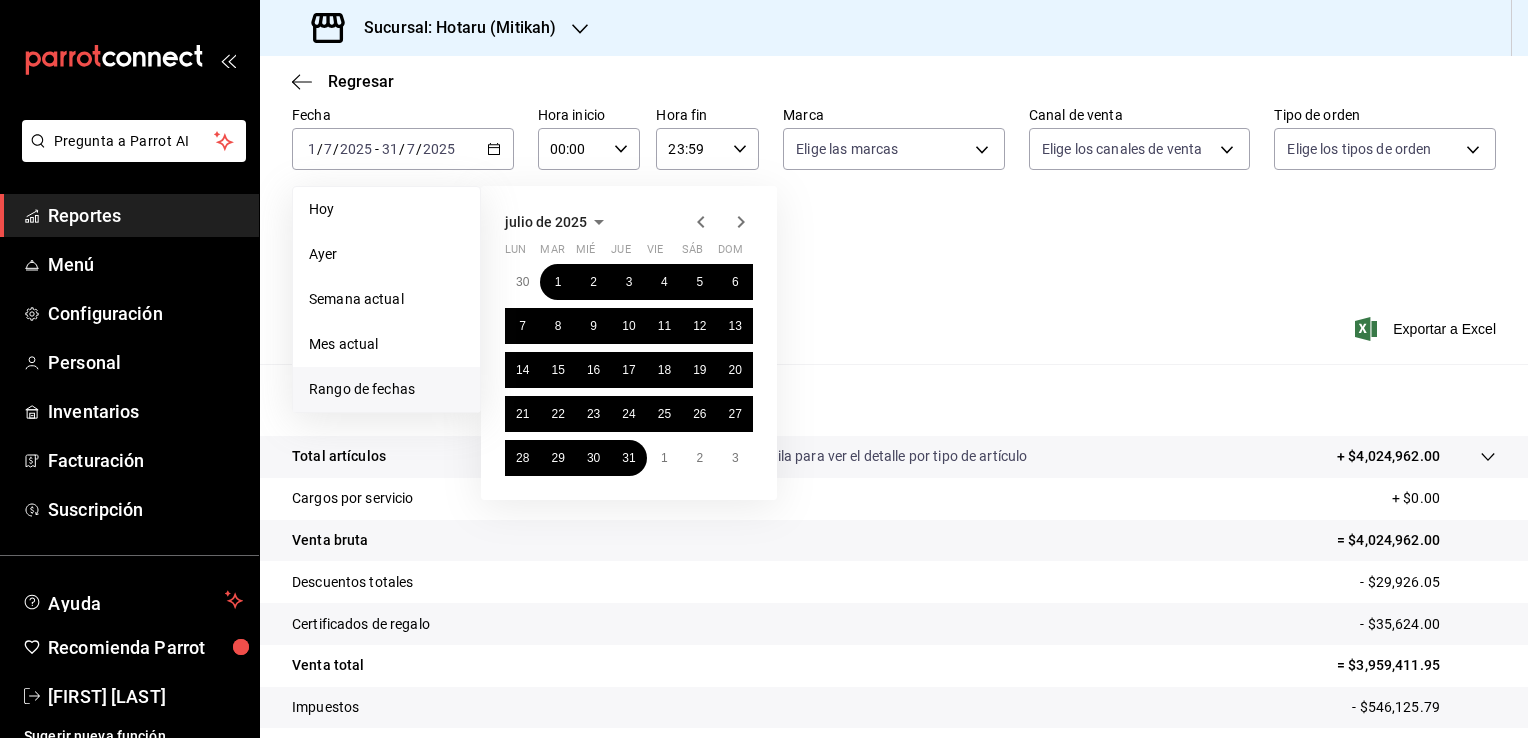 click on "Regresar" at bounding box center (894, 81) 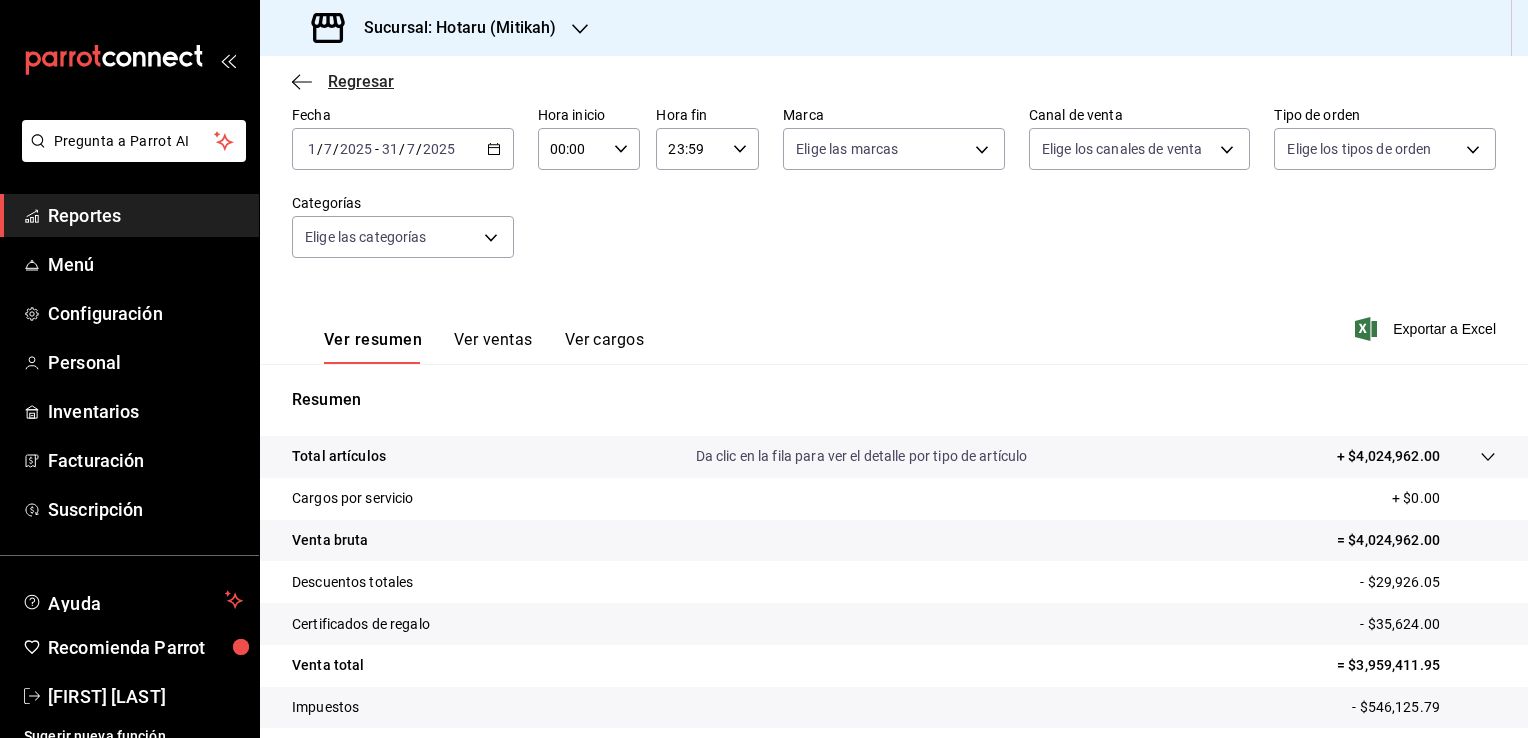 click 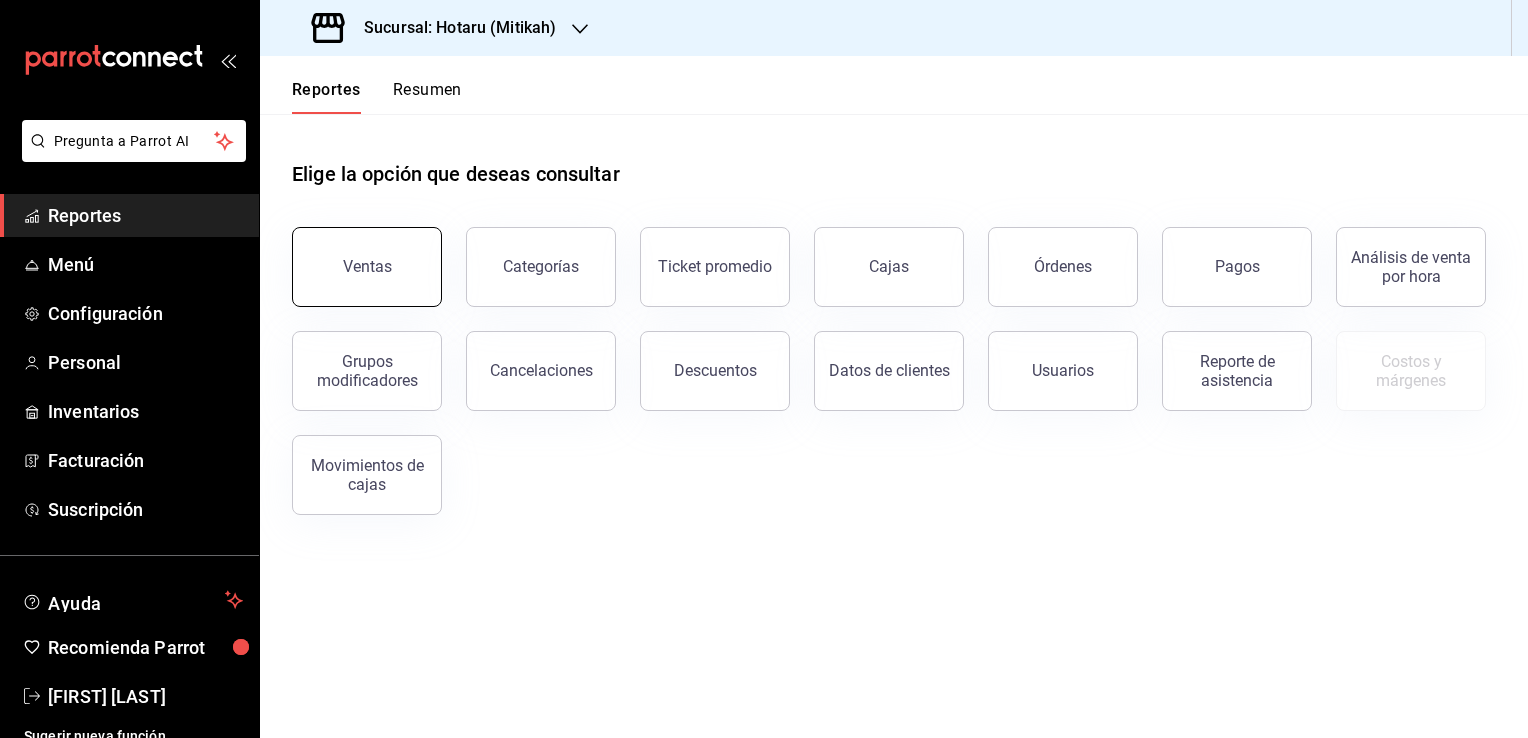 click on "Ventas" at bounding box center [367, 267] 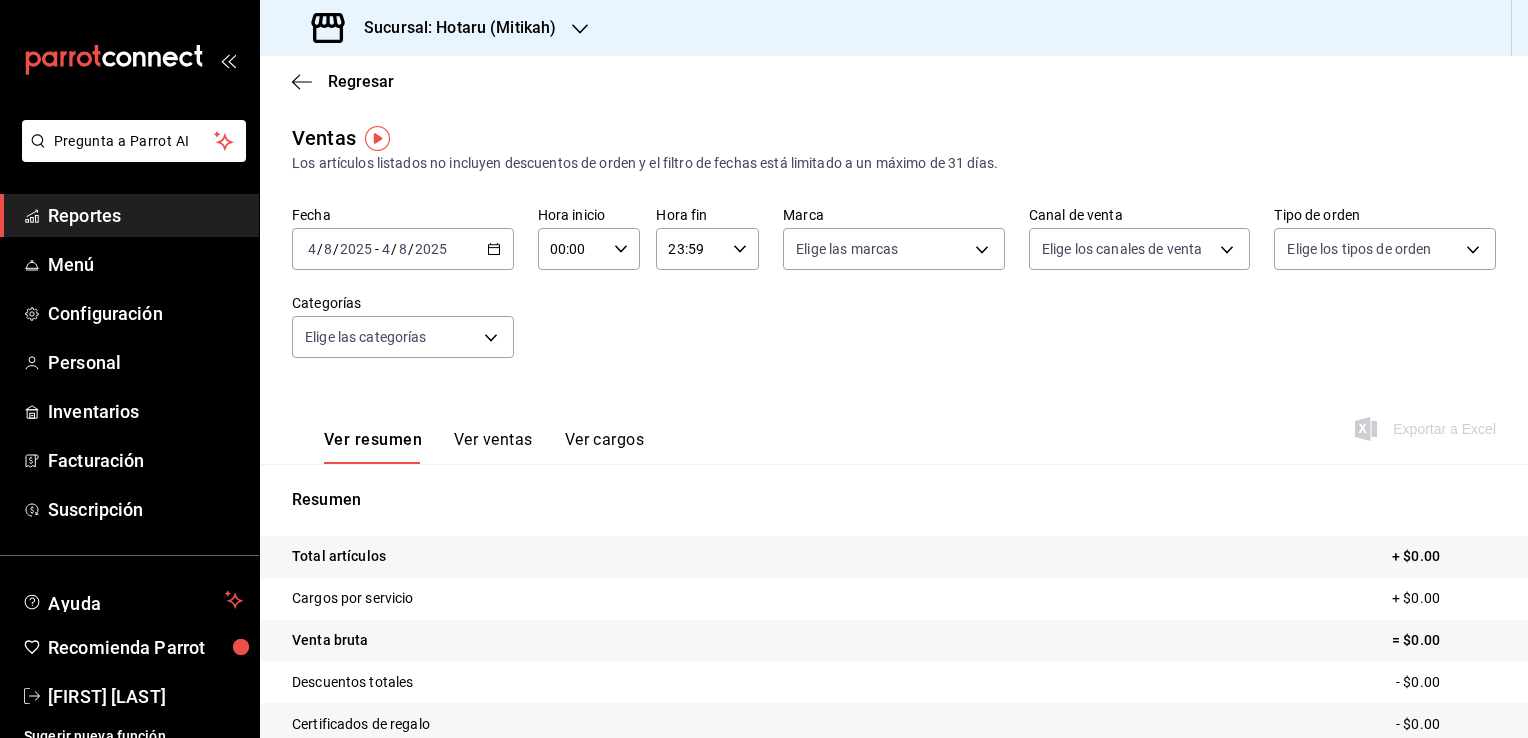 click 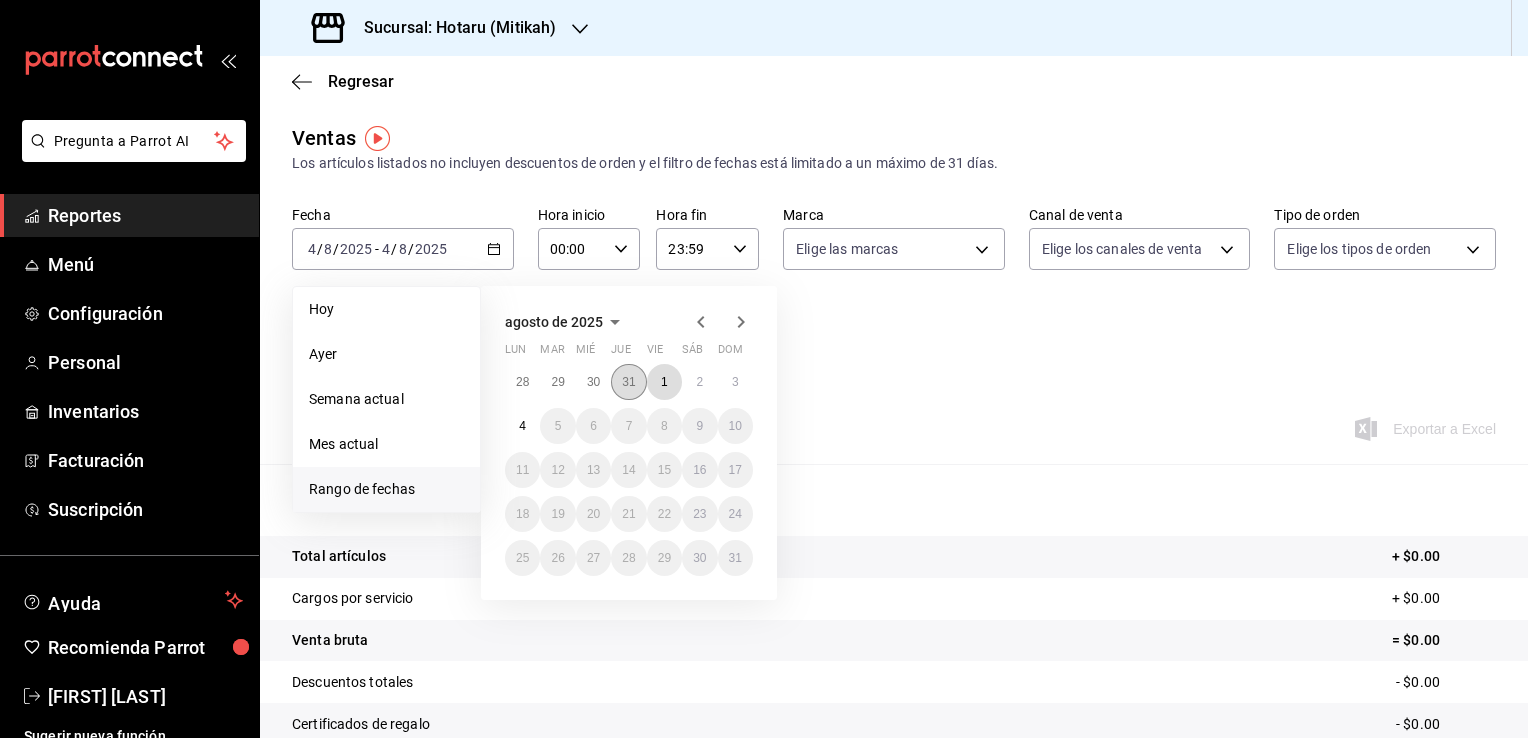 click on "1" at bounding box center [664, 382] 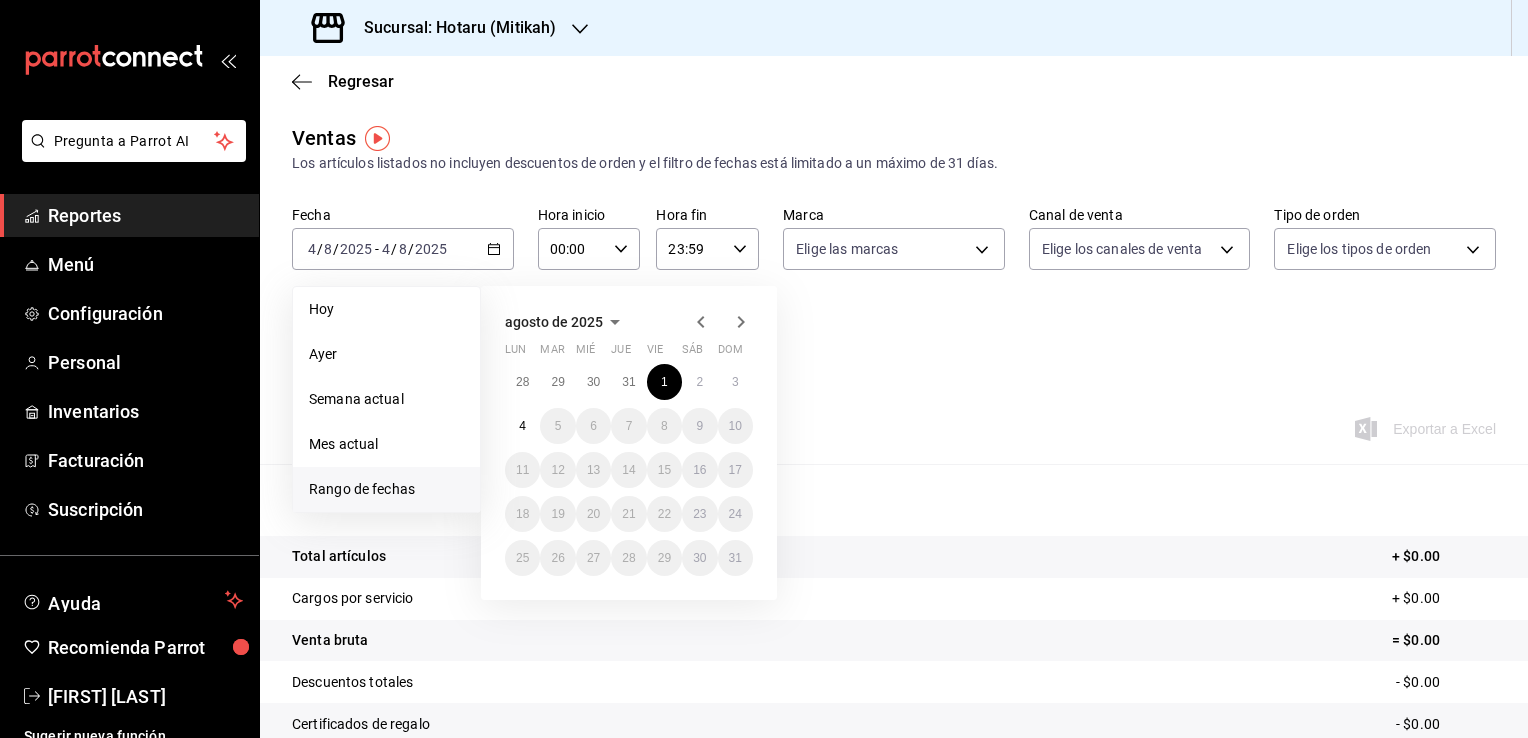 click 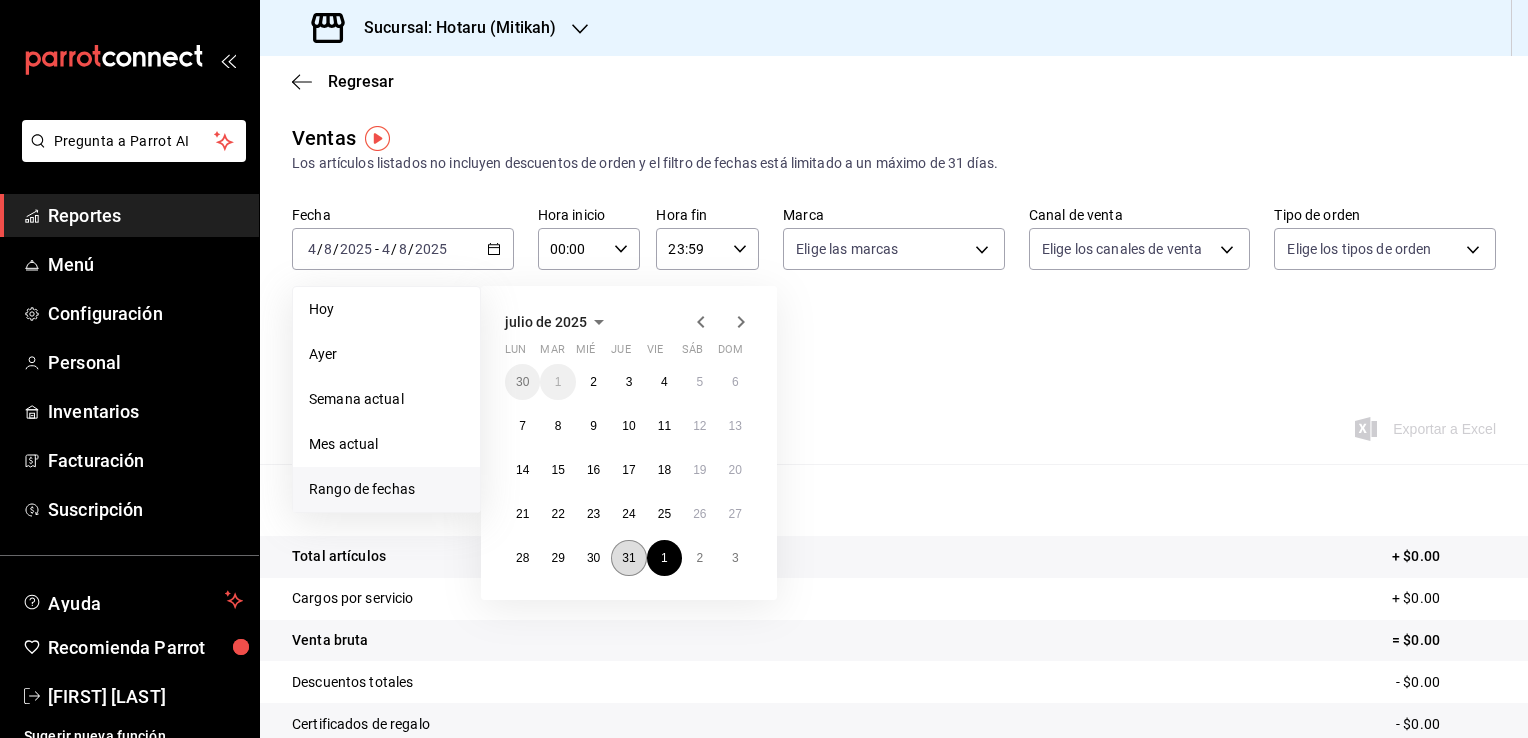 click on "31" at bounding box center [628, 558] 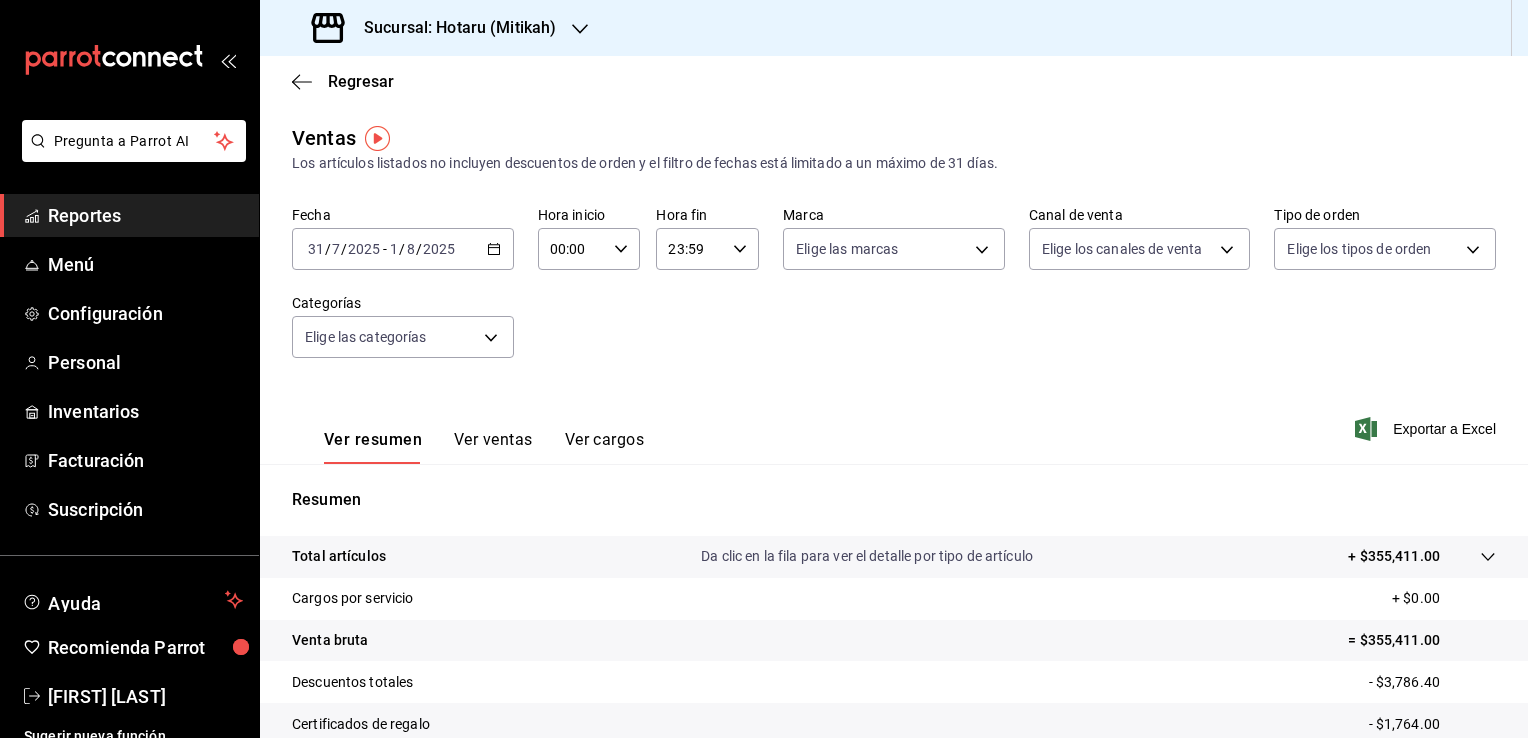 click on "00:00 Hora inicio" at bounding box center (589, 249) 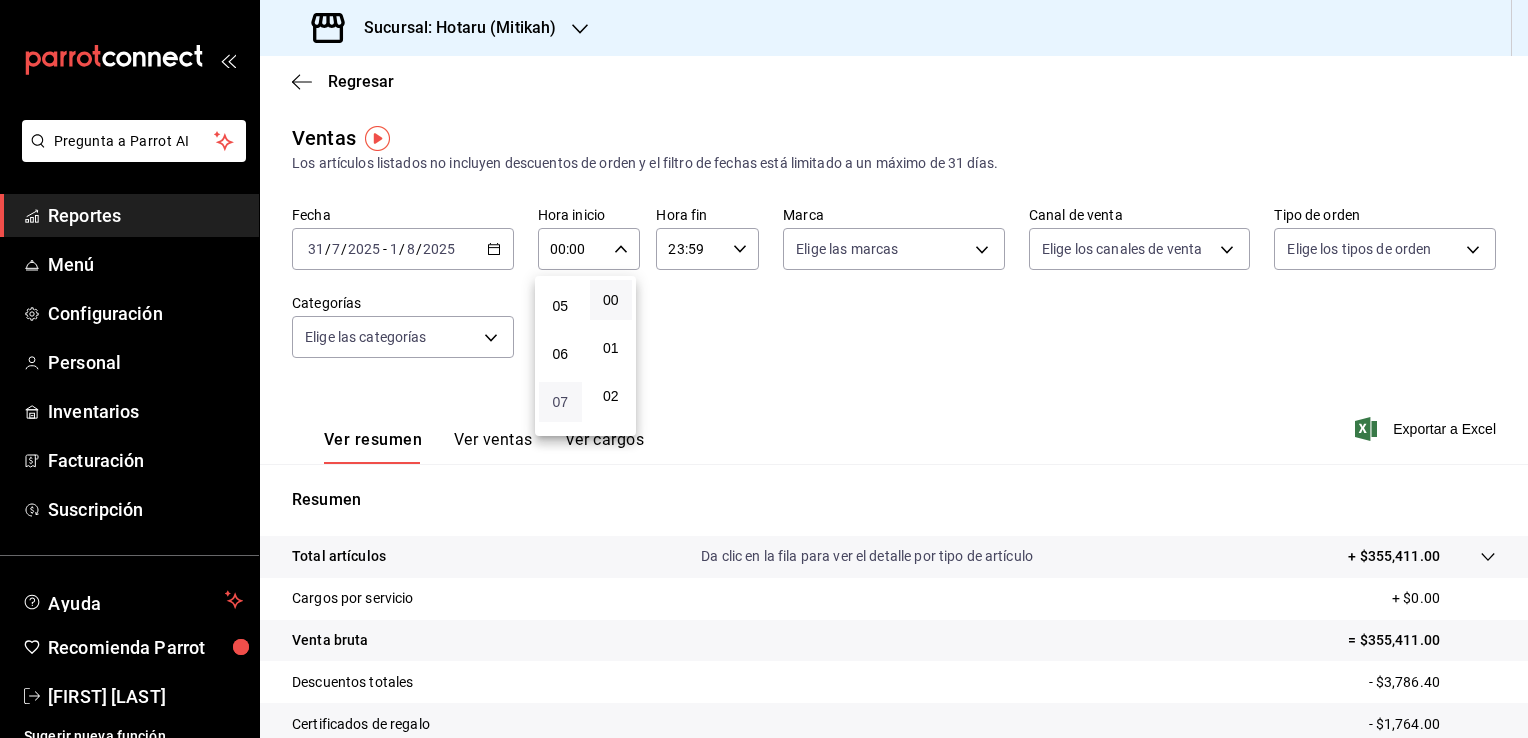 scroll, scrollTop: 200, scrollLeft: 0, axis: vertical 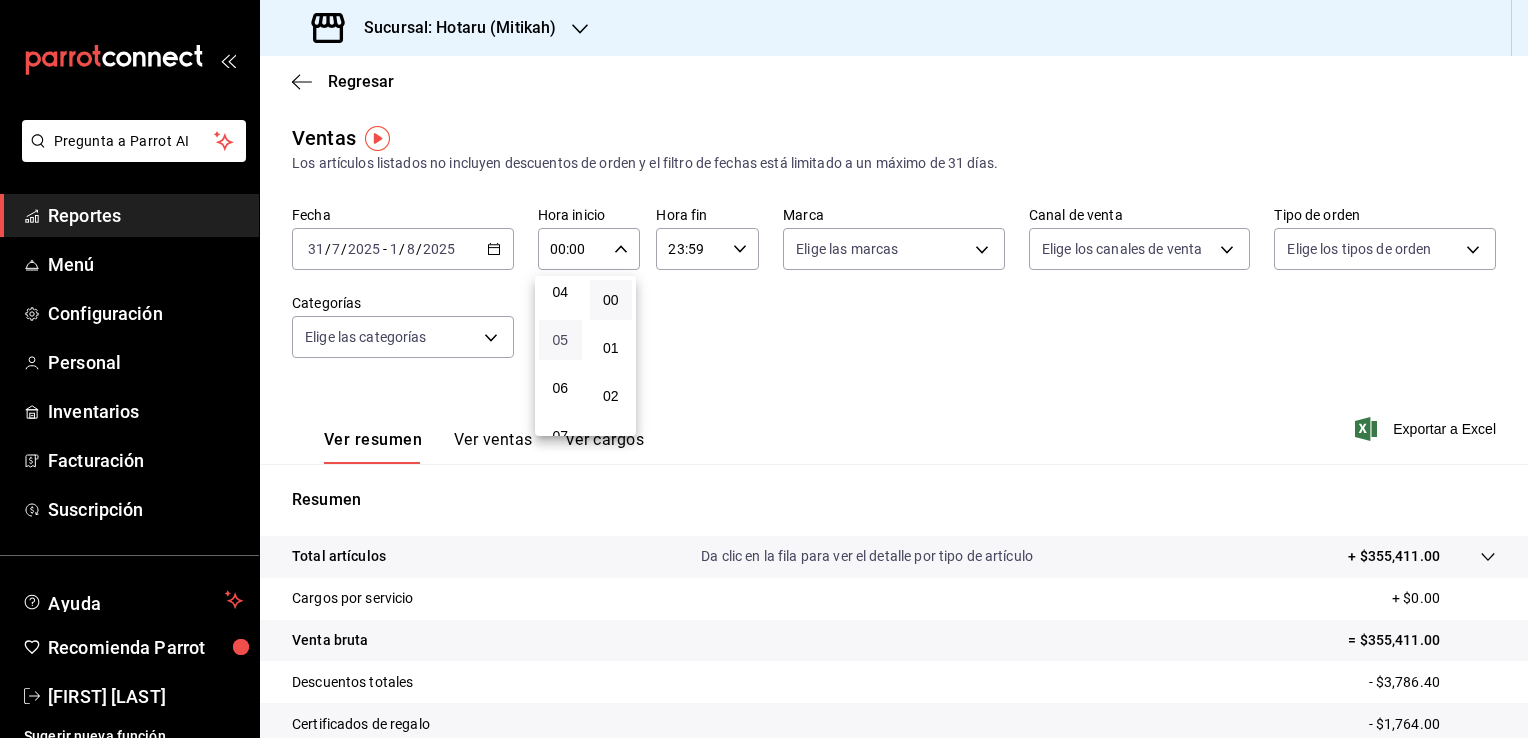 click on "05" at bounding box center [560, 340] 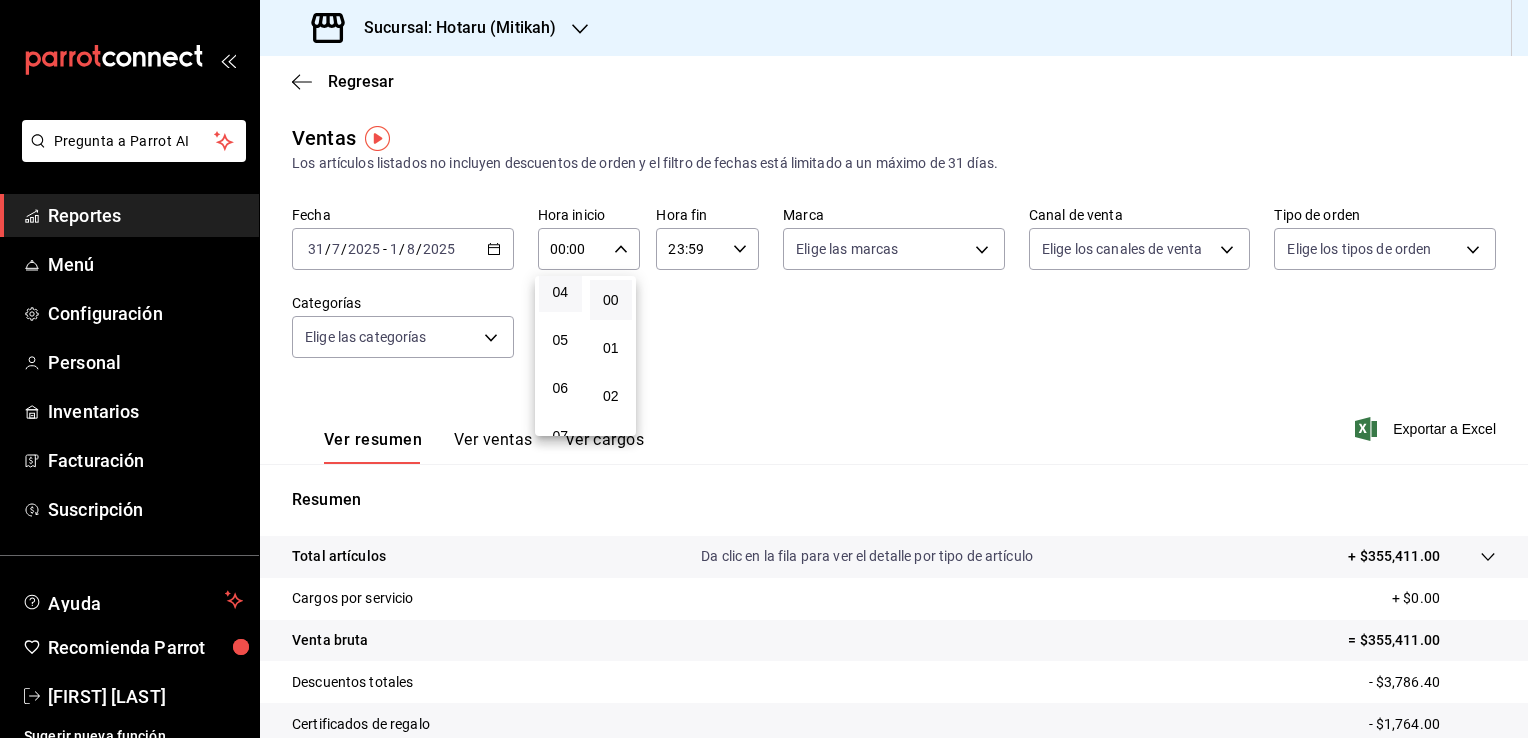 type on "05:00" 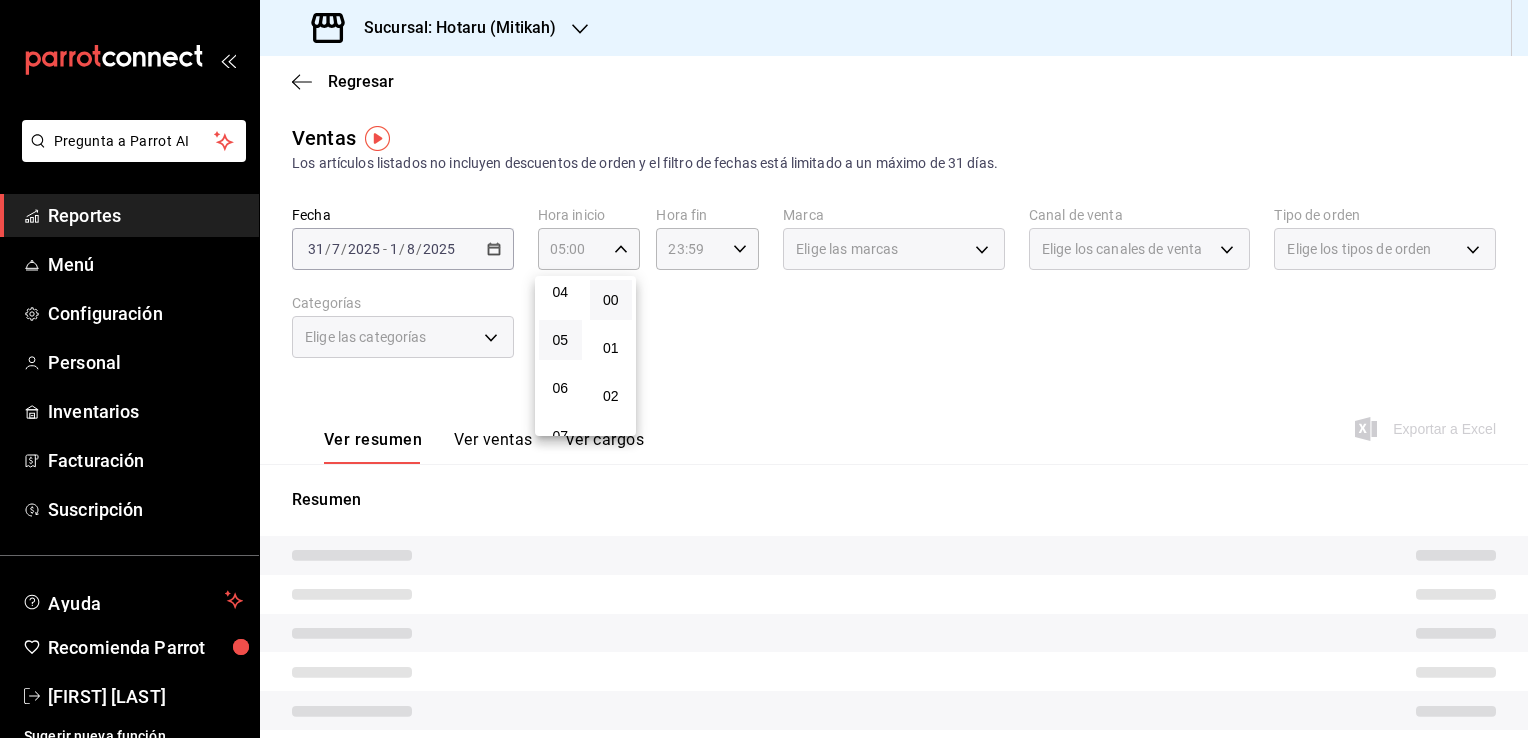 click at bounding box center (764, 369) 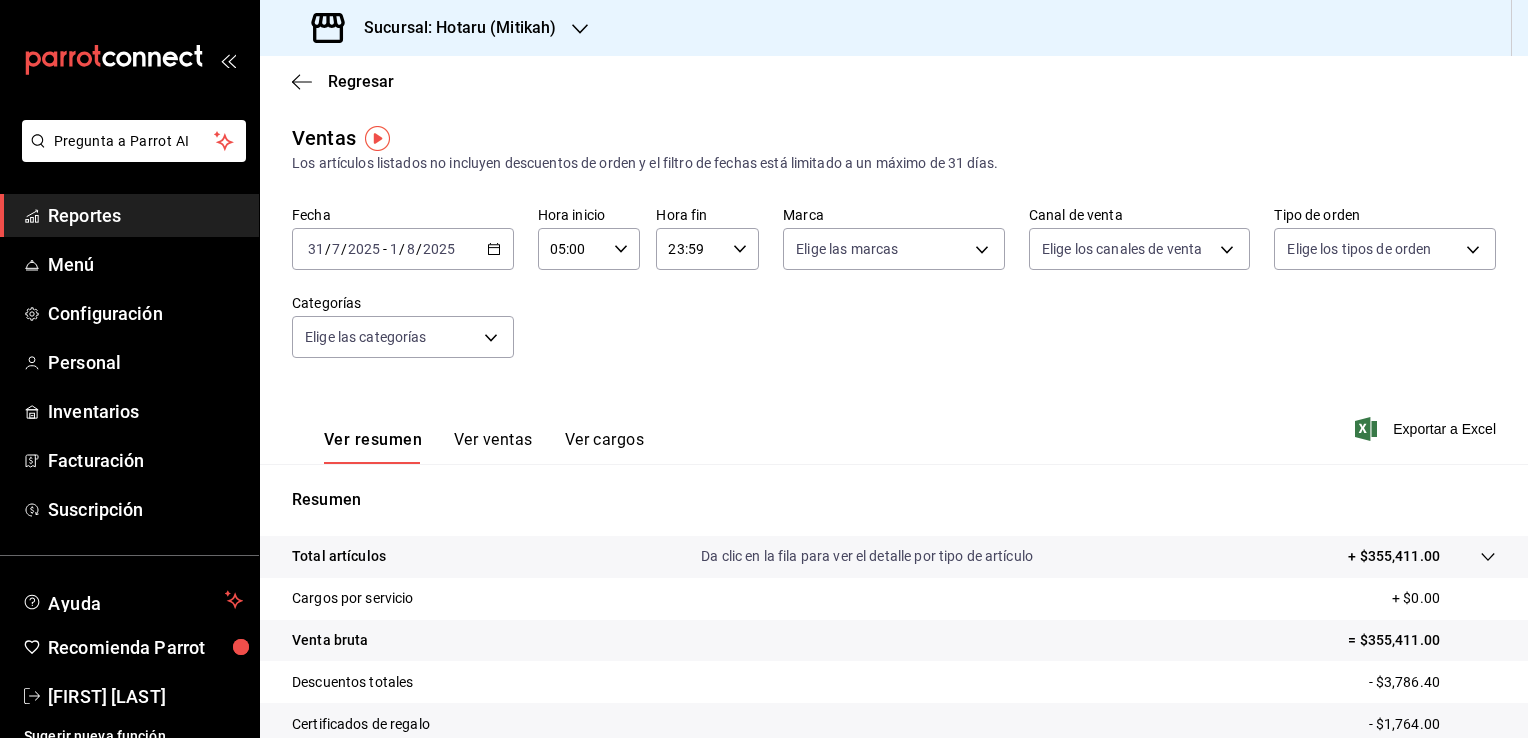 click on "23:59" at bounding box center (690, 249) 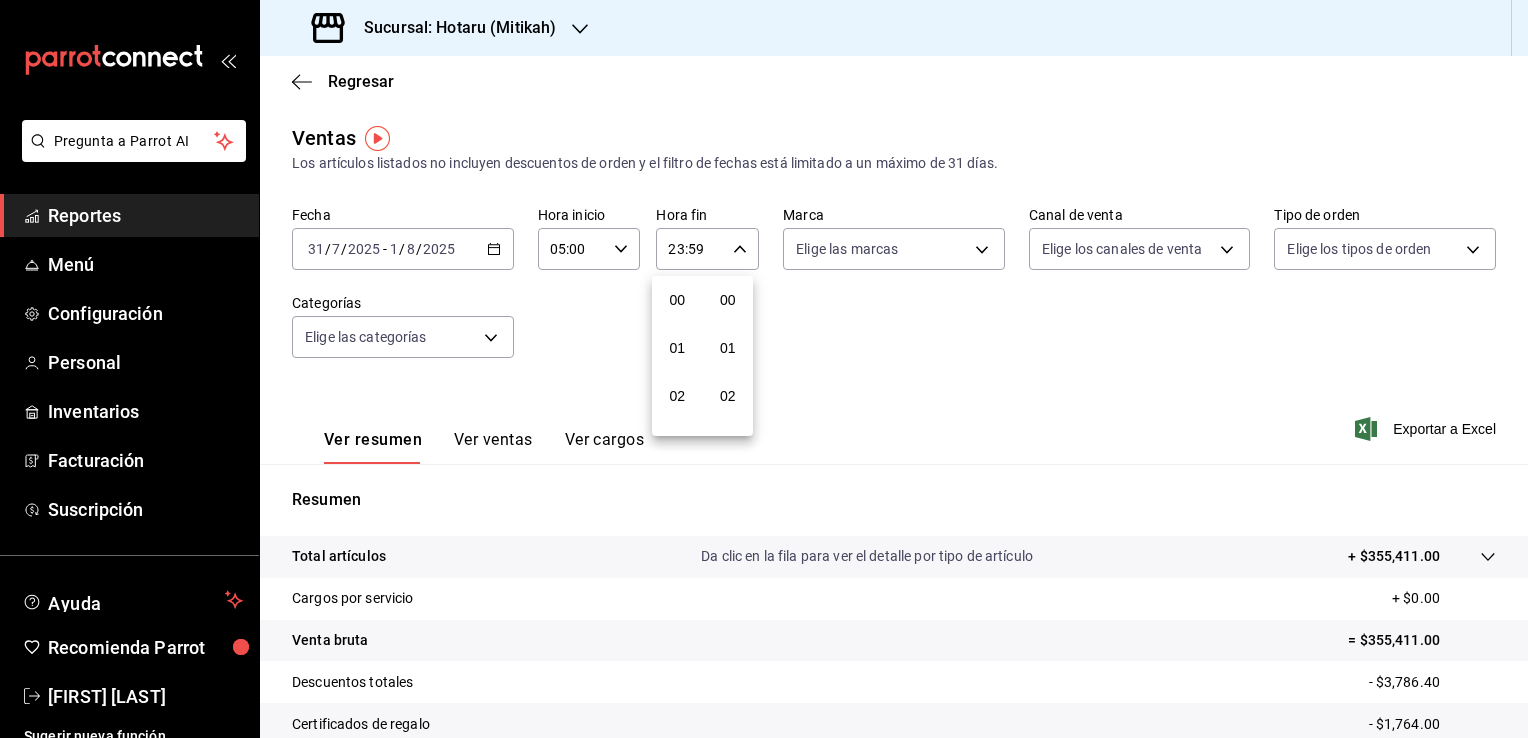 scroll, scrollTop: 1011, scrollLeft: 0, axis: vertical 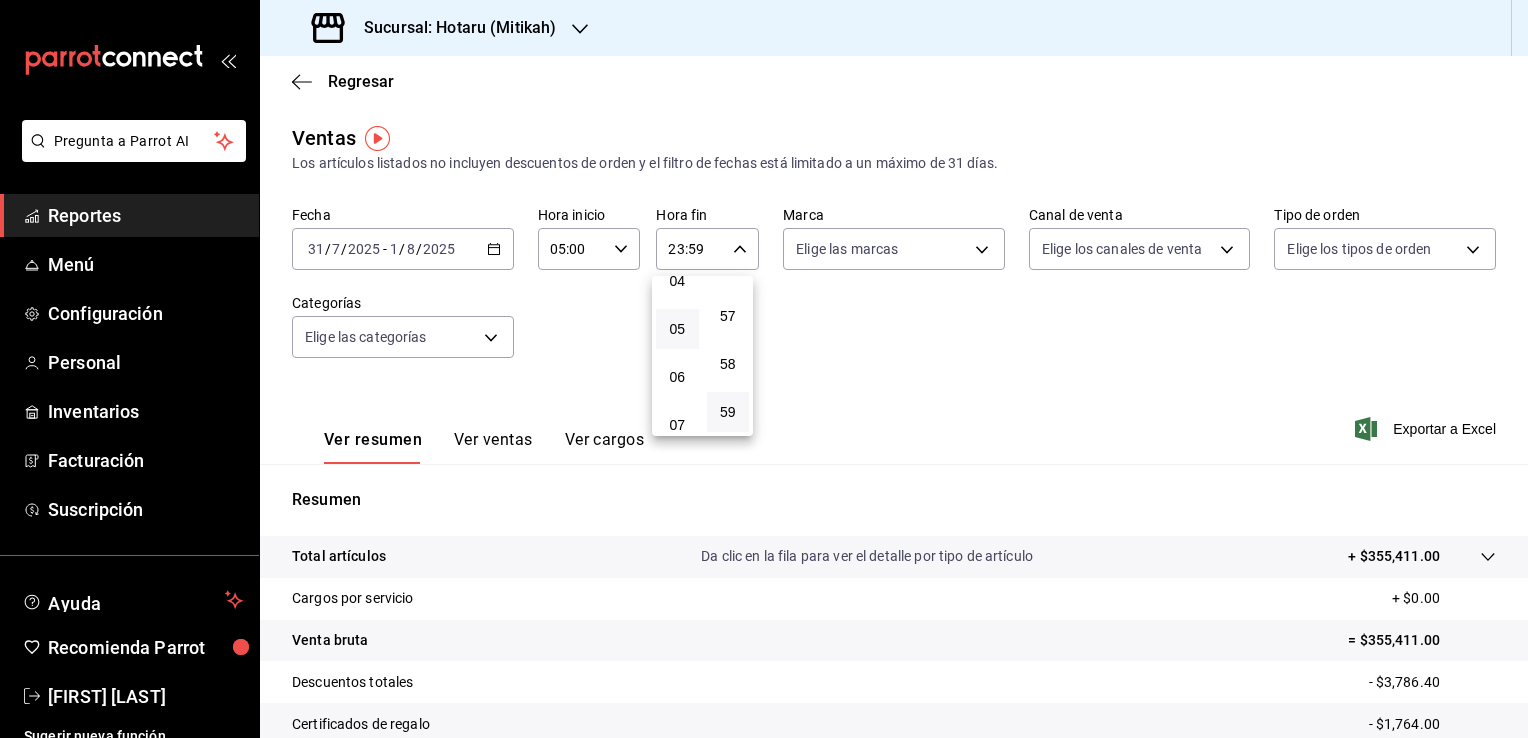 click on "05" at bounding box center (677, 329) 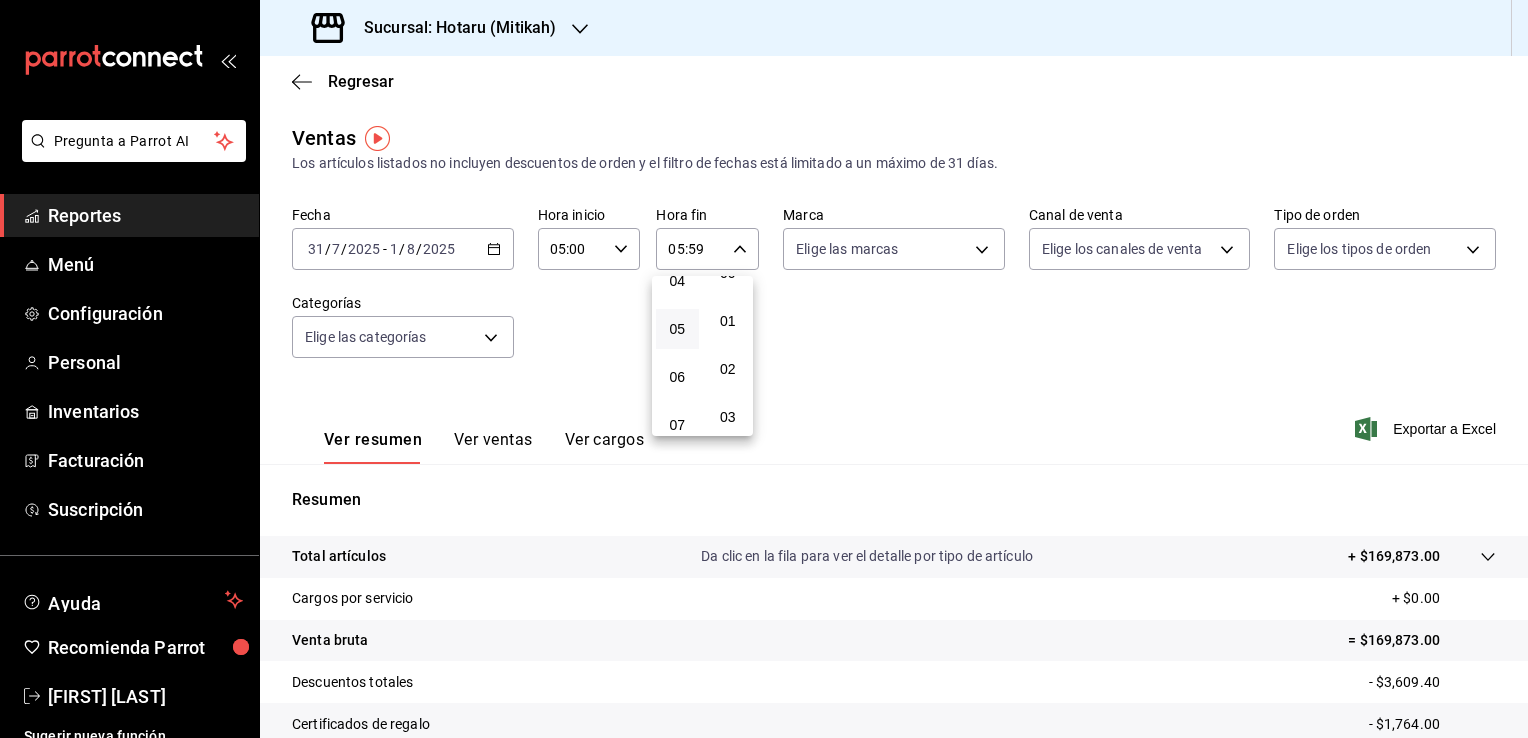 scroll, scrollTop: 0, scrollLeft: 0, axis: both 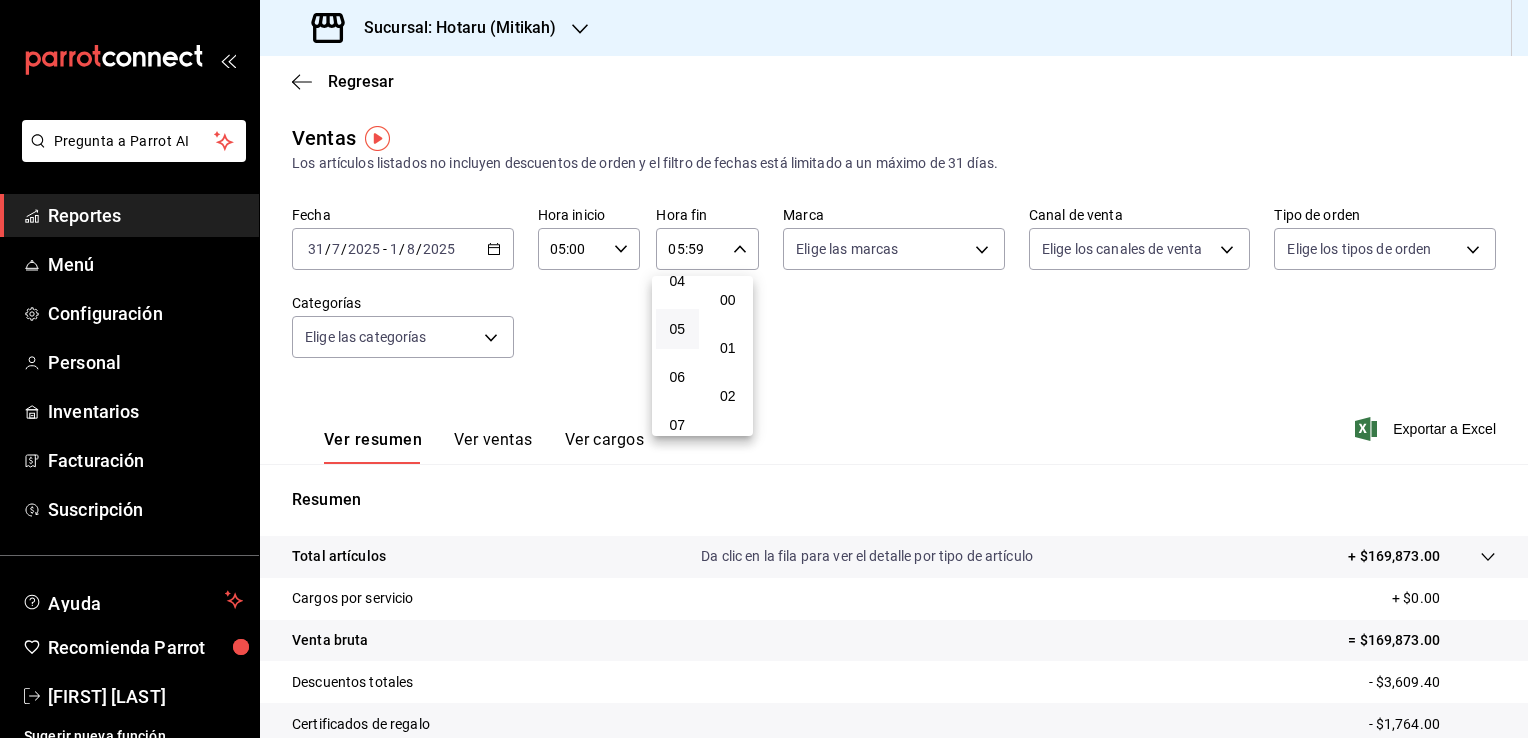 click on "00" at bounding box center [728, 300] 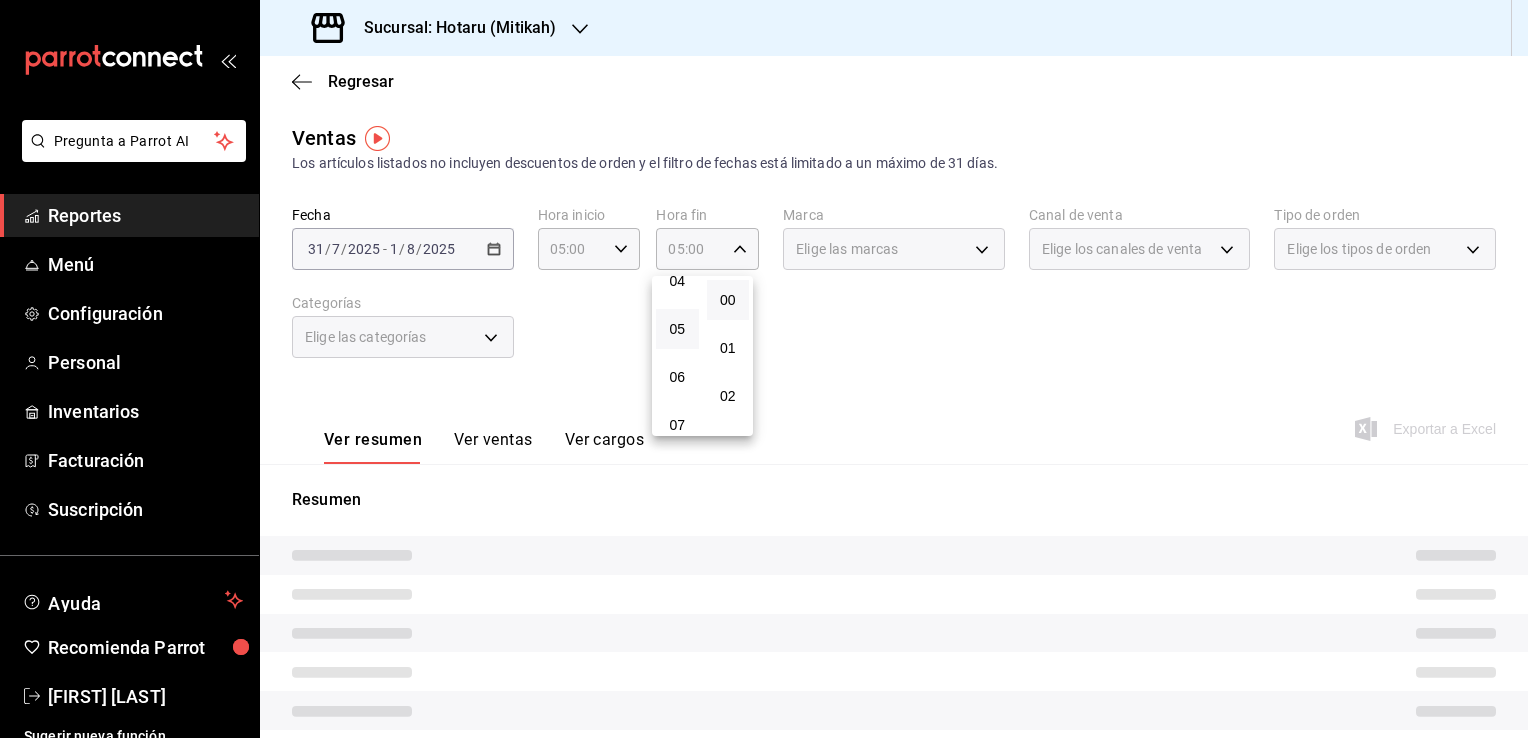click at bounding box center [764, 369] 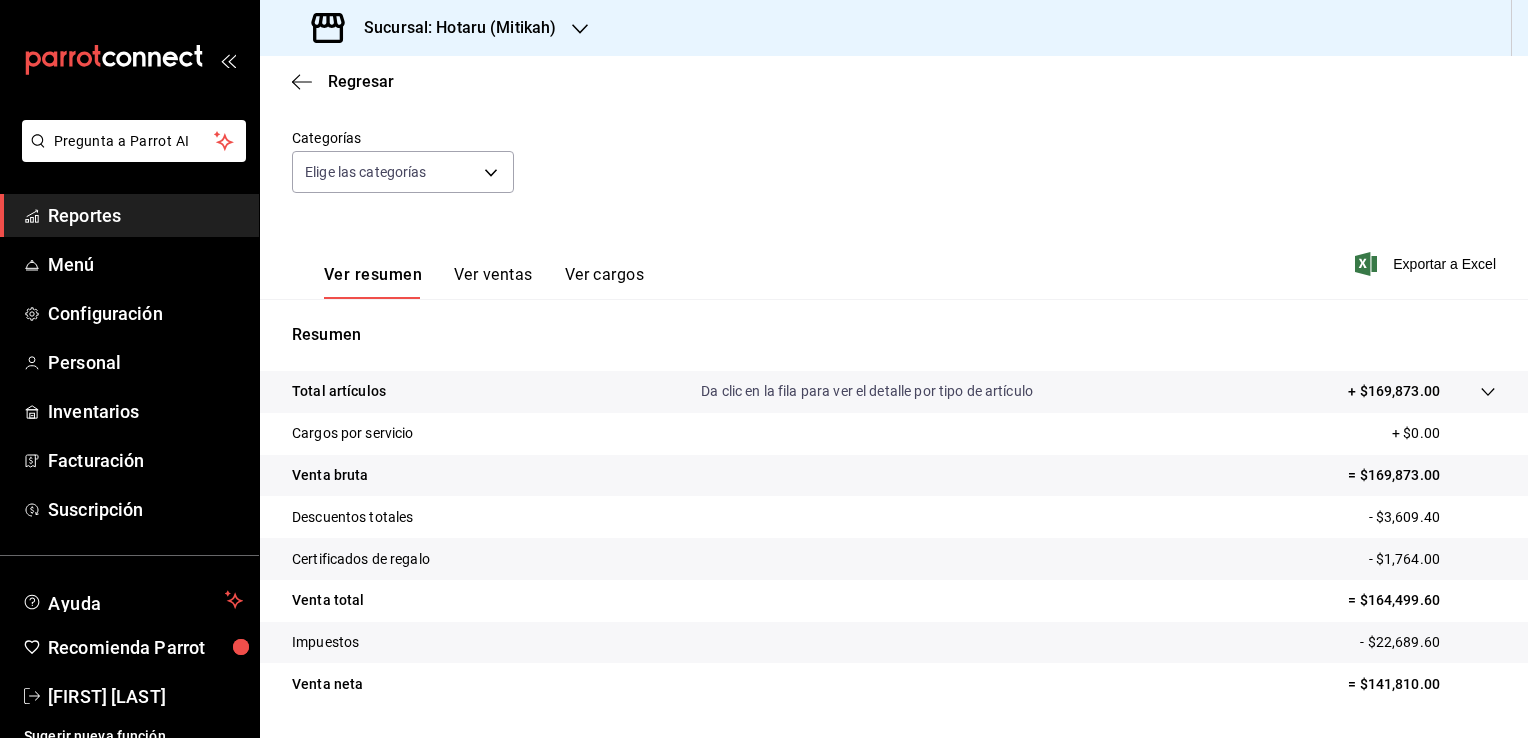 scroll, scrollTop: 200, scrollLeft: 0, axis: vertical 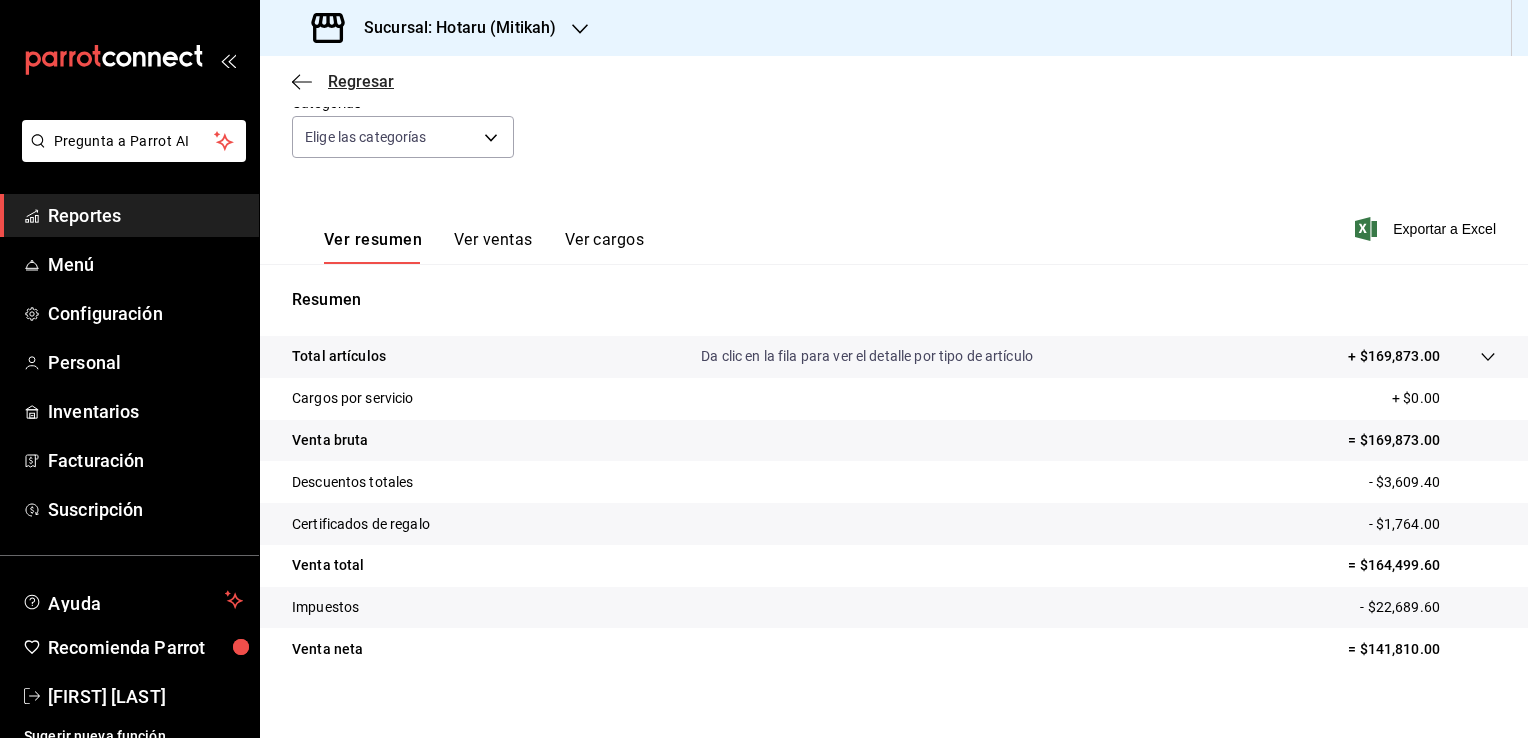click 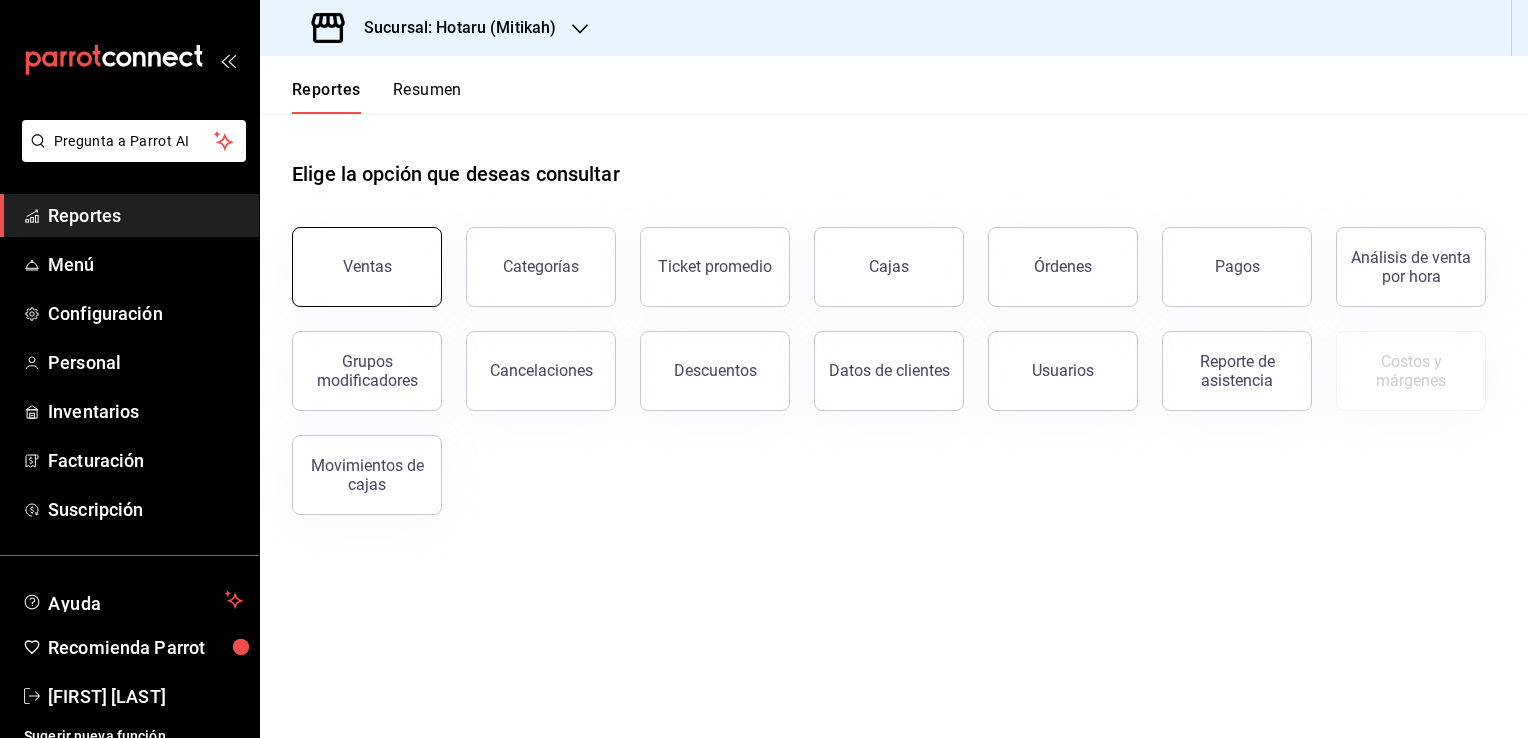 click on "Ventas" at bounding box center (367, 267) 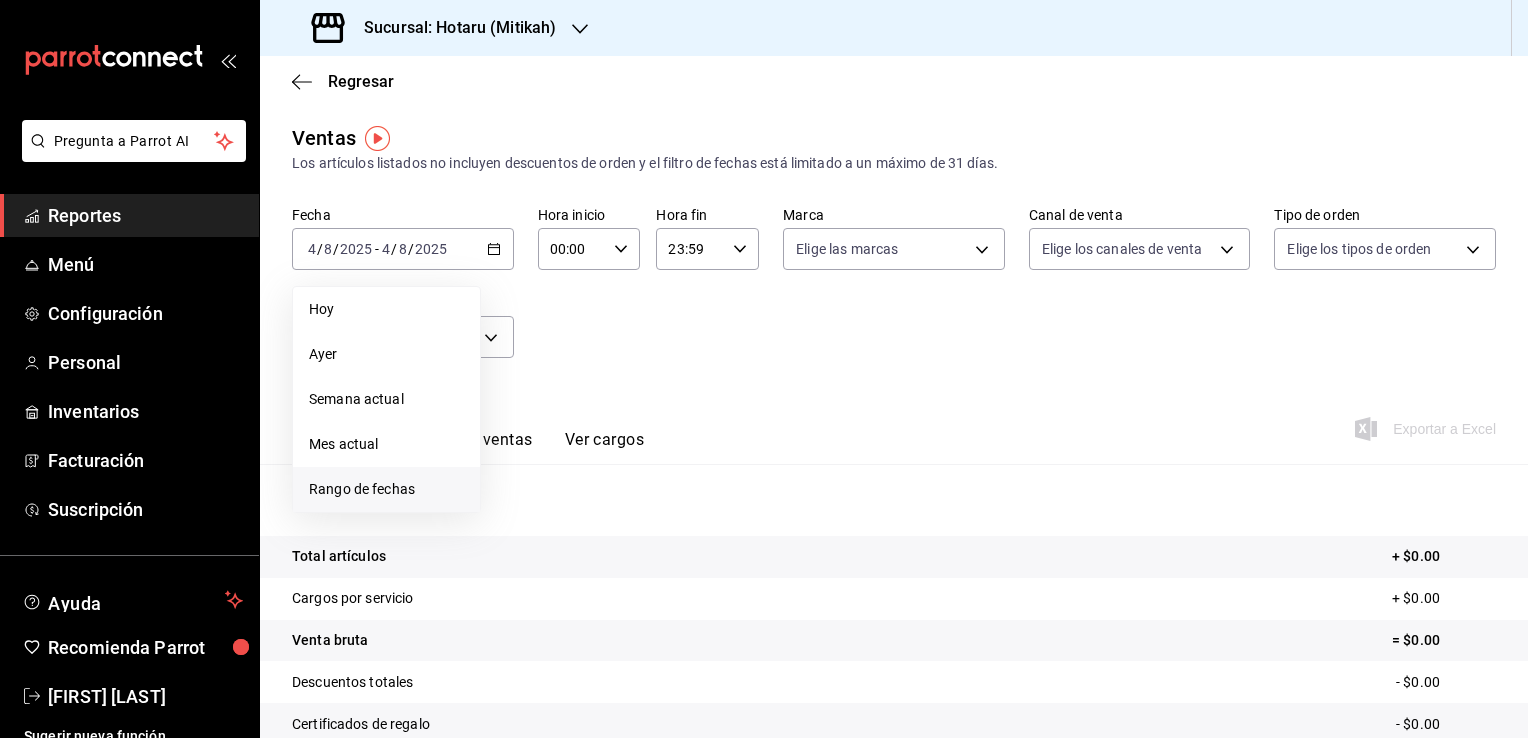 click on "Rango de fechas" at bounding box center (386, 489) 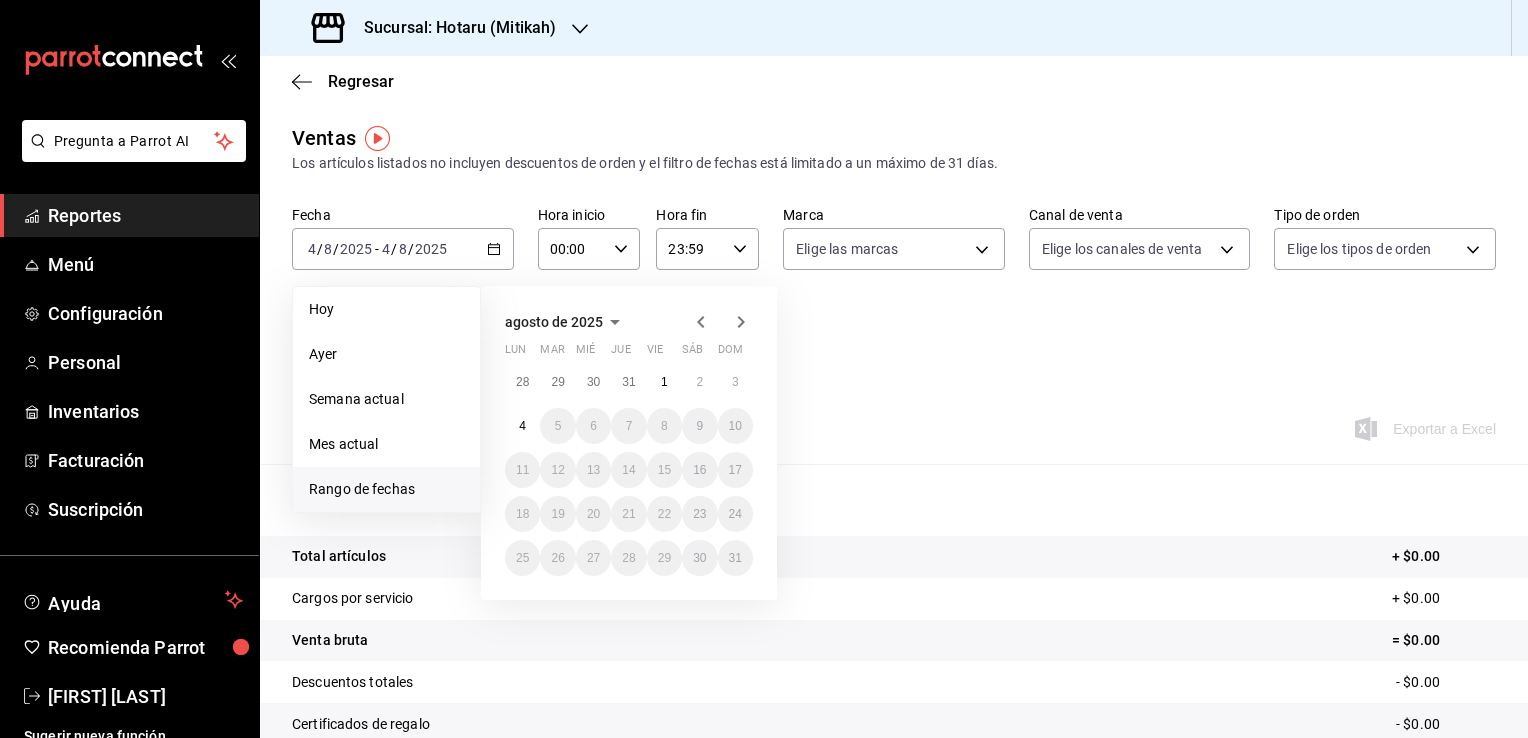 click 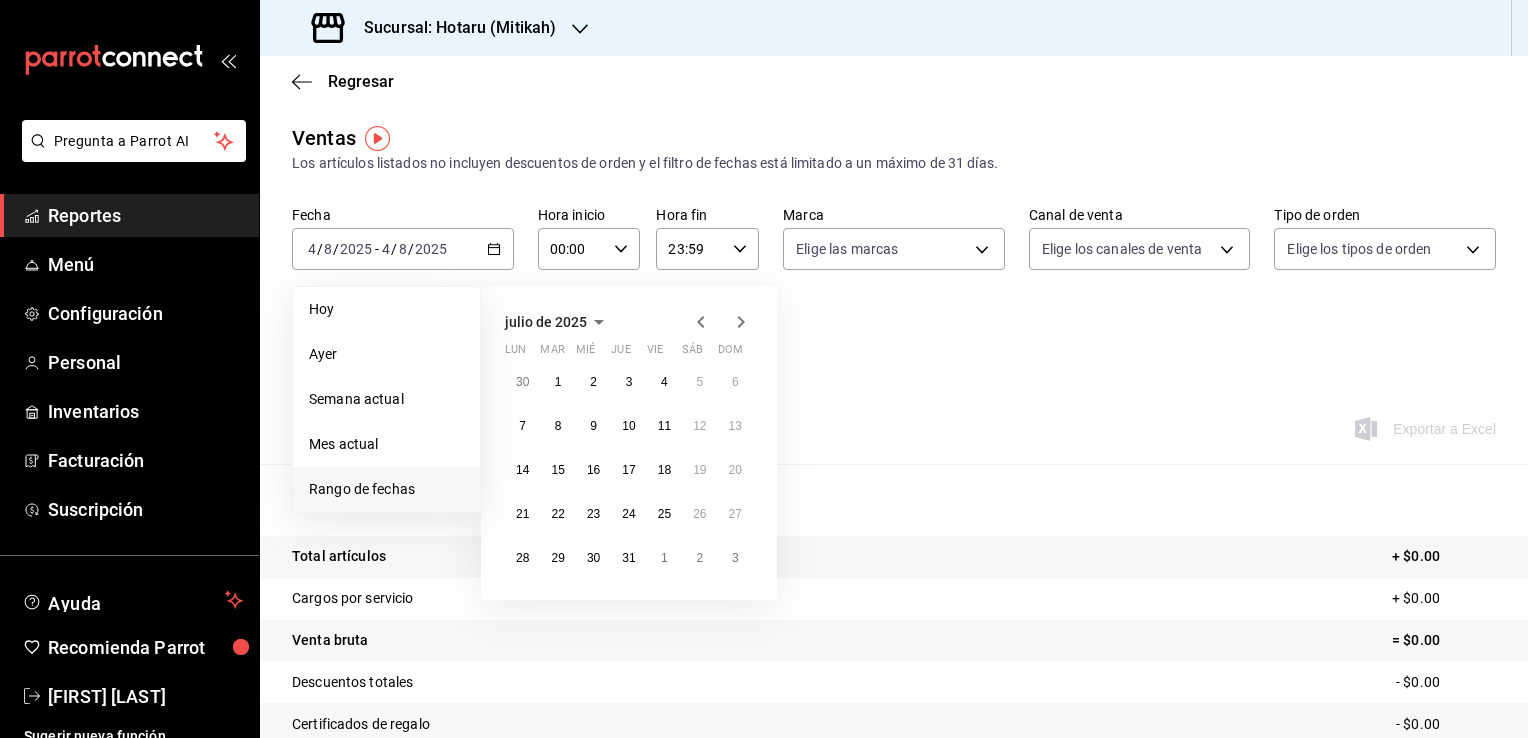 click on "Fecha [YEAR]-[MONTH]-[DATE] [DATE] / [MONTH] / [YEAR] - [YEAR]-[MONTH]-[DATE] [DATE] / [MONTH] / [YEAR] Hoy Ayer Semana actual Mes actual Rango de fechas [MONTH] de [YEAR] lun mar mié jue vie sáb dom 30 1 2 3 4 5 6 7 8 9 10 11 12 13 14 15 16 17 18 19 20 21 22 23 24 25 26 27 28 29 30 31 1 2 3 Hora inicio 00:00 Hora inicio Hora fin 23:59 Hora fin Marca Elige las marcas Canal de venta Elige los canales de venta Tipo de orden Elige los tipos de orden Categorías Elige las categorías" at bounding box center [894, 294] 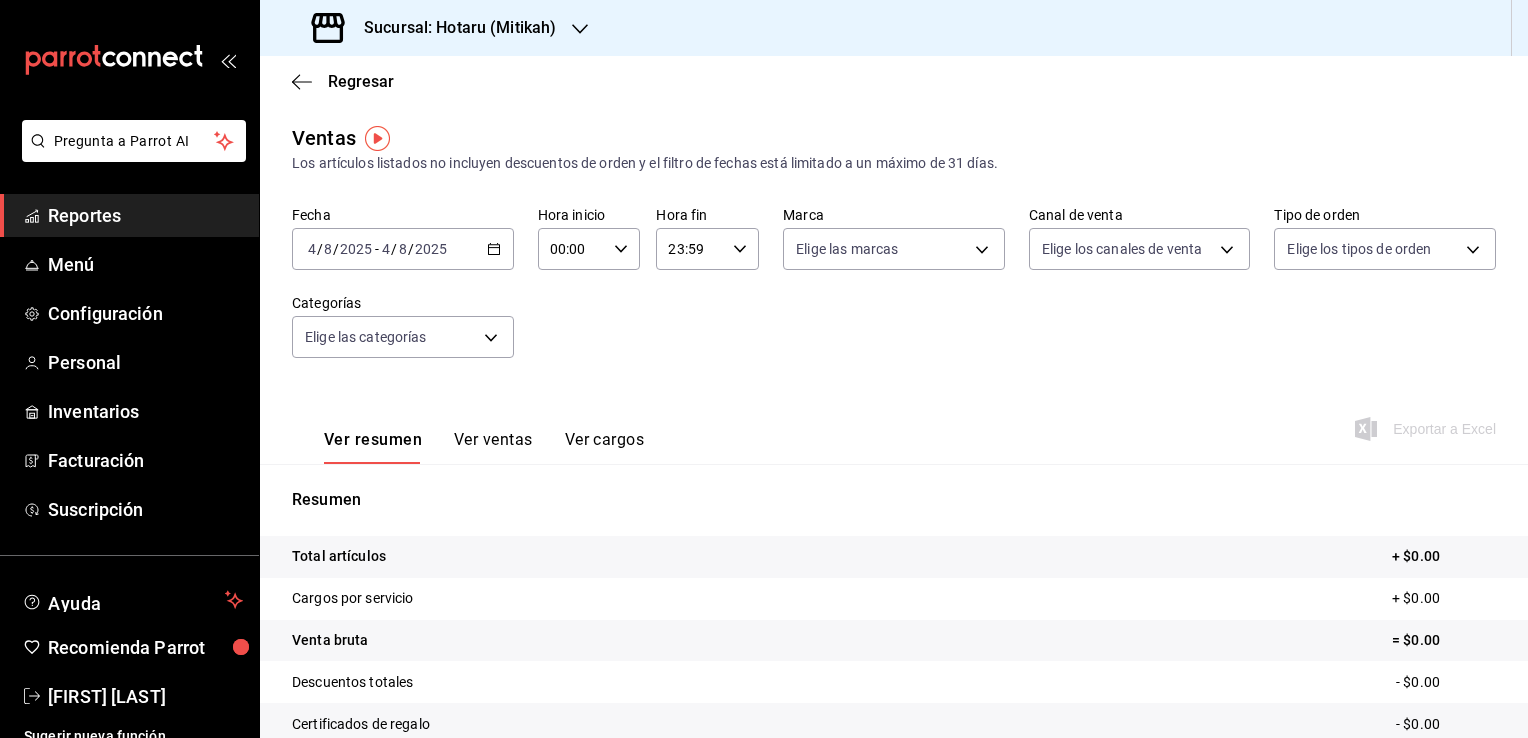 click on "2025-08-04 4 / 8 / 2025 - 2025-08-04 4 / 8 / 2025" at bounding box center [403, 249] 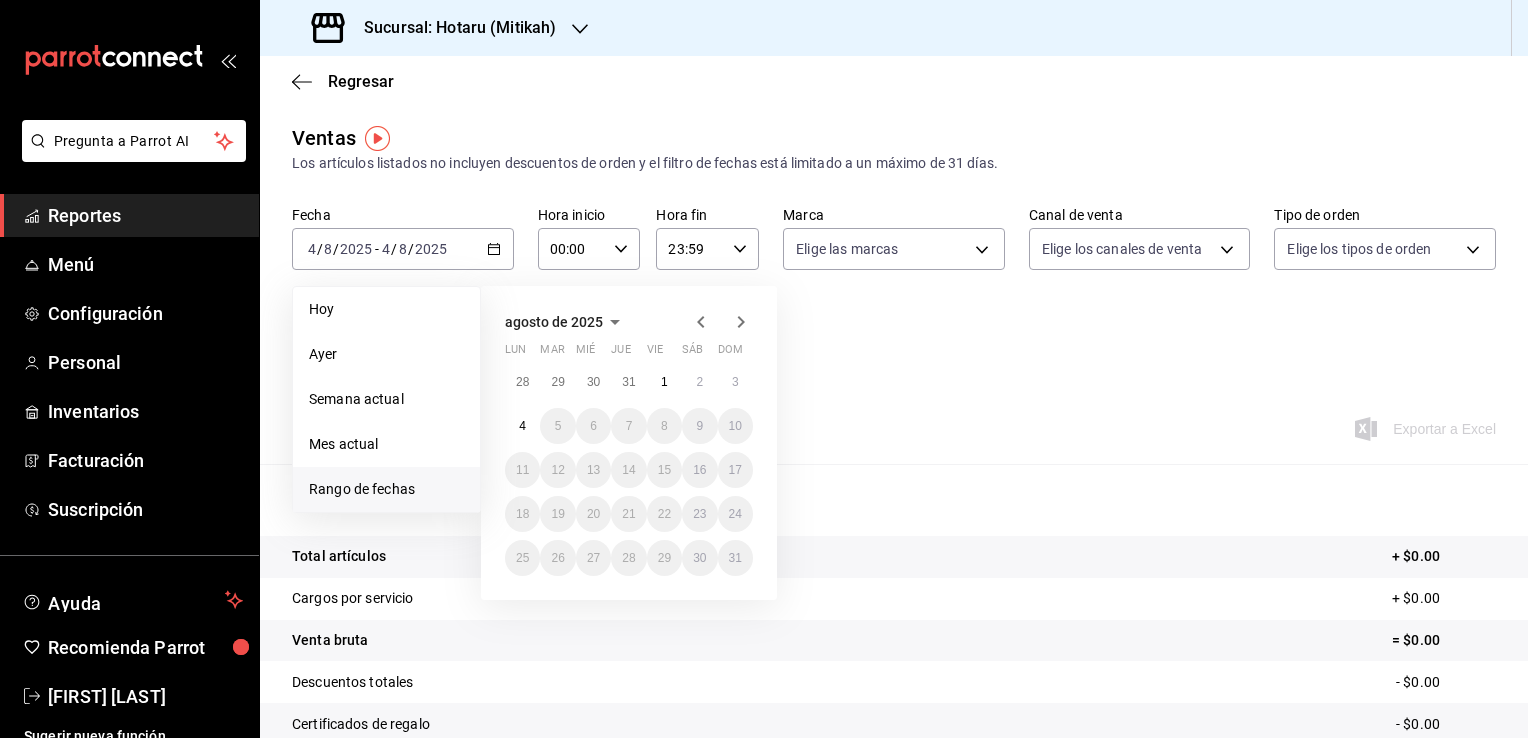 click at bounding box center (721, 322) 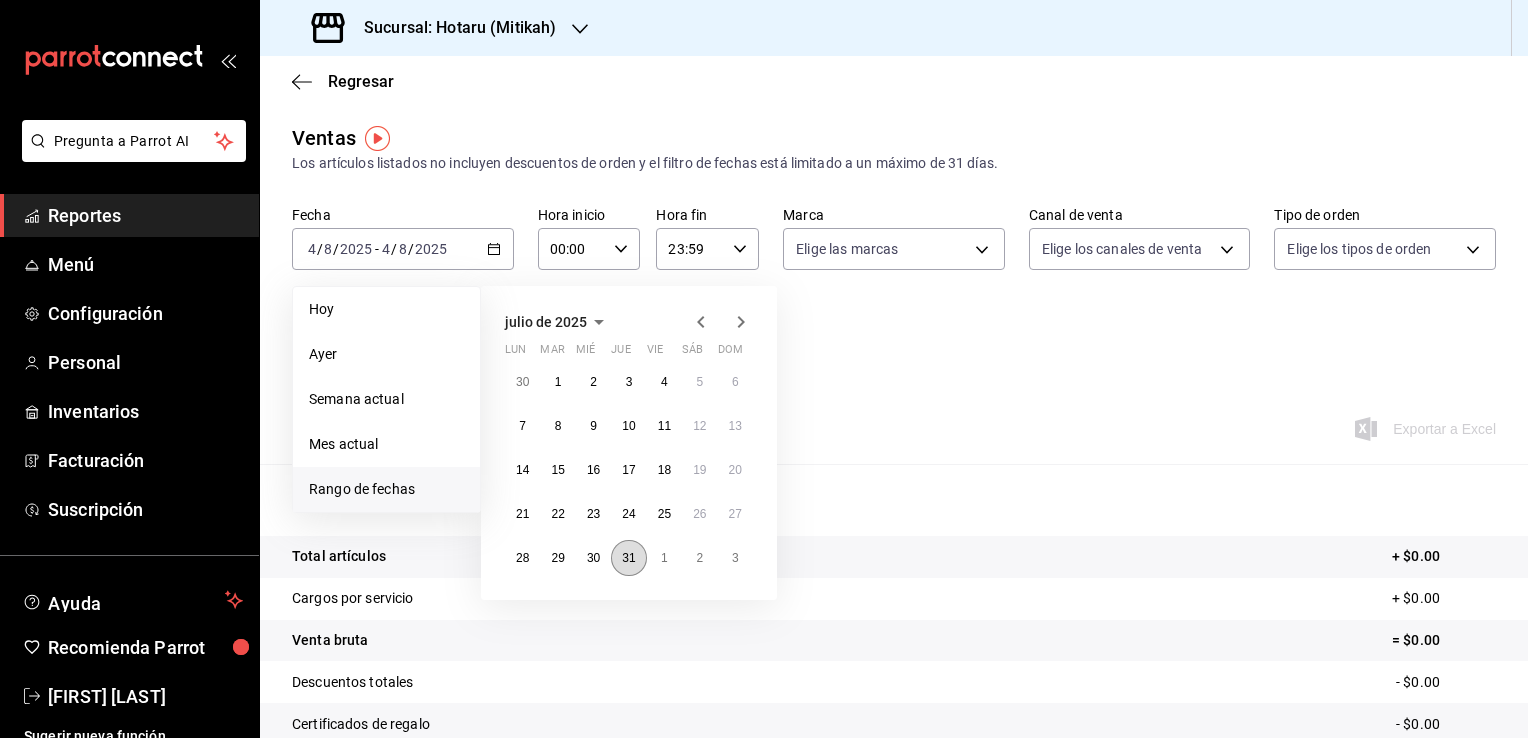 click on "31" at bounding box center (628, 558) 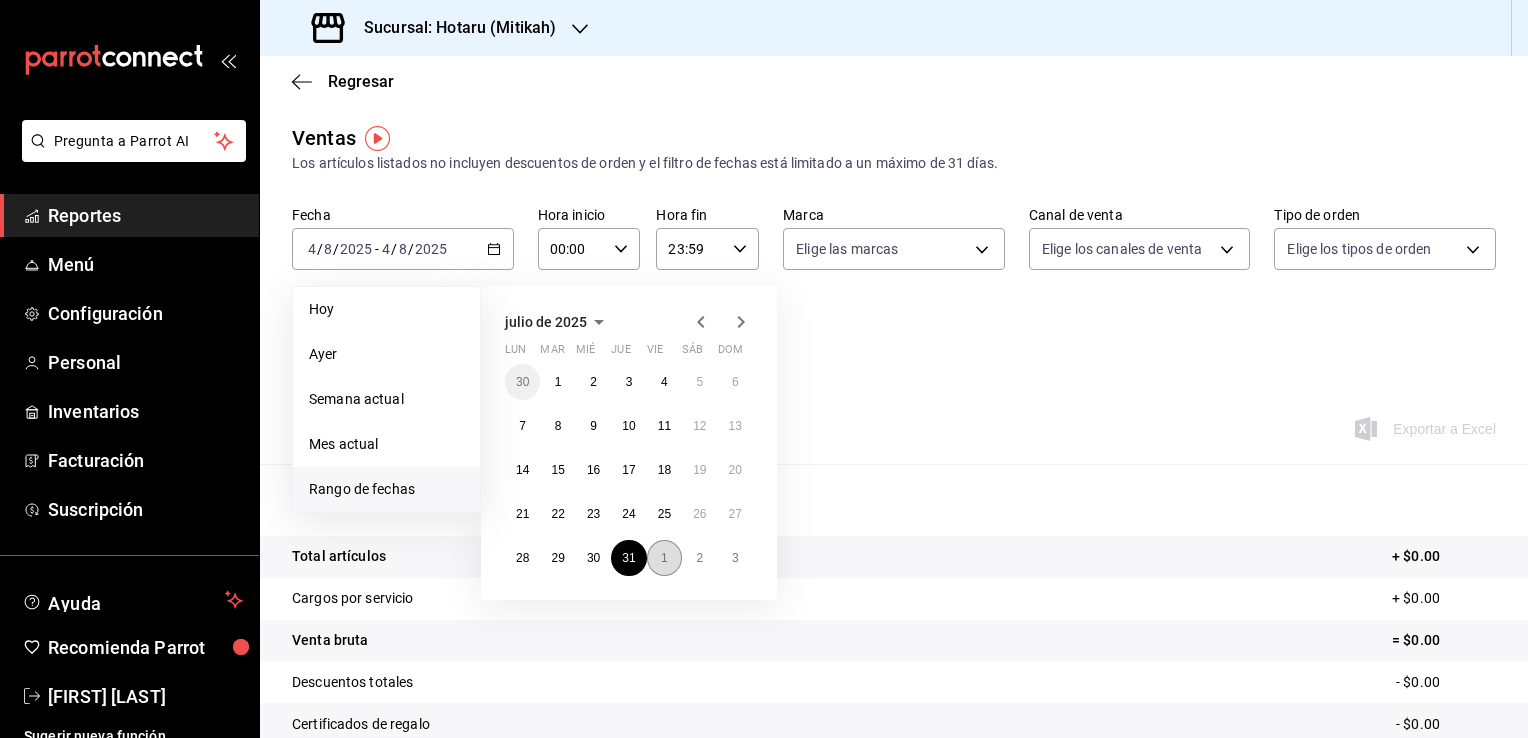 click on "1" at bounding box center (664, 558) 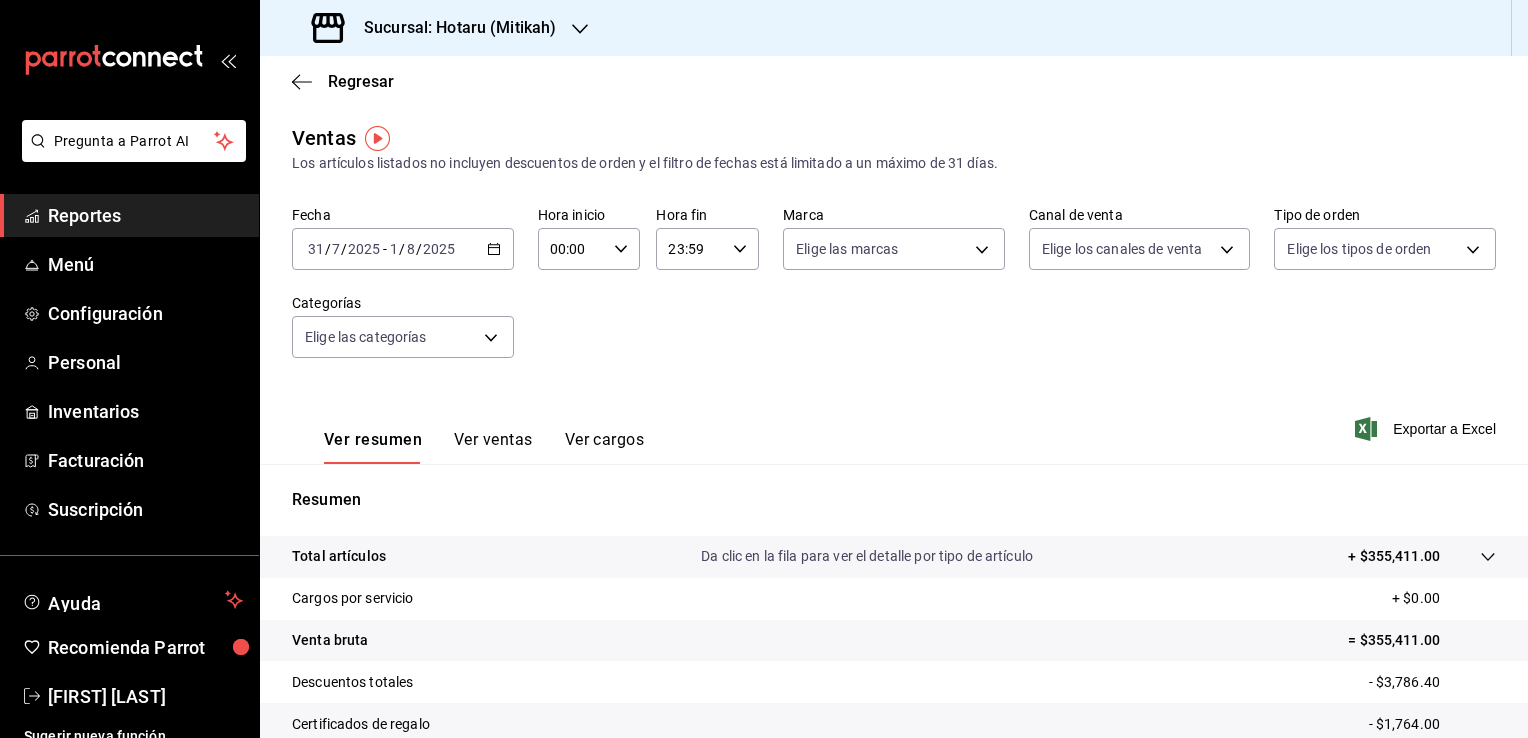 click 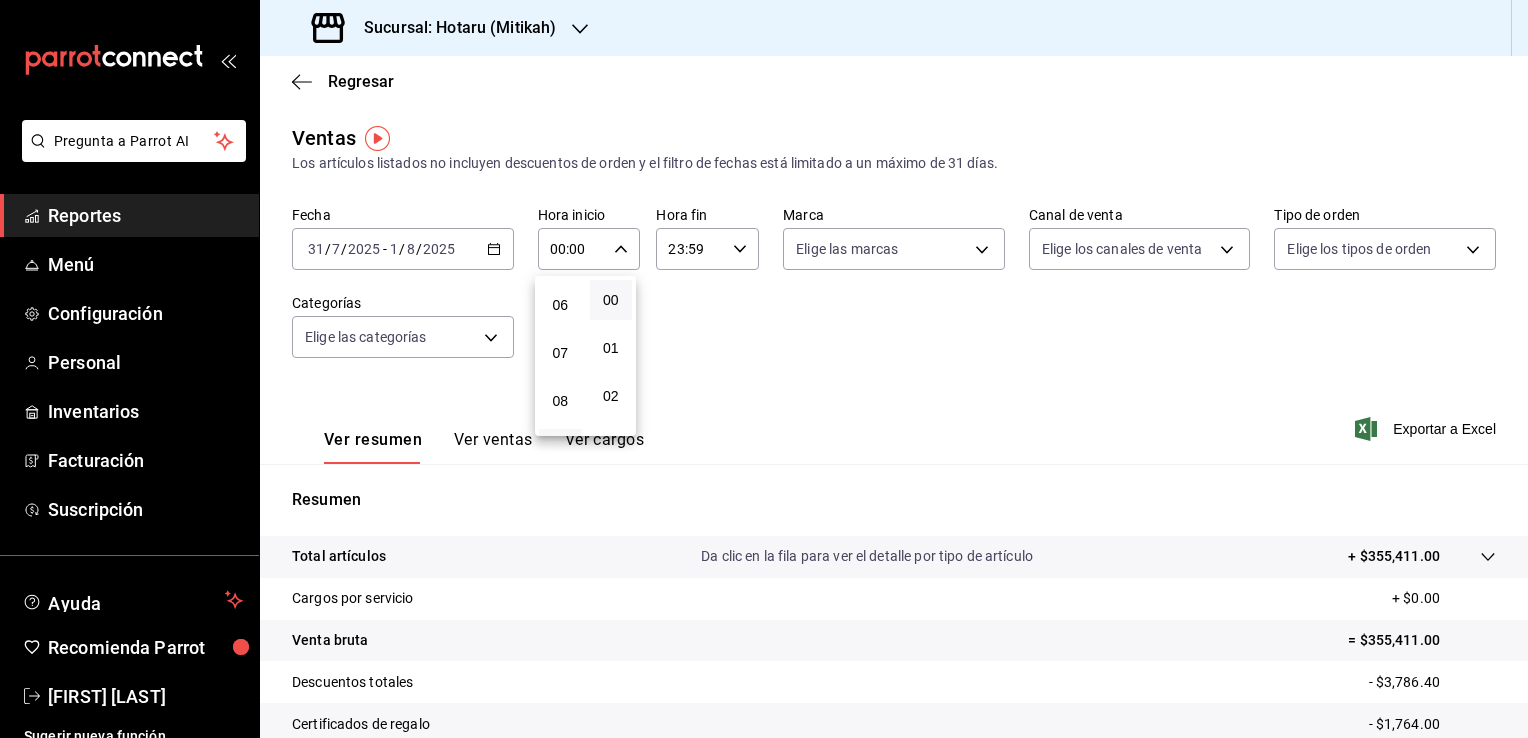 scroll, scrollTop: 200, scrollLeft: 0, axis: vertical 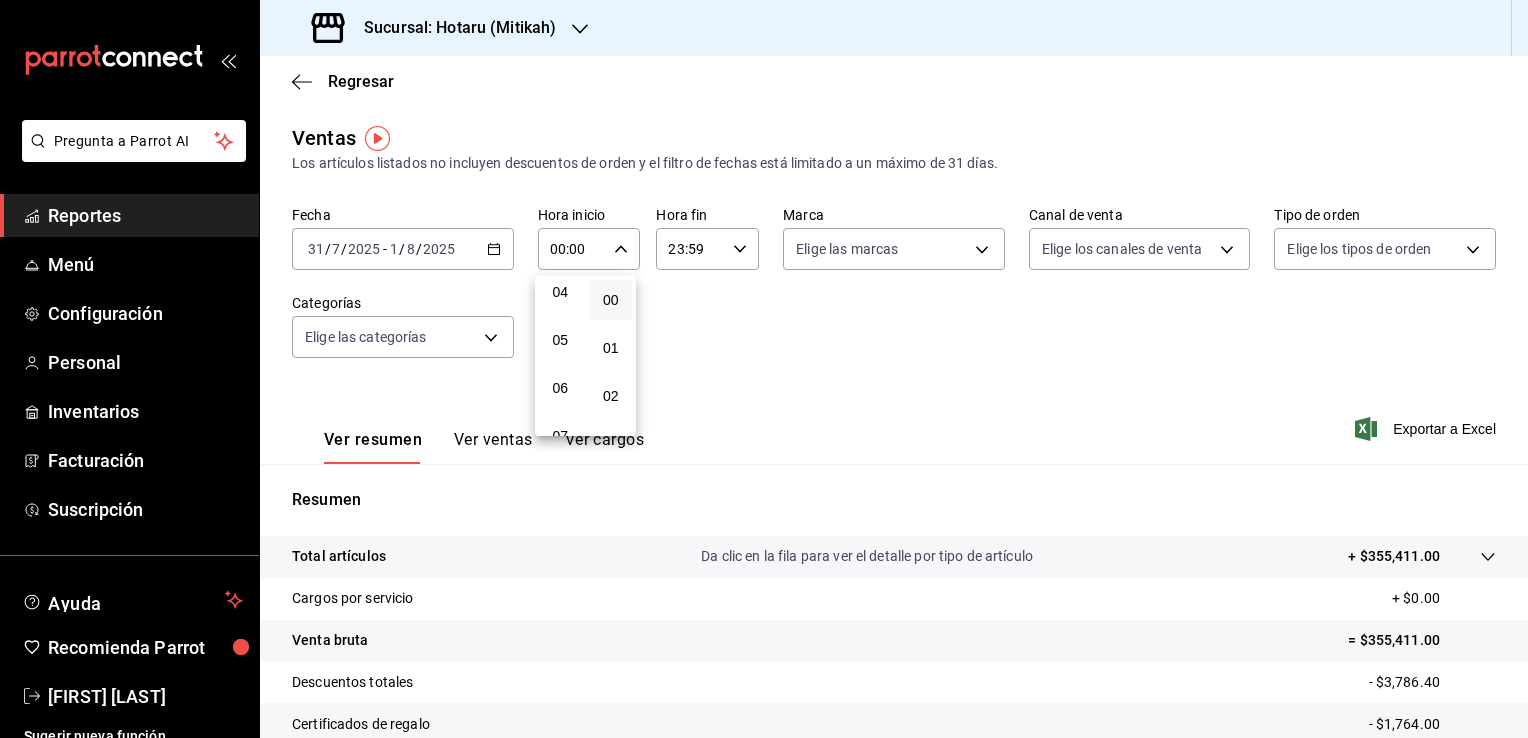 click on "05" at bounding box center (560, 340) 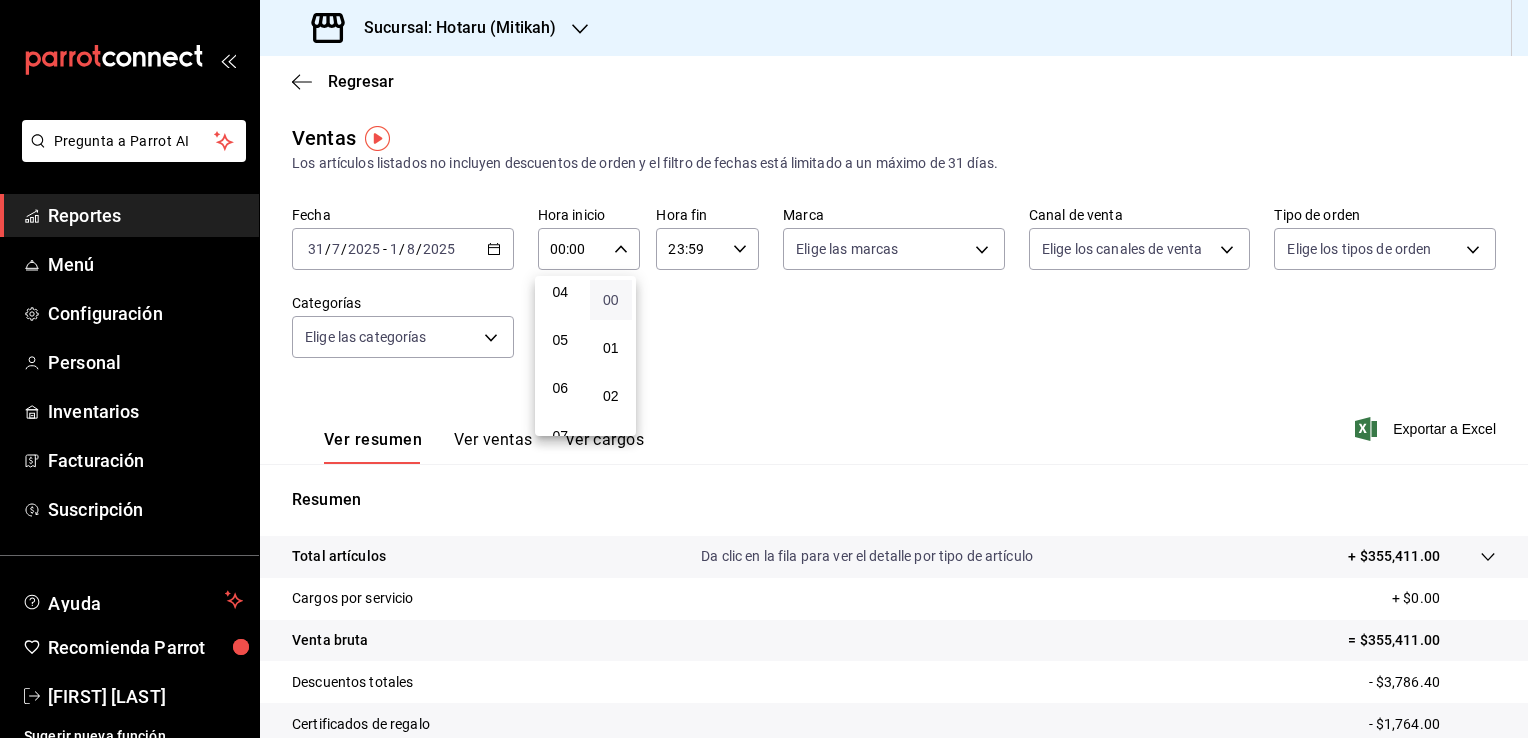 type on "05:00" 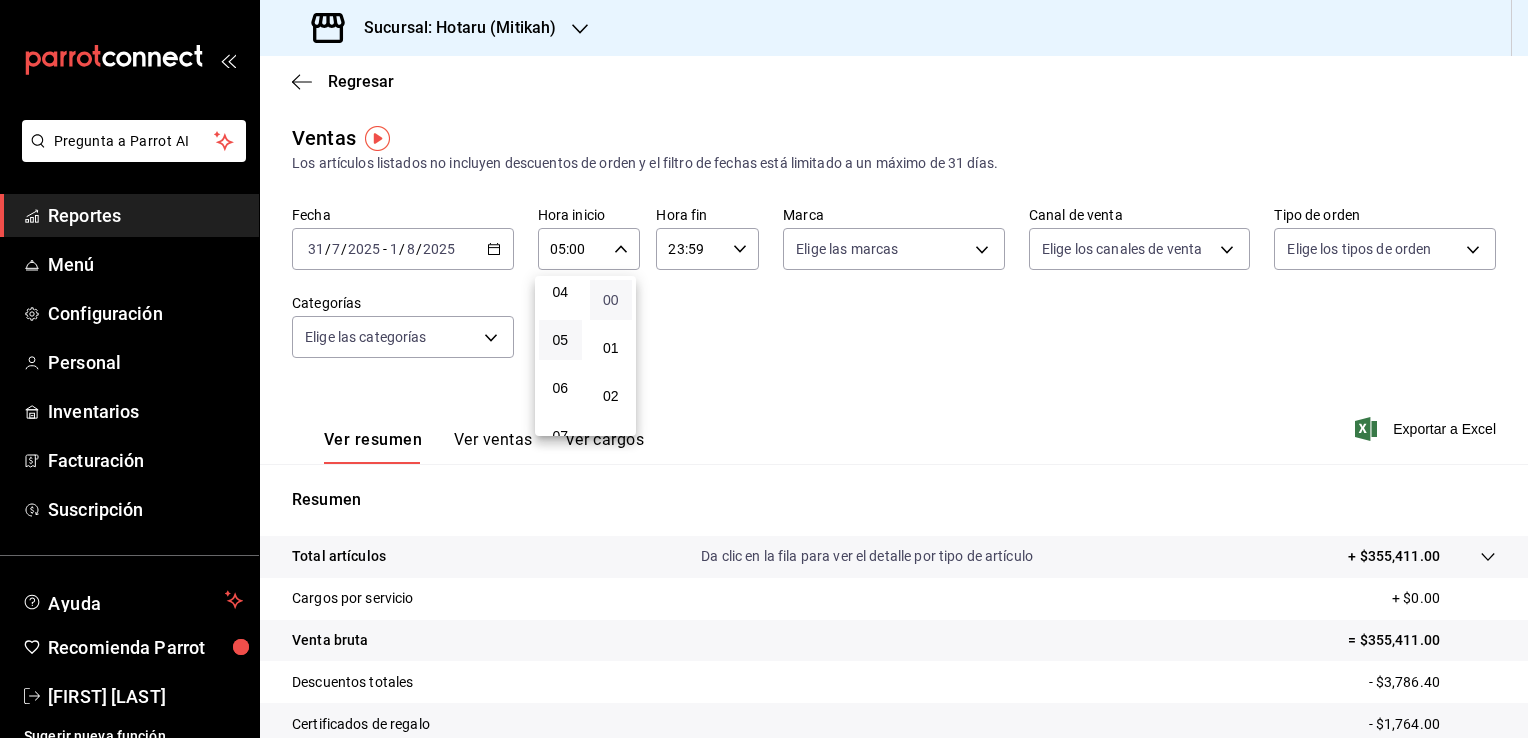 click on "00" at bounding box center [611, 300] 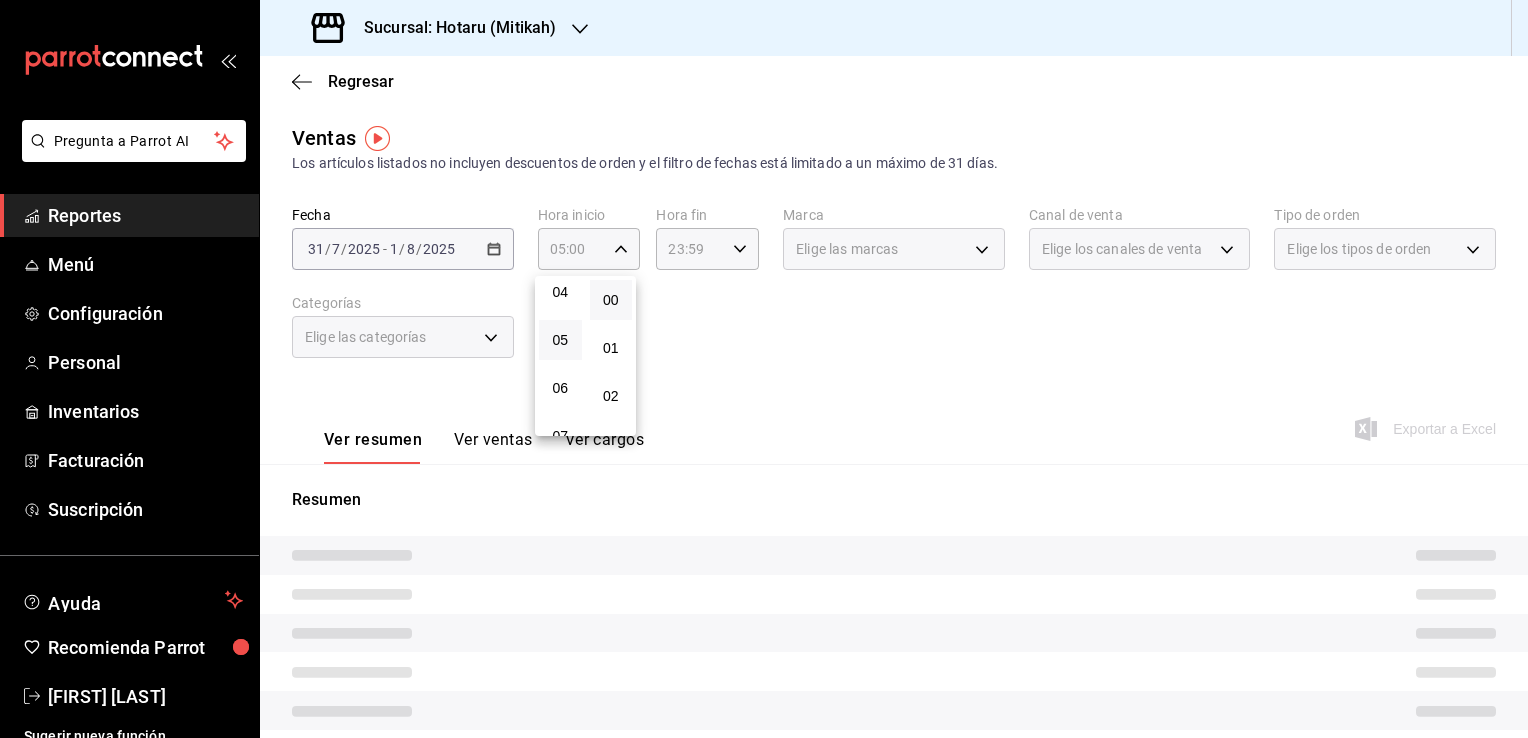 click at bounding box center (764, 369) 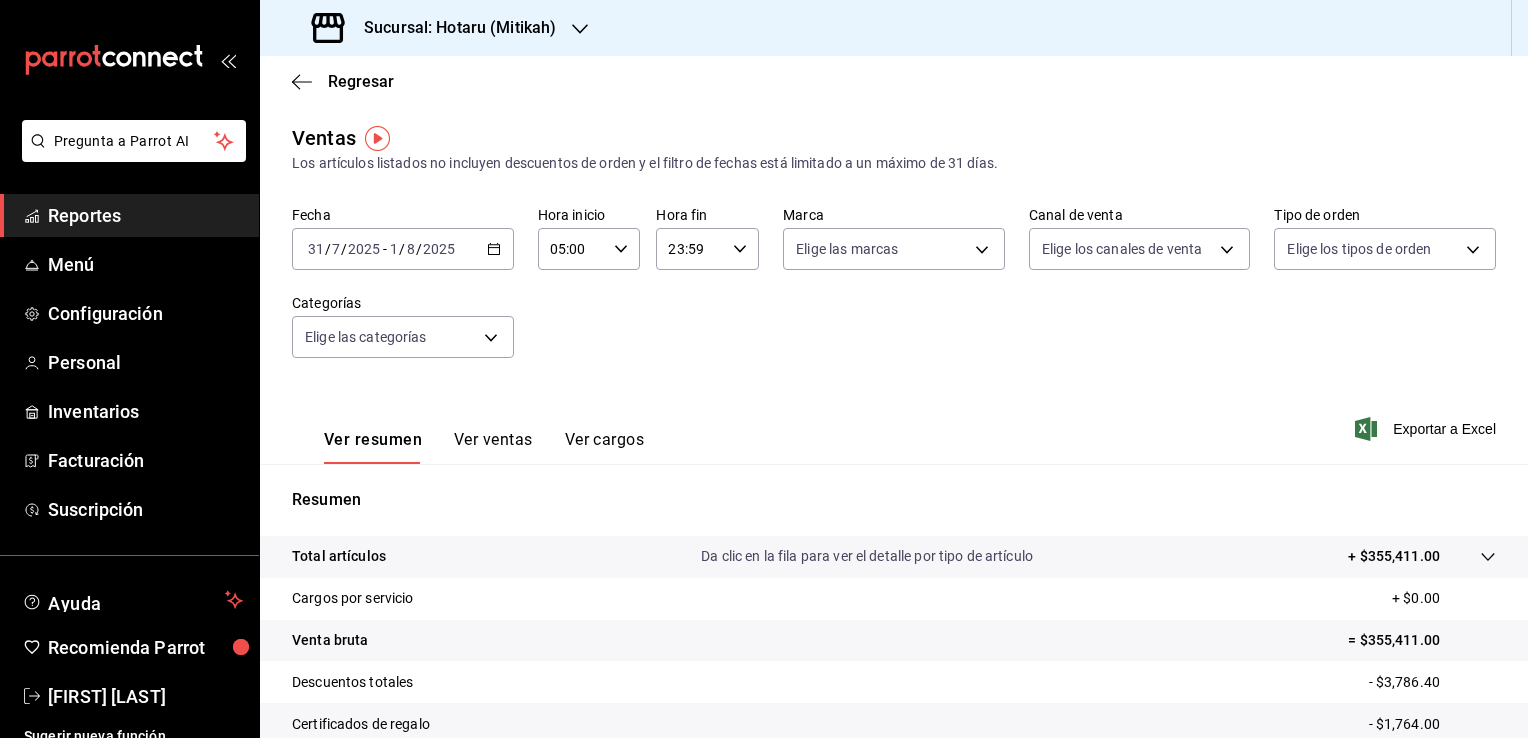click on "23:59 Hora fin" at bounding box center [707, 249] 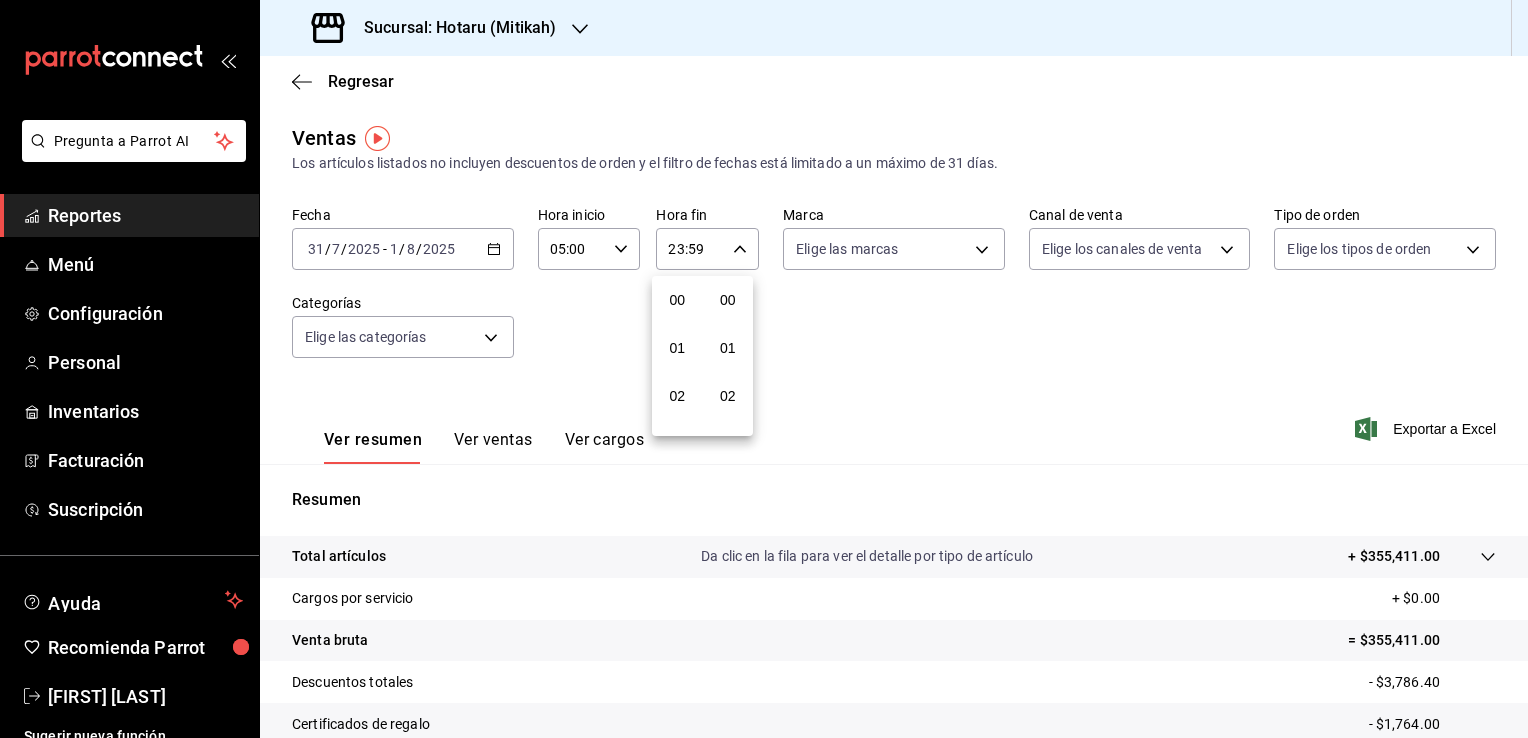 scroll, scrollTop: 1011, scrollLeft: 0, axis: vertical 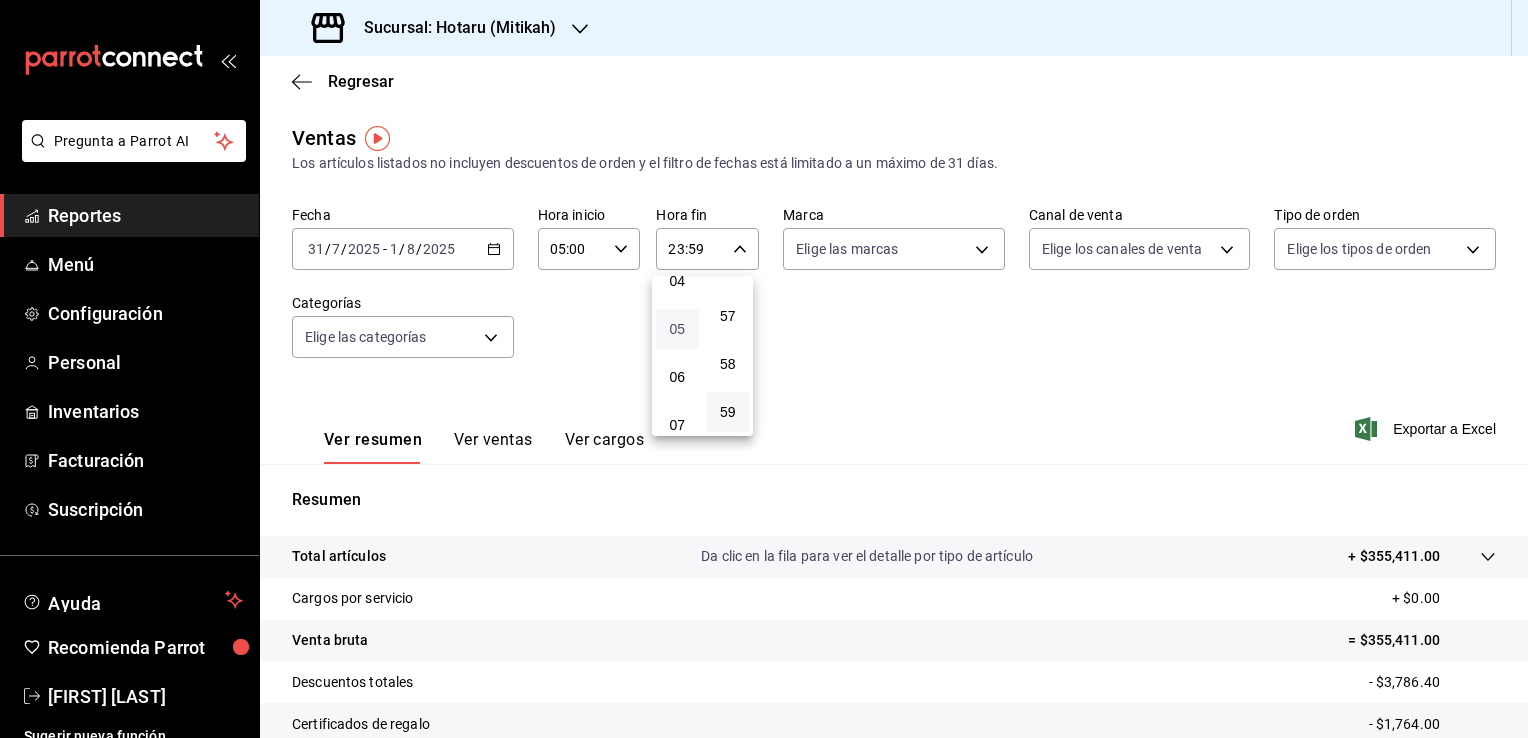 click on "05" at bounding box center (677, 329) 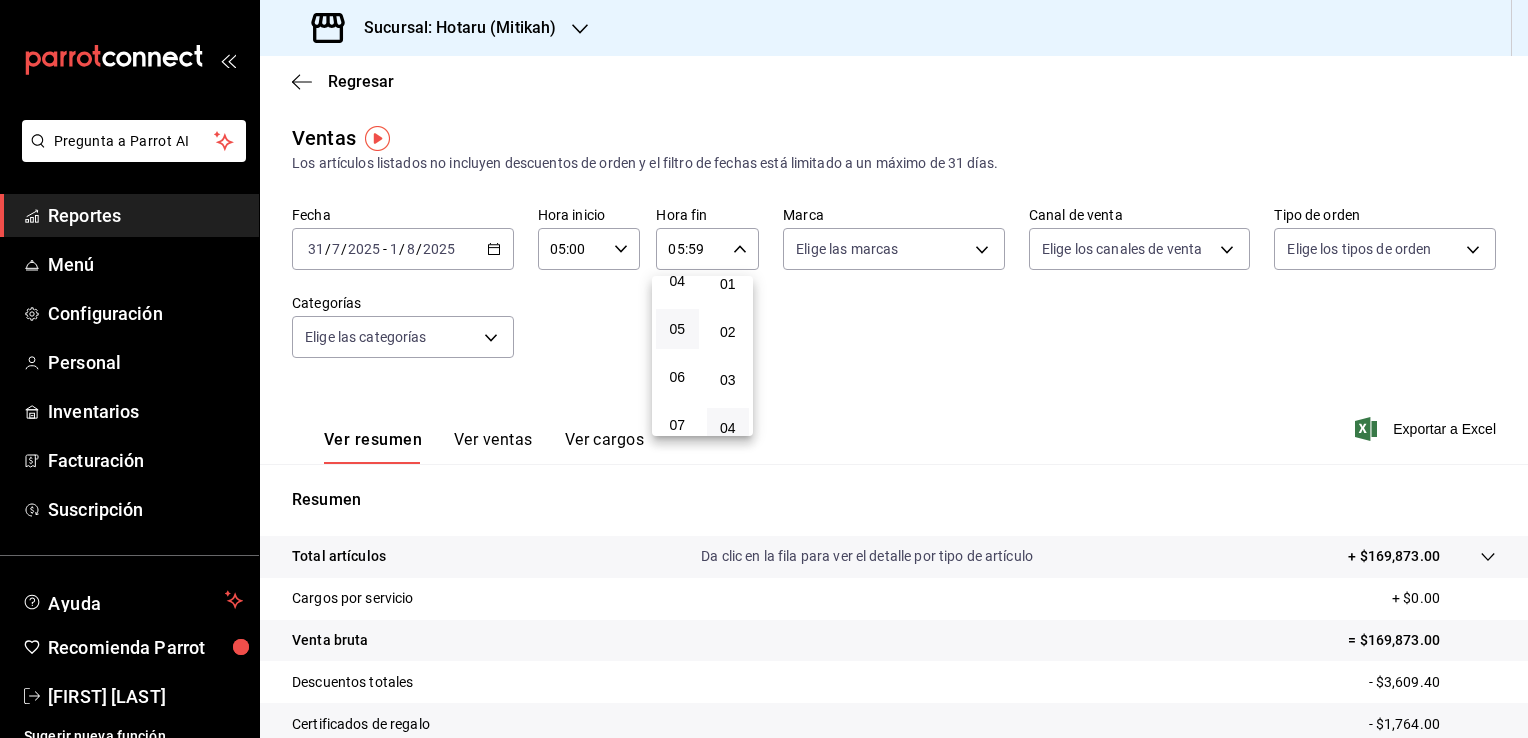 scroll, scrollTop: 0, scrollLeft: 0, axis: both 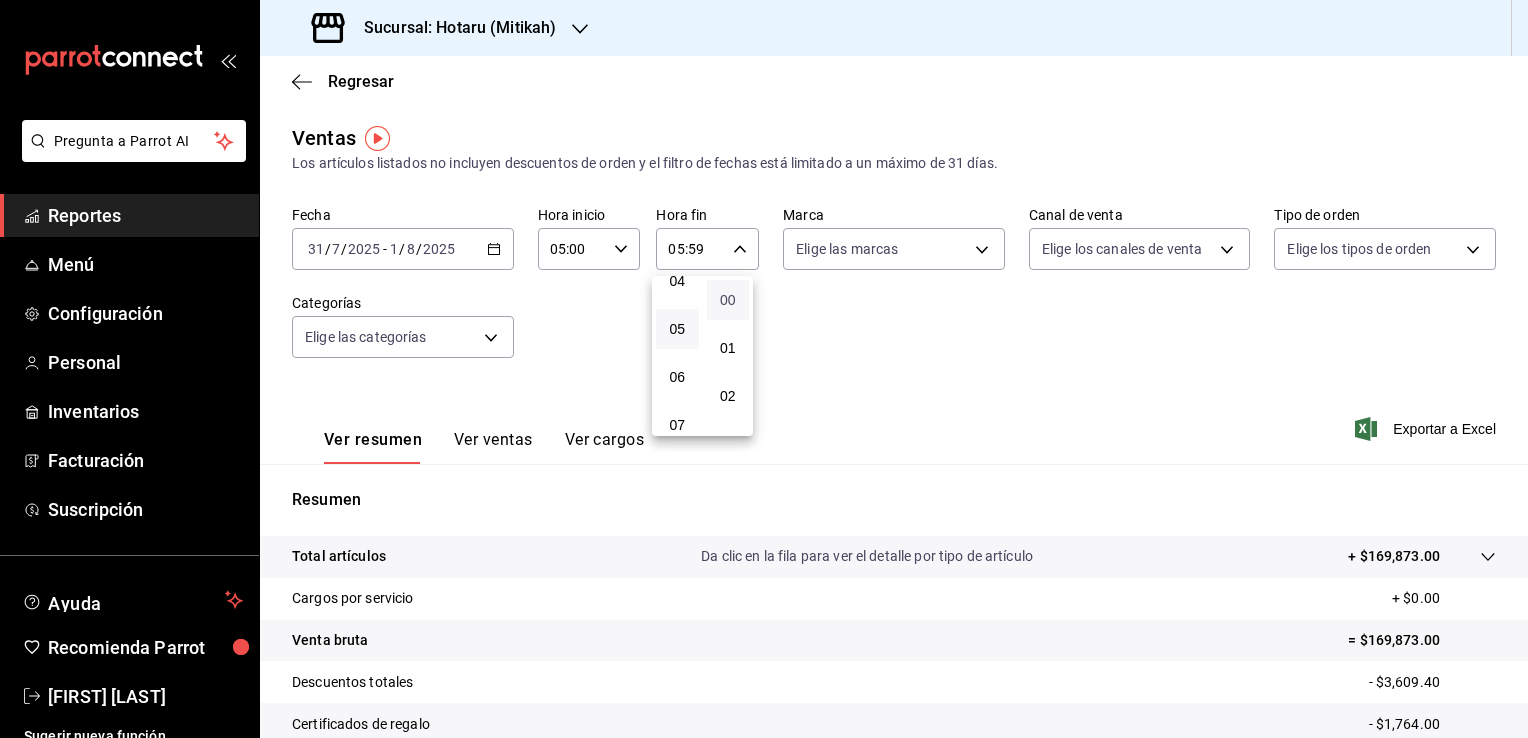 click on "00" at bounding box center (728, 300) 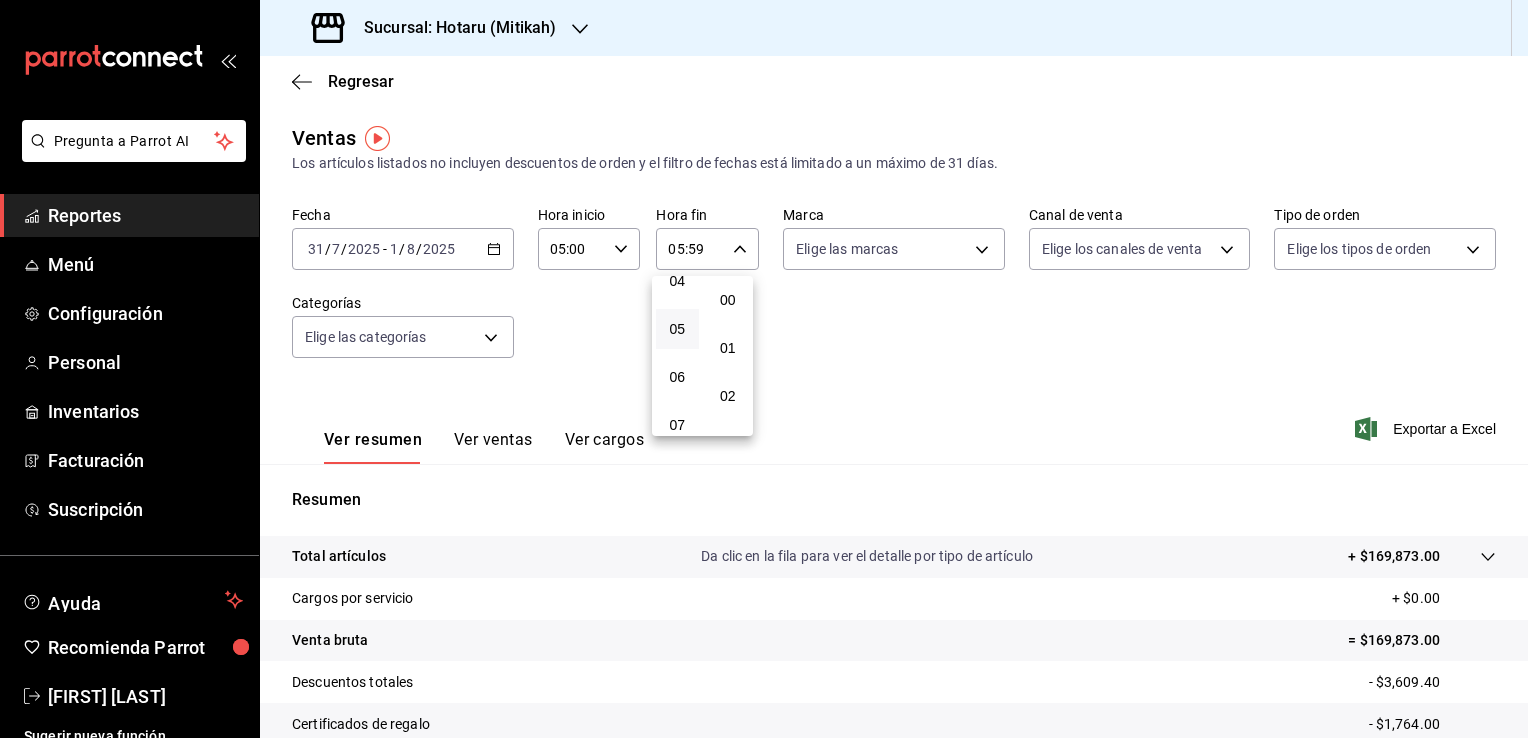 click at bounding box center (764, 369) 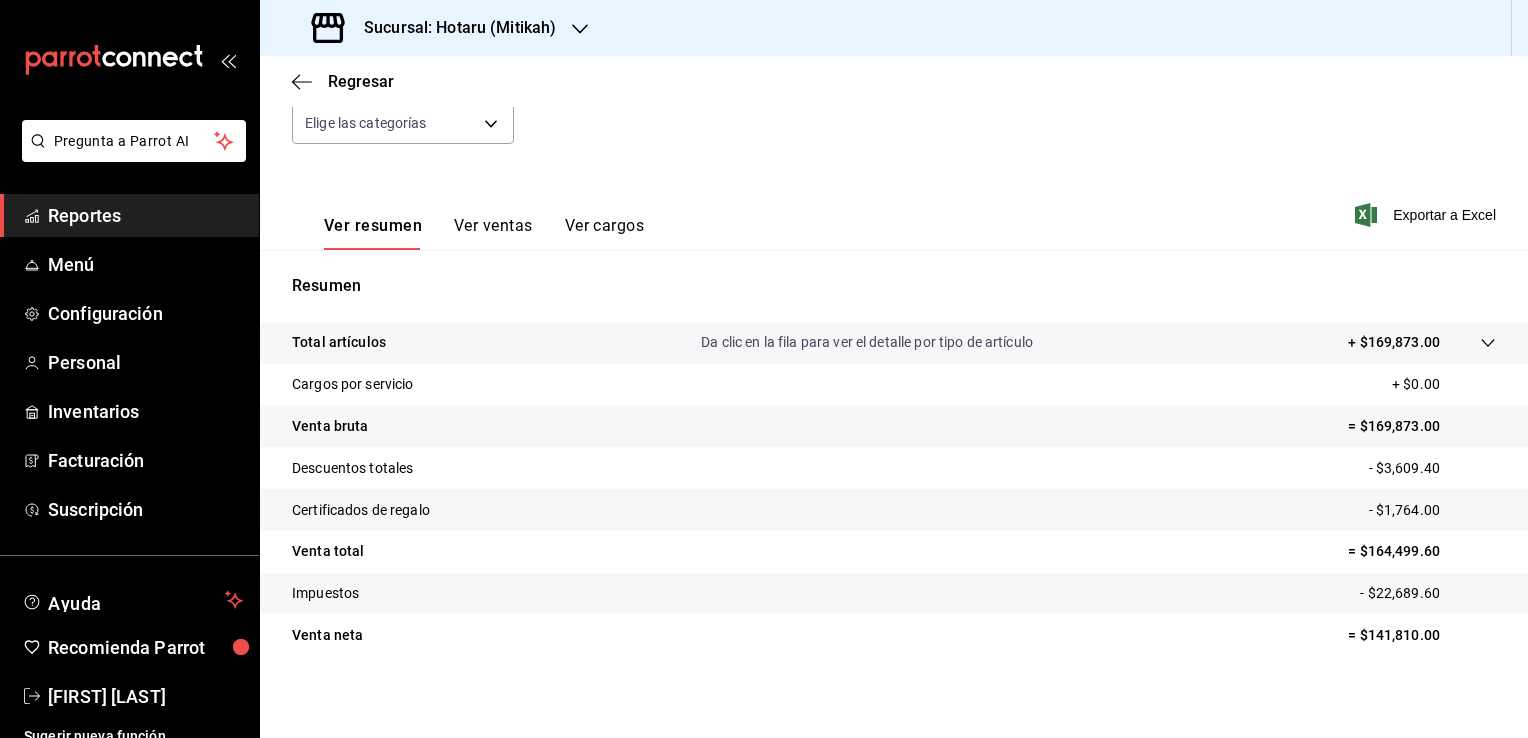 scroll, scrollTop: 220, scrollLeft: 0, axis: vertical 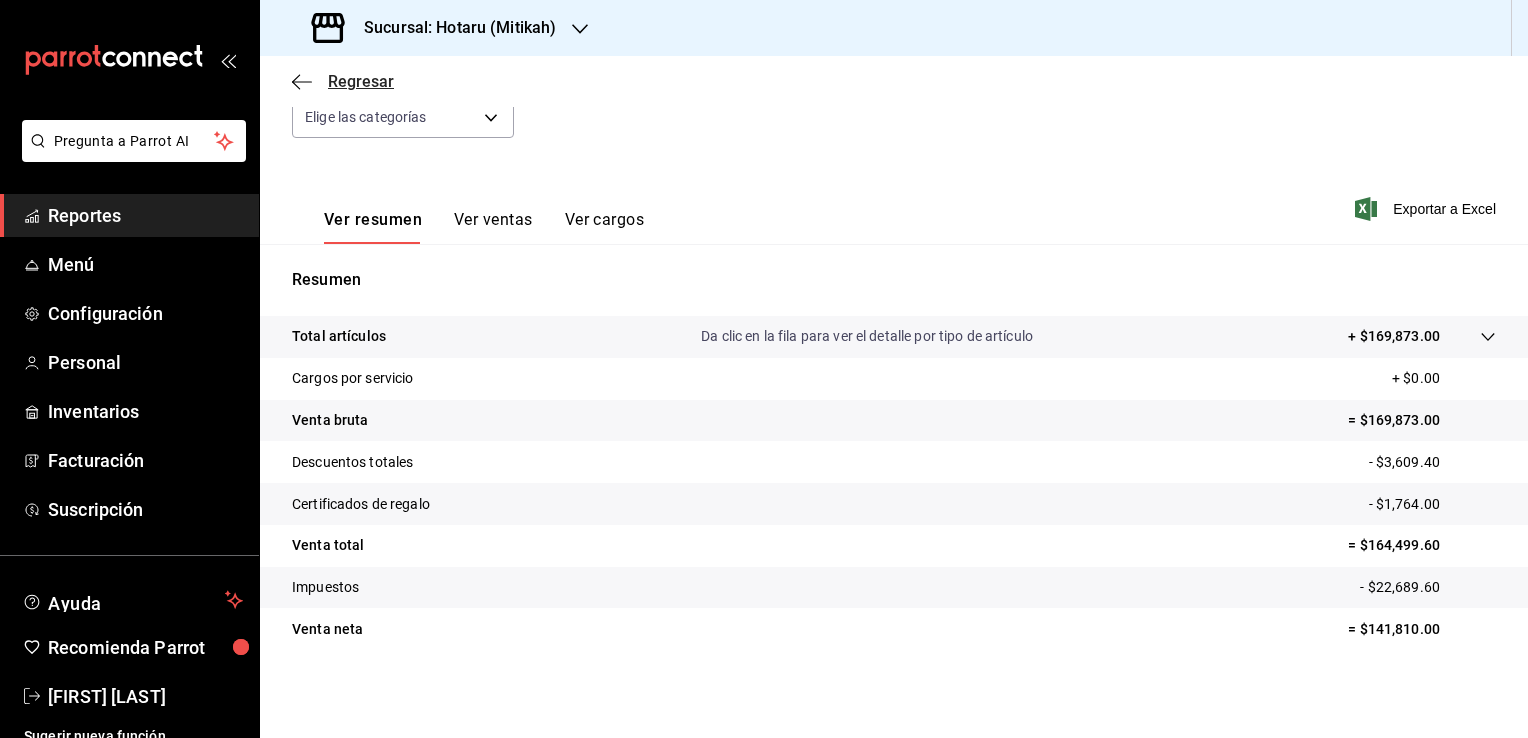 click 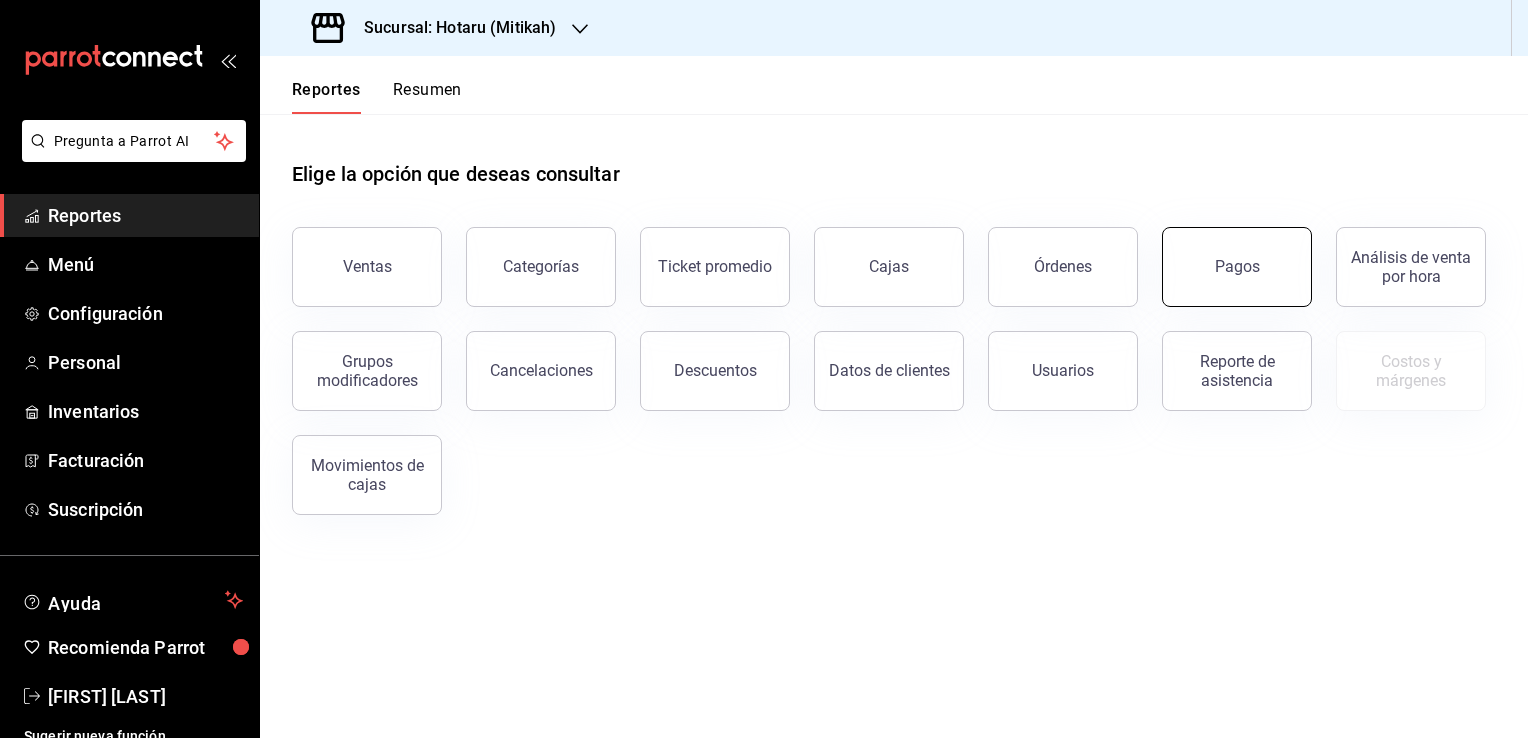 click on "Pagos" at bounding box center [1237, 267] 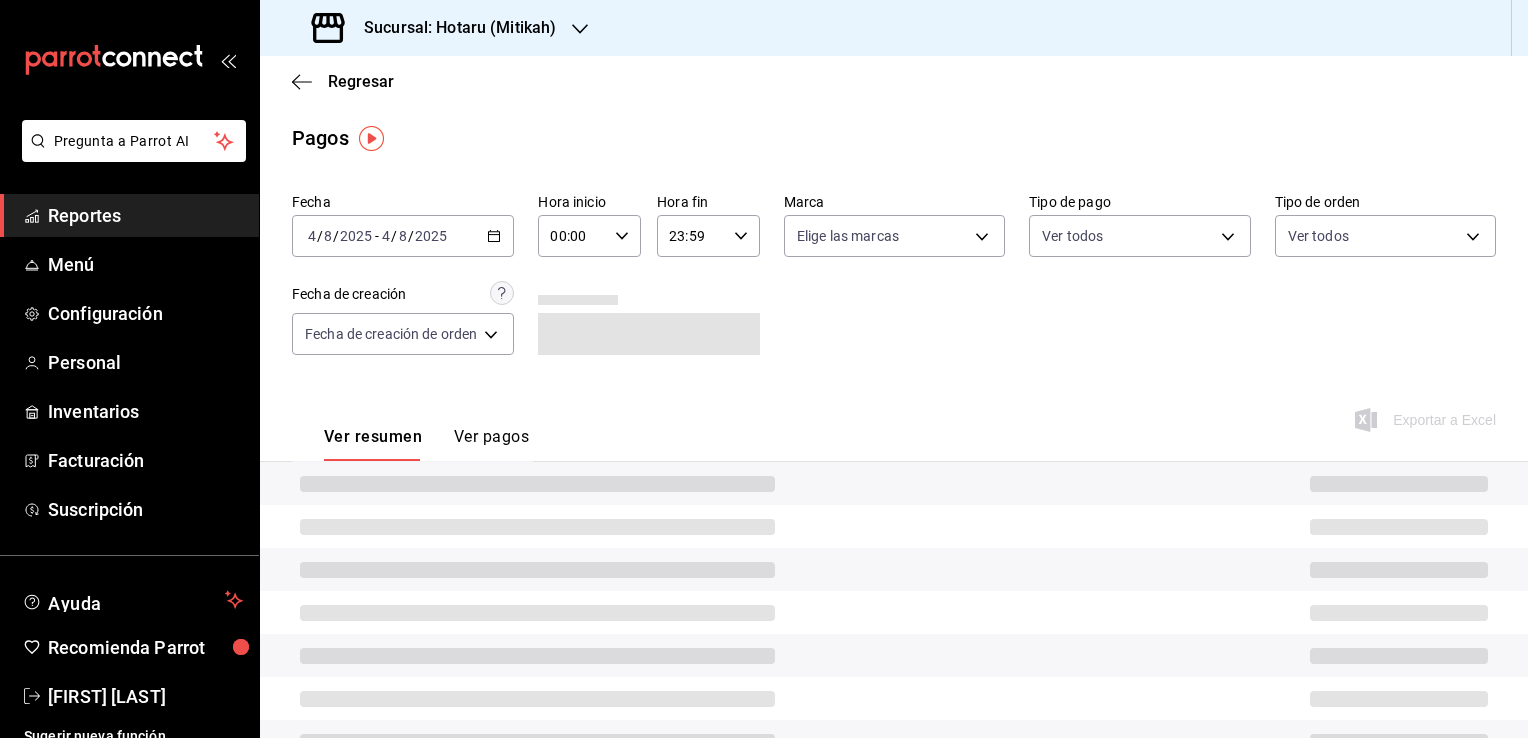 click on "2025-08-04 4 / 8 / 2025 - 2025-08-04 4 / 8 / 2025" at bounding box center (403, 236) 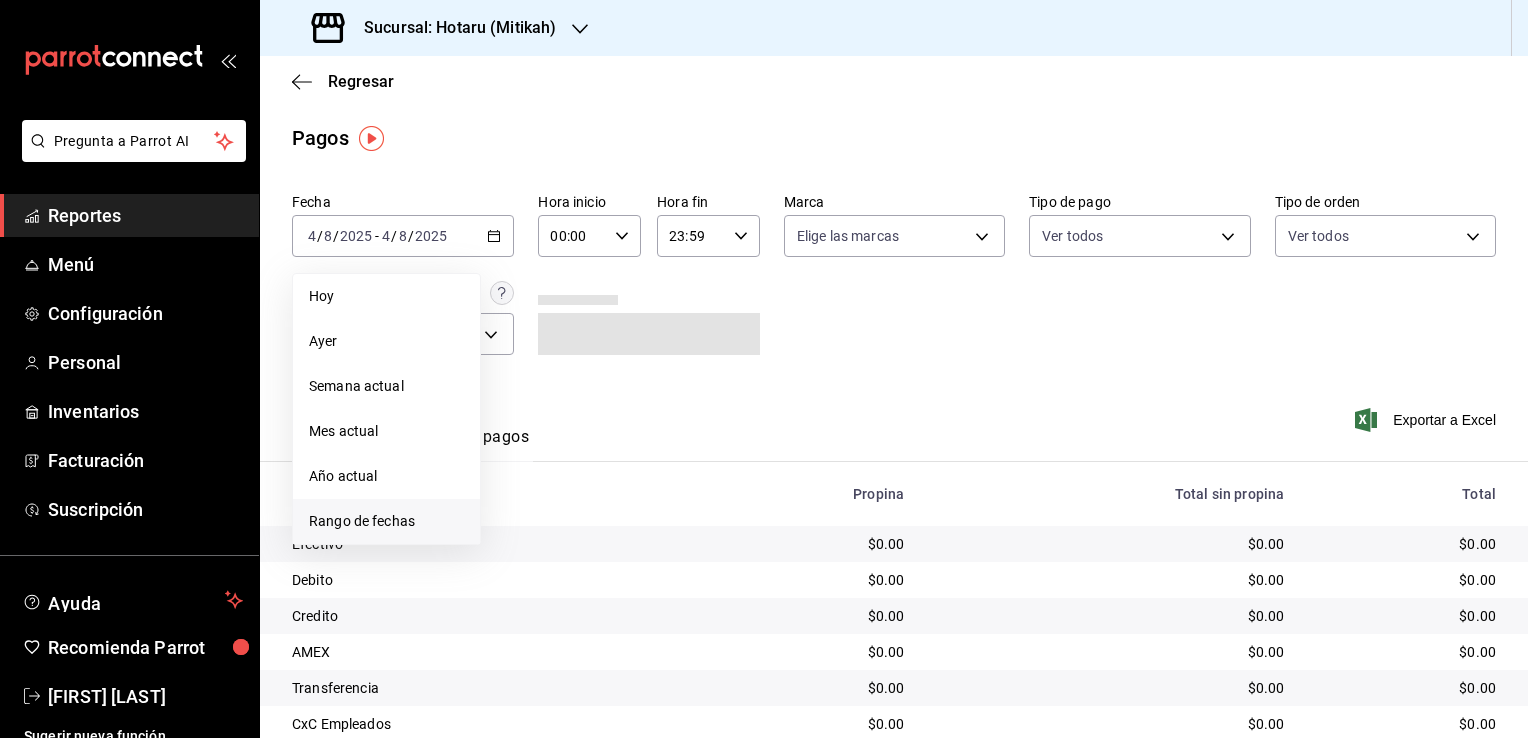 click on "Rango de fechas" at bounding box center (386, 521) 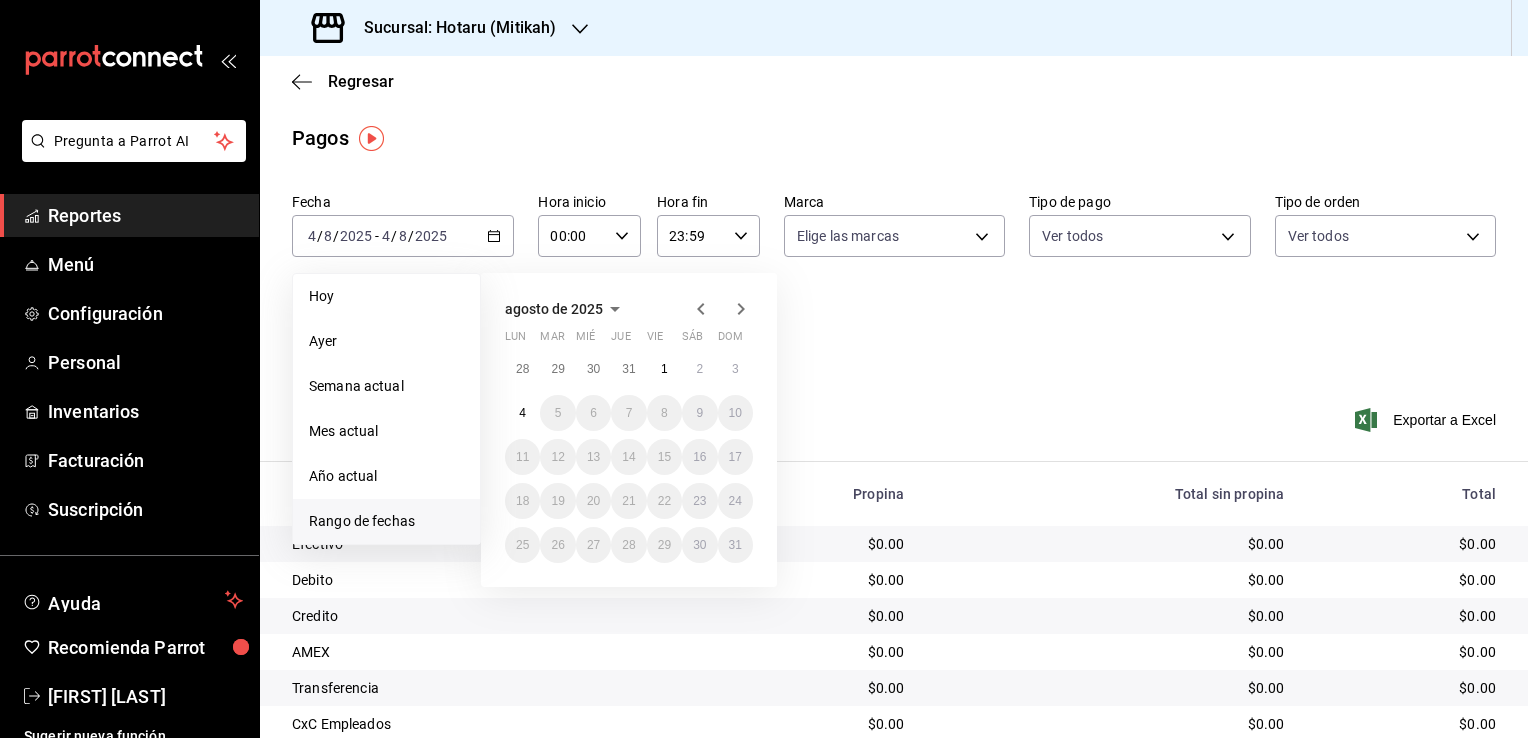 click 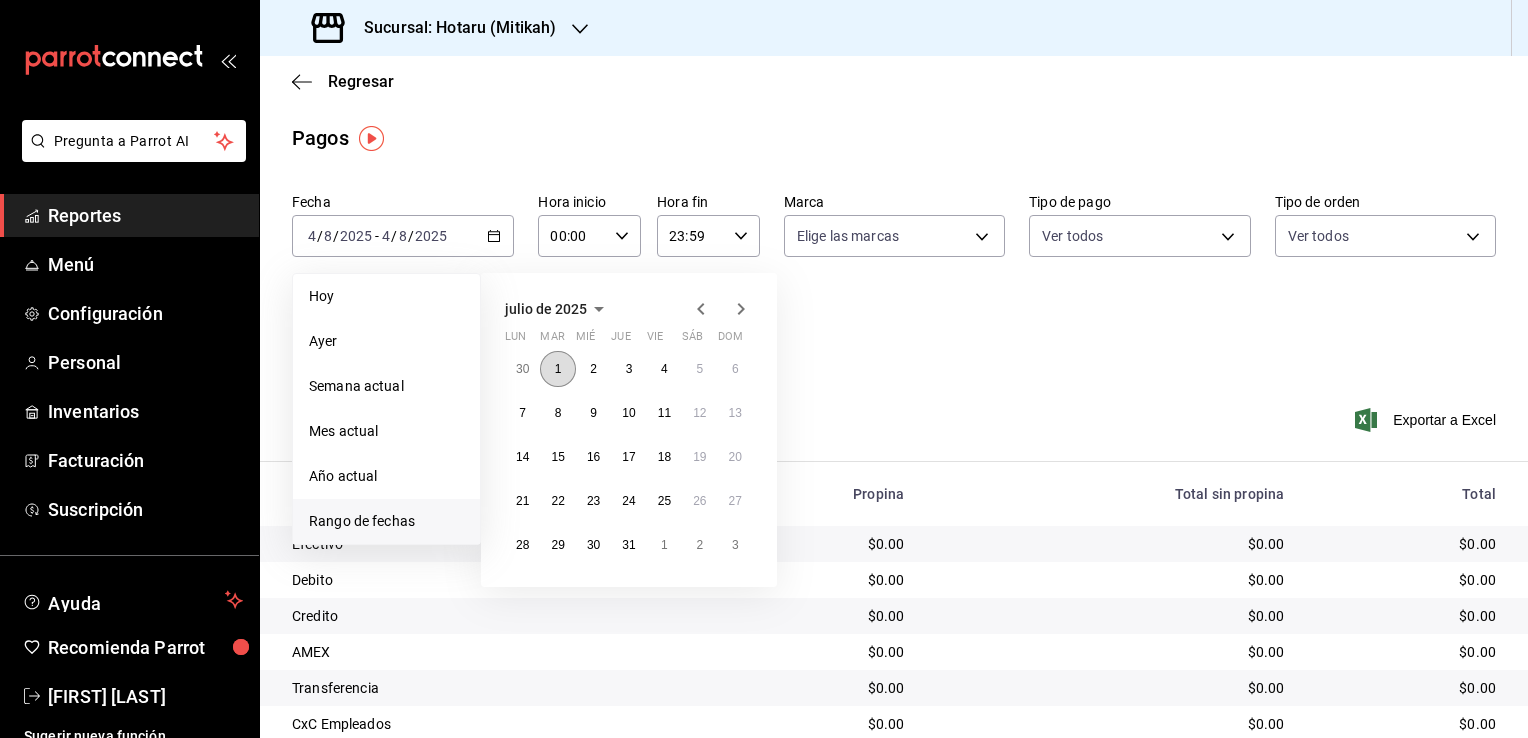 click on "1" at bounding box center [557, 369] 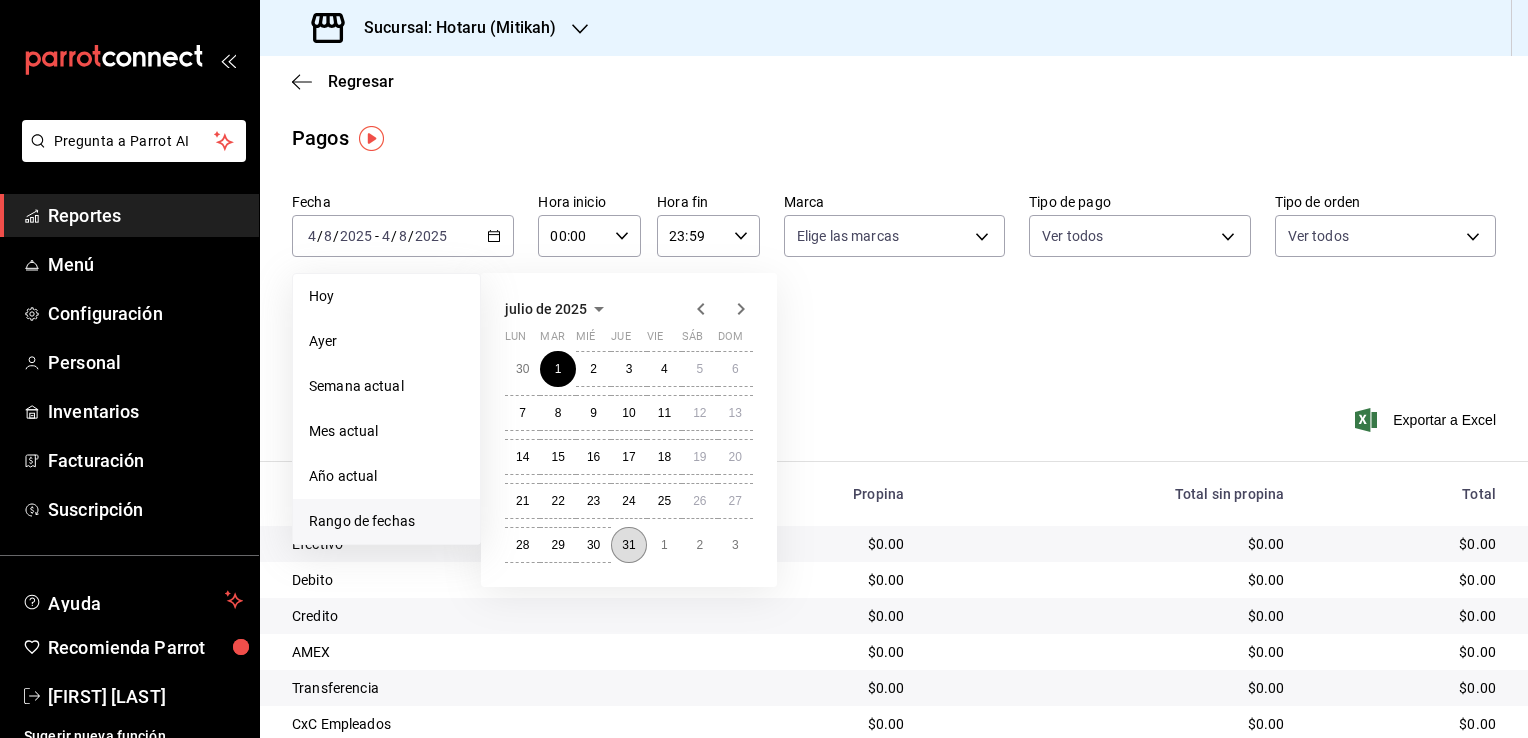 click on "31" at bounding box center (628, 545) 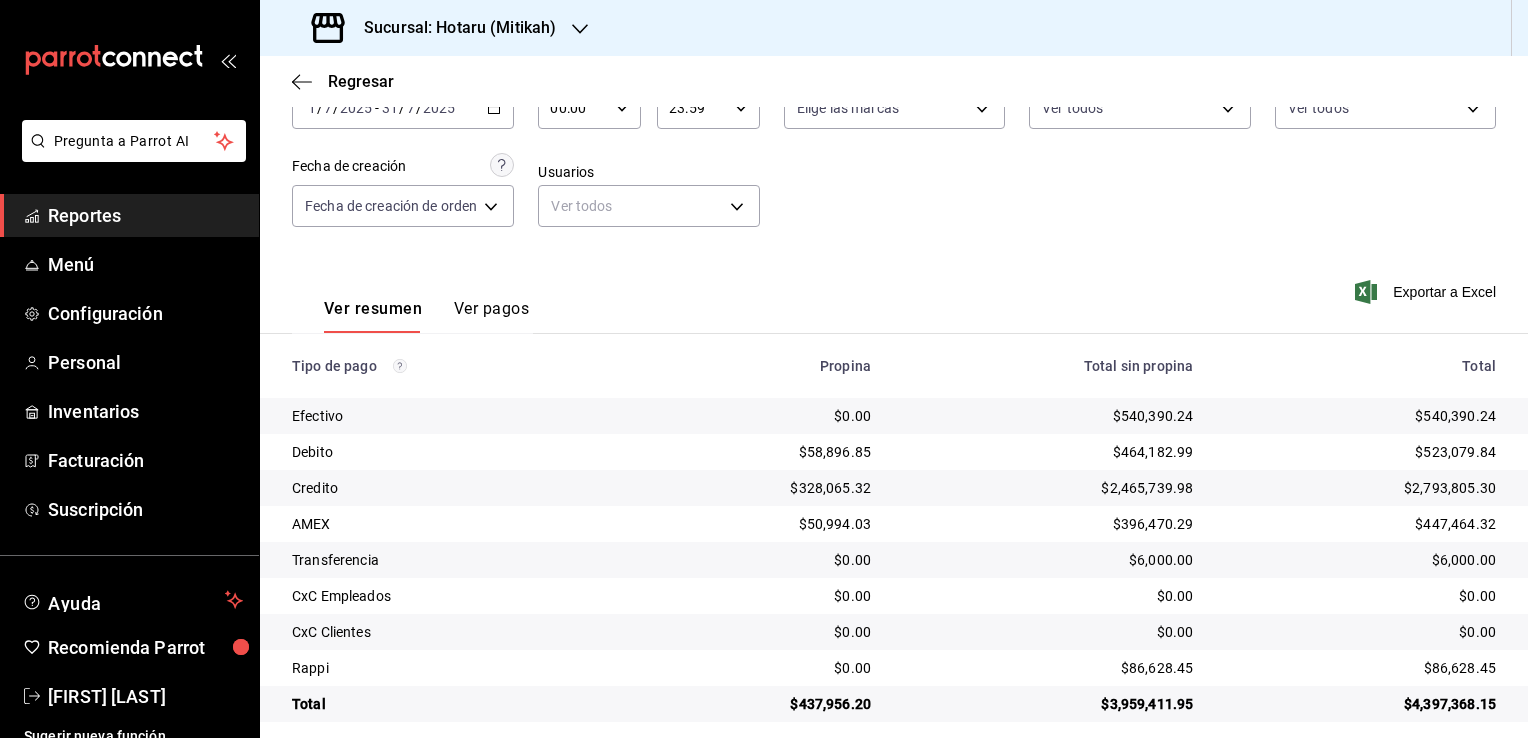 scroll, scrollTop: 144, scrollLeft: 0, axis: vertical 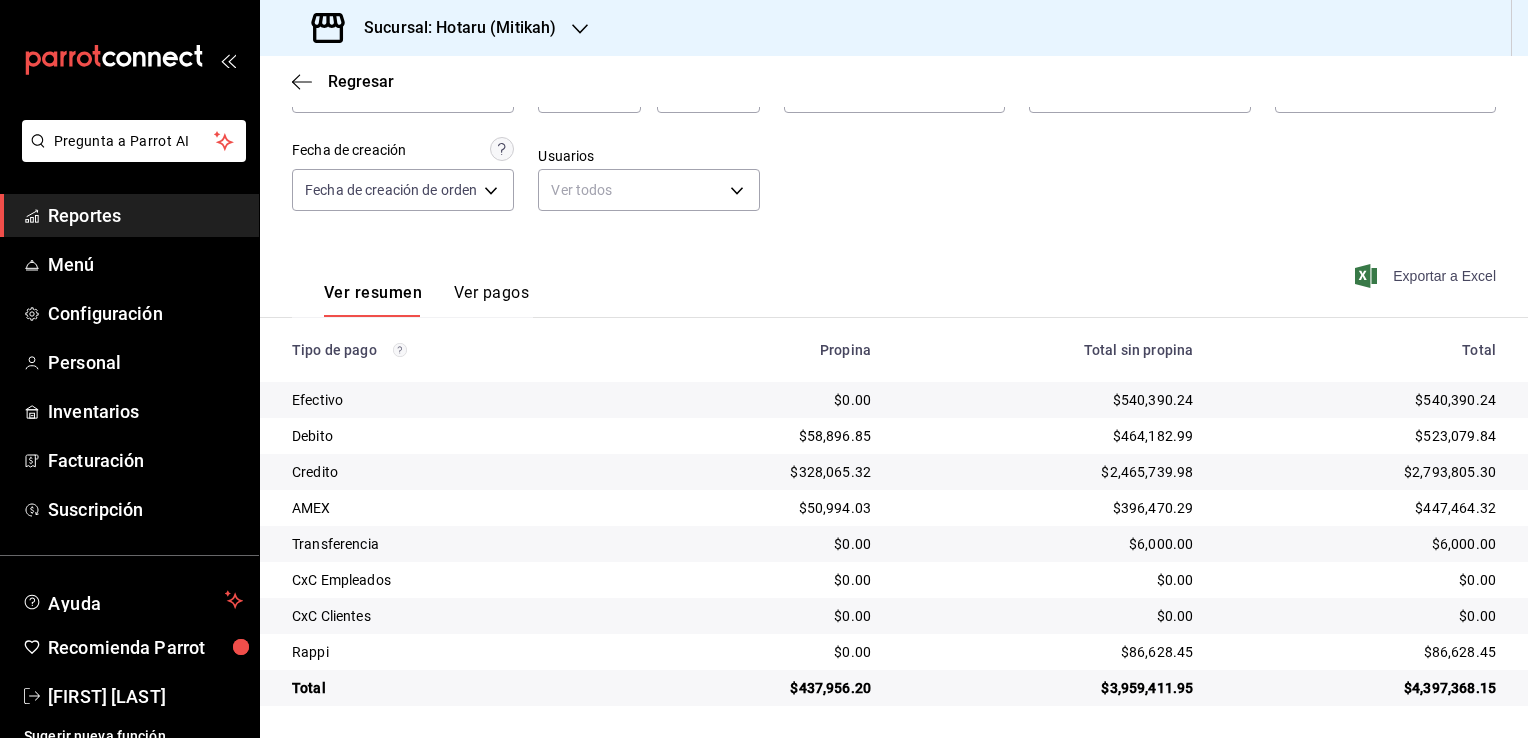 click on "Exportar a Excel" at bounding box center (1427, 276) 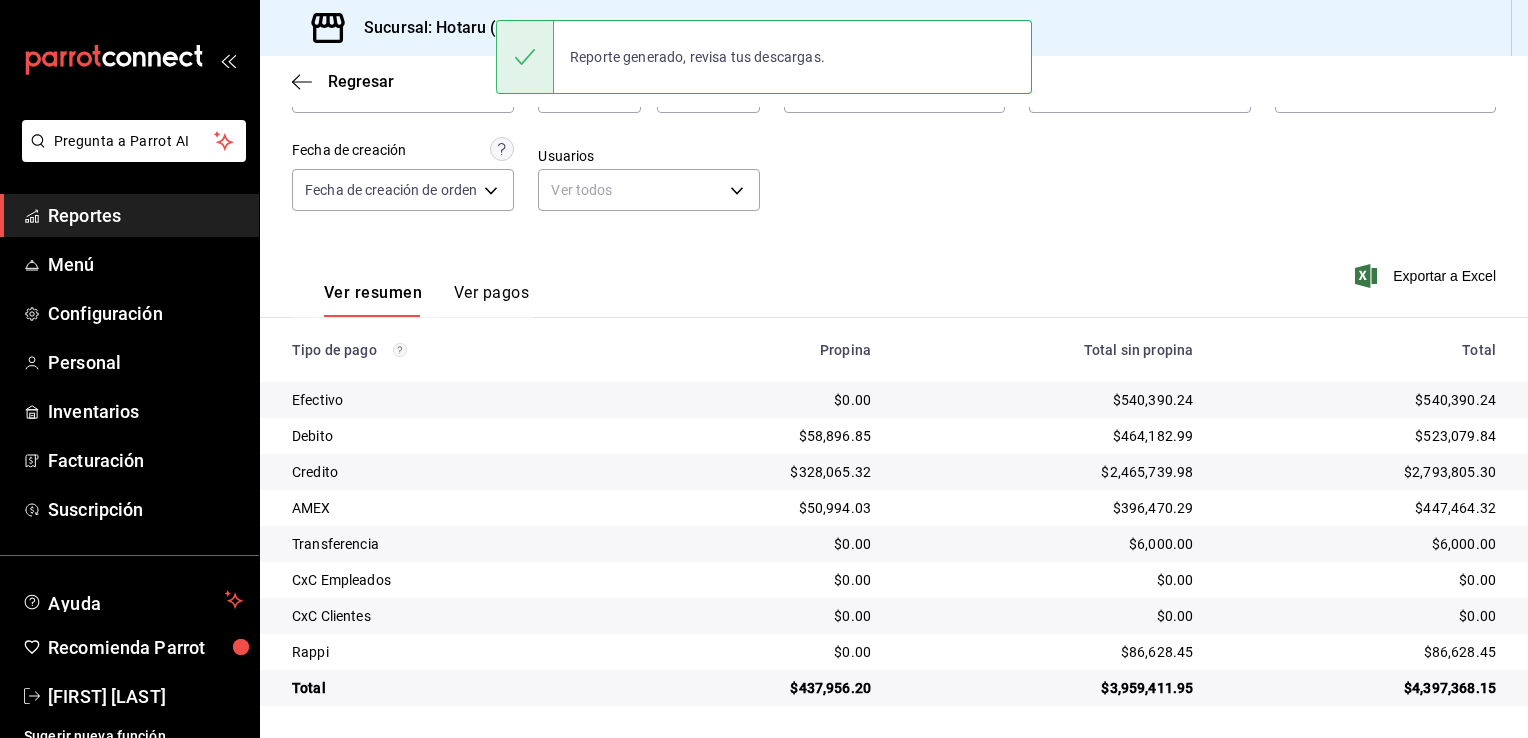click on "Regresar" at bounding box center (894, 81) 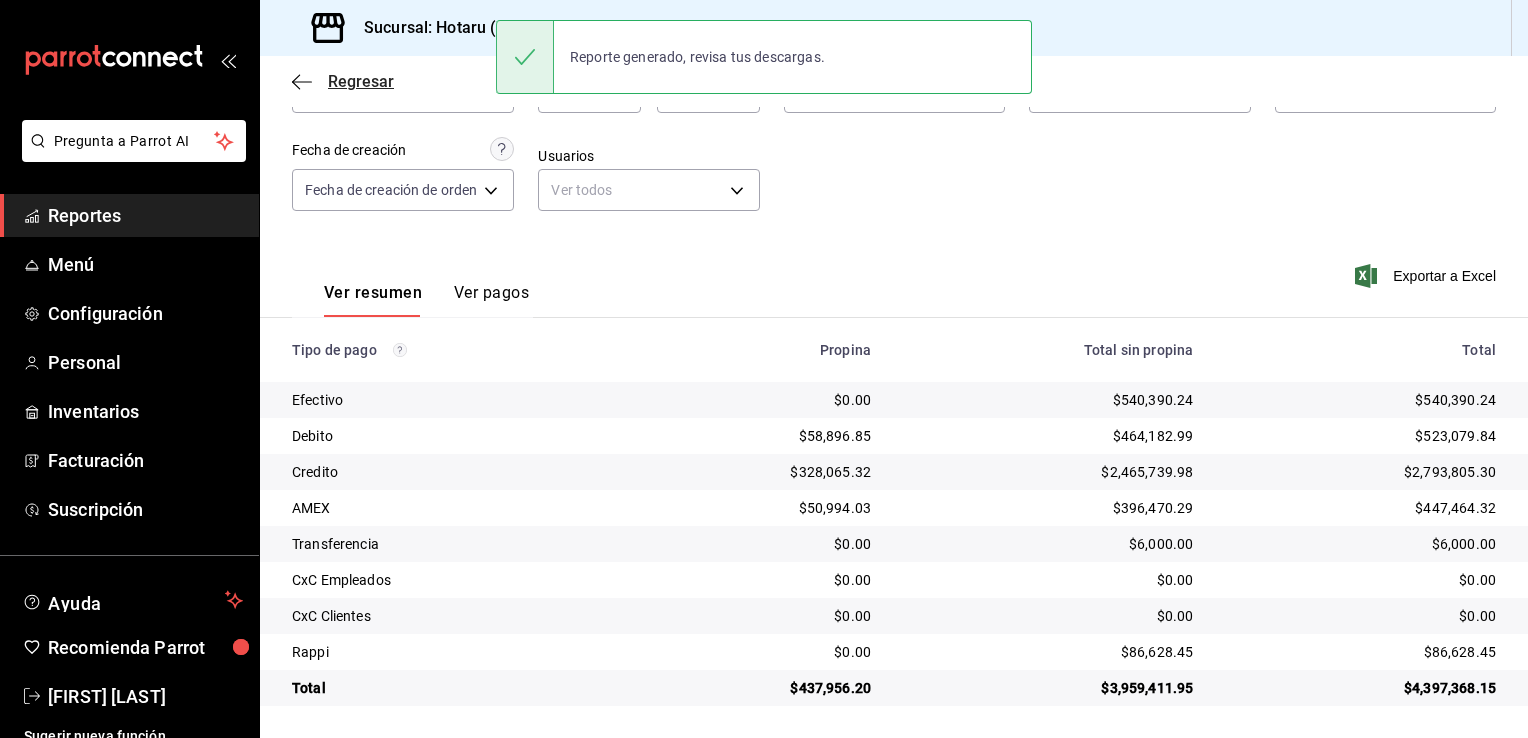click 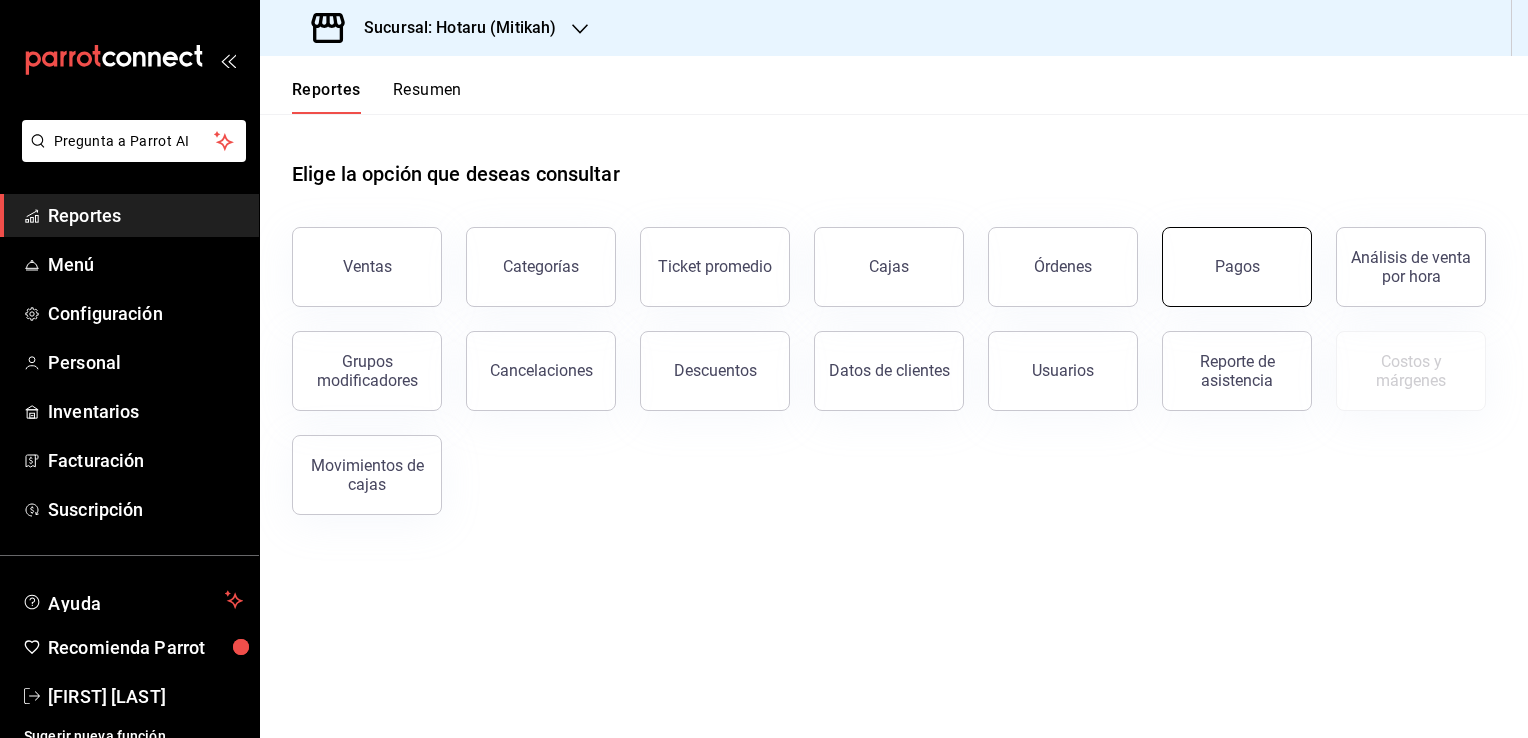 click on "Pagos" at bounding box center (1237, 267) 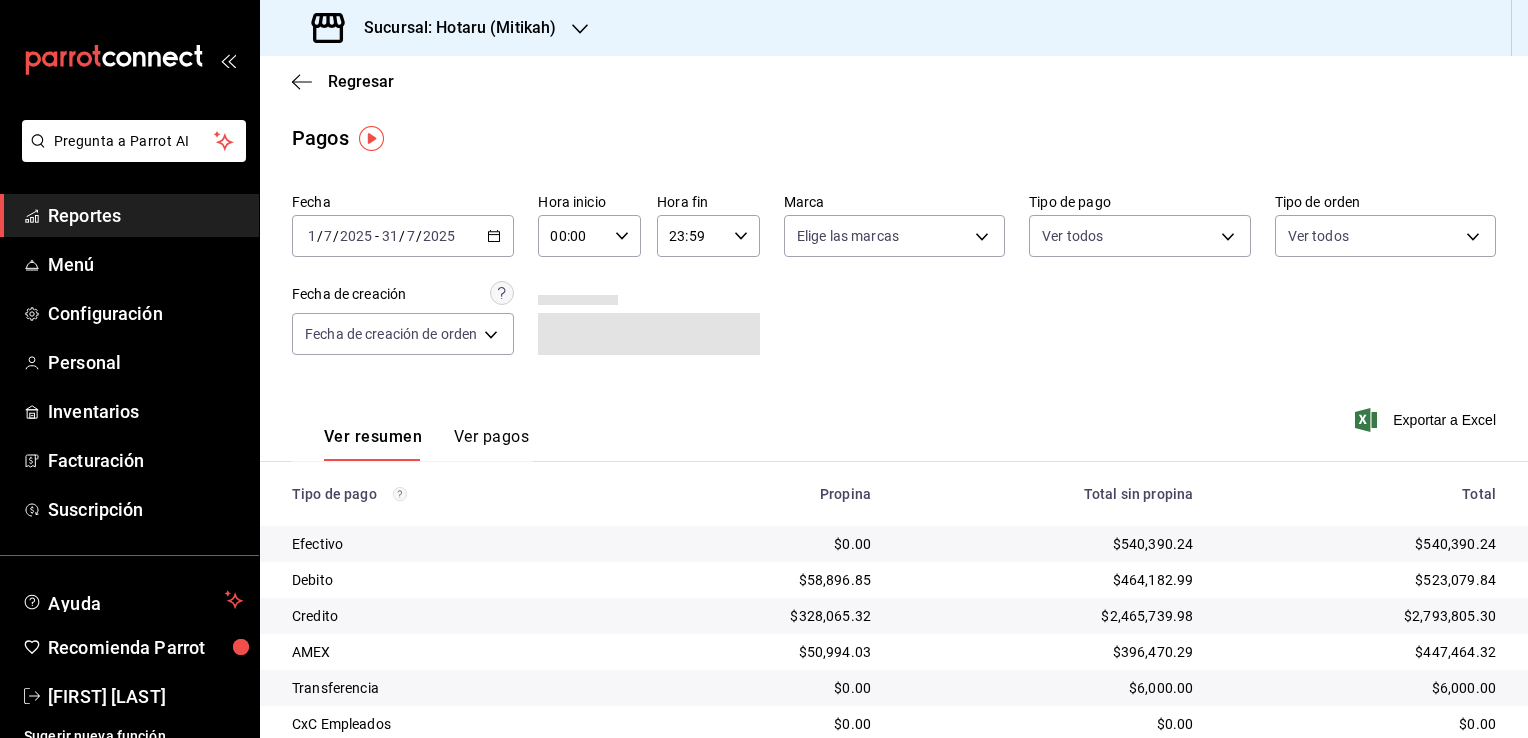 click on "2025" at bounding box center [439, 236] 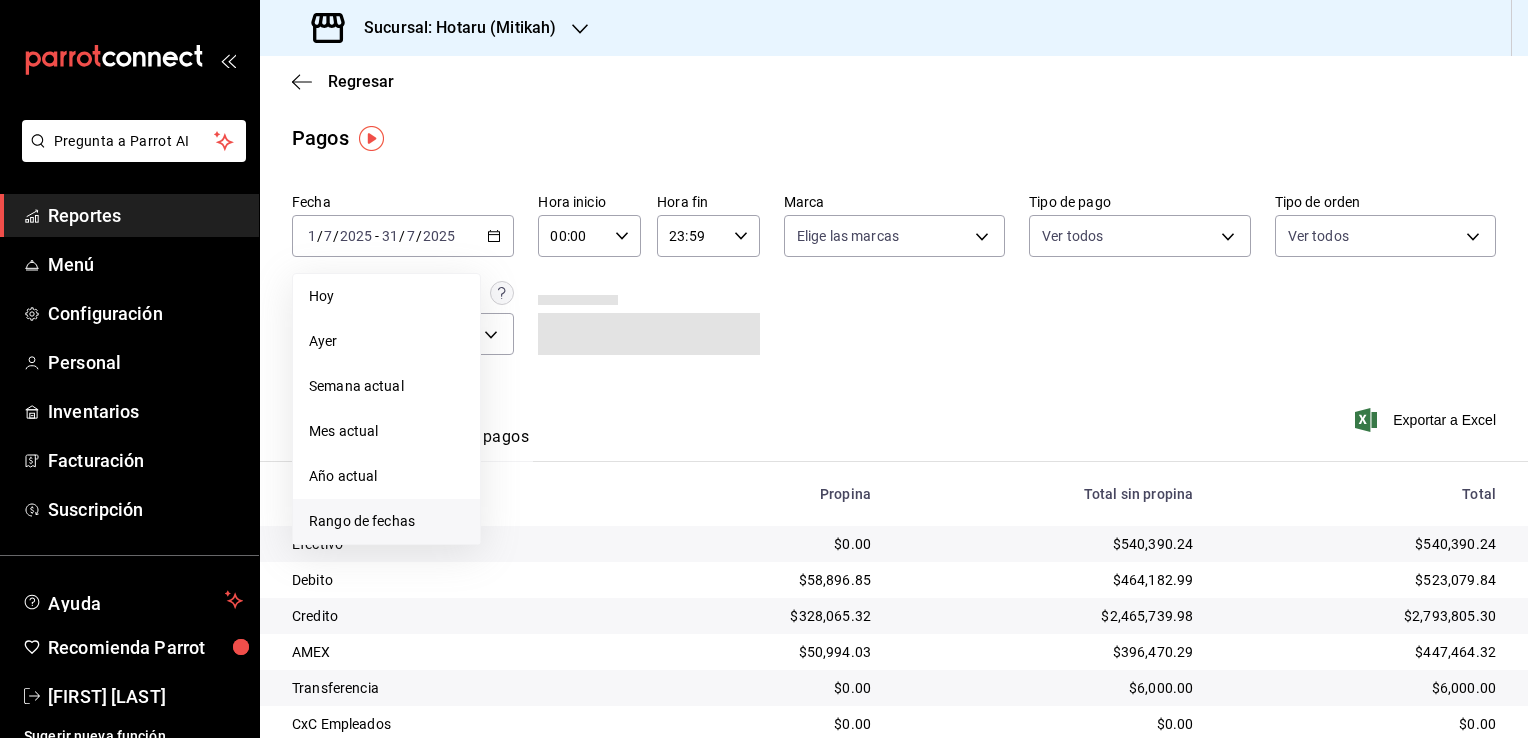 click on "Rango de fechas" at bounding box center (386, 521) 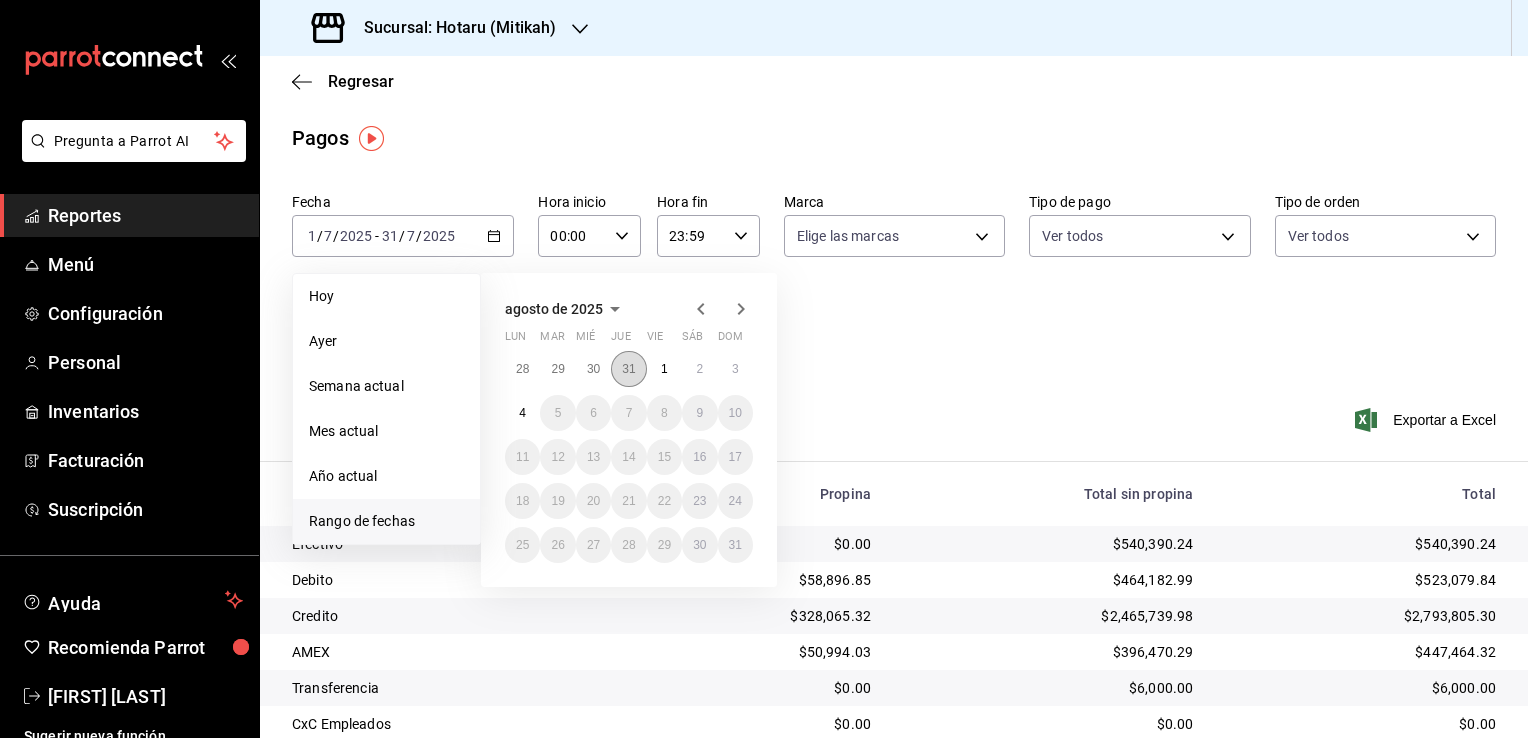 click on "31" at bounding box center (628, 369) 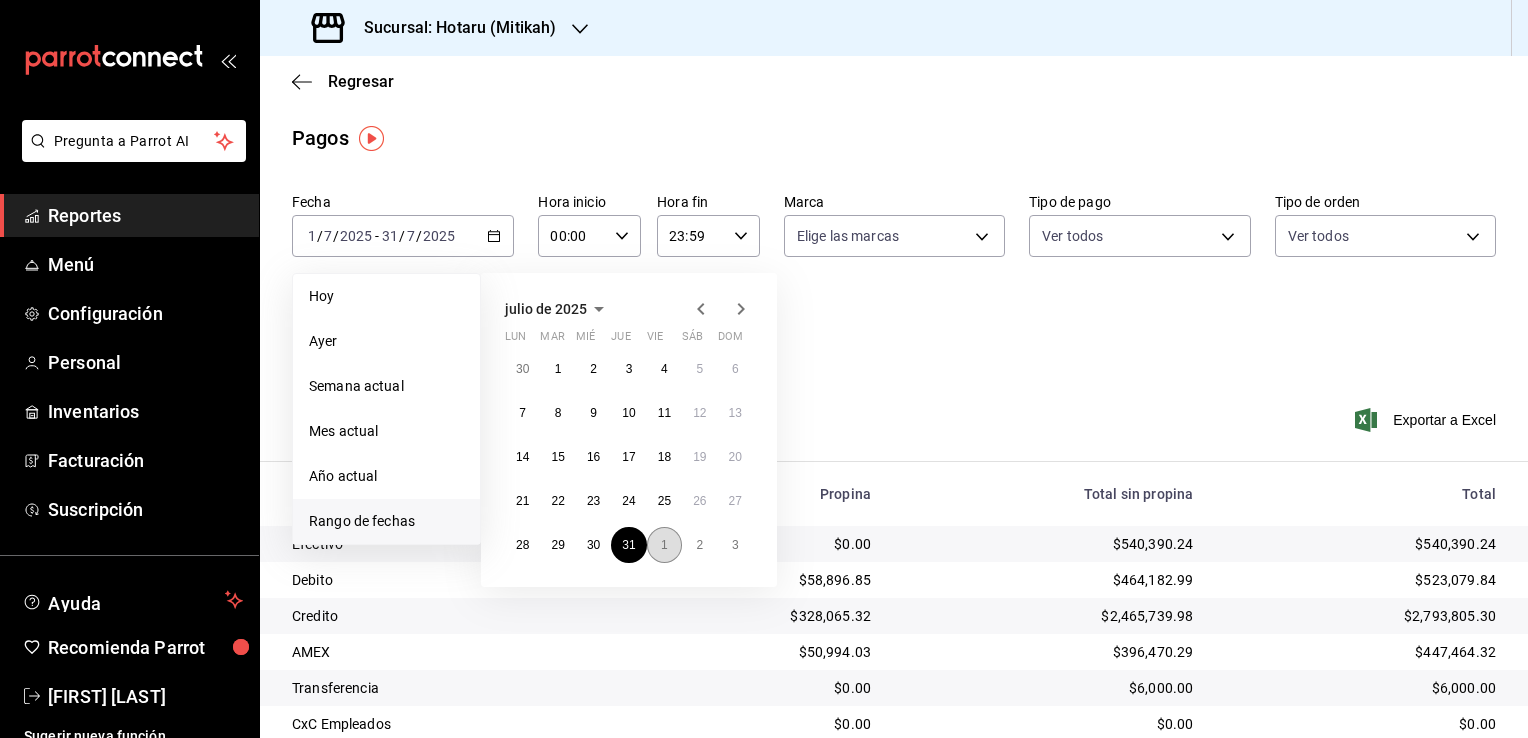click on "1" at bounding box center (664, 545) 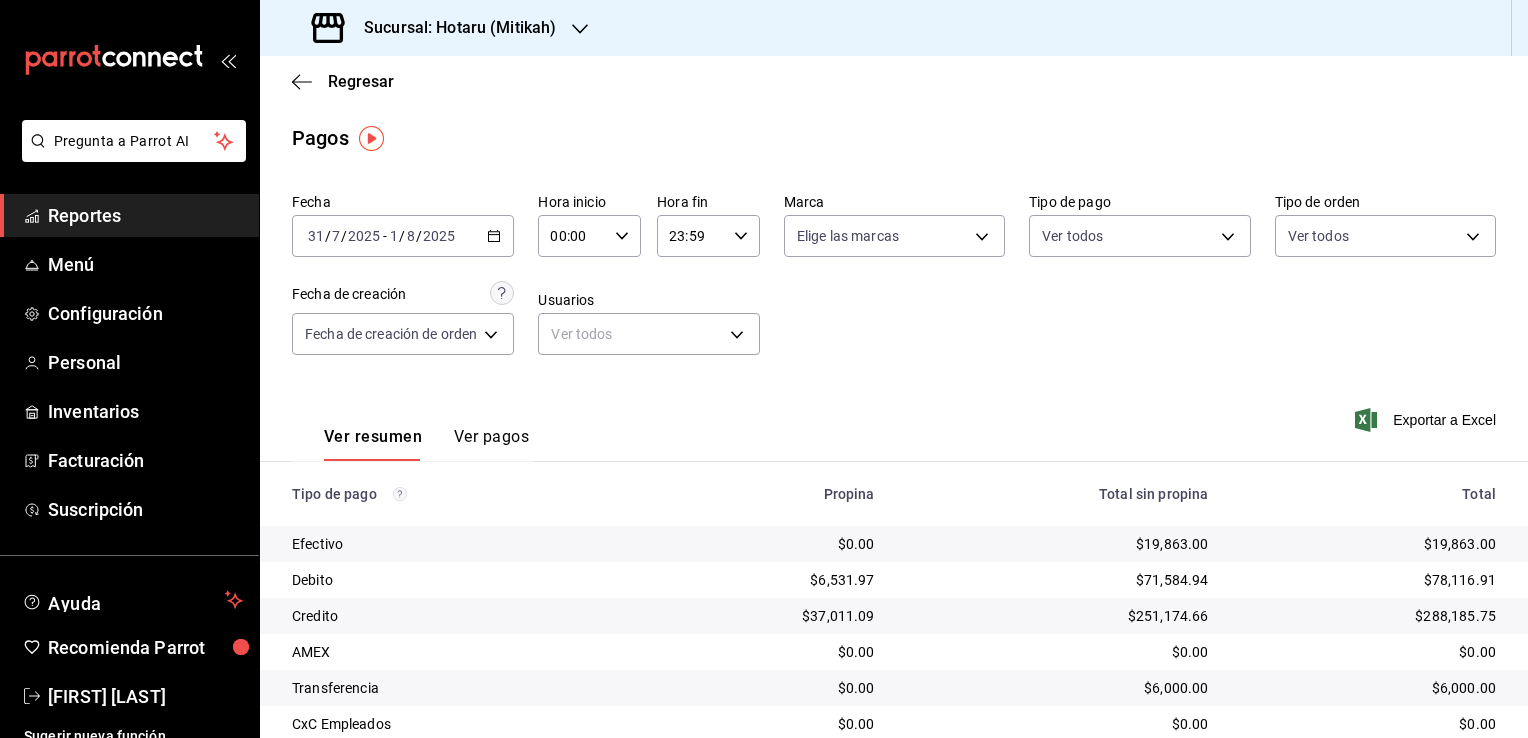 click on "00:00 Hora inicio" at bounding box center [589, 236] 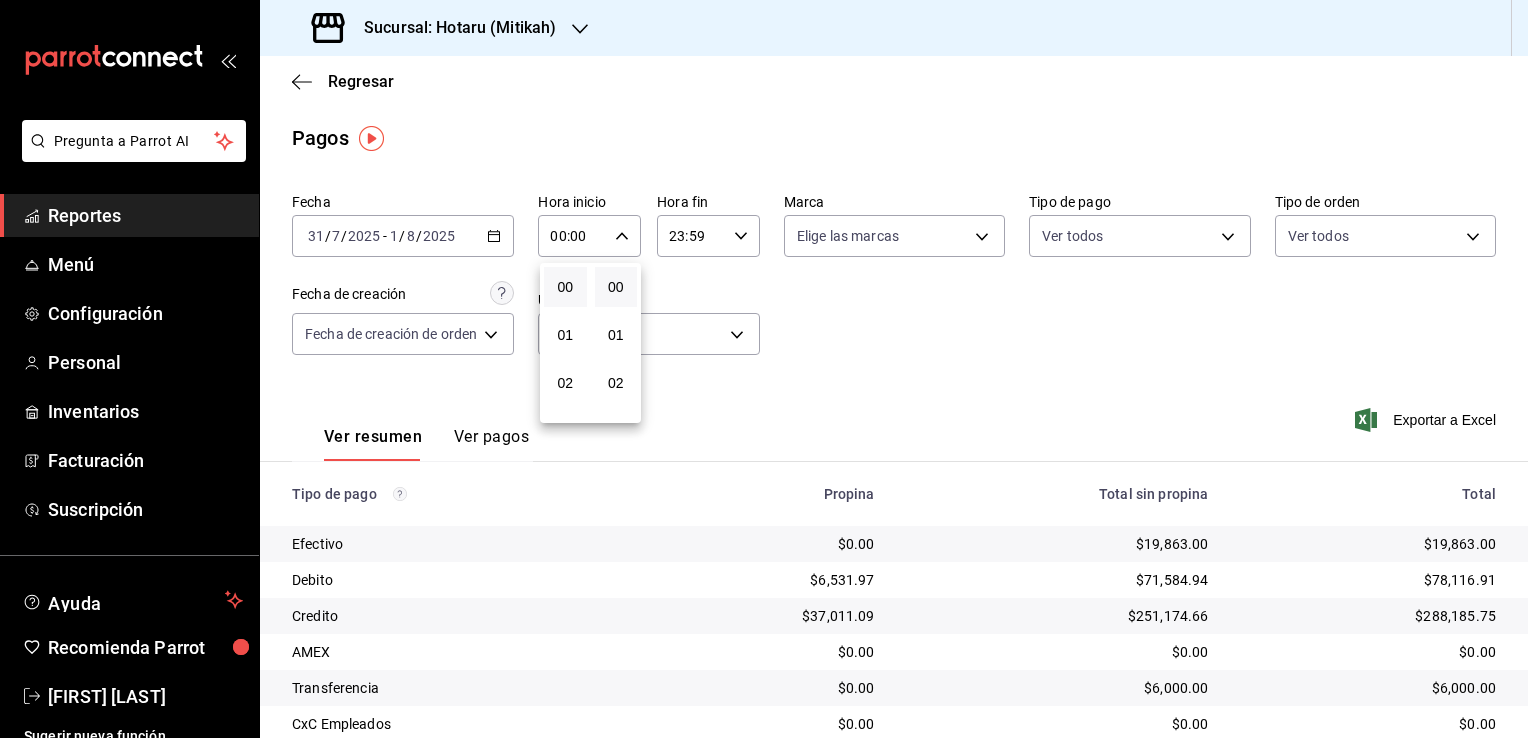 click at bounding box center [764, 369] 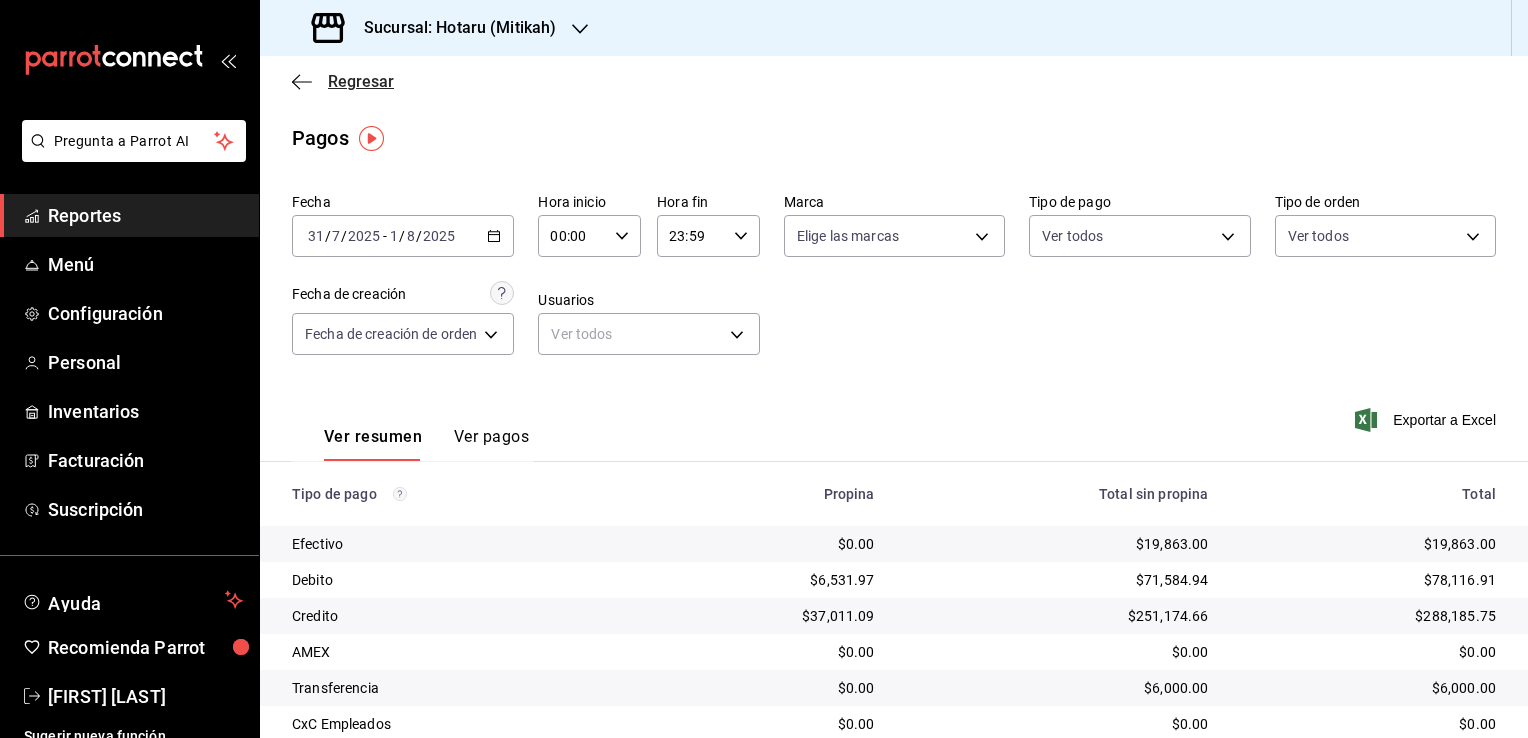 click 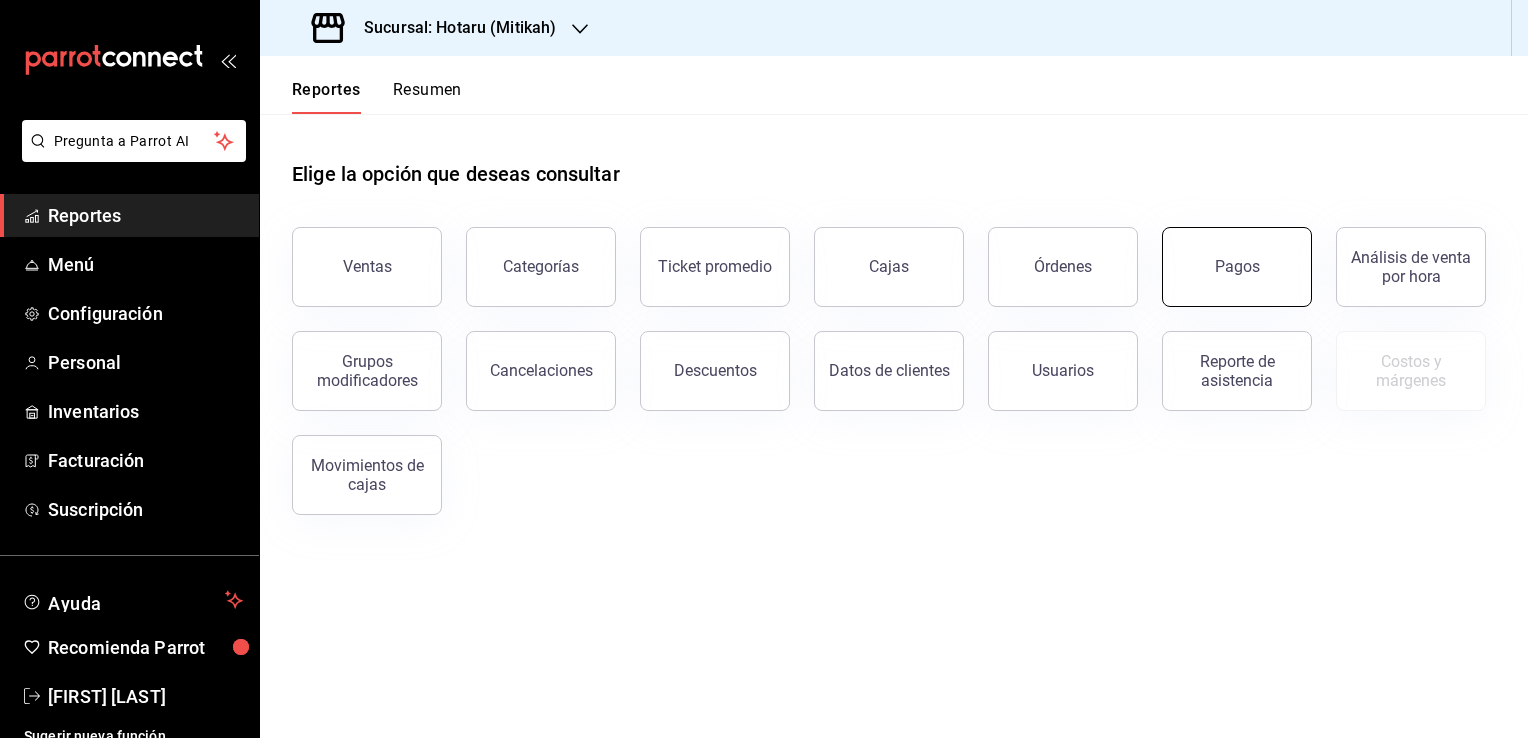 click on "Pagos" at bounding box center [1237, 266] 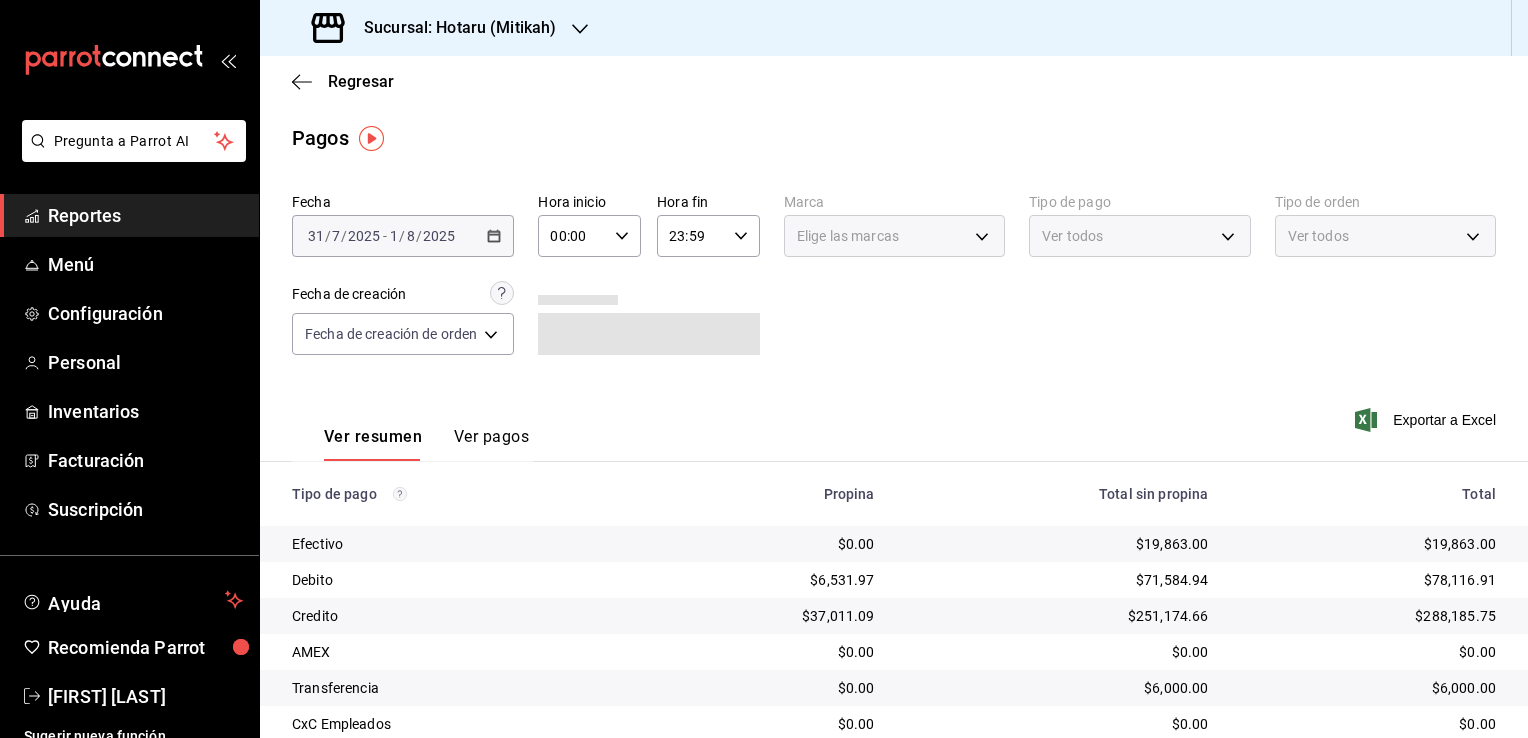 click on "[YEAR]-[MONTH]-[DATE] [DATE] / [MONTH] / [YEAR] - [YEAR]-[MONTH]-[DATE] [DATE] / [MONTH] / [YEAR]" at bounding box center [403, 236] 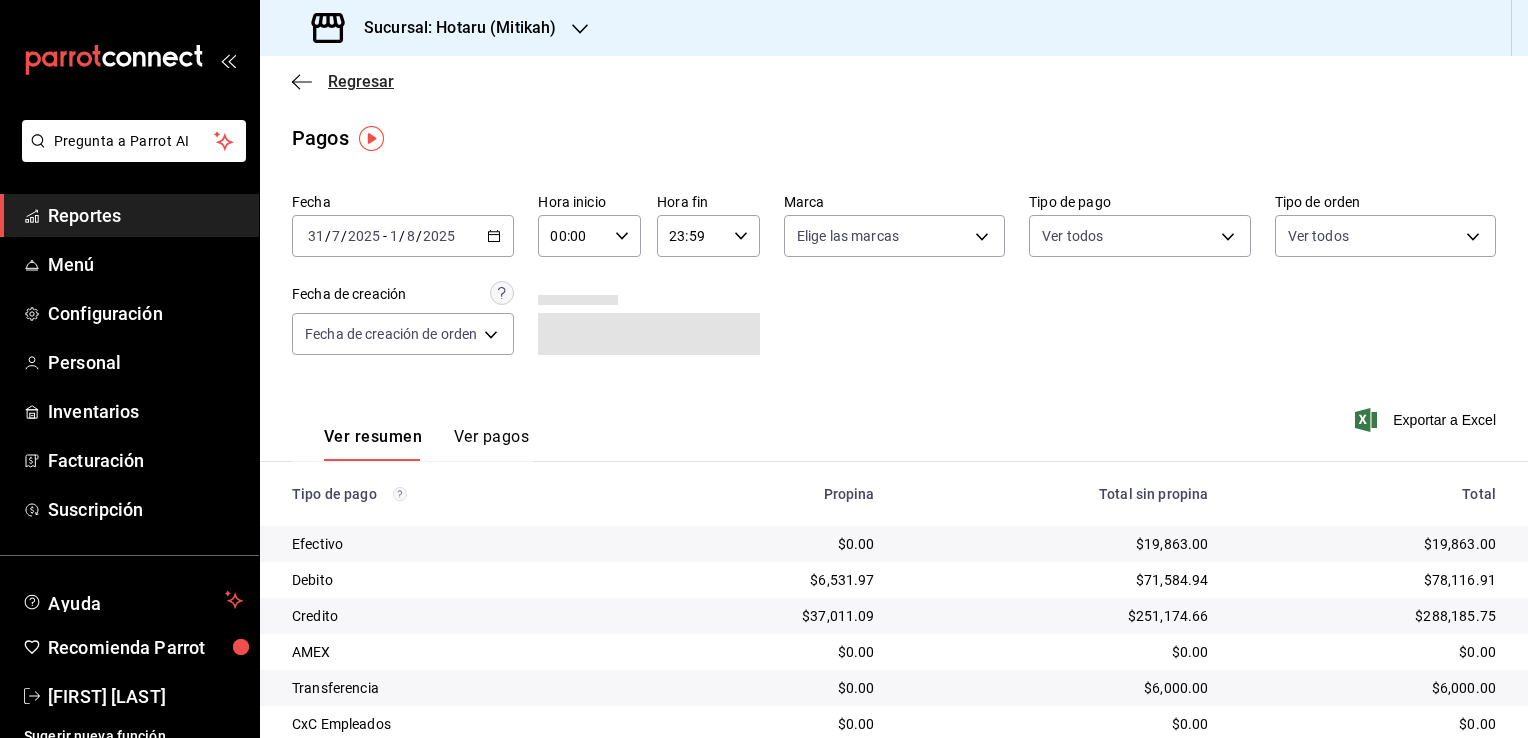 click 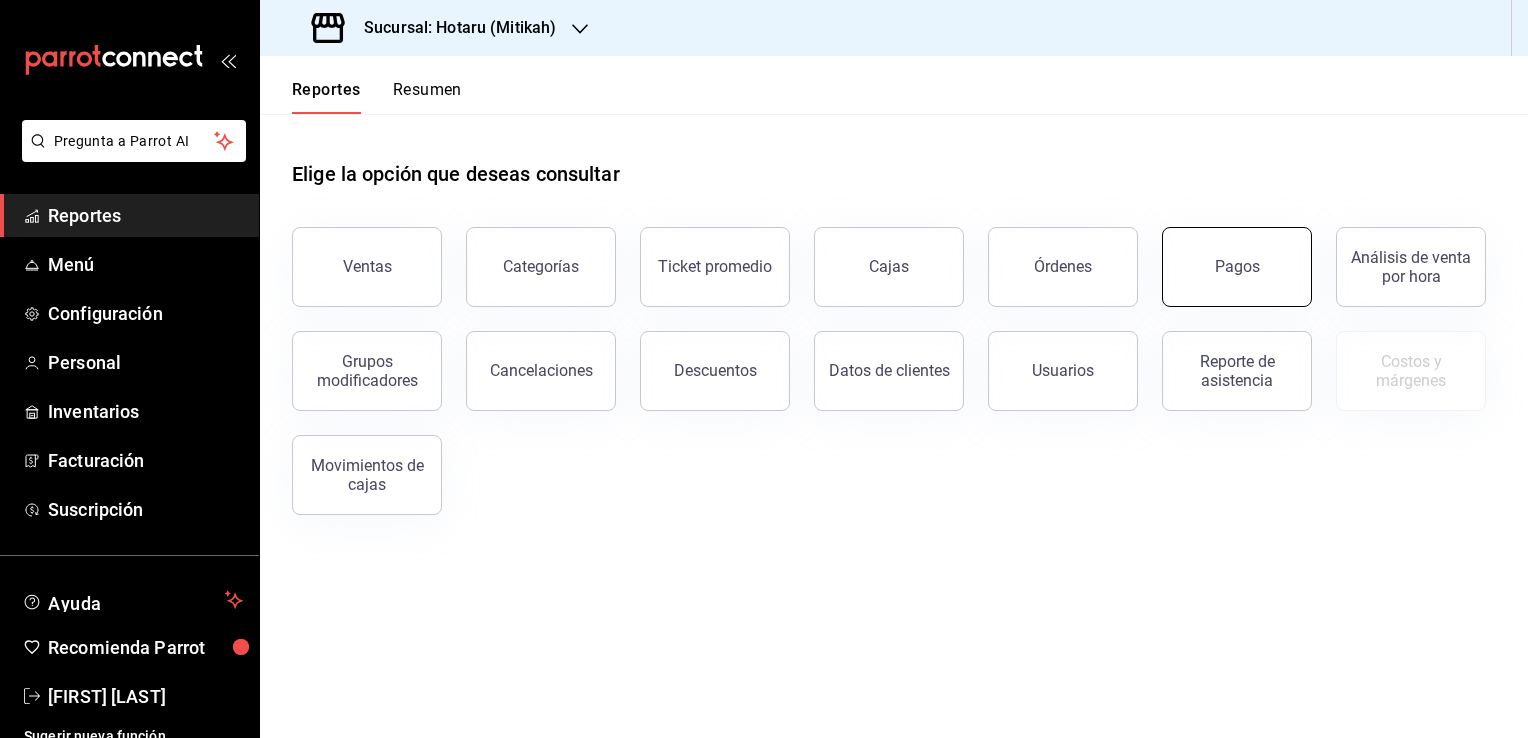 click on "Pagos" at bounding box center [1237, 267] 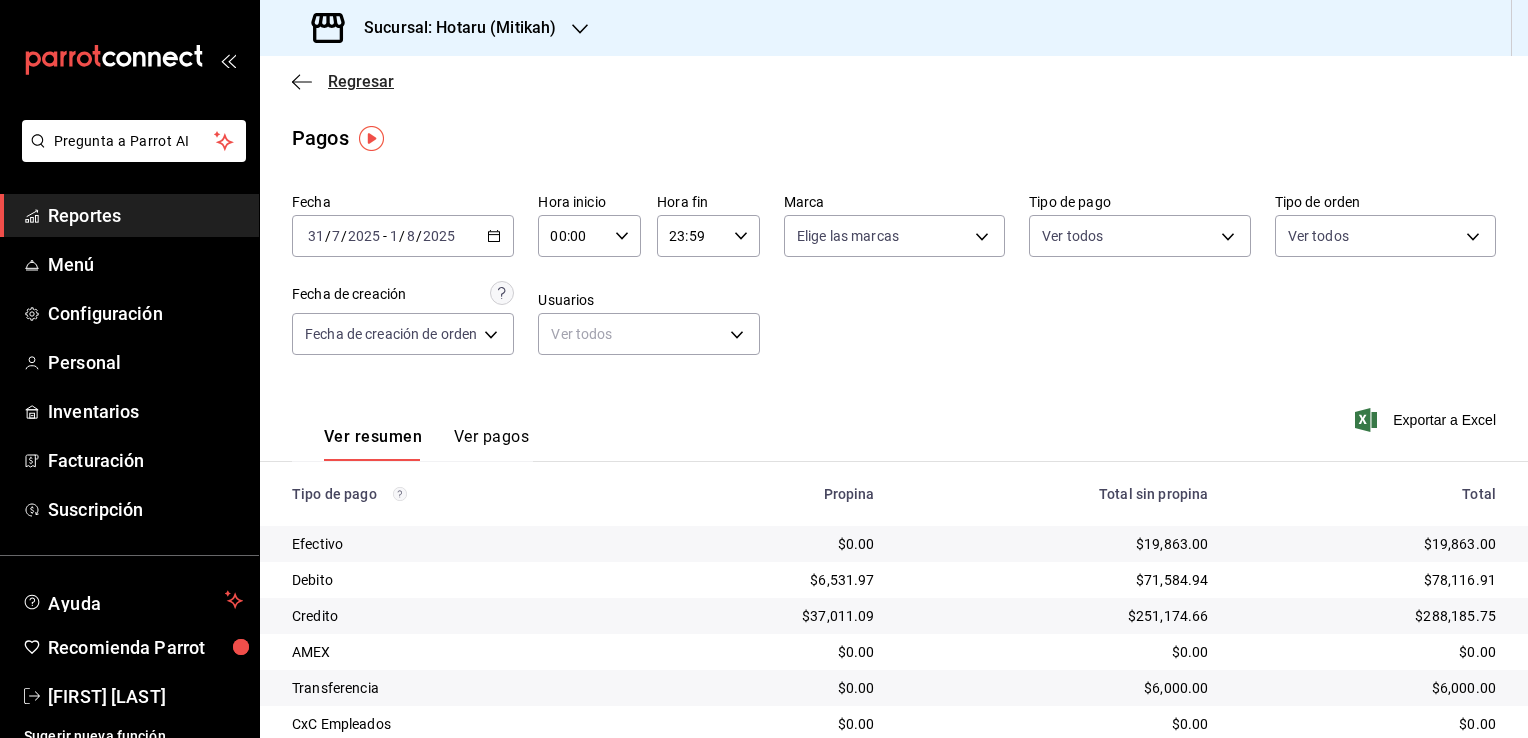click 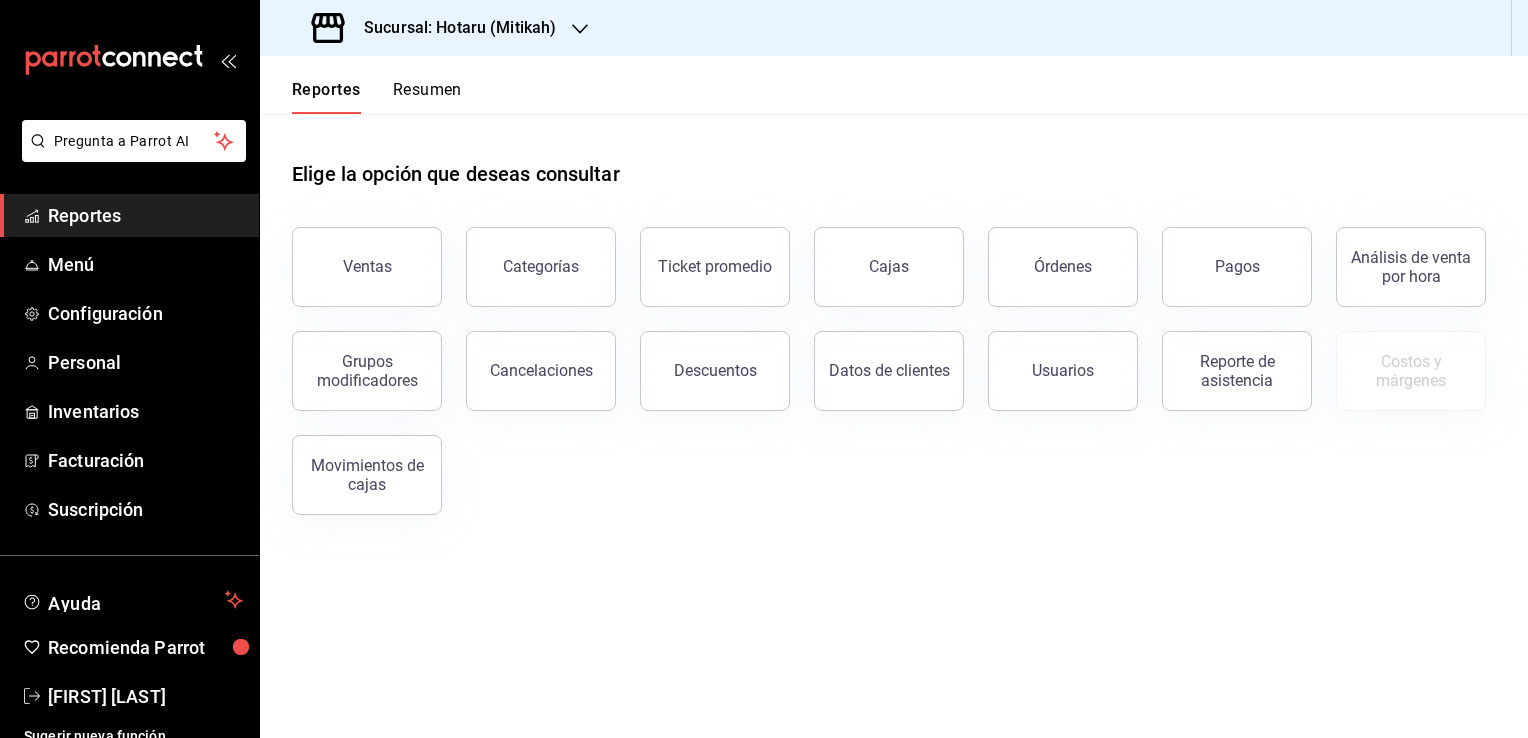 click on "Reportes" at bounding box center [326, 97] 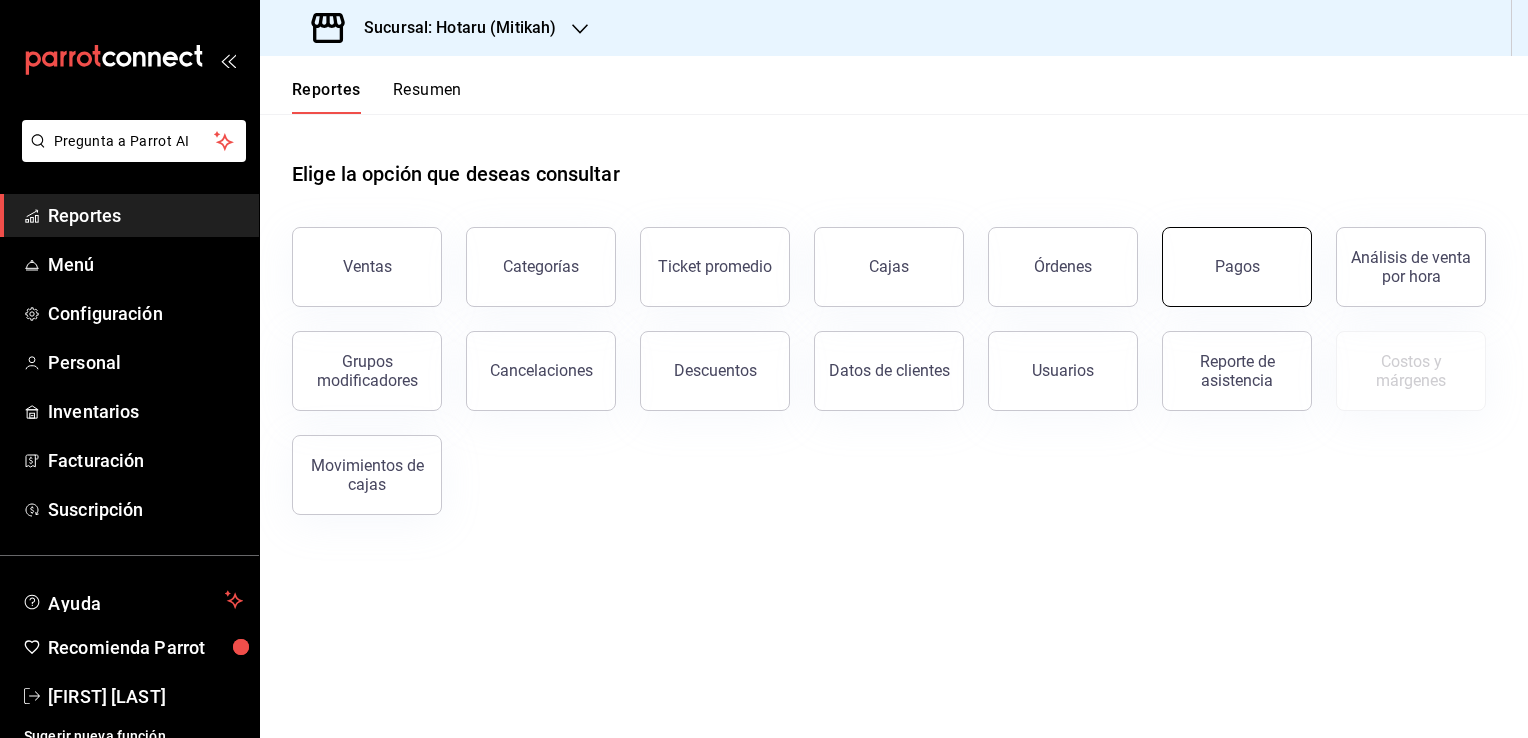 click on "Pagos" at bounding box center [1237, 266] 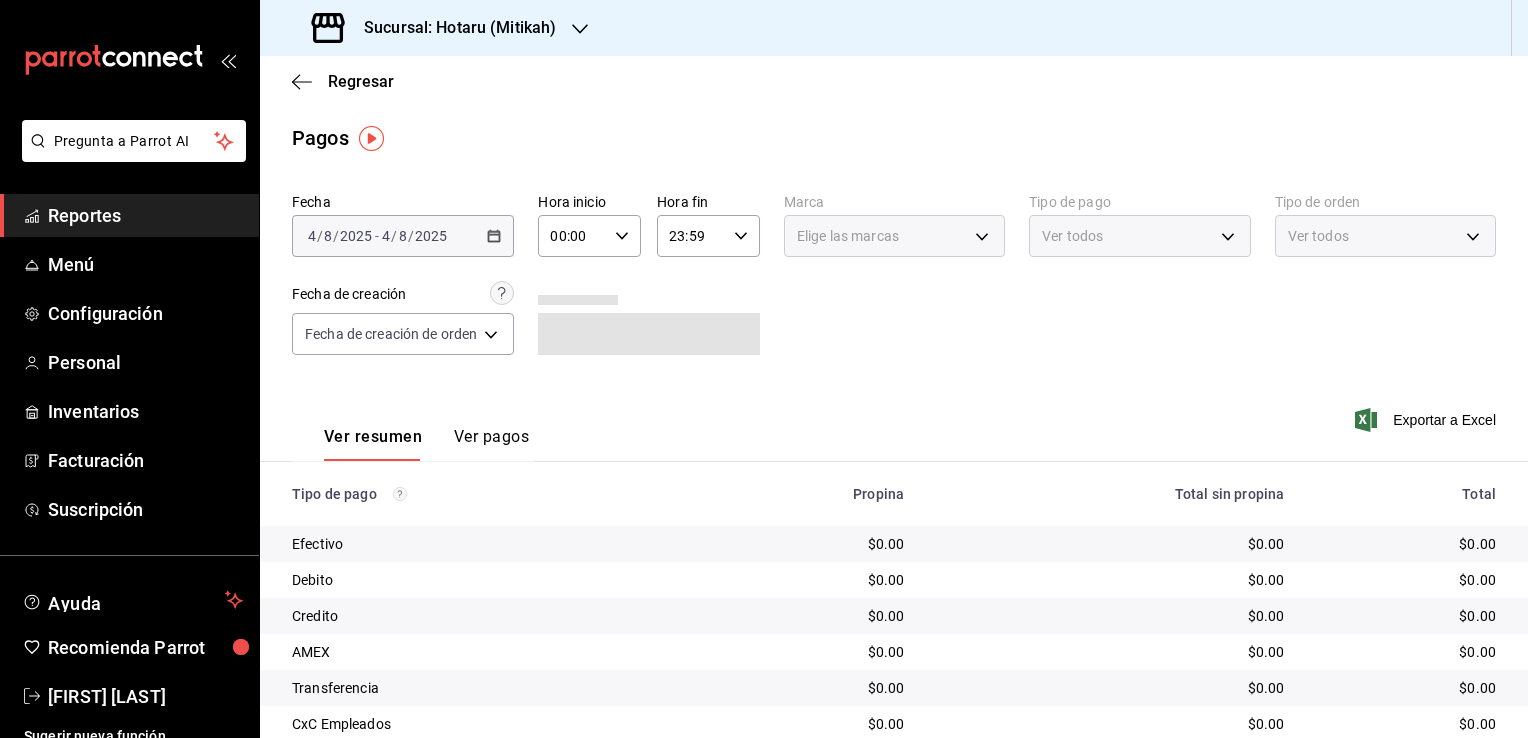 click on "2025-08-04 4 / 8 / 2025 - 2025-08-04 4 / 8 / 2025" at bounding box center (403, 236) 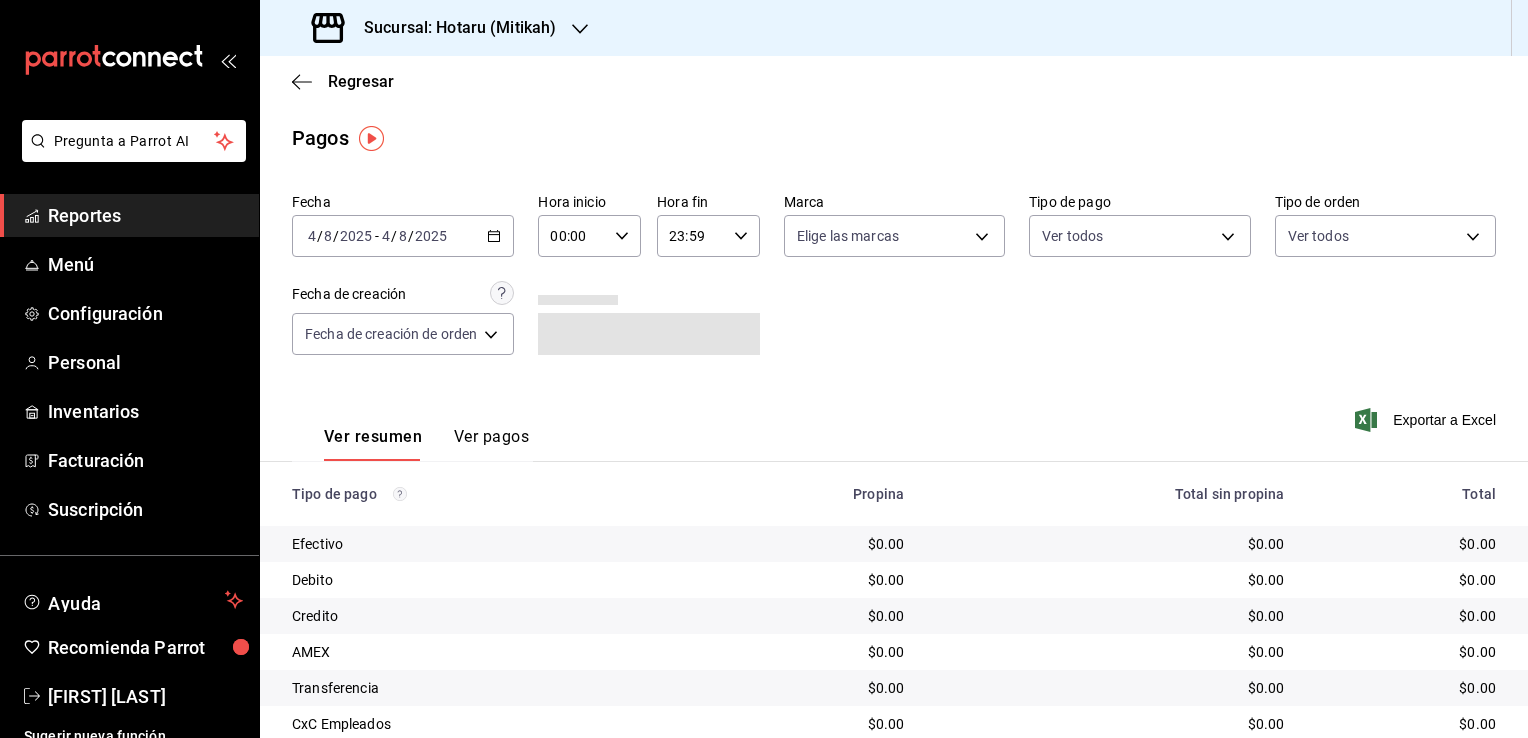 click on "2025-08-04 4 / 8 / 2025 - 2025-08-04 4 / 8 / 2025" at bounding box center [403, 236] 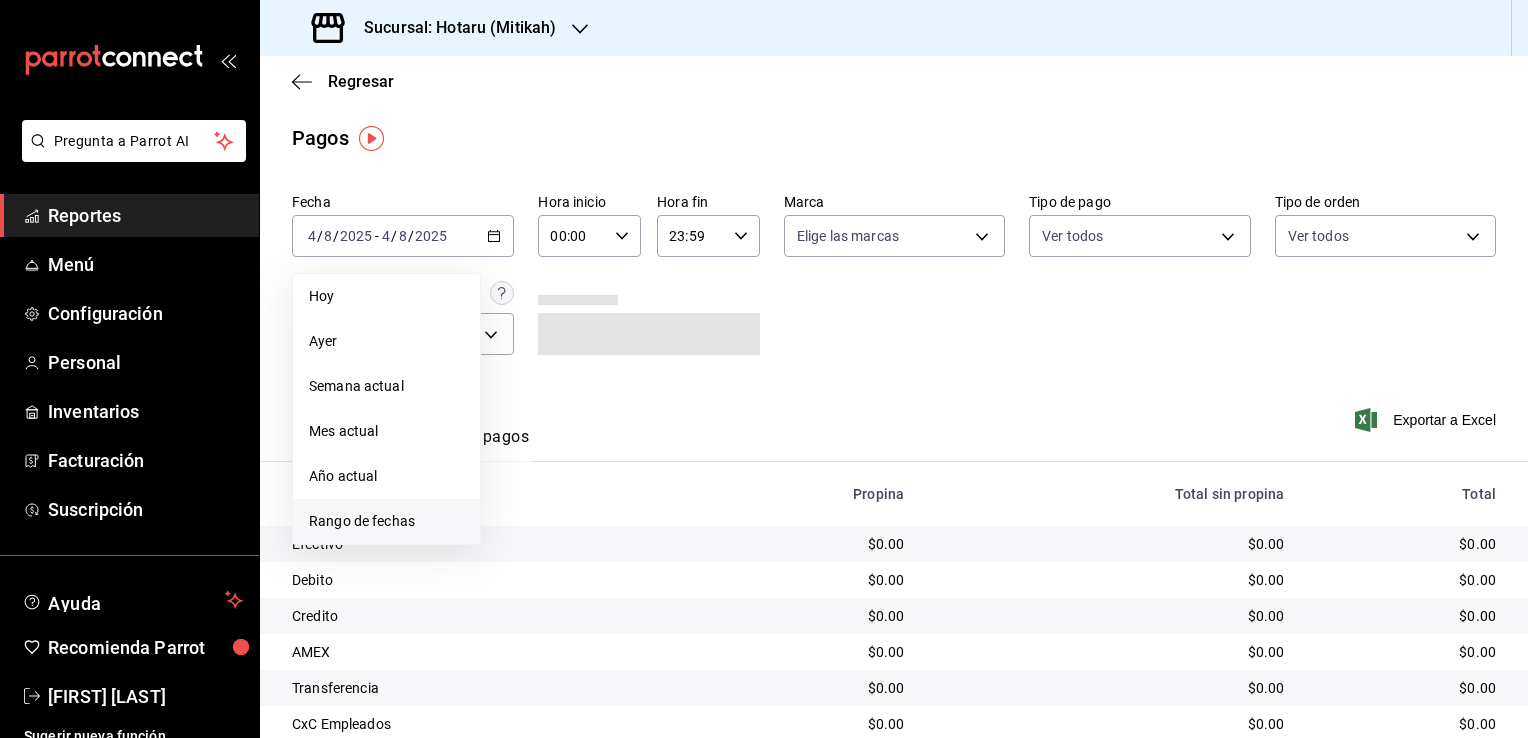 click on "Rango de fechas" at bounding box center (386, 521) 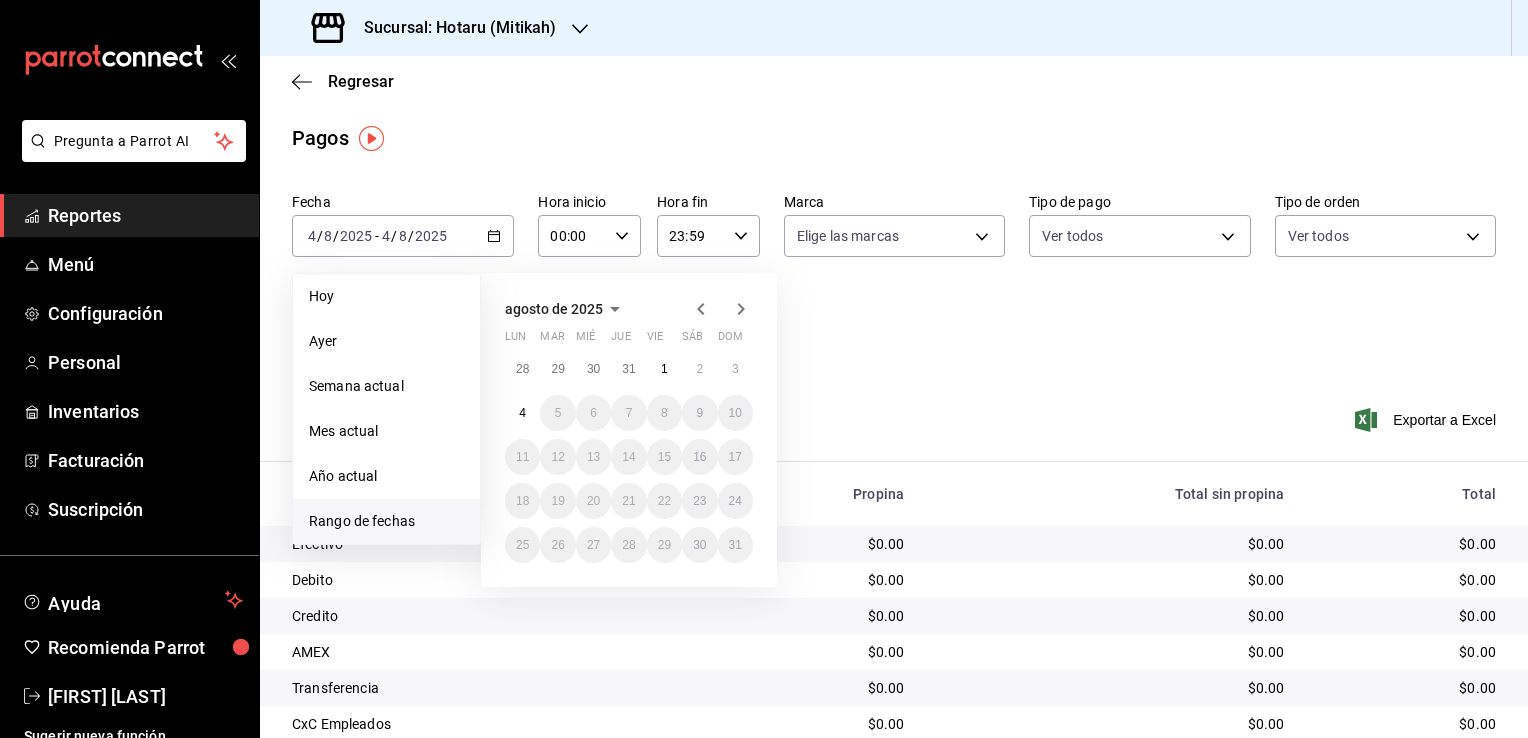 click 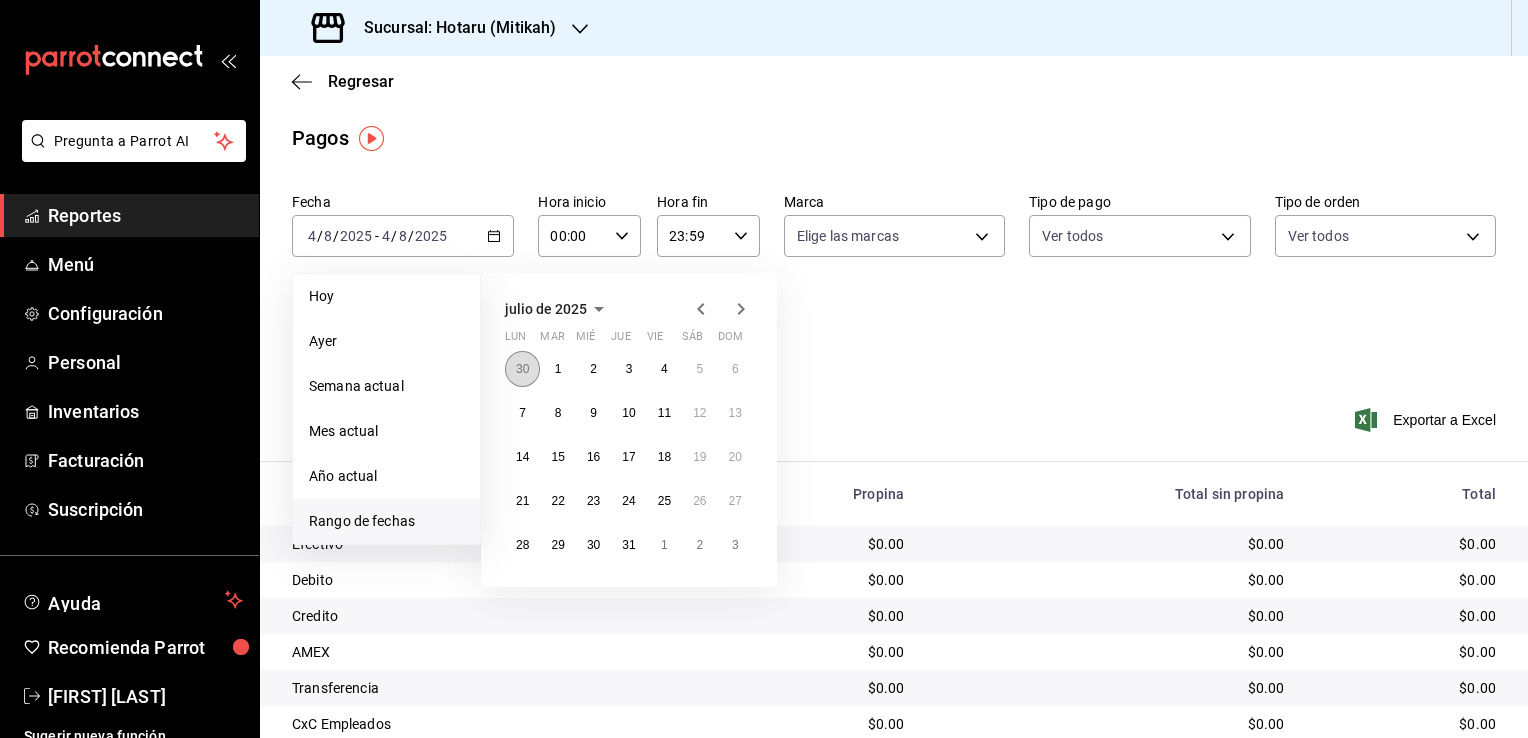 click on "30 1 2 3 4 5 6 7 8 9 10 11 12 13 14 15 16 17 18 19 20 21 22 23 24 25 26 27 28 29 30 31 1 2 3" at bounding box center (629, 457) 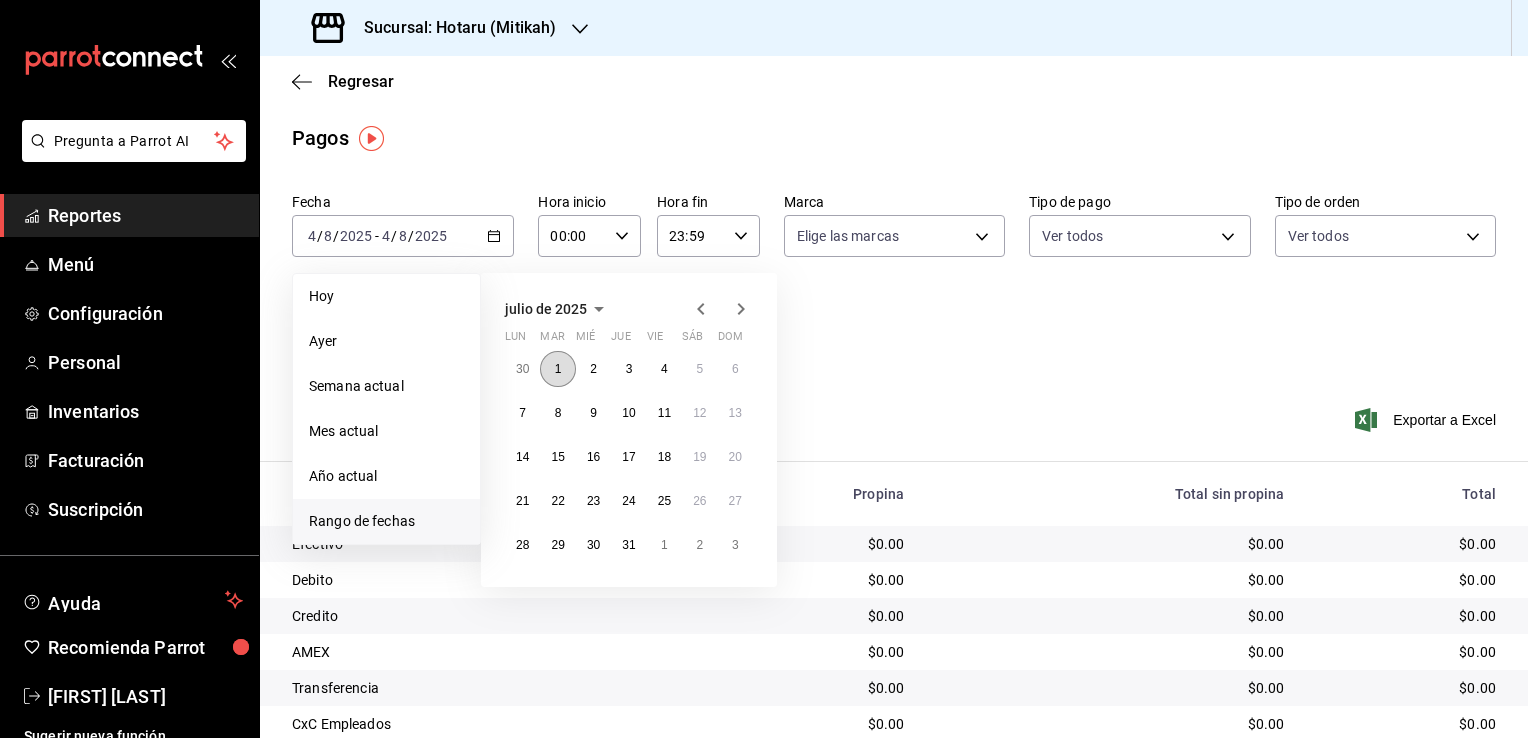 click on "1" at bounding box center [557, 369] 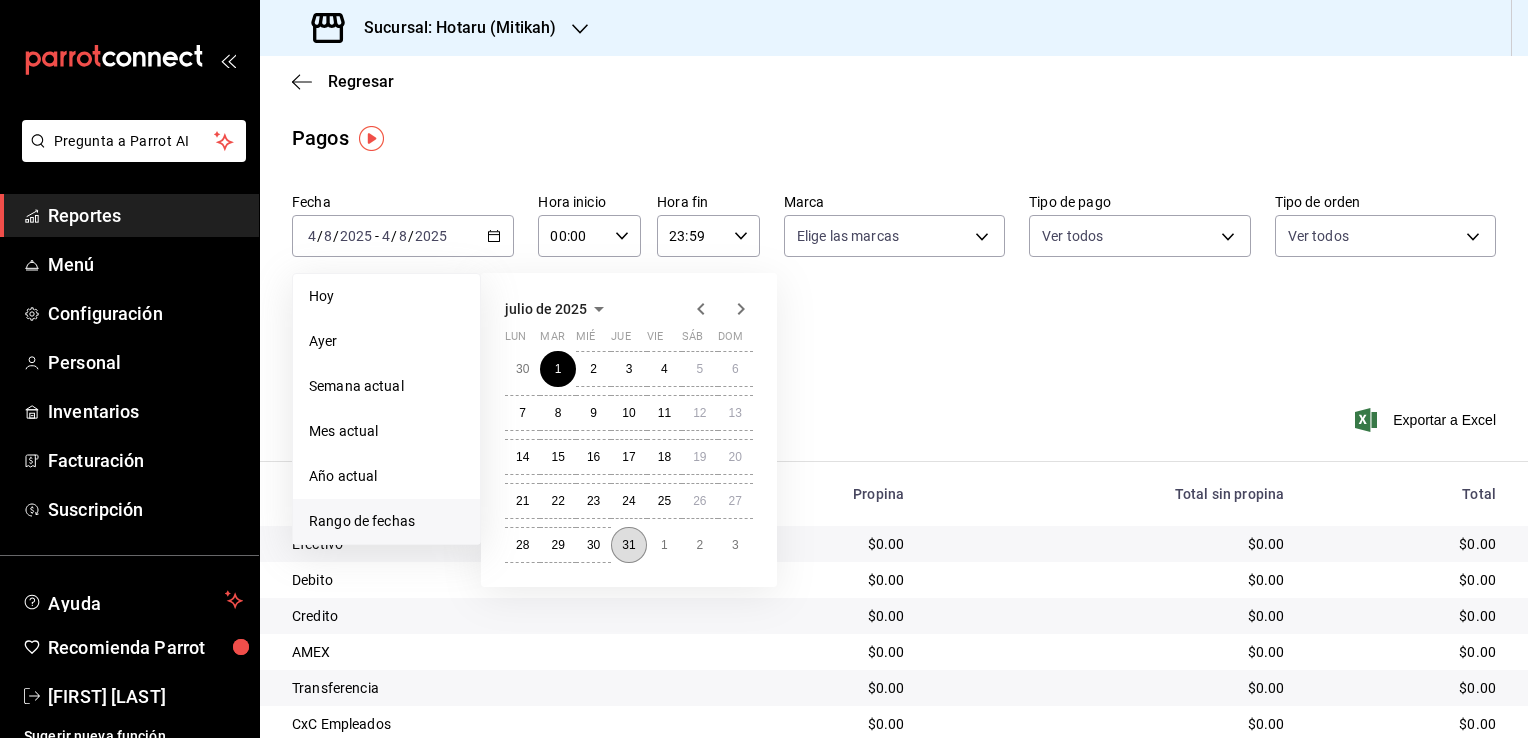 click on "31" at bounding box center [628, 545] 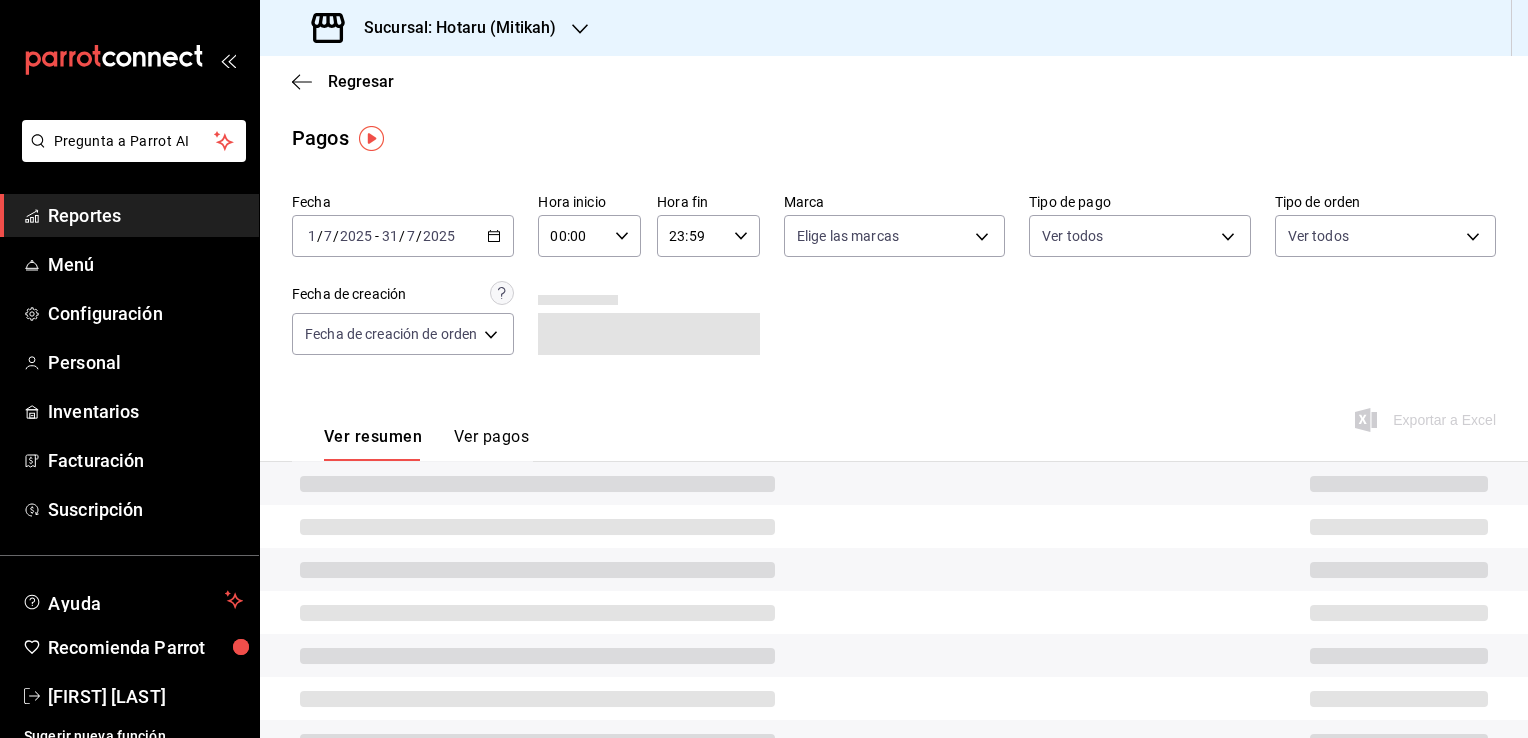 click on "00:00 Hora inicio" at bounding box center (589, 236) 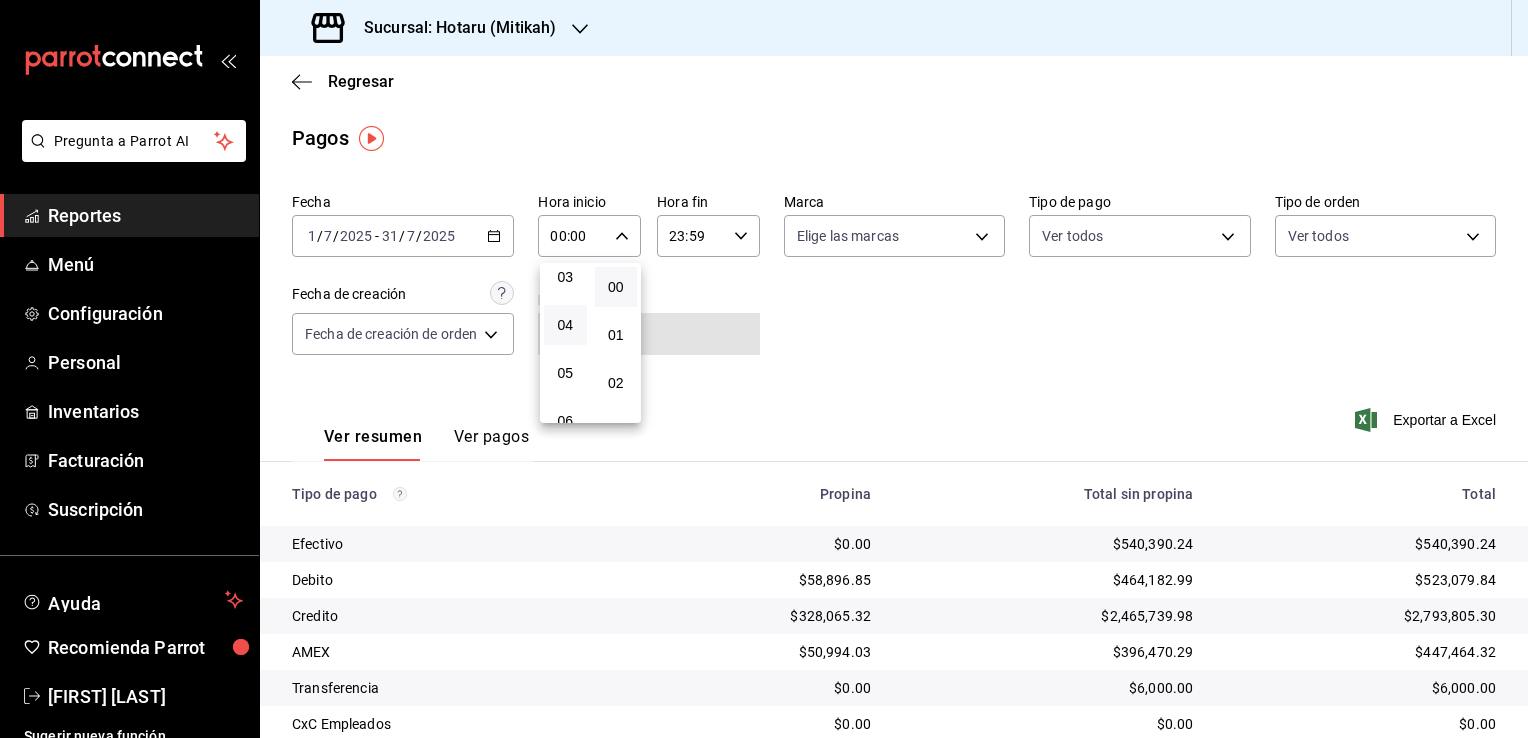 scroll, scrollTop: 200, scrollLeft: 0, axis: vertical 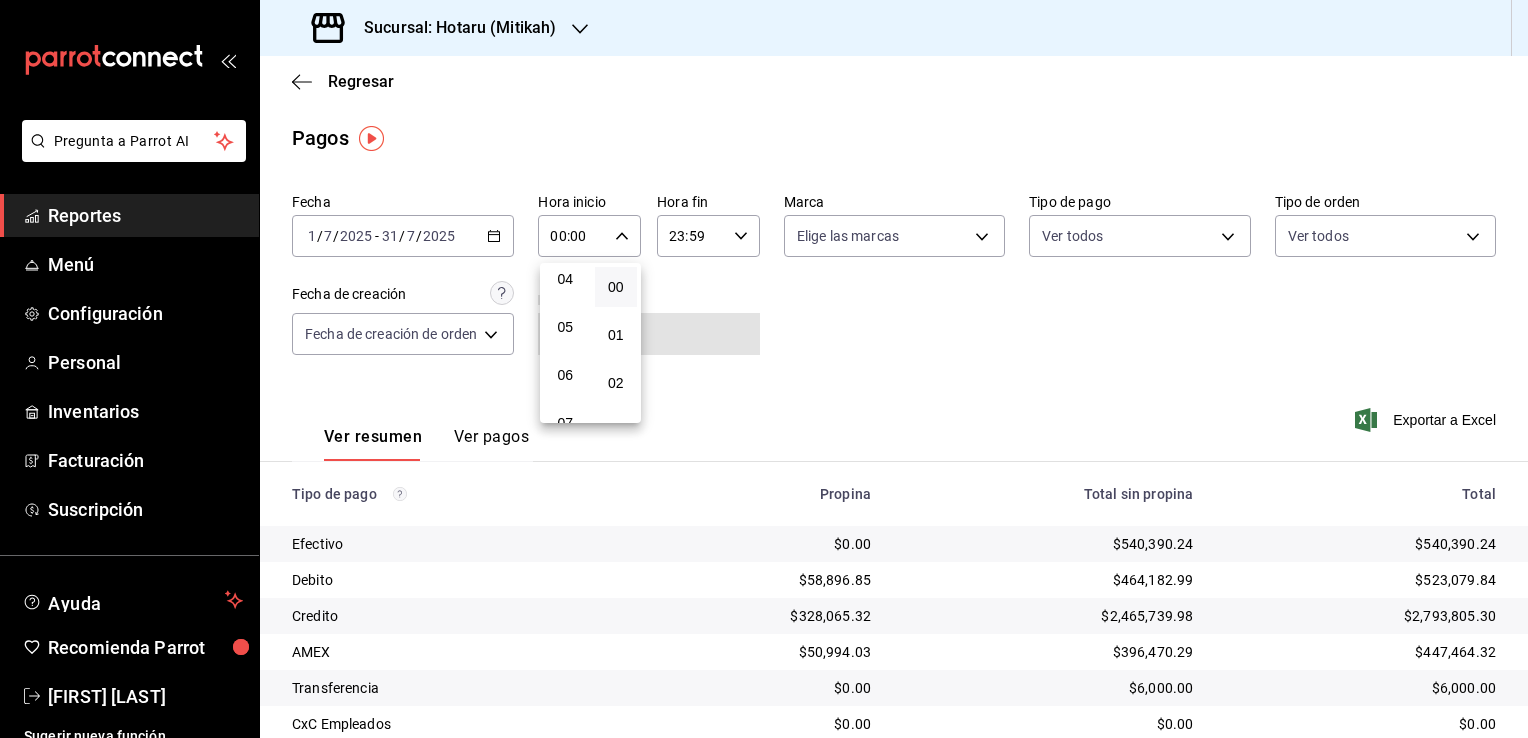 click on "05" at bounding box center [565, 327] 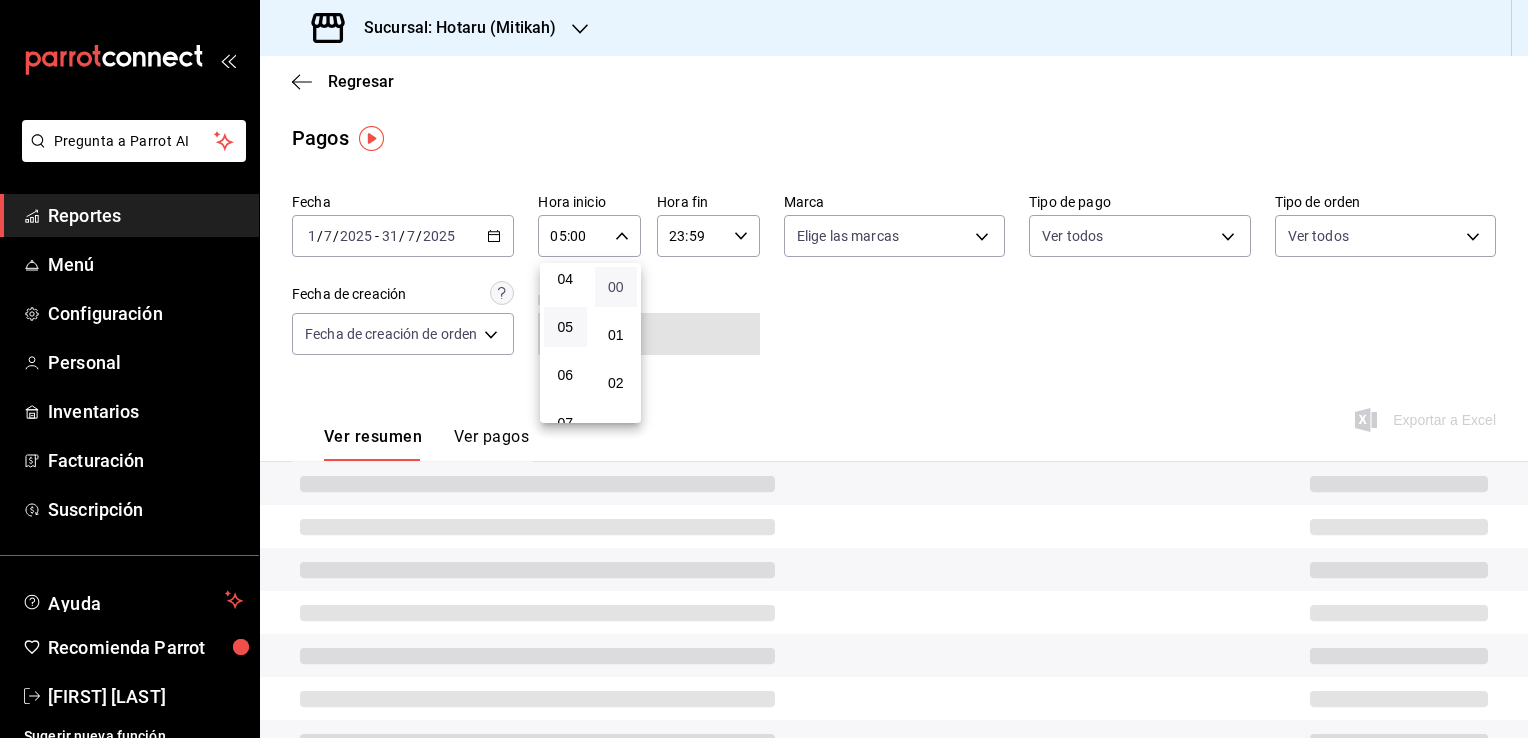 click on "00" at bounding box center (616, 287) 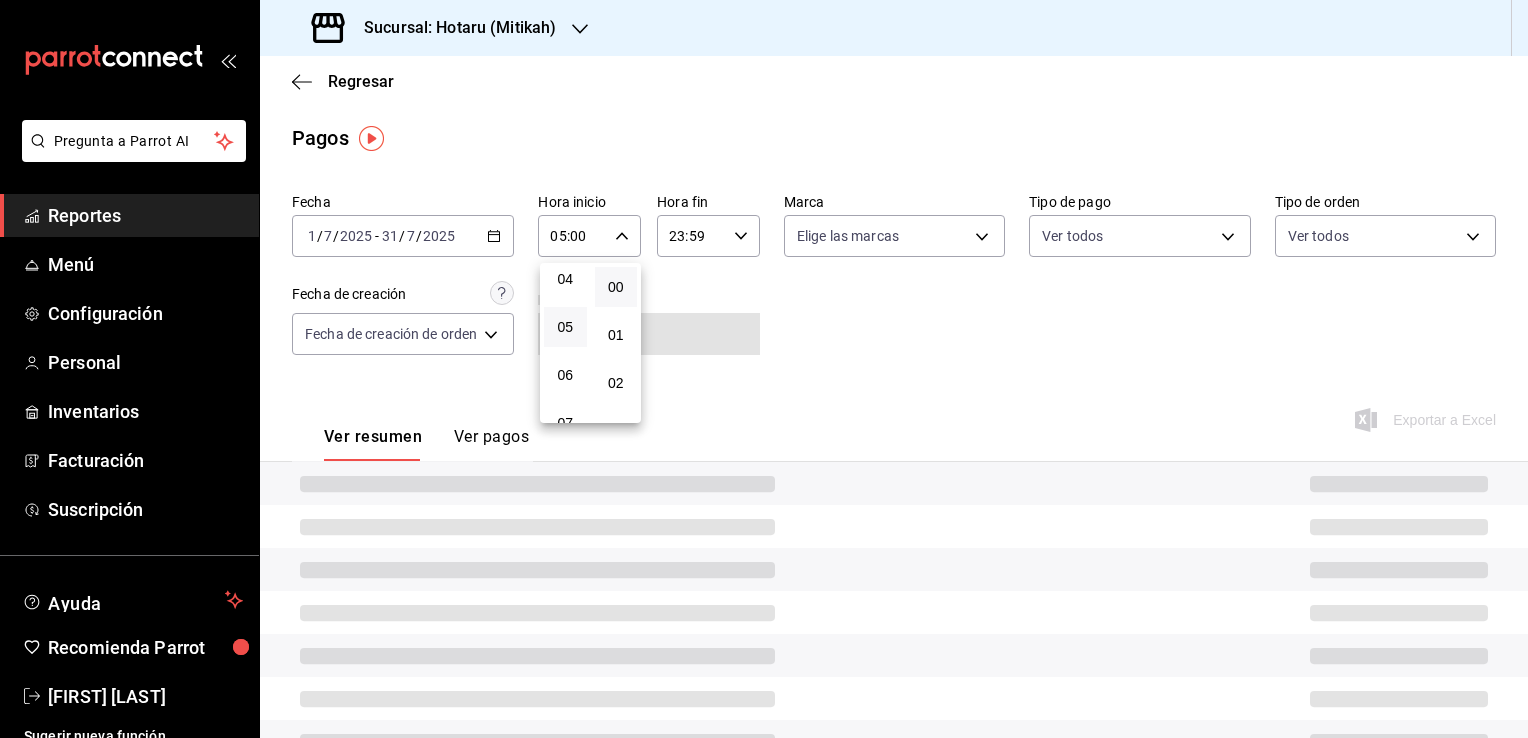 click at bounding box center (764, 369) 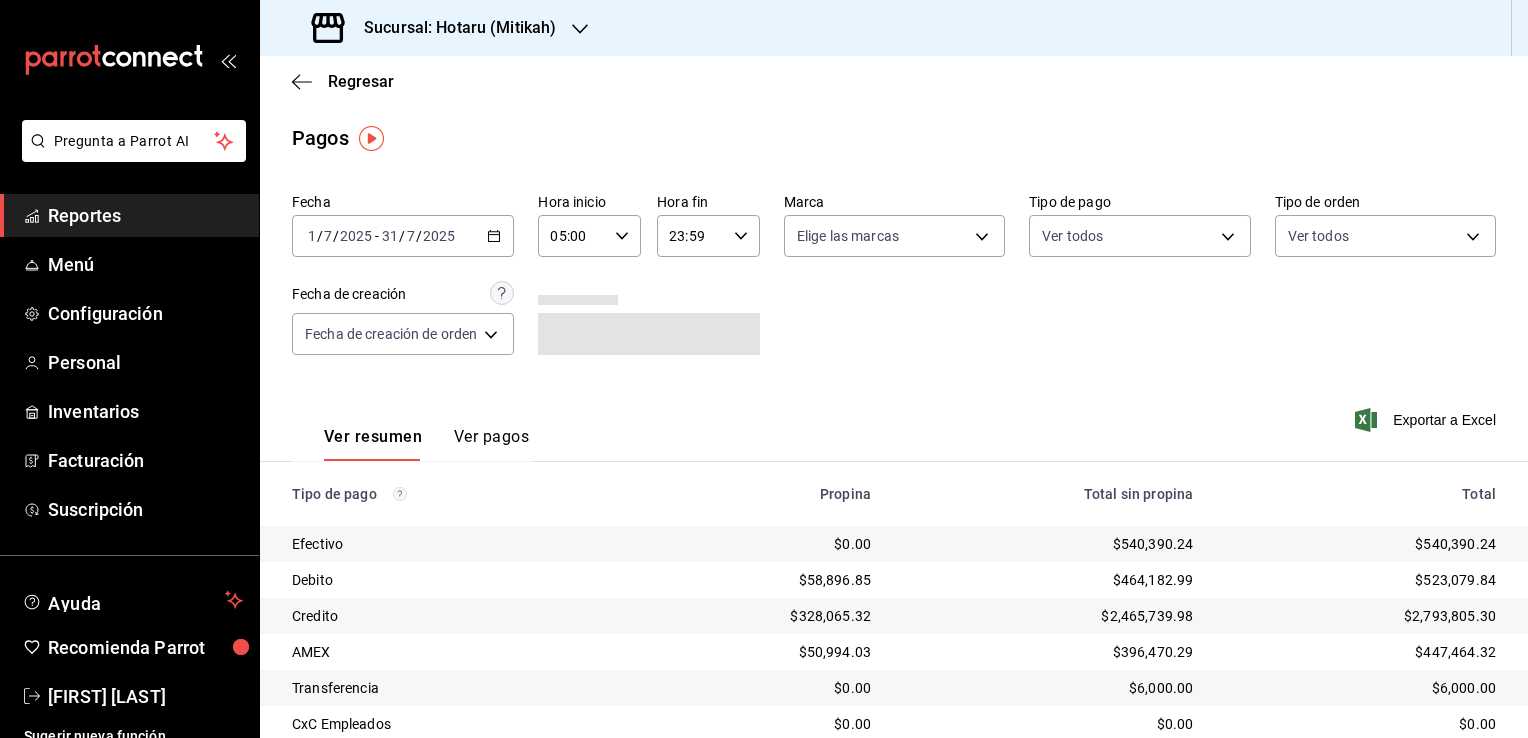 click on "23:59 Hora fin" at bounding box center (708, 236) 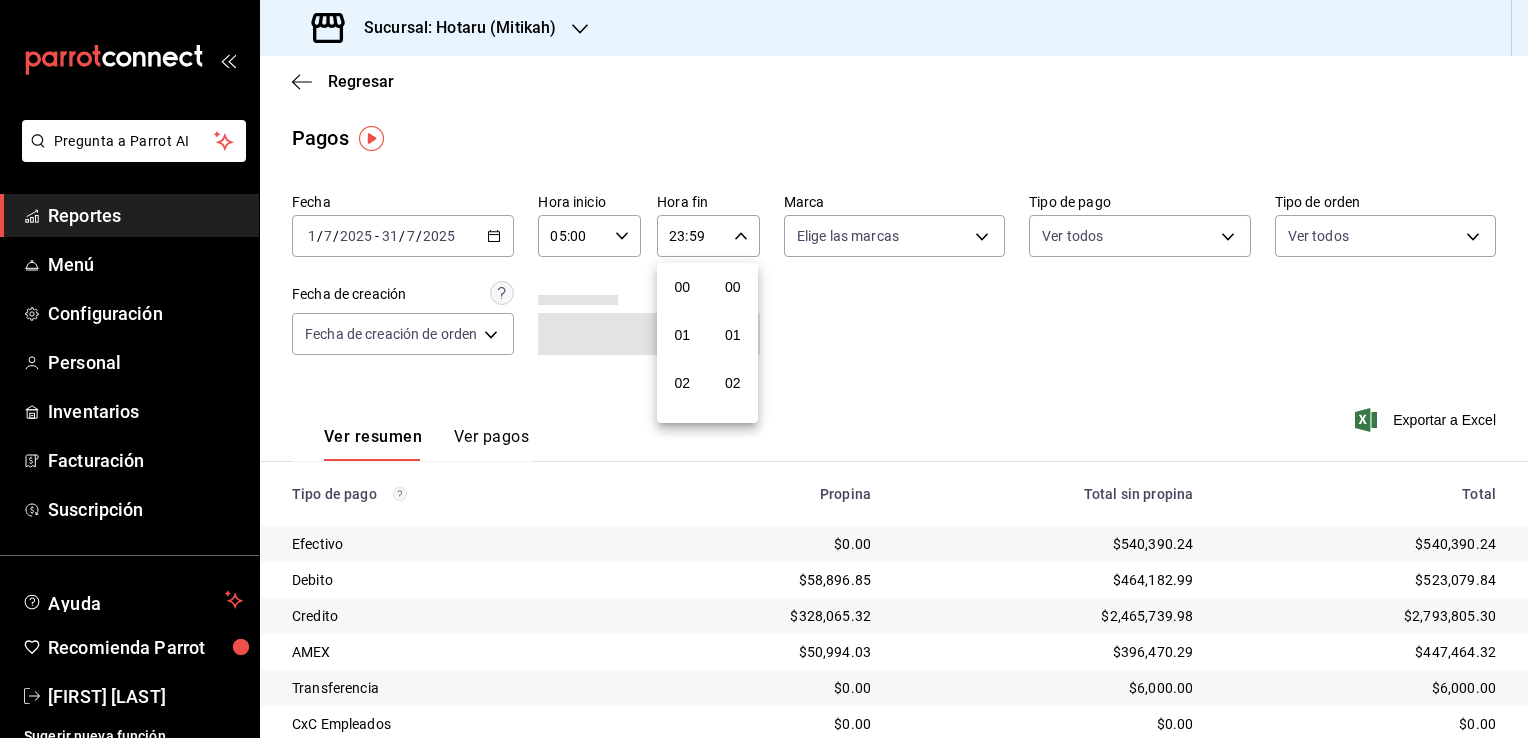 scroll, scrollTop: 1011, scrollLeft: 0, axis: vertical 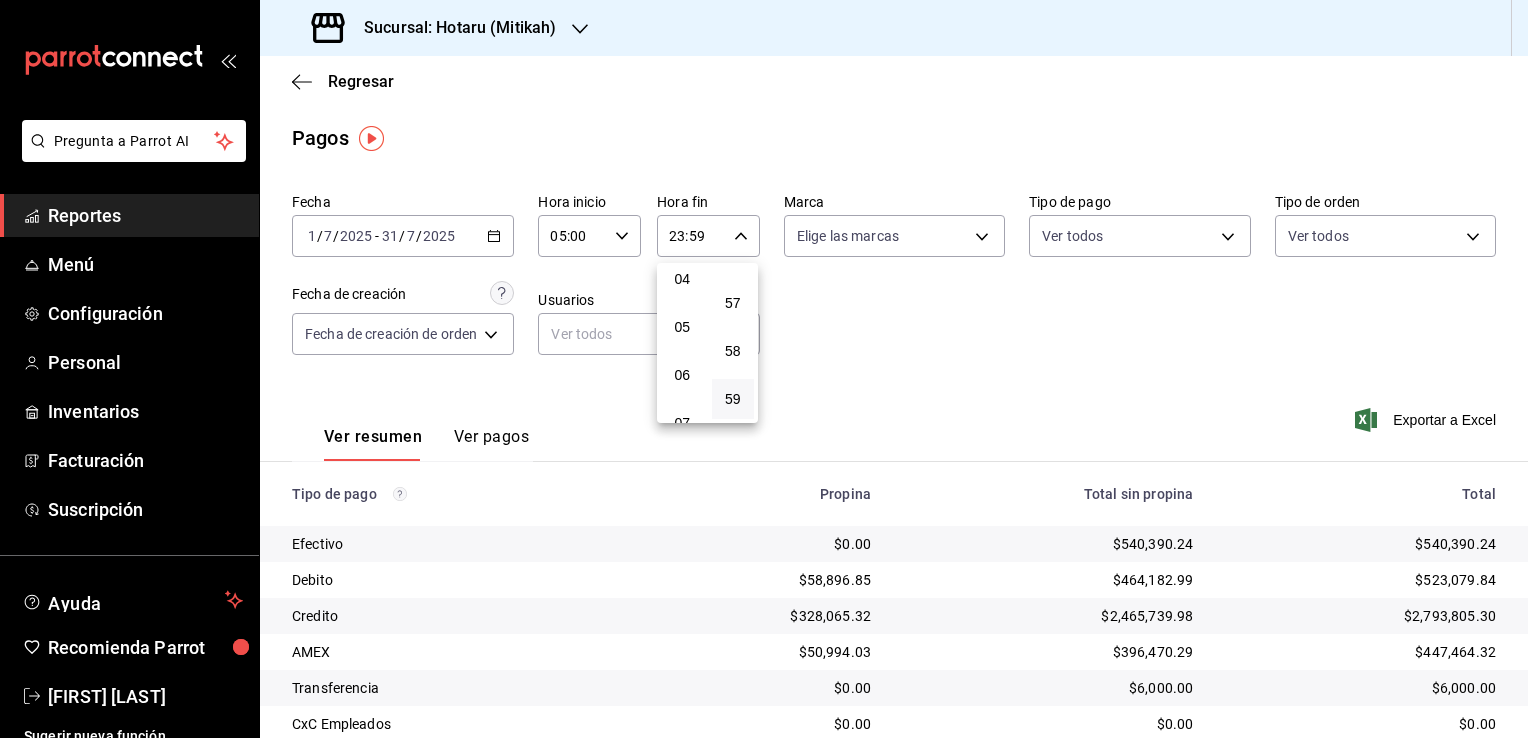 click on "05" at bounding box center [682, 327] 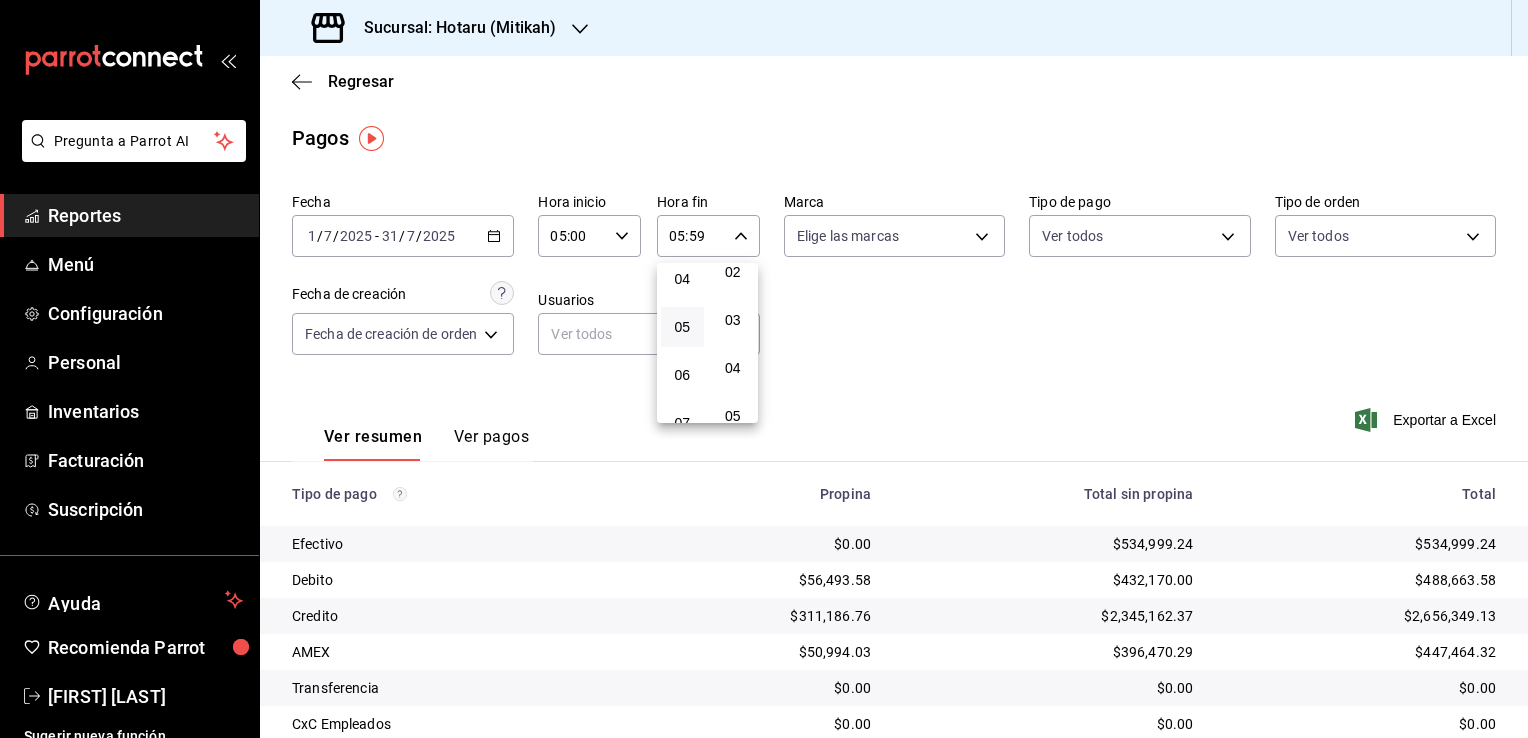 scroll, scrollTop: 0, scrollLeft: 0, axis: both 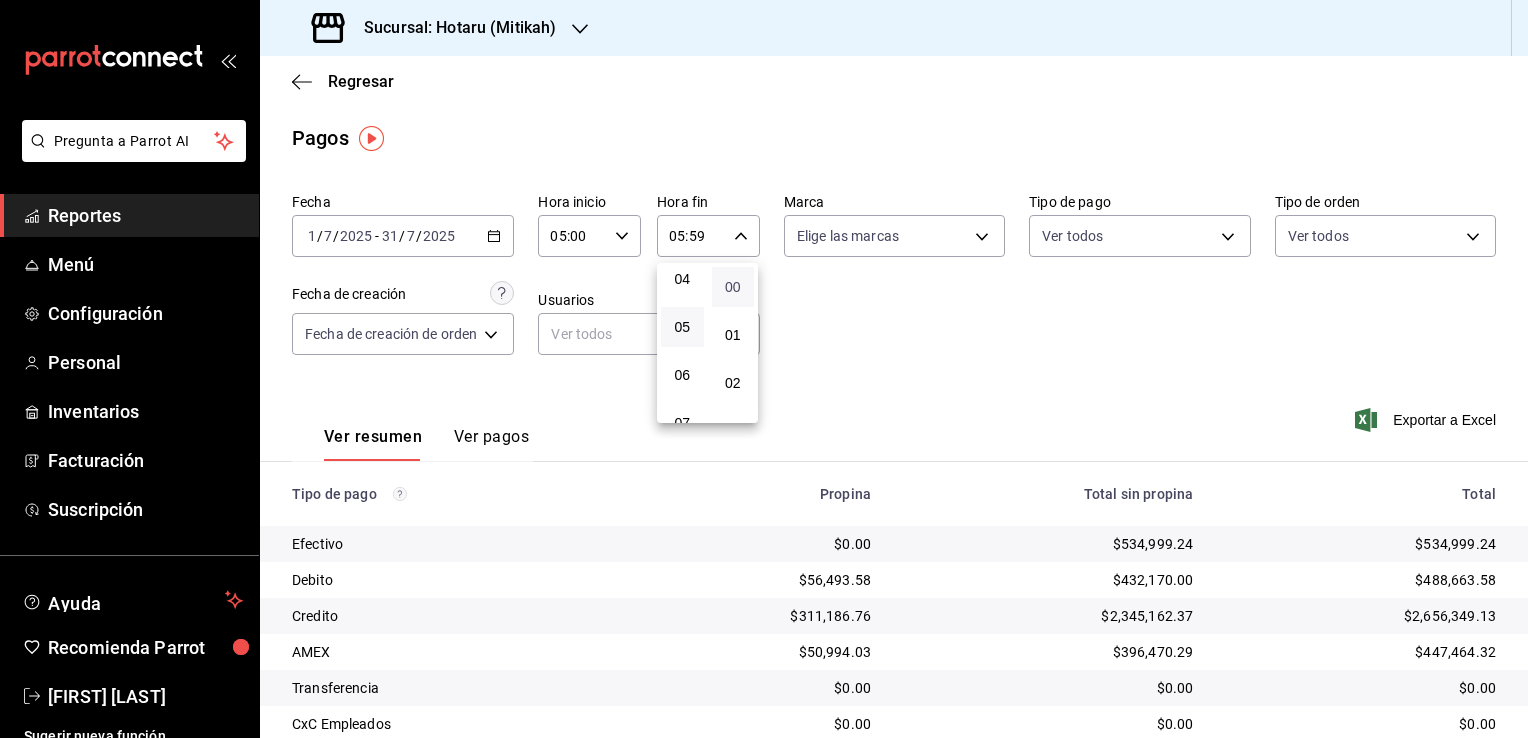 click on "00" at bounding box center (733, 287) 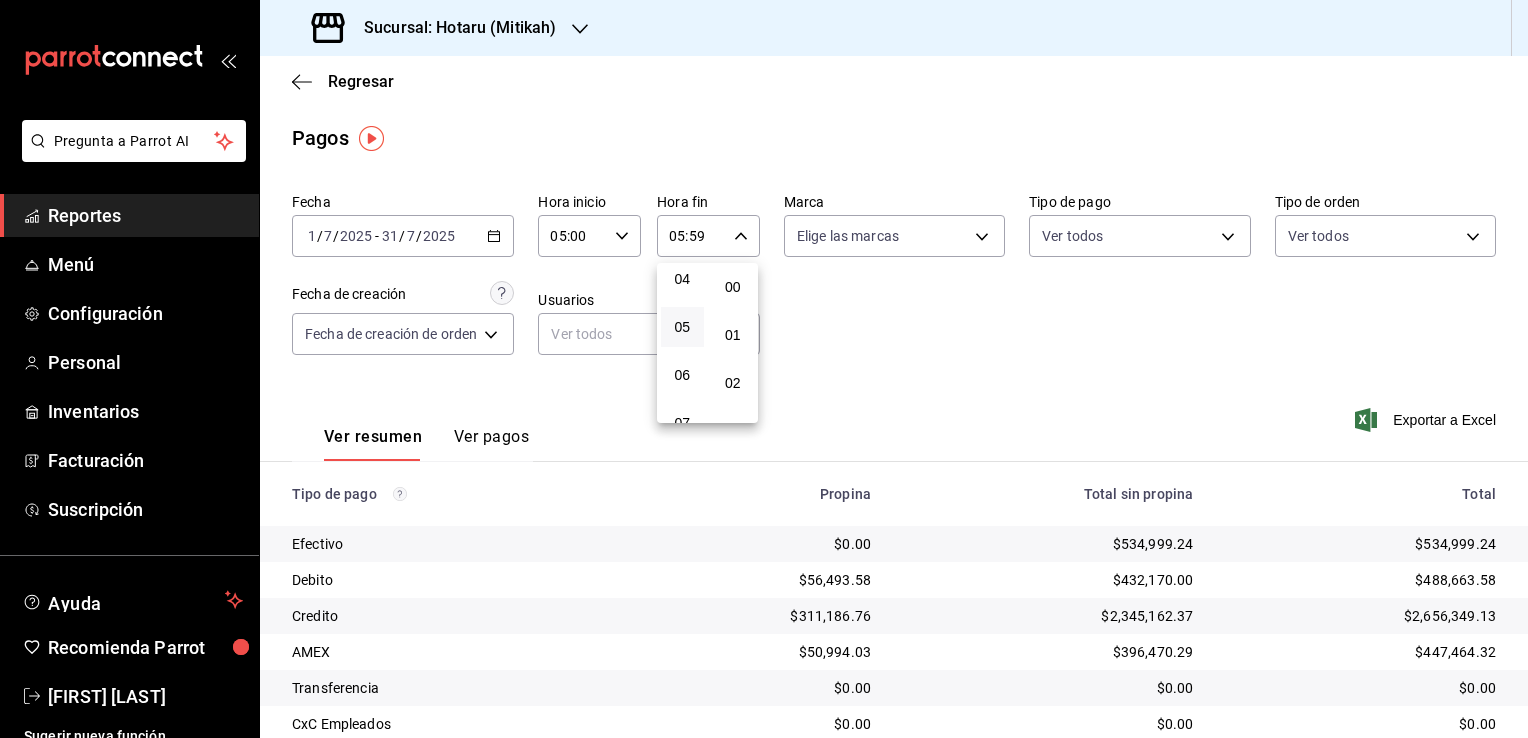 type on "05:00" 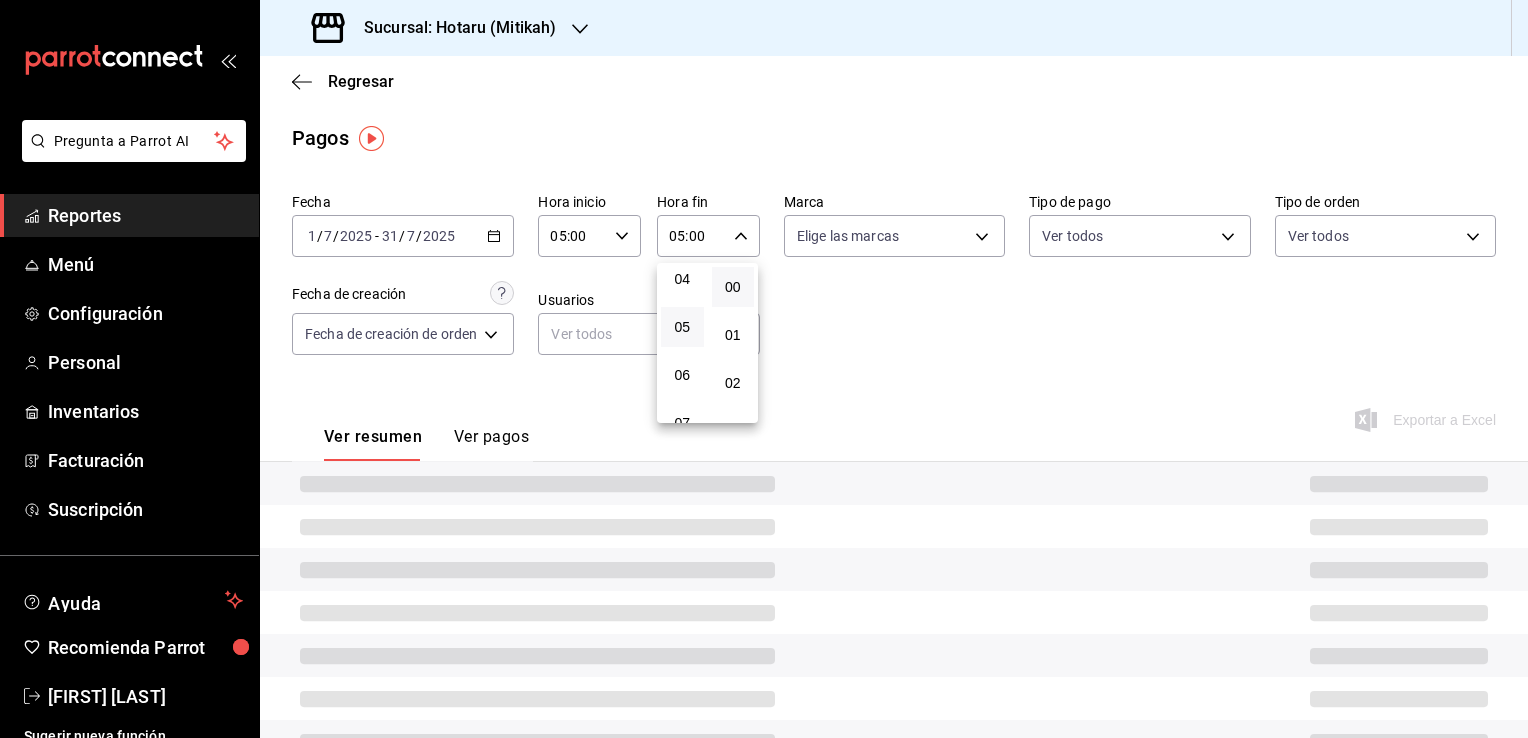 click at bounding box center [764, 369] 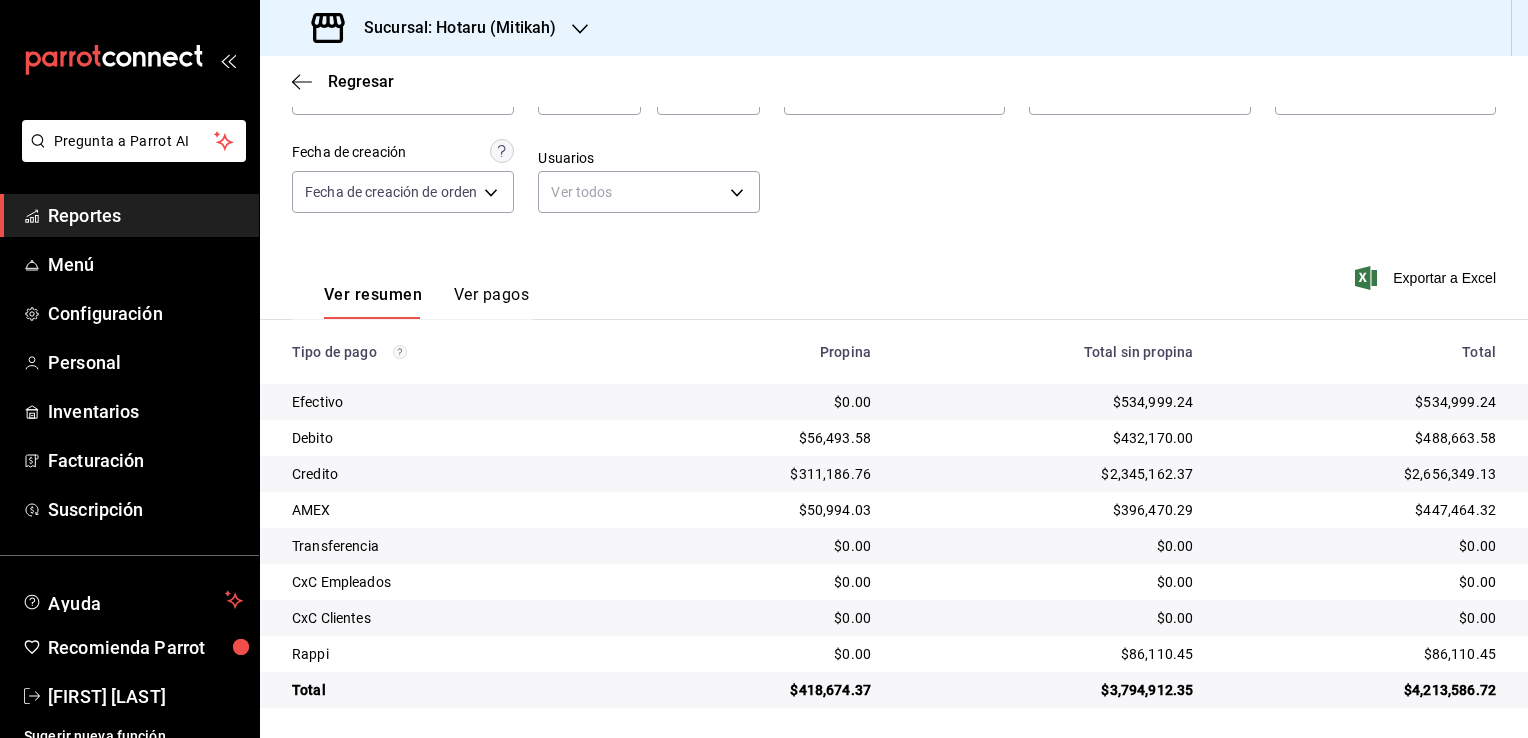 scroll, scrollTop: 144, scrollLeft: 0, axis: vertical 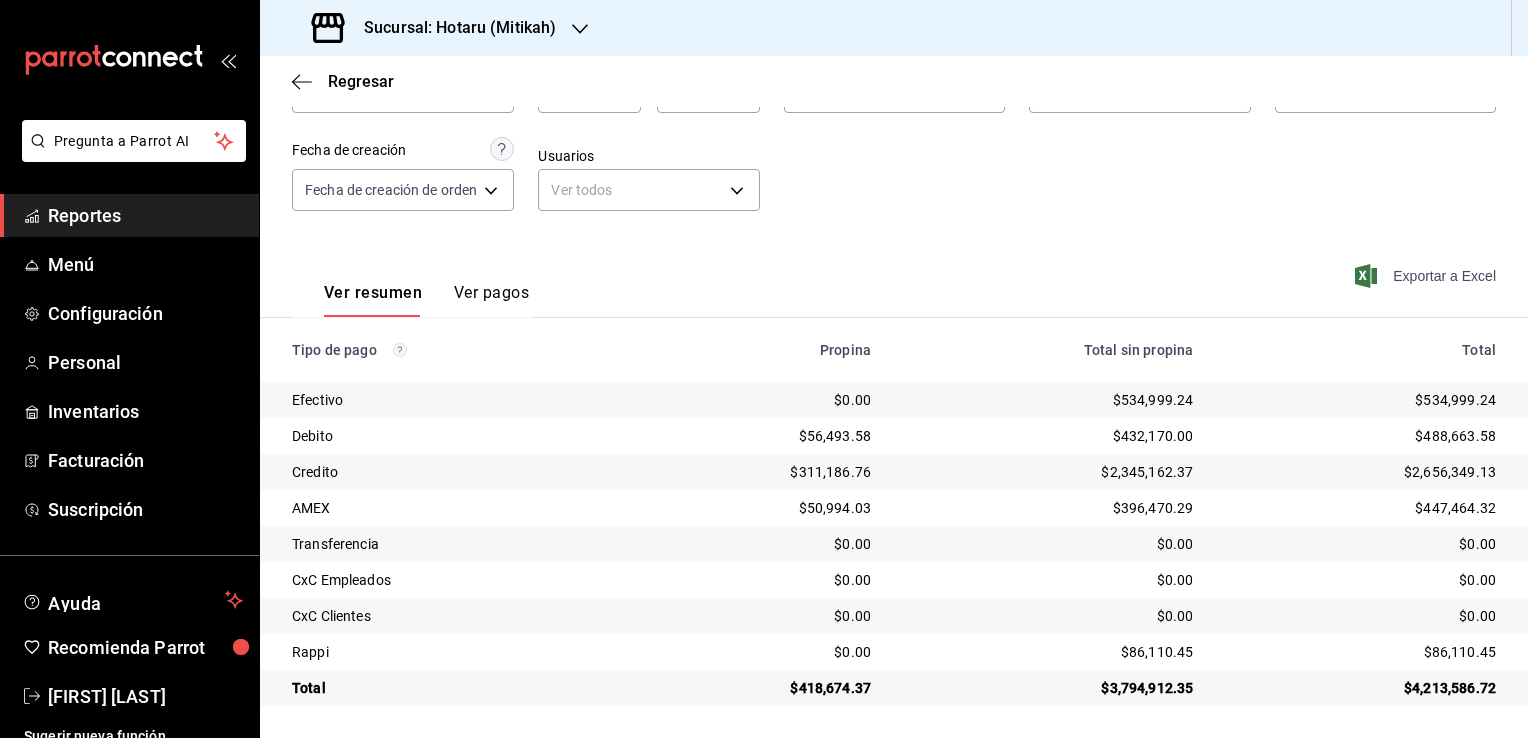click on "Exportar a Excel" at bounding box center [1427, 276] 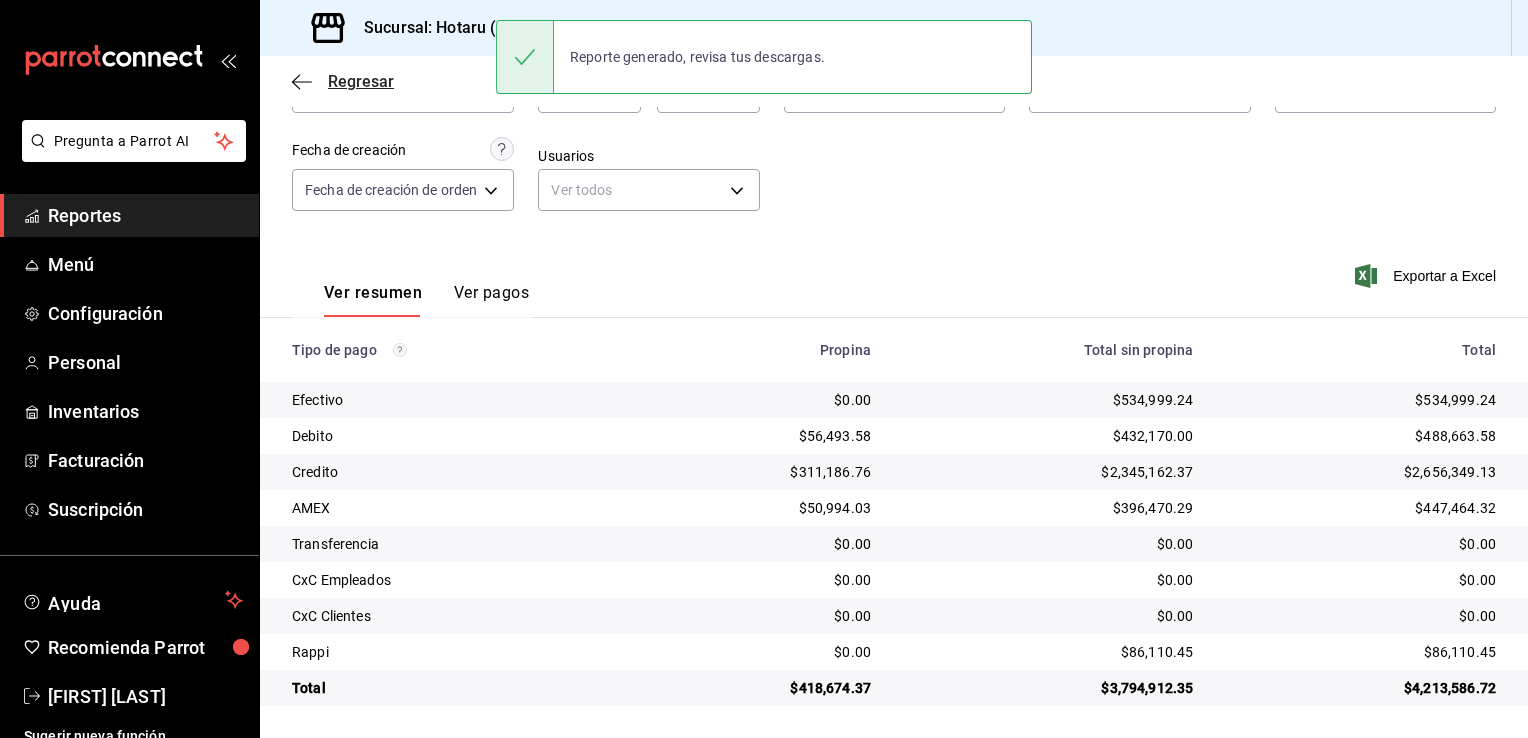 click 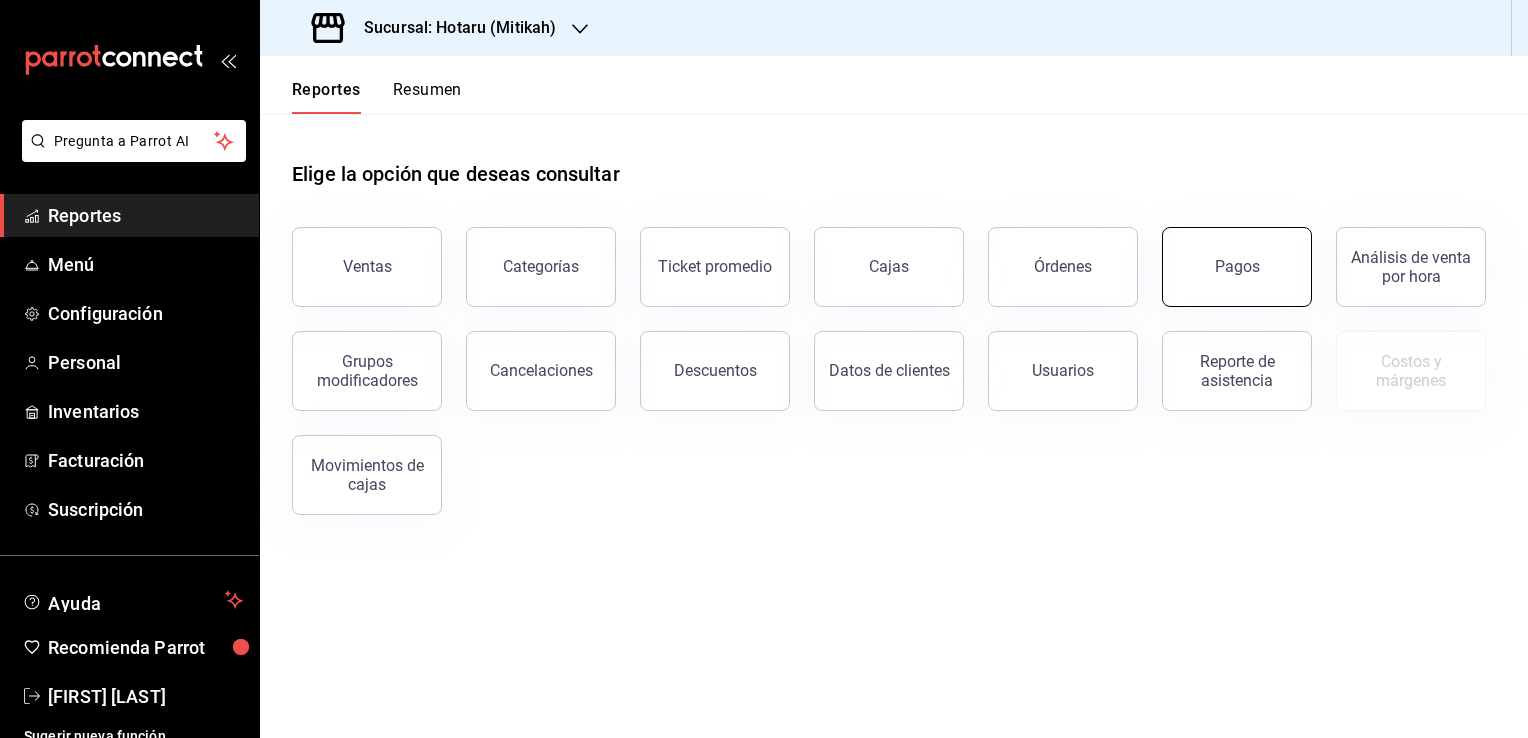 click on "Pagos" at bounding box center [1237, 267] 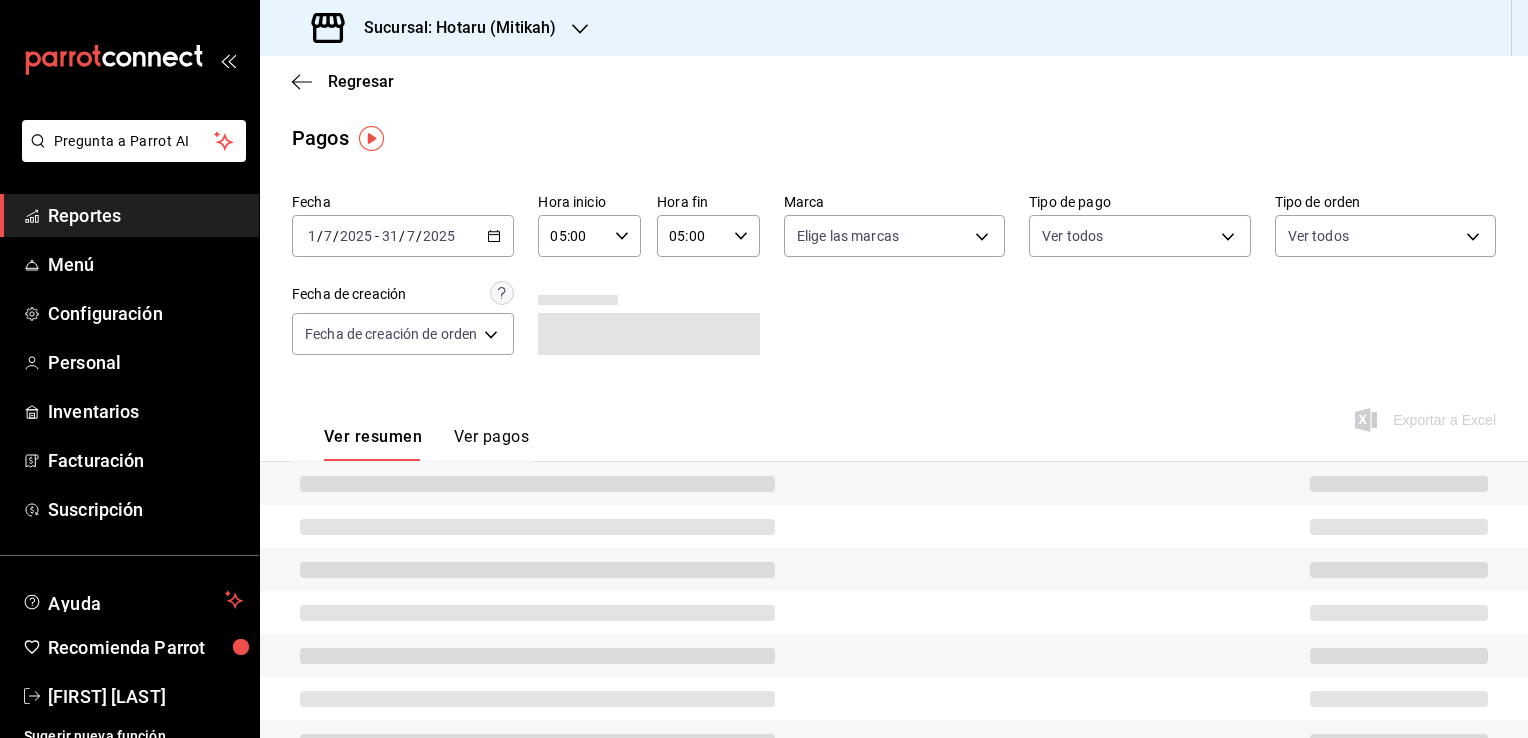 click 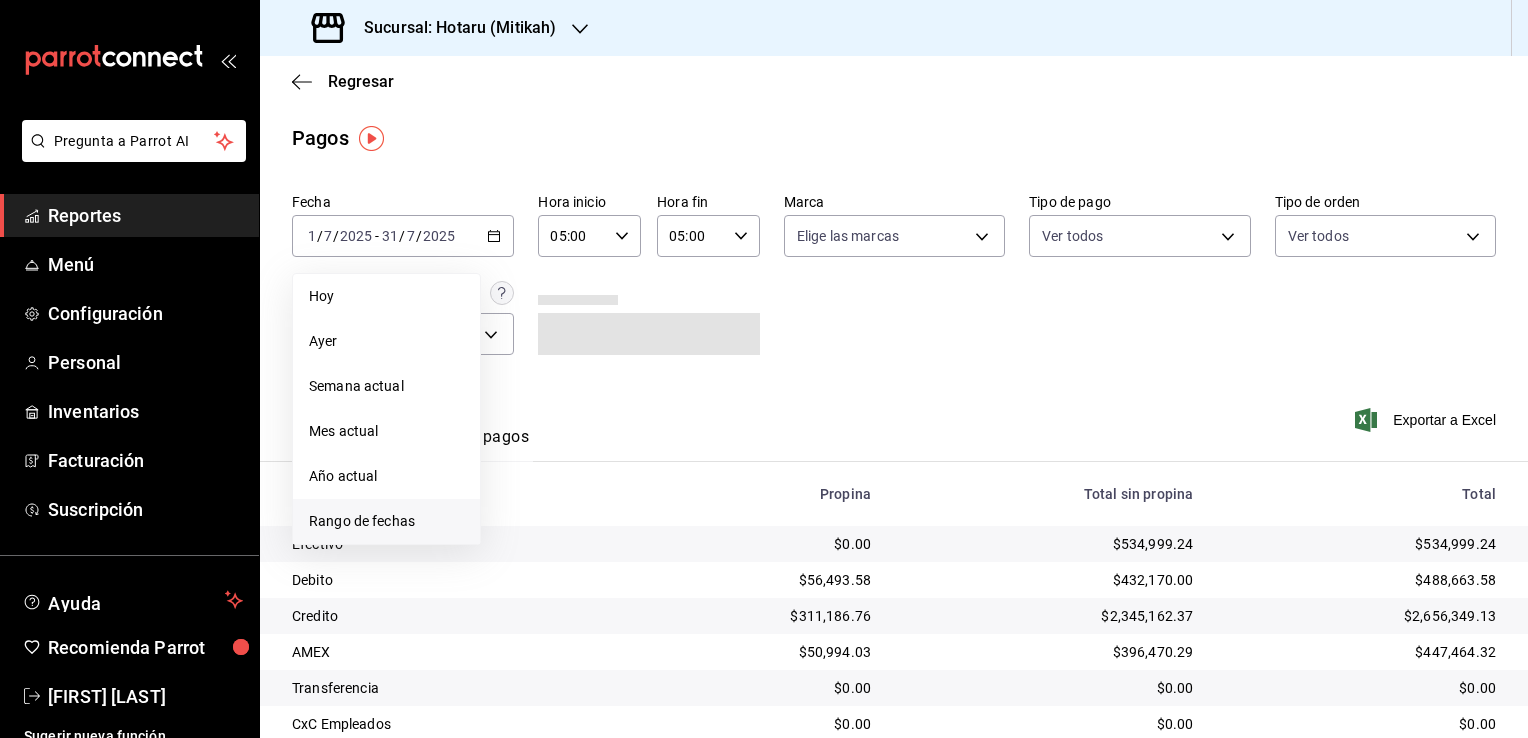 click on "Rango de fechas" at bounding box center (386, 521) 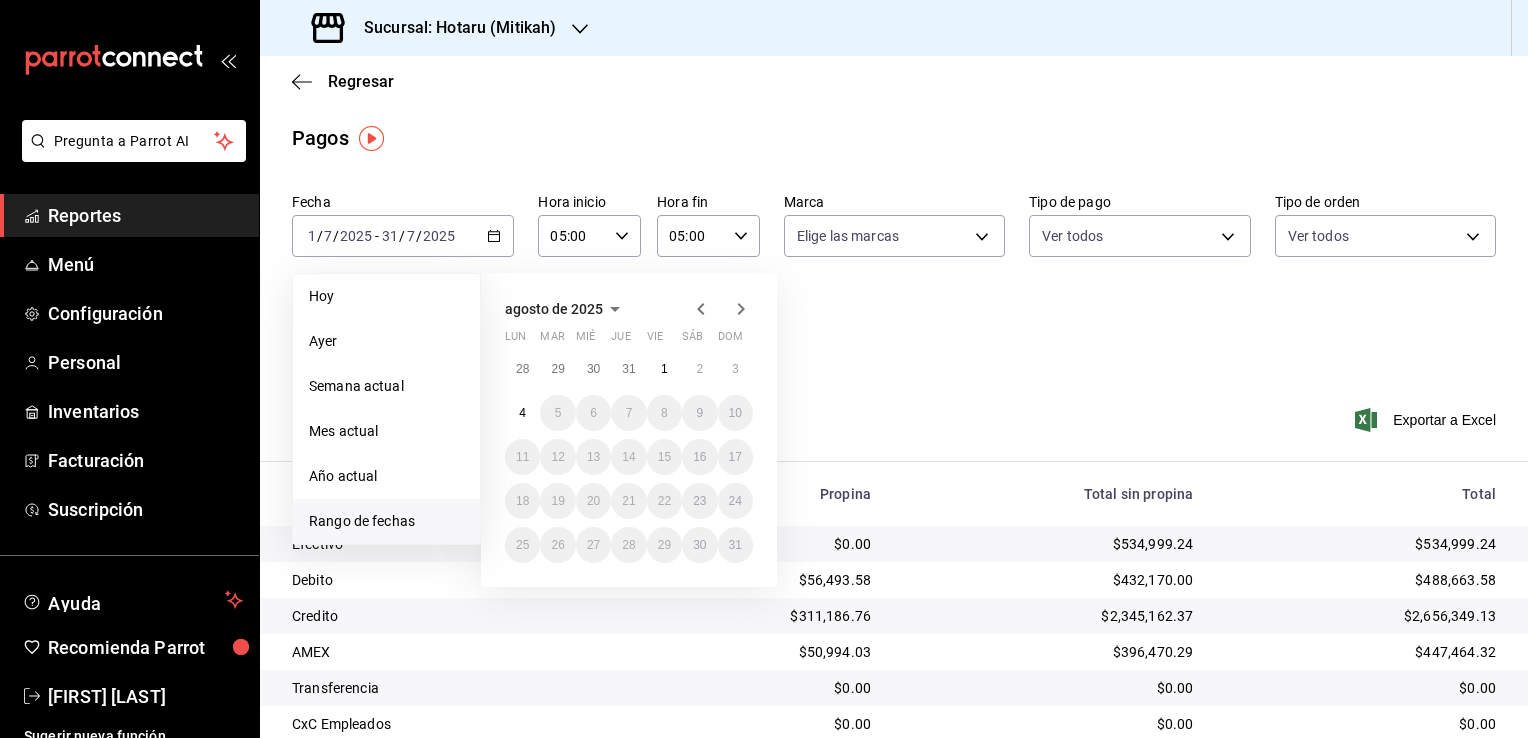 click 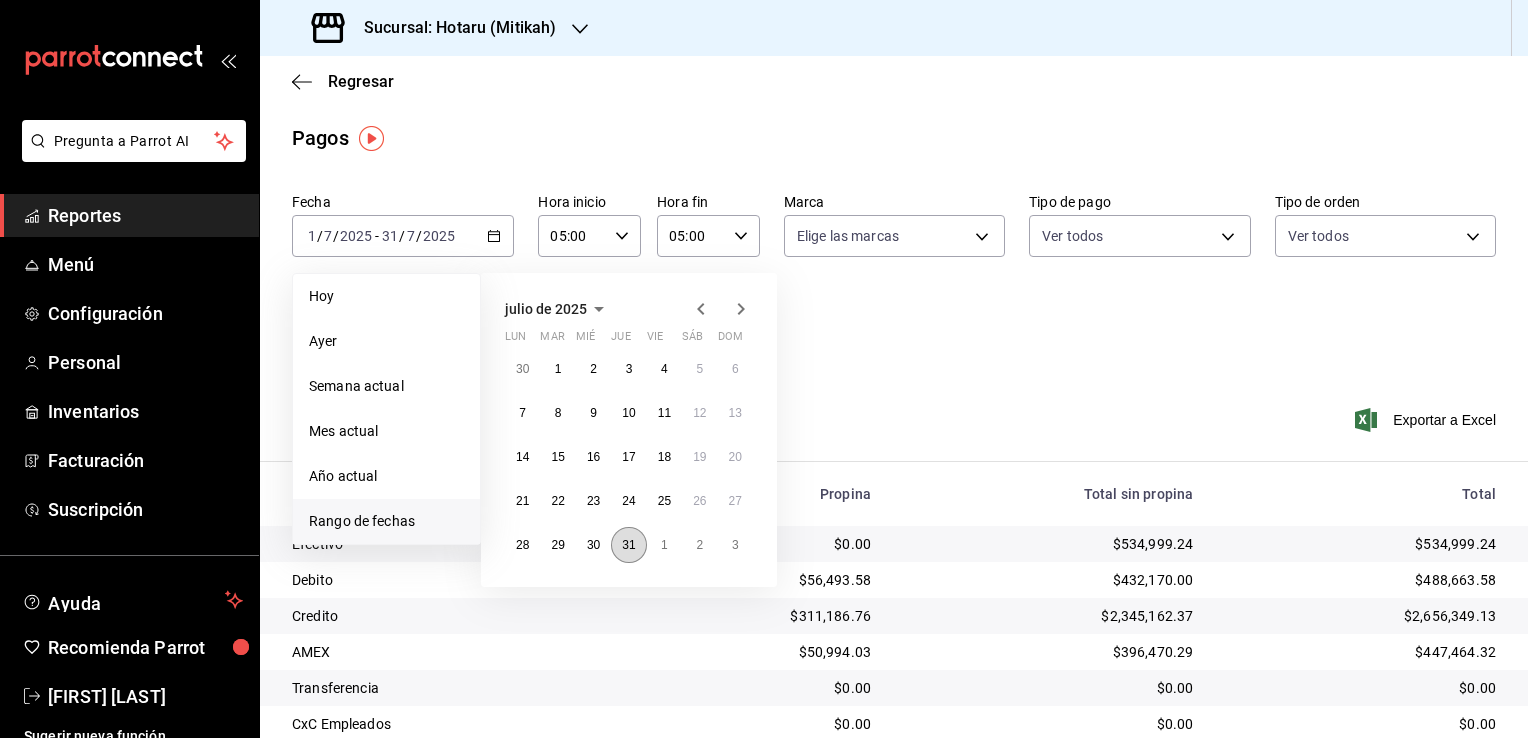 click on "31" at bounding box center (628, 545) 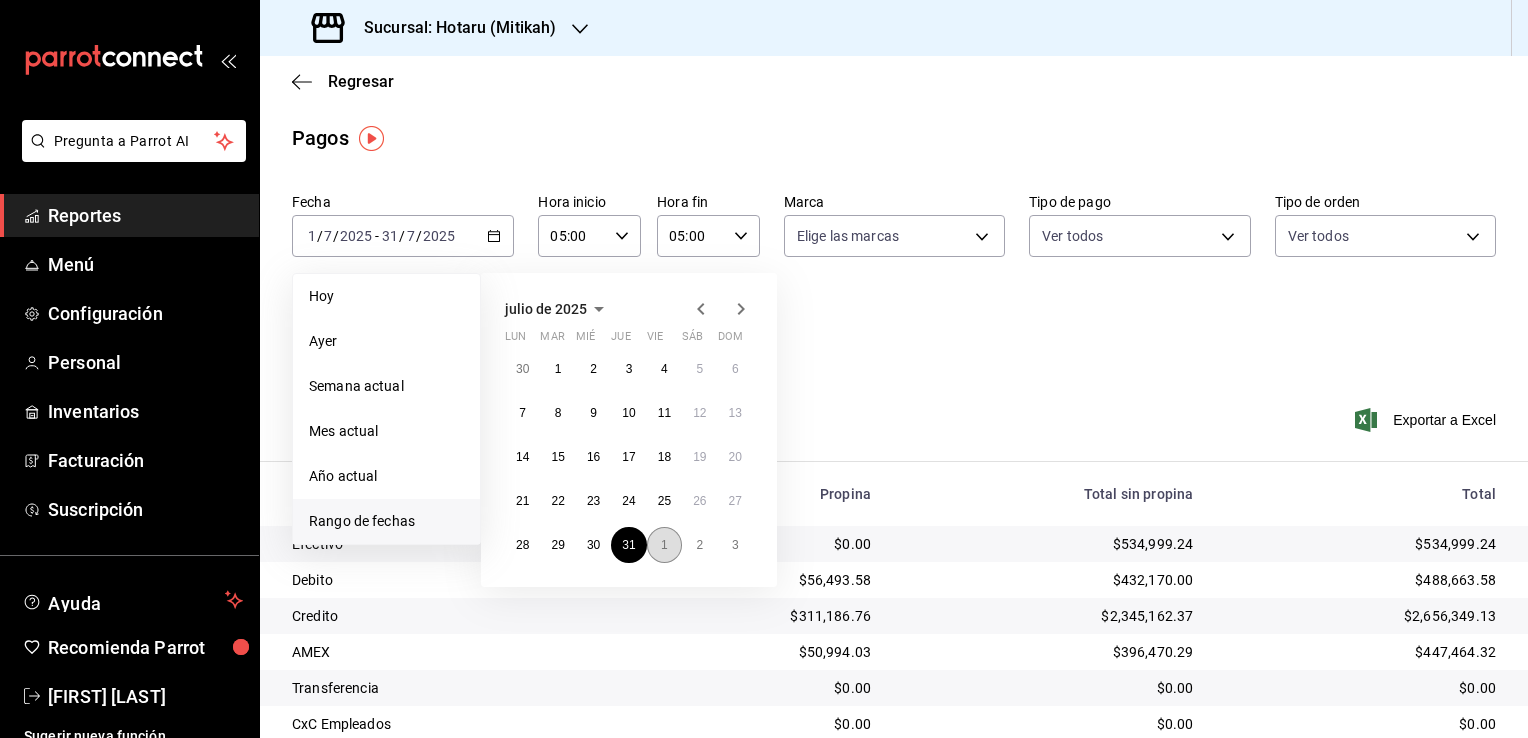 click on "1" at bounding box center (664, 545) 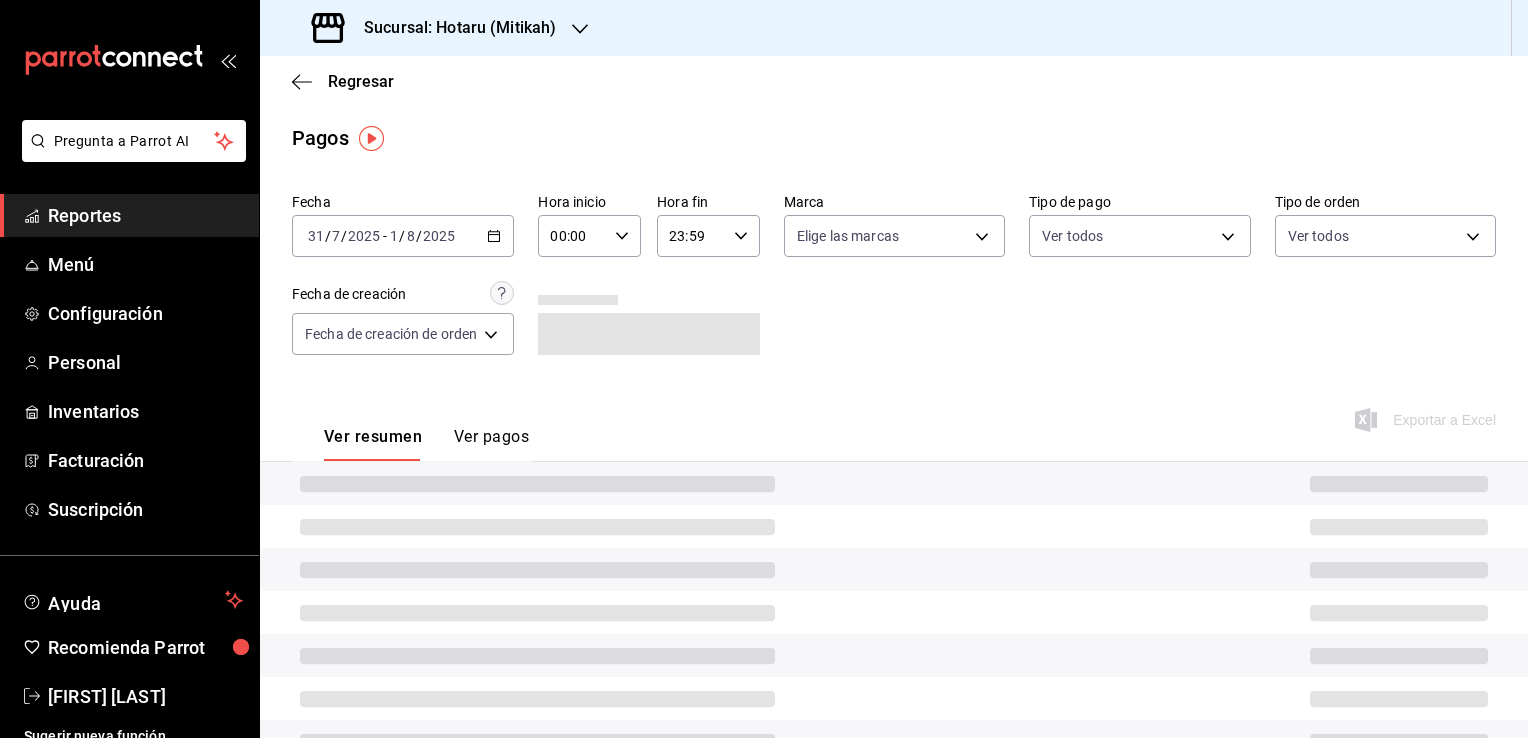 click 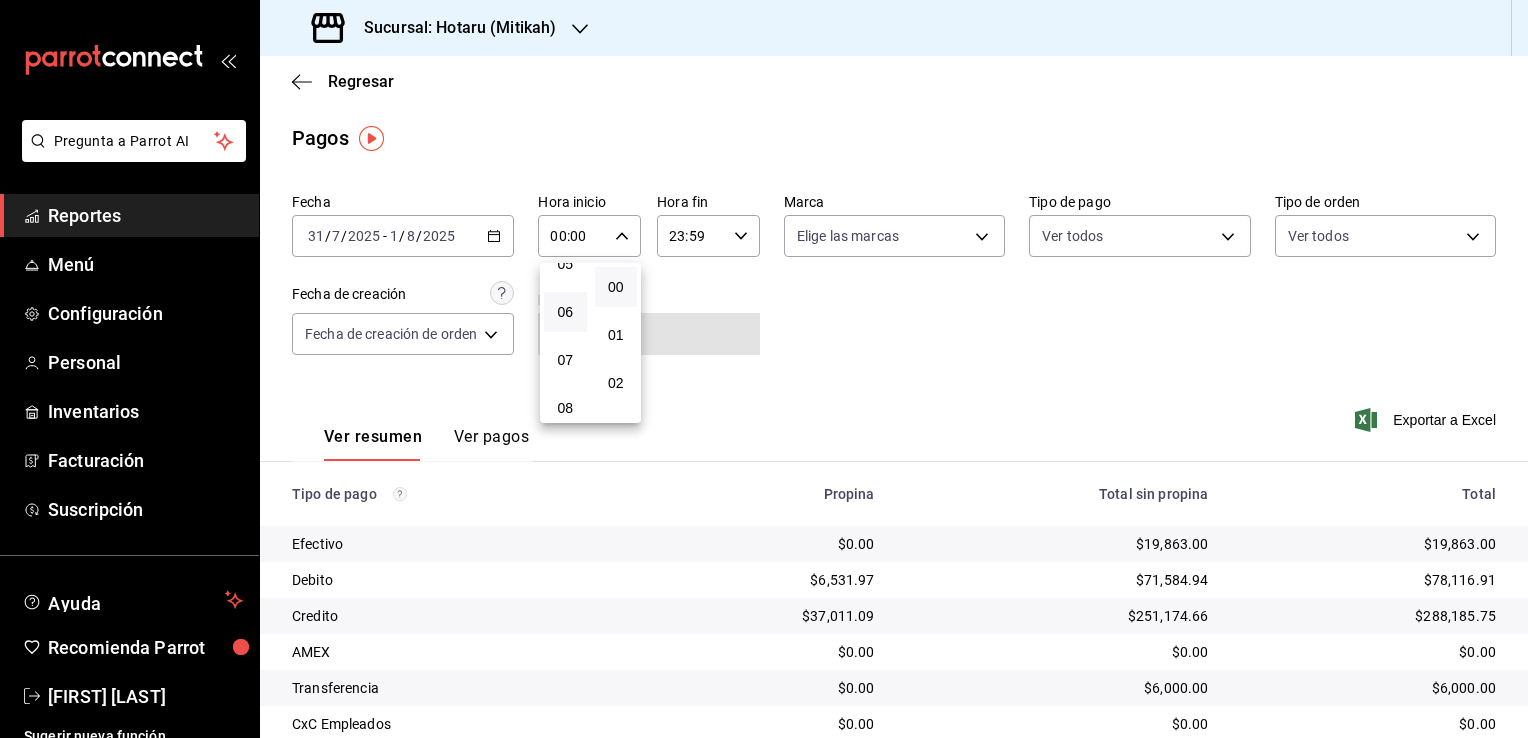 scroll, scrollTop: 200, scrollLeft: 0, axis: vertical 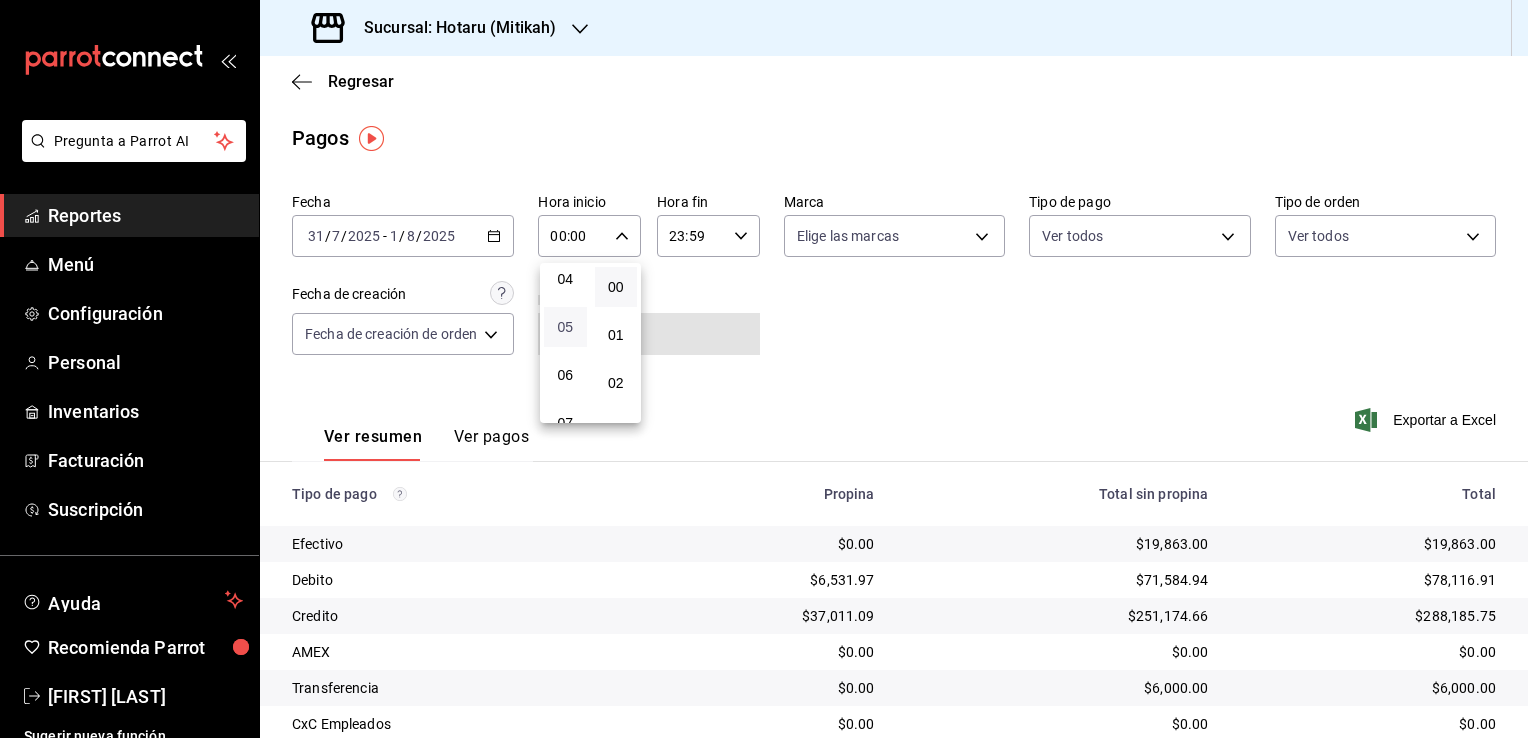 click on "05" at bounding box center (565, 327) 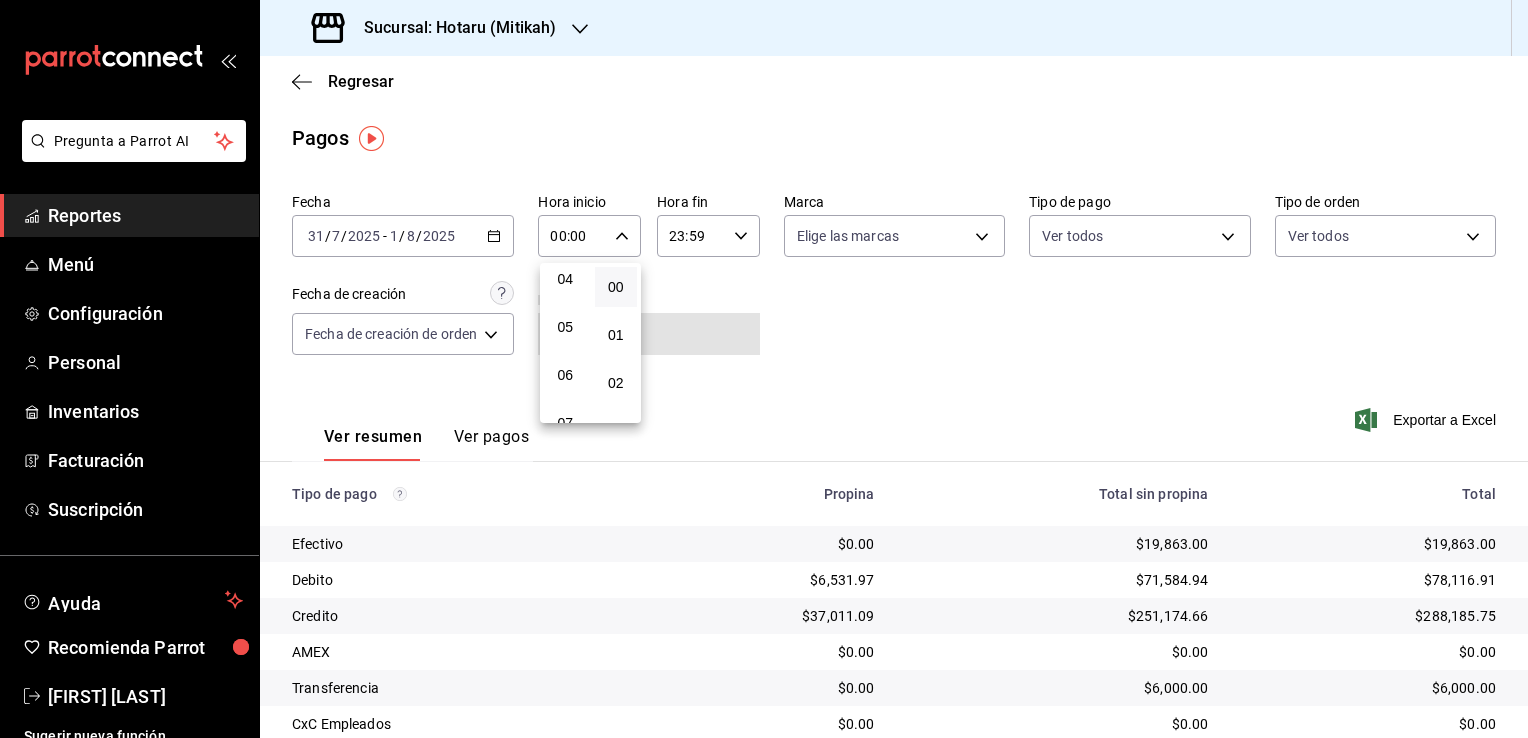 type on "05:00" 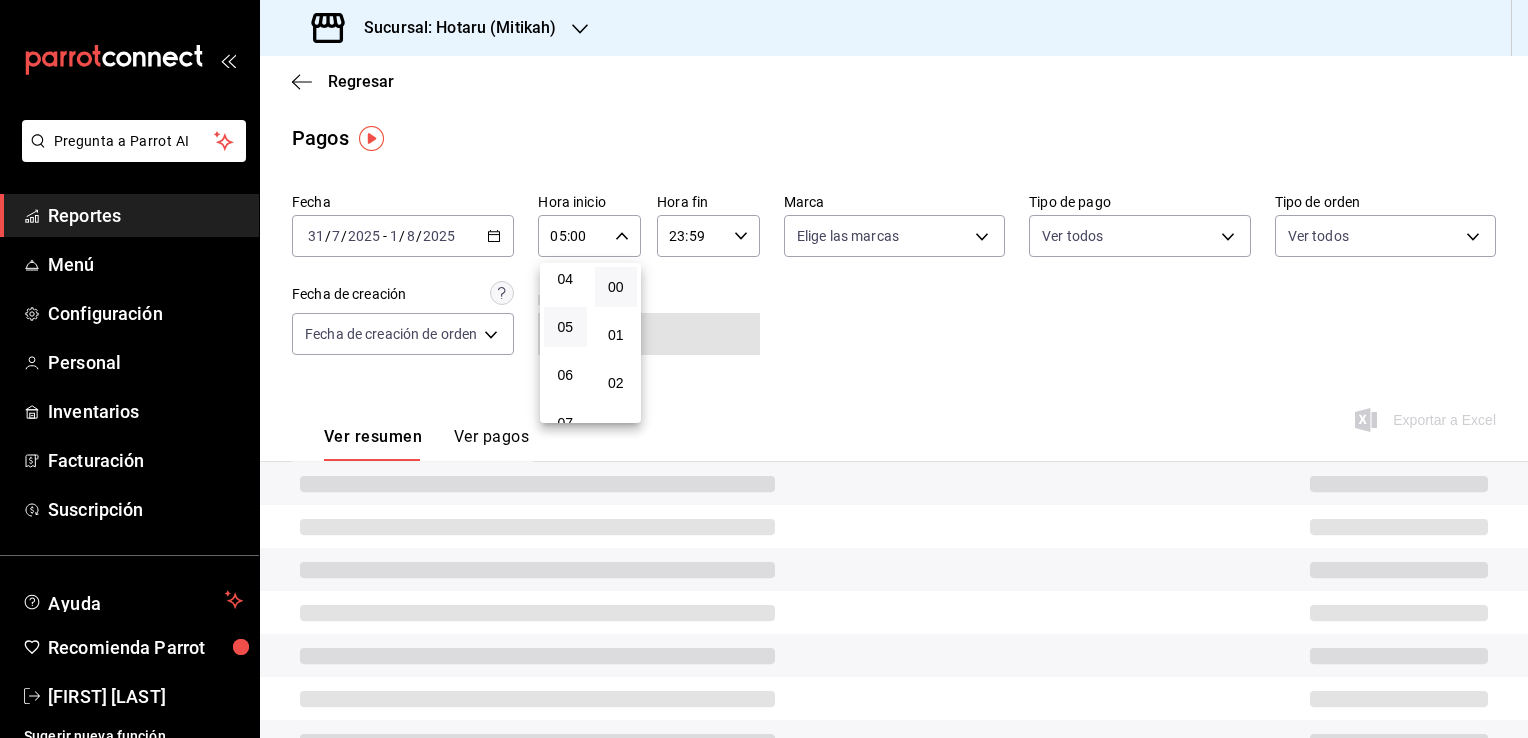 click on "00" at bounding box center (616, 287) 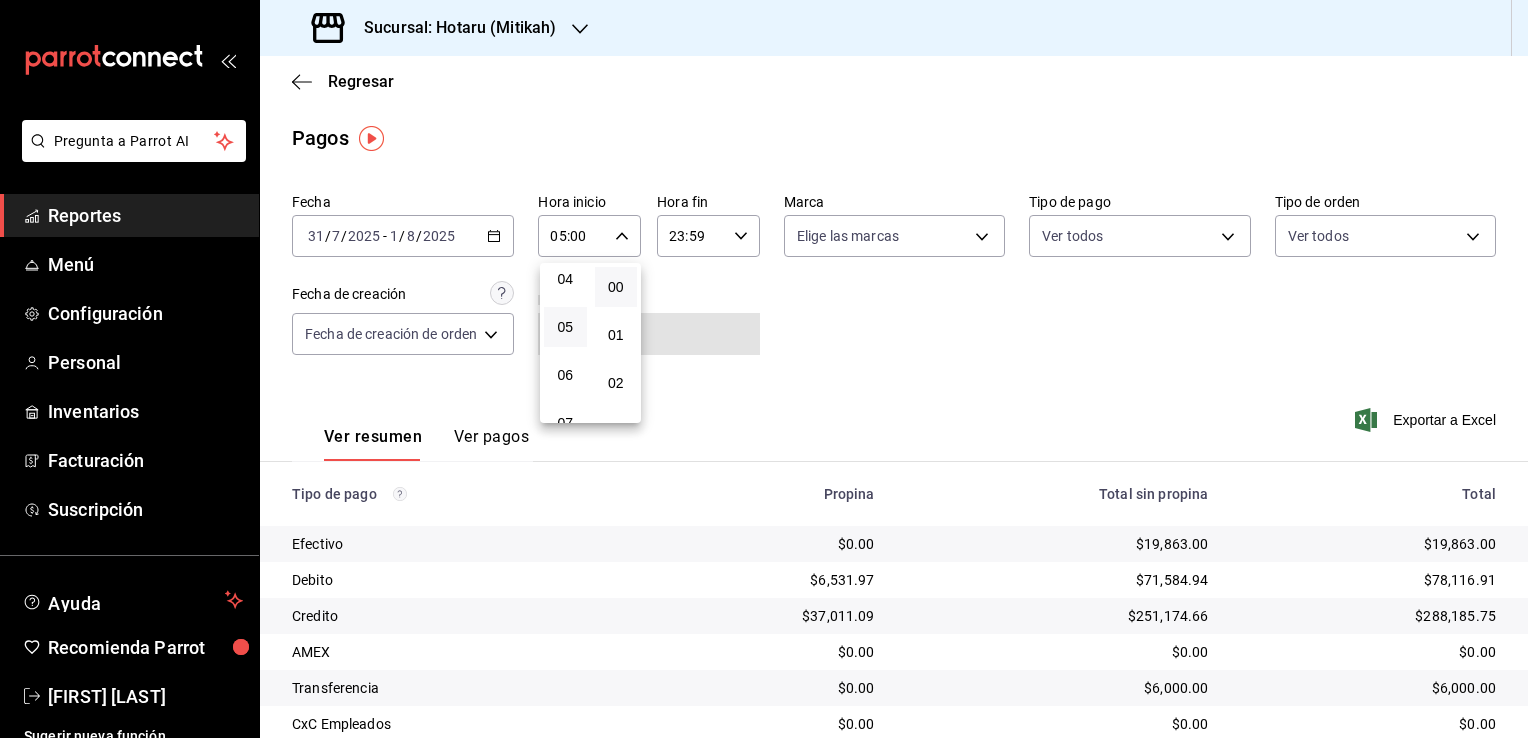 click at bounding box center [764, 369] 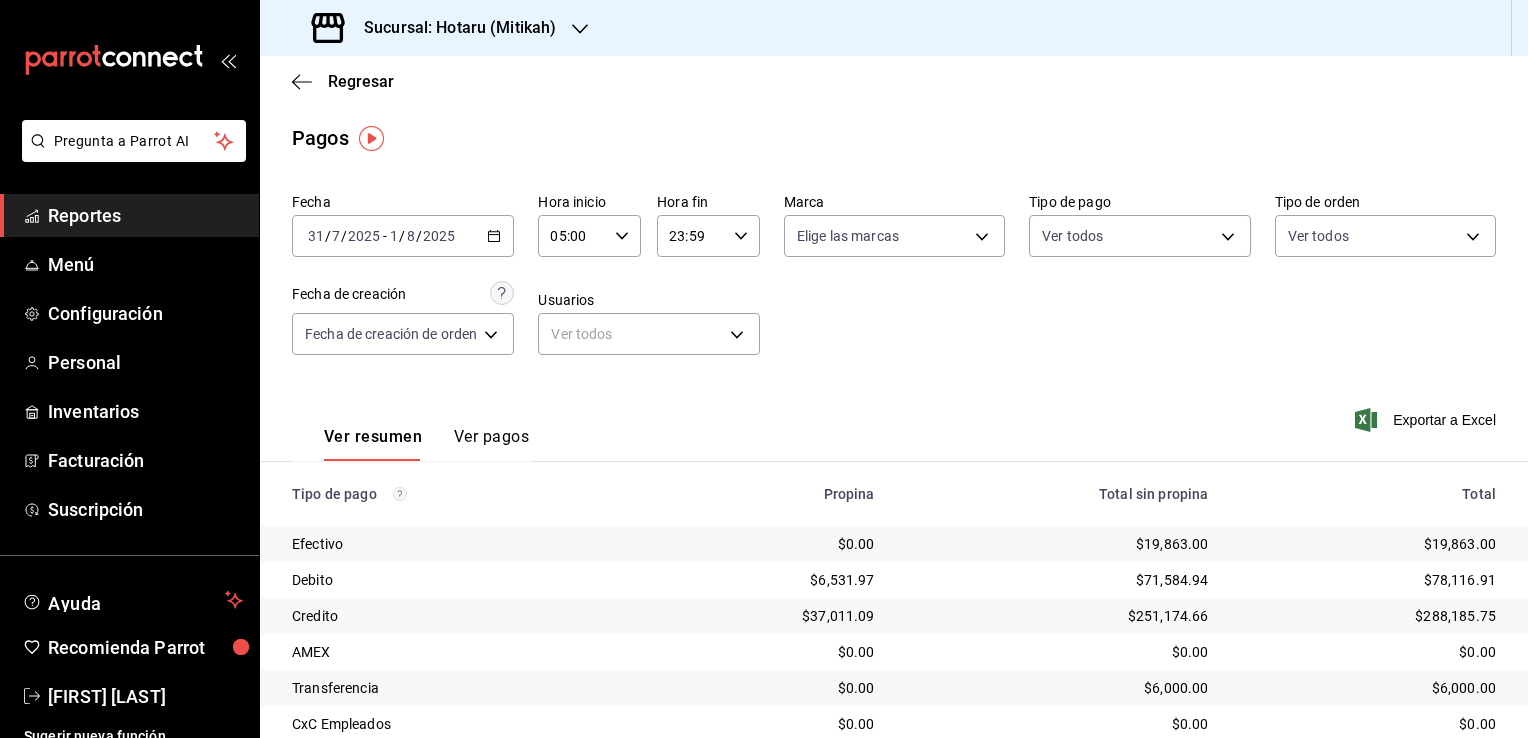 click 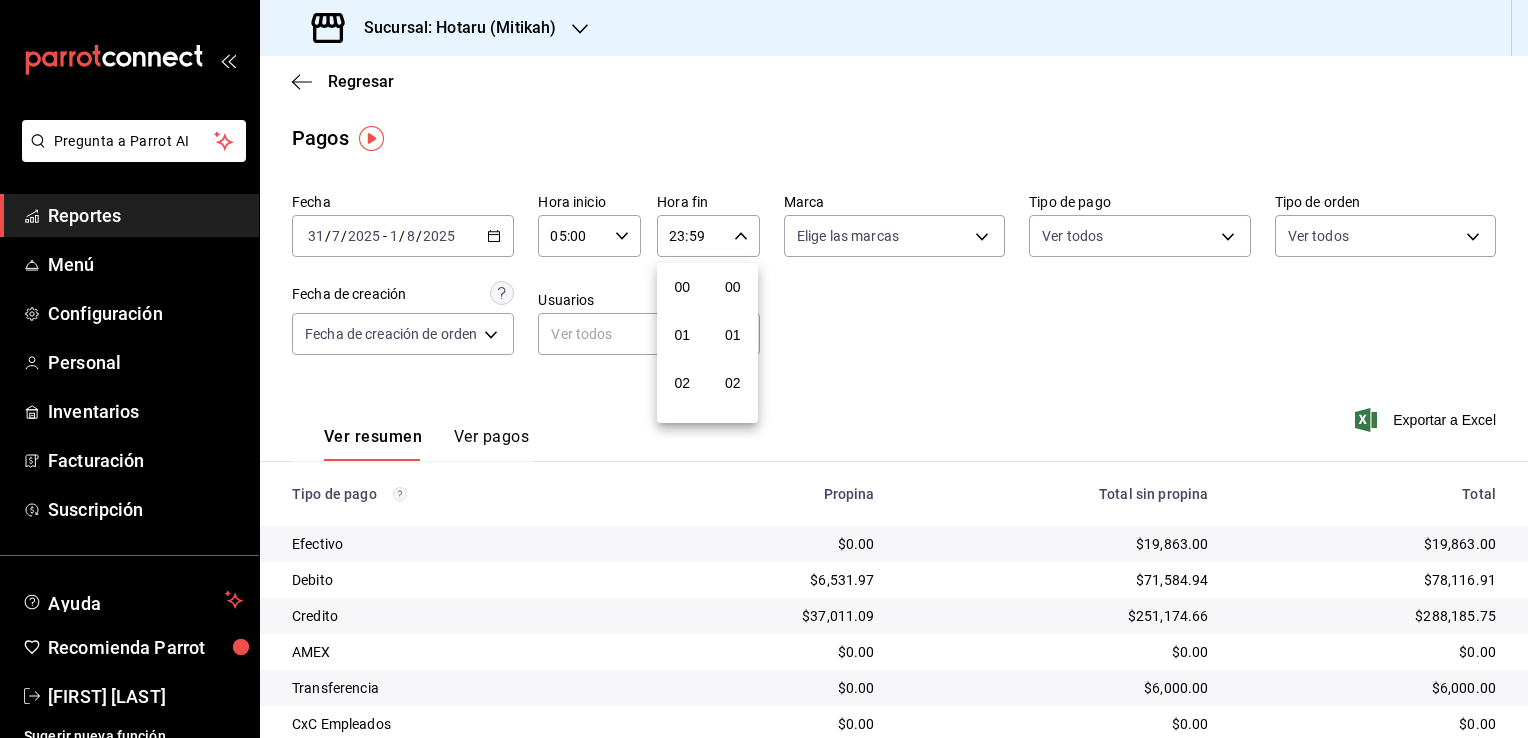 scroll, scrollTop: 1011, scrollLeft: 0, axis: vertical 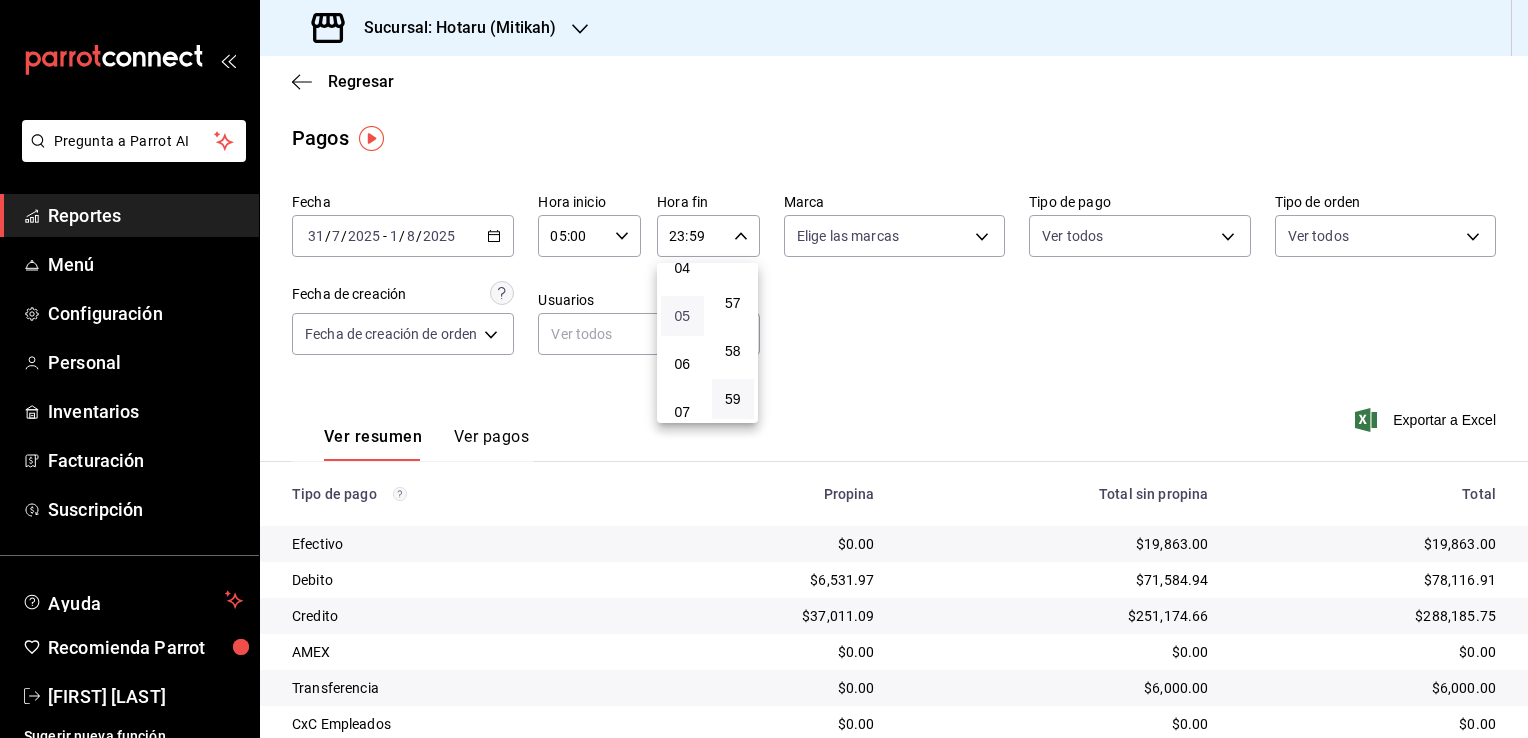click on "05" at bounding box center [682, 316] 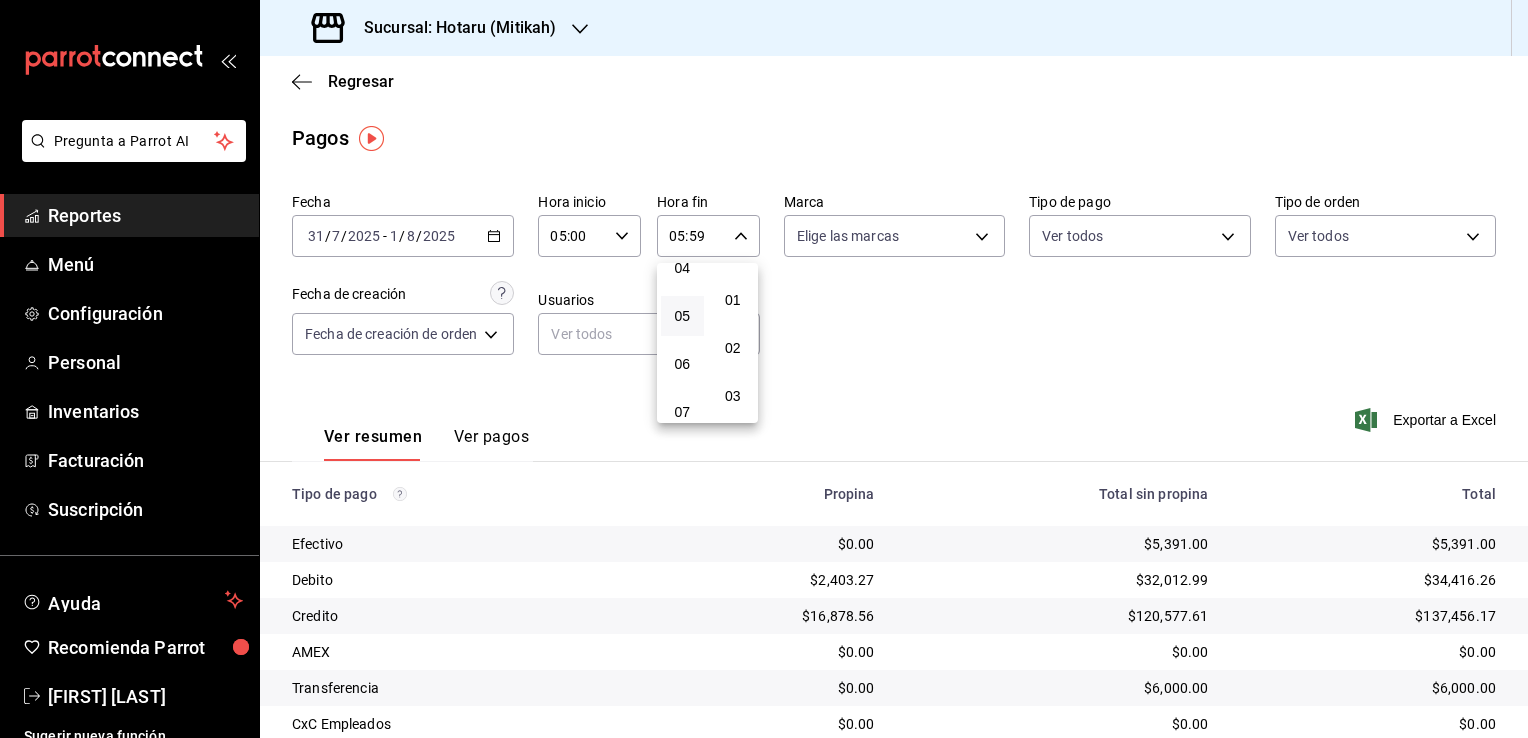 scroll, scrollTop: 0, scrollLeft: 0, axis: both 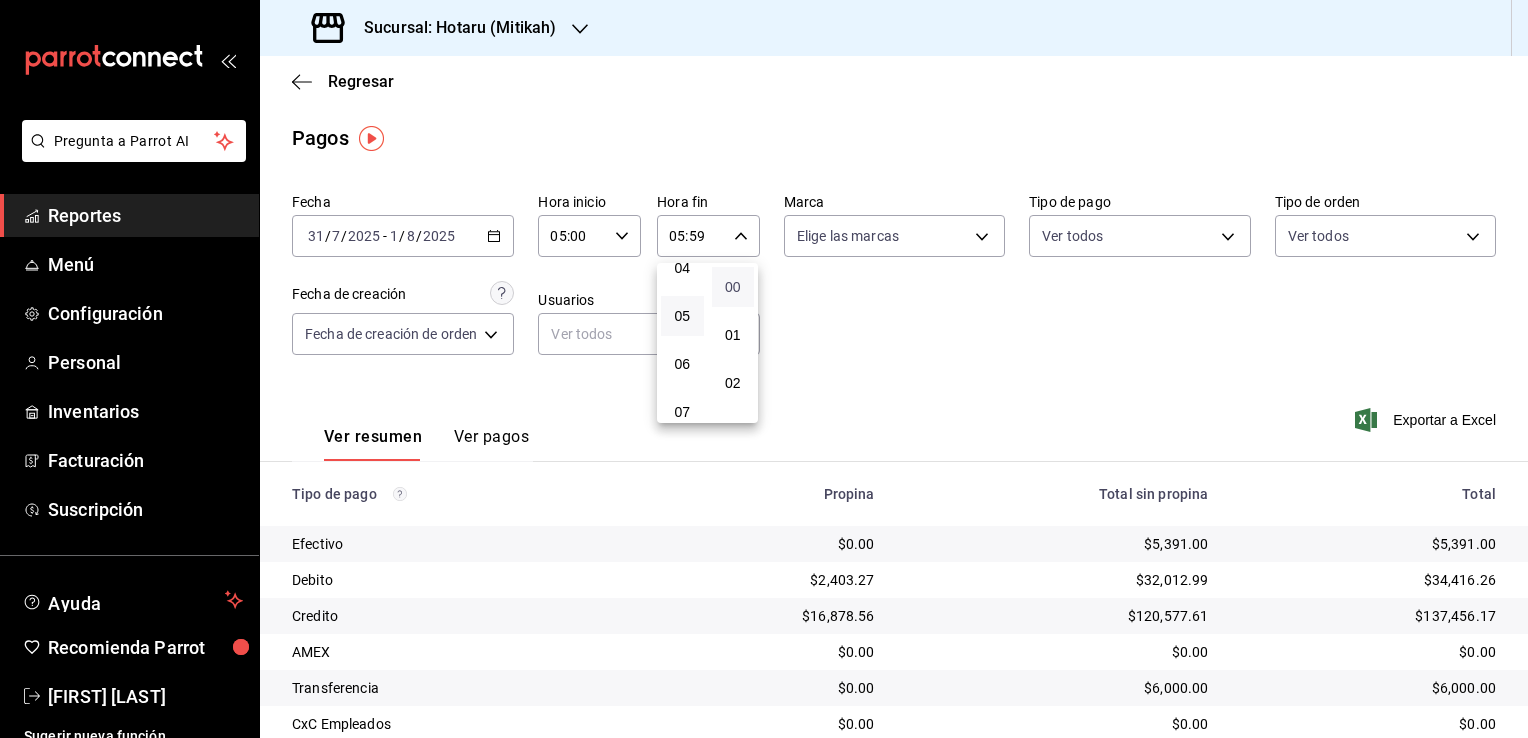 click on "00" at bounding box center [733, 287] 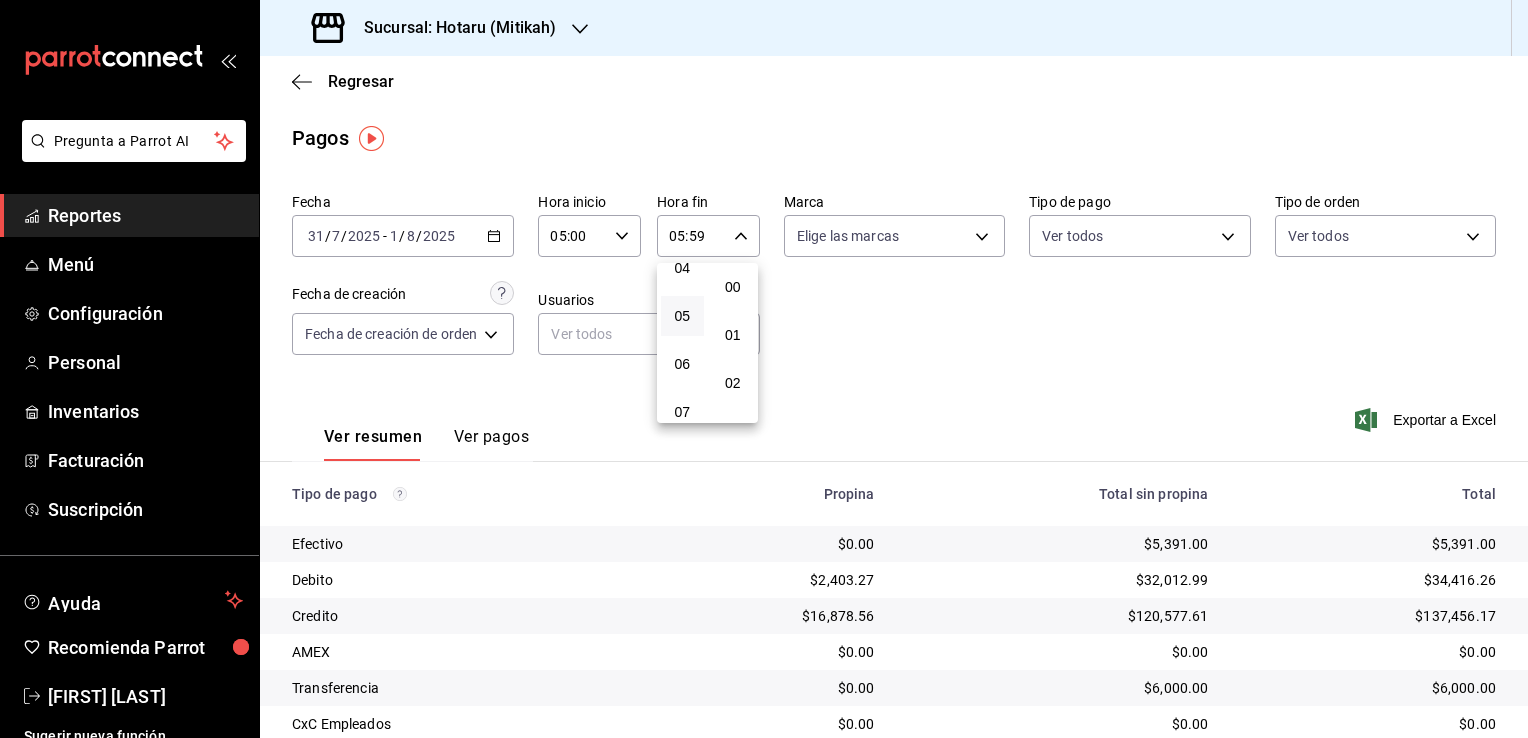 type on "05:00" 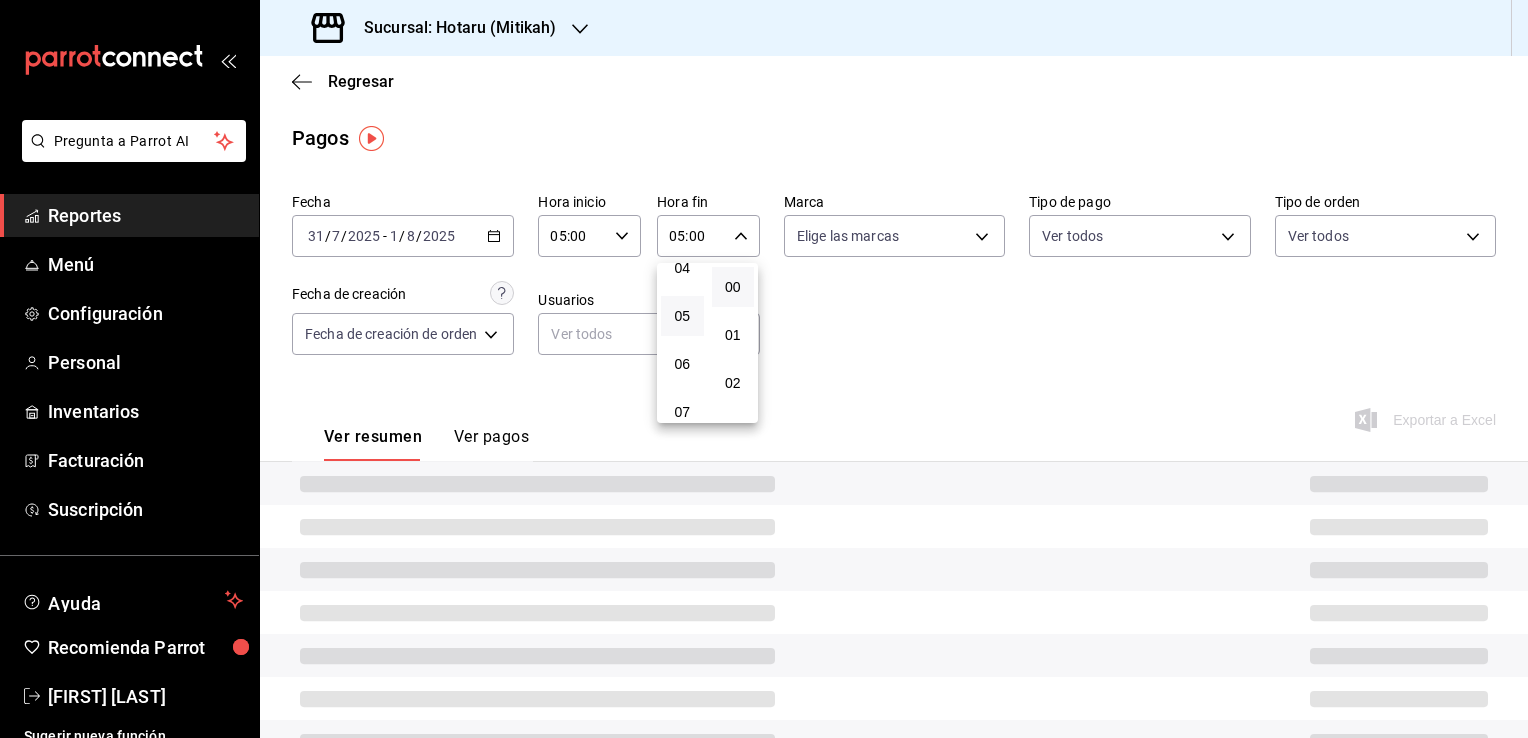 click at bounding box center (764, 369) 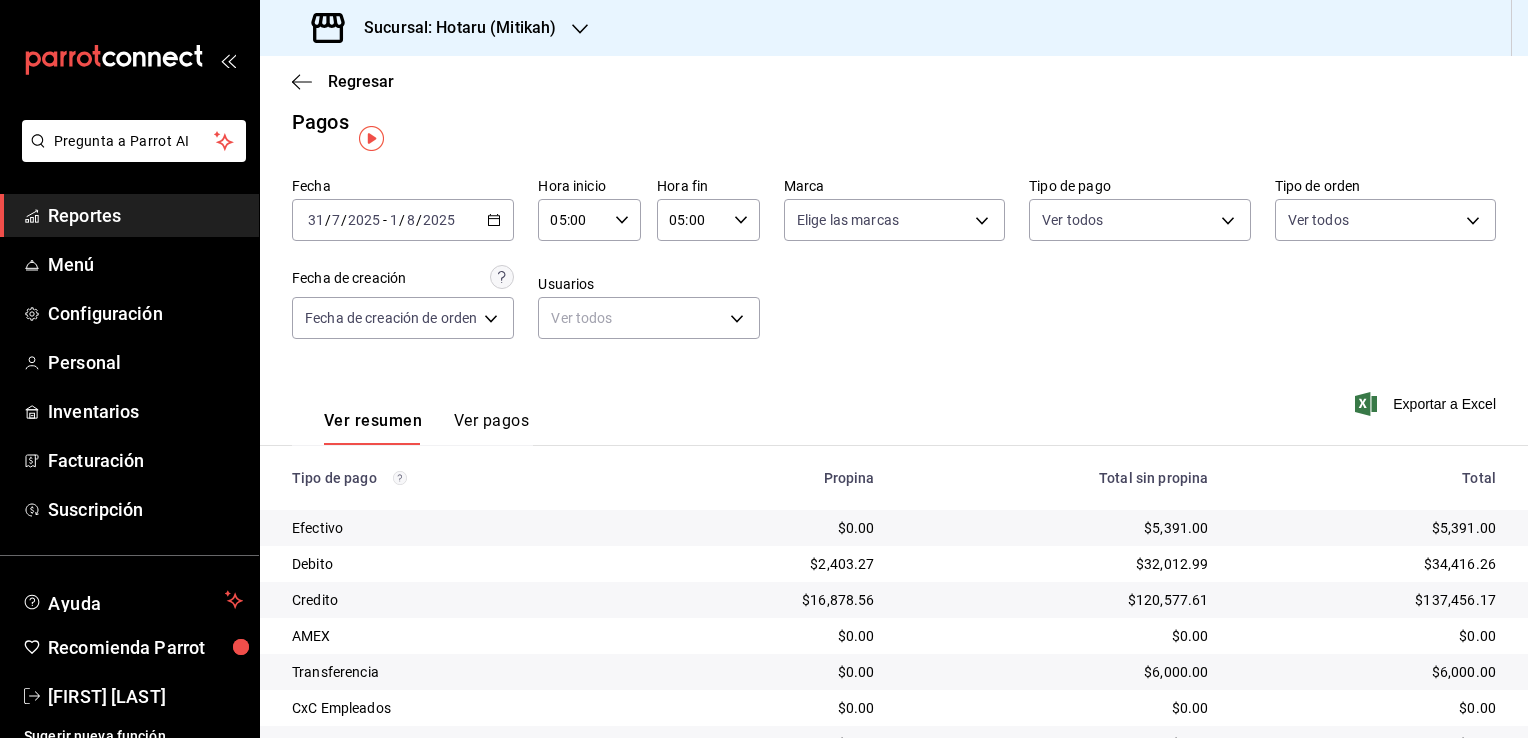 scroll, scrollTop: 0, scrollLeft: 0, axis: both 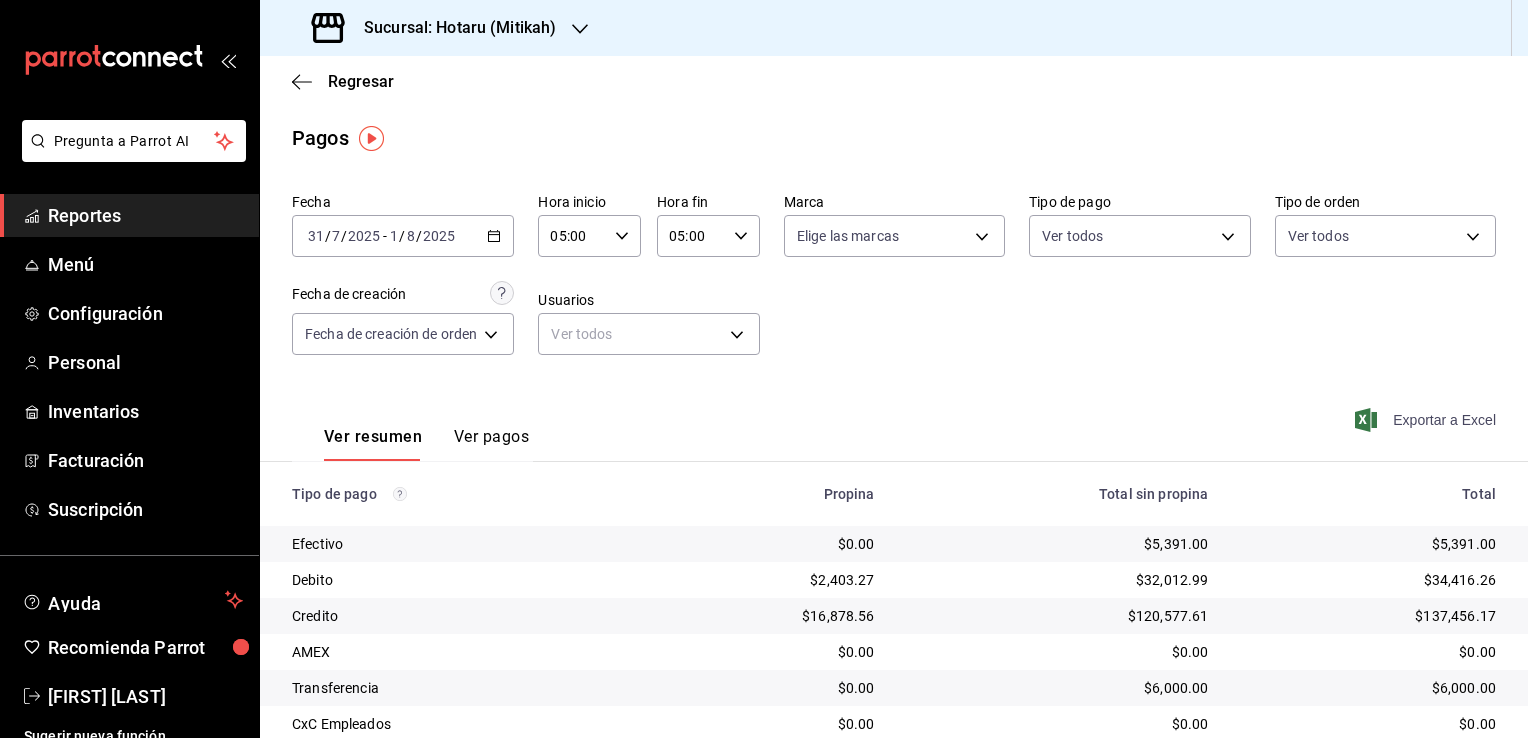 click on "Exportar a Excel" at bounding box center [1427, 420] 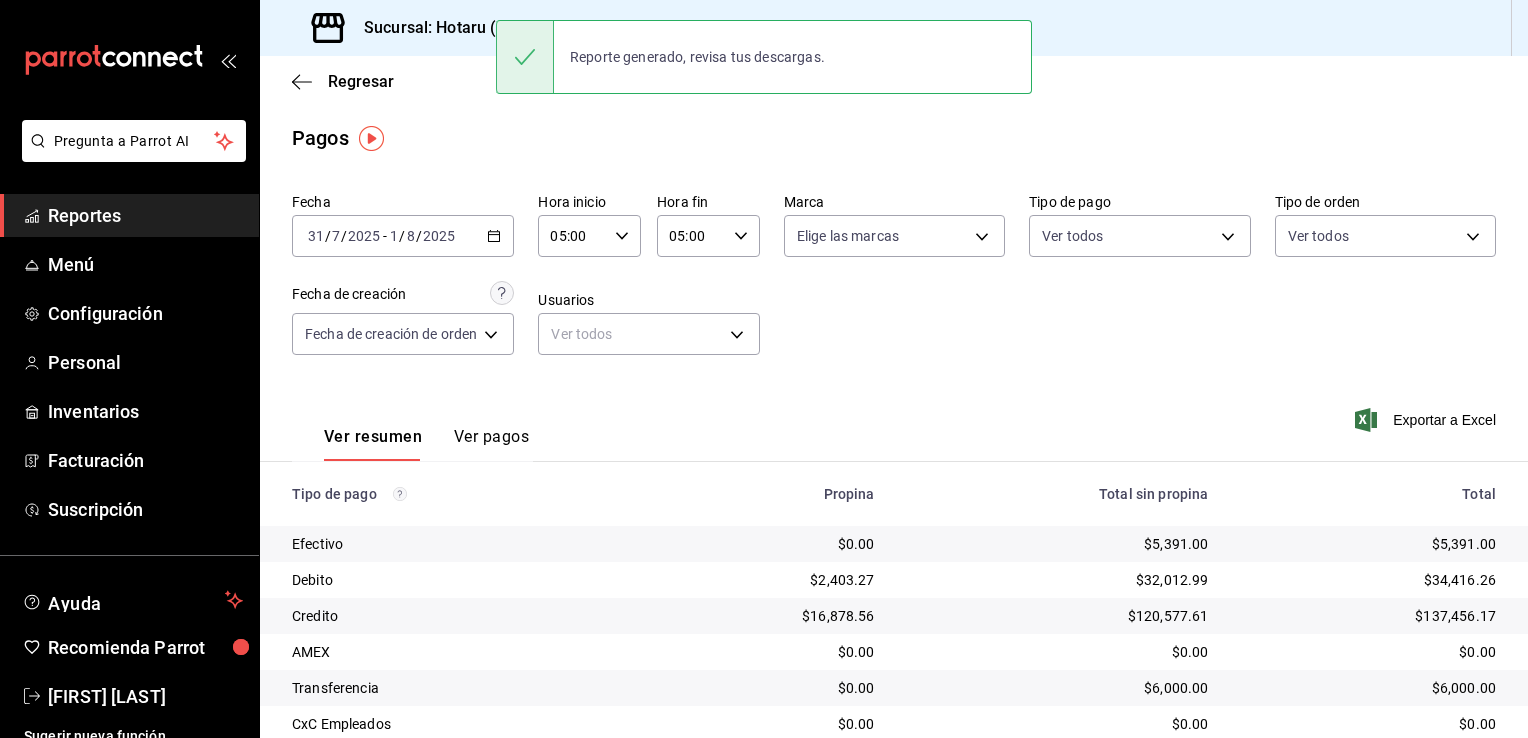 click on "Regresar Pagos Fecha [YEAR]-[MONTH]-[DATE] [DATE] / [MONTH] / [YEAR] - [YEAR]-[MONTH]-[DATE] [DATE] / [MONTH] / [YEAR] Hora inicio 05:00 Hora inicio Hora fin 05:00 Hora fin Marca Elige las marcas Tipo de pago Ver todos Tipo de orden Ver todos Fecha de creación   Fecha de creación de orden ORDER Usuarios Ver todos null Ver resumen Ver pagos Exportar a Excel Tipo de pago   Propina Total sin propina Total Efectivo $0.00 $[PRICE] $[PRICE] Debito $[PRICE] $[PRICE] $[PRICE] Credito $[PRICE] $[PRICE] $[PRICE] AMEX $0.00 $0.00 $0.00 Transferencia $0.00 $[PRICE] $[PRICE] CxC Empleados $0.00 $0.00 $0.00 CxC Clientes $0.00 $0.00 $0.00 Rappi $0.00 $[PRICE] $[PRICE] Total $[PRICE] $[PRICE] $[PRICE]" at bounding box center (894, 469) 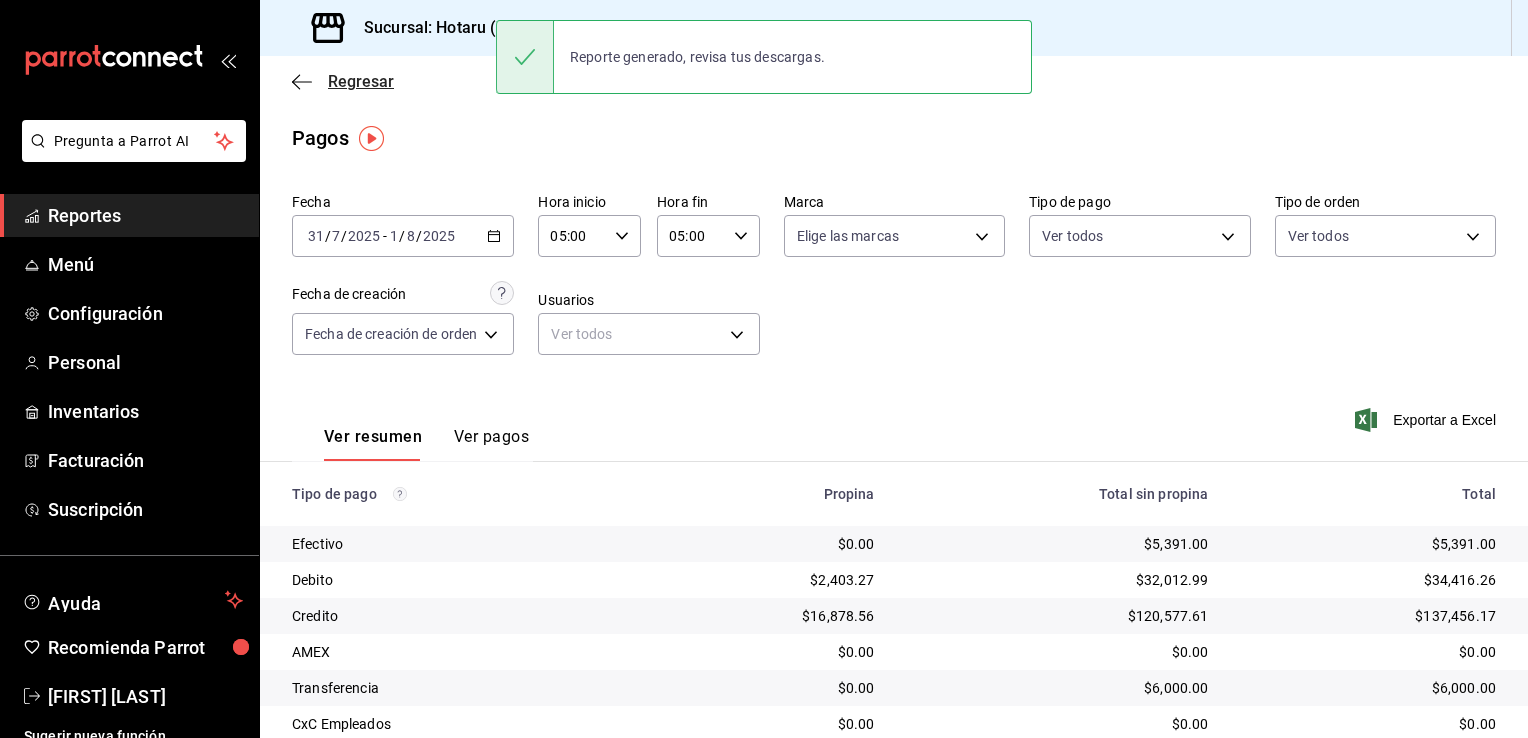 click 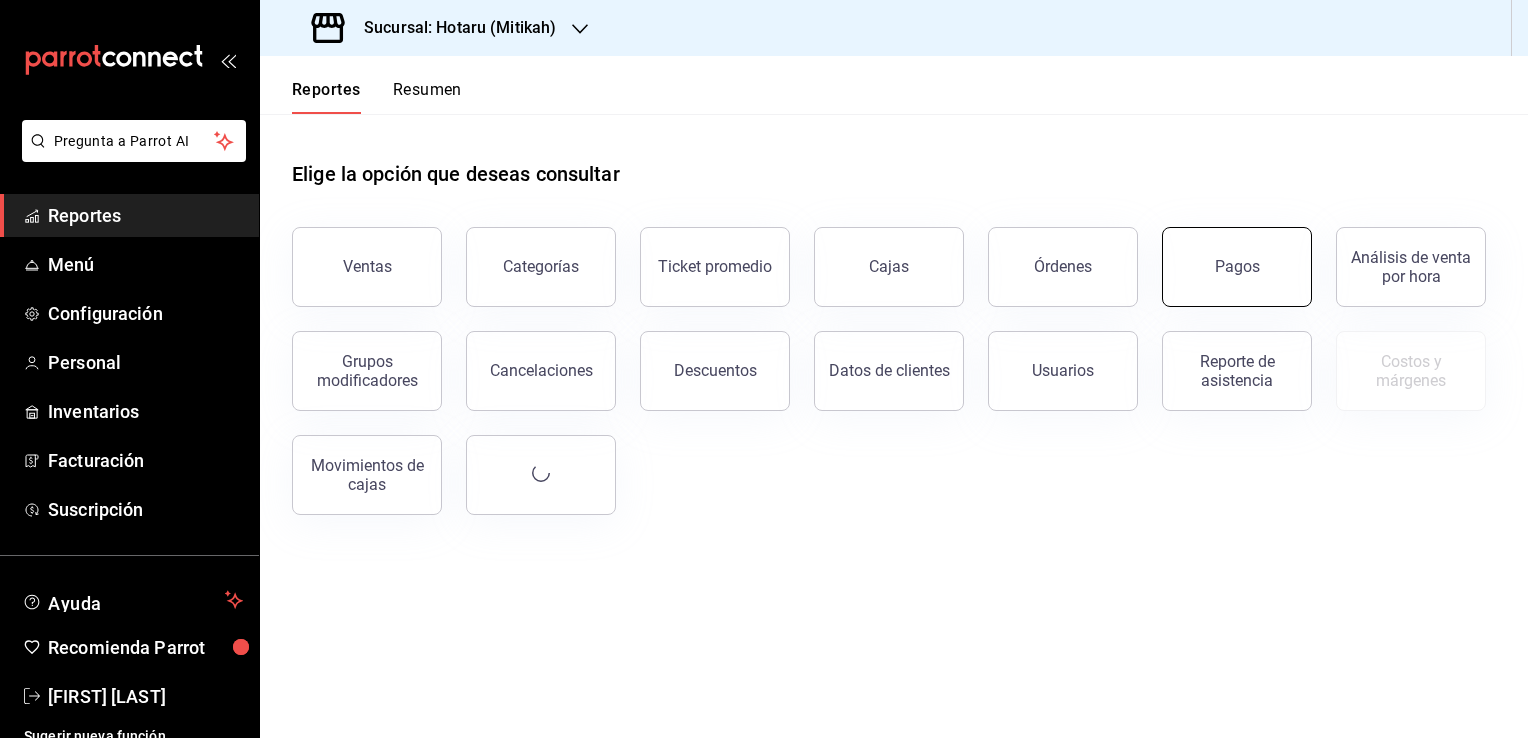 drag, startPoint x: 1274, startPoint y: 278, endPoint x: 1267, endPoint y: 258, distance: 21.189621 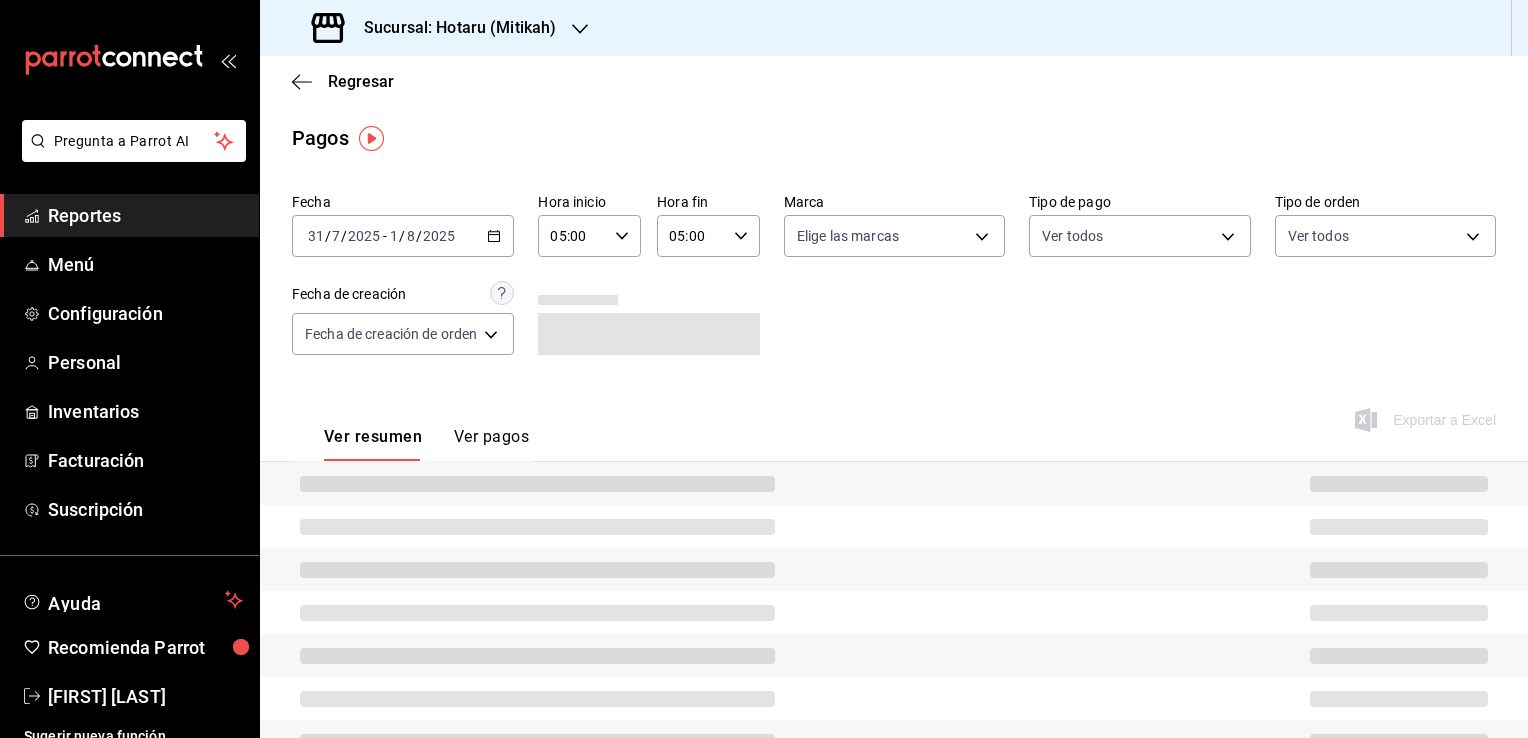 click on "[YEAR]-[MONTH]-[DATE] [DATE] / [MONTH] / [YEAR] - [YEAR]-[MONTH]-[DATE] [DATE] / [MONTH] / [YEAR]" at bounding box center (403, 236) 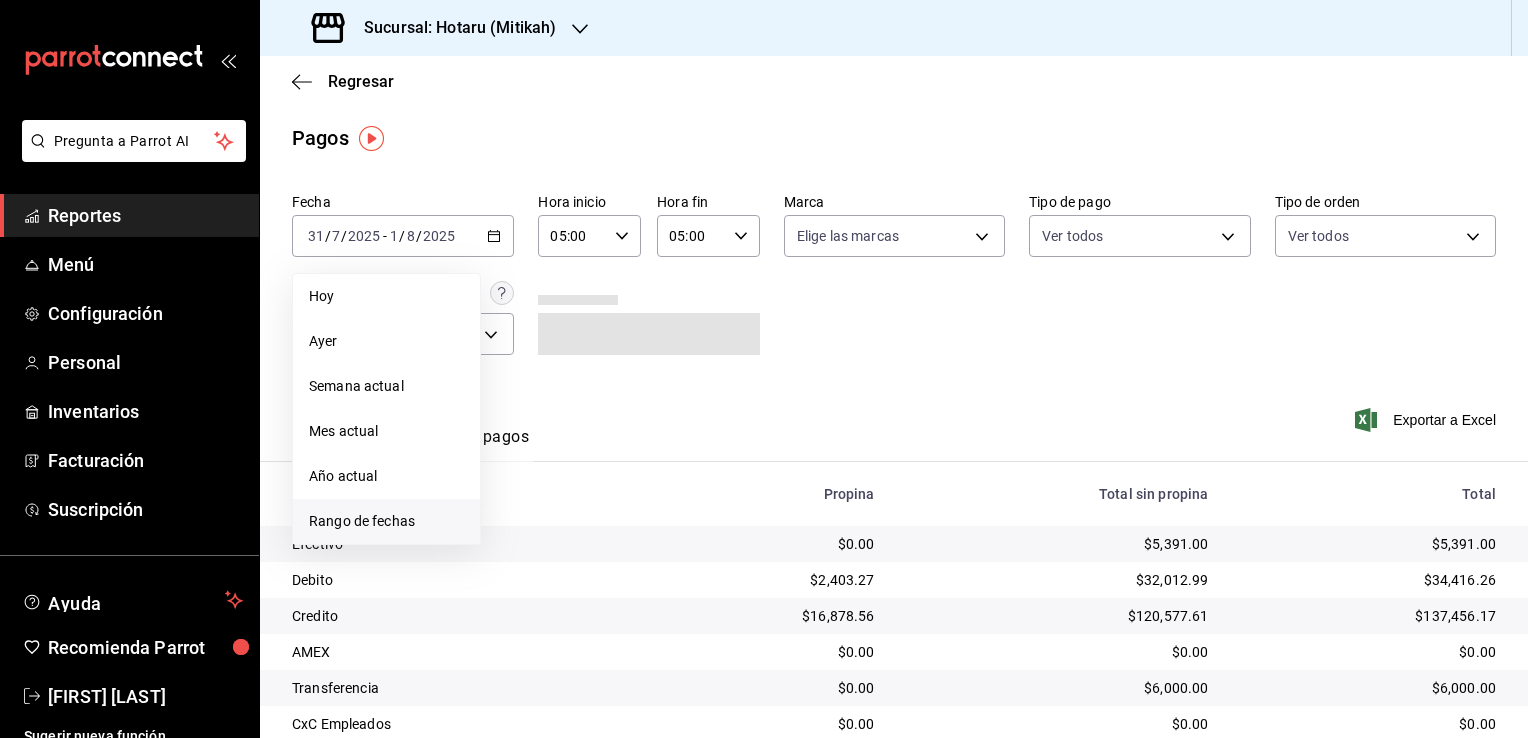 click on "Rango de fechas" at bounding box center [386, 521] 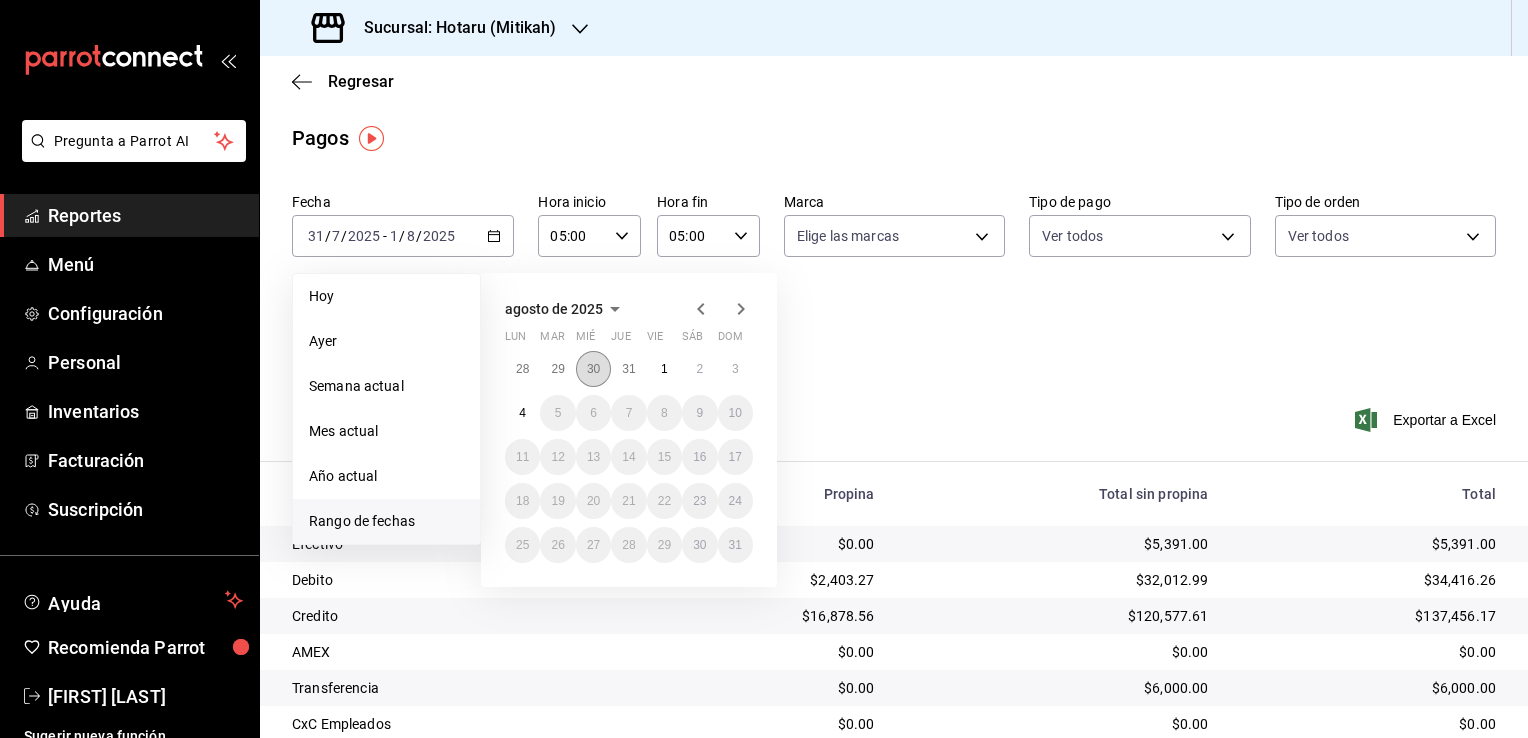 click on "30" at bounding box center (593, 369) 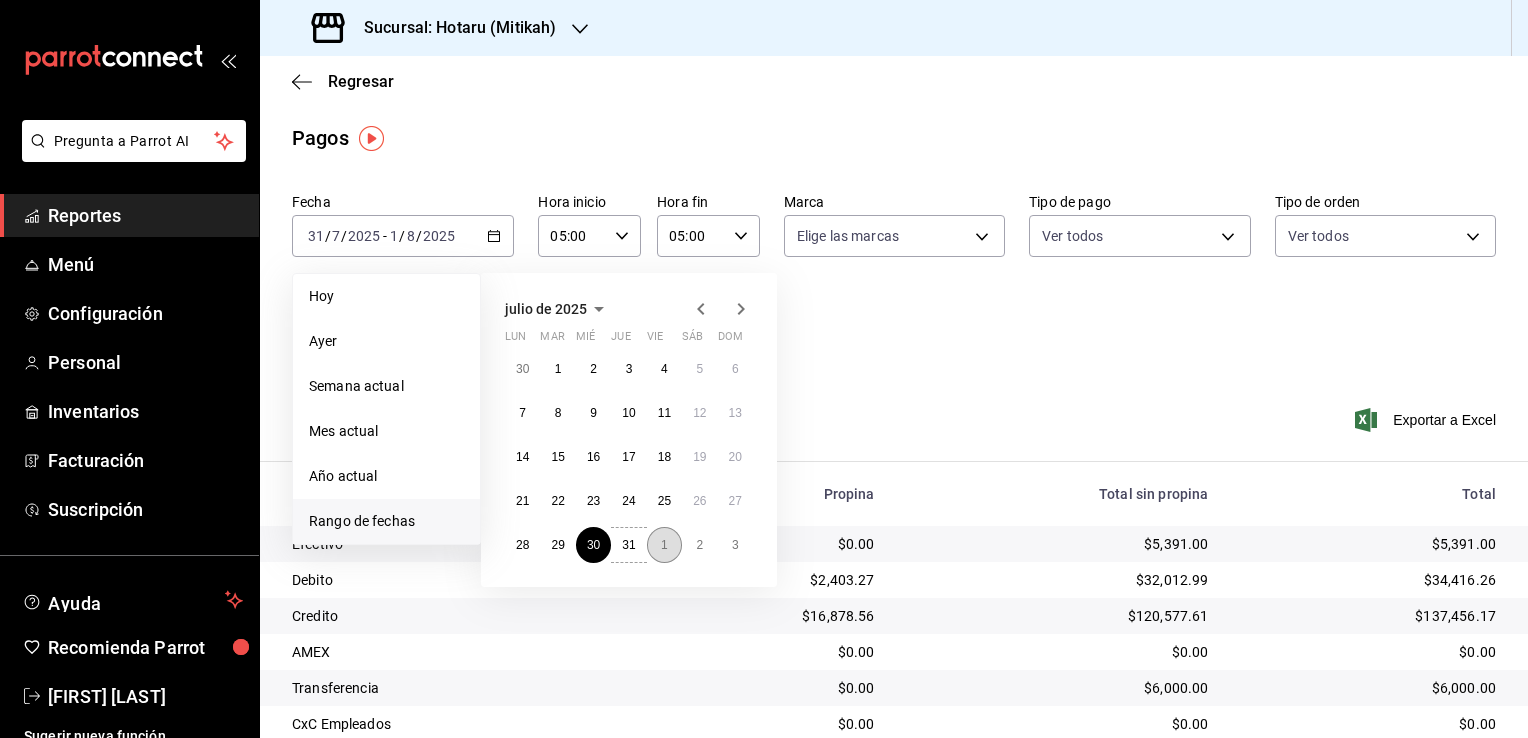 click on "1" at bounding box center [664, 545] 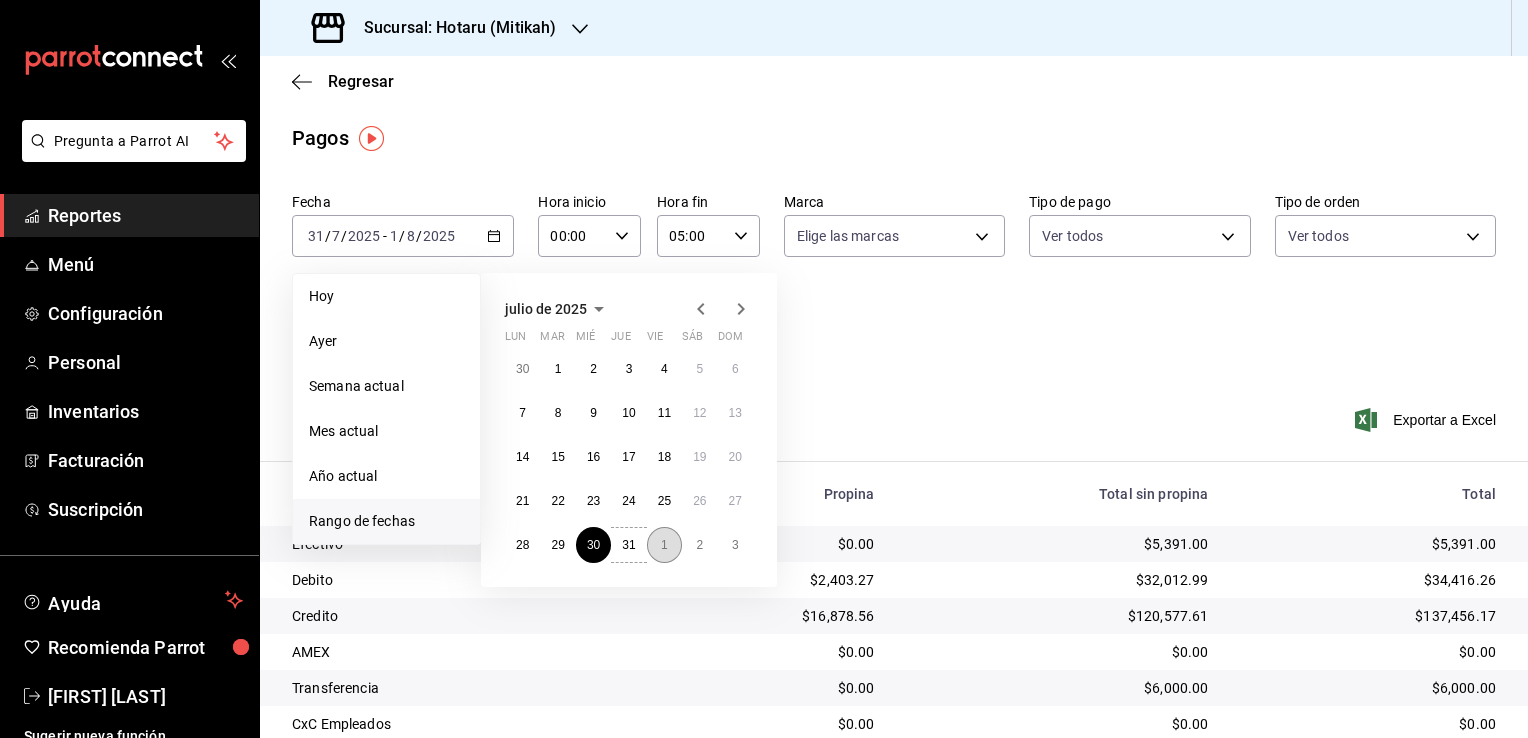 type on "23:59" 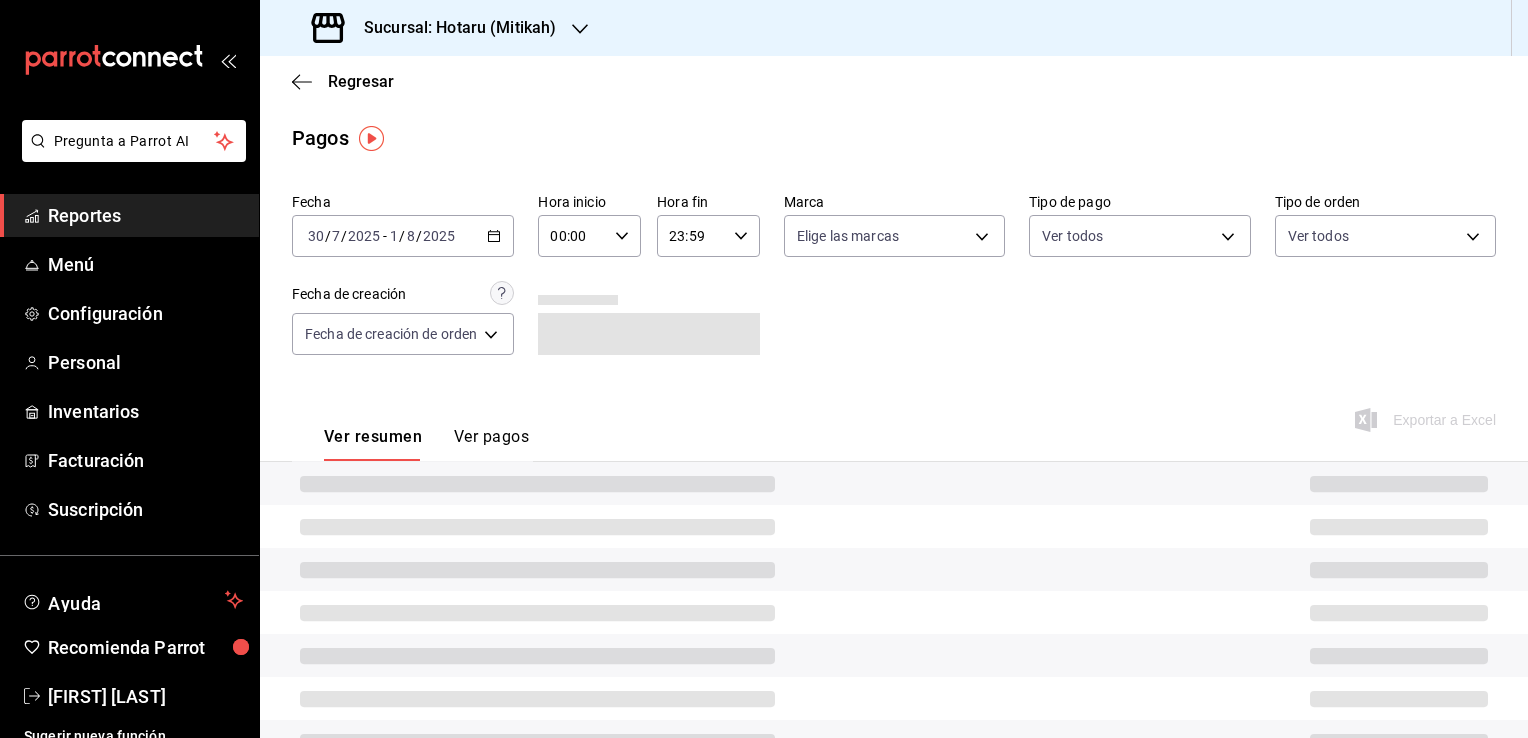 click on "00:00 Hora inicio" at bounding box center [589, 236] 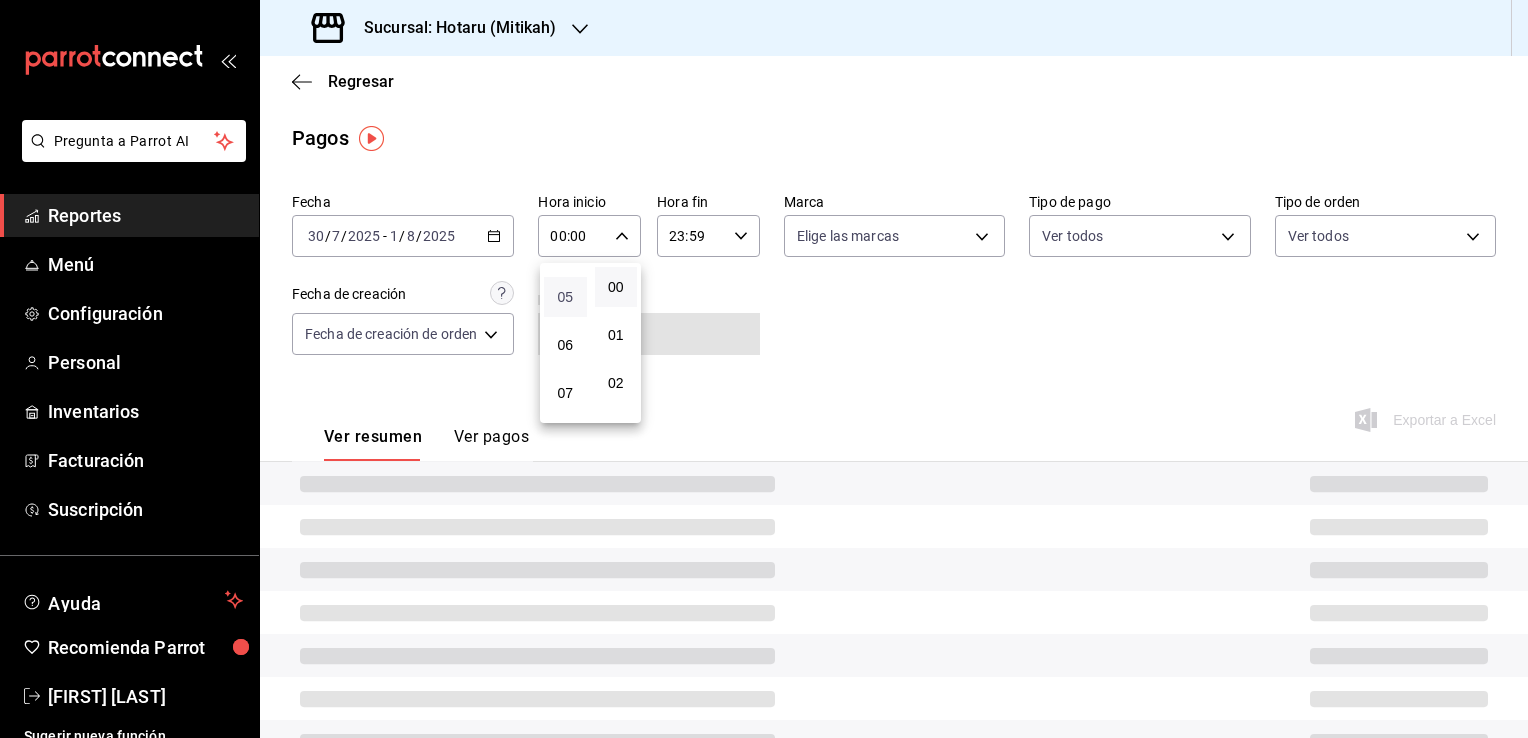 scroll, scrollTop: 200, scrollLeft: 0, axis: vertical 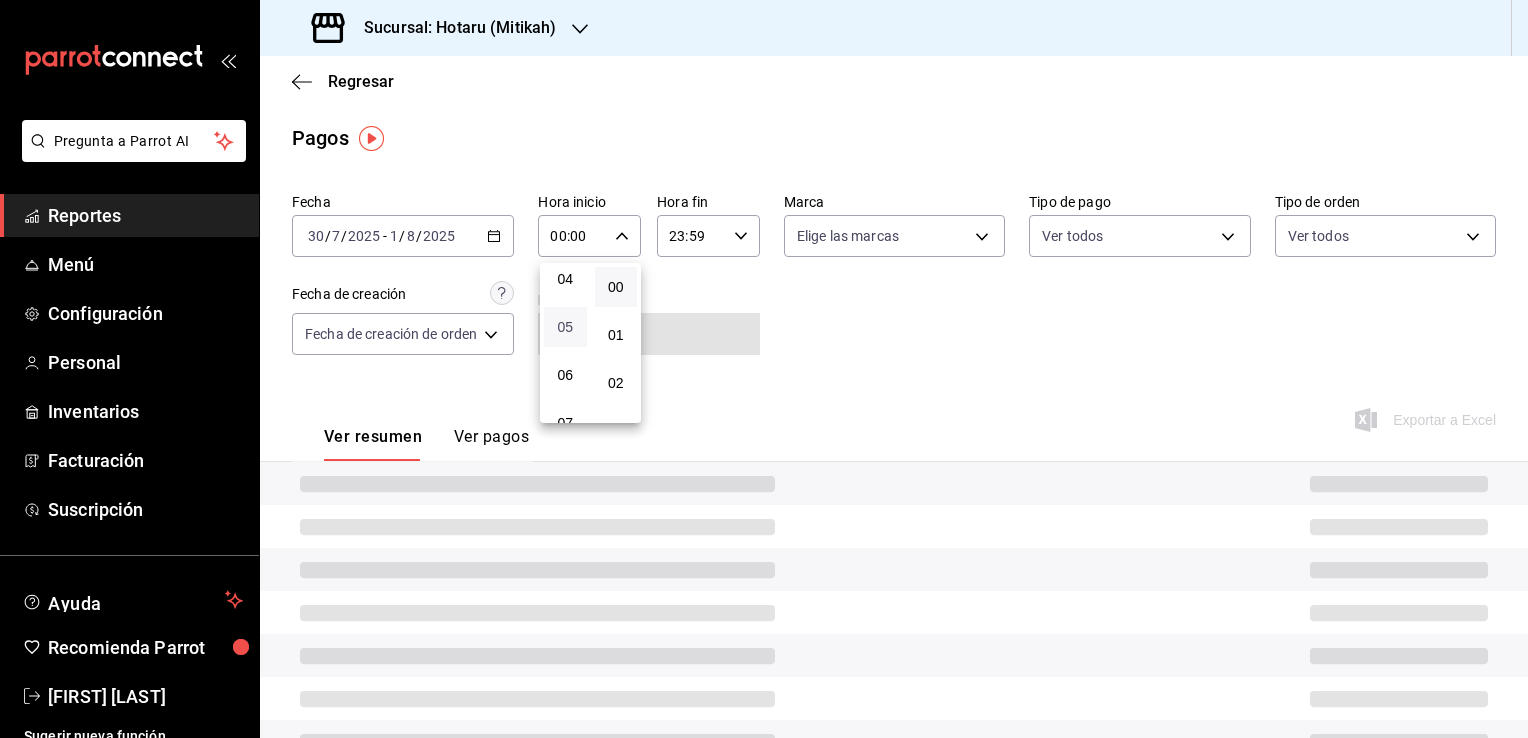 click on "05" at bounding box center (565, 327) 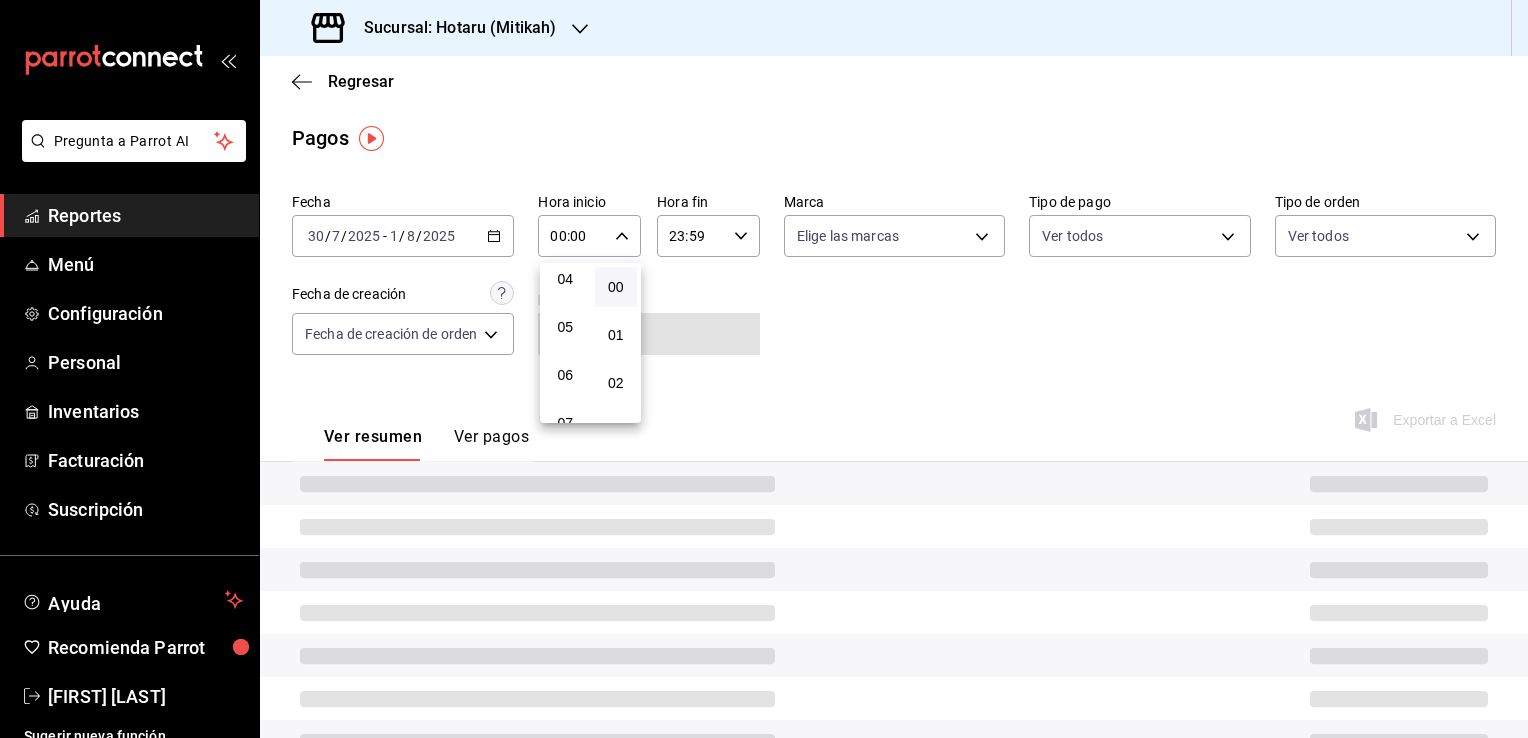 type on "05:00" 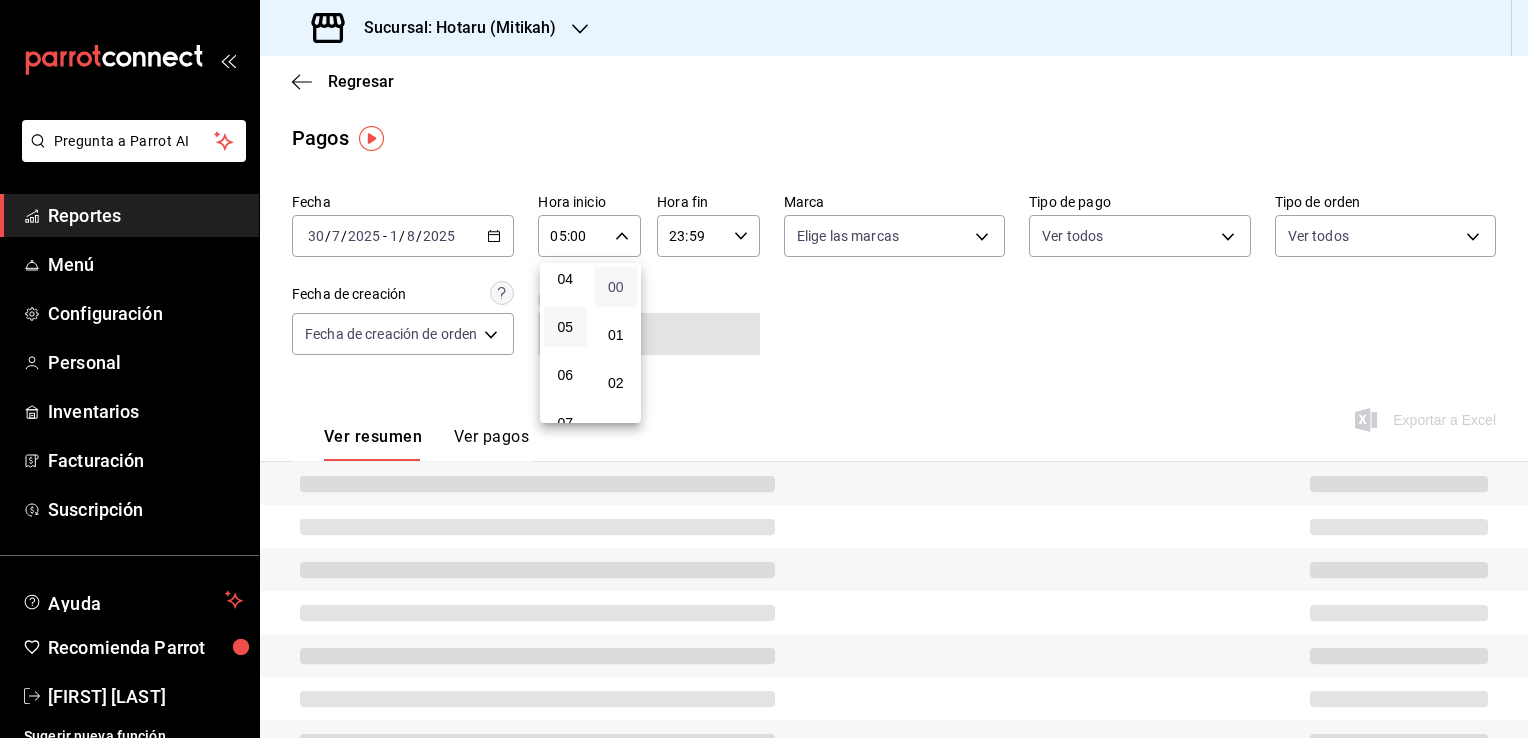 click on "00" at bounding box center (616, 287) 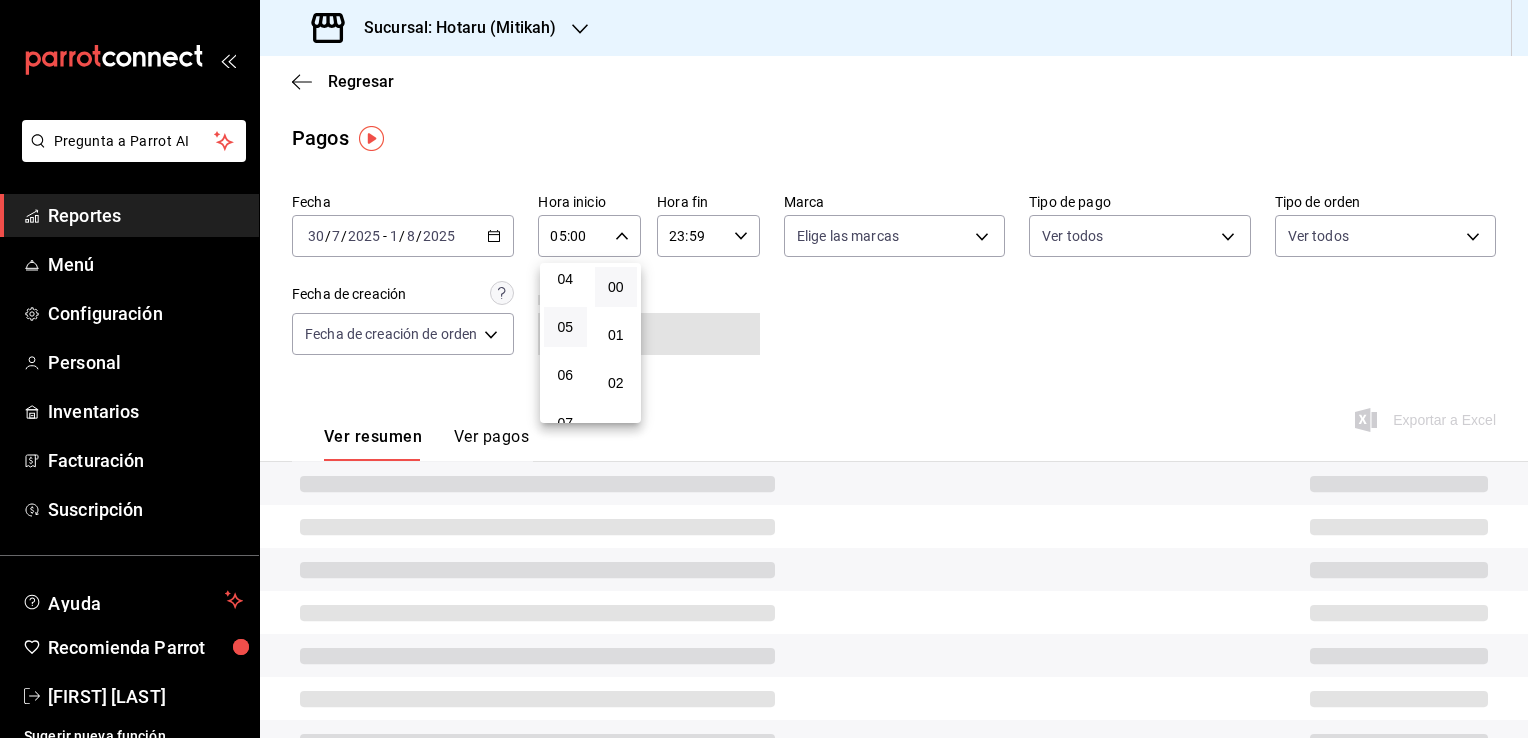 click at bounding box center (764, 369) 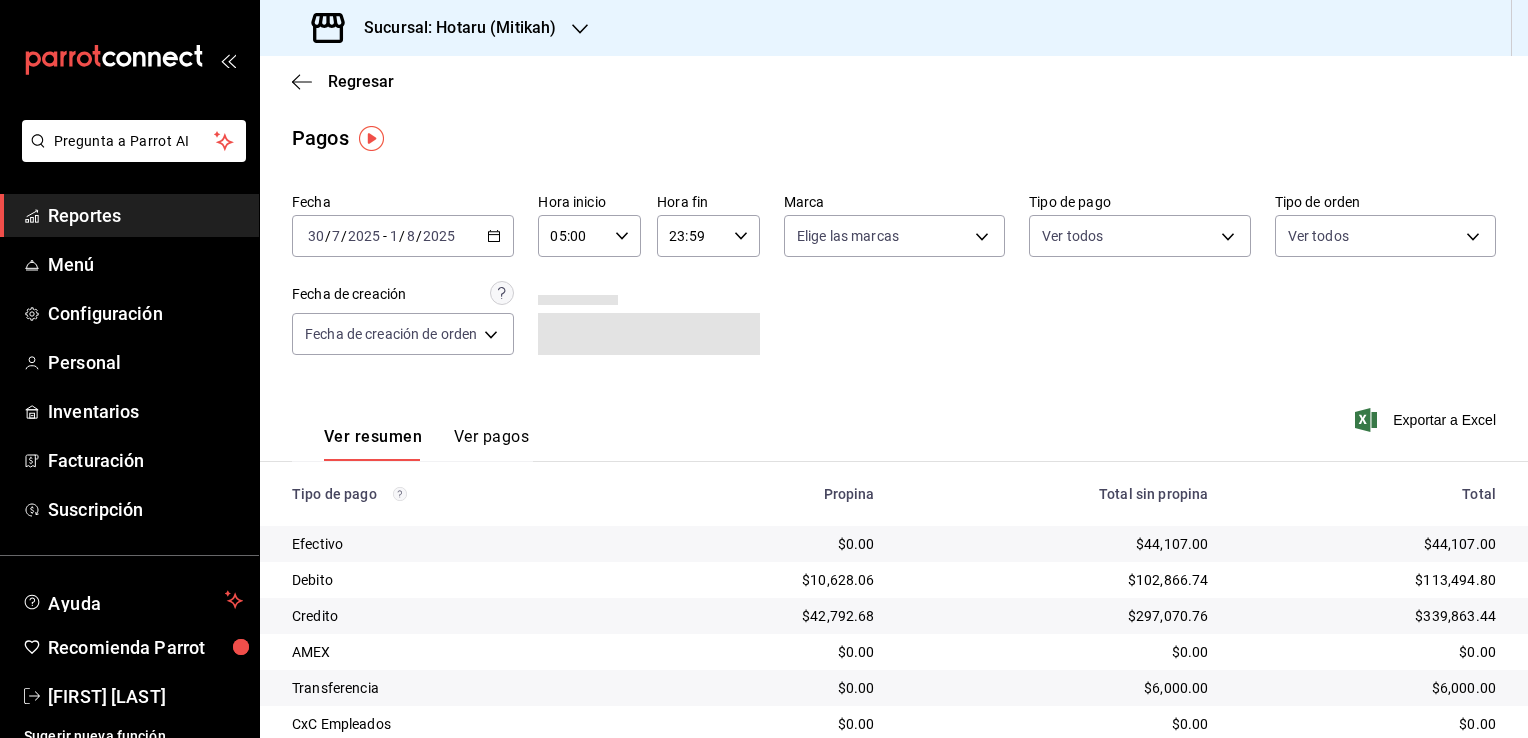 click on "23:59 Hora fin" at bounding box center [708, 236] 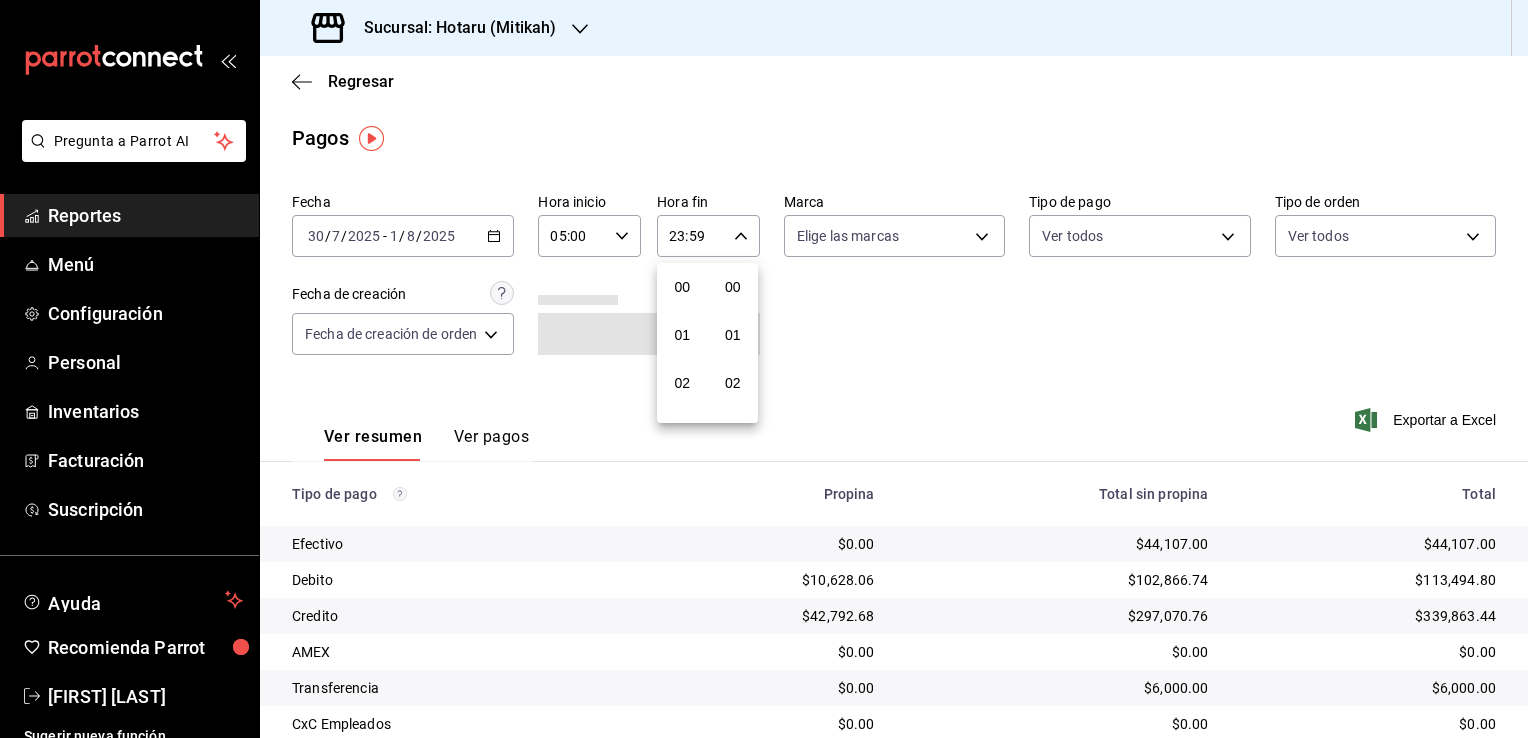 scroll, scrollTop: 1011, scrollLeft: 0, axis: vertical 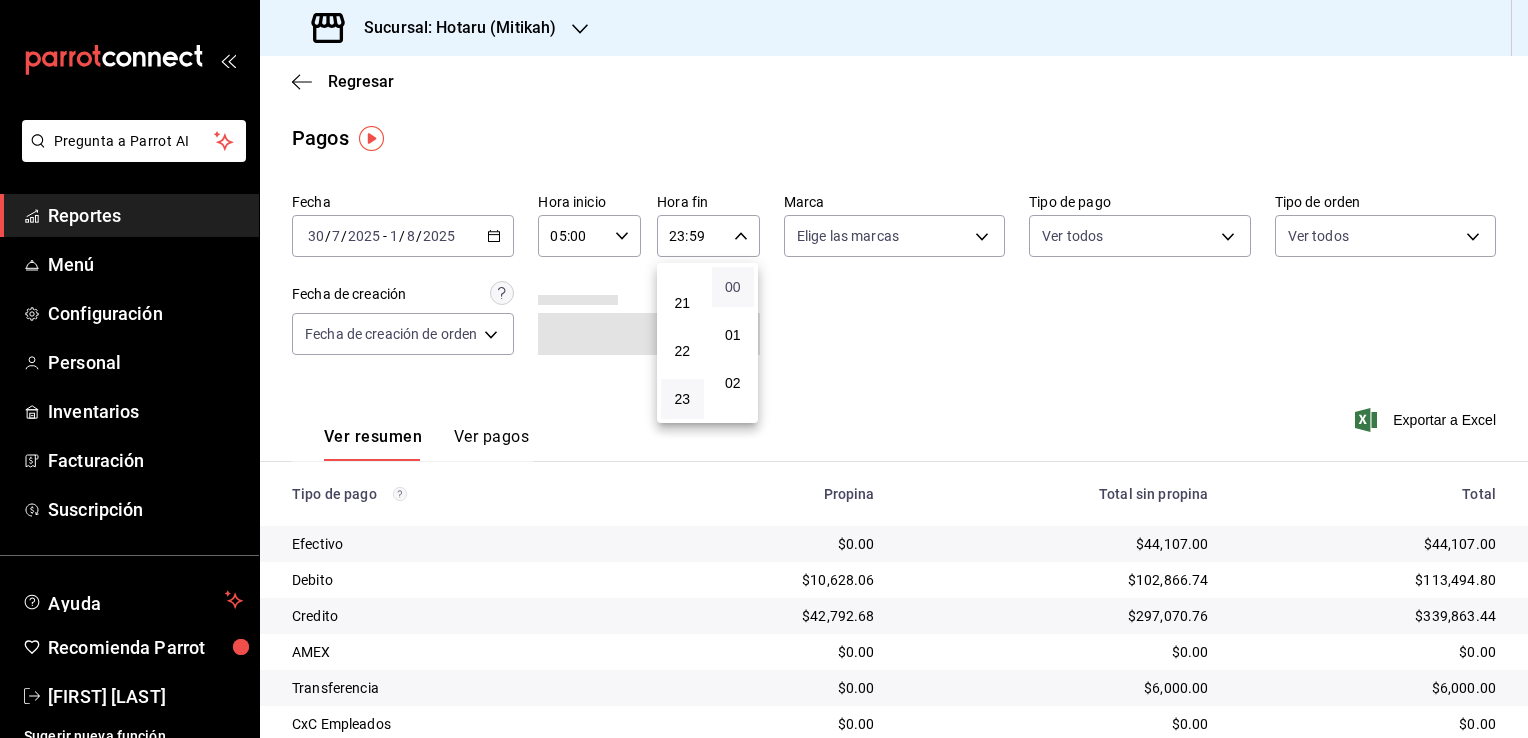 click on "00" at bounding box center [733, 287] 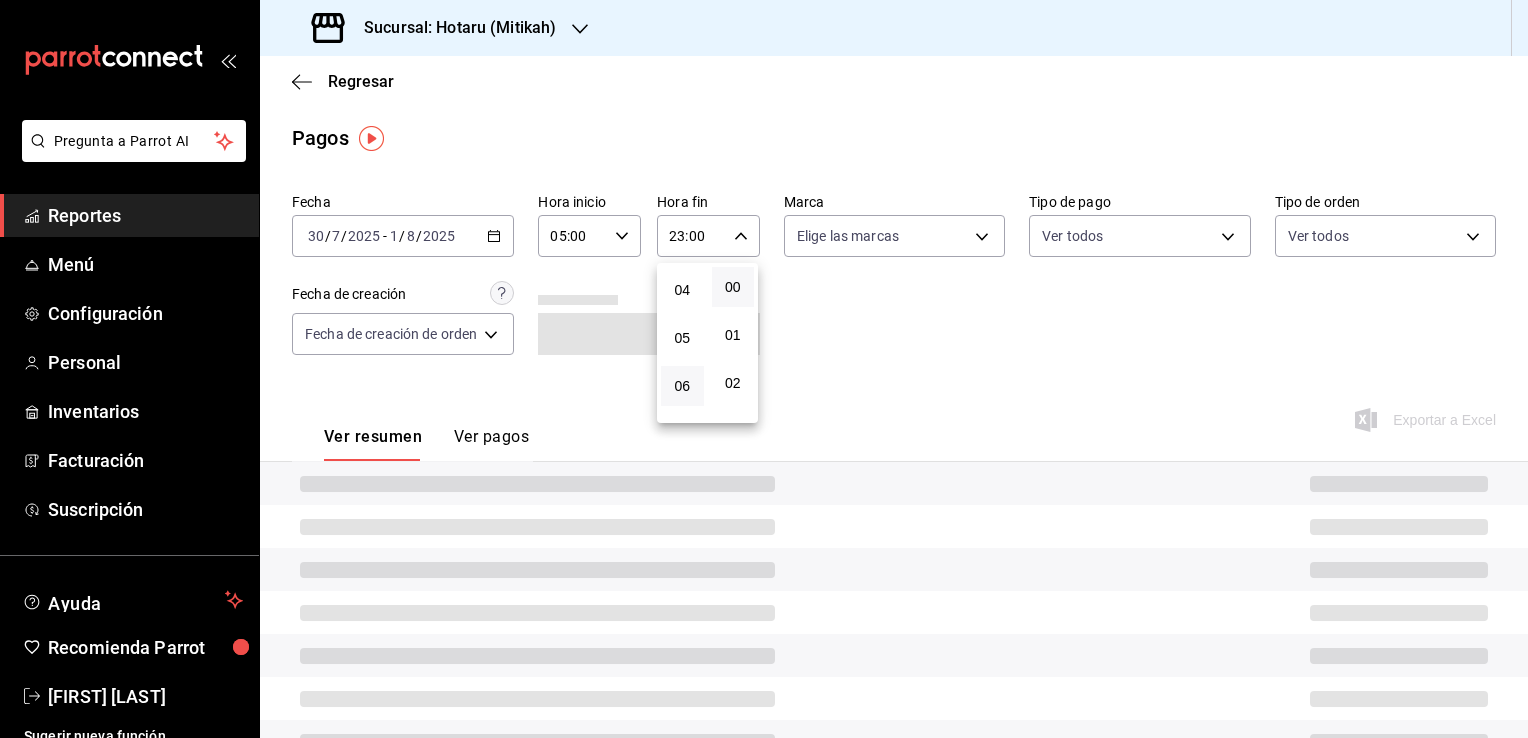 scroll, scrollTop: 200, scrollLeft: 0, axis: vertical 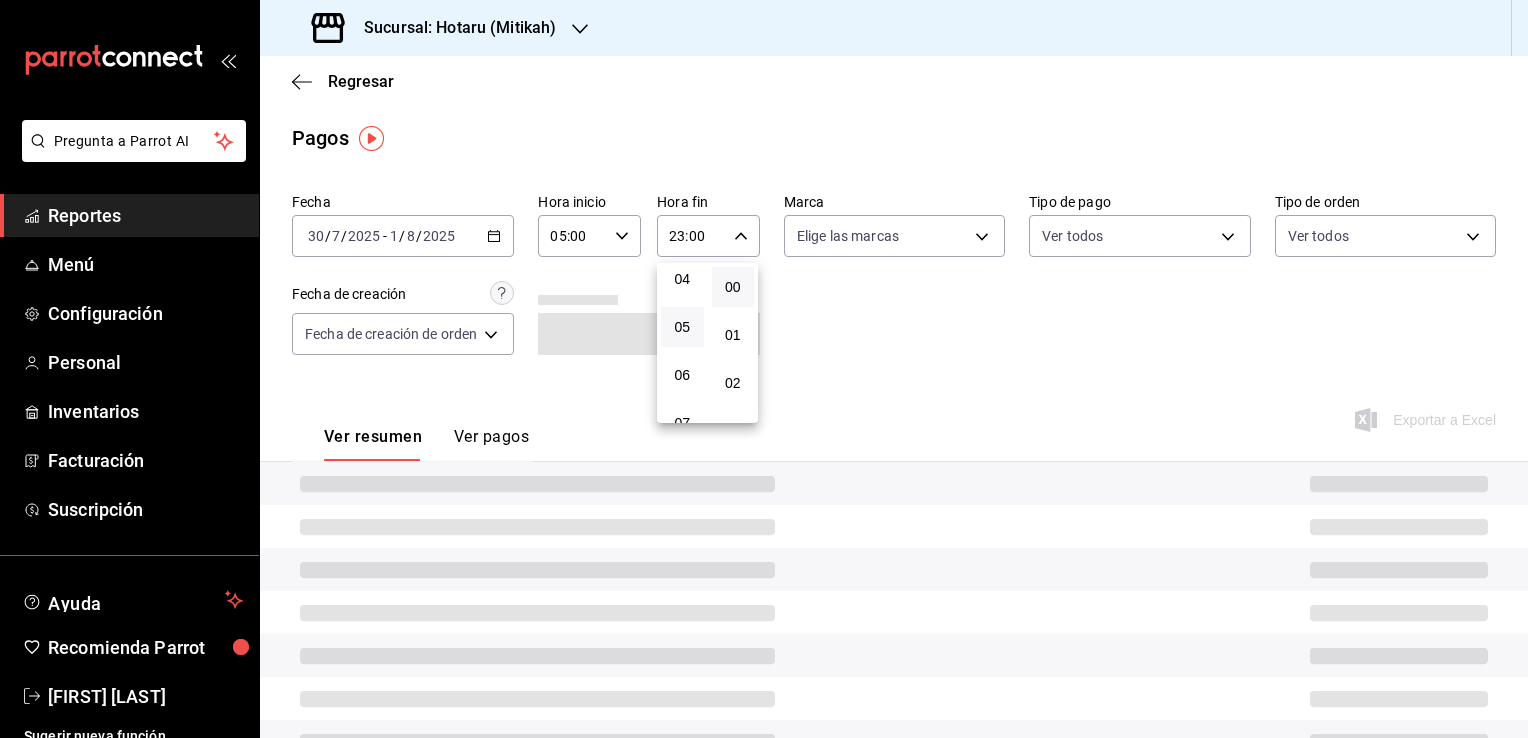 click on "05" at bounding box center (682, 327) 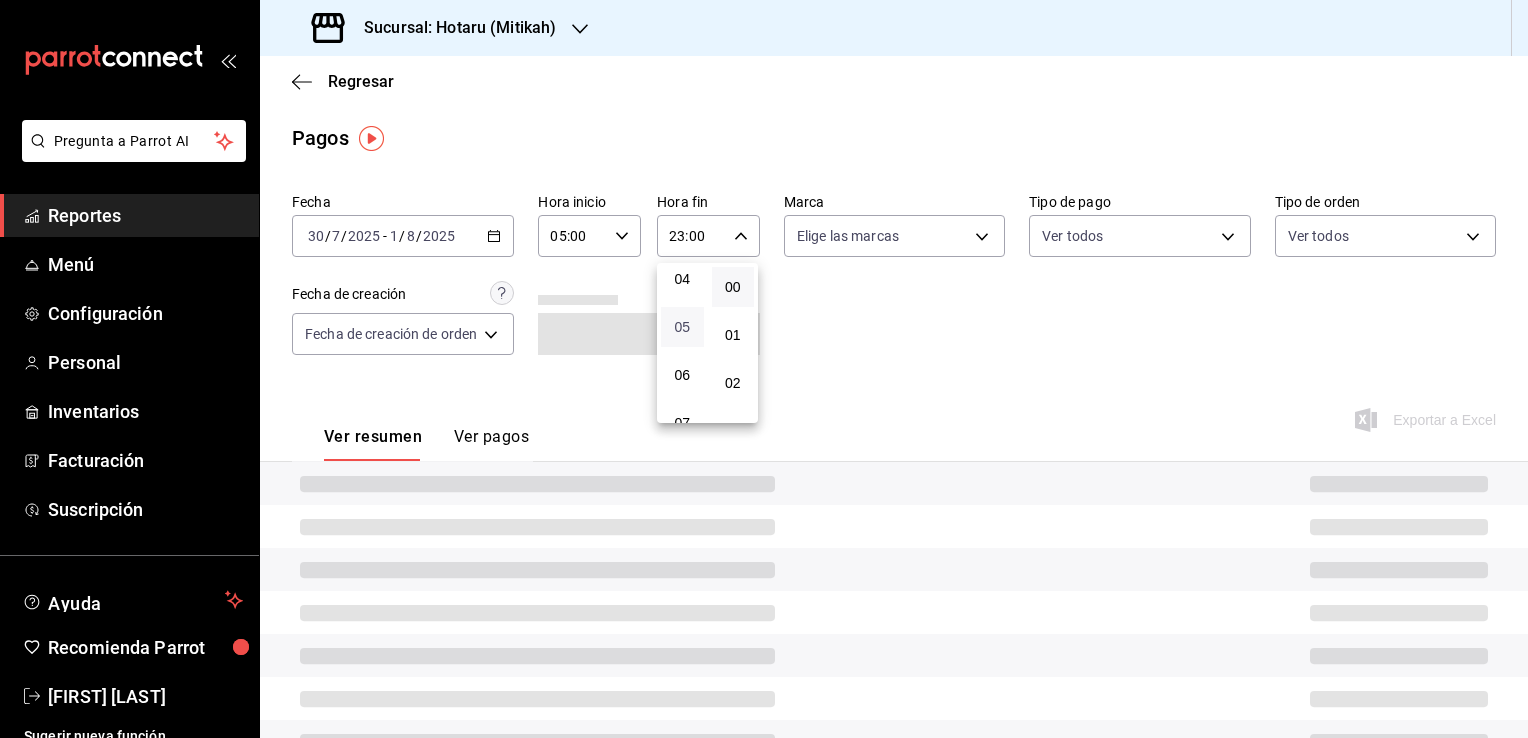 type on "05:00" 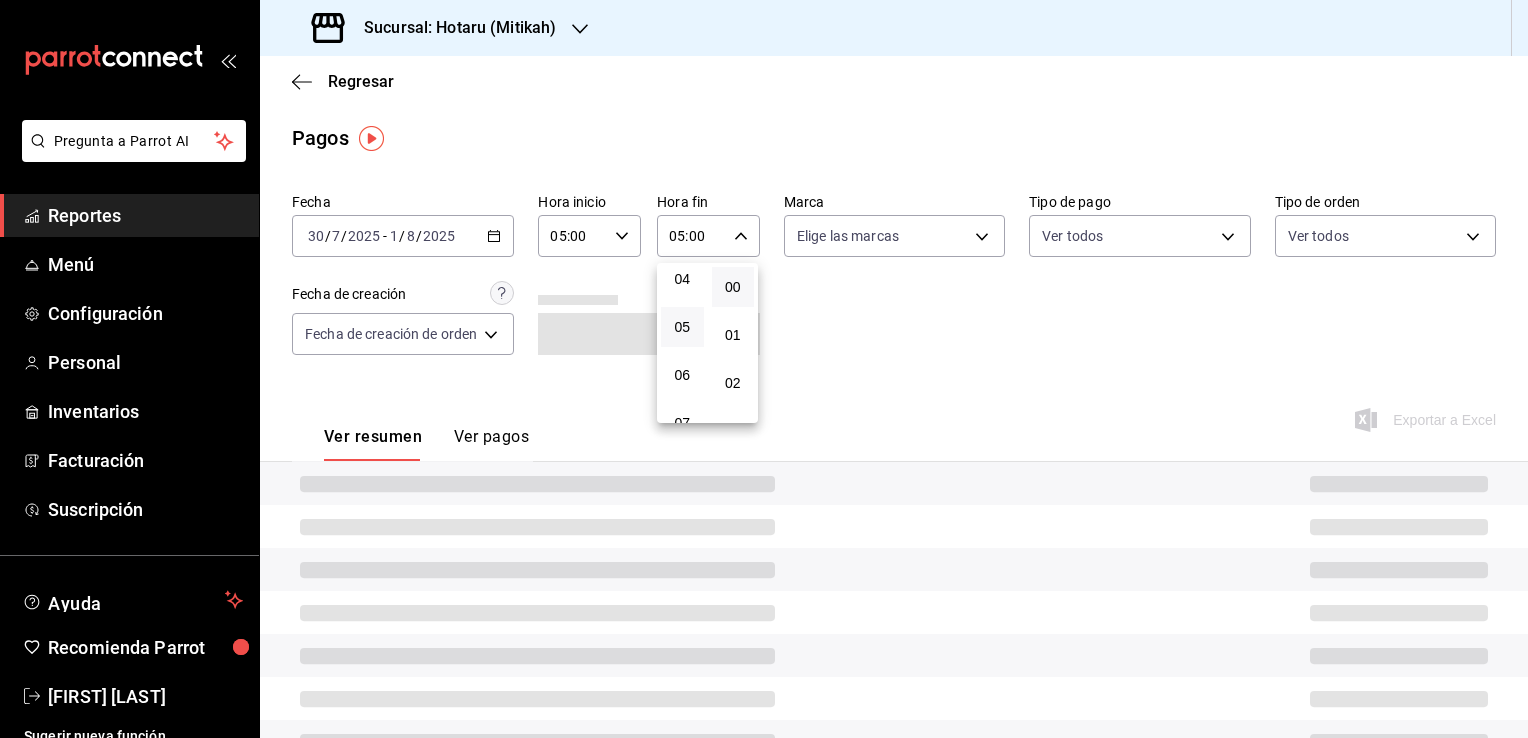 click at bounding box center [764, 369] 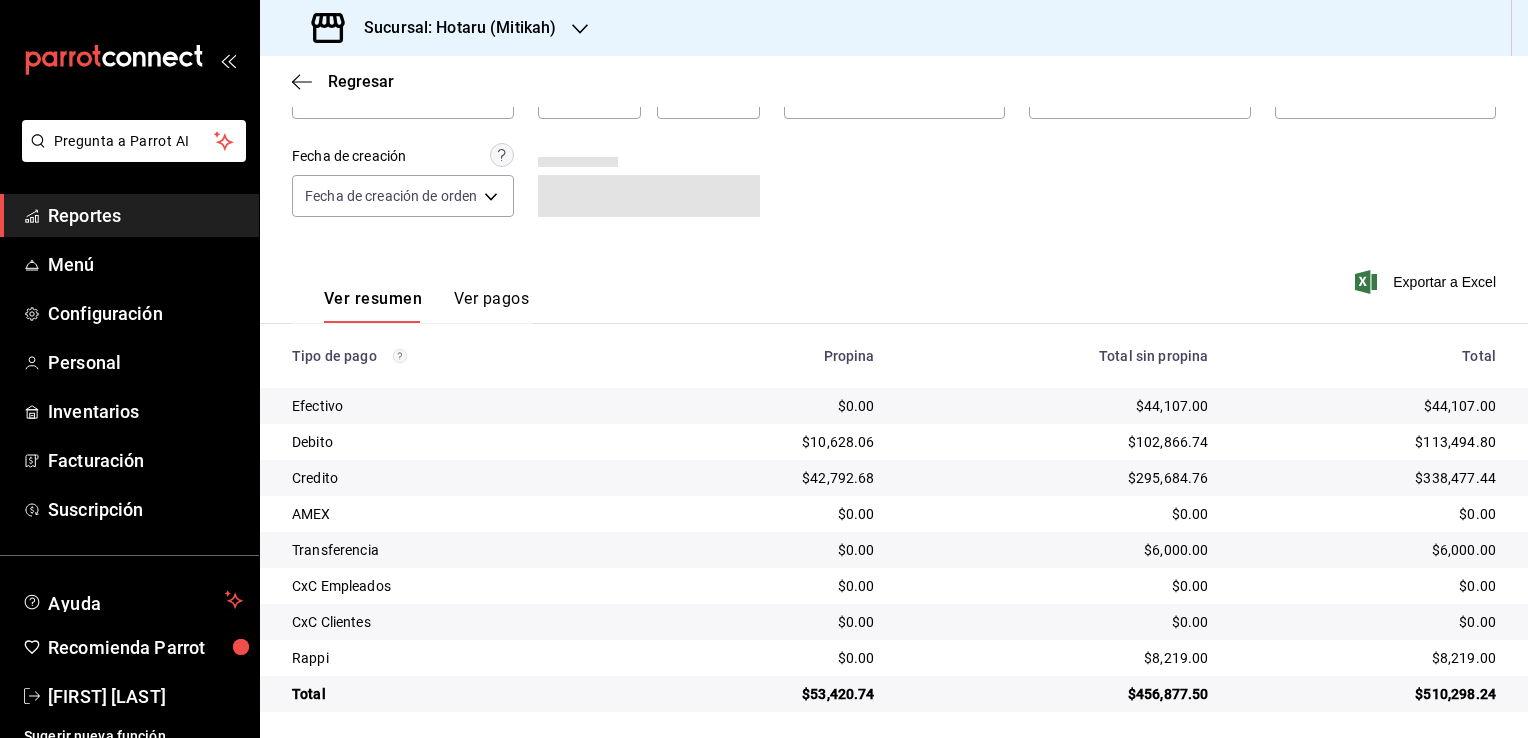 scroll, scrollTop: 144, scrollLeft: 0, axis: vertical 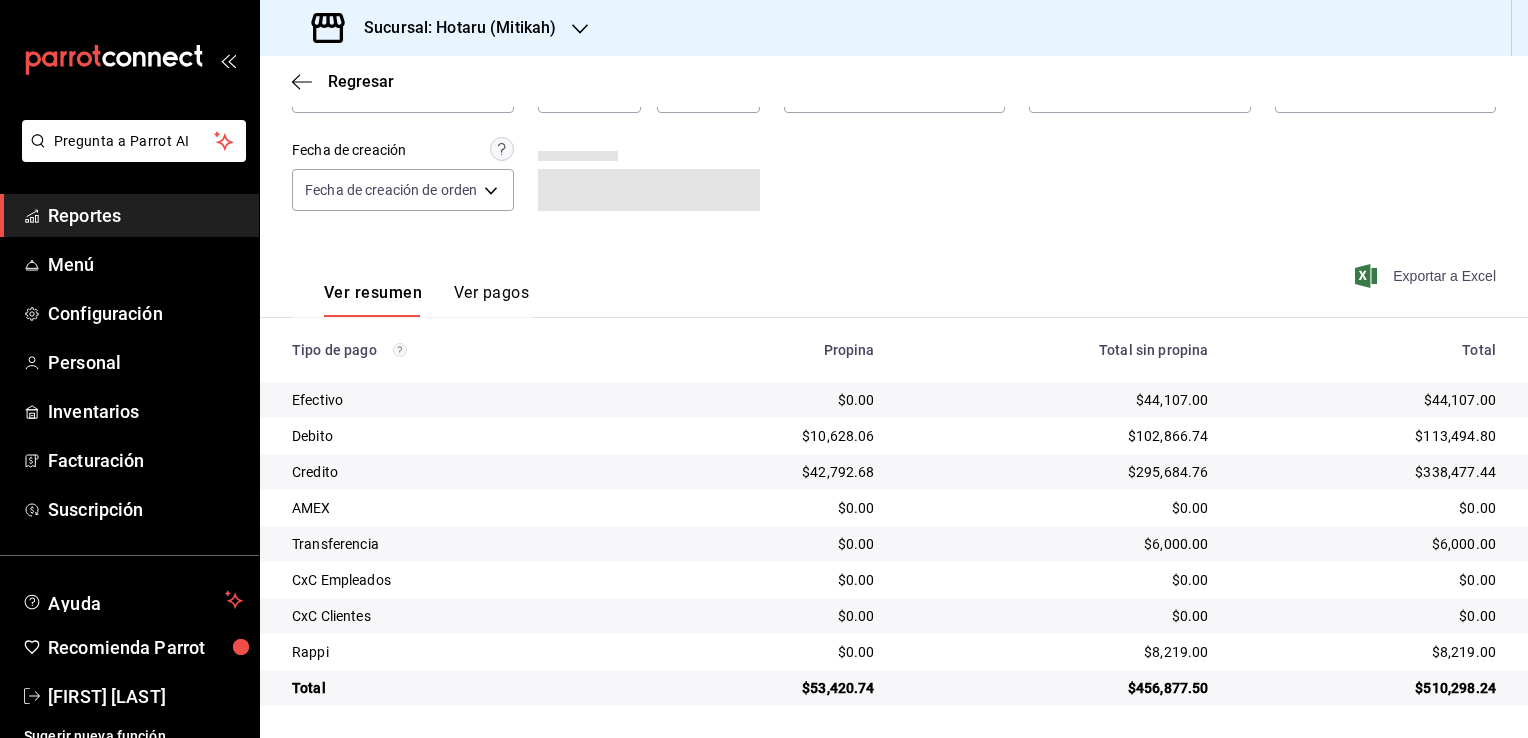 click on "Exportar a Excel" at bounding box center (1427, 276) 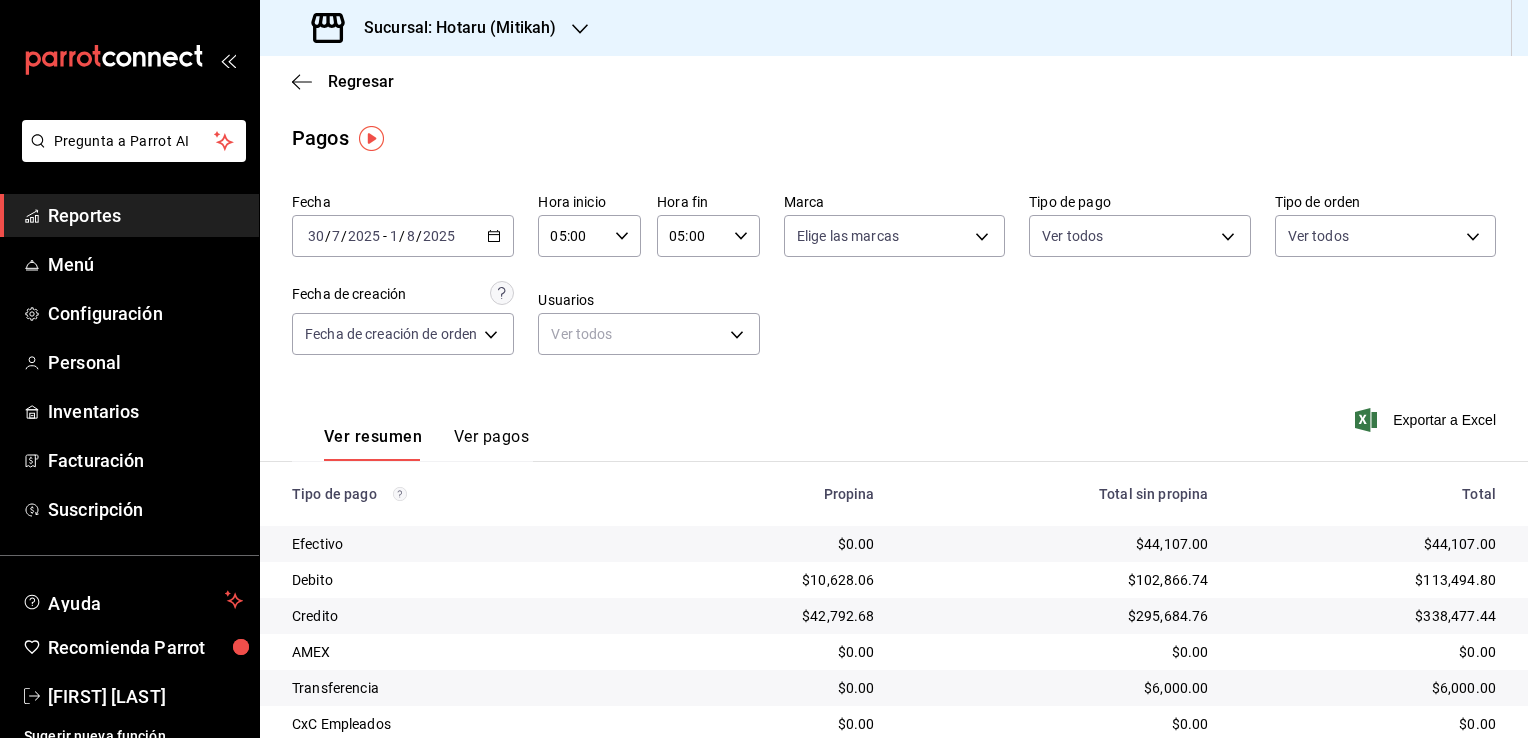 scroll, scrollTop: 0, scrollLeft: 0, axis: both 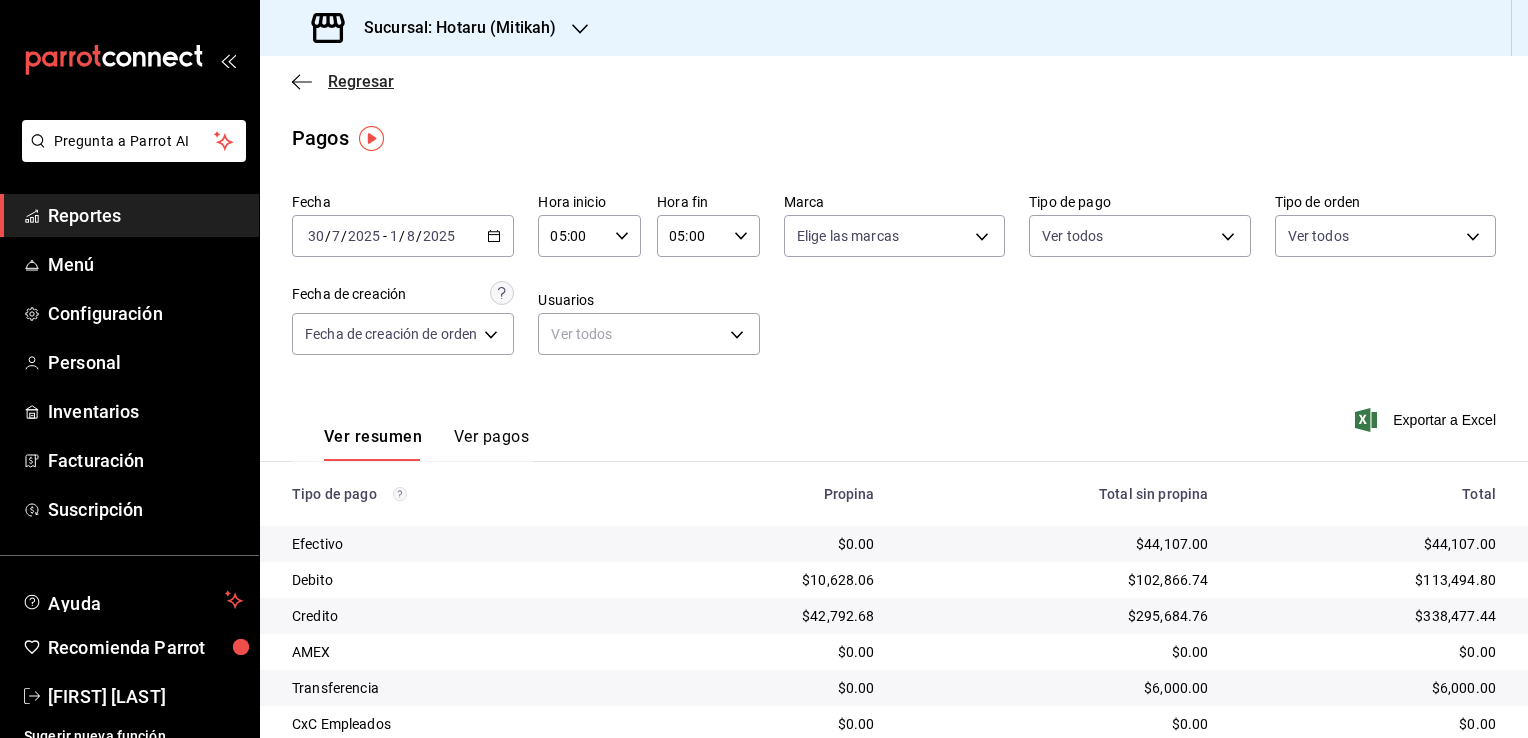 click 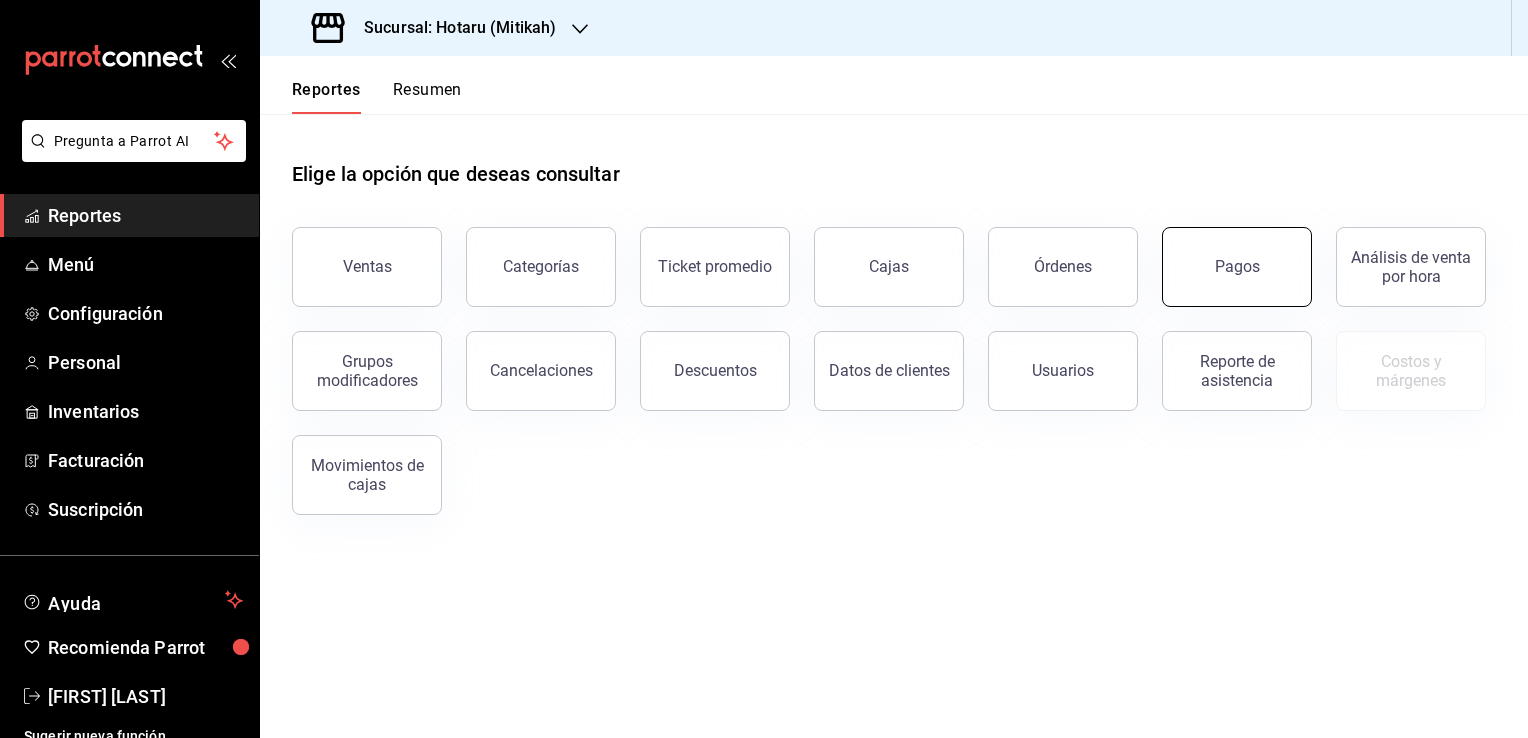 click on "Pagos" at bounding box center (1237, 267) 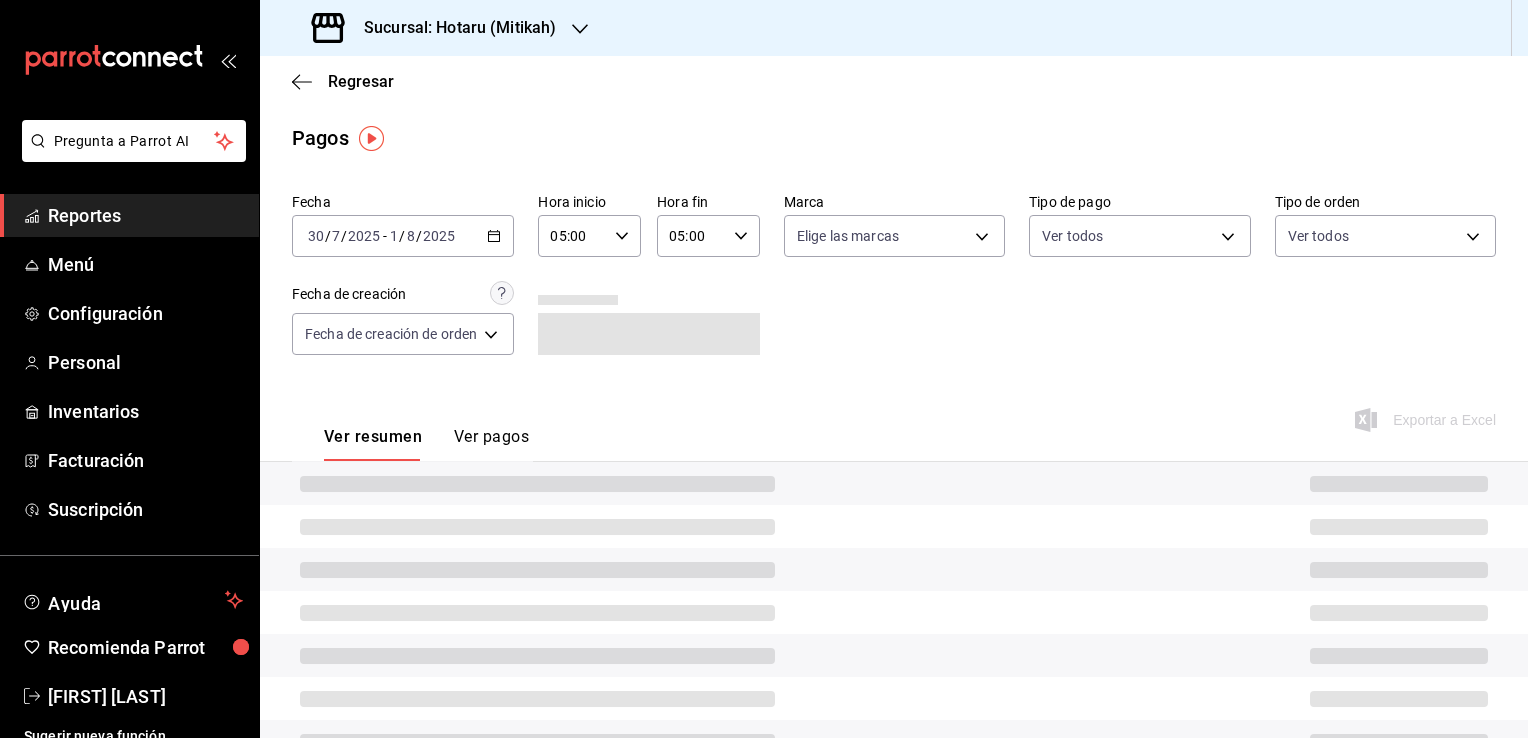 click 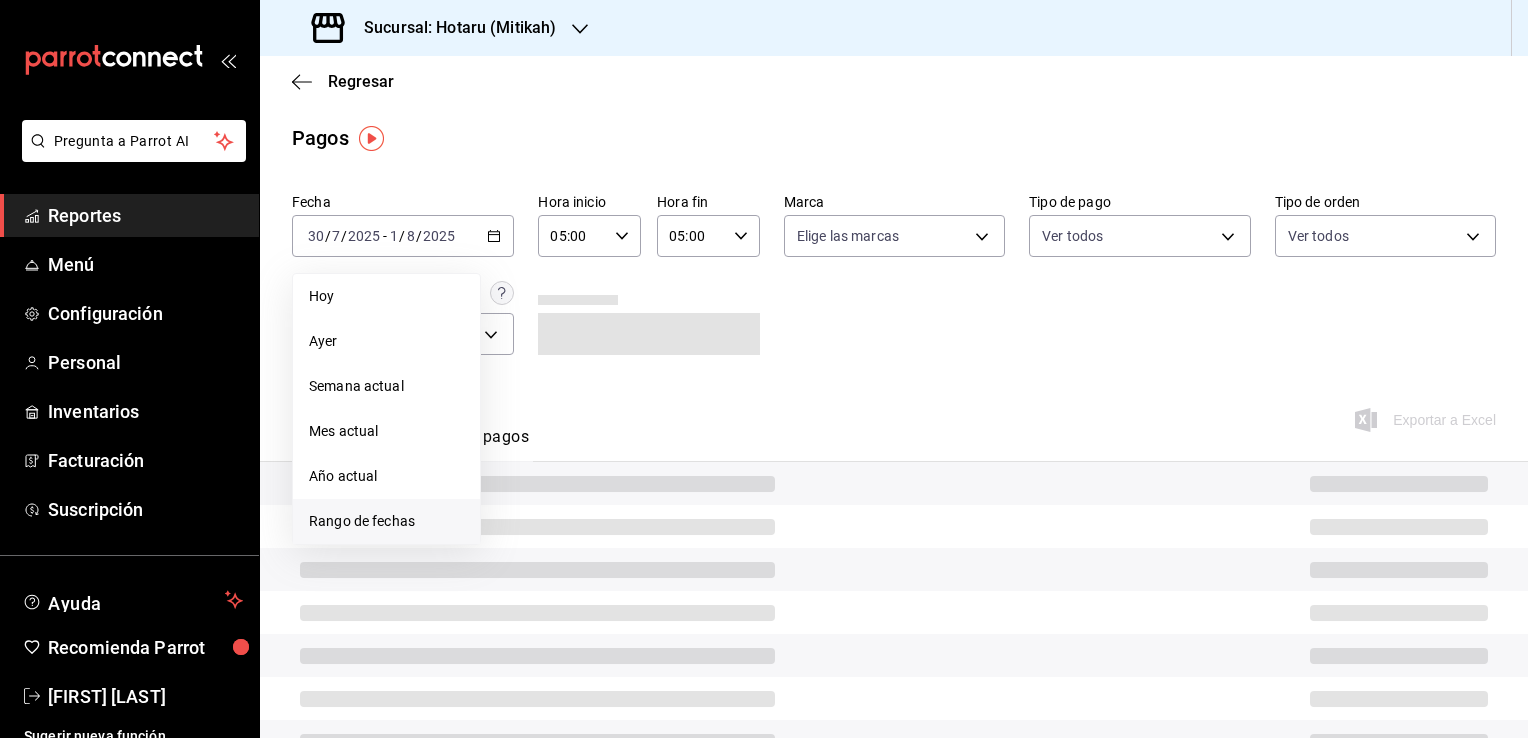 click on "Rango de fechas" at bounding box center (386, 521) 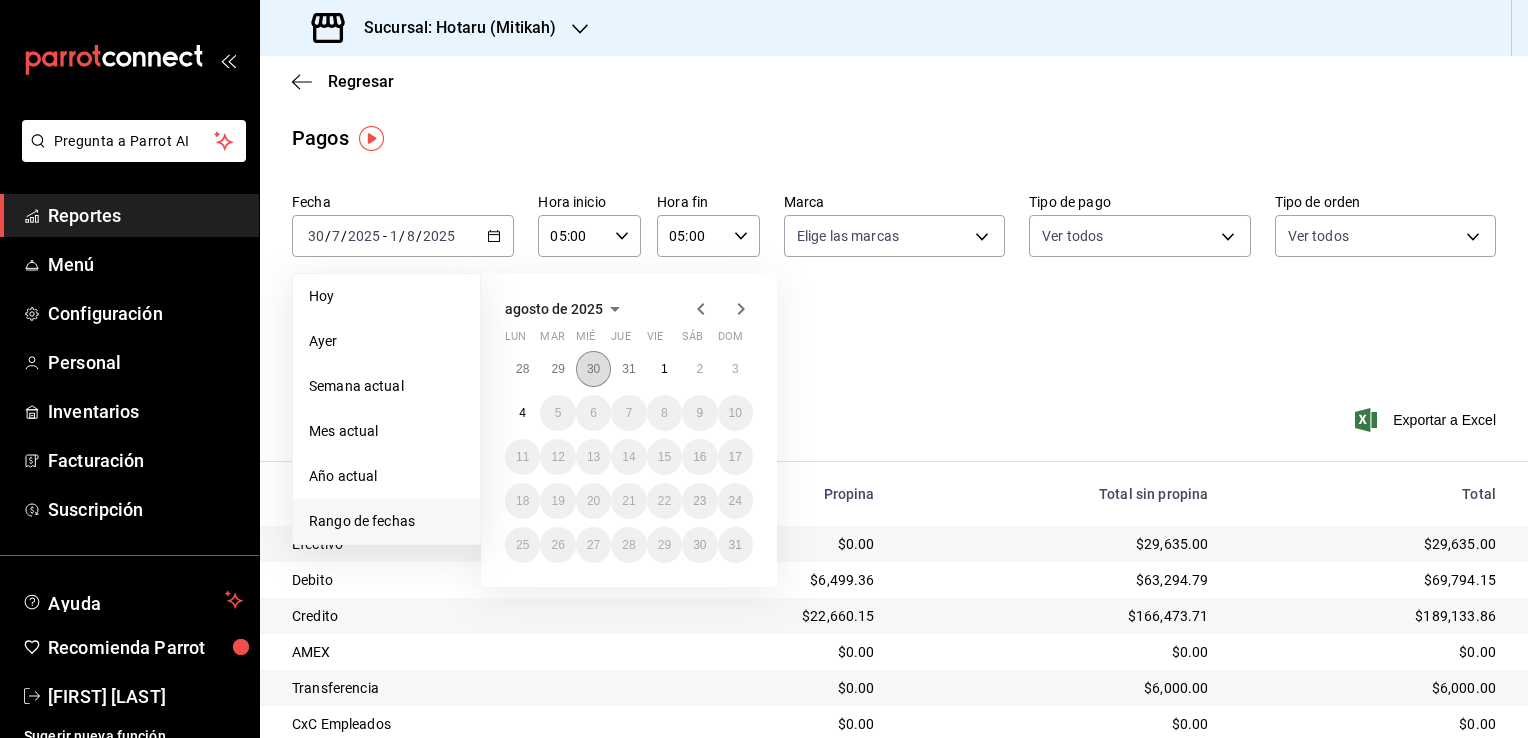 click on "30" at bounding box center (593, 369) 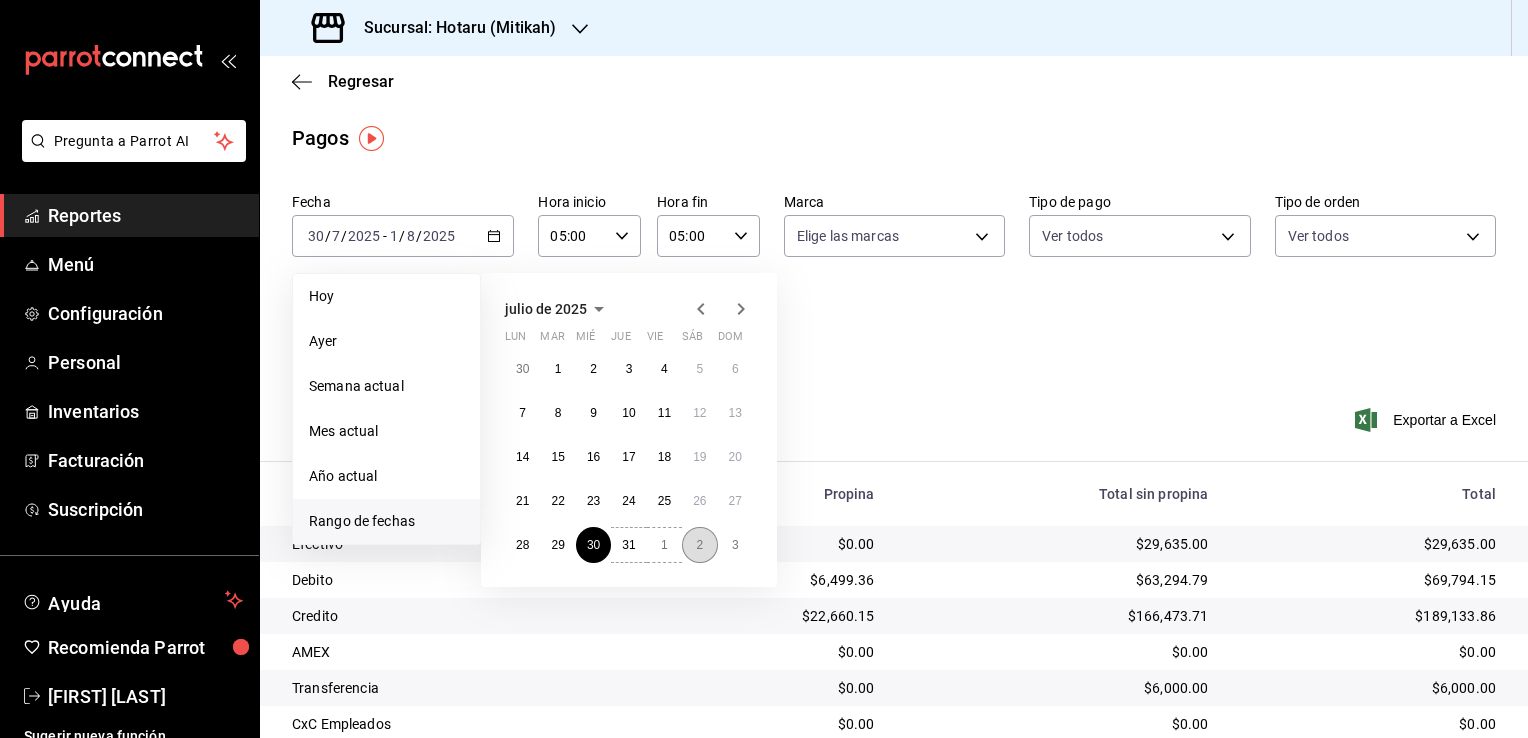 click on "2" at bounding box center (699, 545) 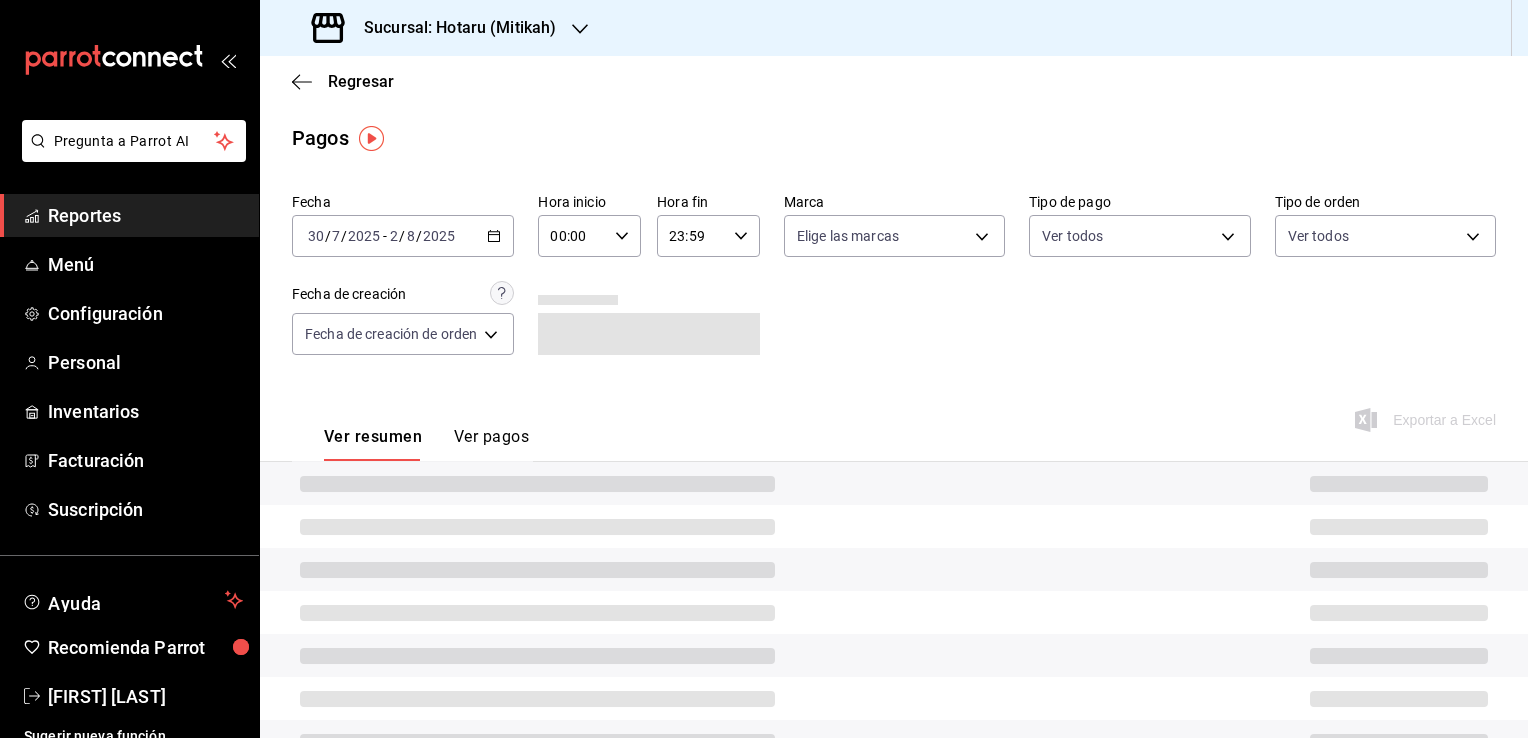 click 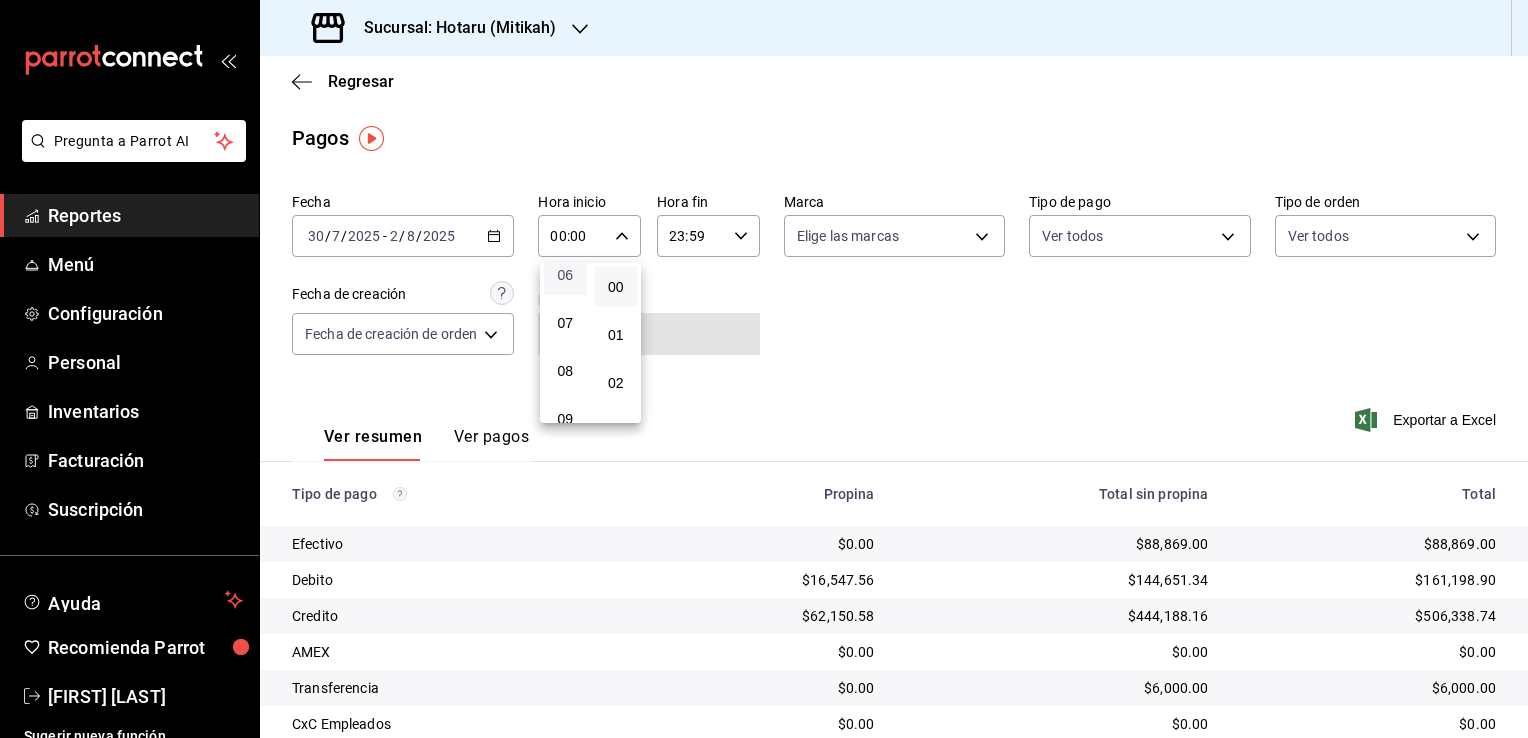 scroll, scrollTop: 200, scrollLeft: 0, axis: vertical 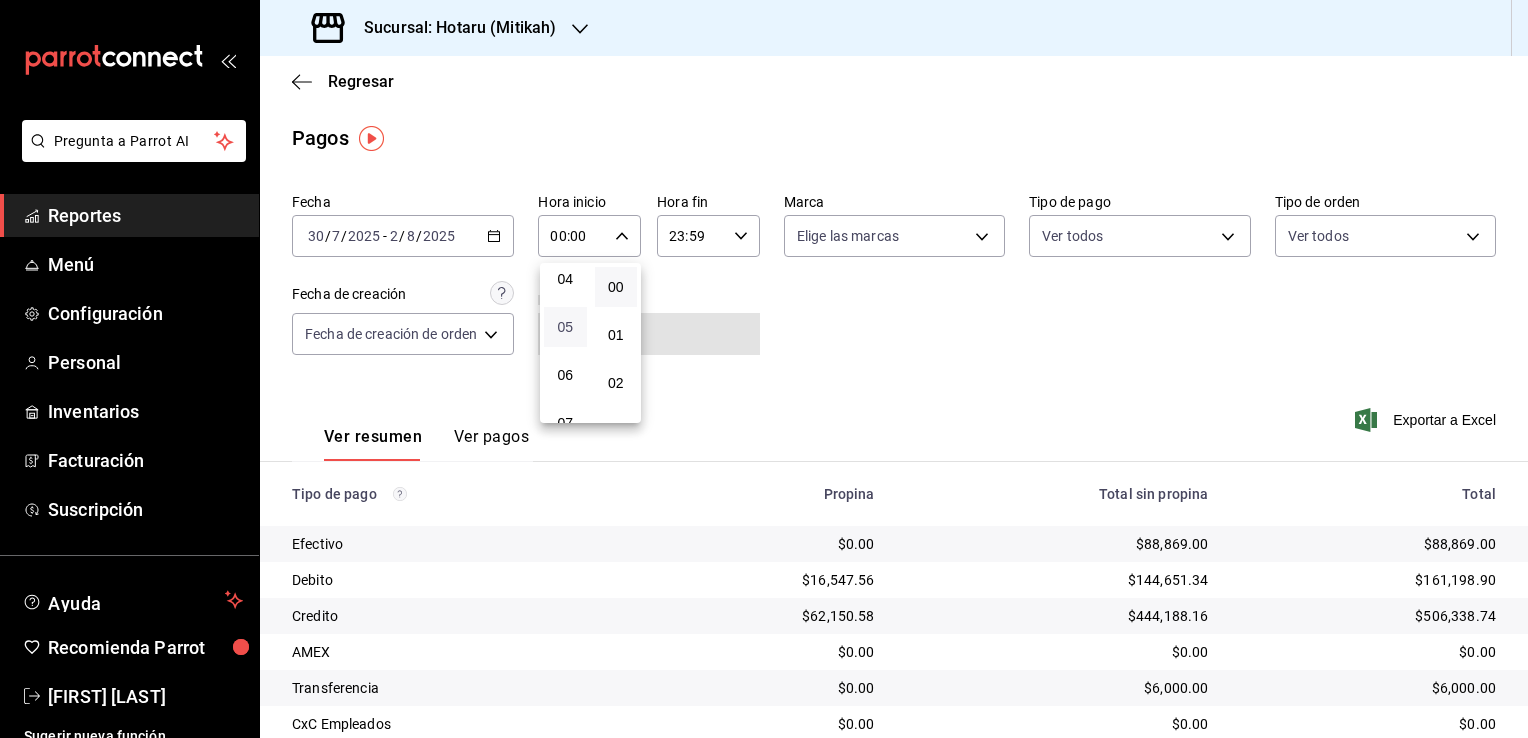 click on "05" at bounding box center [565, 327] 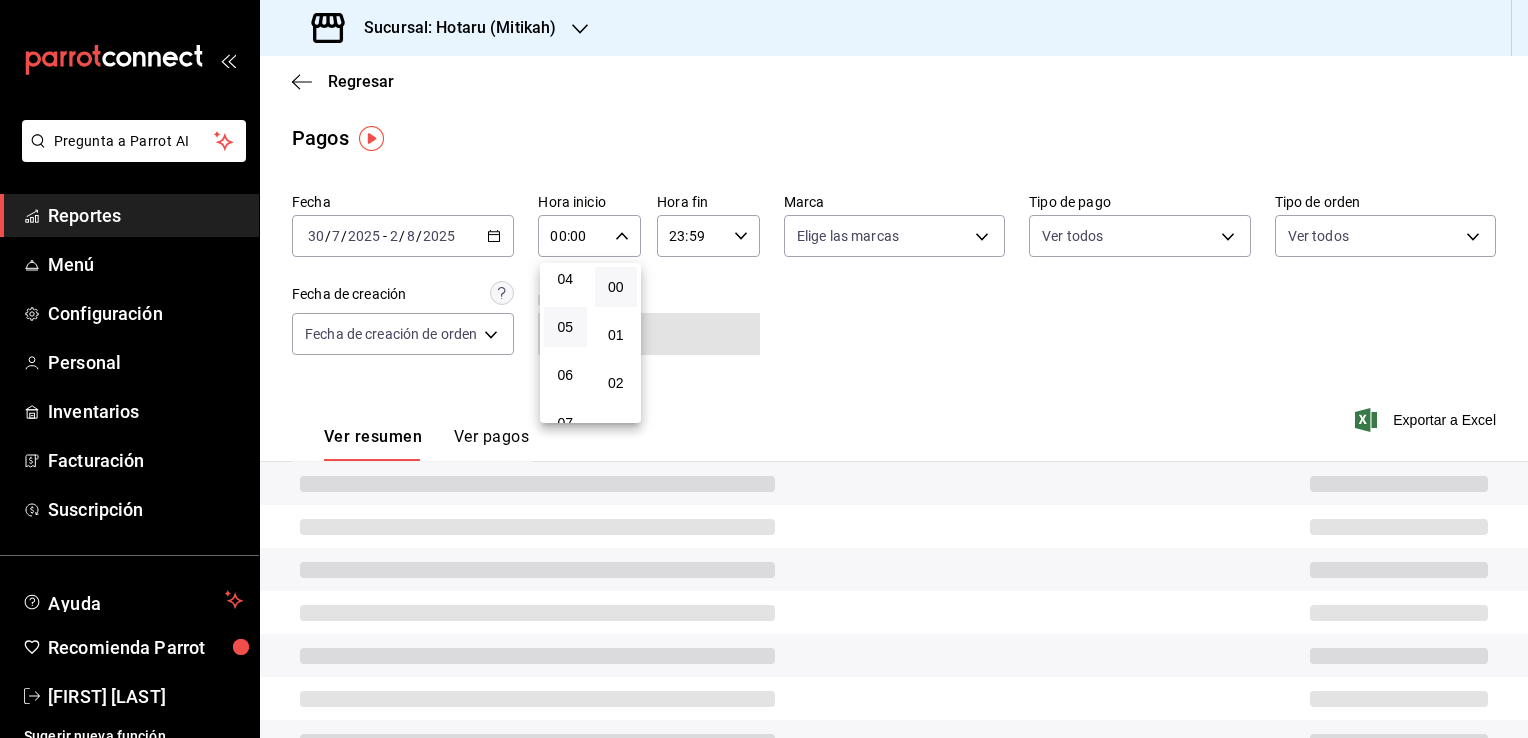 type on "05:00" 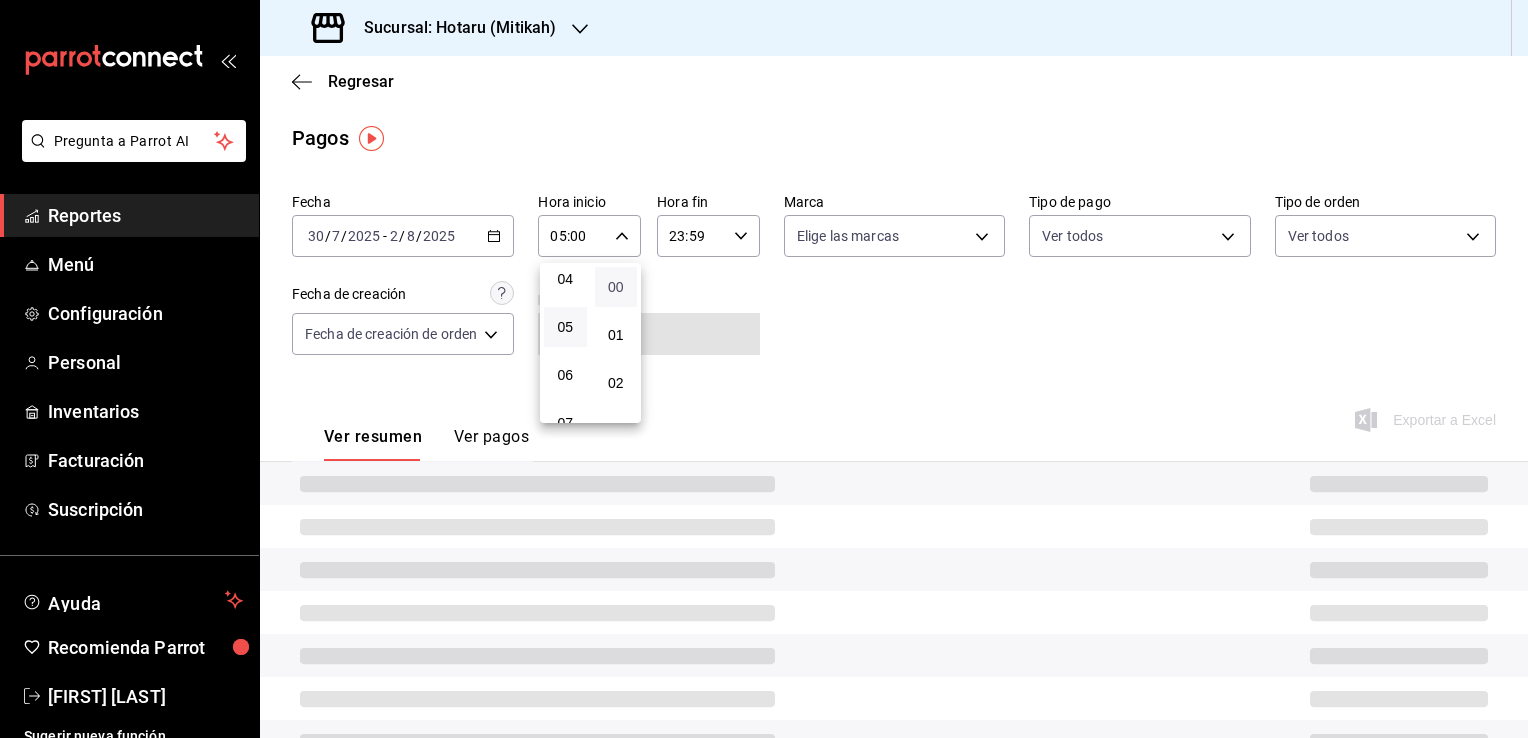 click on "00" at bounding box center [616, 287] 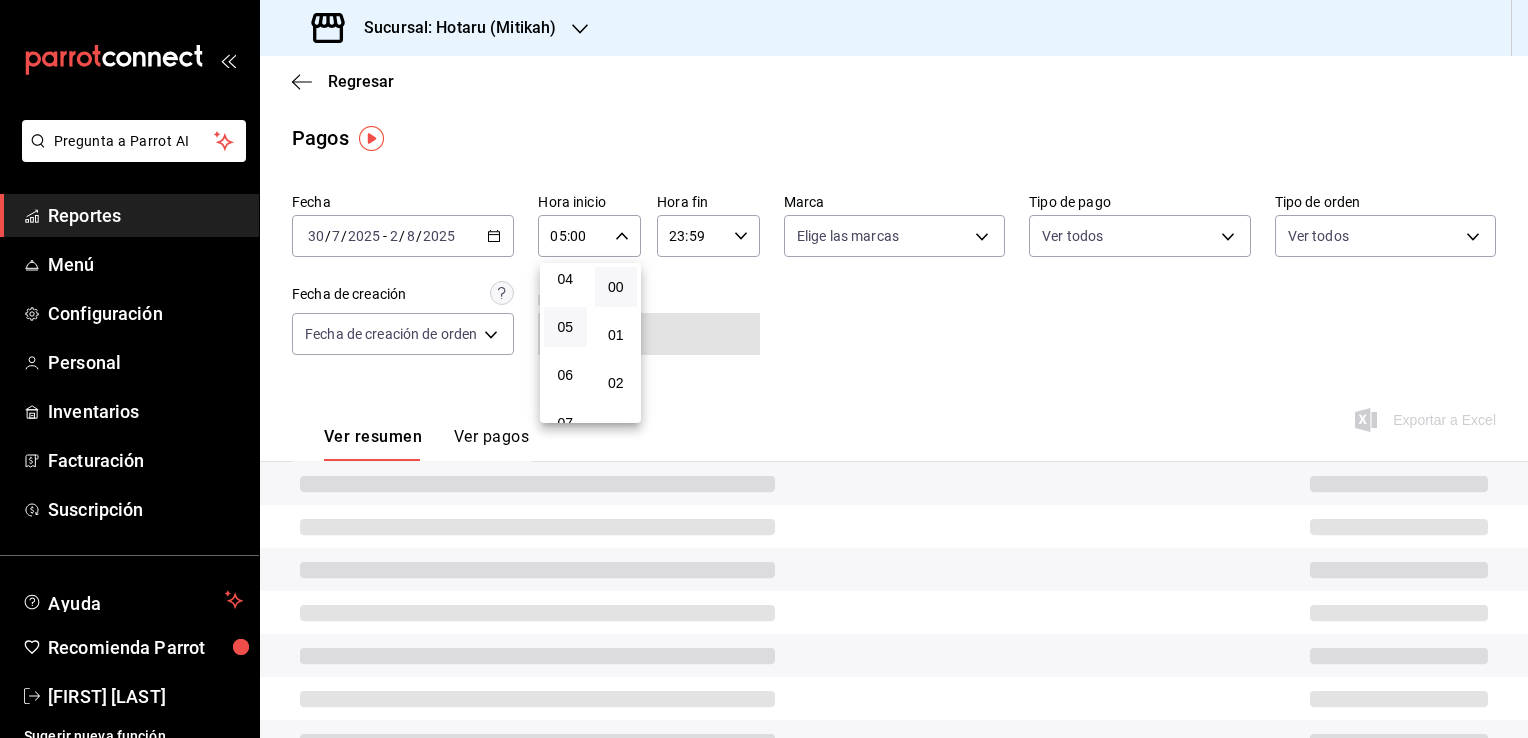 click at bounding box center [764, 369] 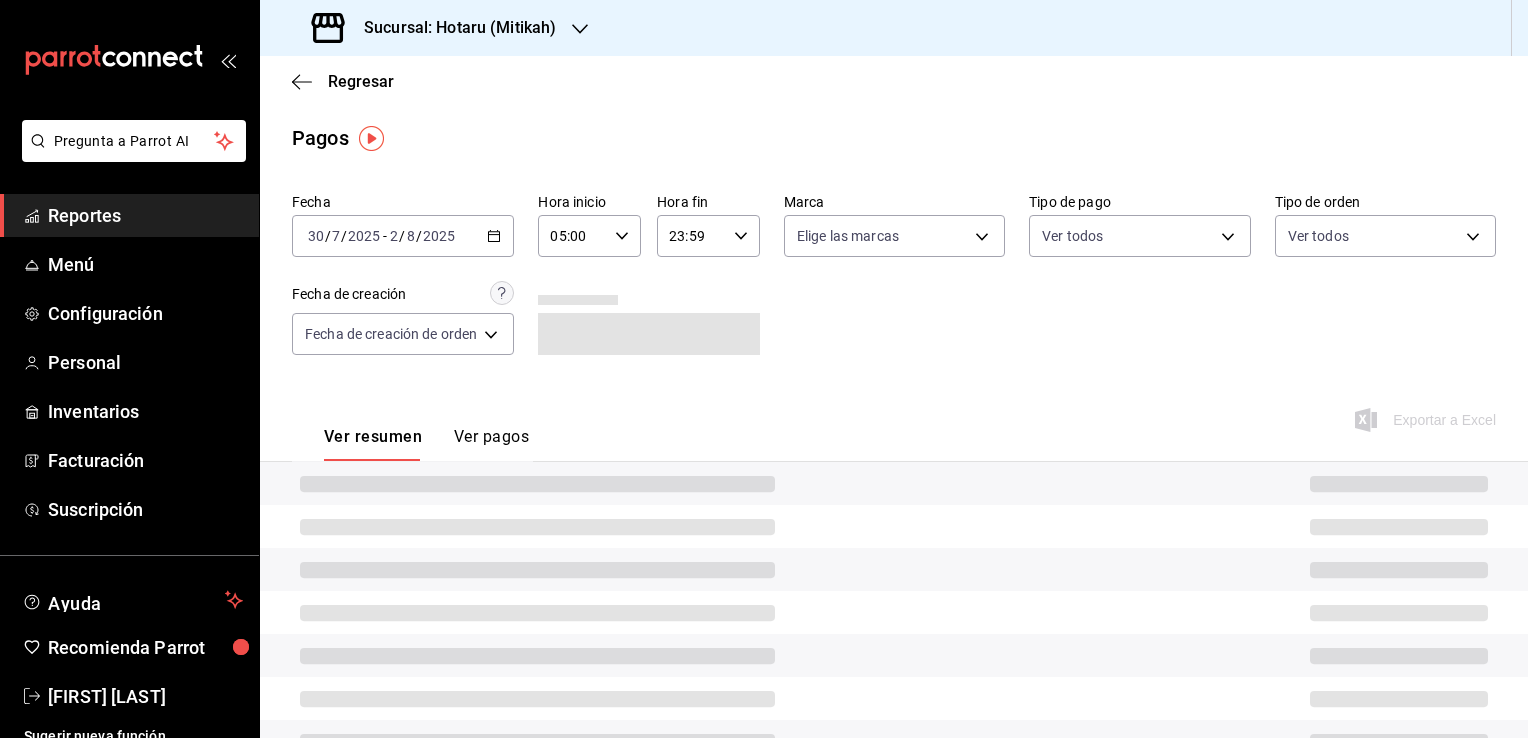 click on "23:59 Hora fin" at bounding box center (708, 236) 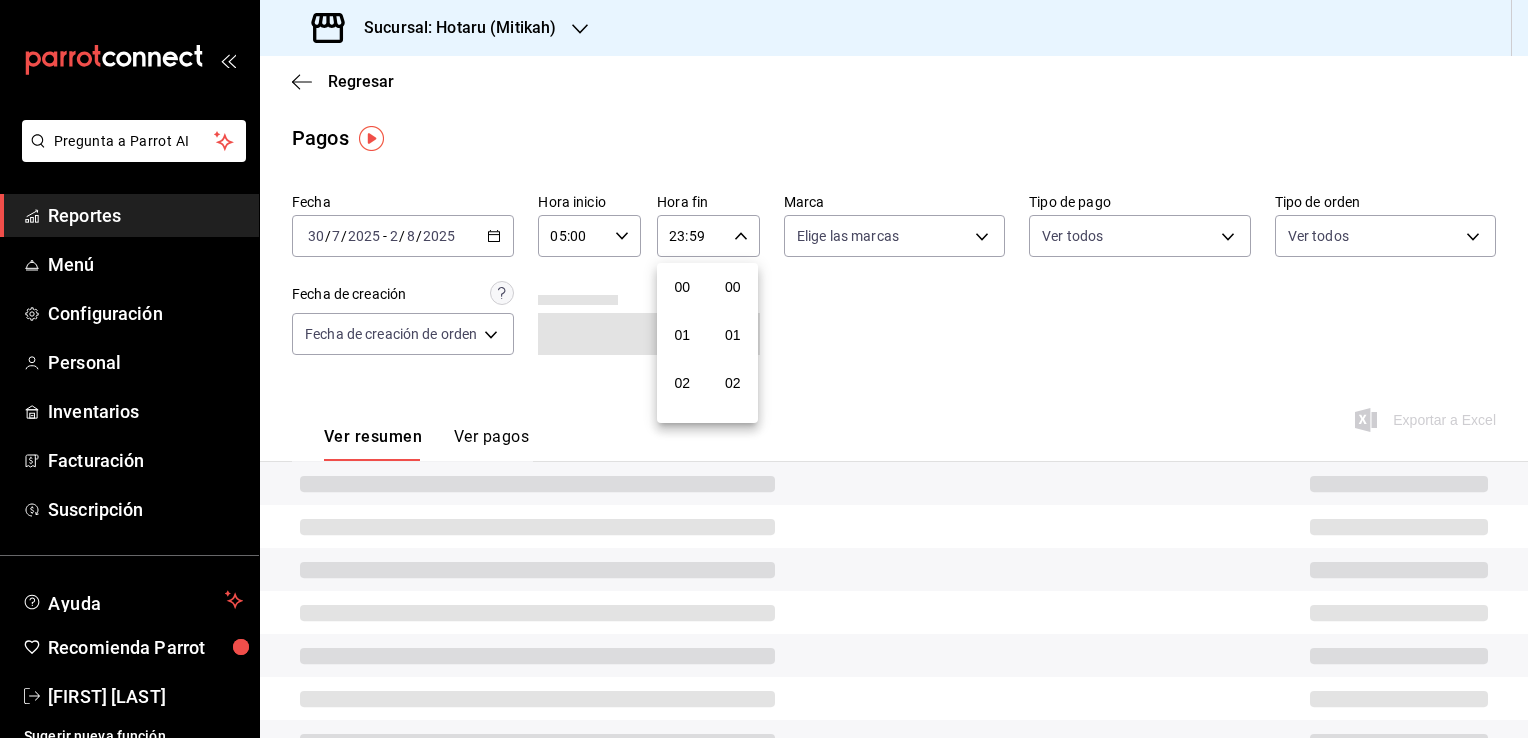 scroll, scrollTop: 1011, scrollLeft: 0, axis: vertical 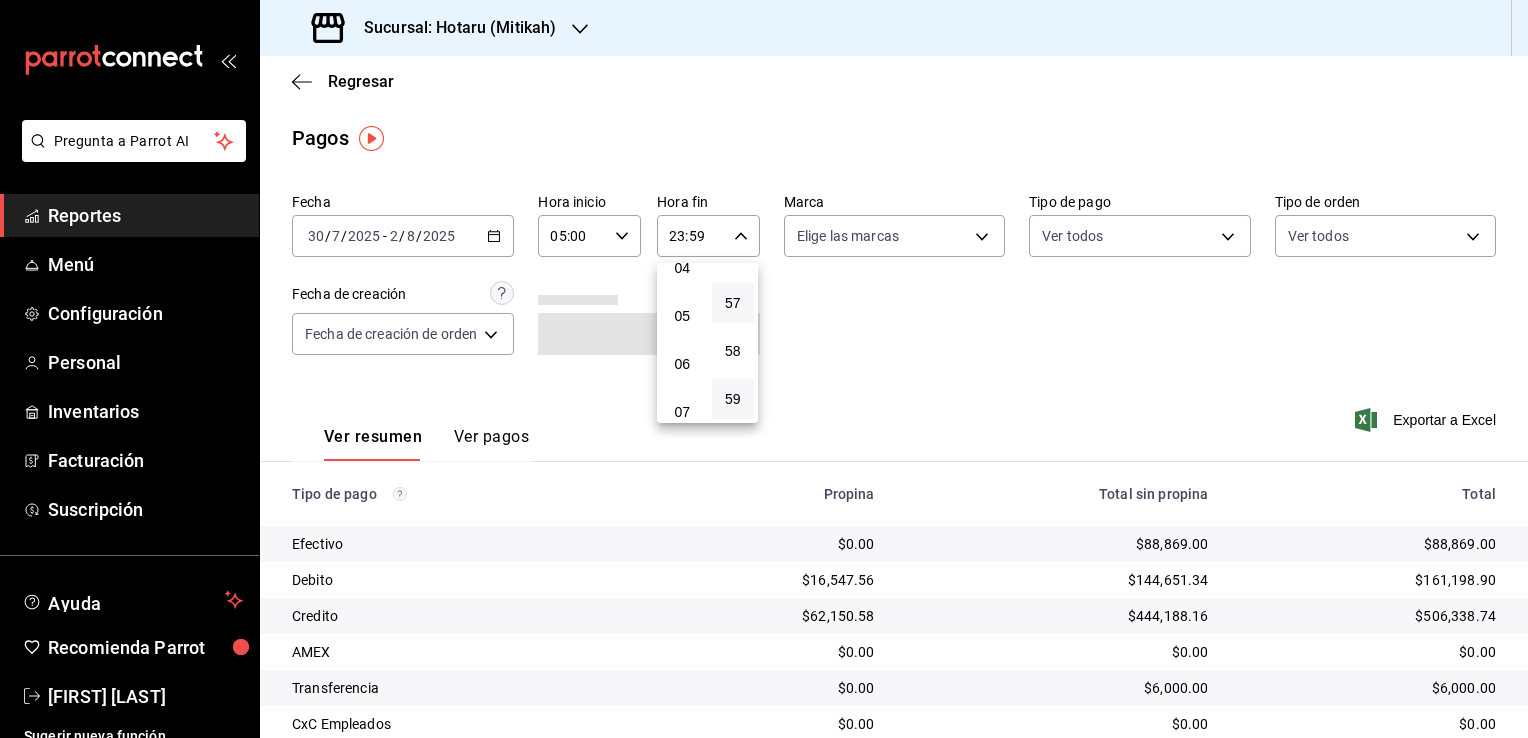 drag, startPoint x: 681, startPoint y: 317, endPoint x: 719, endPoint y: 307, distance: 39.293766 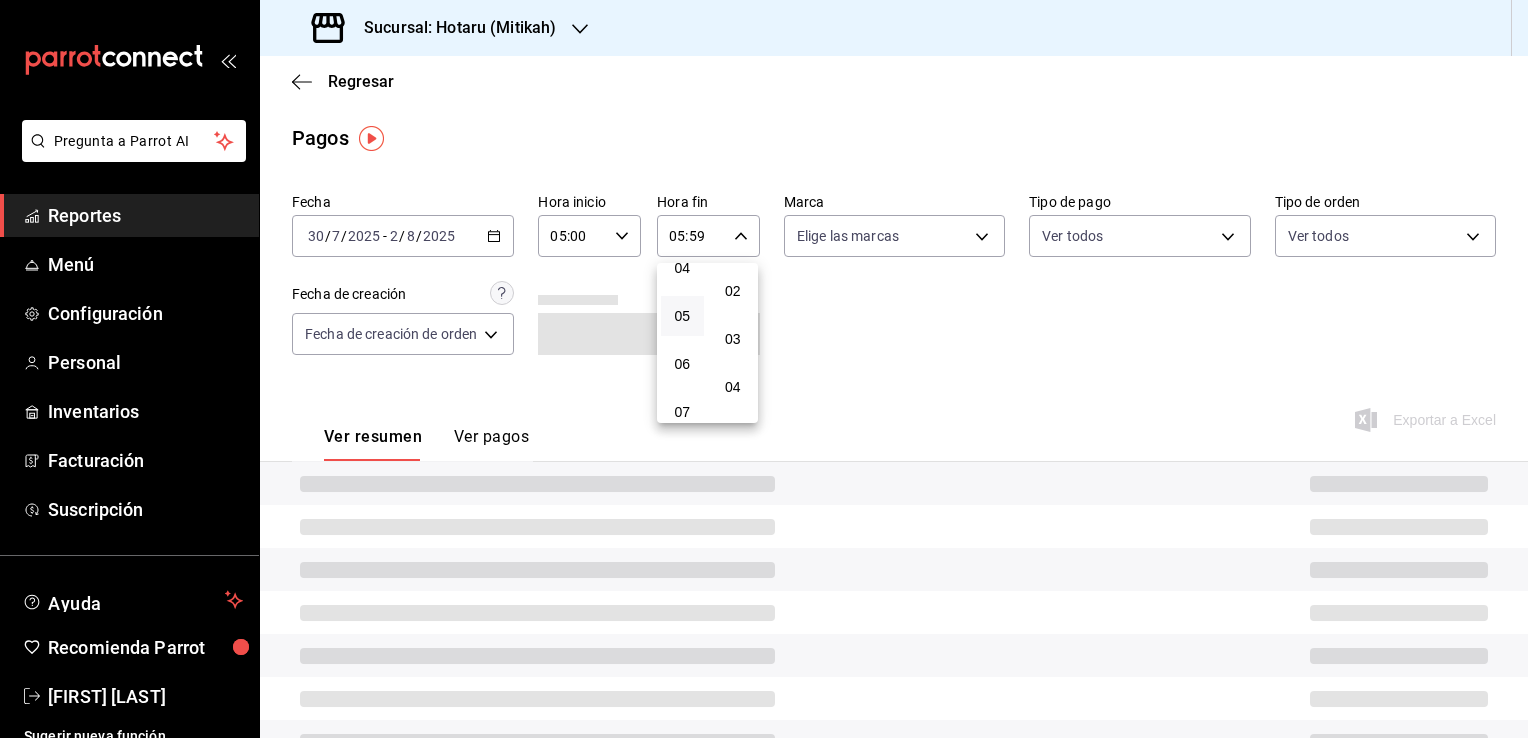 scroll, scrollTop: 0, scrollLeft: 0, axis: both 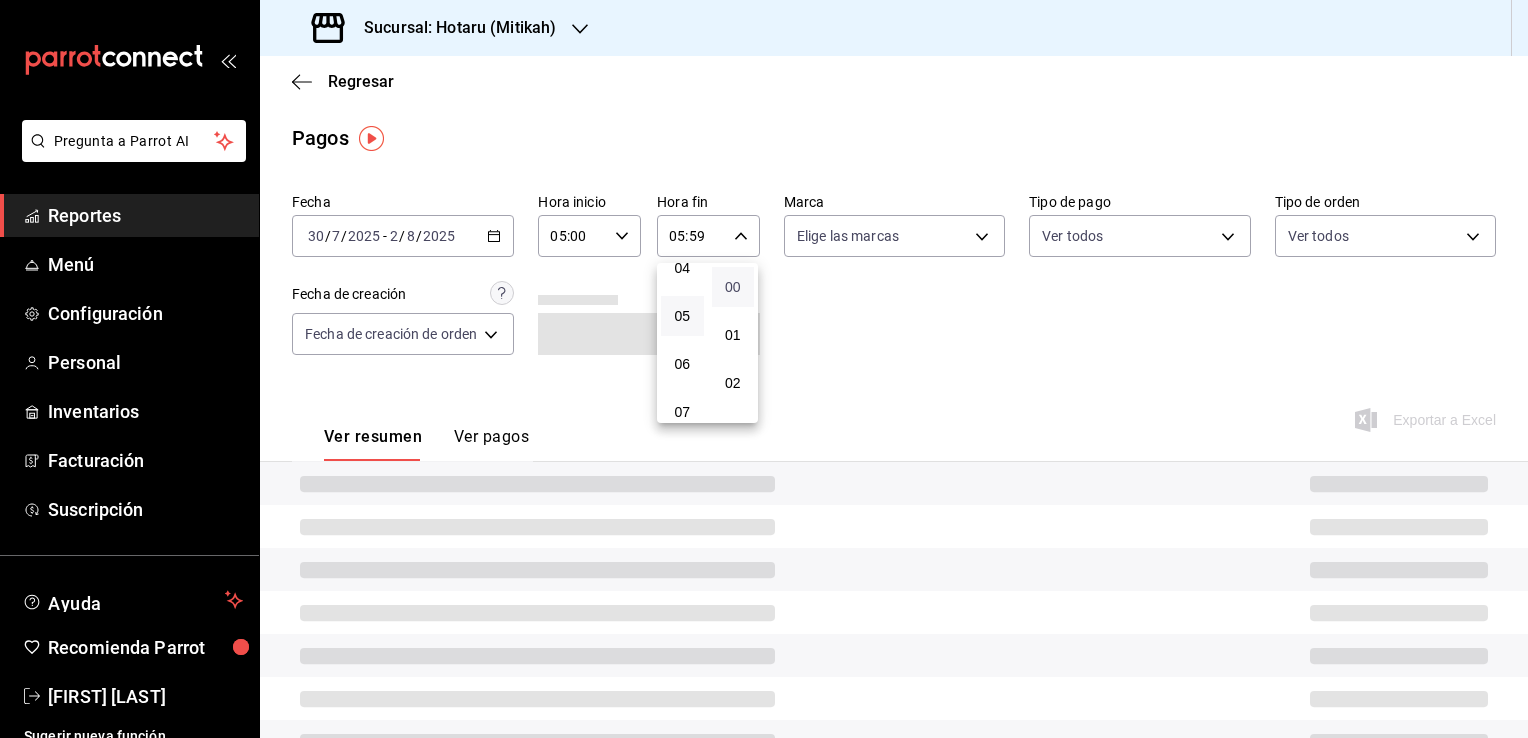 click on "00" at bounding box center (733, 287) 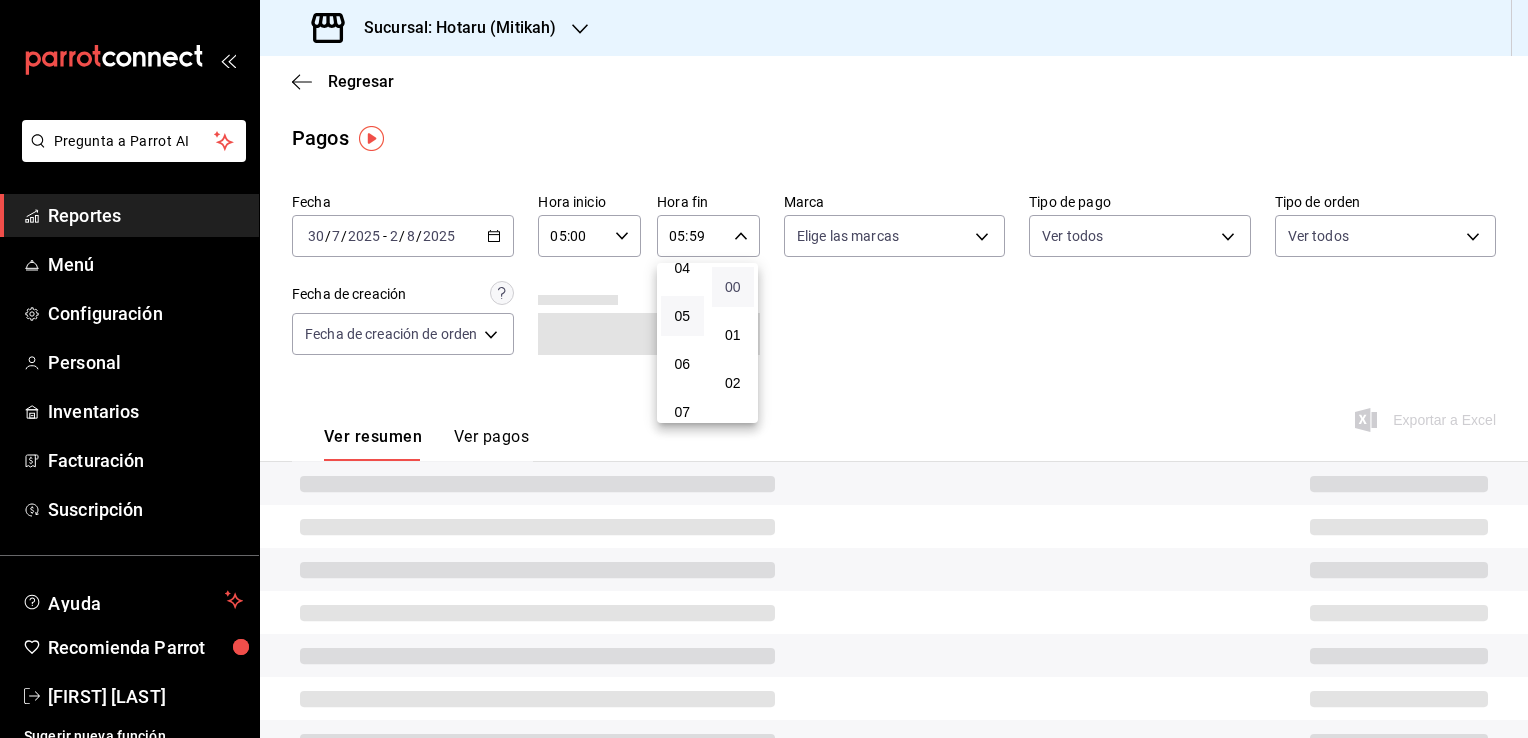 type on "05:00" 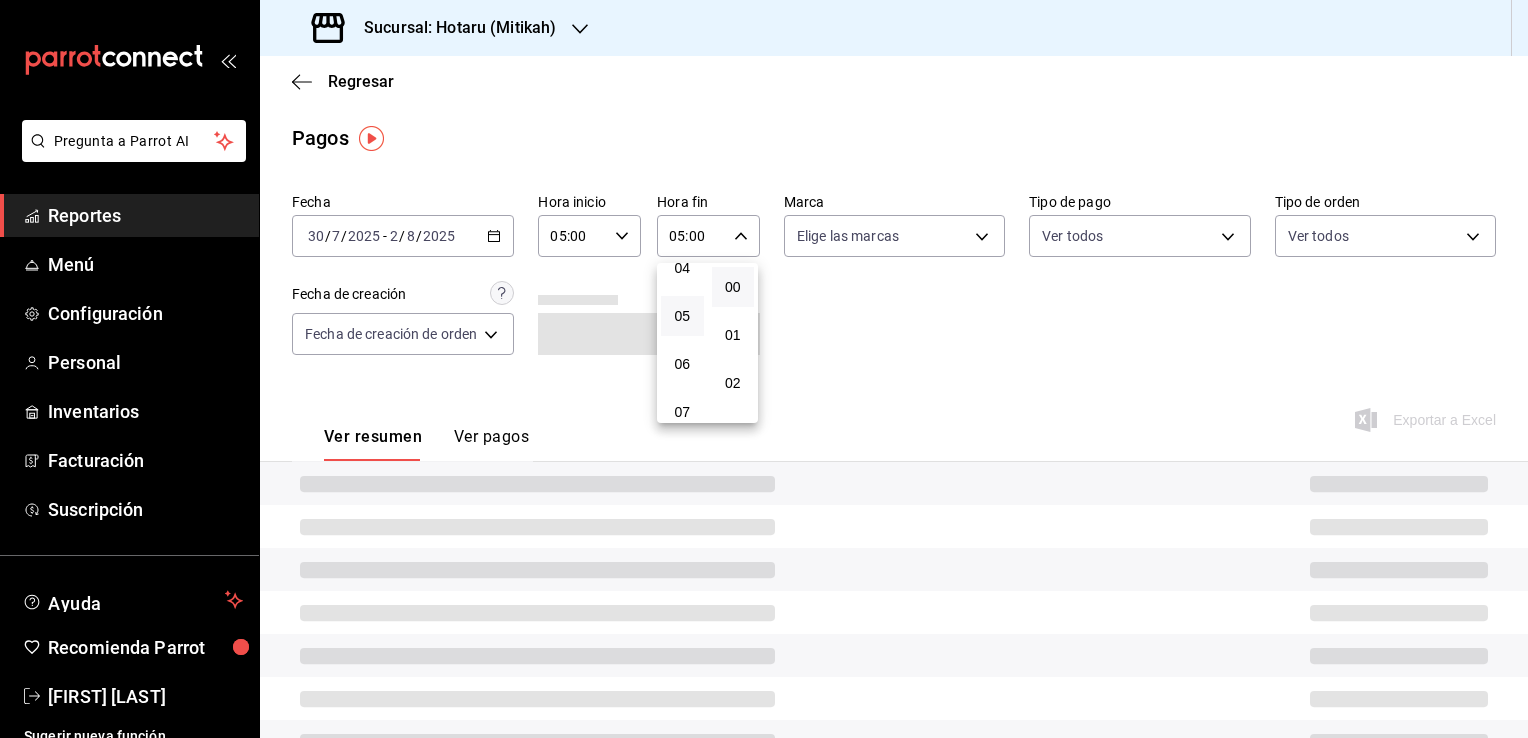 drag, startPoint x: 940, startPoint y: 336, endPoint x: 950, endPoint y: 346, distance: 14.142136 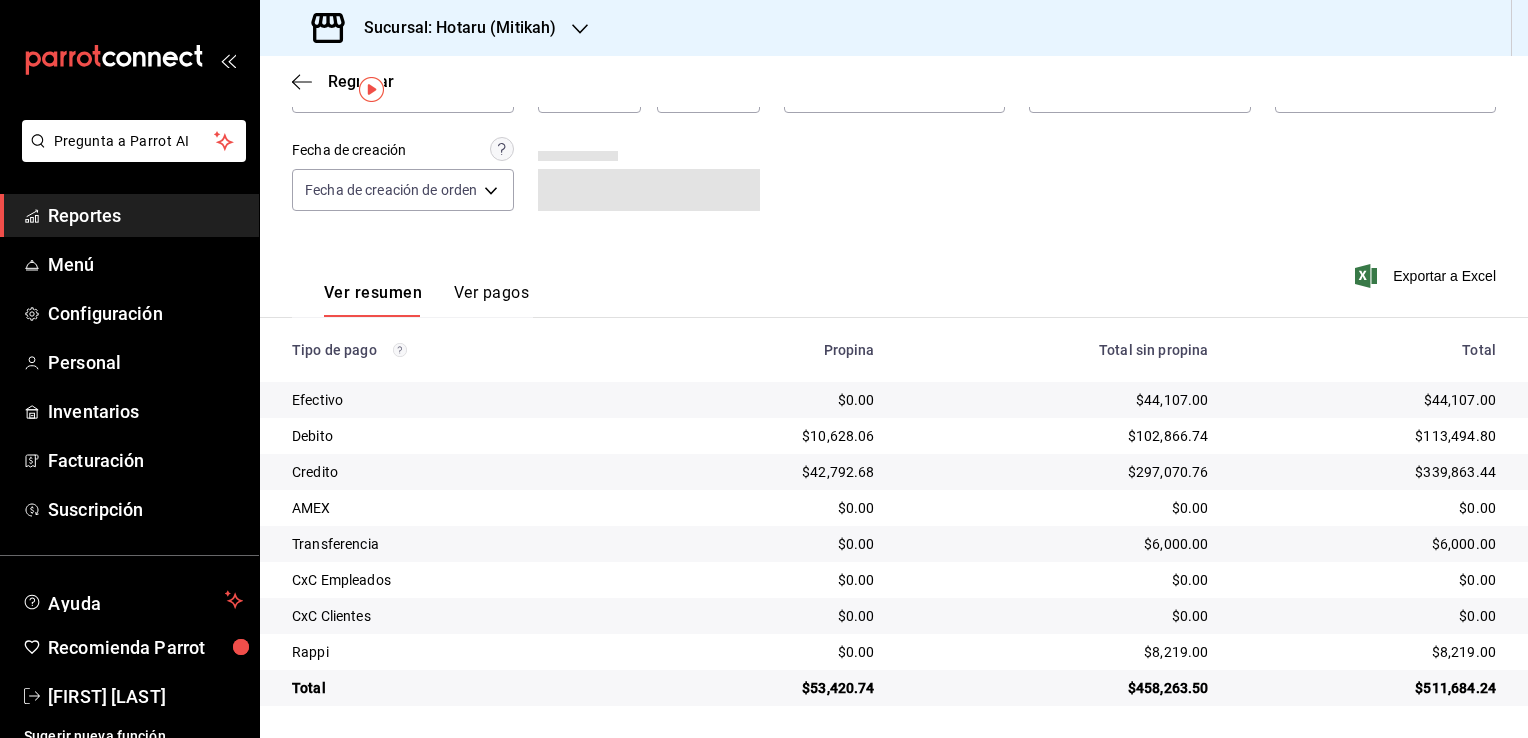 scroll, scrollTop: 0, scrollLeft: 0, axis: both 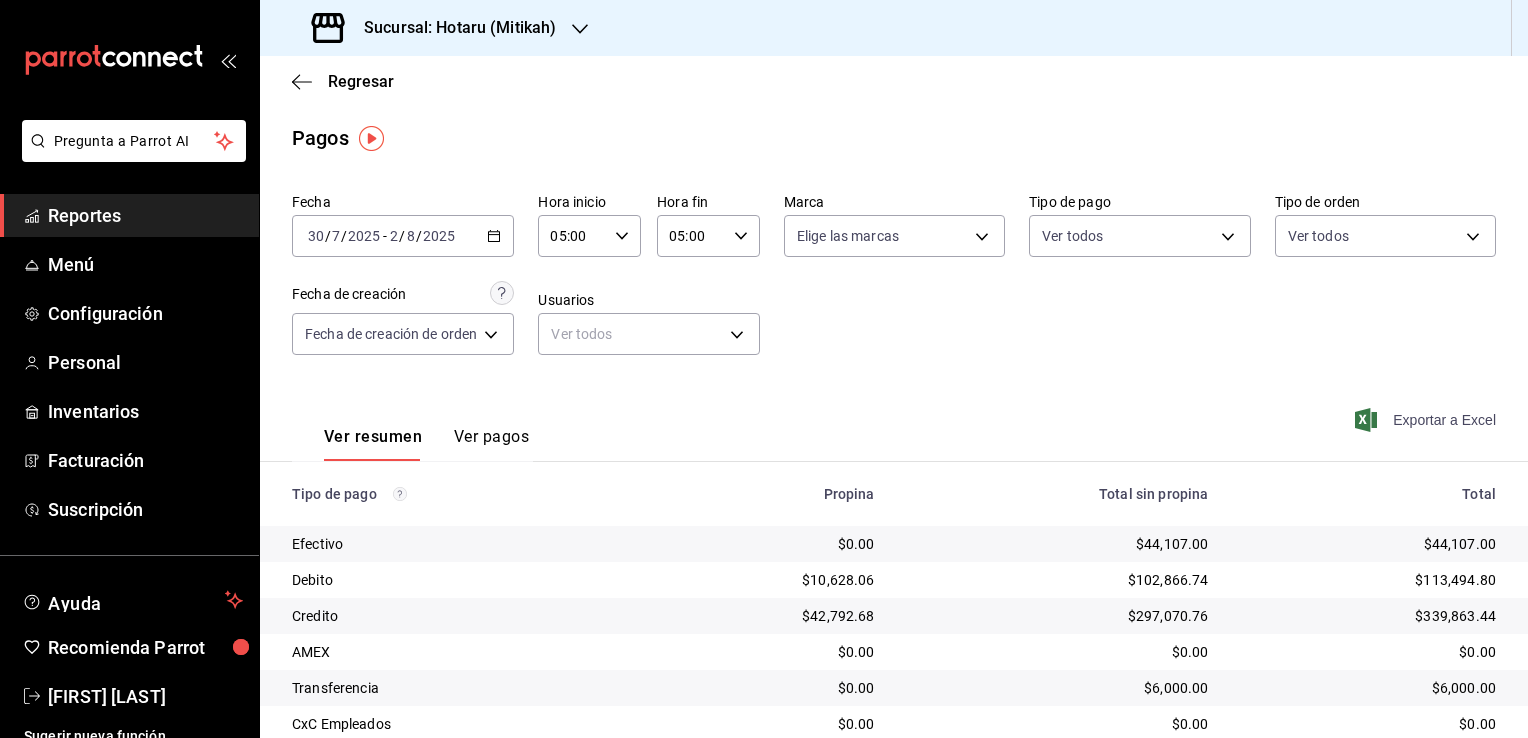 click on "Exportar a Excel" at bounding box center (1427, 420) 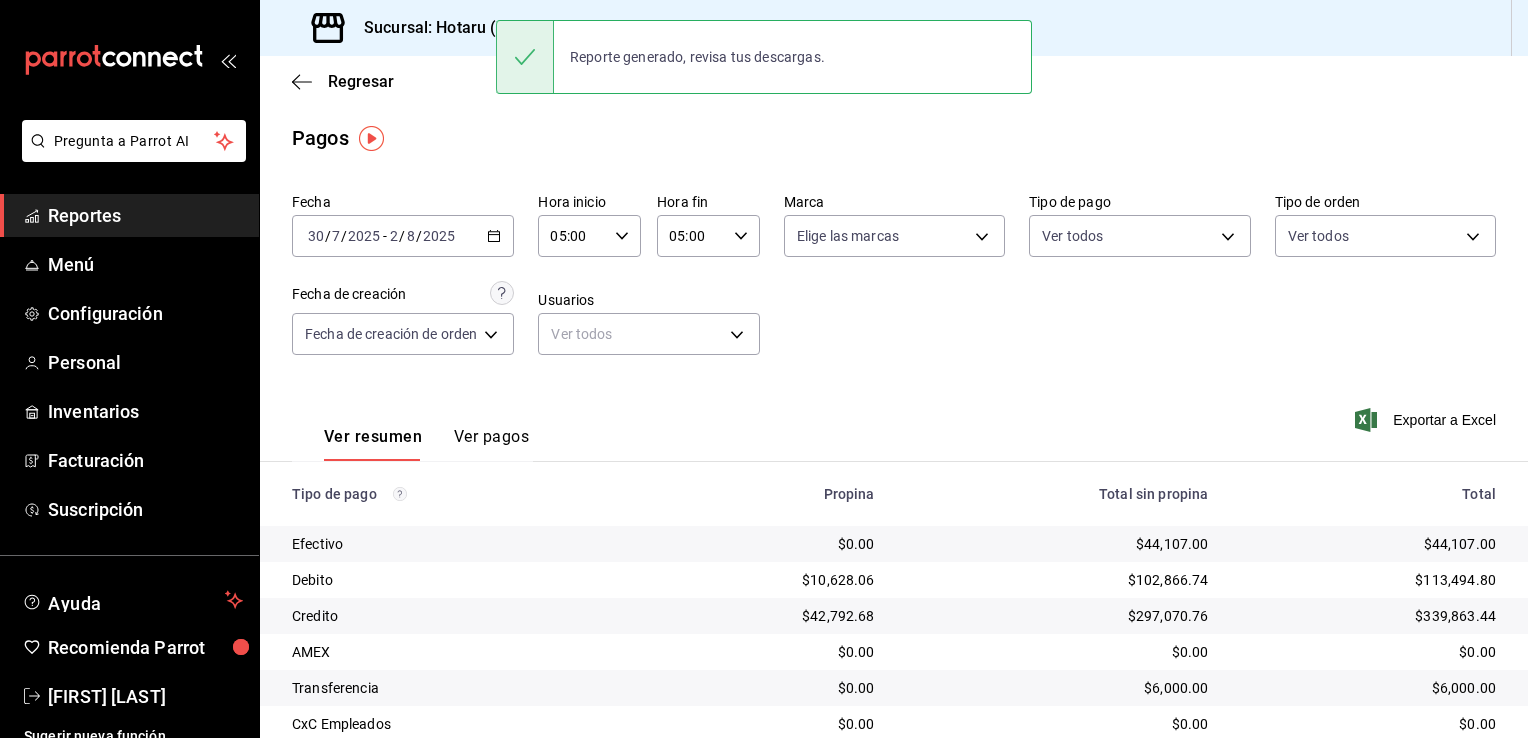 click on "Ver resumen Ver pagos Exportar a Excel" at bounding box center (894, 432) 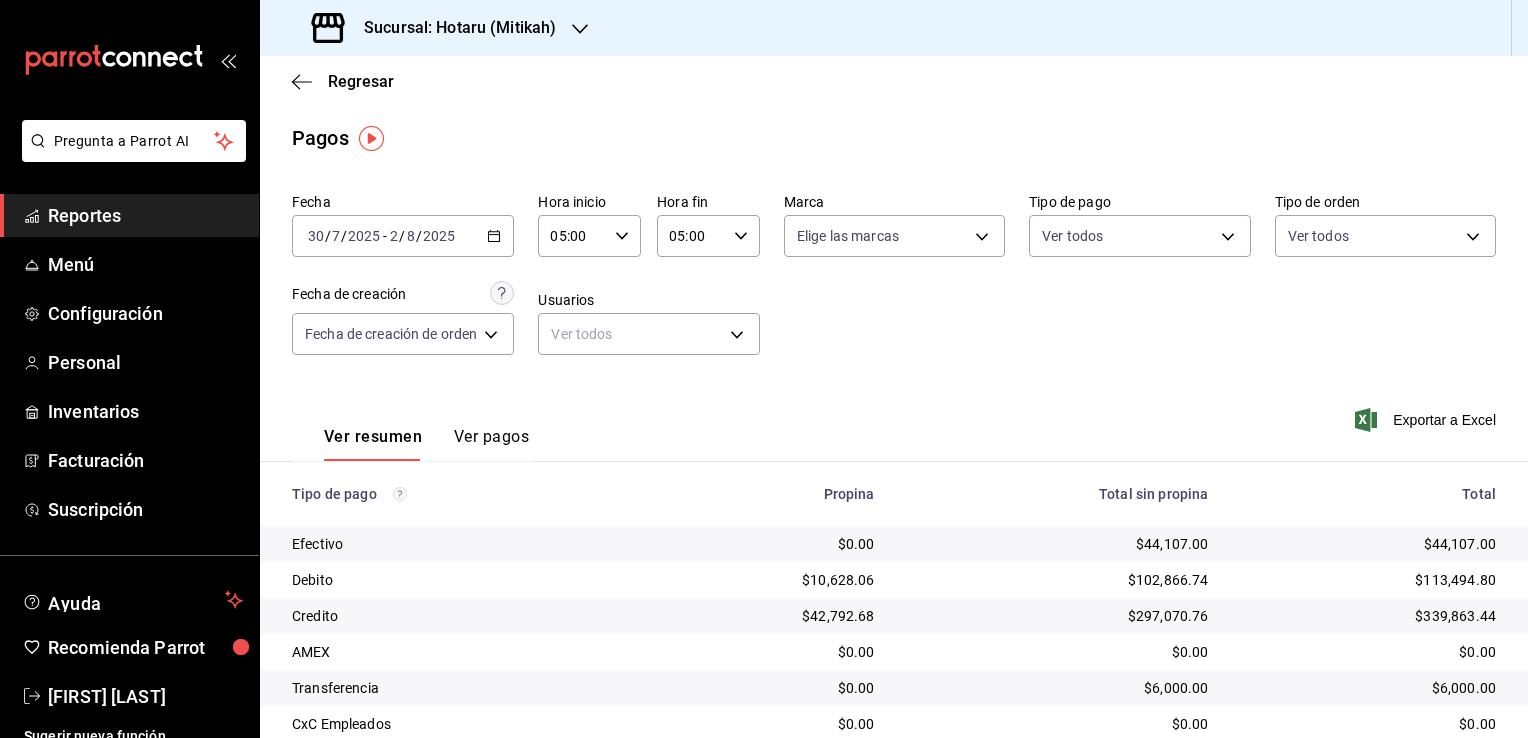 click on "Regresar" at bounding box center (894, 81) 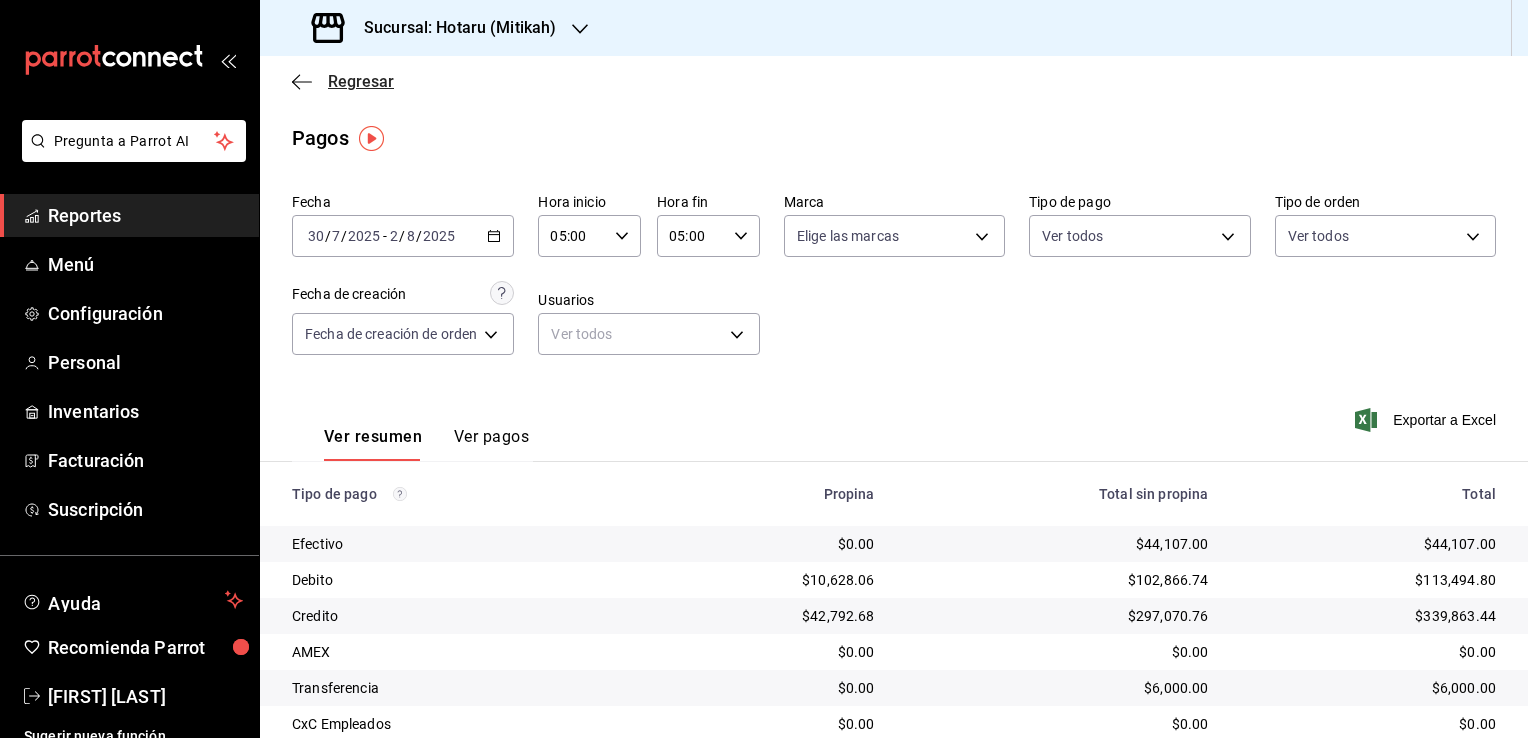 click 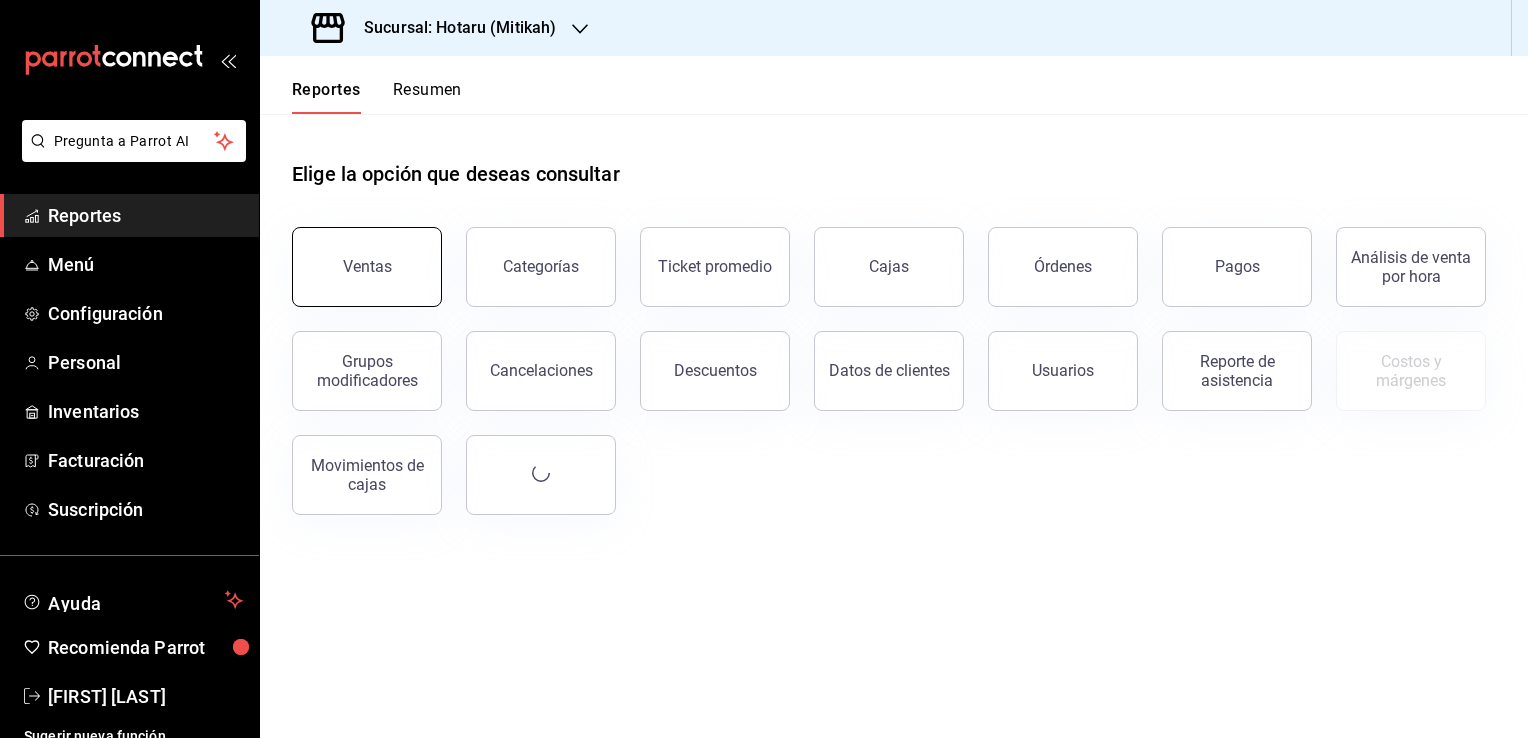 click on "Ventas" at bounding box center (367, 266) 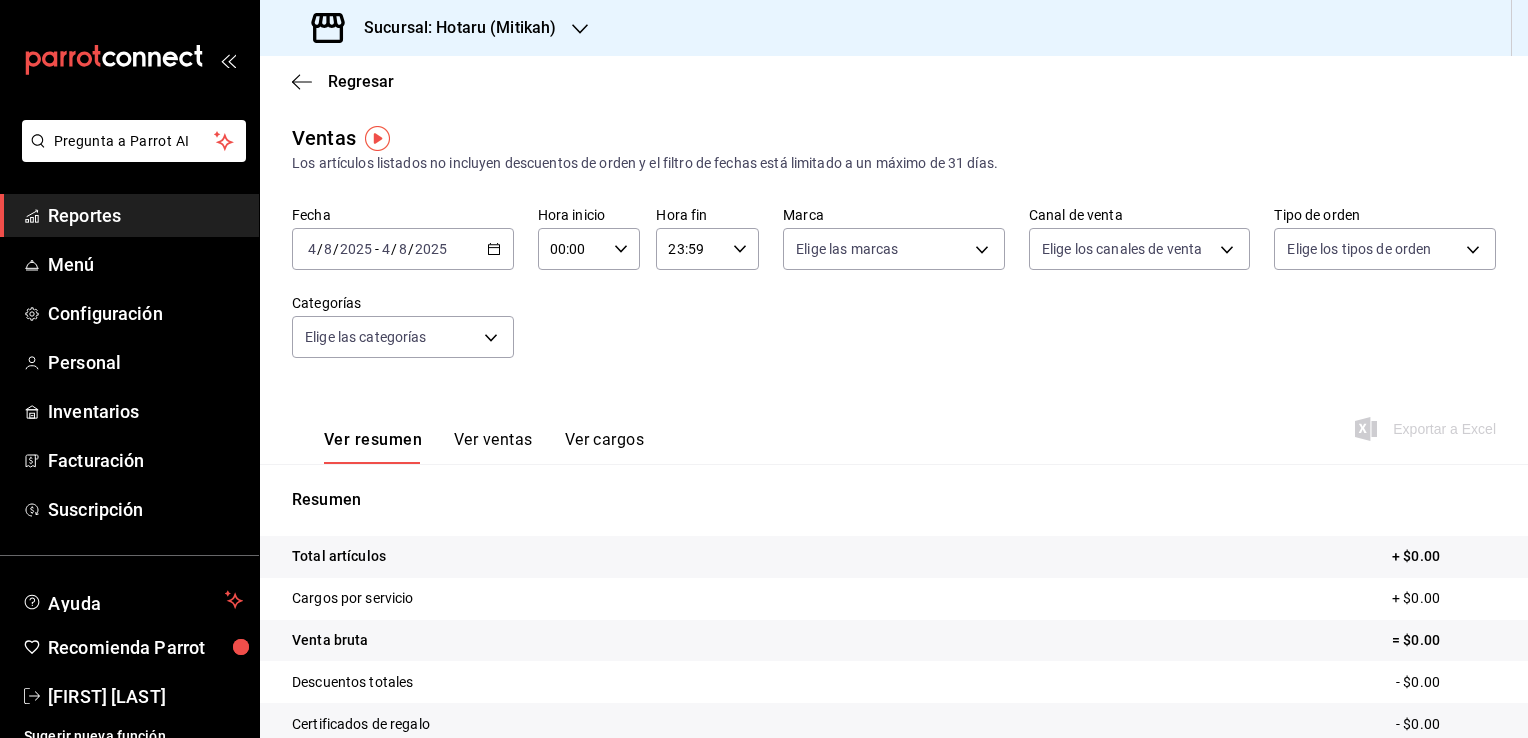 click 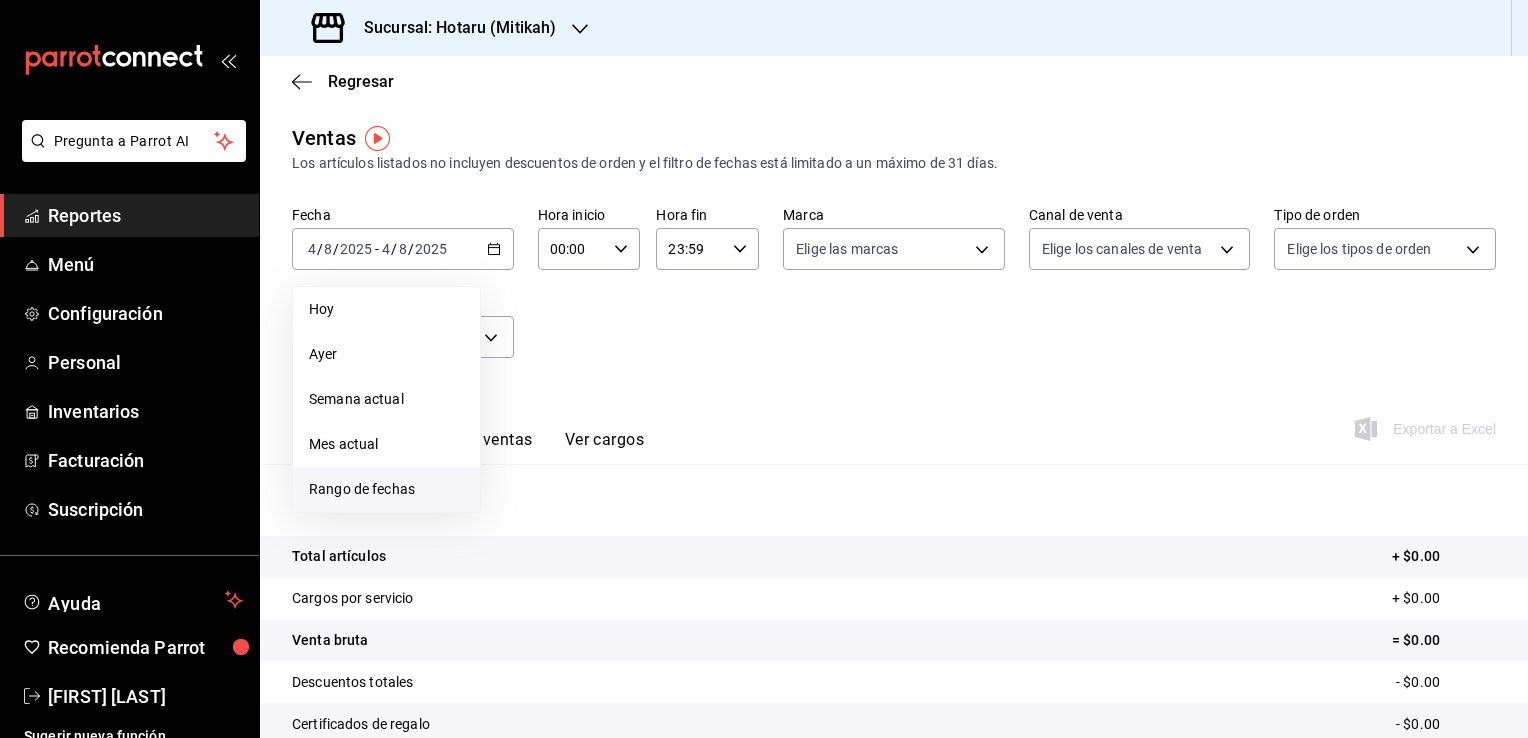 click on "Rango de fechas" at bounding box center [386, 489] 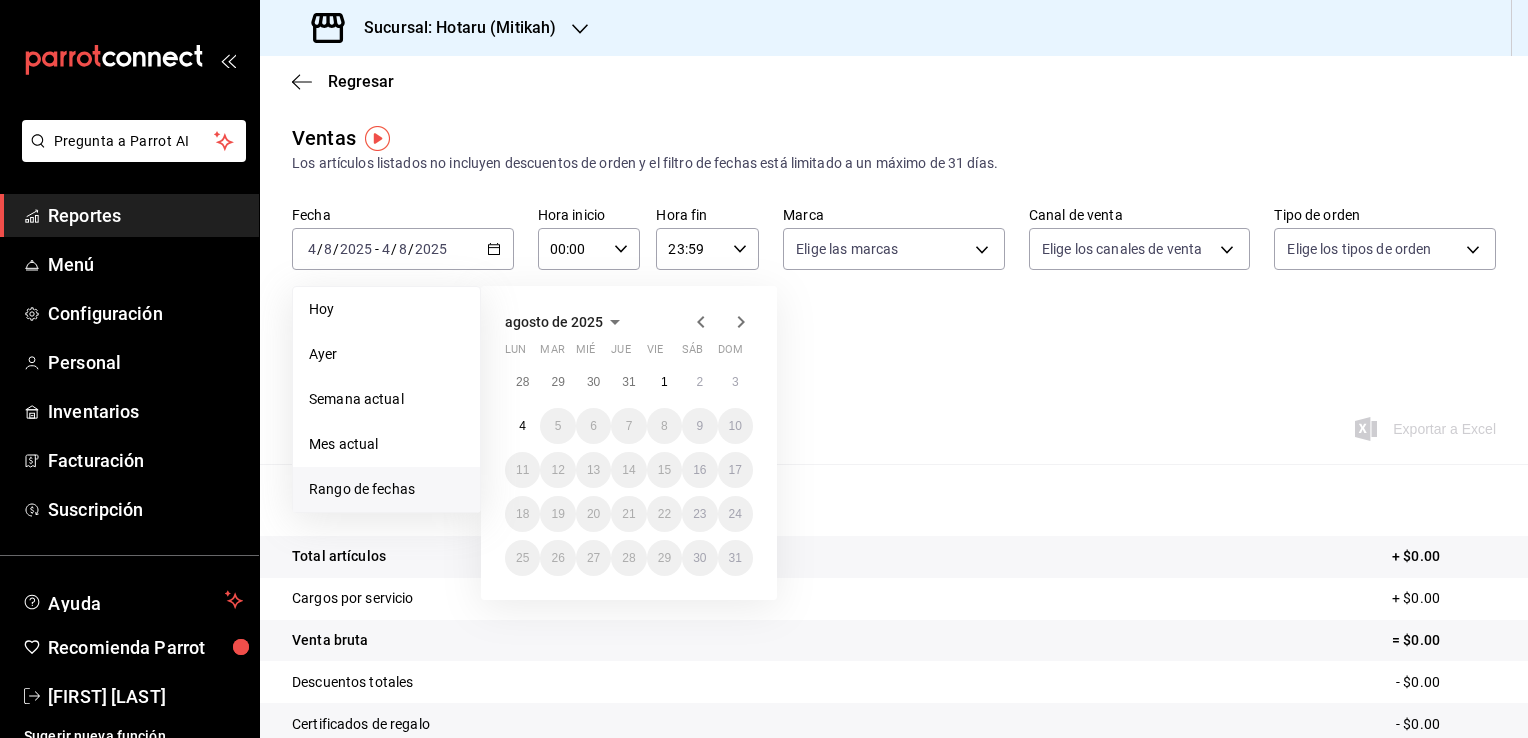 click 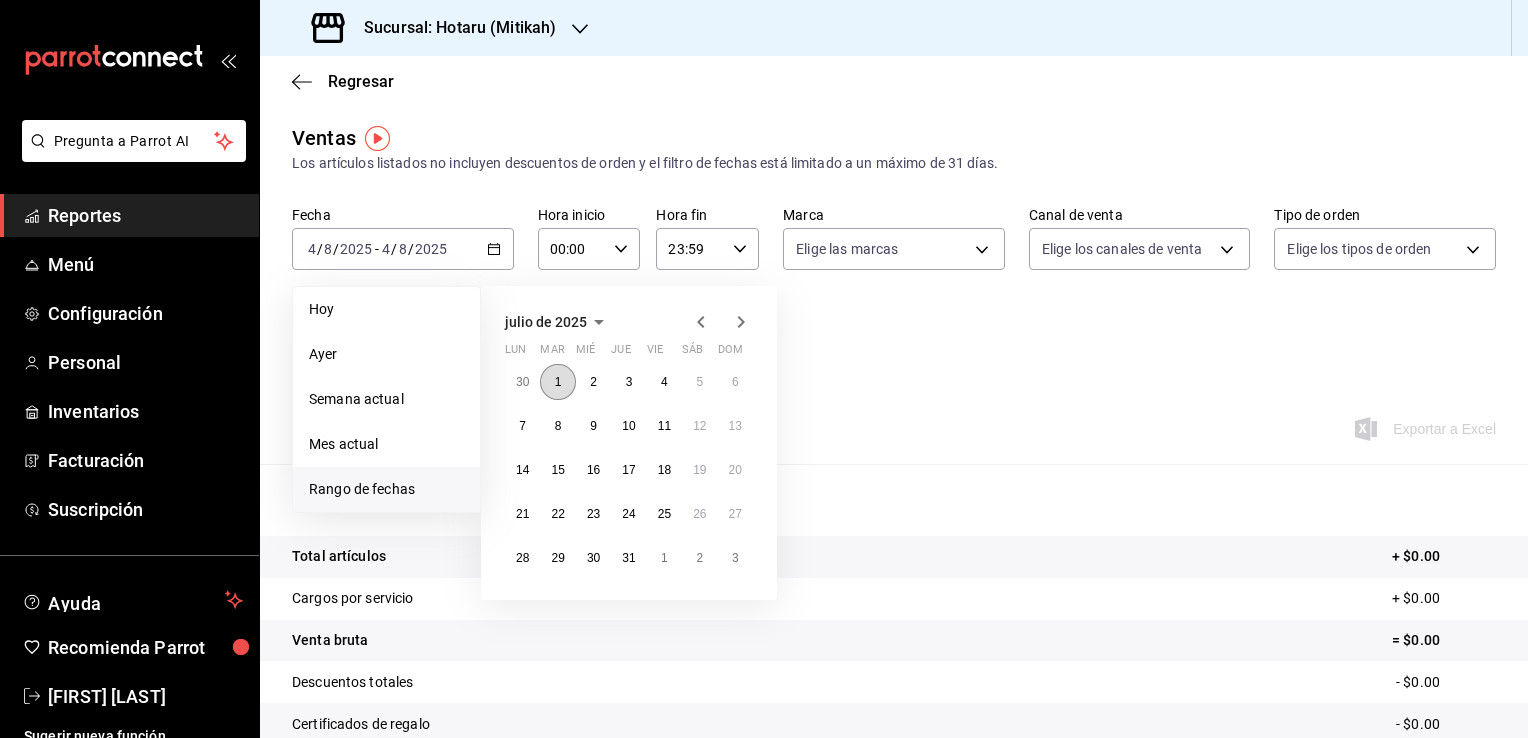 click on "1" at bounding box center (557, 382) 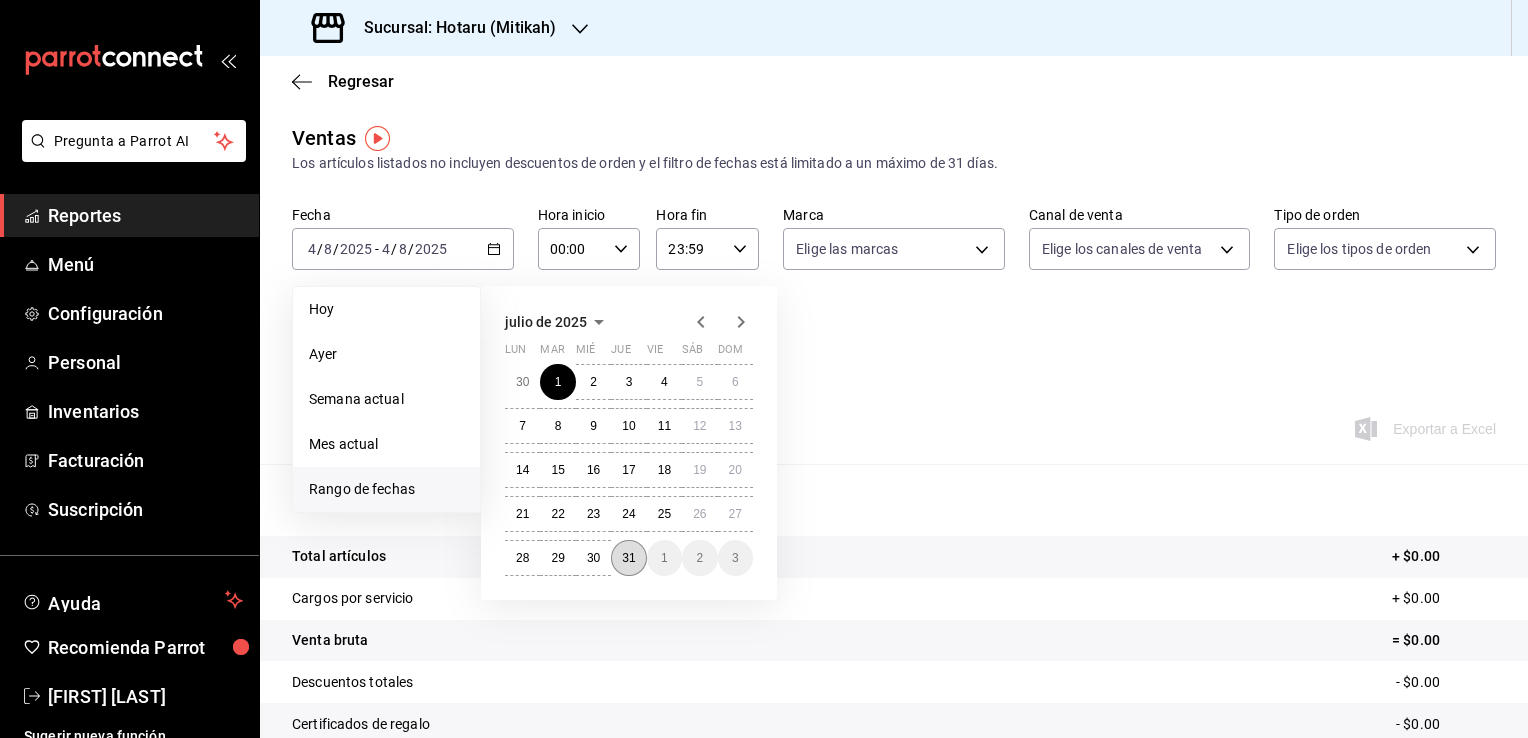 click on "31" at bounding box center (628, 558) 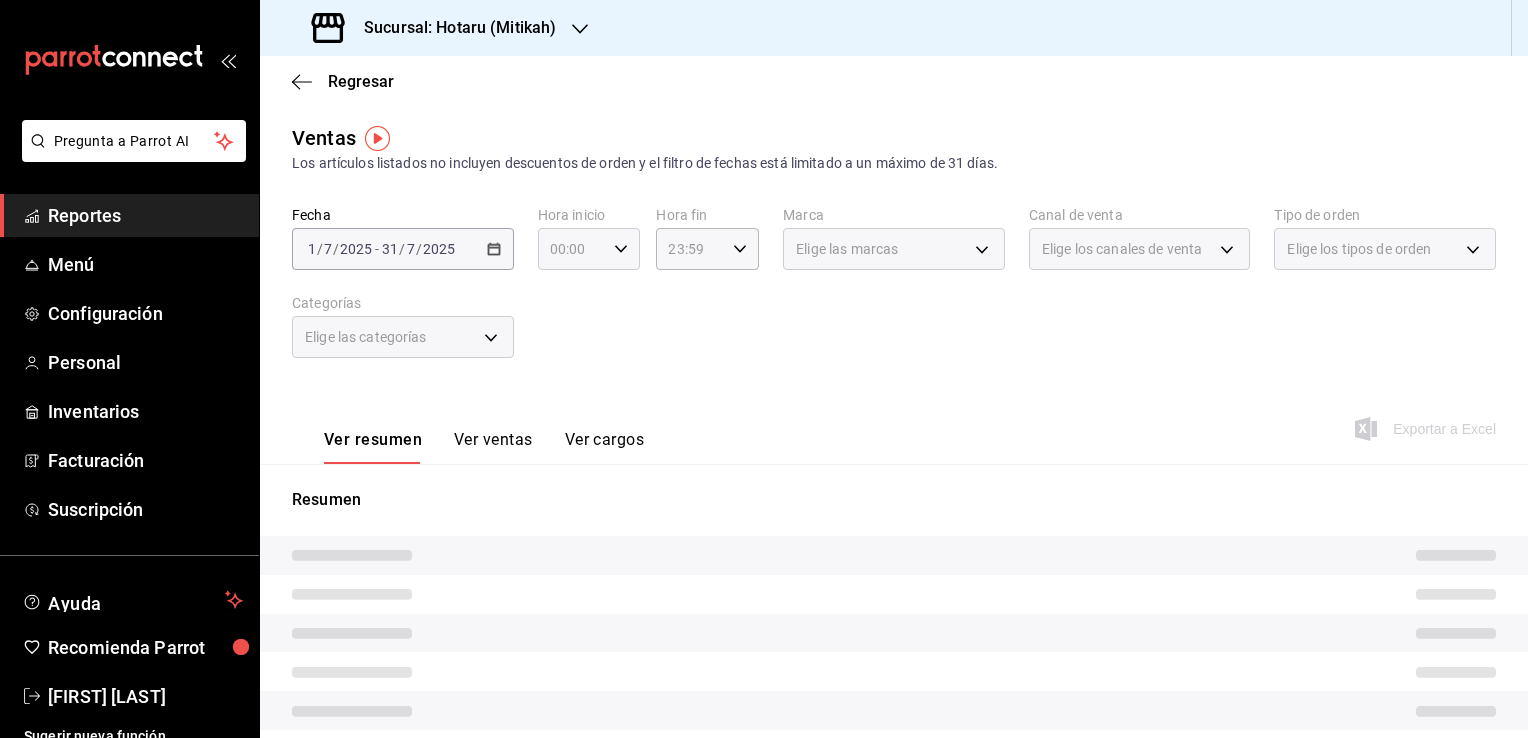 click 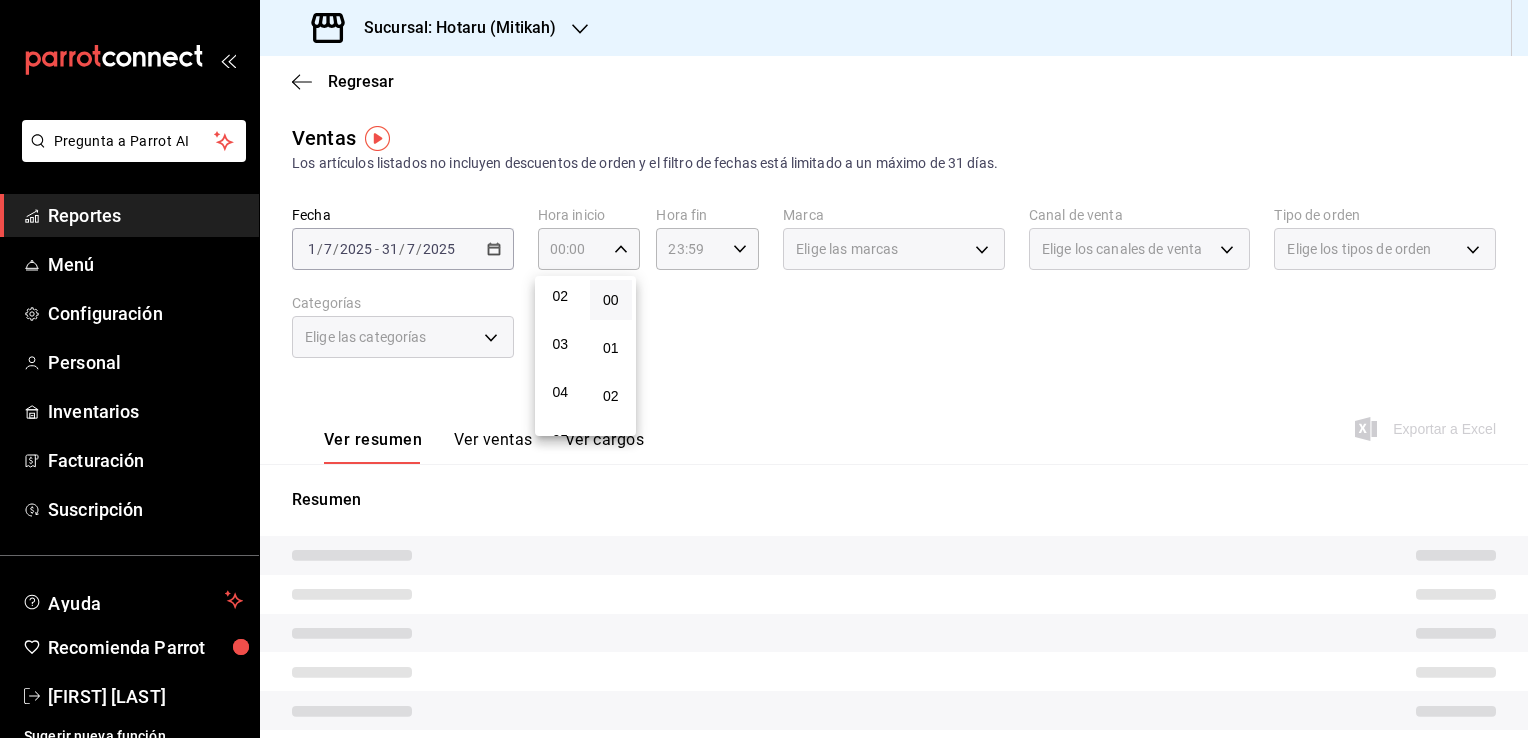scroll, scrollTop: 200, scrollLeft: 0, axis: vertical 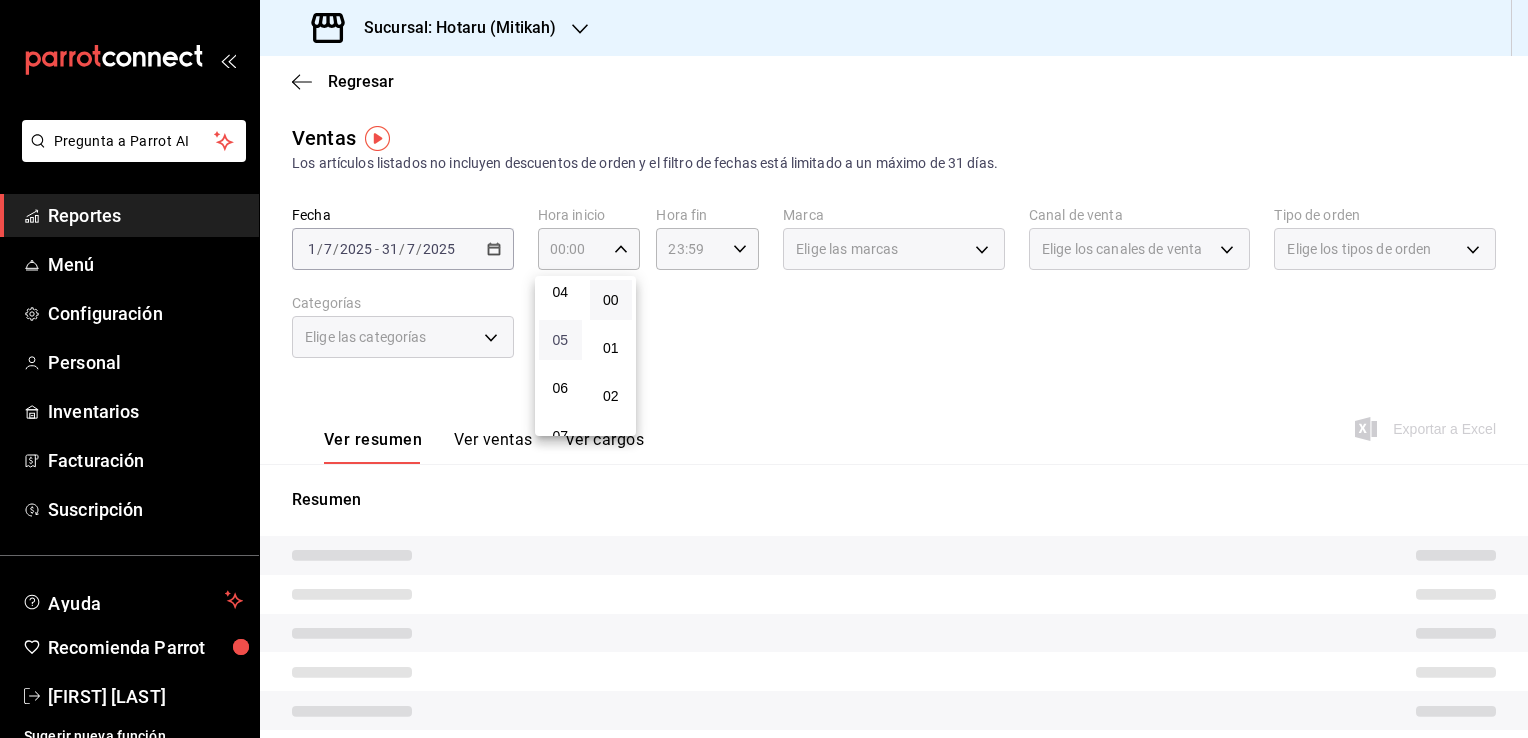 click on "05" at bounding box center [560, 340] 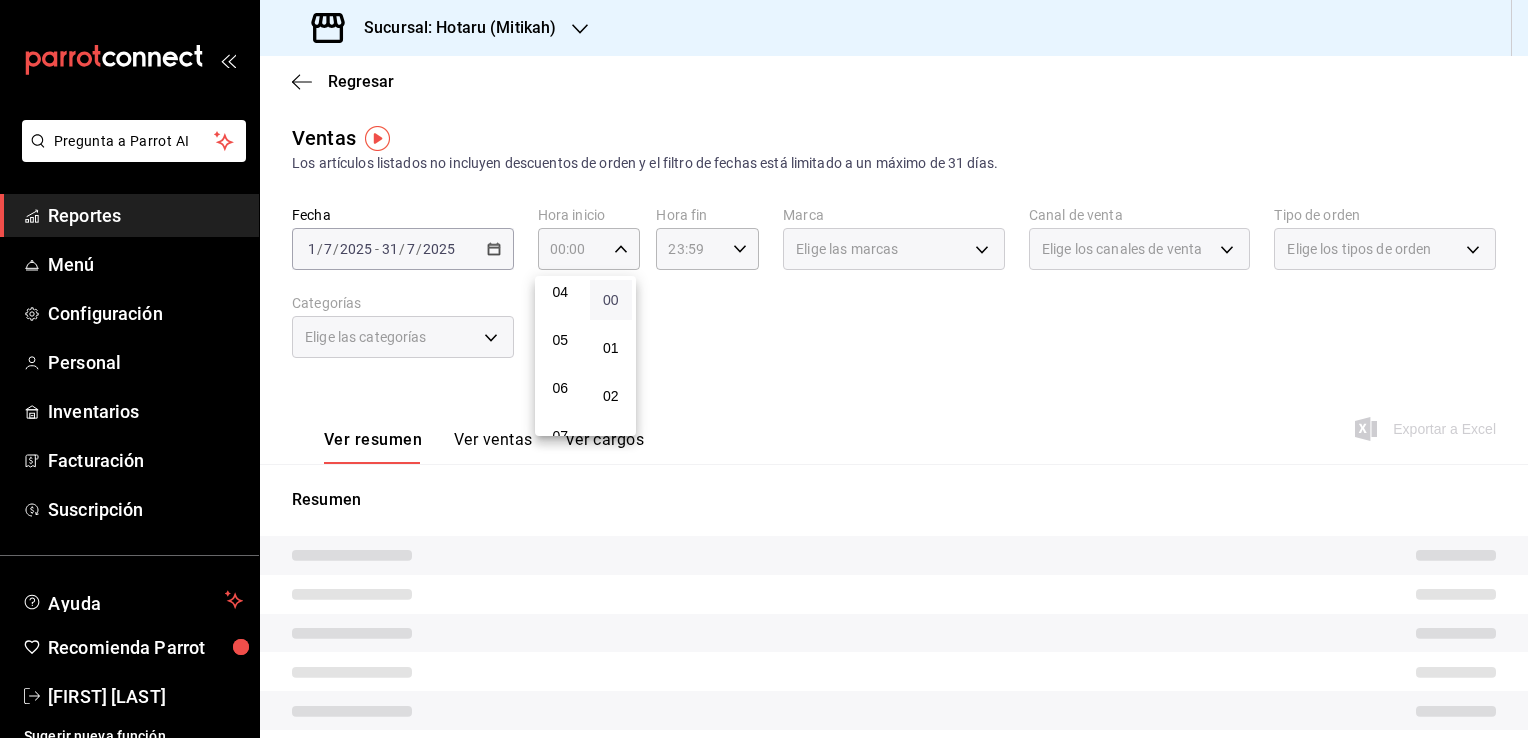 type on "05:00" 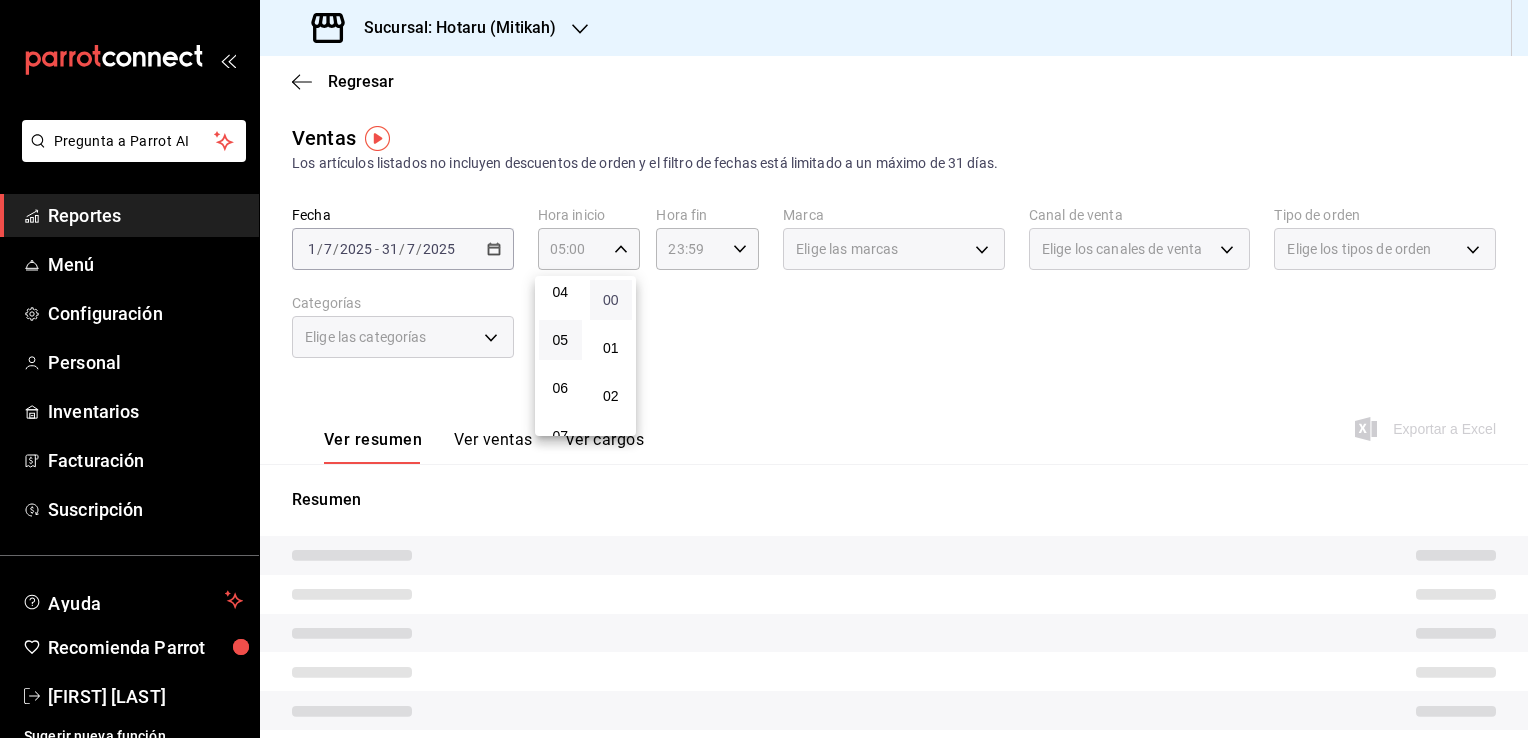 click on "00" at bounding box center [611, 300] 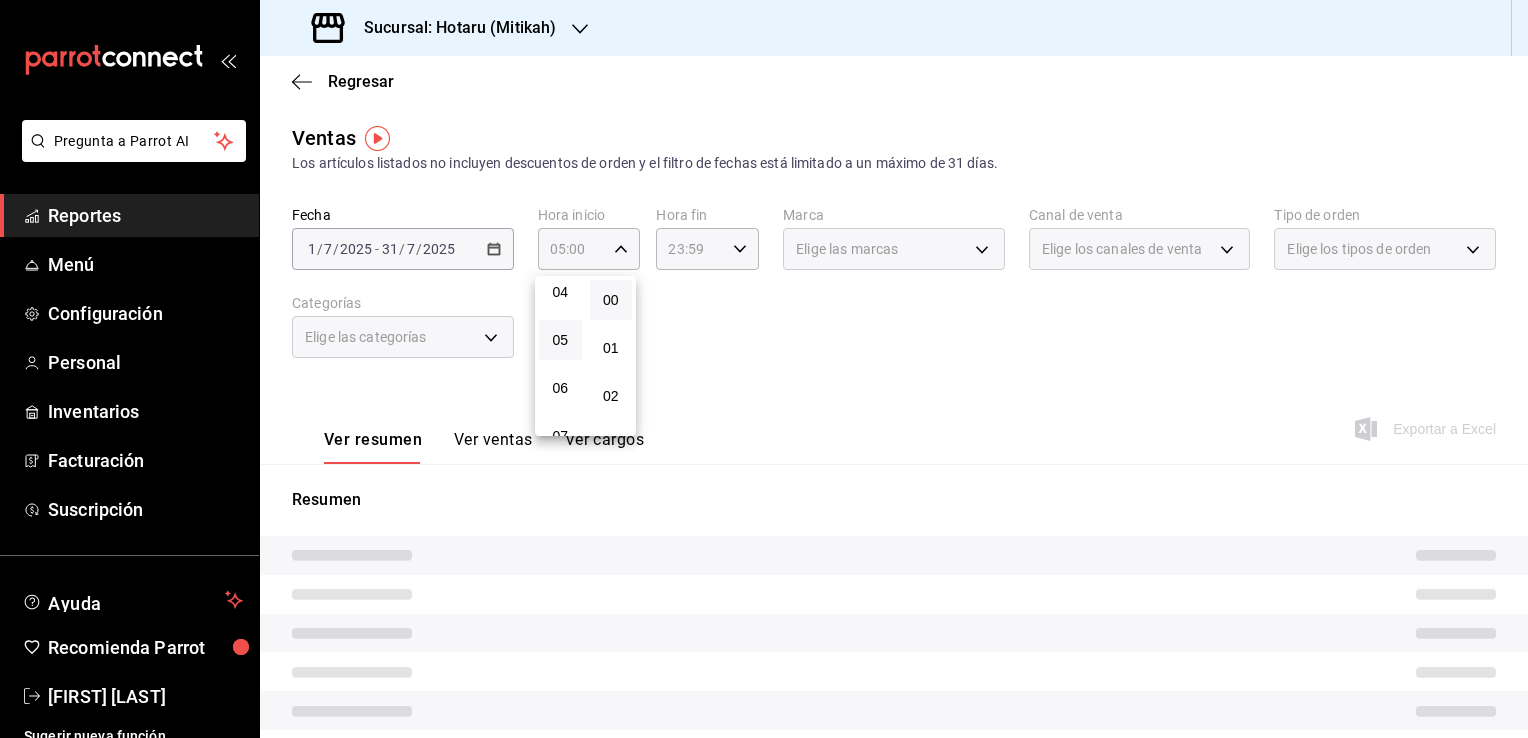click on "00" at bounding box center [611, 300] 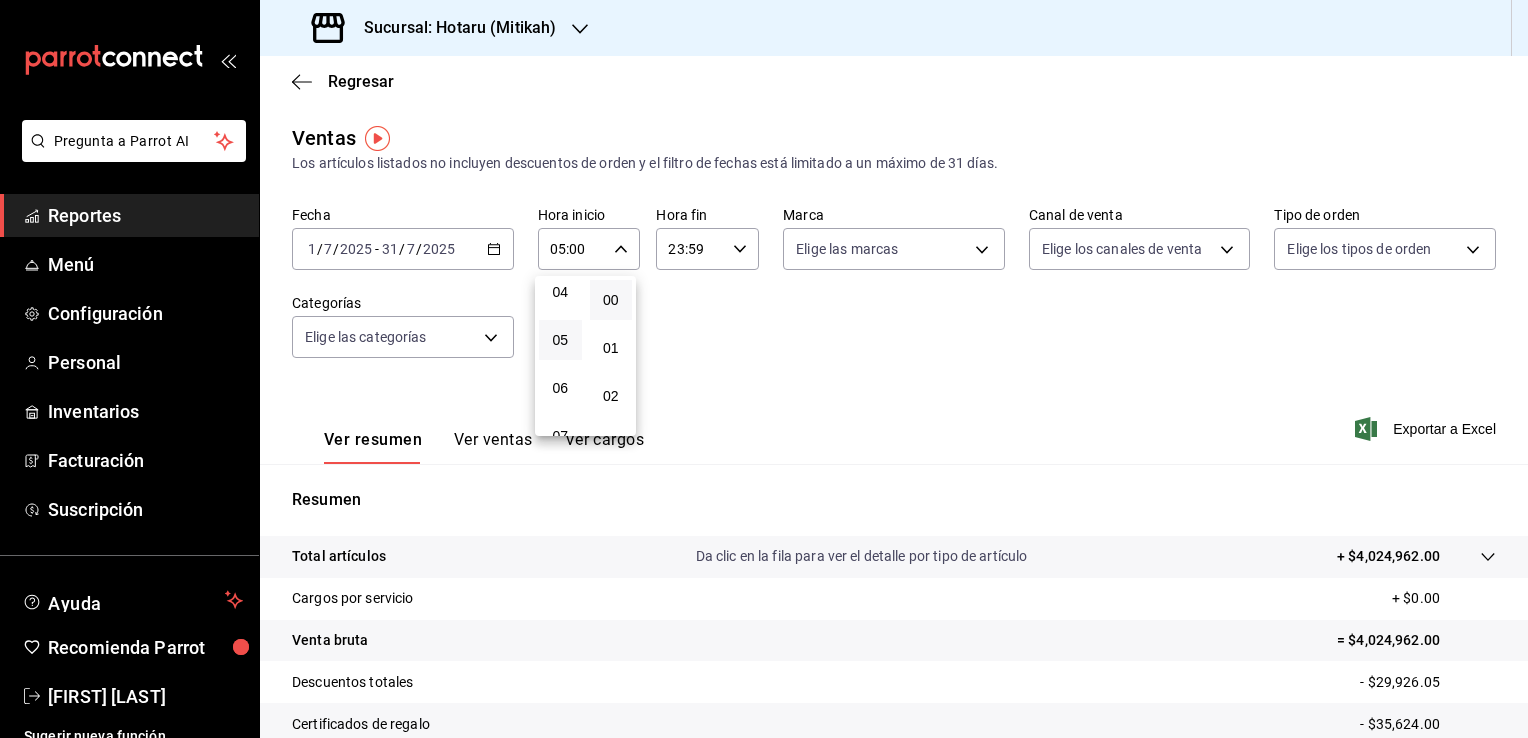click at bounding box center [764, 369] 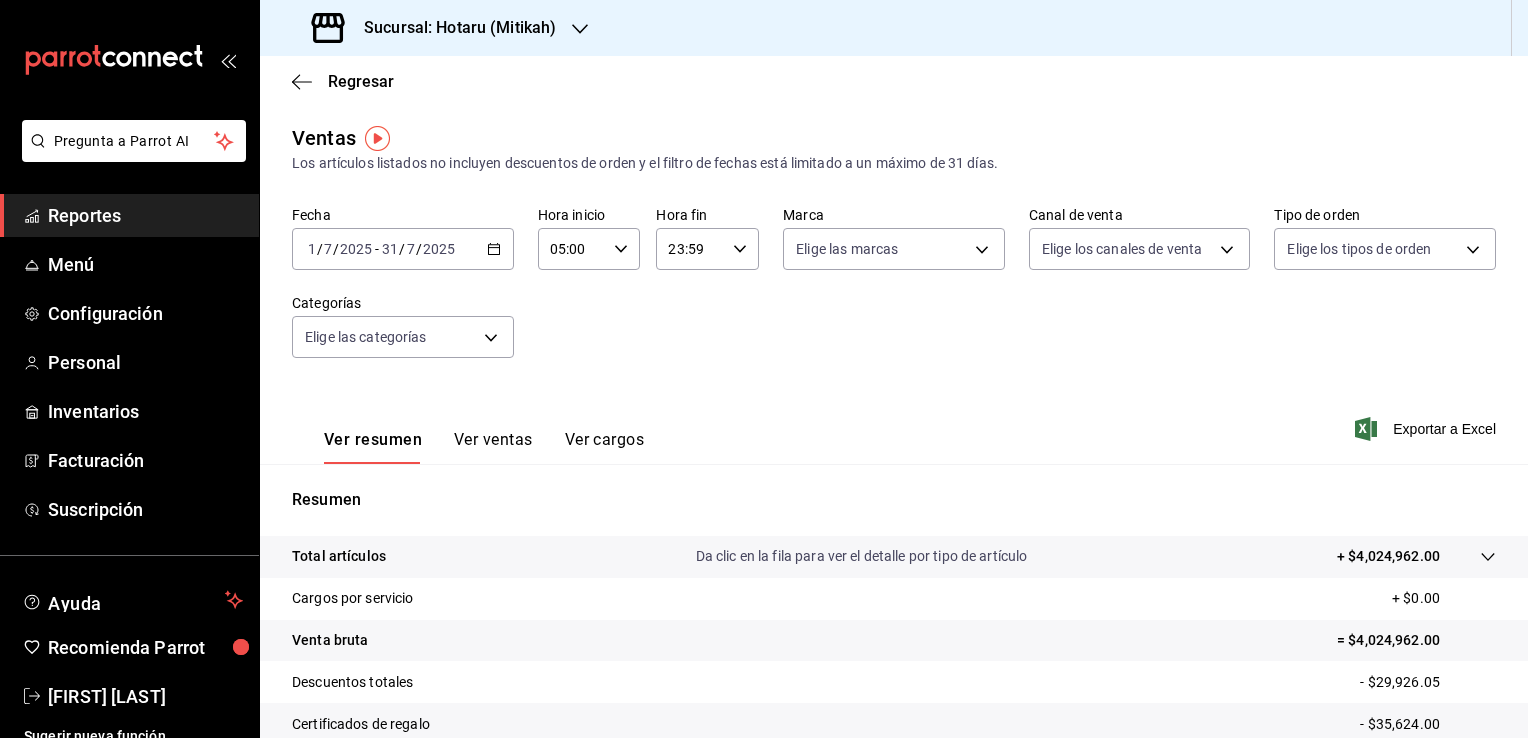 click on "23:59" at bounding box center [690, 249] 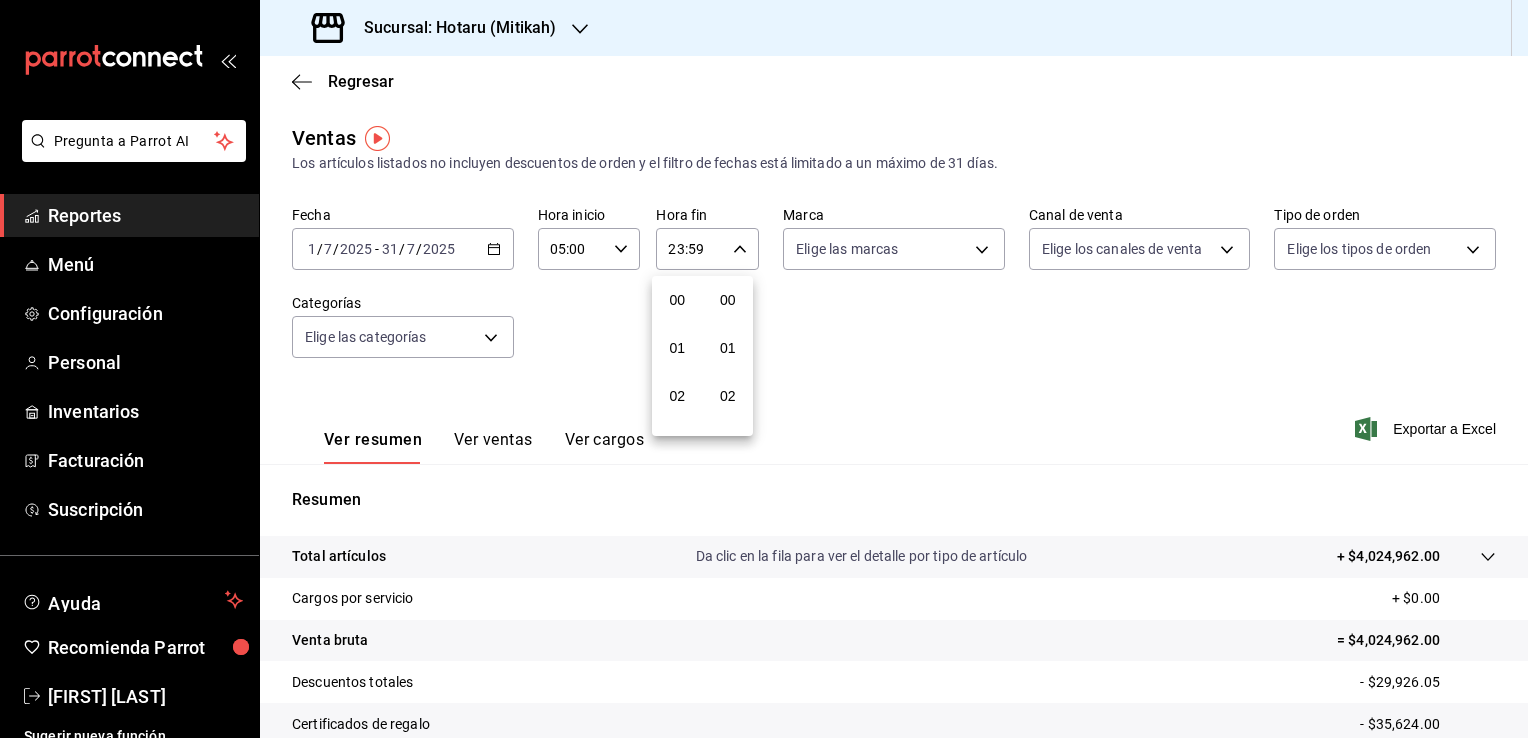 scroll, scrollTop: 1011, scrollLeft: 0, axis: vertical 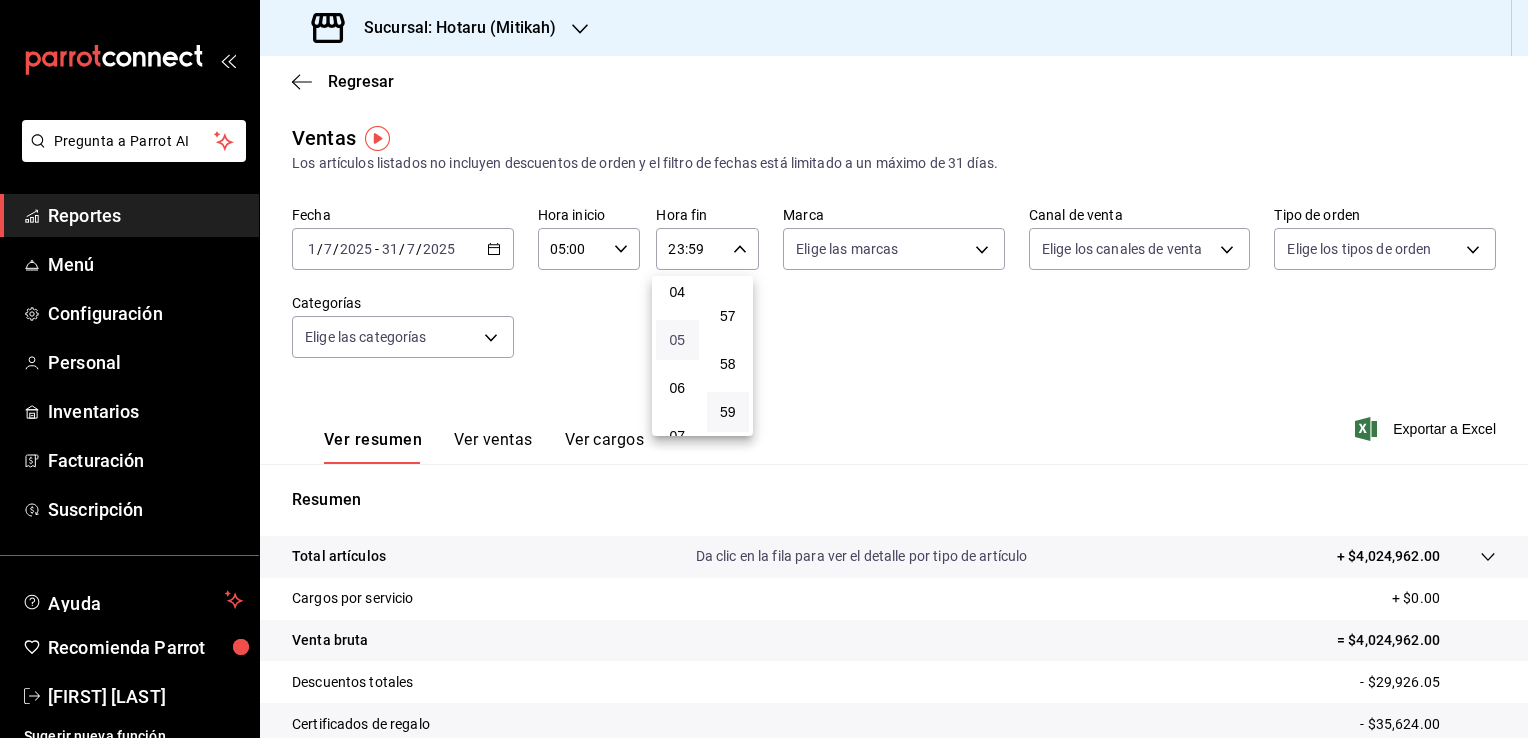 click on "05" at bounding box center (677, 340) 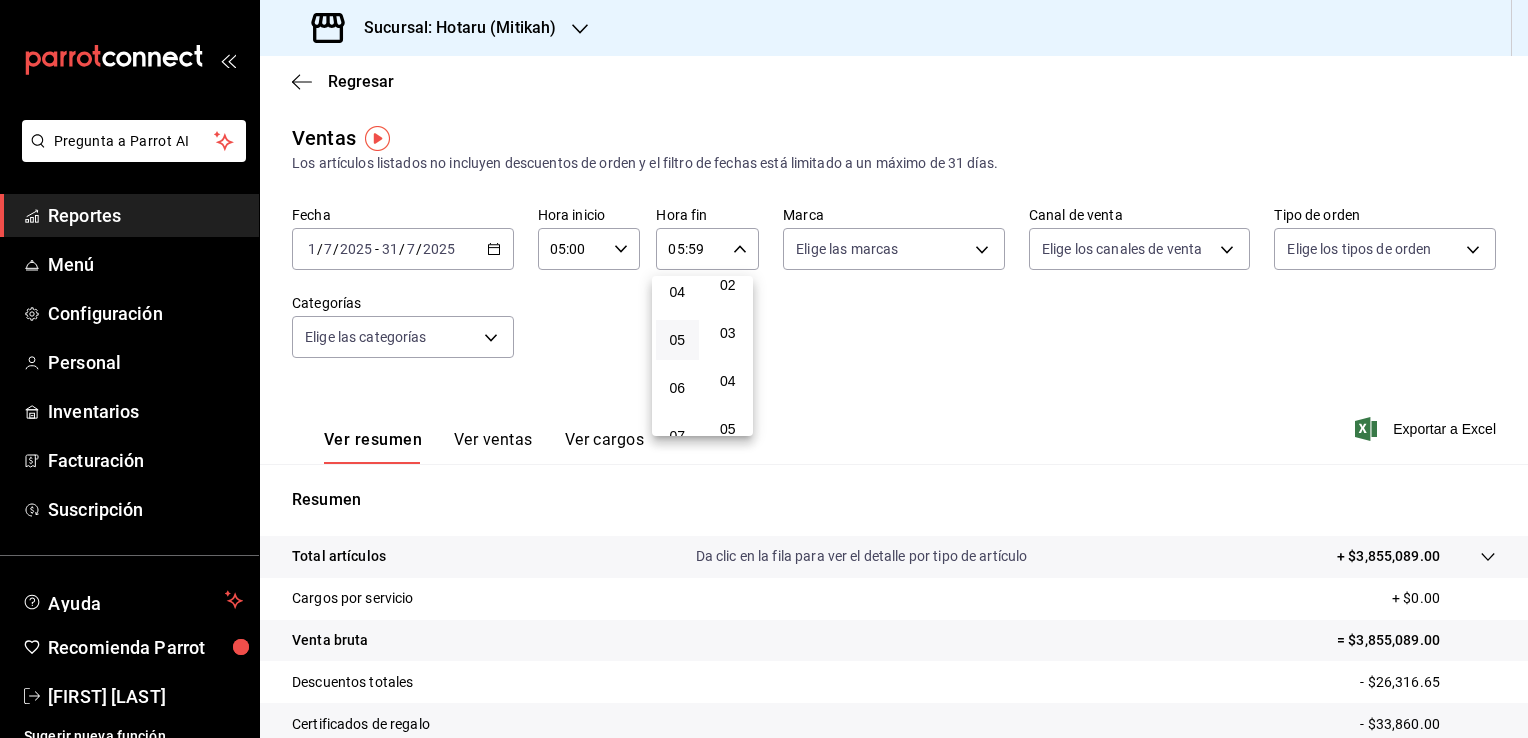 scroll, scrollTop: 0, scrollLeft: 0, axis: both 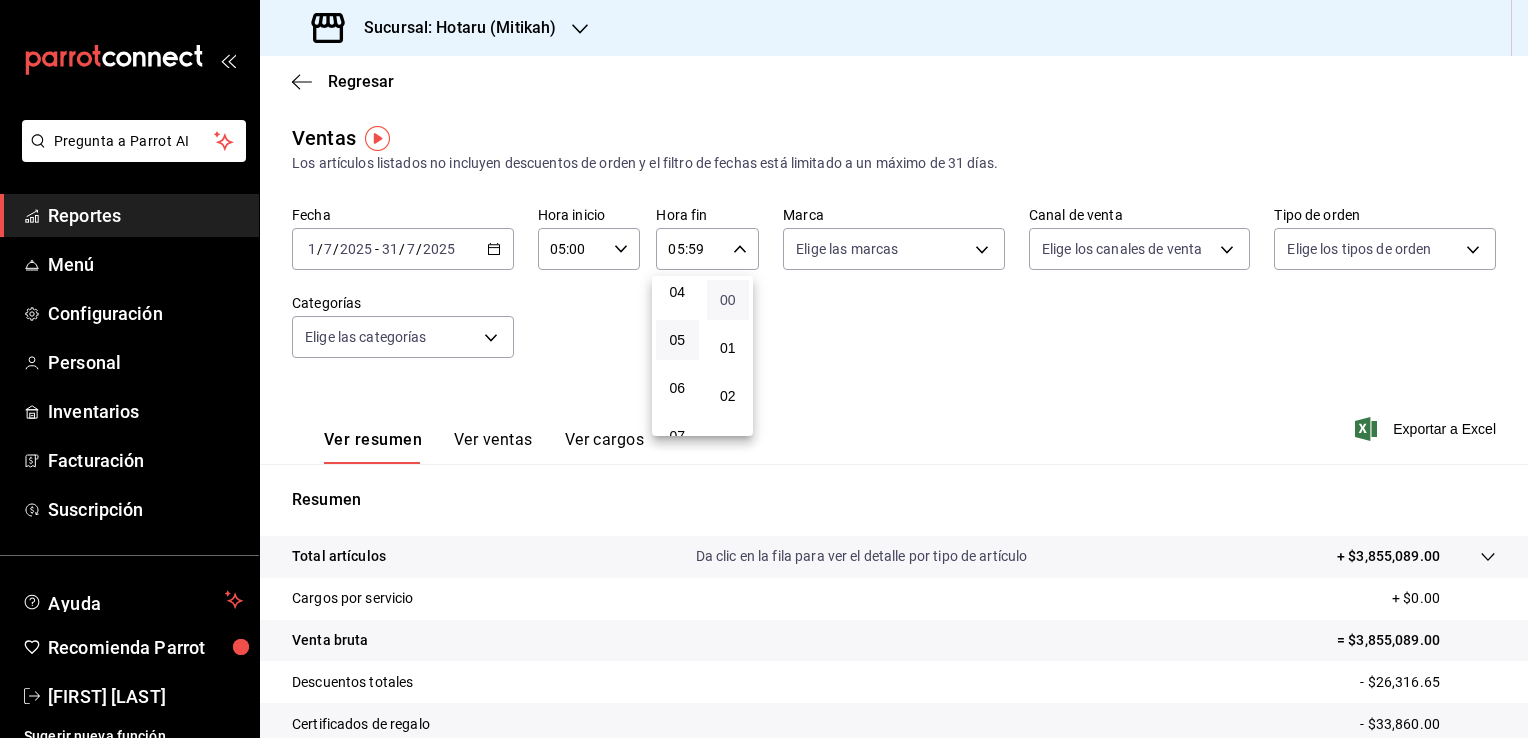 click on "00" at bounding box center [728, 300] 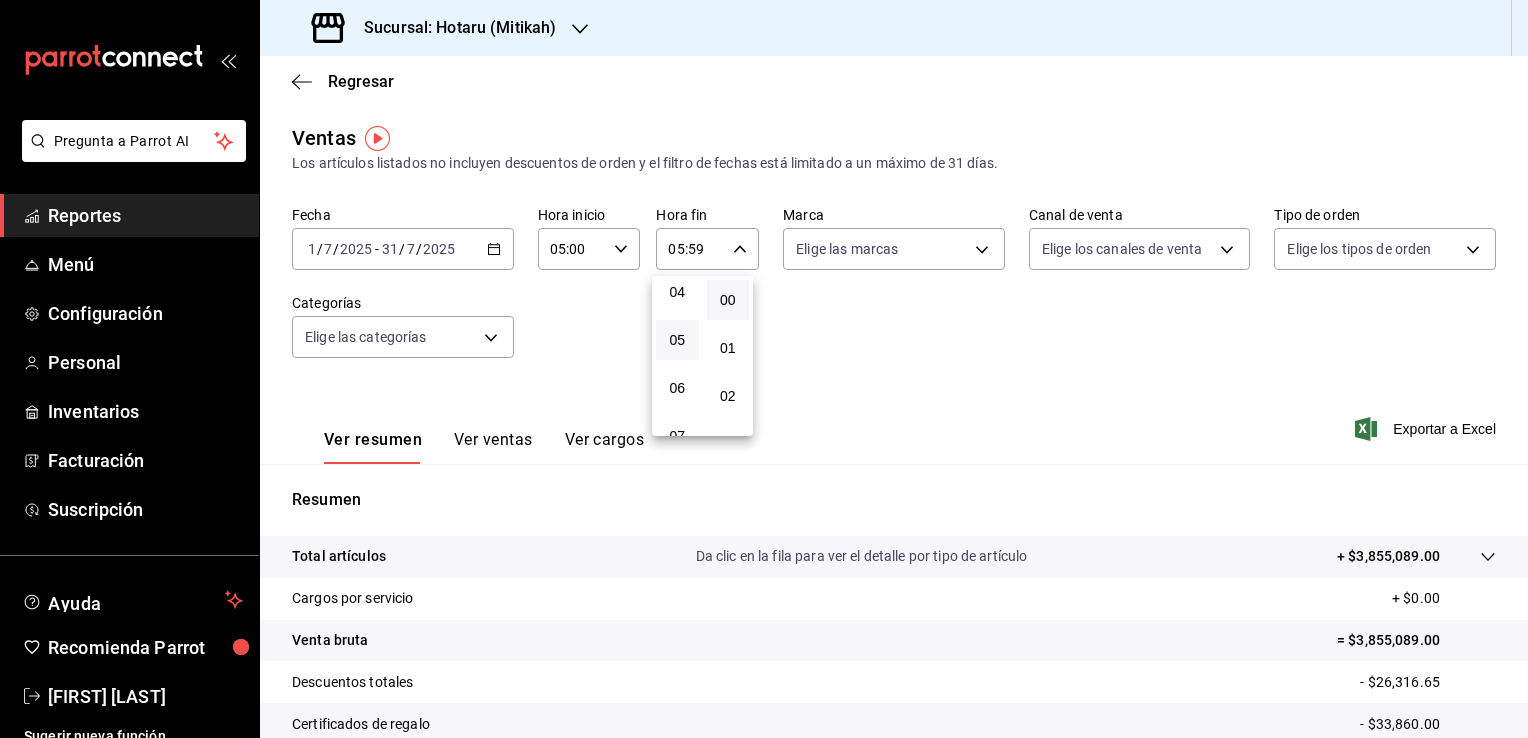 type on "05:00" 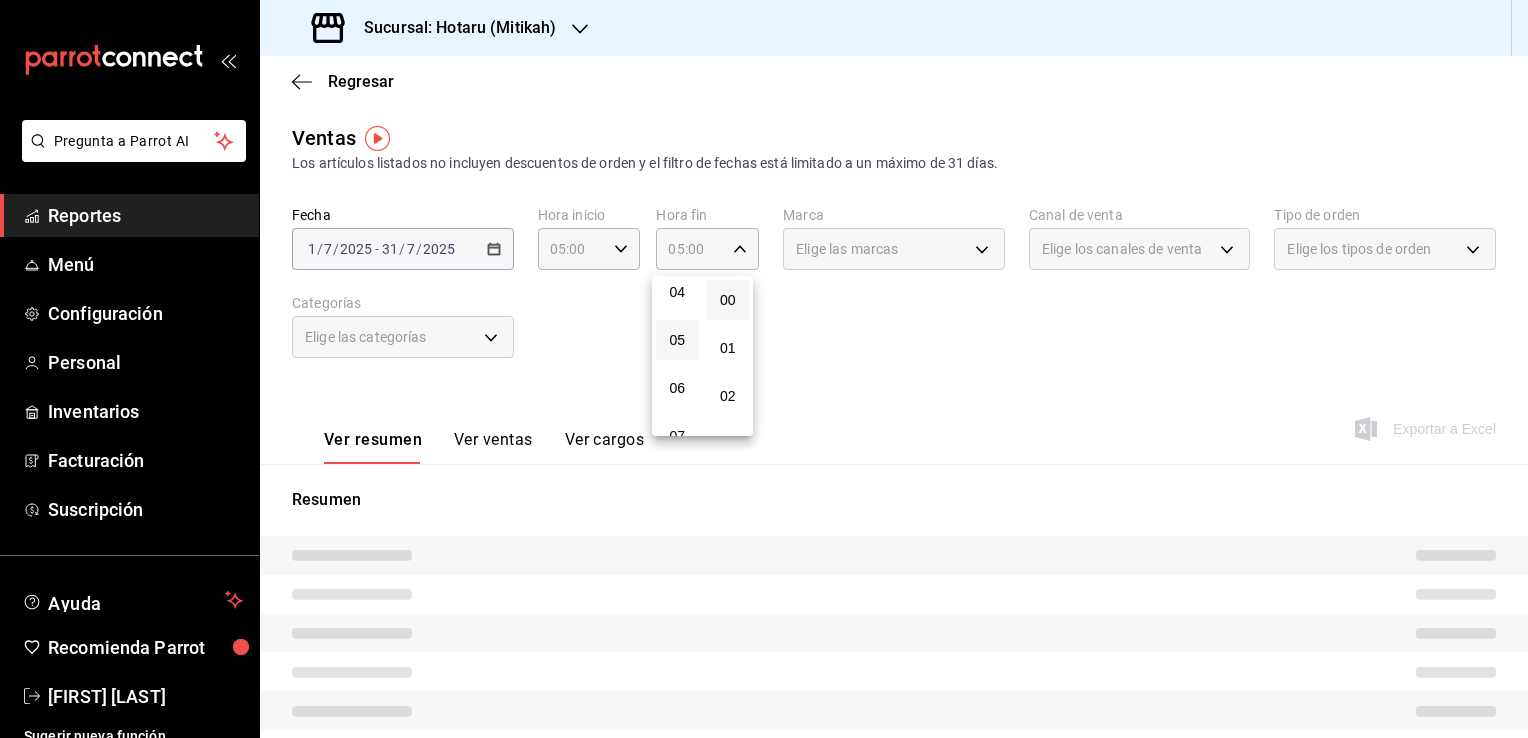 click at bounding box center (764, 369) 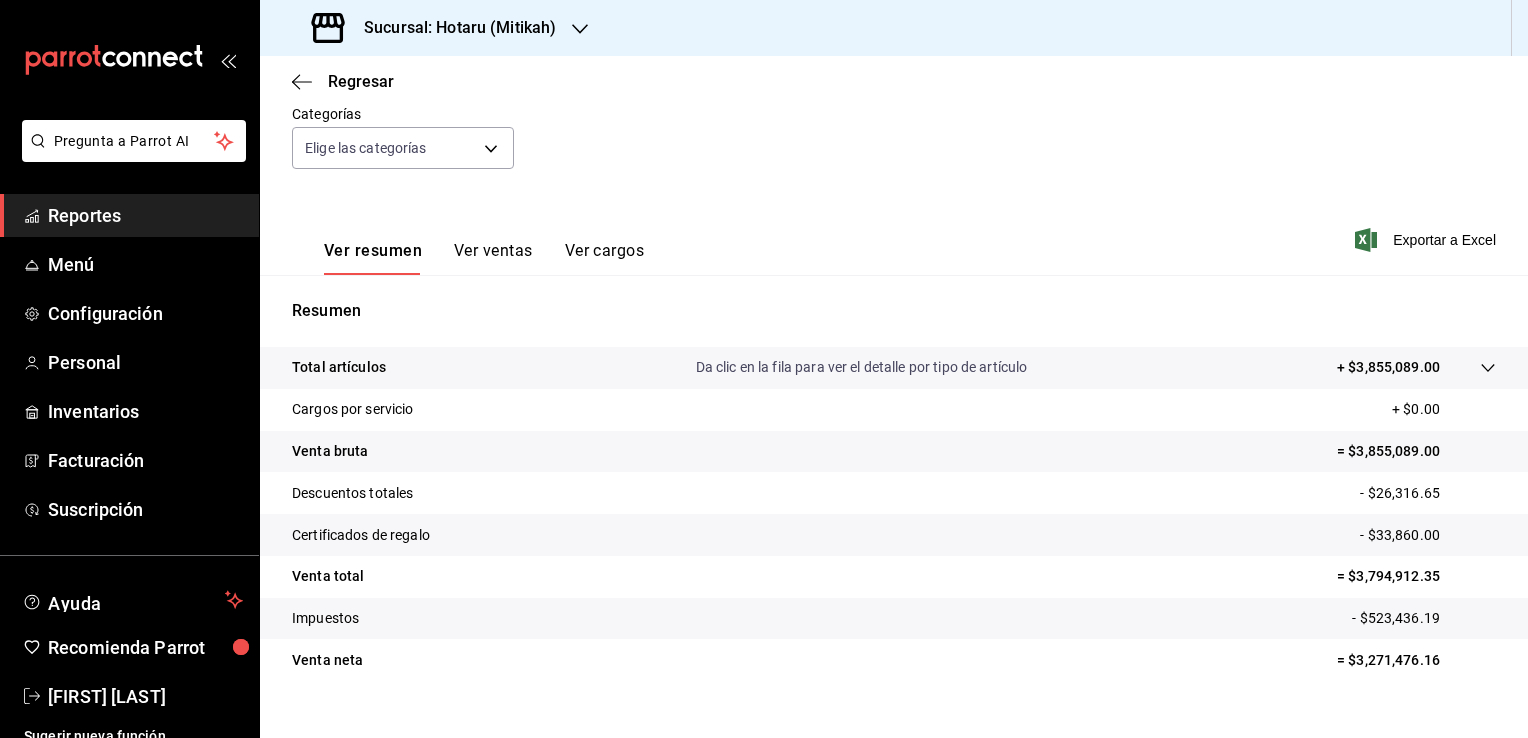 scroll, scrollTop: 220, scrollLeft: 0, axis: vertical 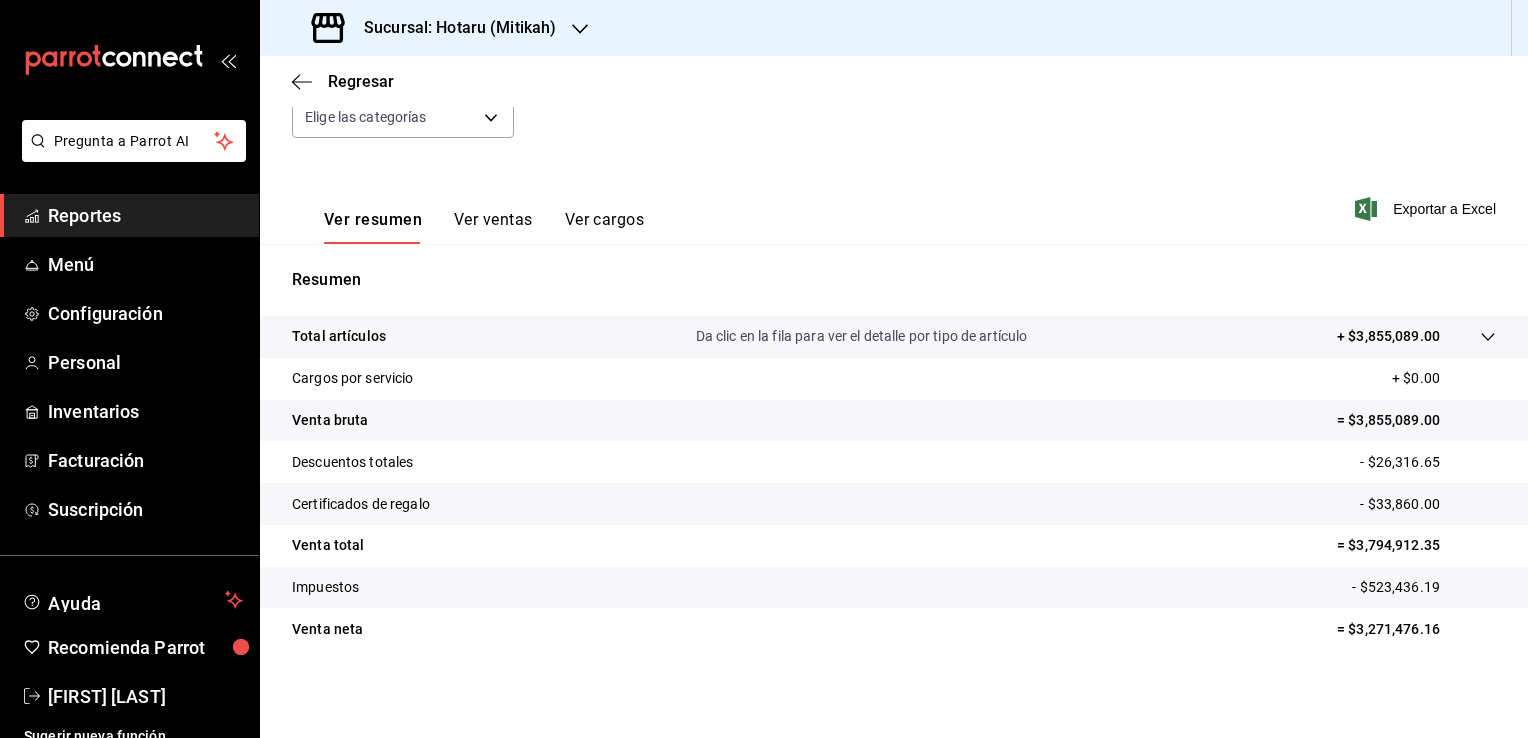 click on "Regresar" at bounding box center (894, 81) 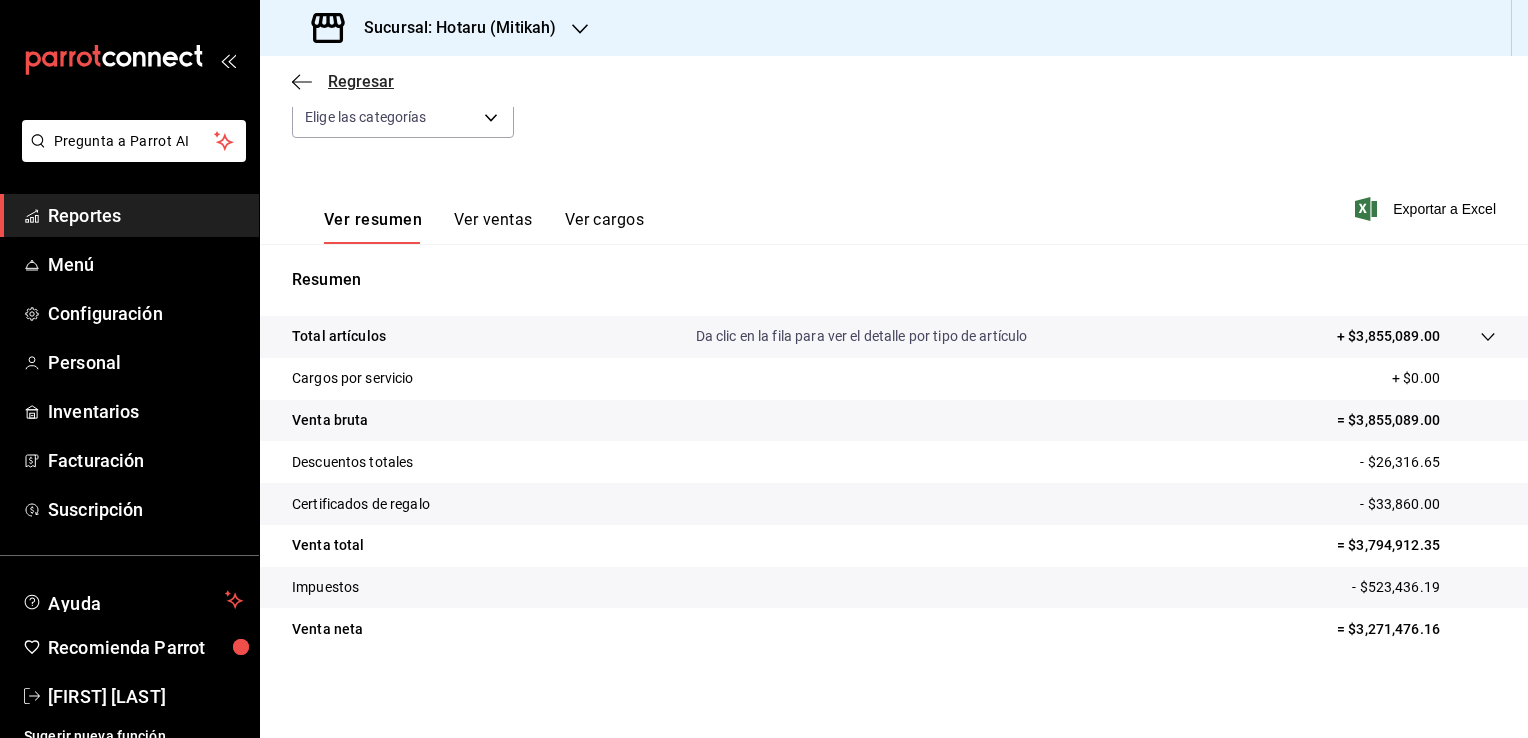 click 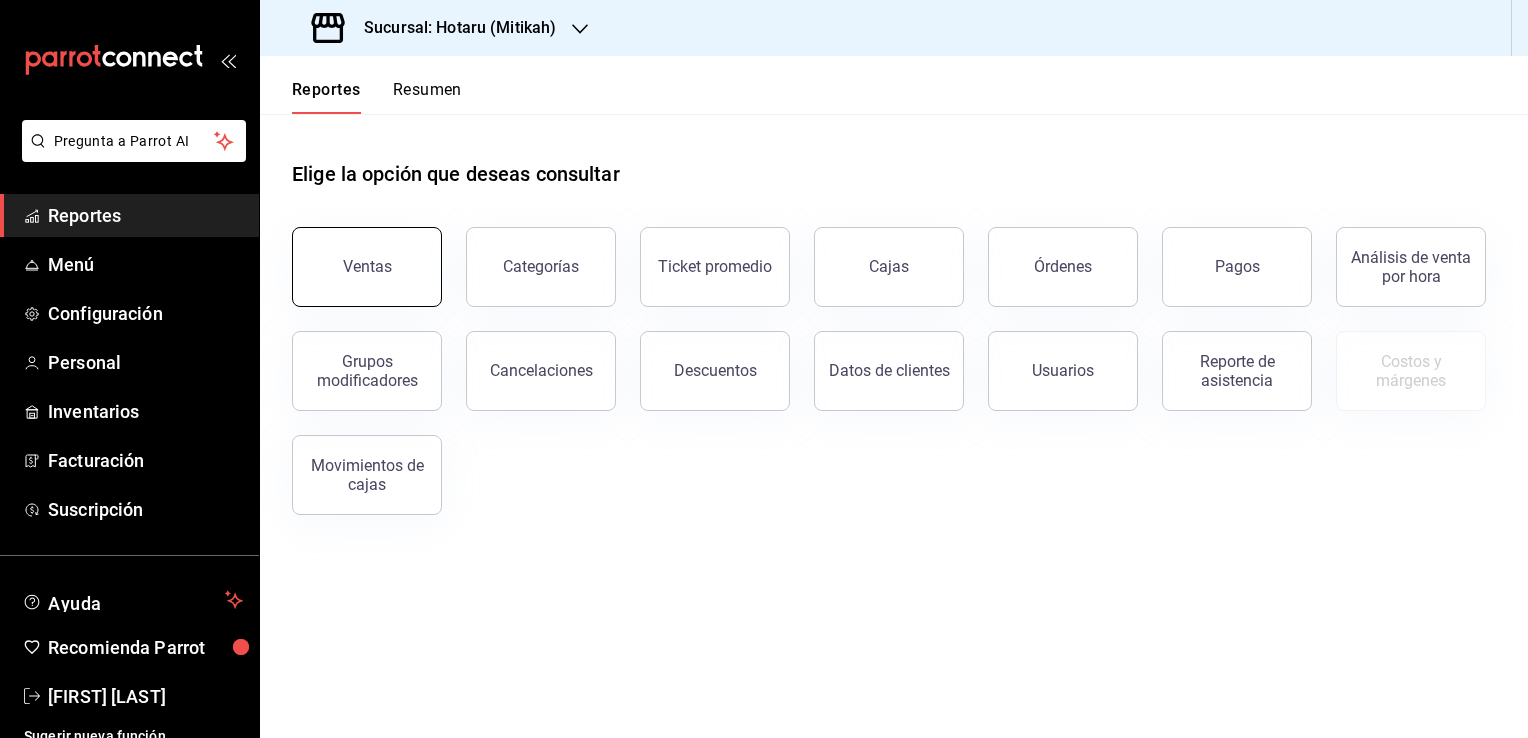 click on "Ventas" at bounding box center [367, 266] 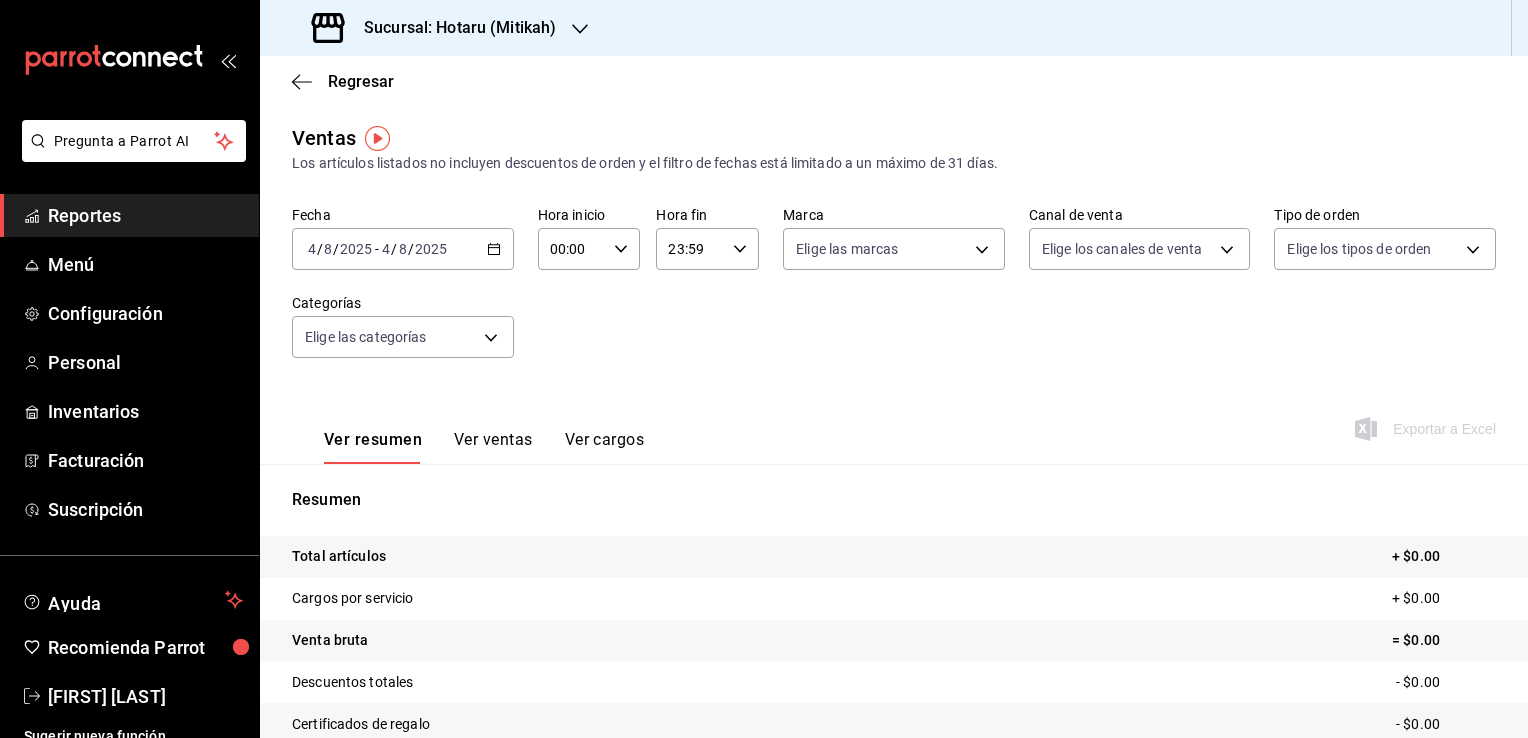 click 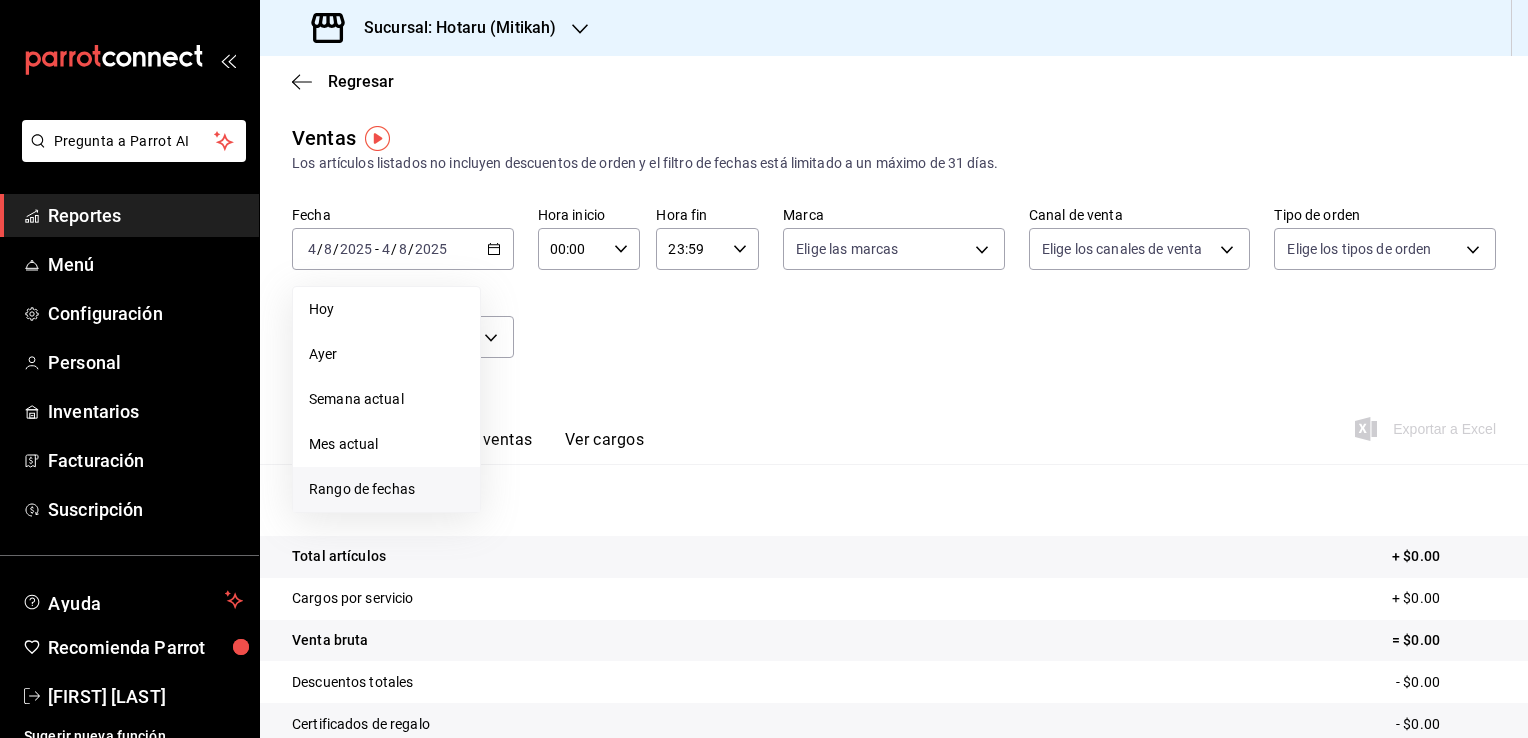 click on "Rango de fechas" at bounding box center [386, 489] 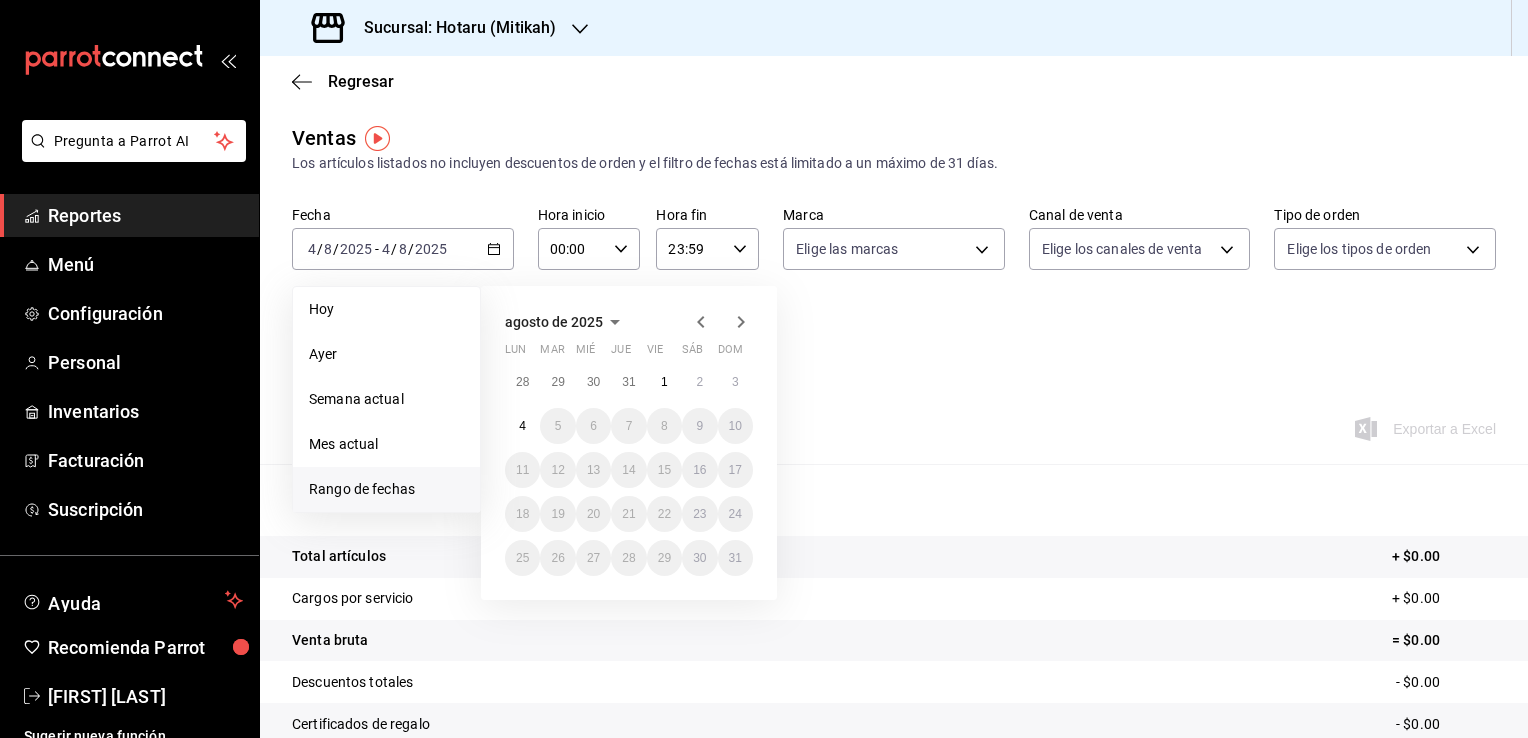 click 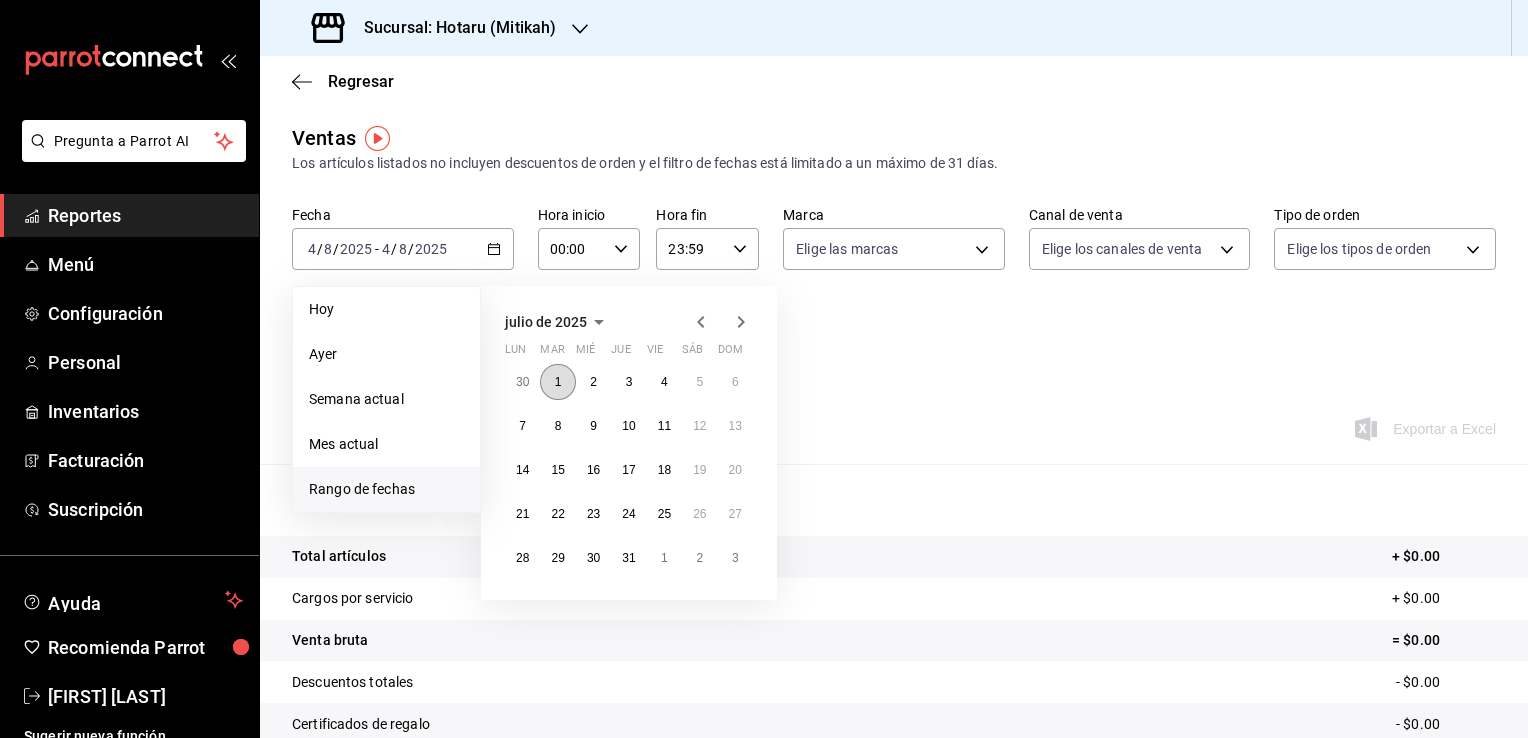 click on "1" at bounding box center [557, 382] 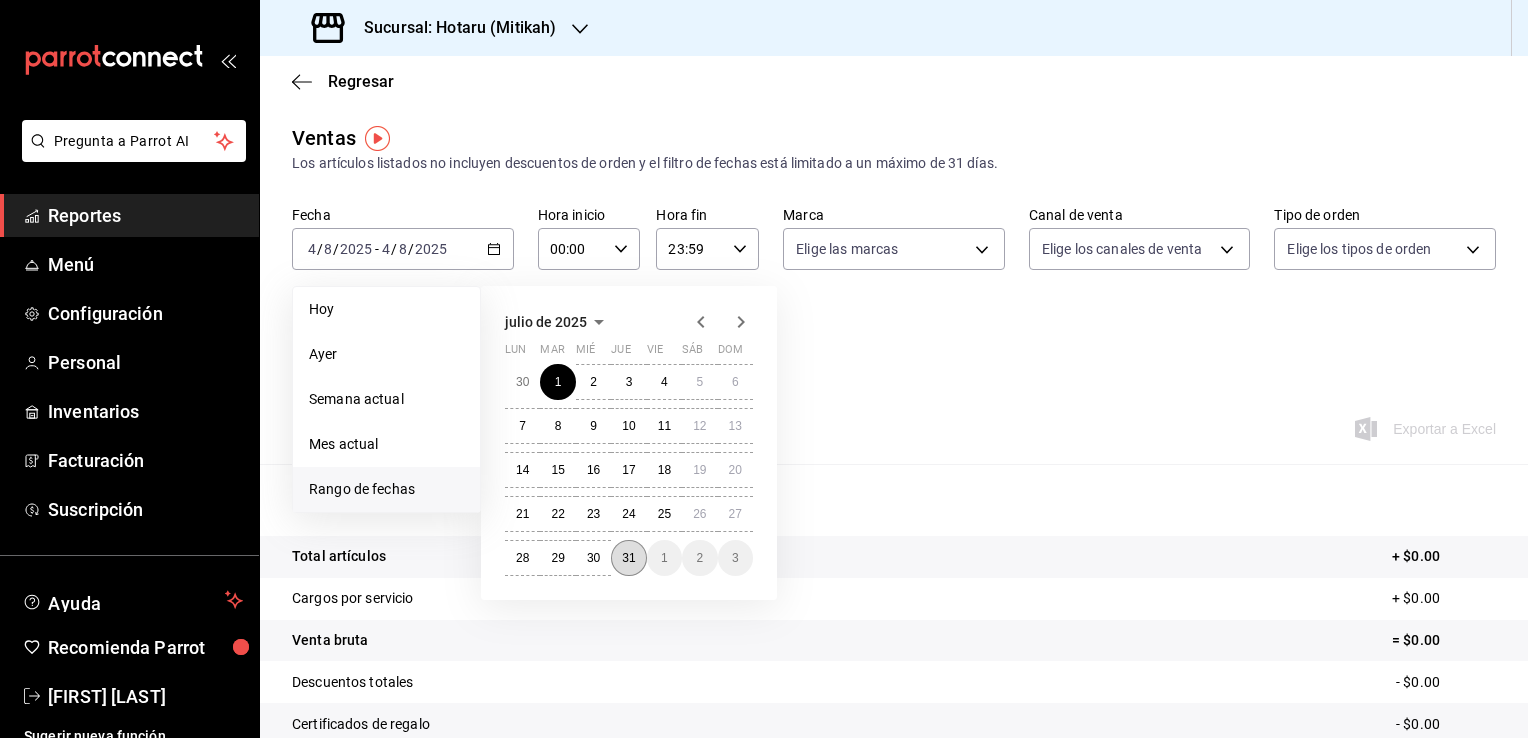 click on "31" at bounding box center (628, 558) 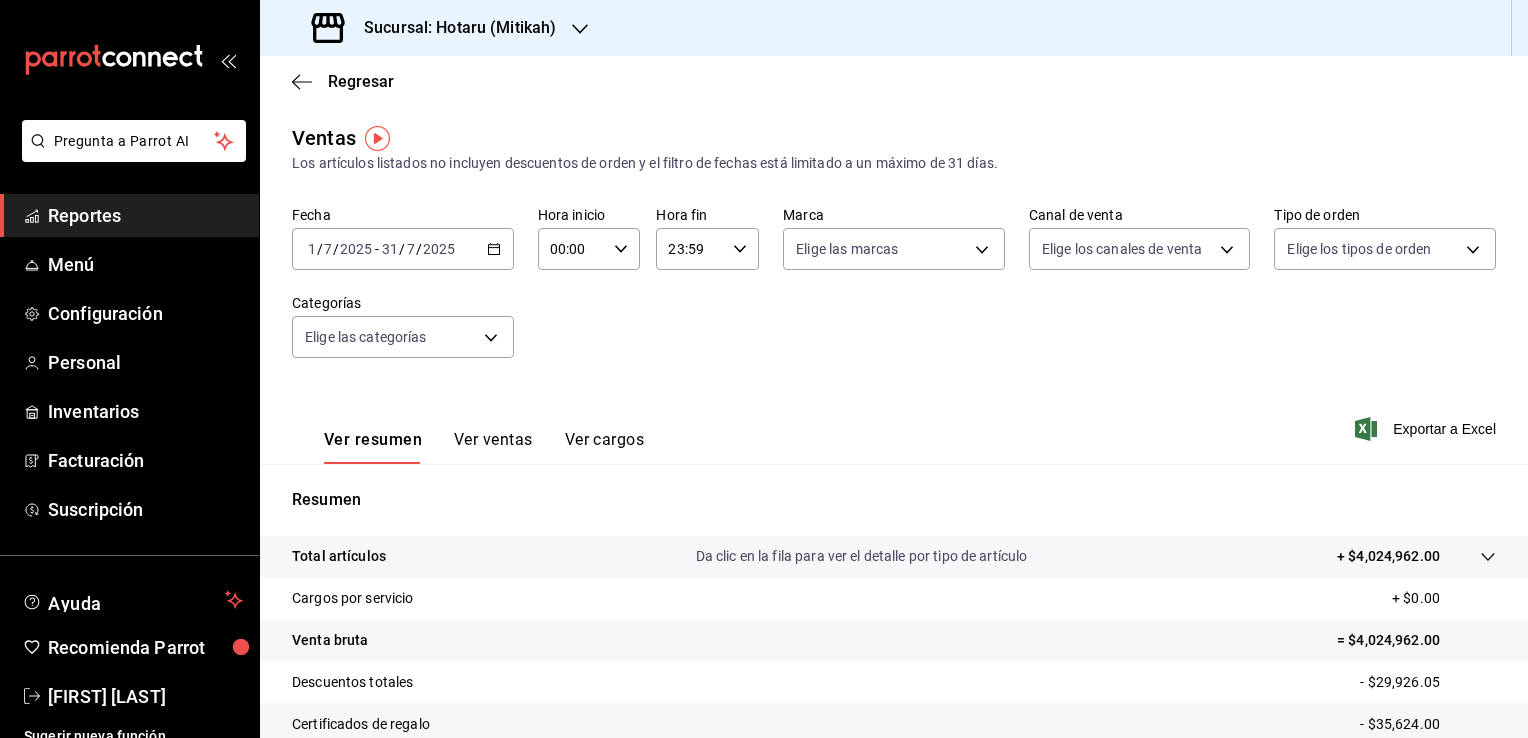 click 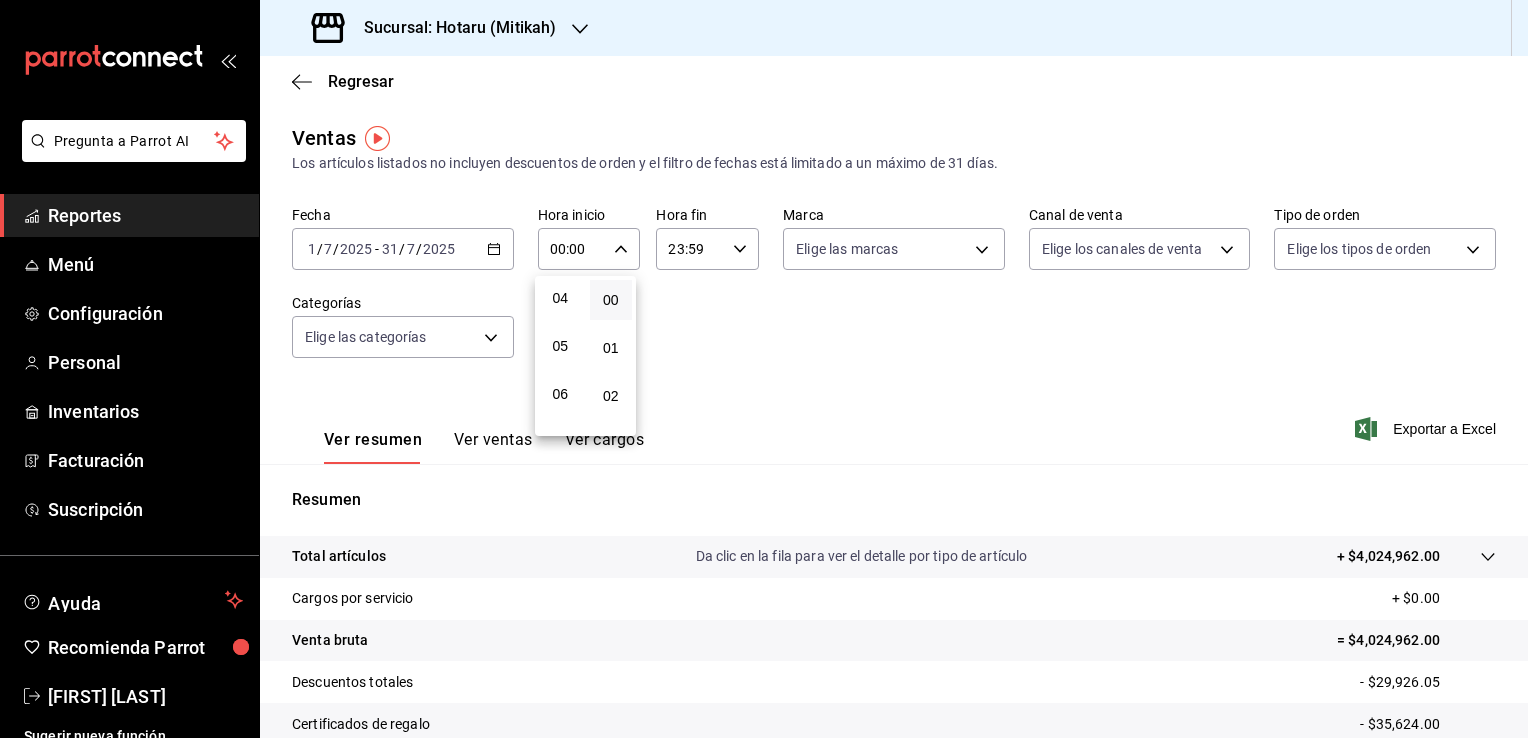 scroll, scrollTop: 200, scrollLeft: 0, axis: vertical 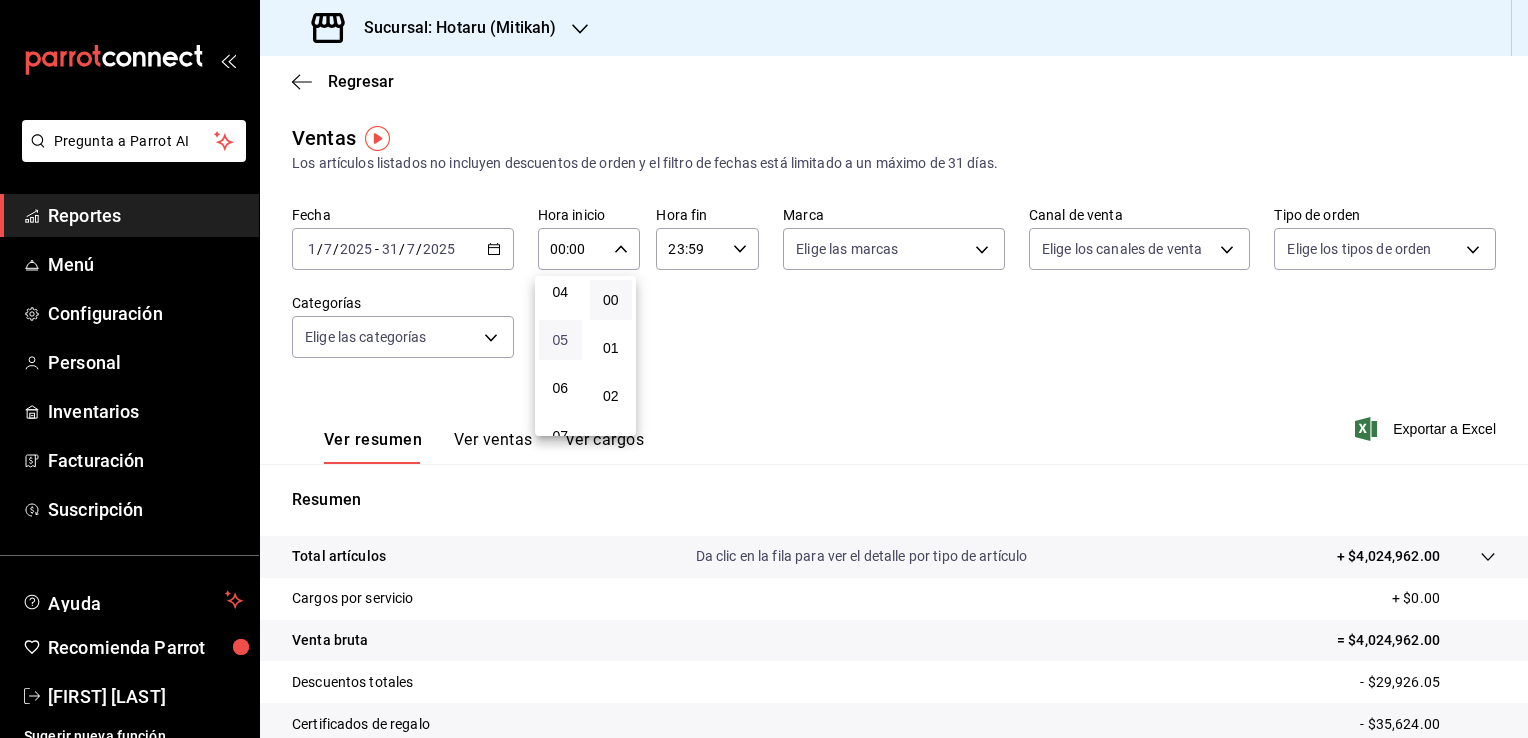 click on "05" at bounding box center (560, 340) 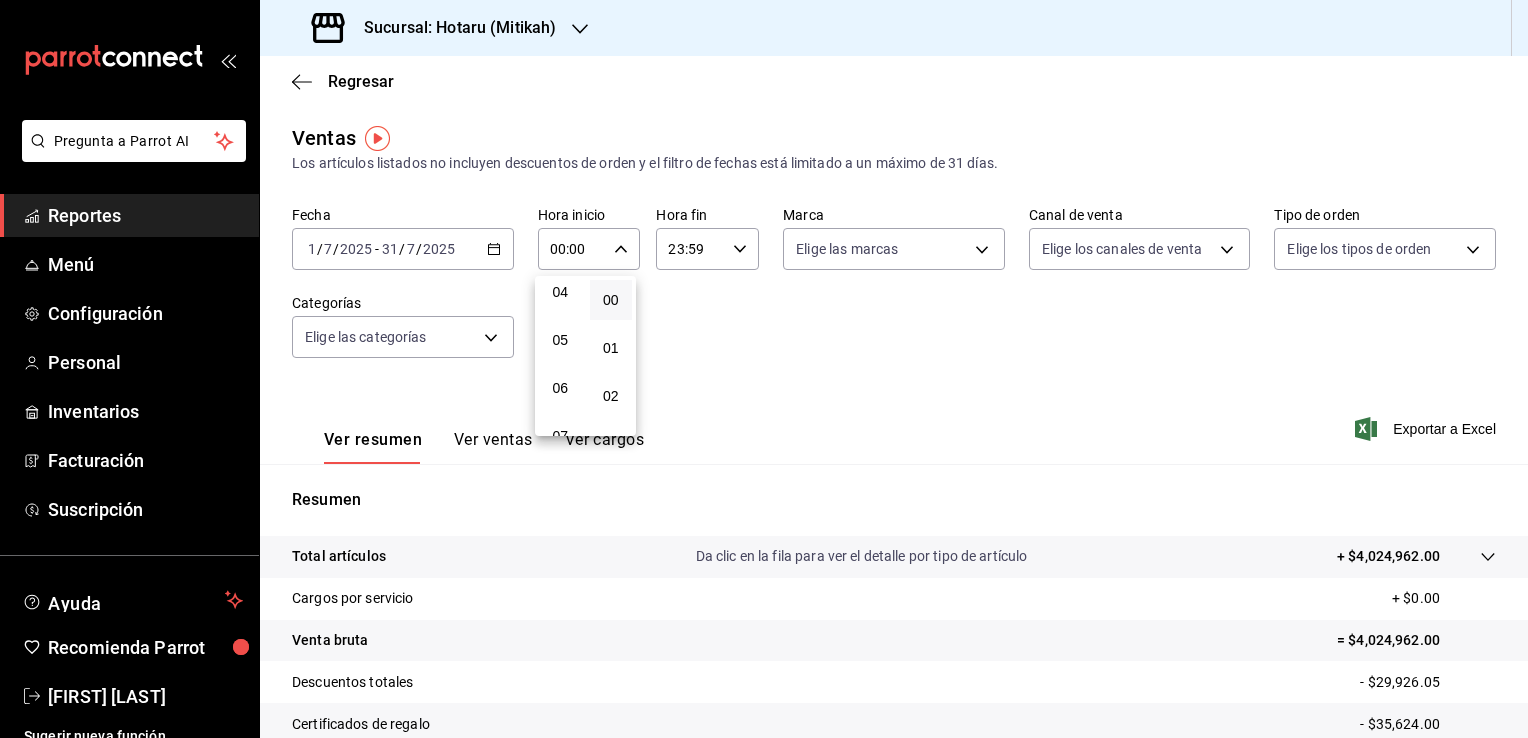 type on "05:00" 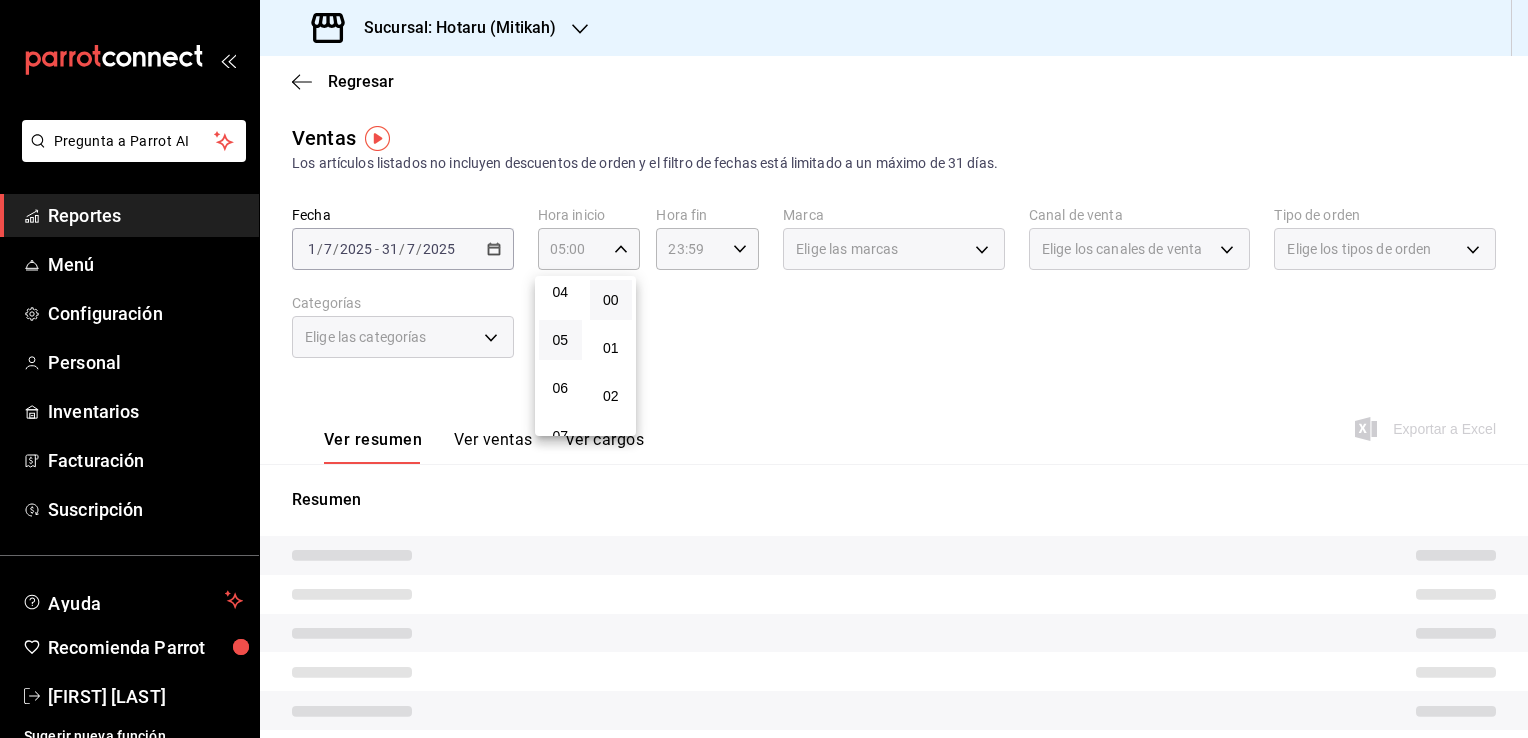 click on "00" at bounding box center (611, 300) 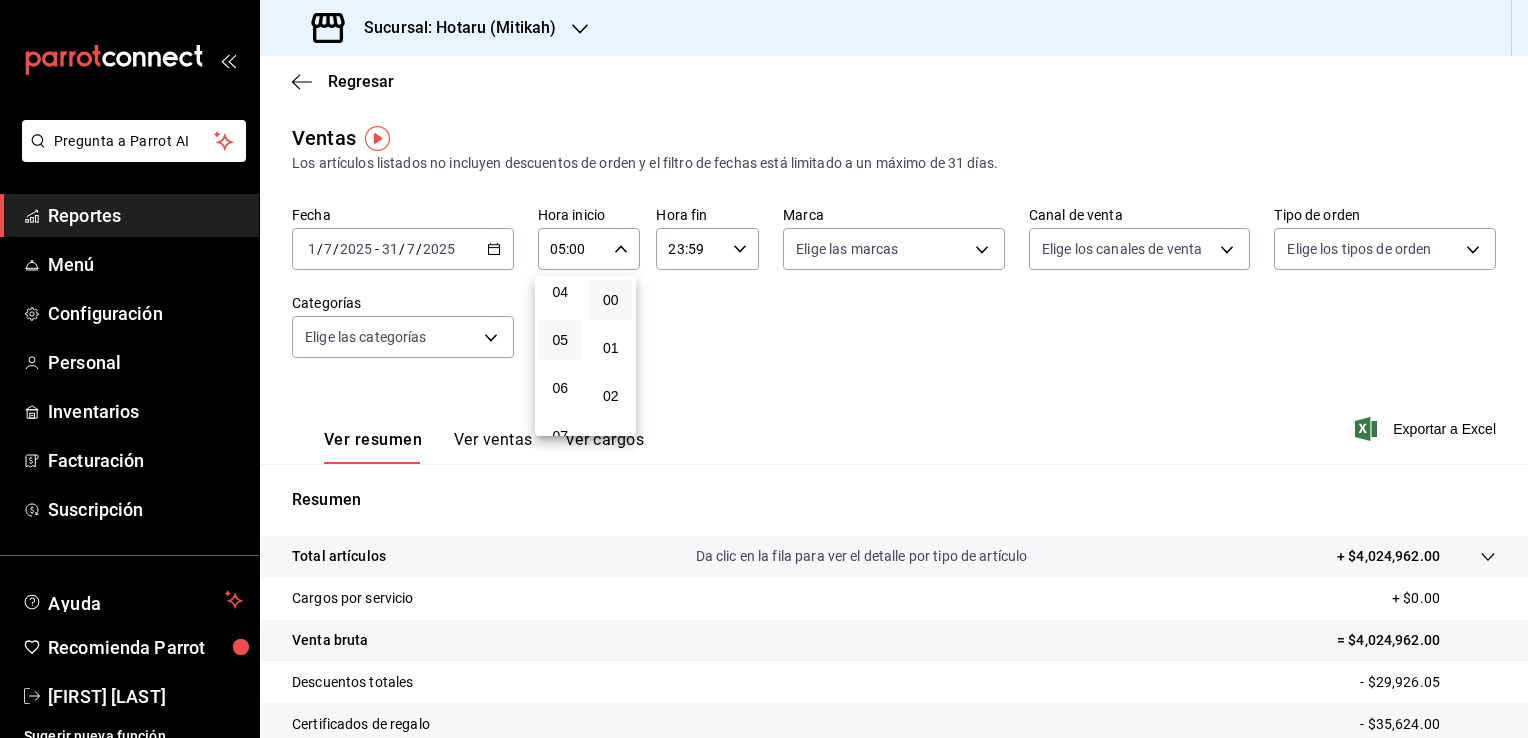 click at bounding box center (764, 369) 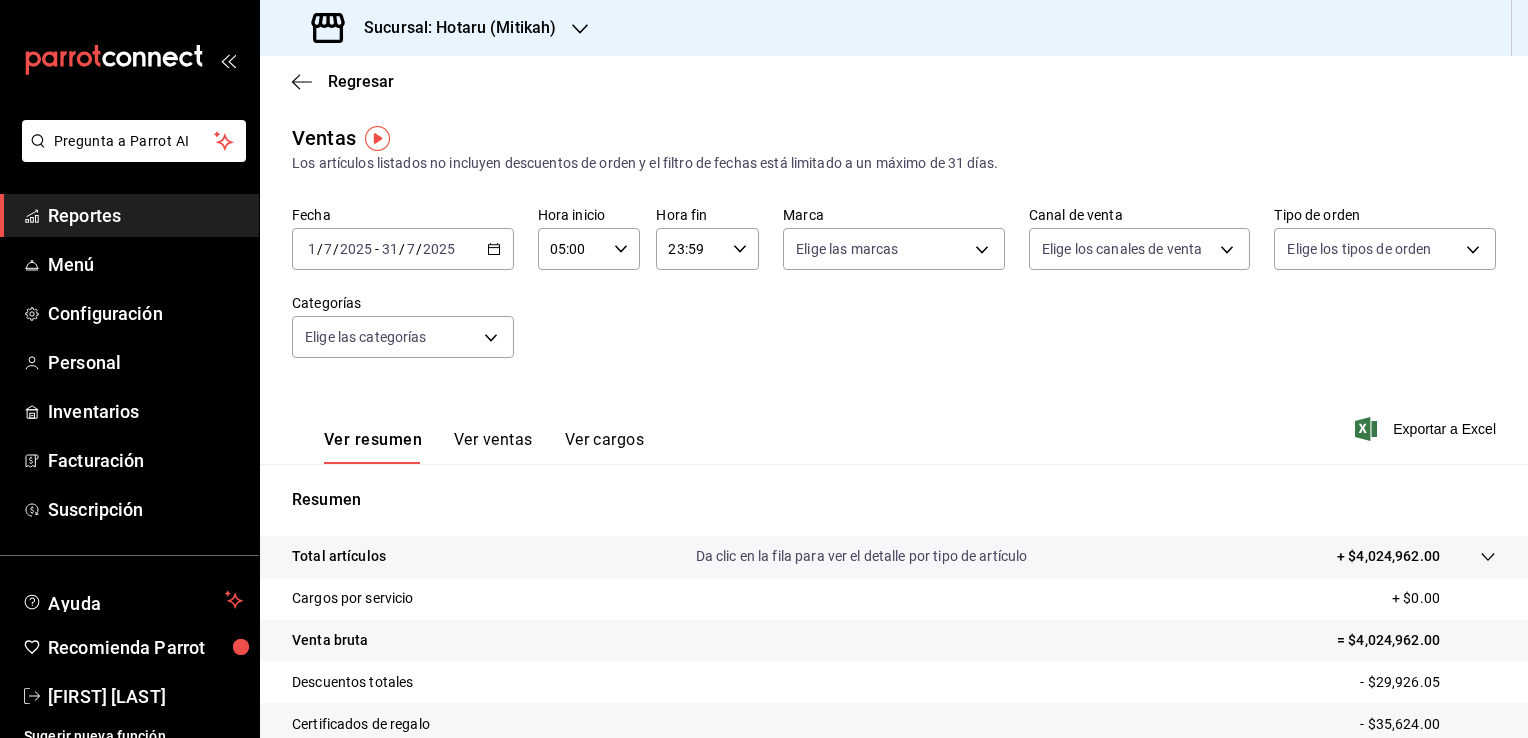 click on "23:59 Hora fin" at bounding box center (707, 249) 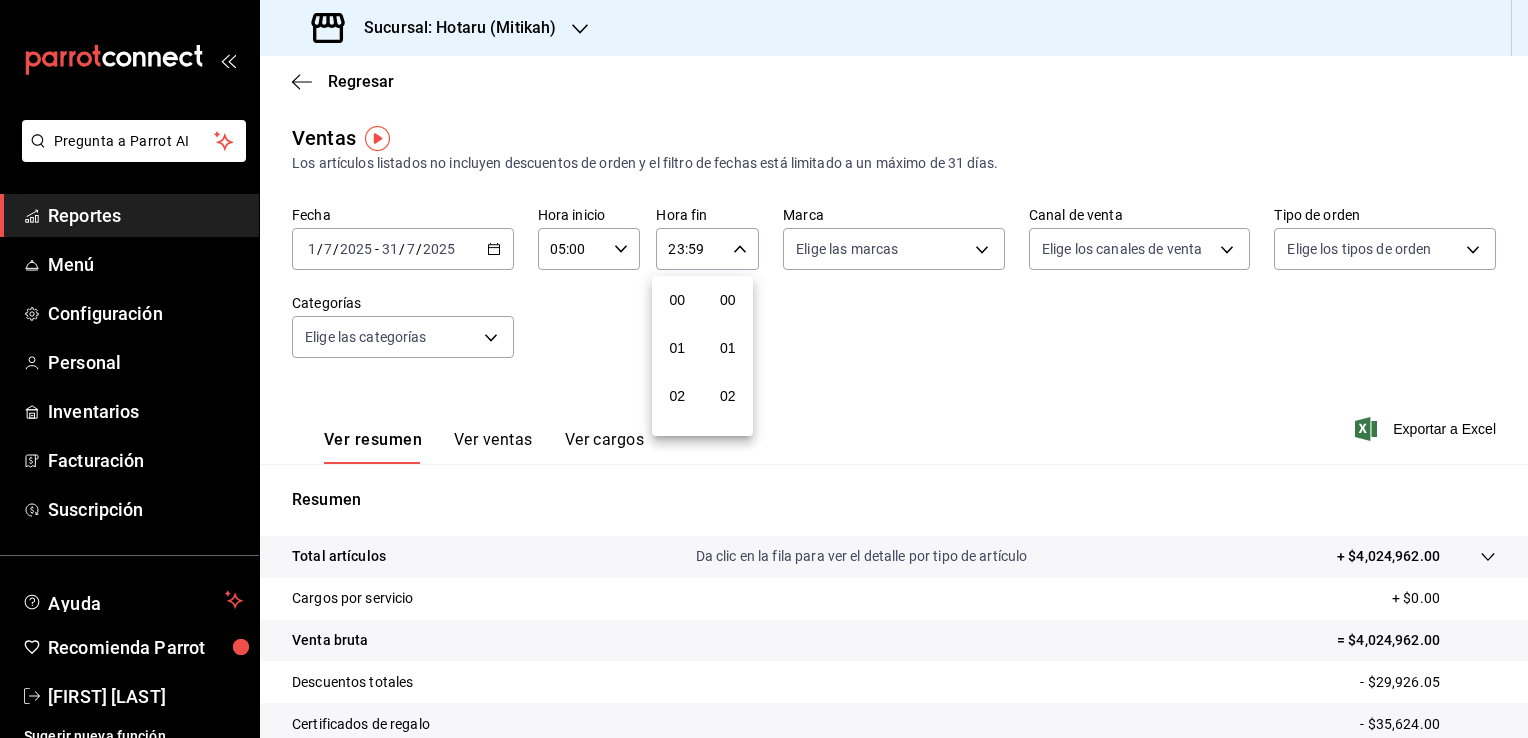 scroll, scrollTop: 1011, scrollLeft: 0, axis: vertical 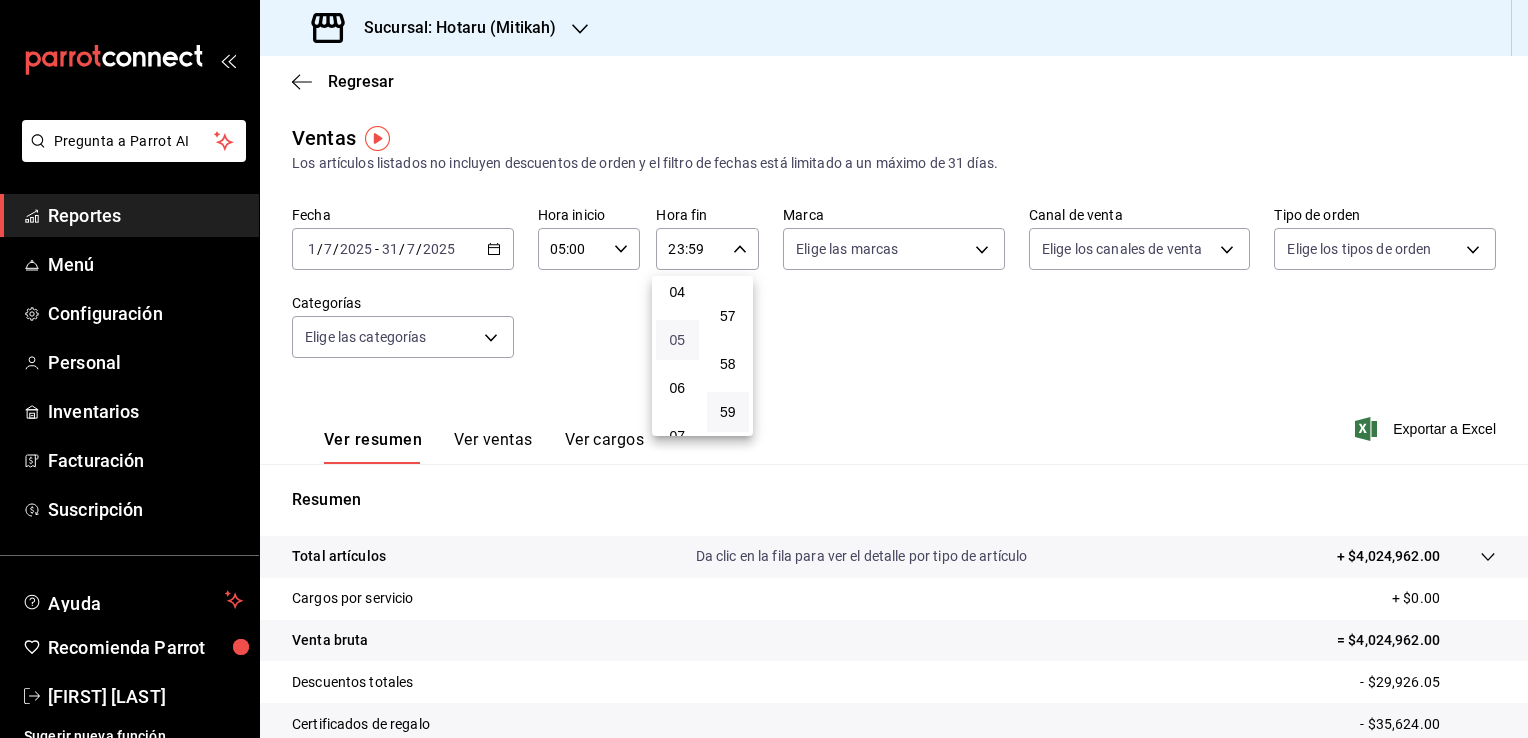 click on "05" at bounding box center (677, 340) 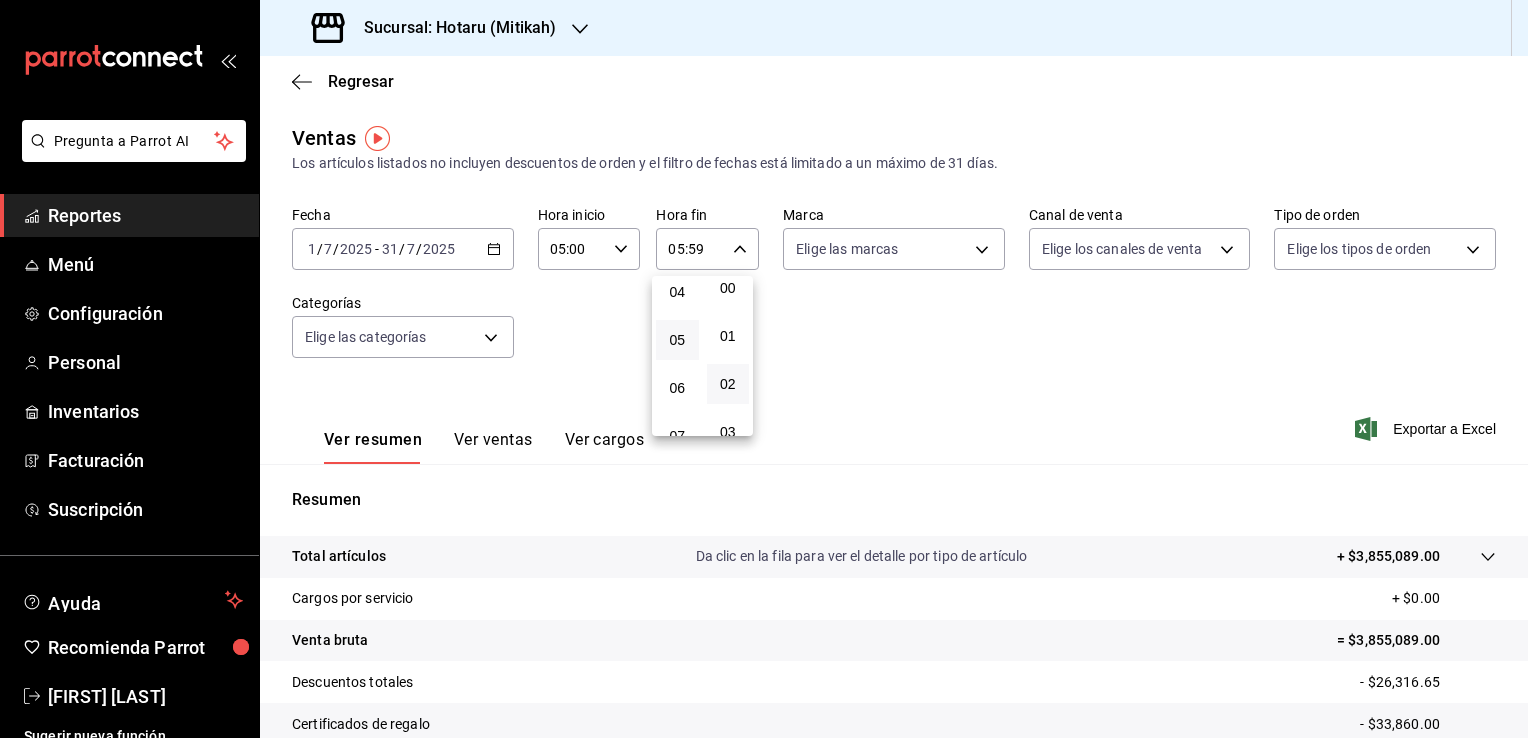 scroll, scrollTop: 0, scrollLeft: 0, axis: both 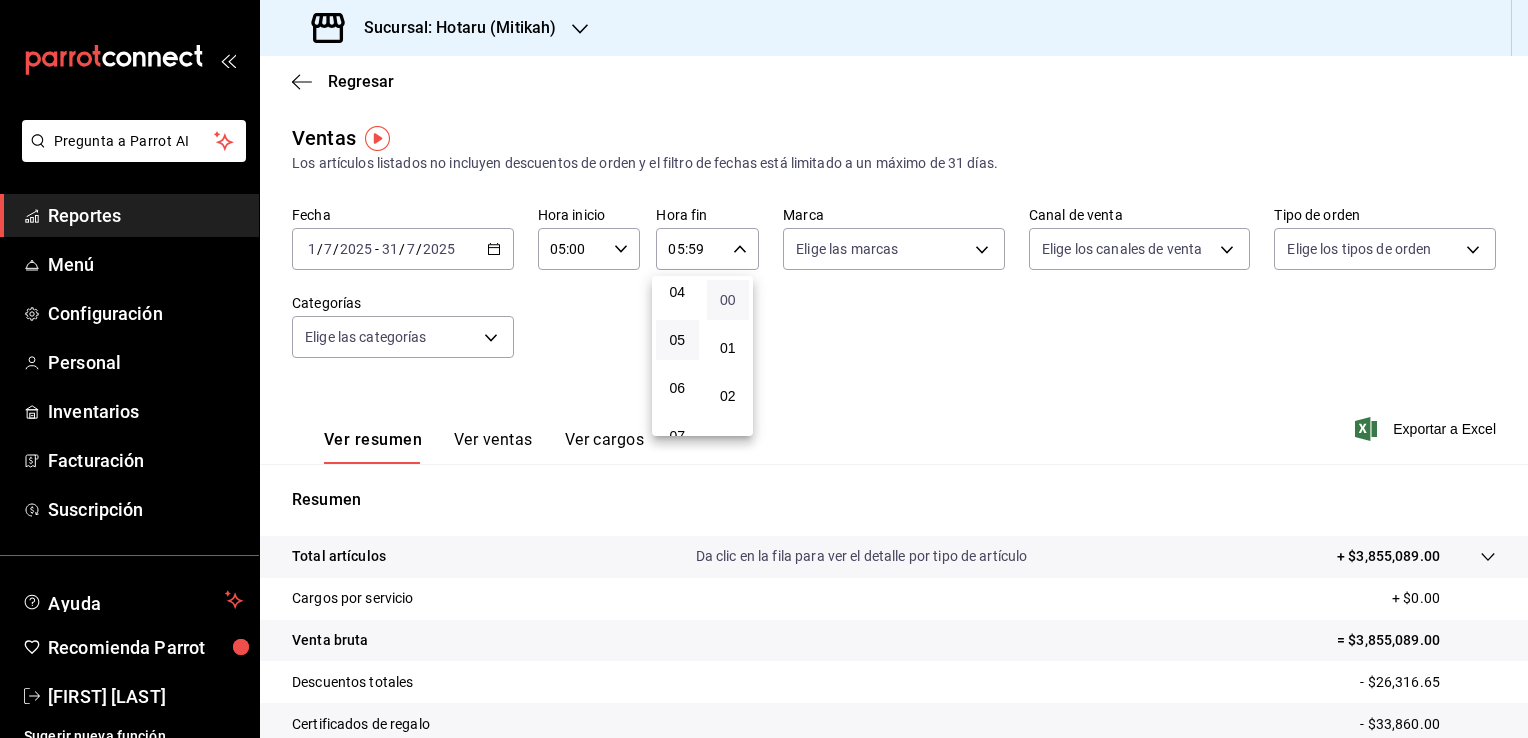 click on "00" at bounding box center [728, 300] 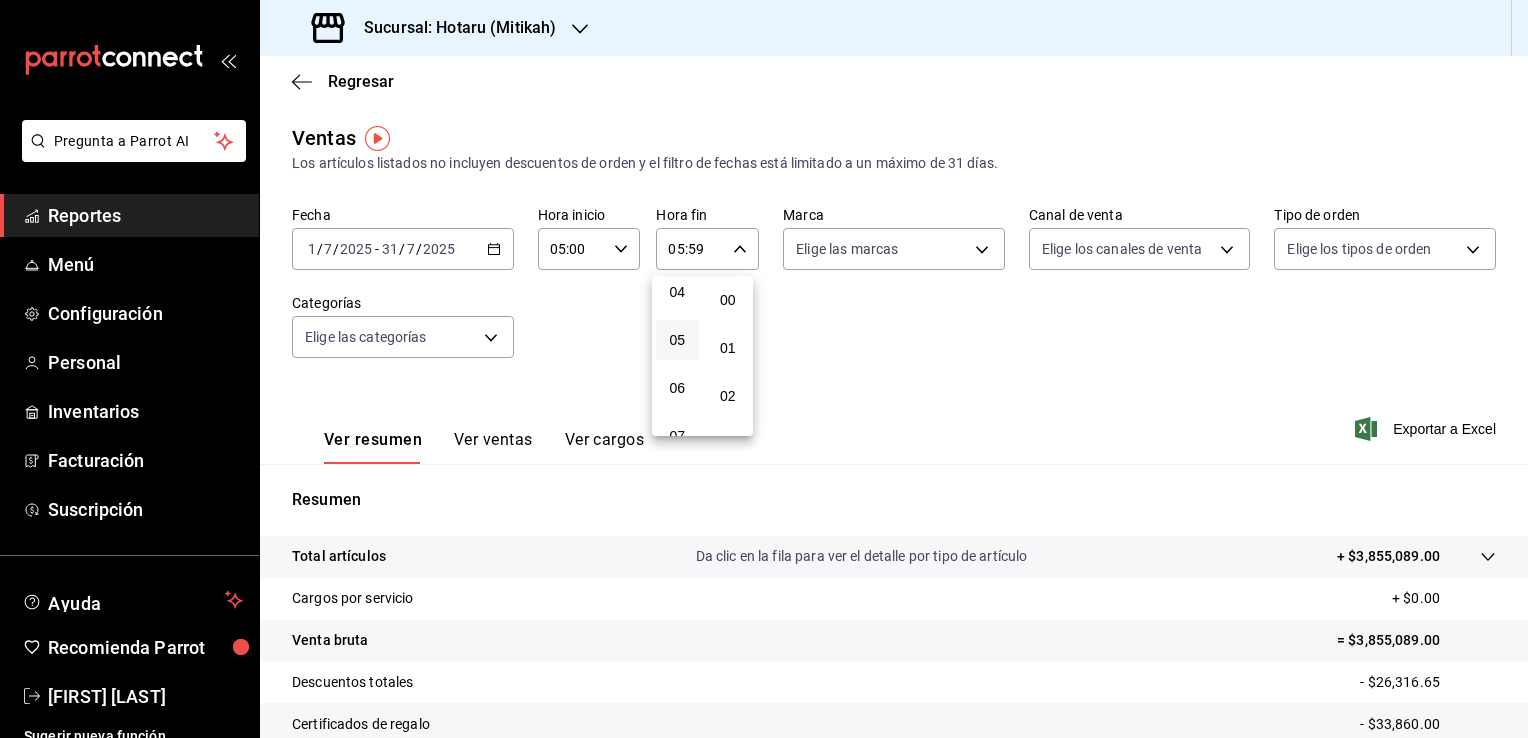 type on "05:00" 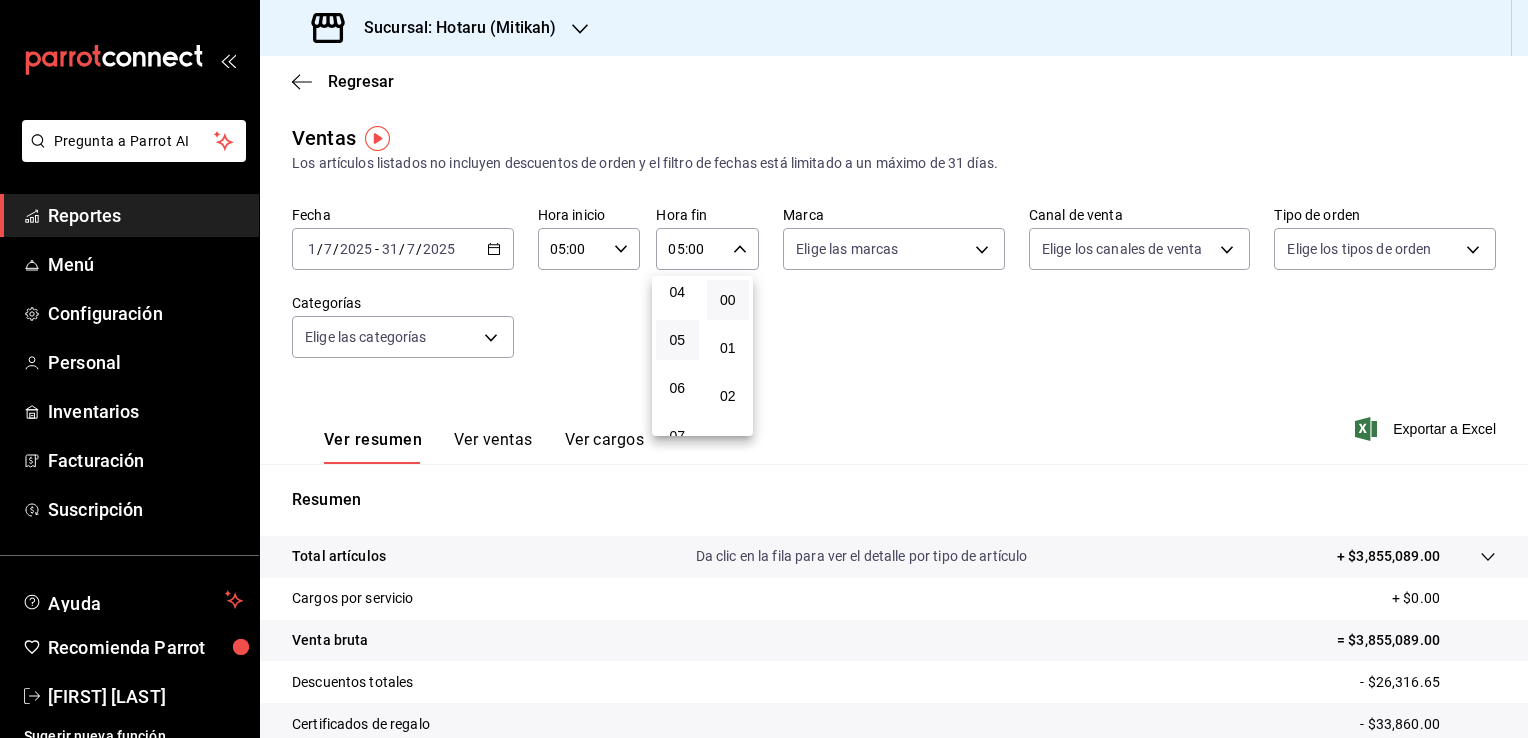 click at bounding box center [764, 369] 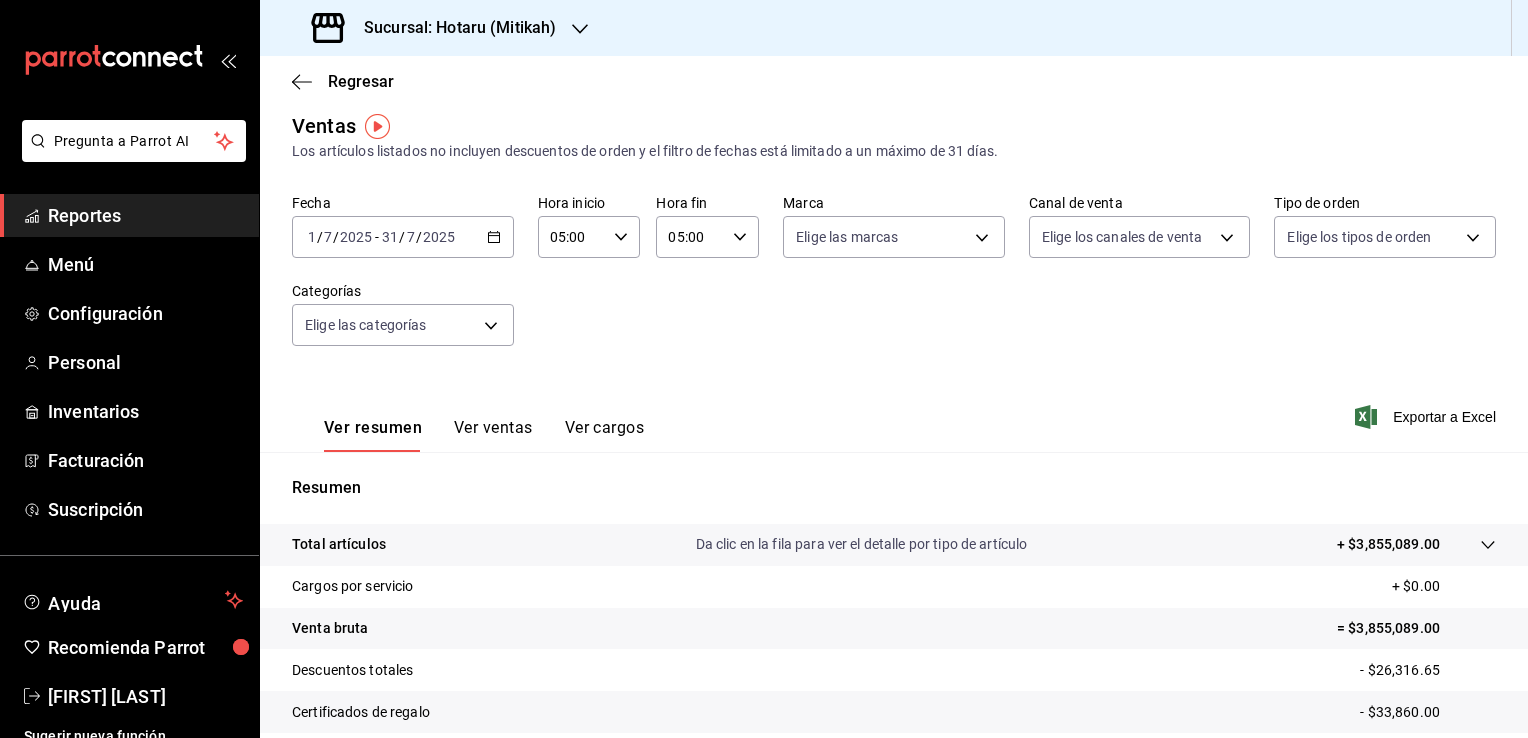 scroll, scrollTop: 0, scrollLeft: 0, axis: both 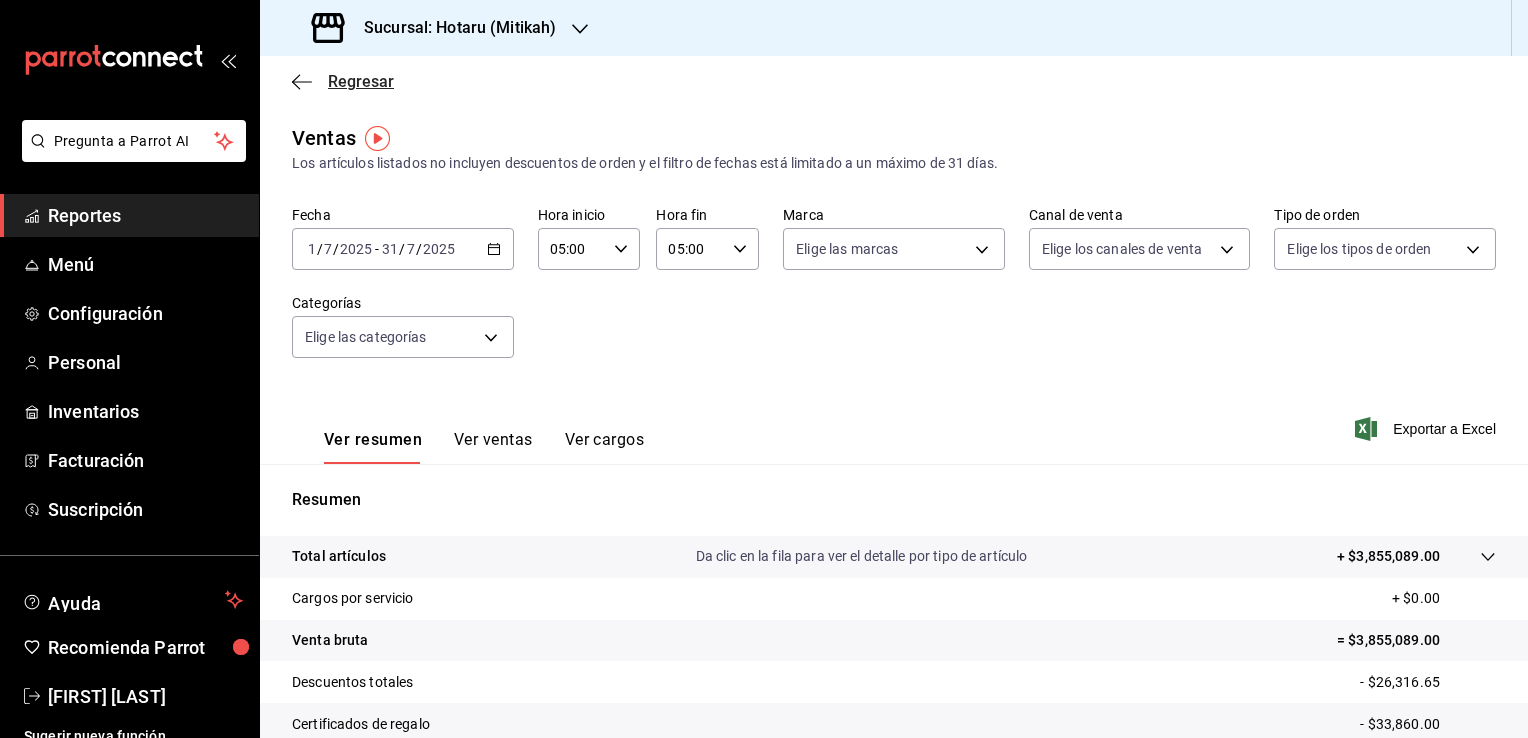 click 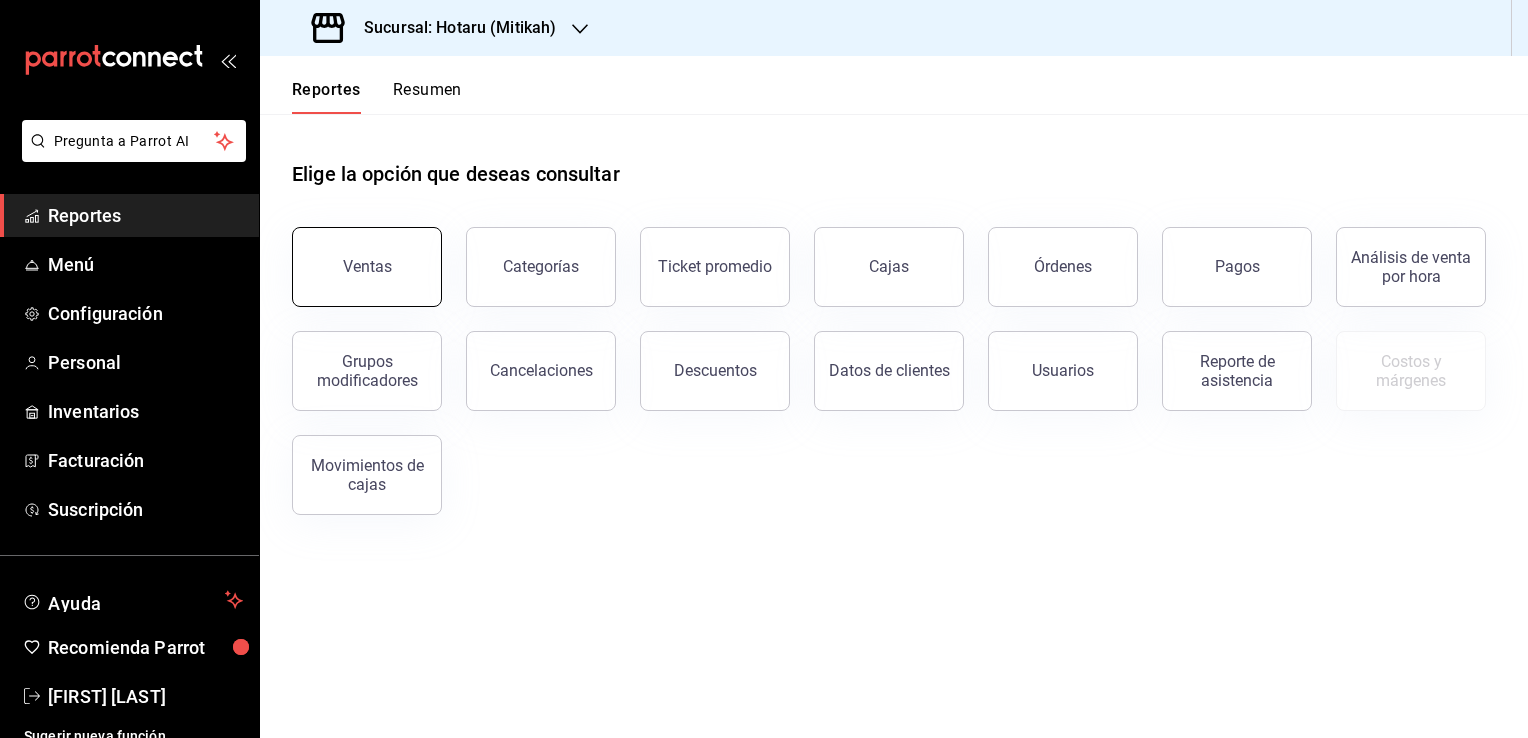 click on "Ventas" at bounding box center (367, 267) 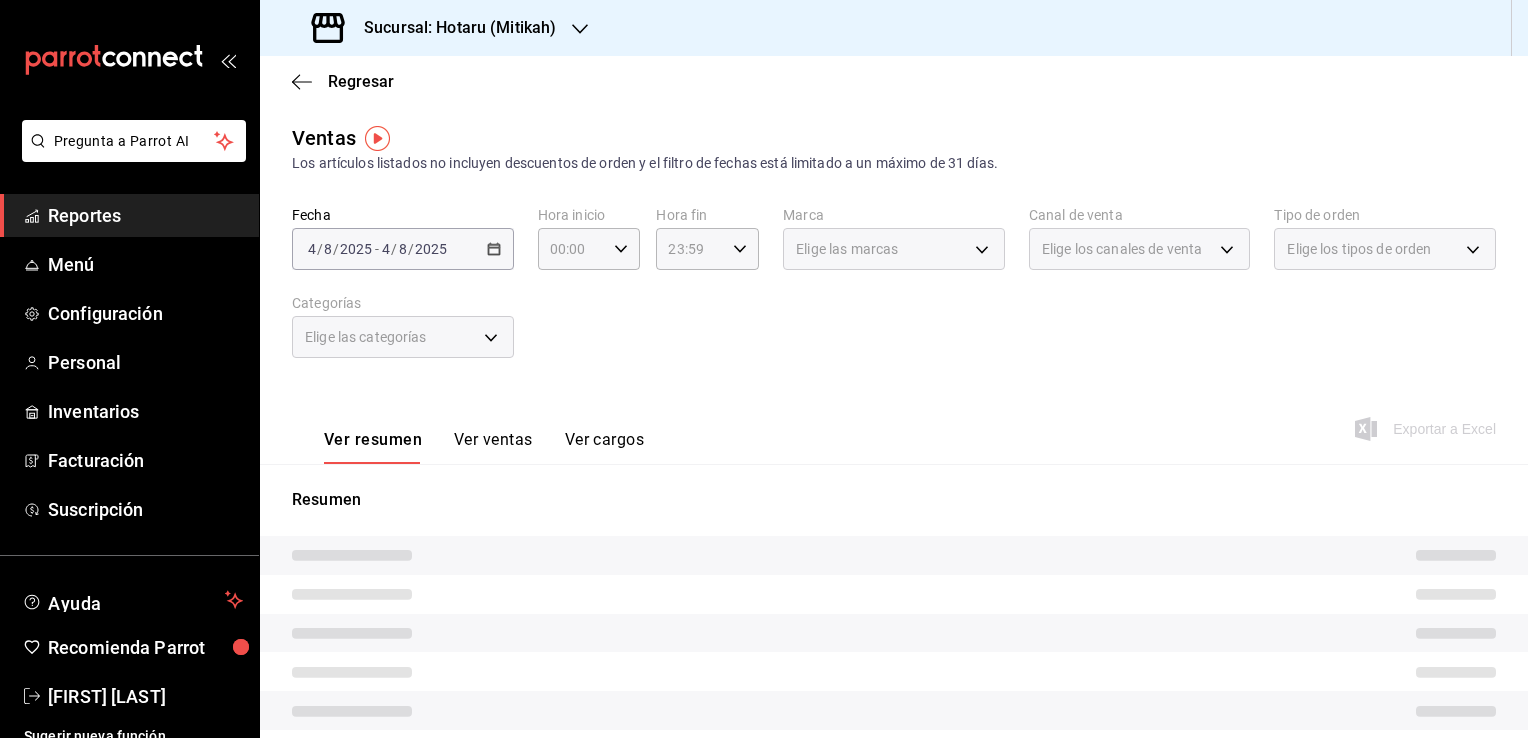 click on "2025-08-04 4 / 8 / 2025 - 2025-08-04 4 / 8 / 2025" at bounding box center [403, 249] 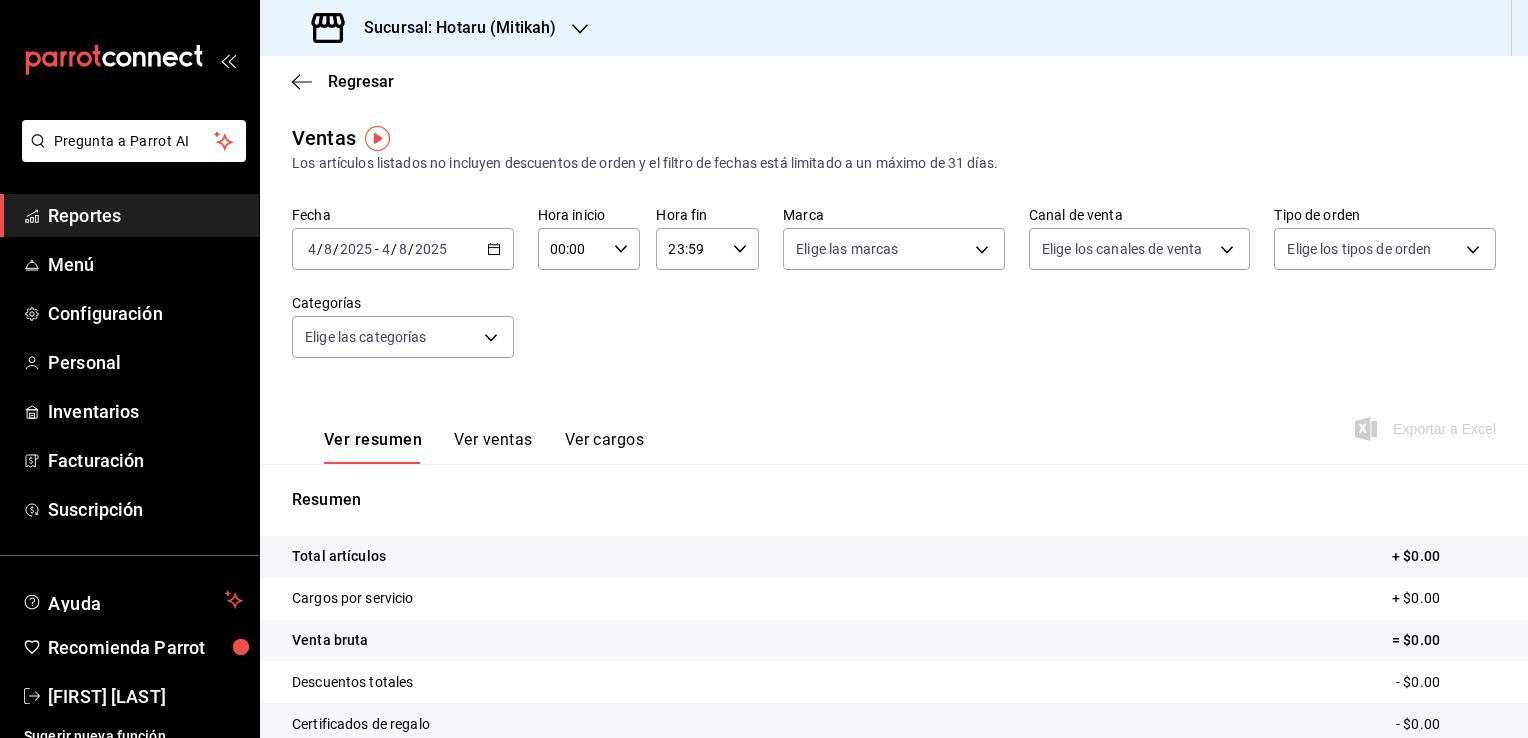 click on "2025-08-04 4 / 8 / 2025 - 2025-08-04 4 / 8 / 2025" at bounding box center [403, 249] 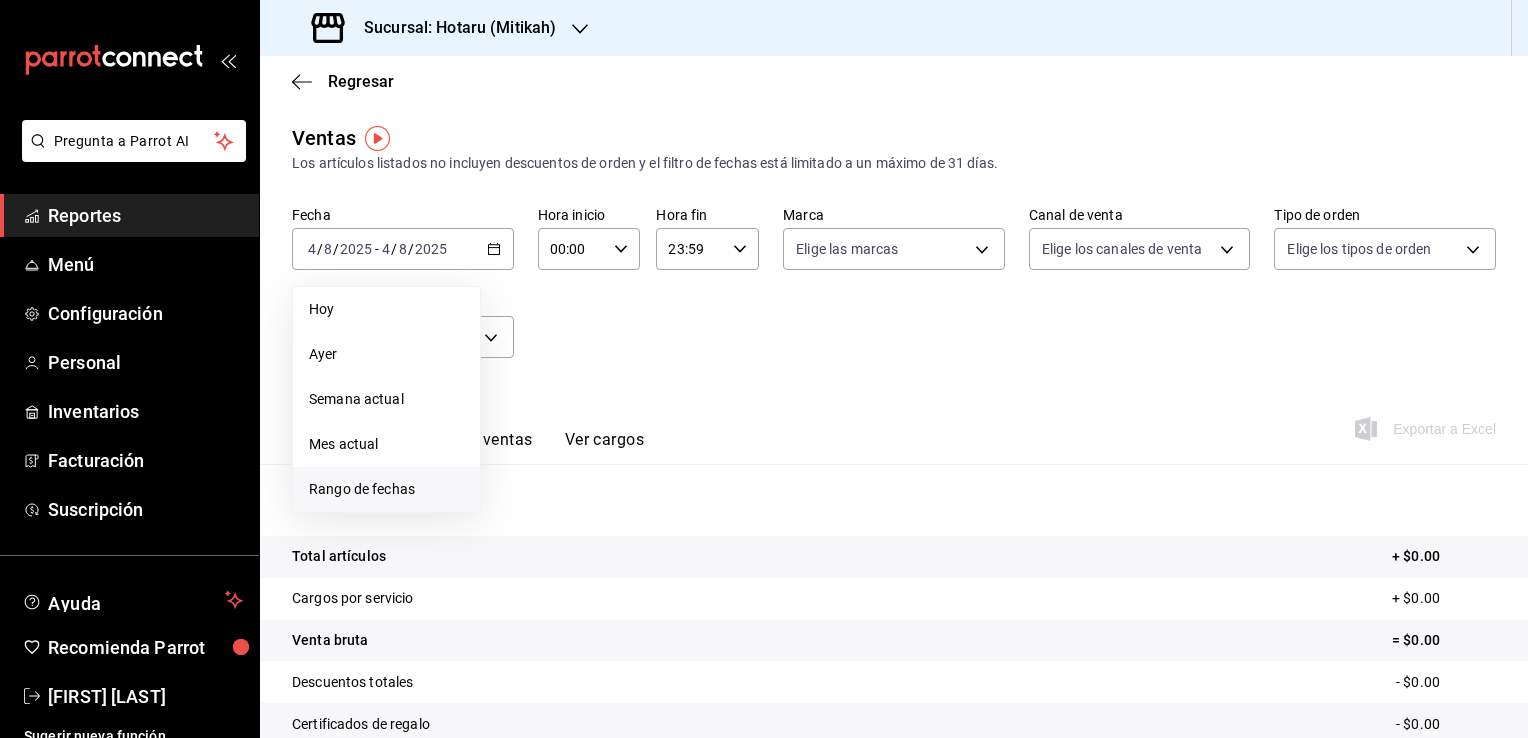 click on "Rango de fechas" at bounding box center [386, 489] 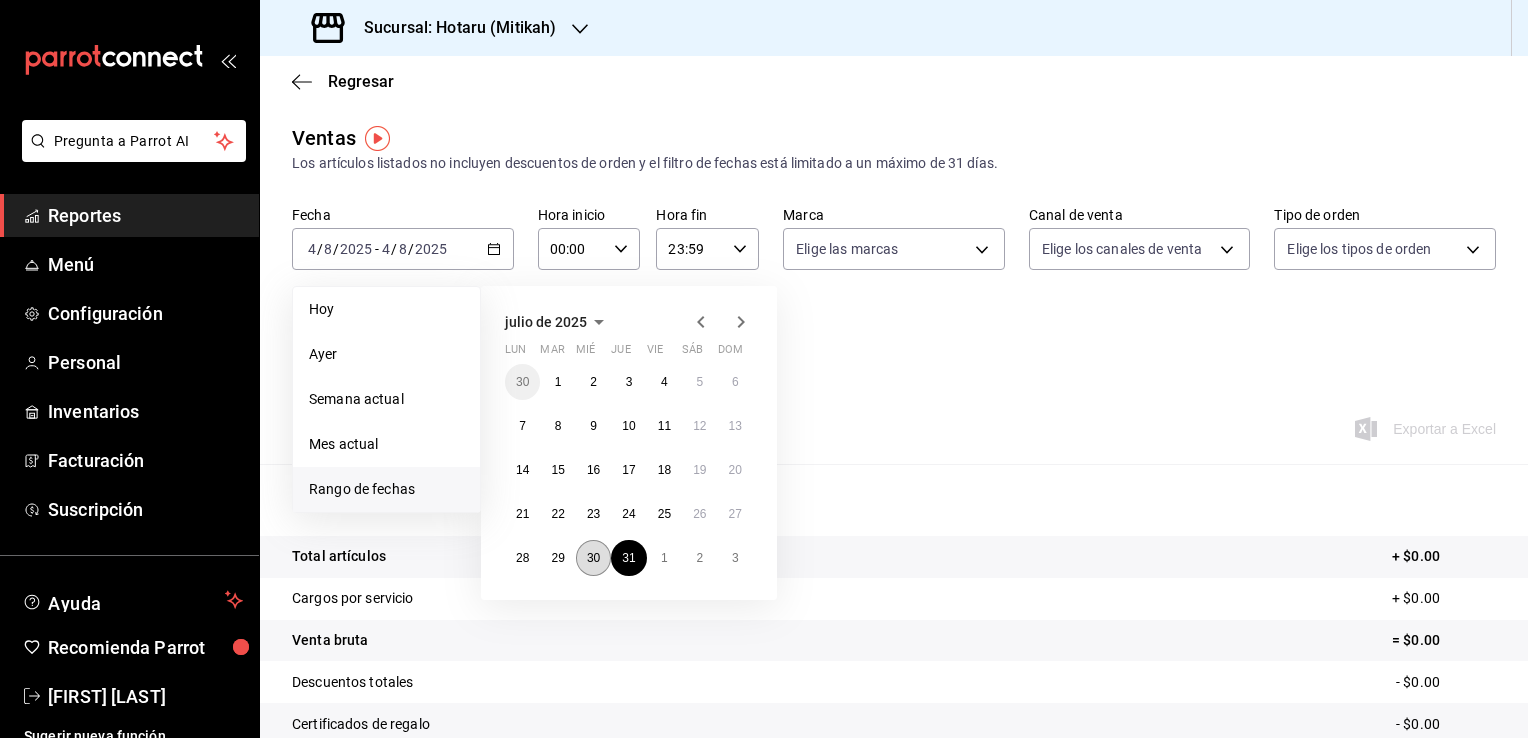 click on "30" at bounding box center [593, 558] 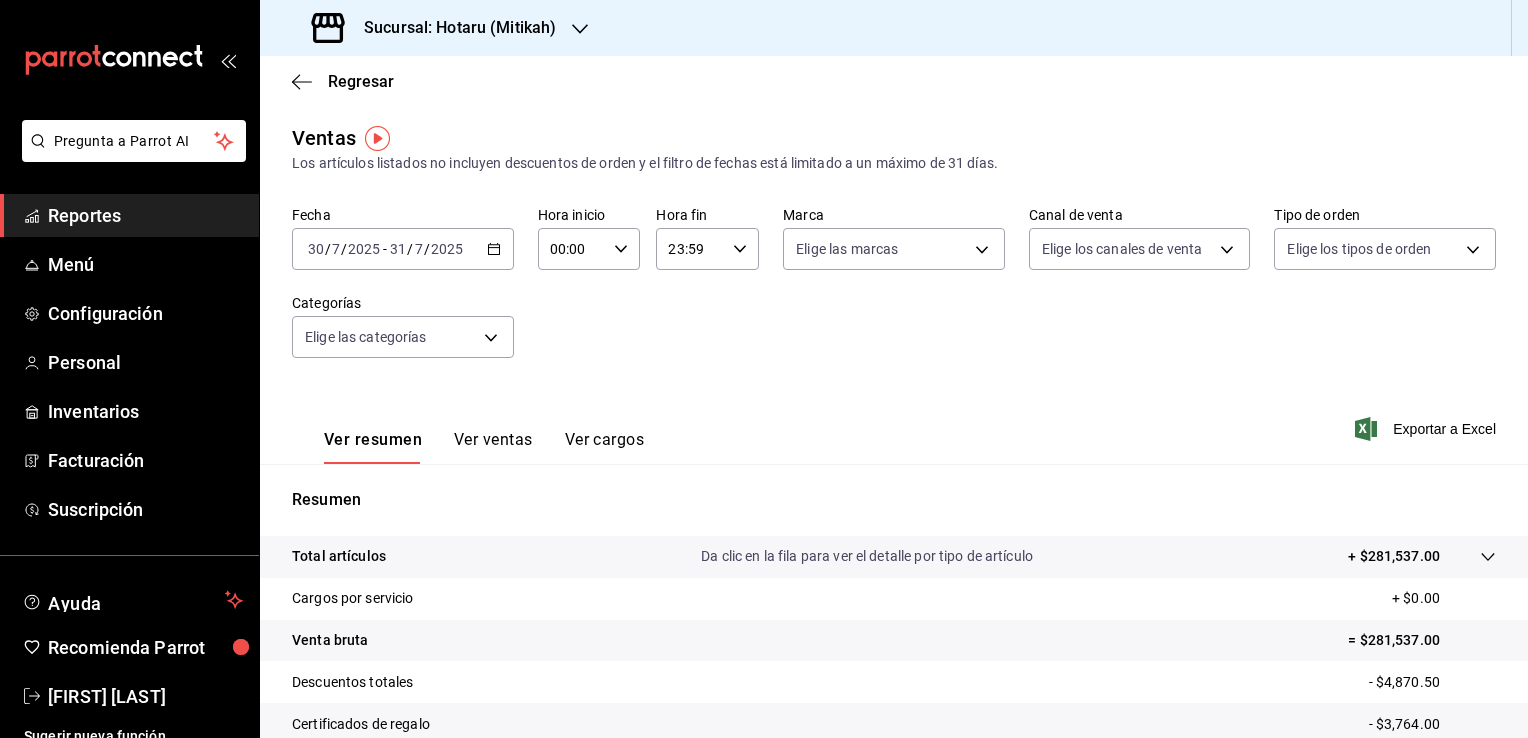click on "[YEAR]-[MONTH]-[DATE] [DATE] / [MONTH] / [YEAR] - [YEAR]-[MONTH]-[DATE] [DATE] / [MONTH] / [YEAR]" at bounding box center [403, 249] 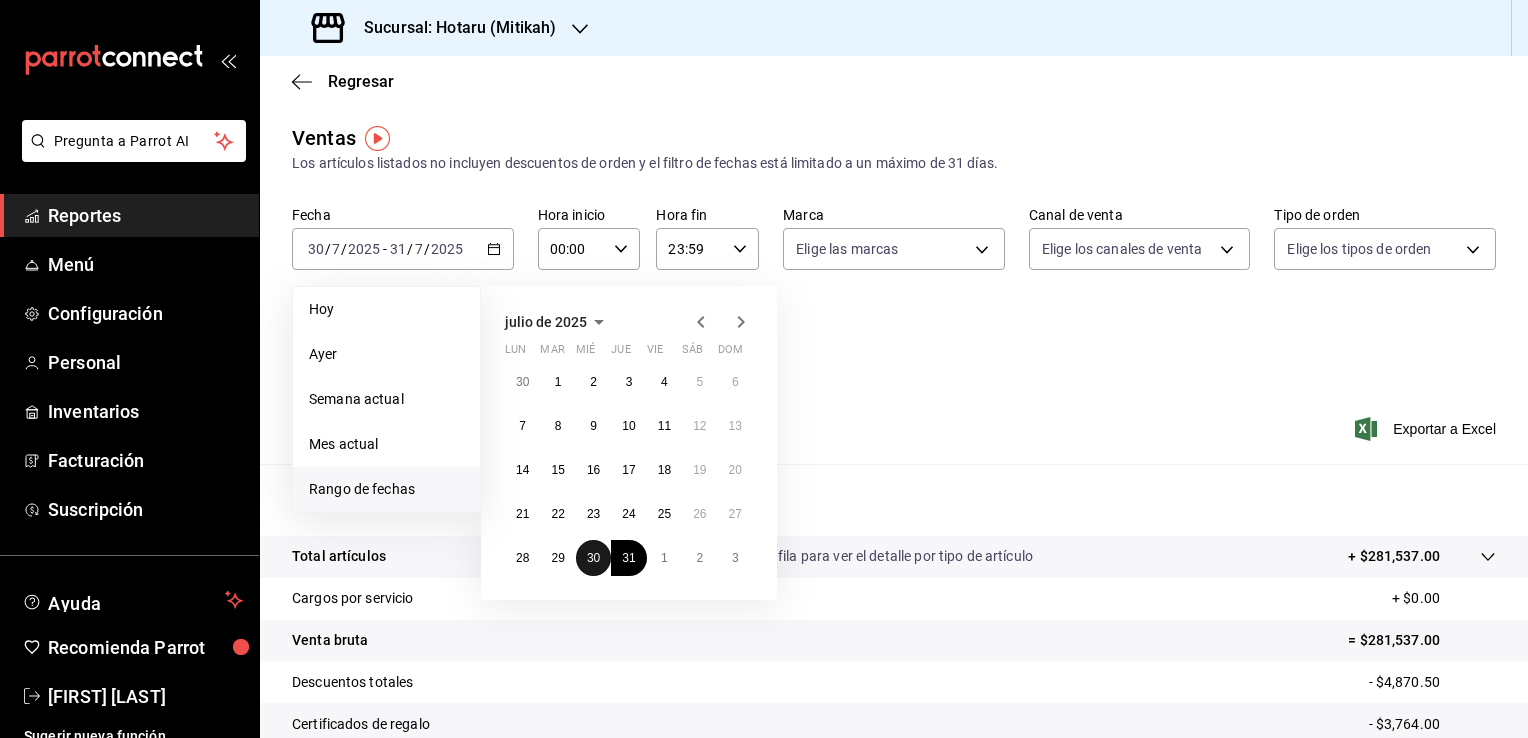click on "30" at bounding box center (593, 558) 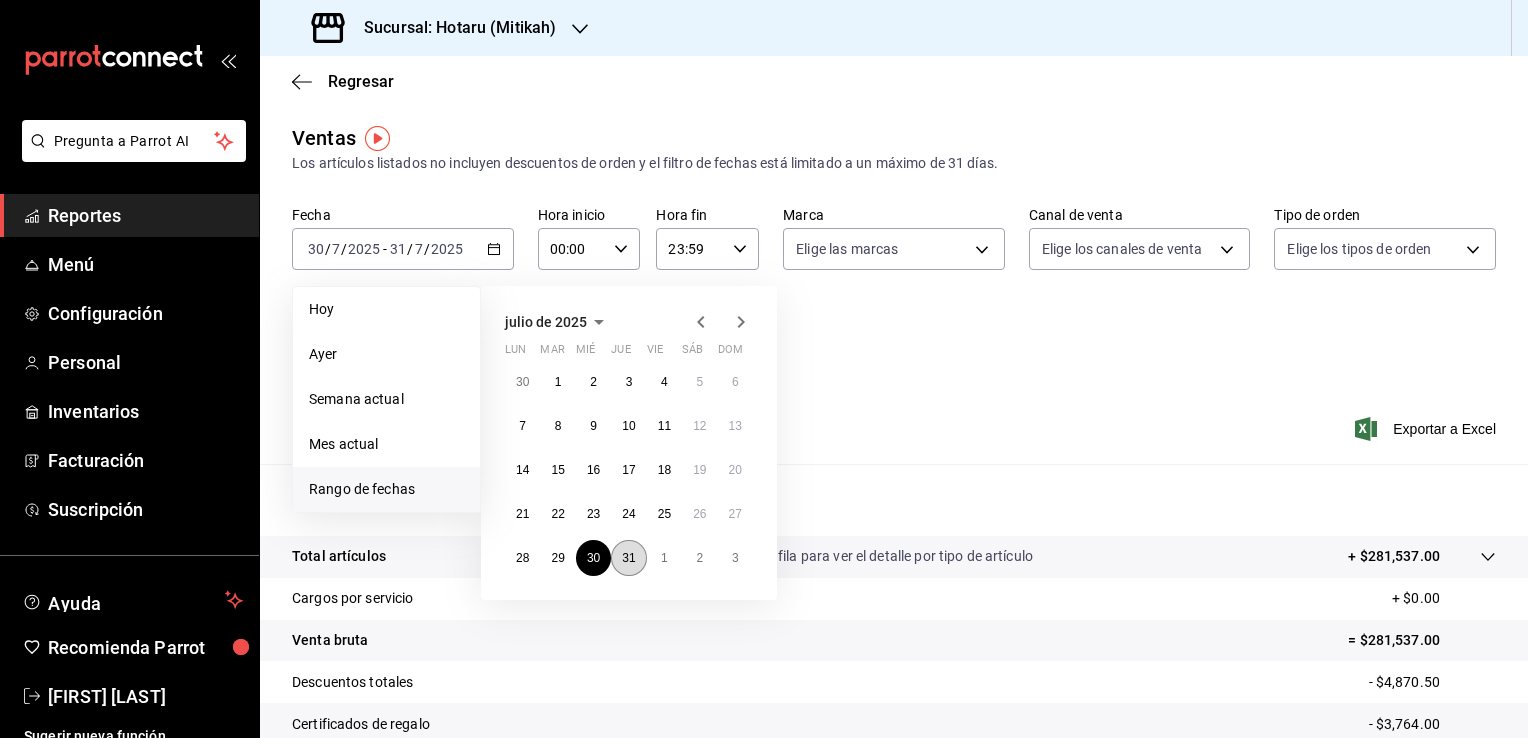 click on "31" at bounding box center (628, 558) 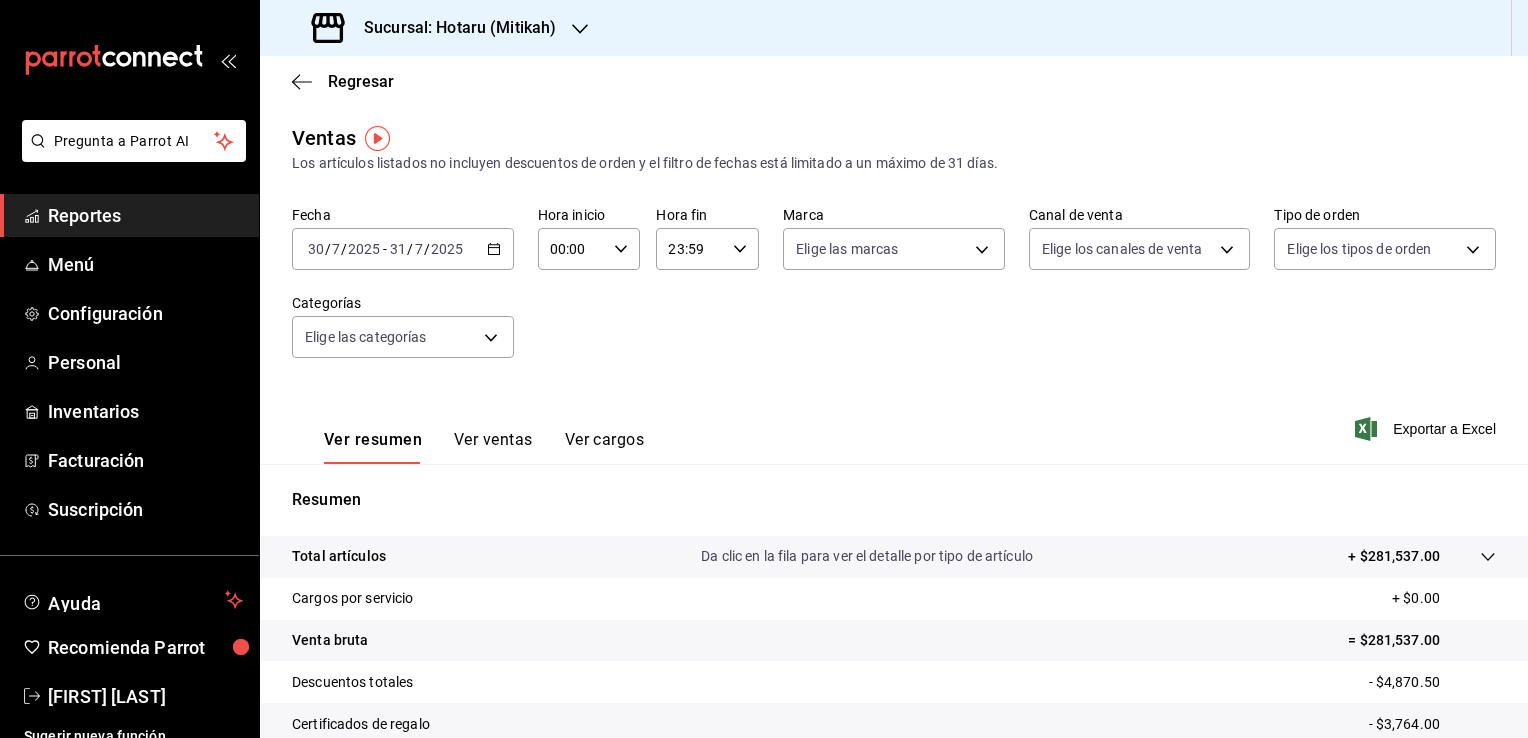 click 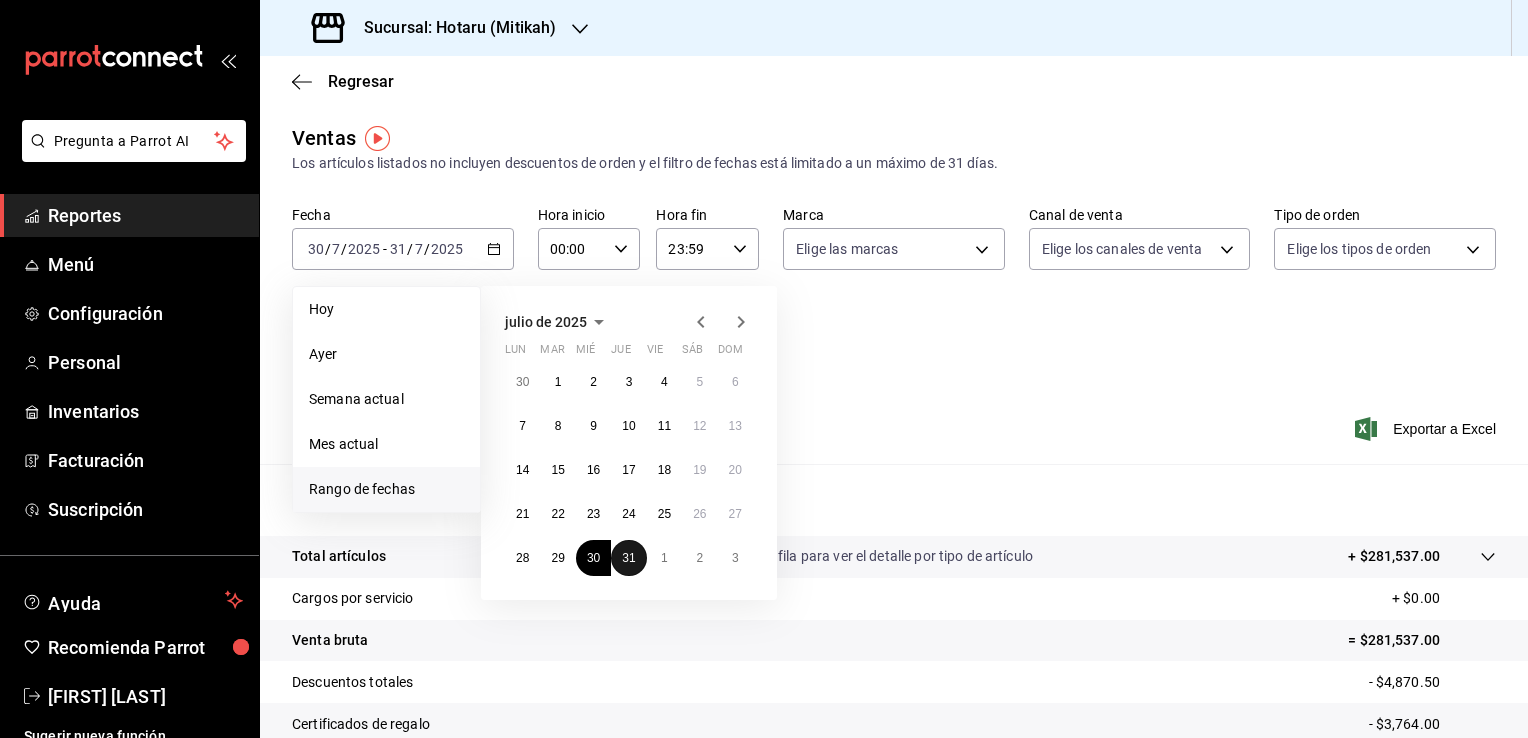 click on "31" at bounding box center (628, 558) 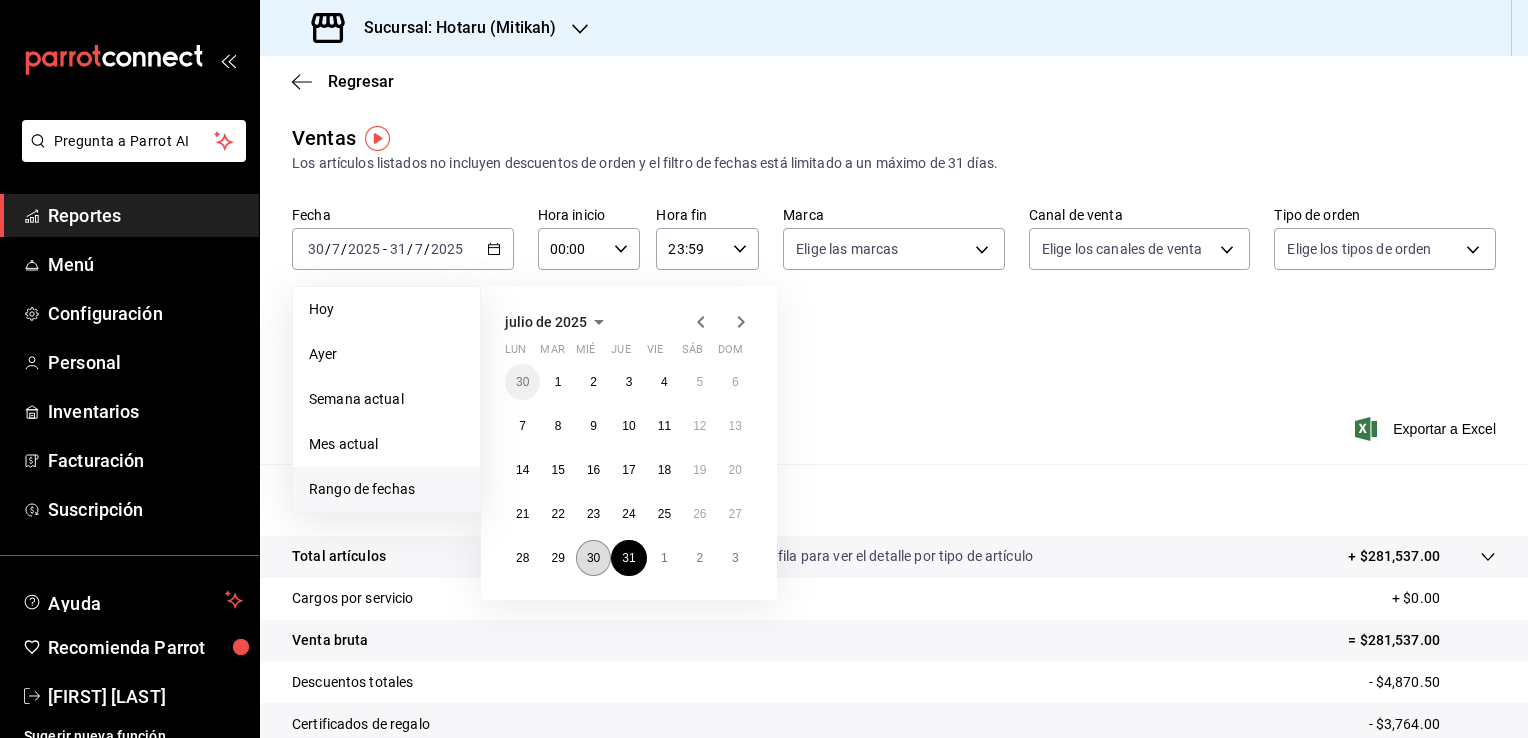click on "30" at bounding box center [593, 558] 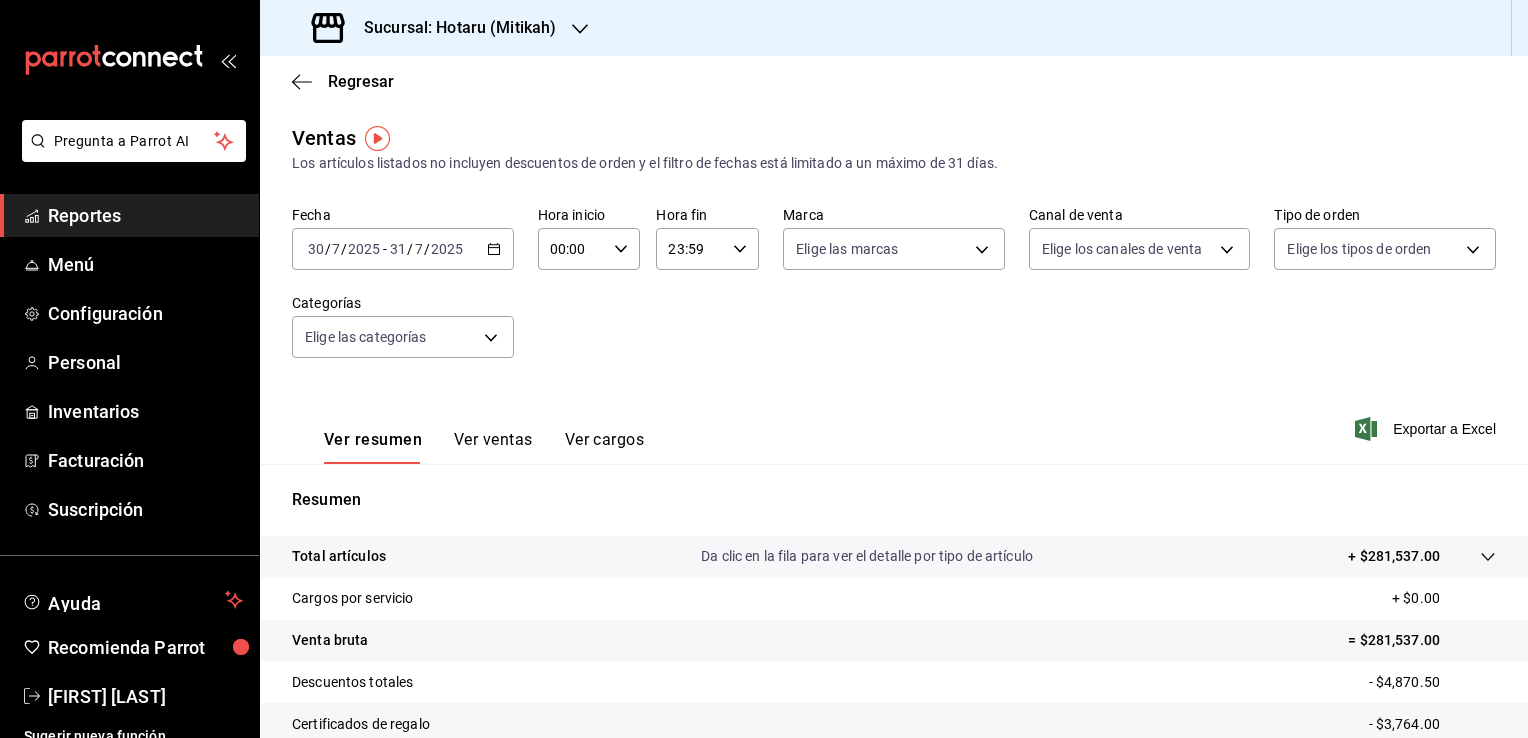 click 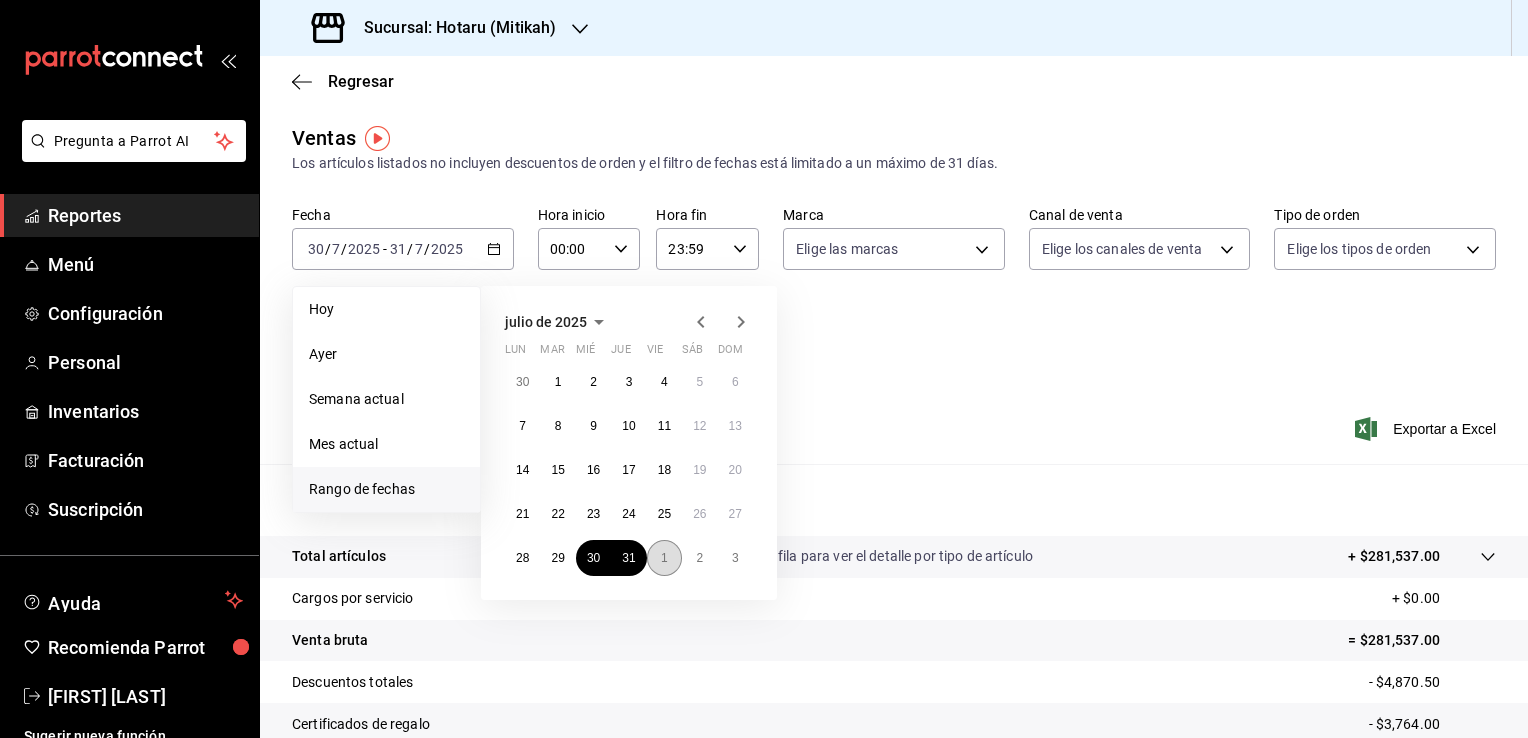click on "1" at bounding box center (664, 558) 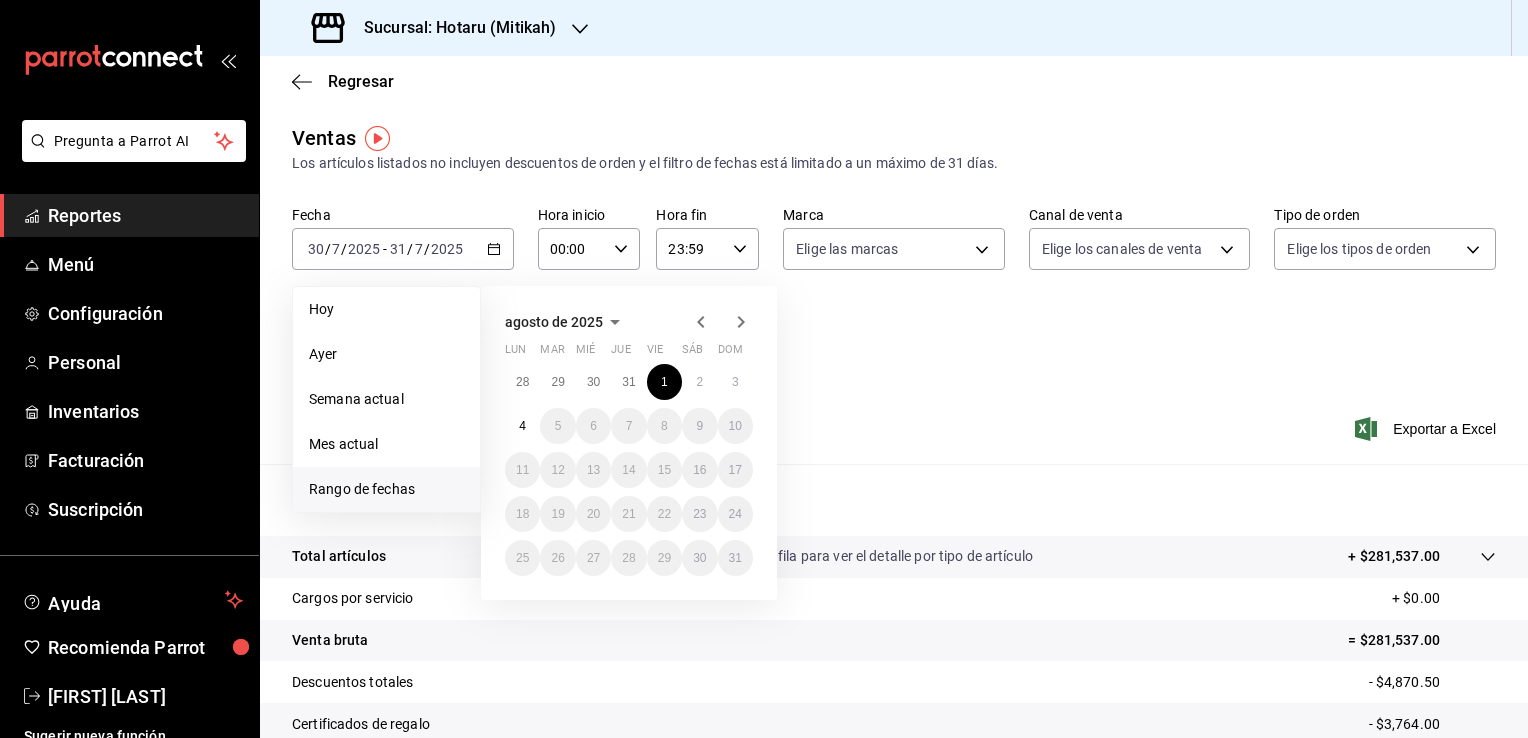 click on "Ver resumen Ver ventas Ver cargos Exportar a Excel" at bounding box center (894, 423) 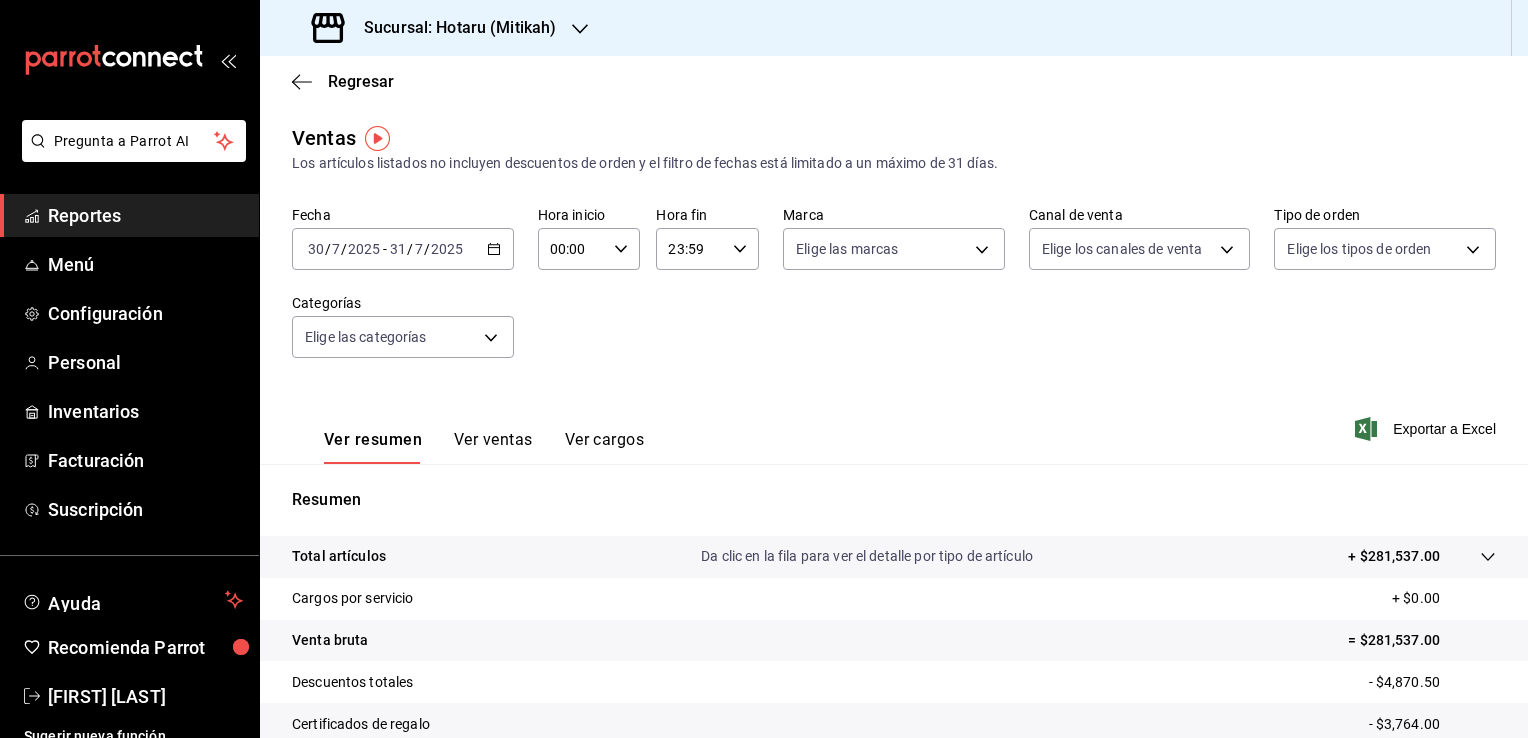 click 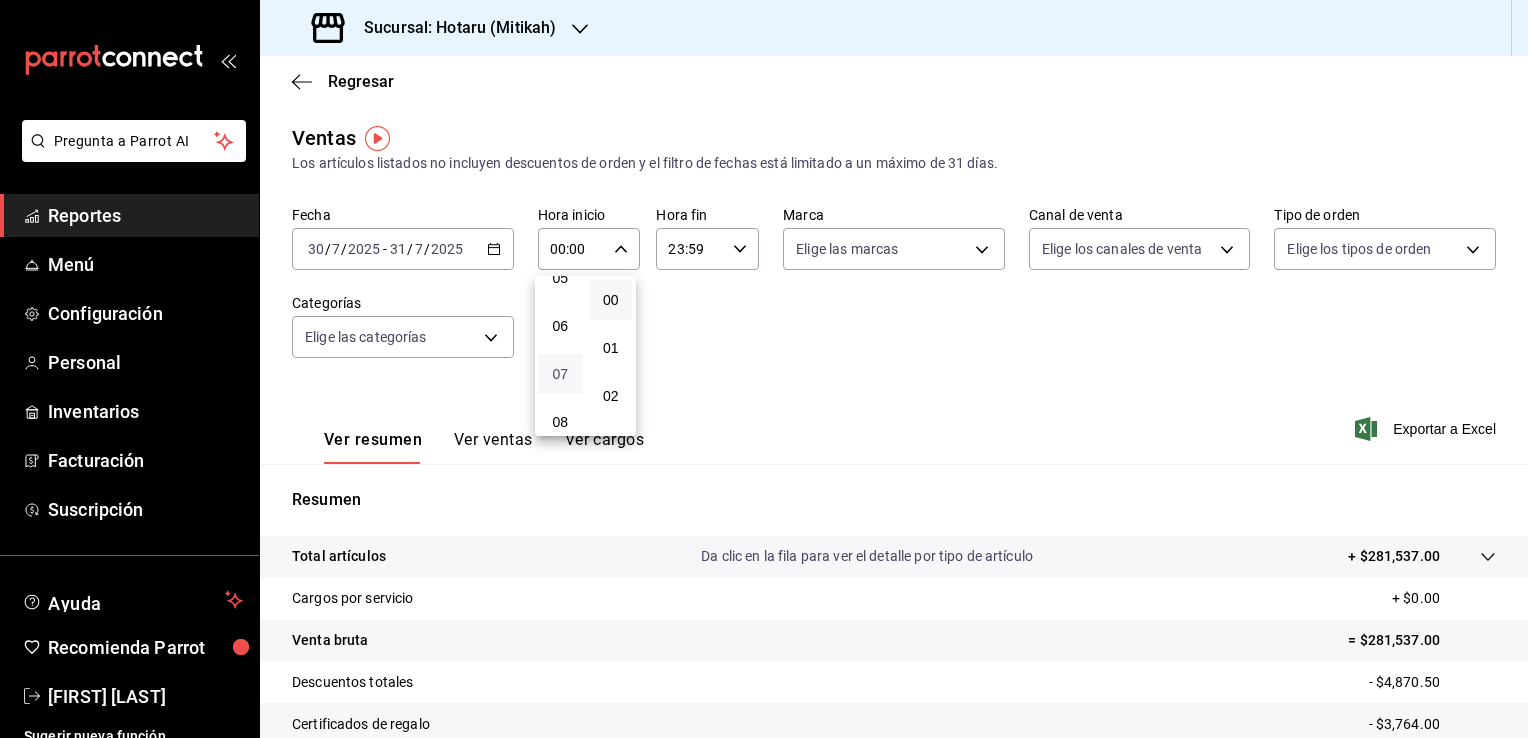 scroll, scrollTop: 200, scrollLeft: 0, axis: vertical 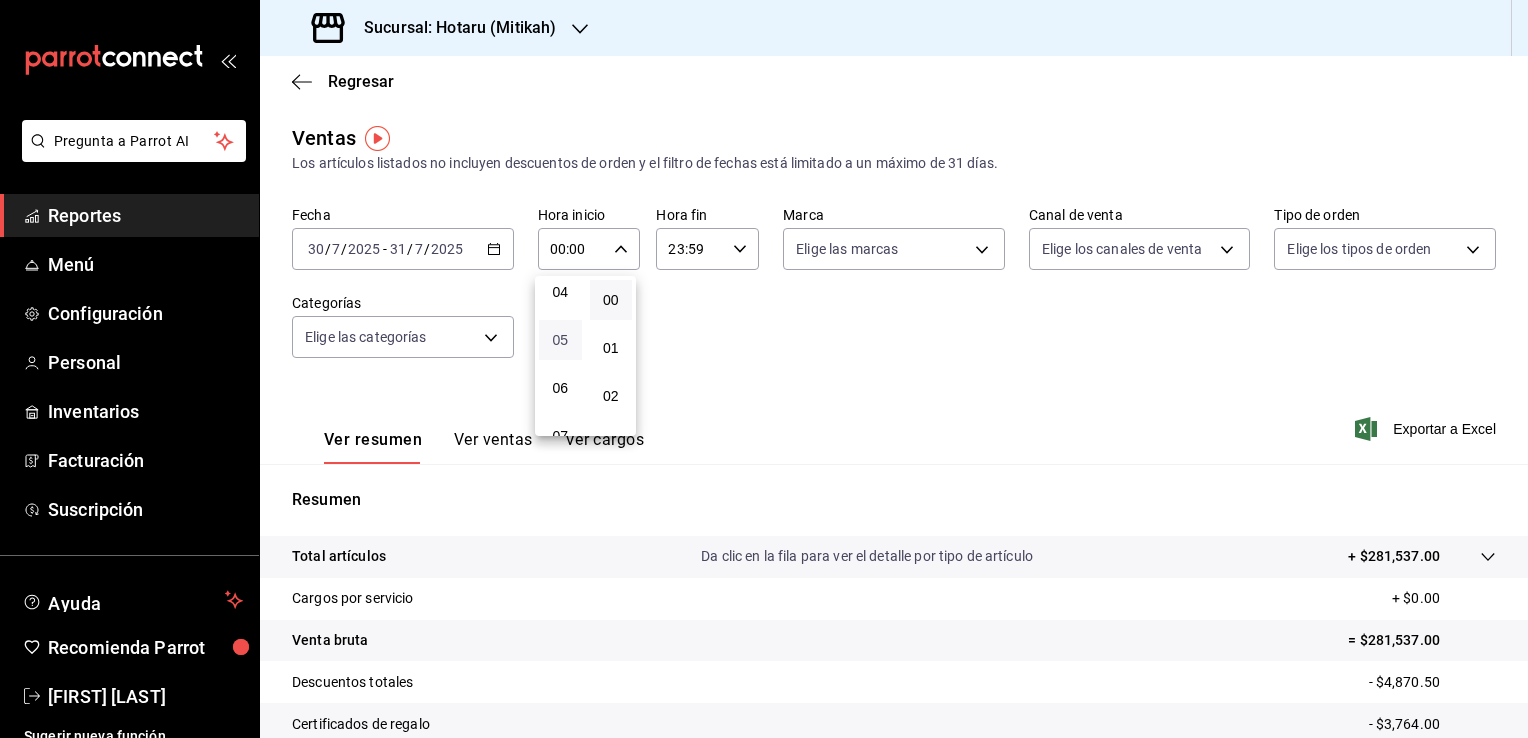 click on "05" at bounding box center [560, 340] 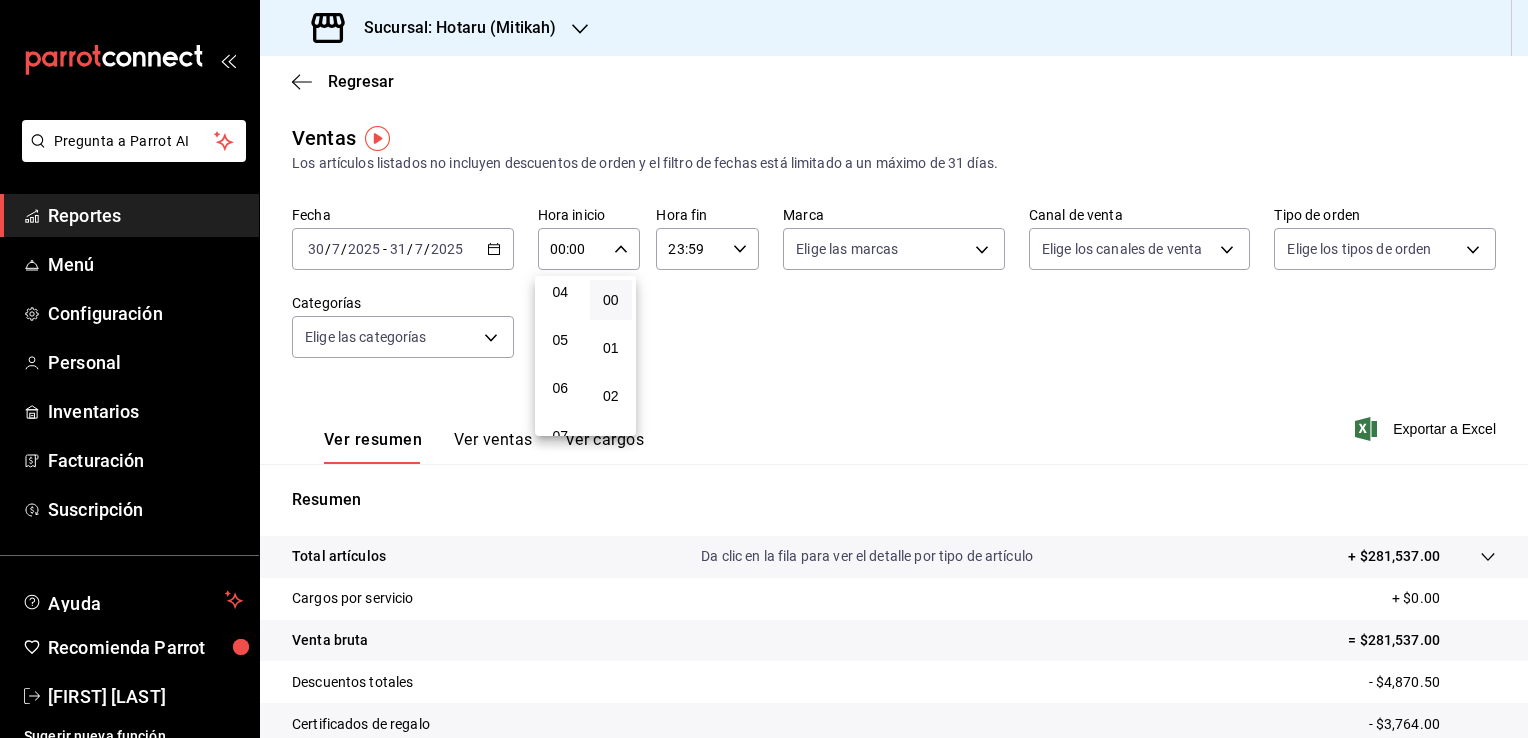 type on "05:00" 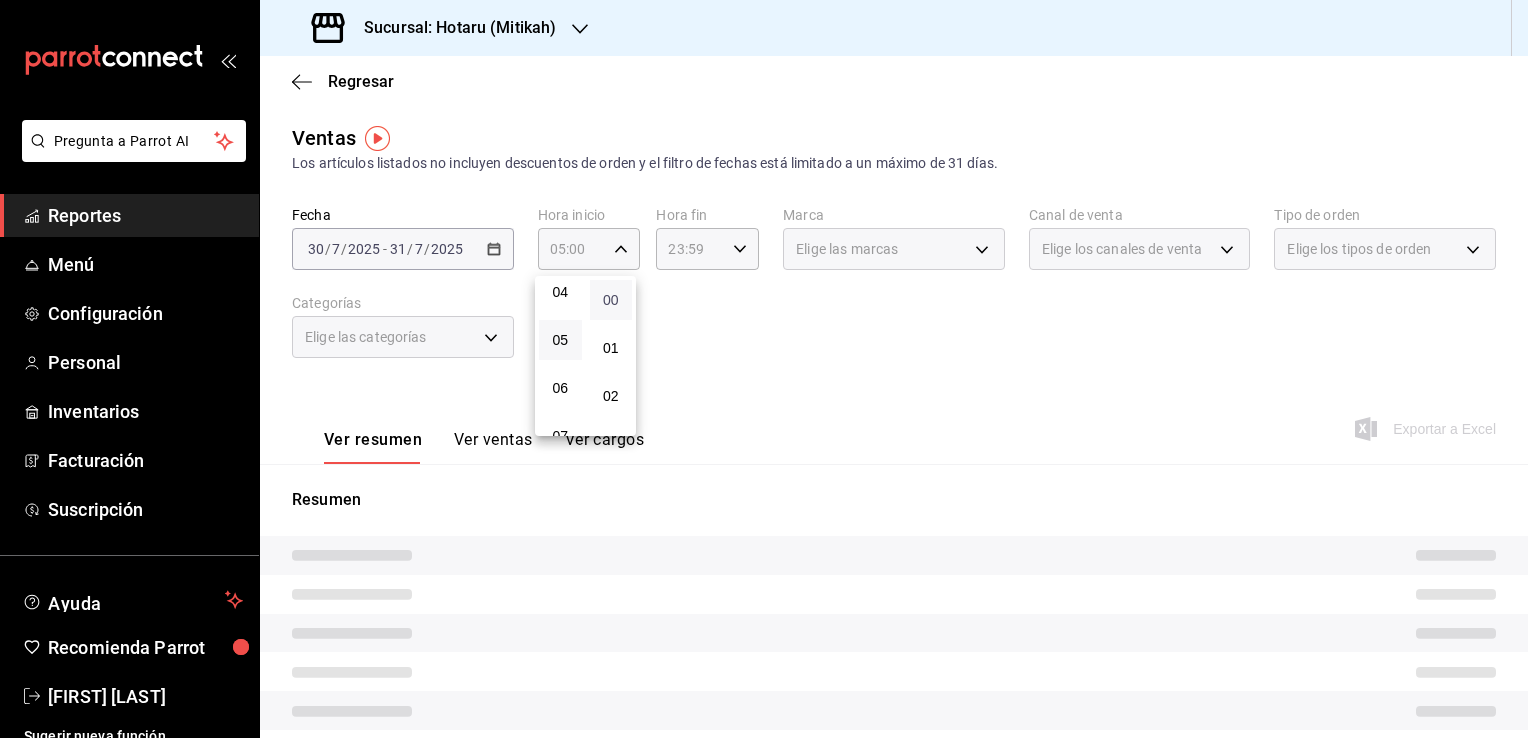 click on "00" at bounding box center [611, 300] 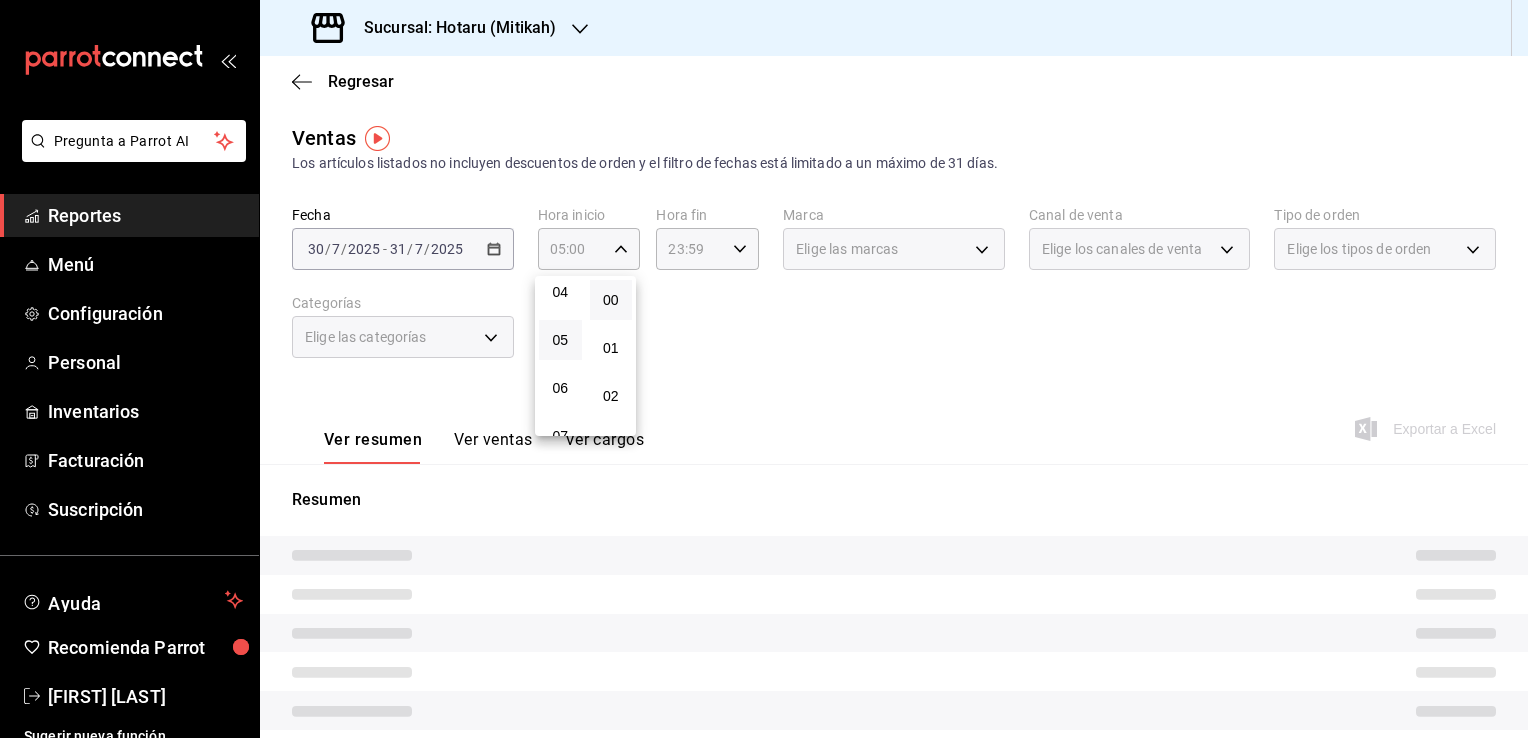 click at bounding box center [764, 369] 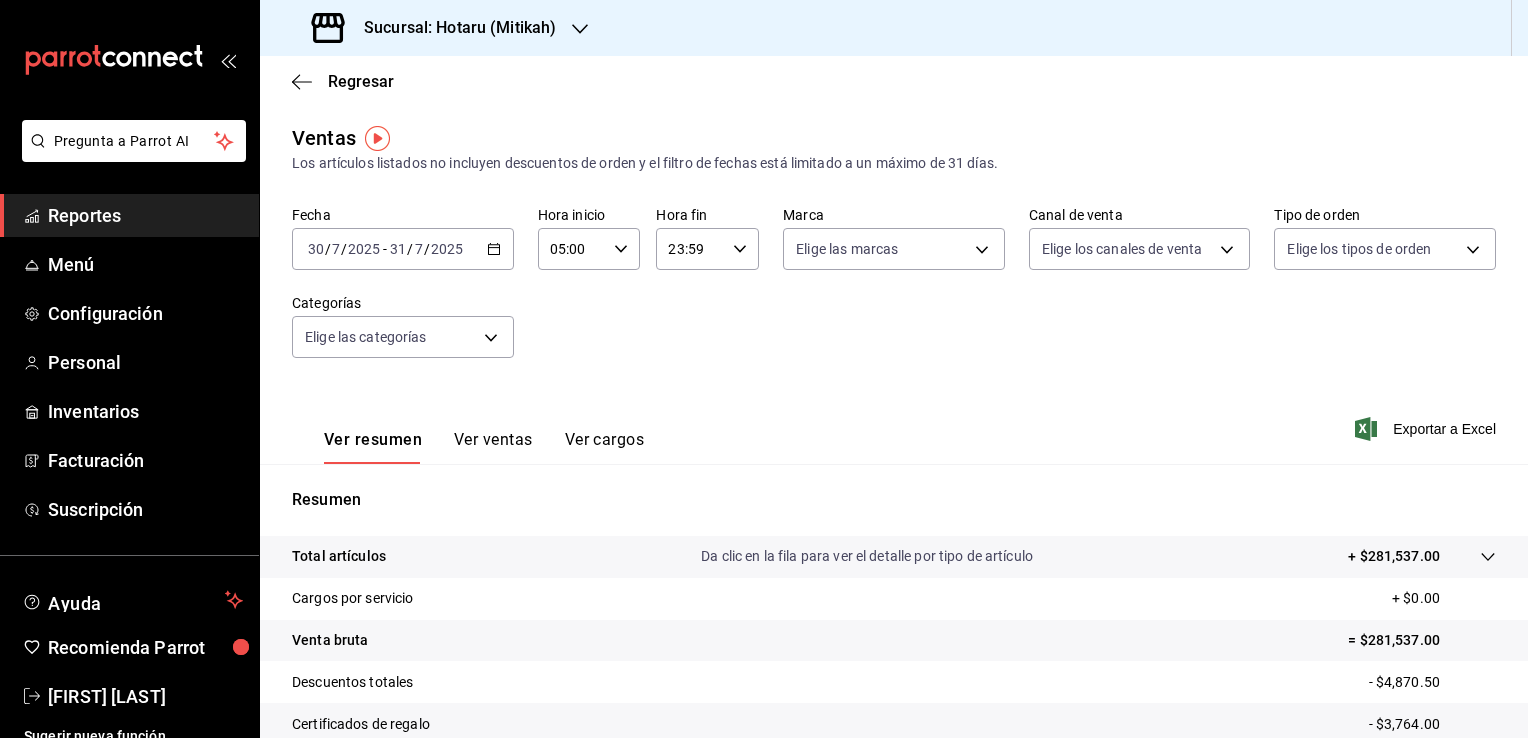 click on "23:59" at bounding box center [690, 249] 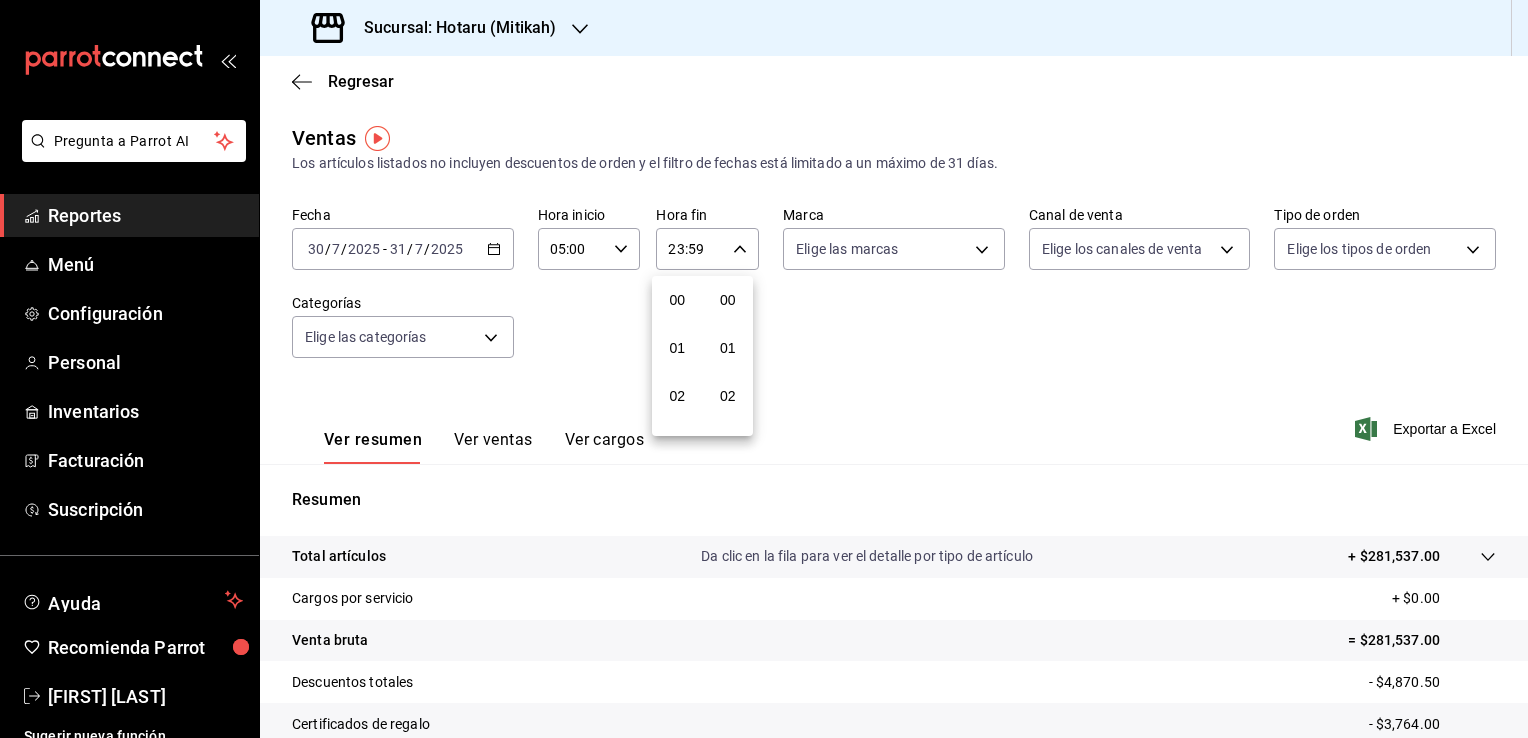 scroll, scrollTop: 1011, scrollLeft: 0, axis: vertical 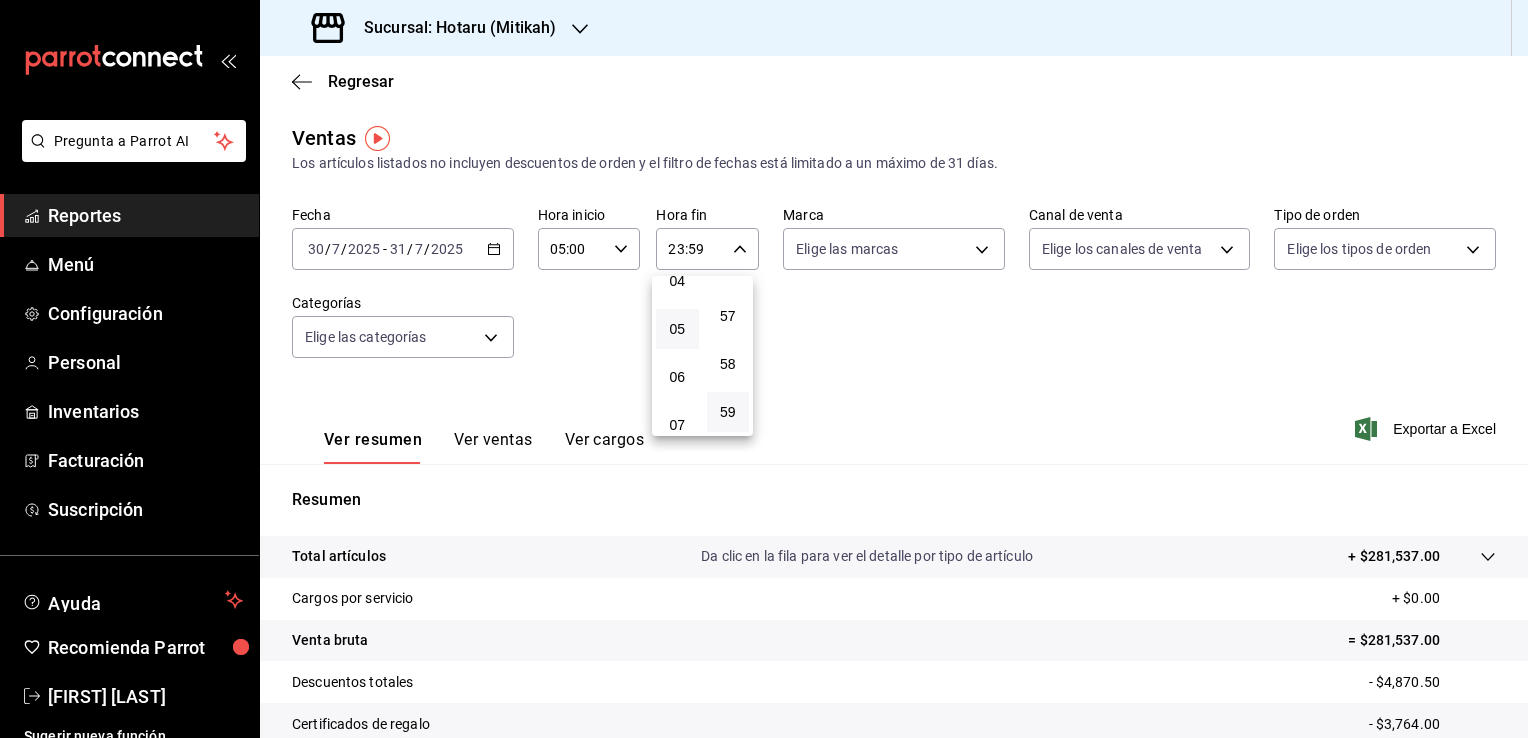 drag, startPoint x: 674, startPoint y: 335, endPoint x: 688, endPoint y: 336, distance: 14.035668 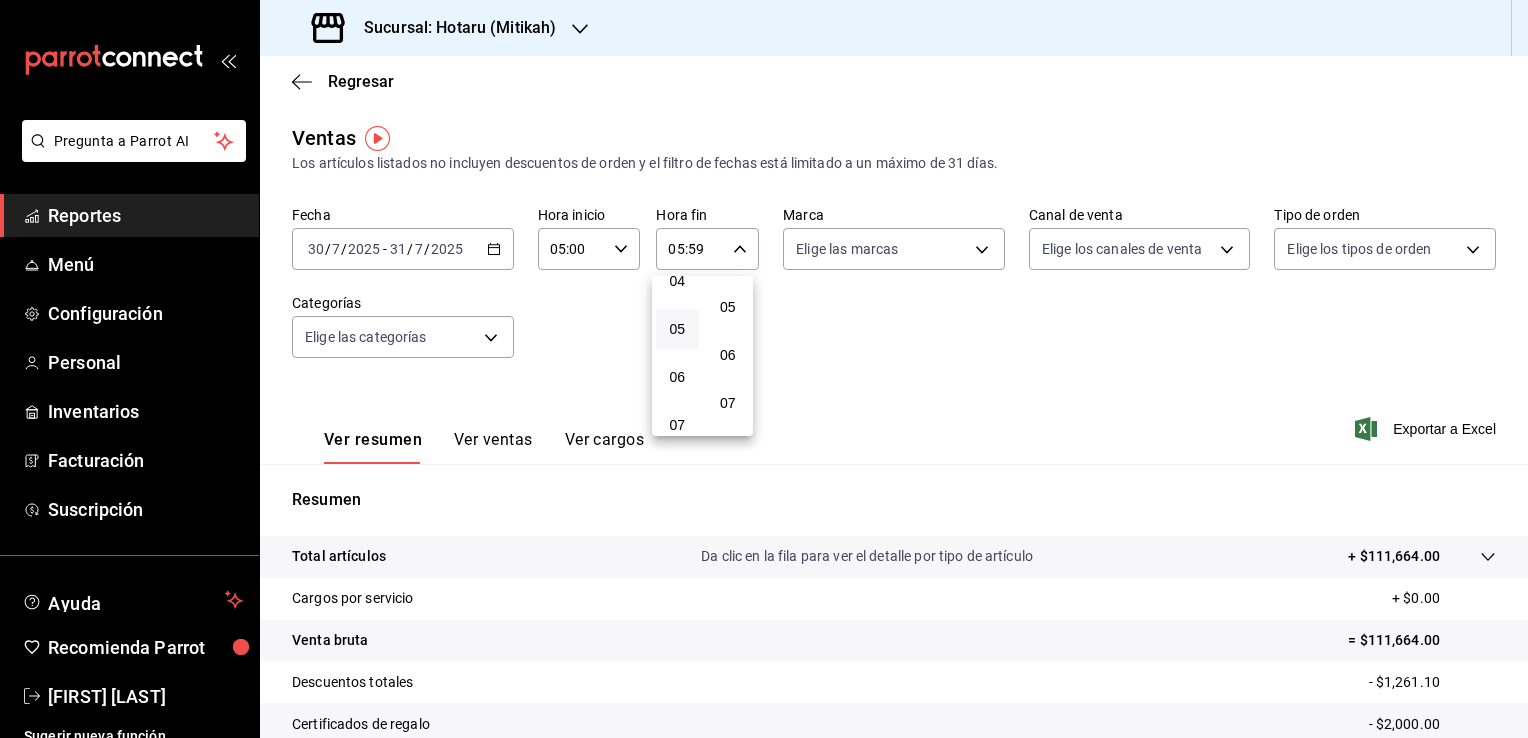 scroll, scrollTop: 0, scrollLeft: 0, axis: both 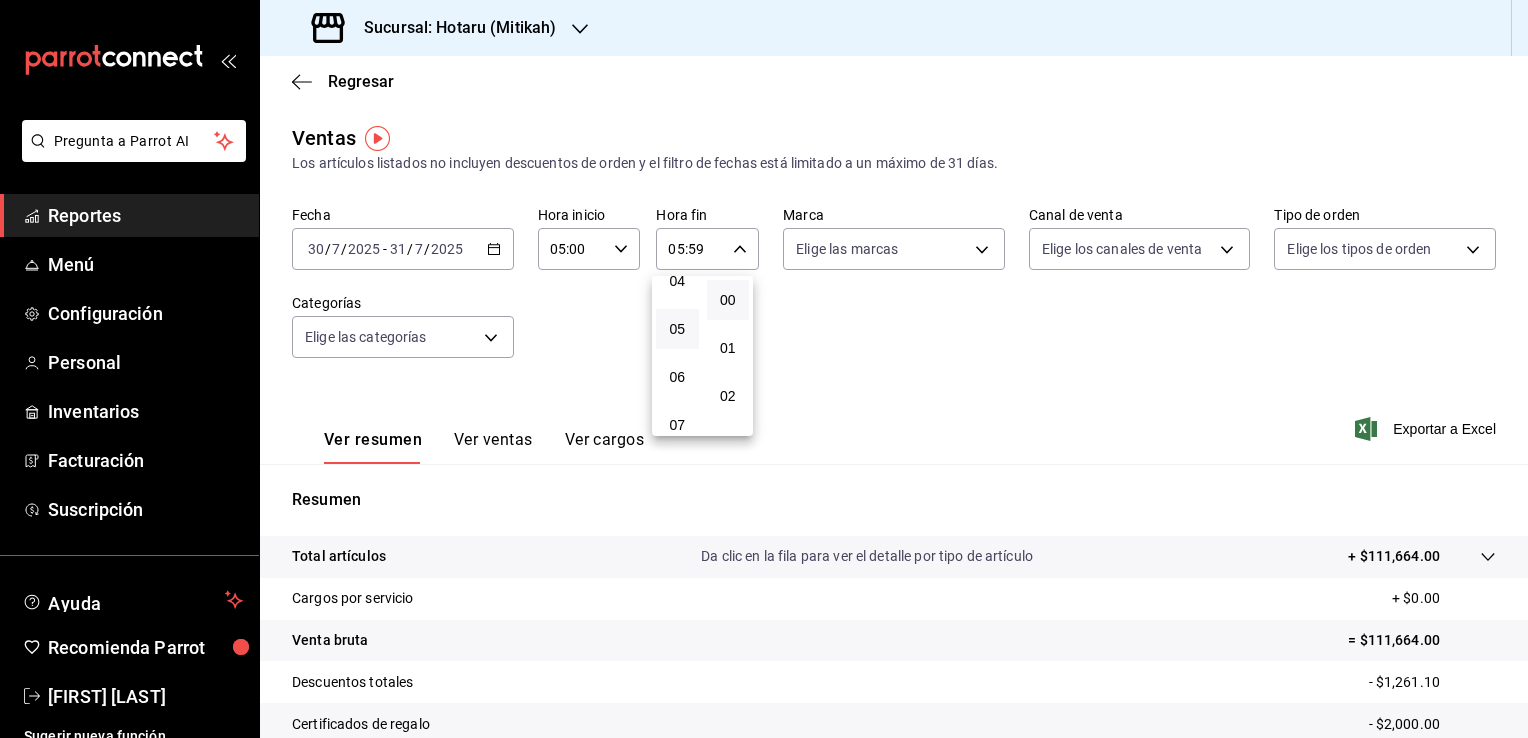 click on "00" at bounding box center [728, 300] 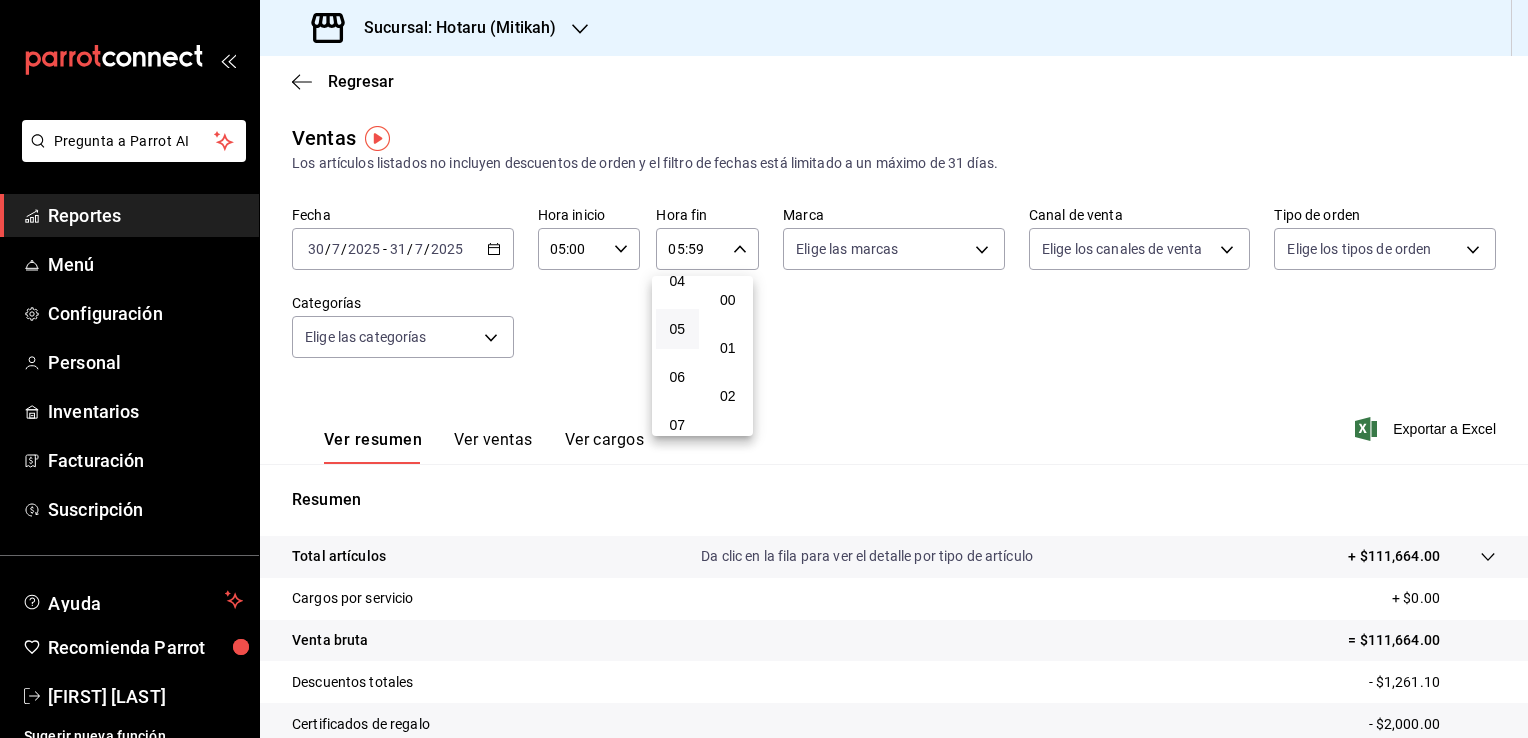 type on "05:00" 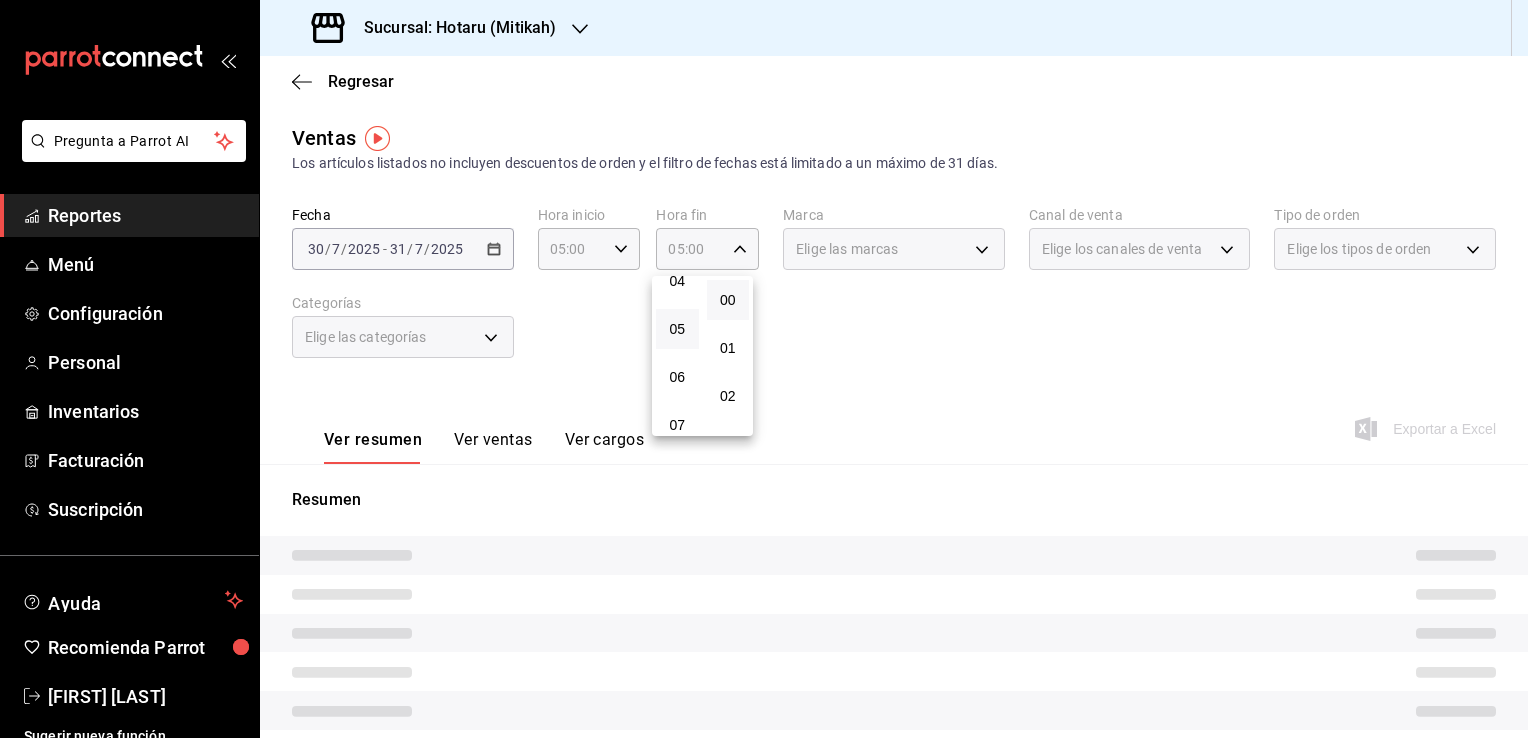 click at bounding box center [764, 369] 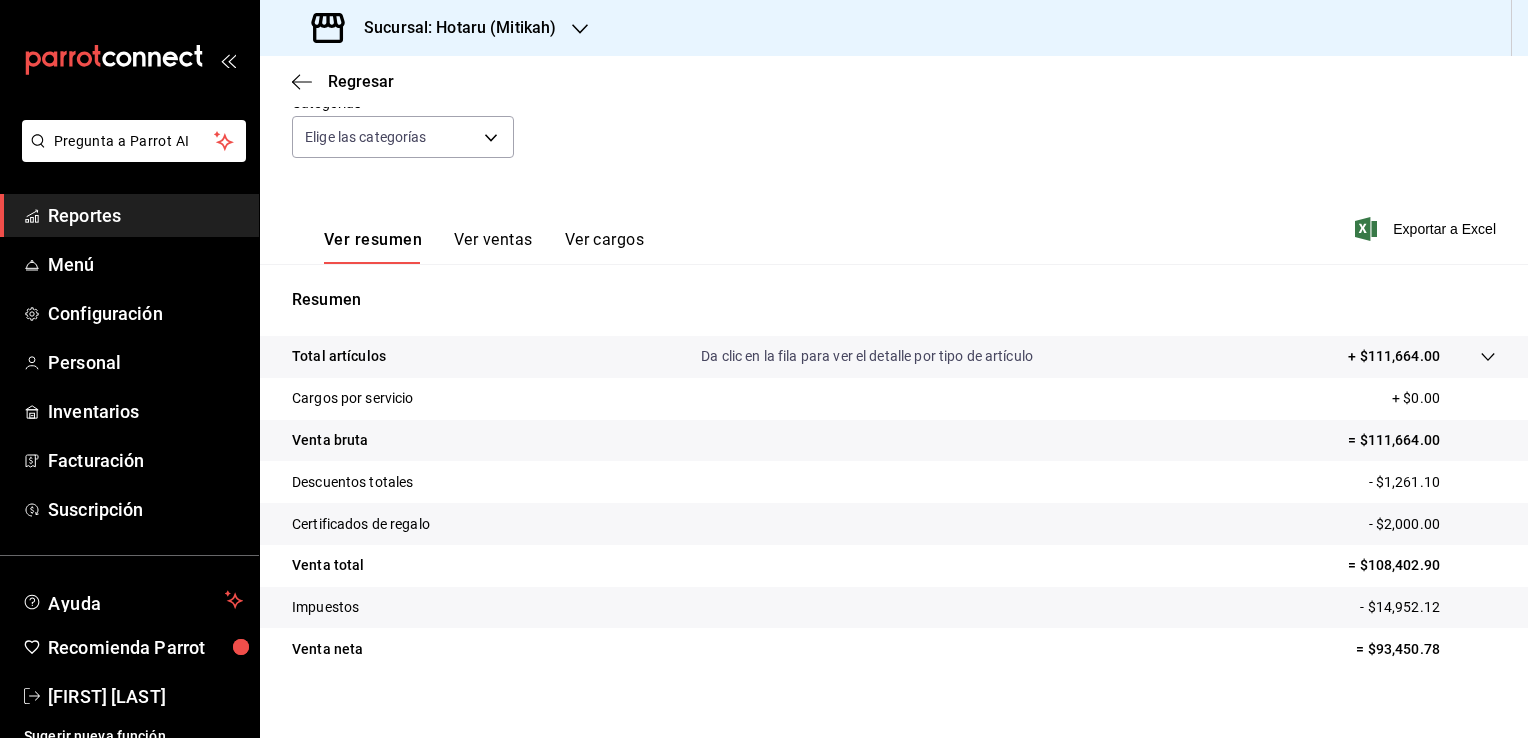 scroll, scrollTop: 220, scrollLeft: 0, axis: vertical 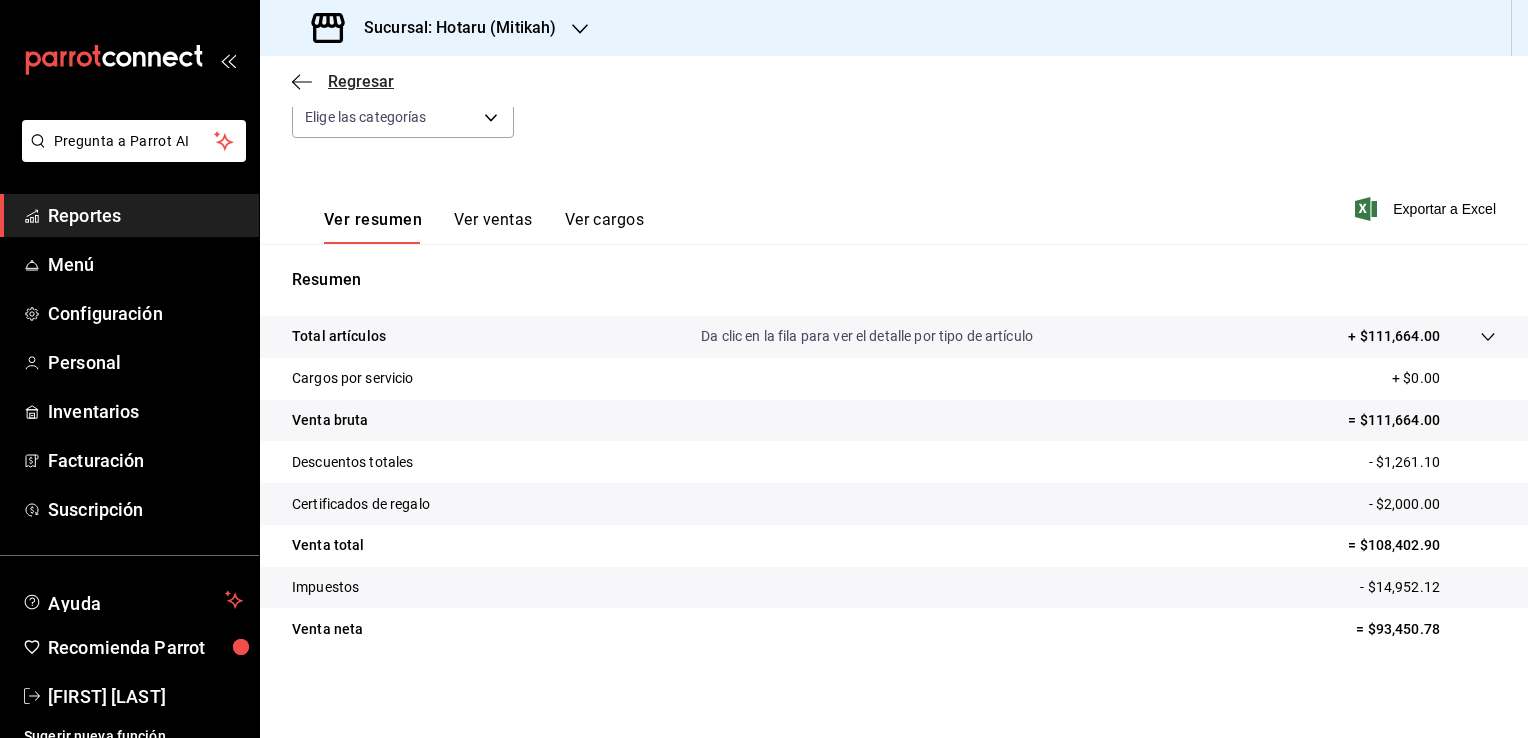 click 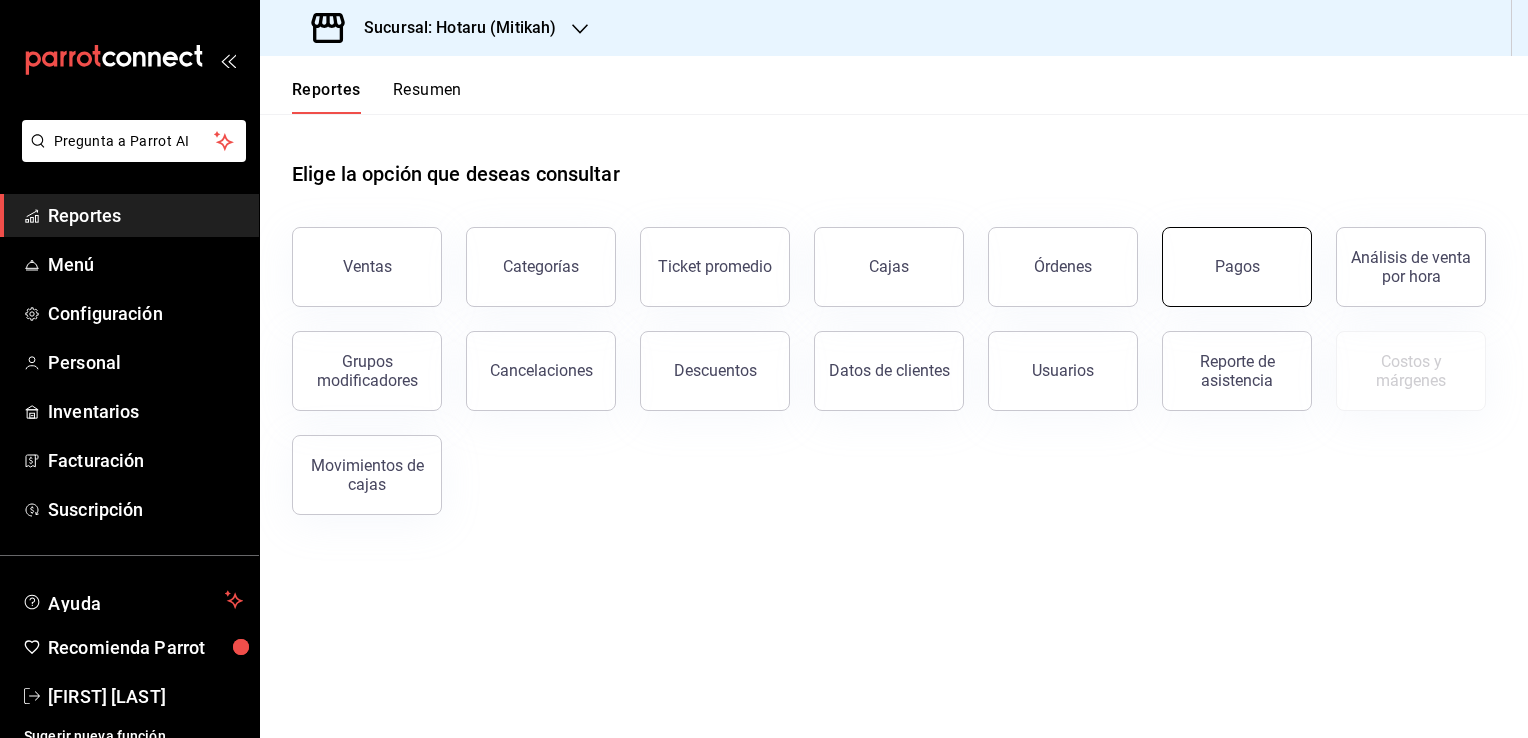 click on "Pagos" at bounding box center [1237, 267] 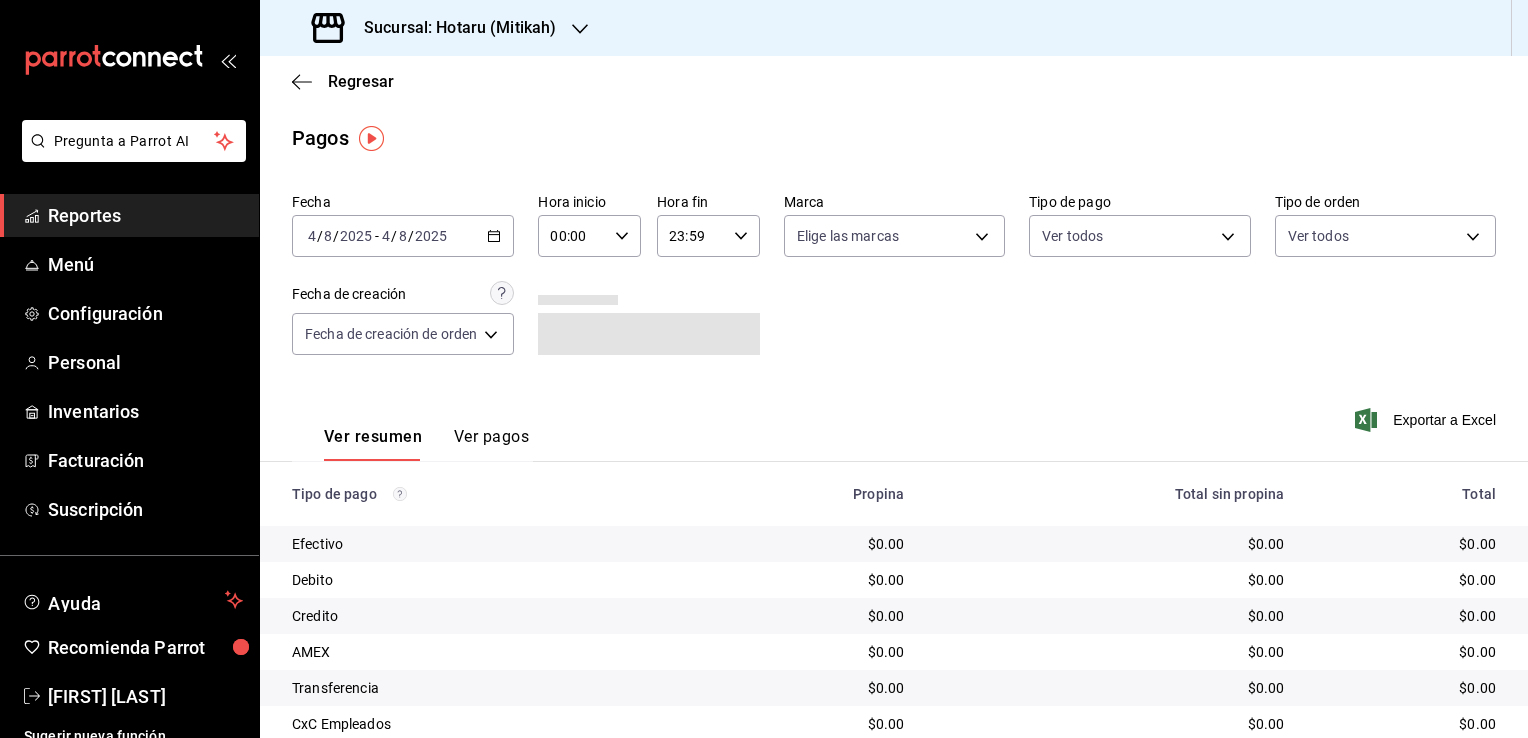 click 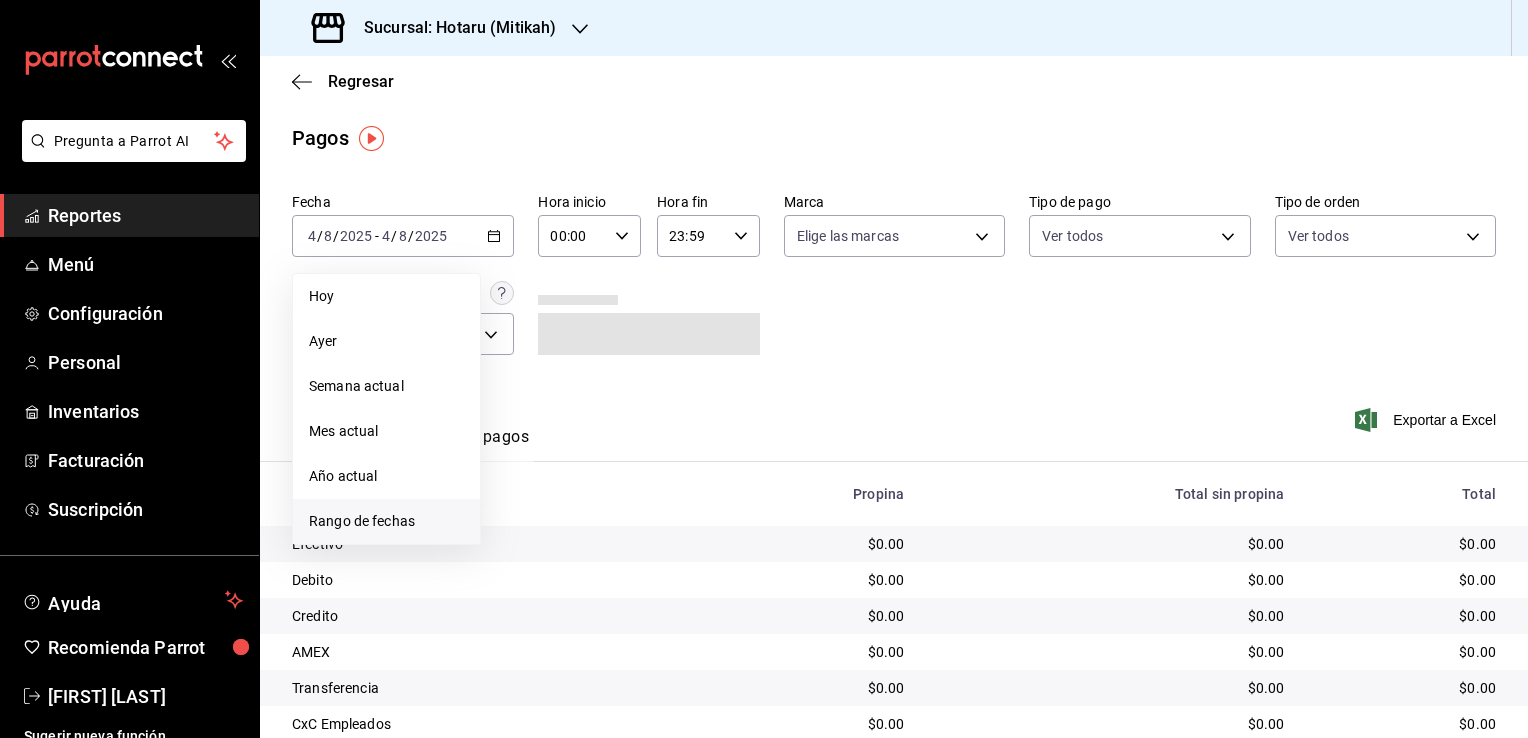 click on "Rango de fechas" at bounding box center (386, 521) 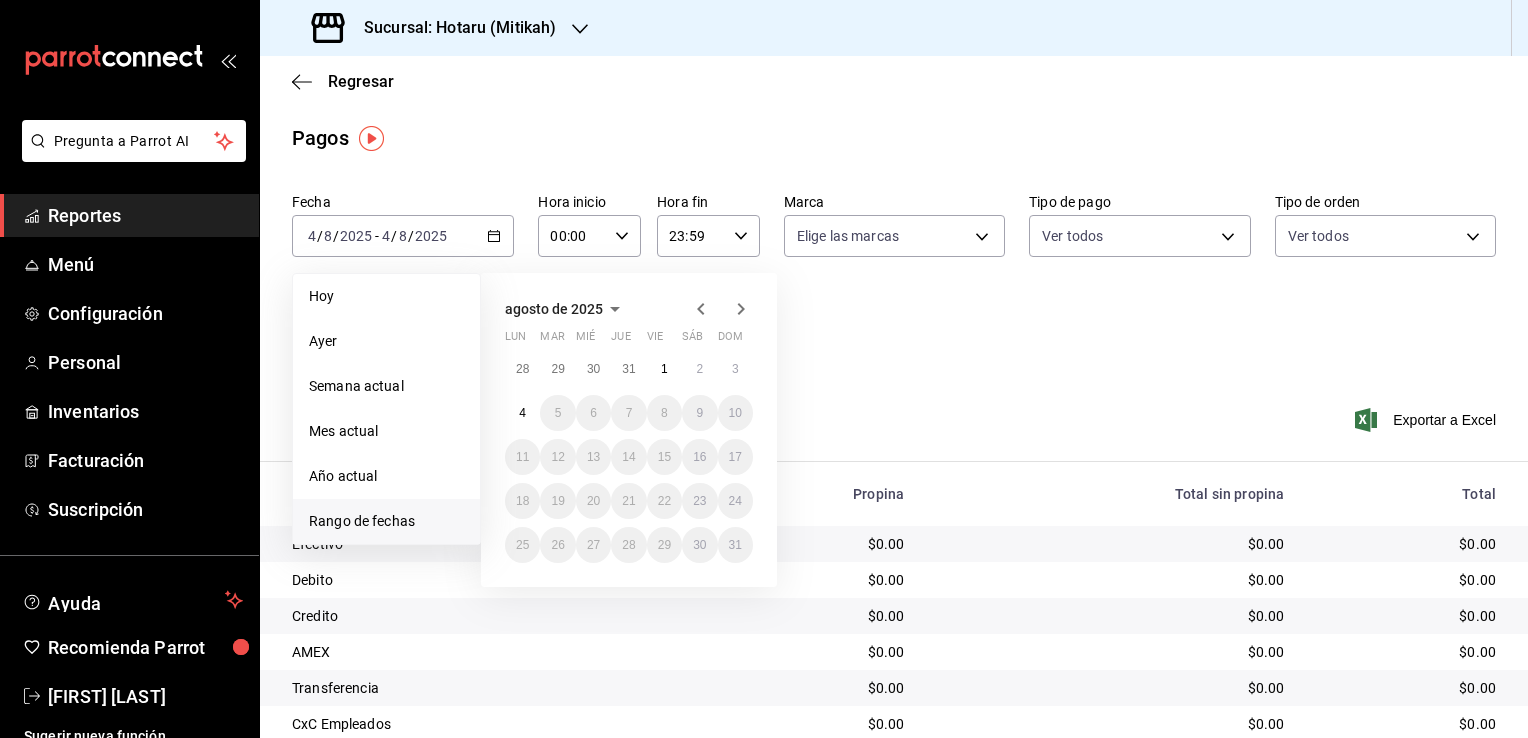 click 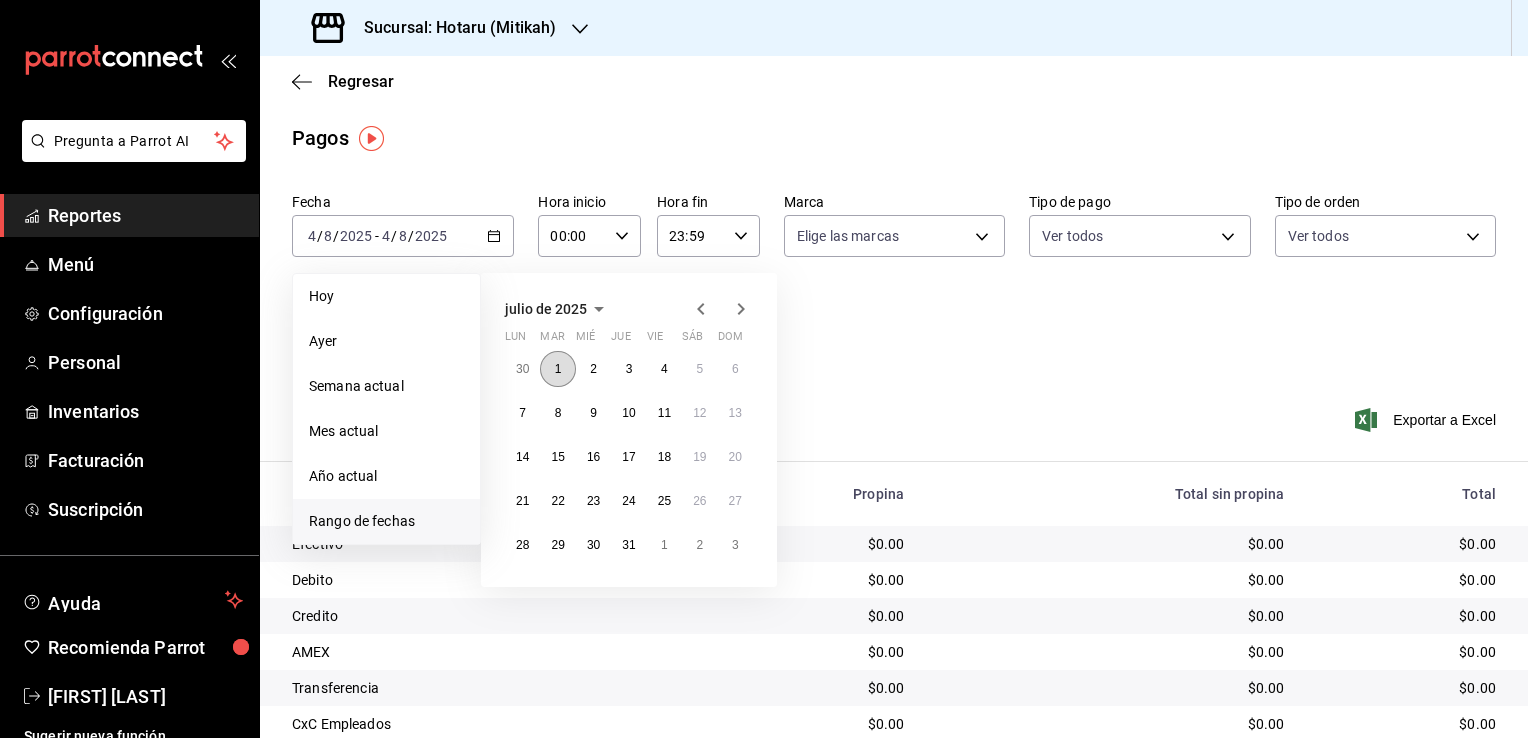 click on "1" at bounding box center [557, 369] 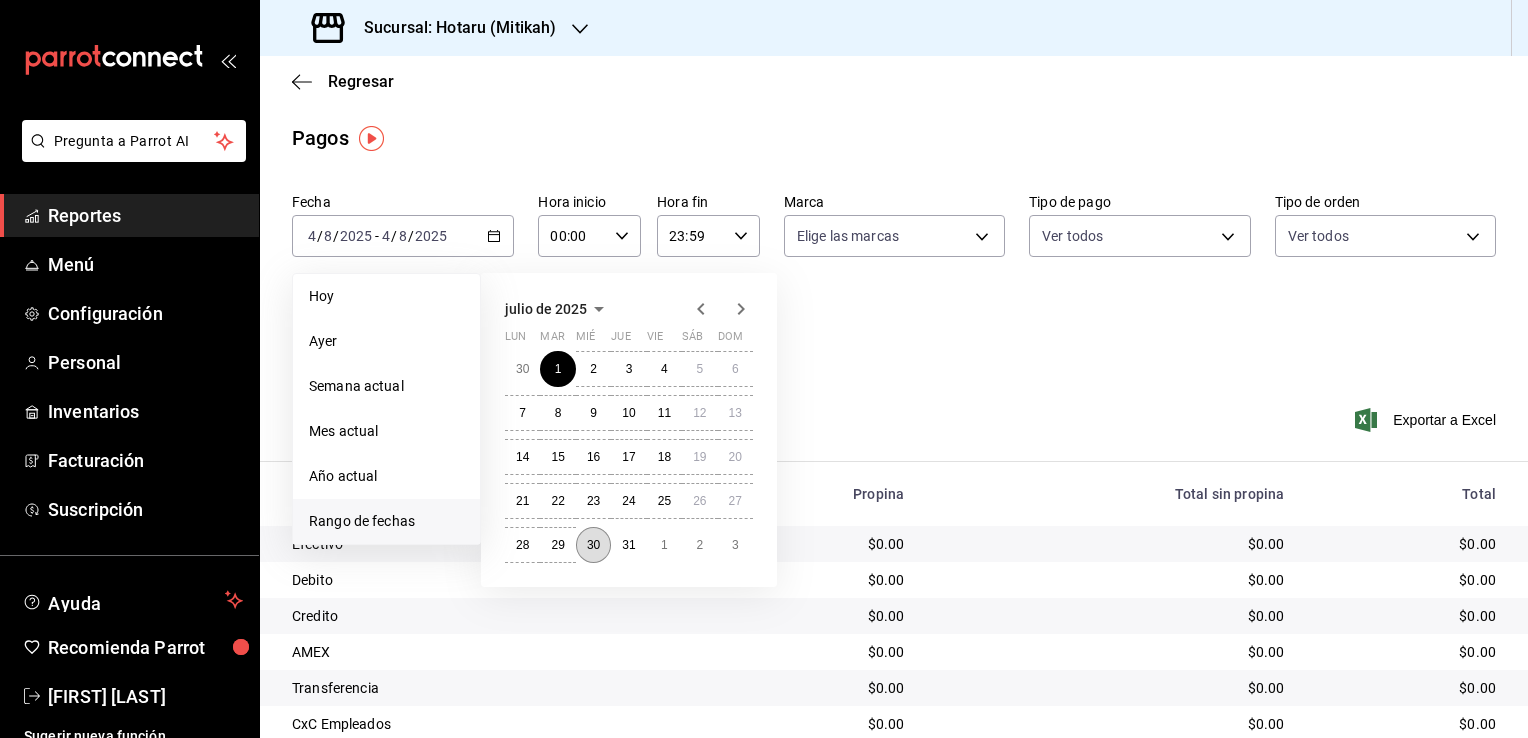click on "30" at bounding box center (593, 545) 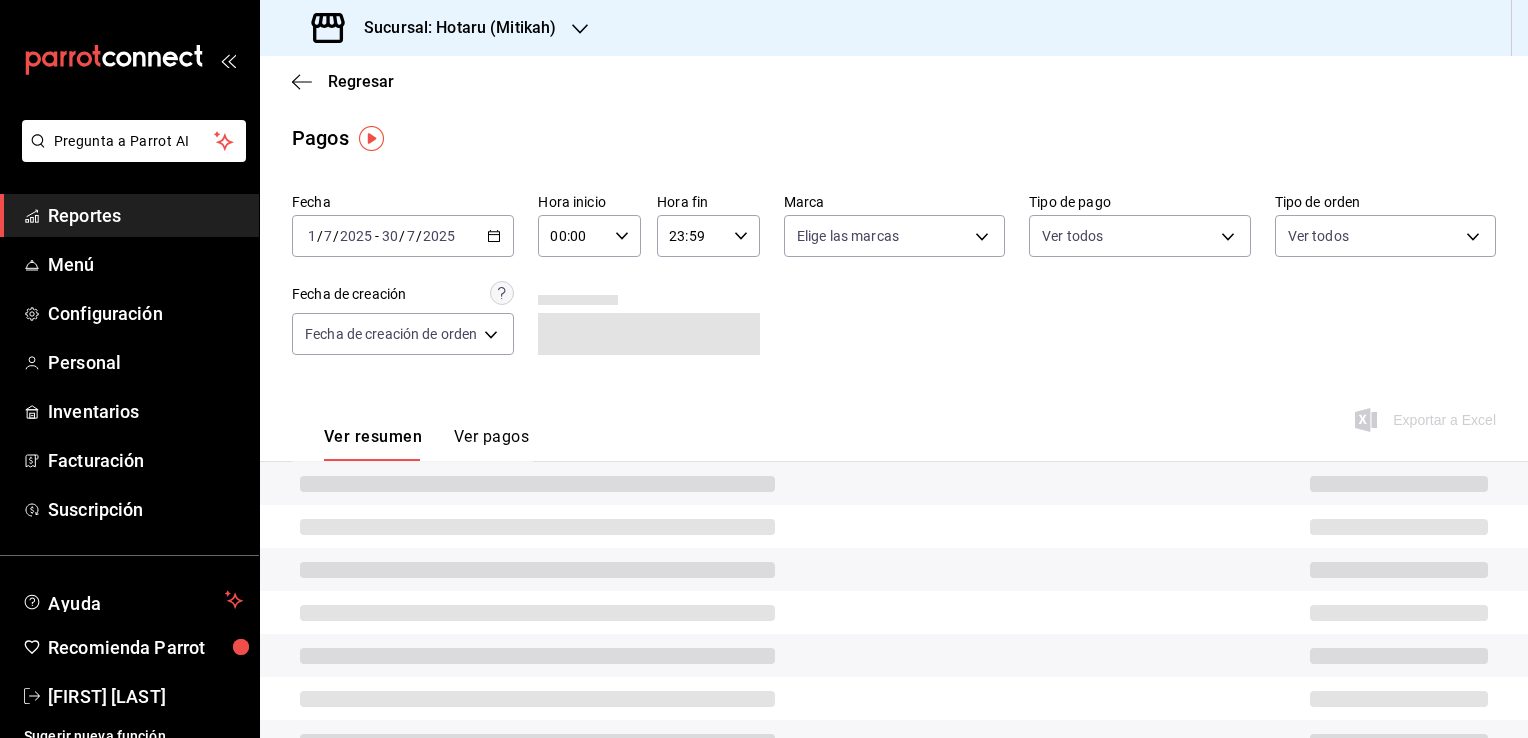 click on "00:00 Hora inicio" at bounding box center [589, 236] 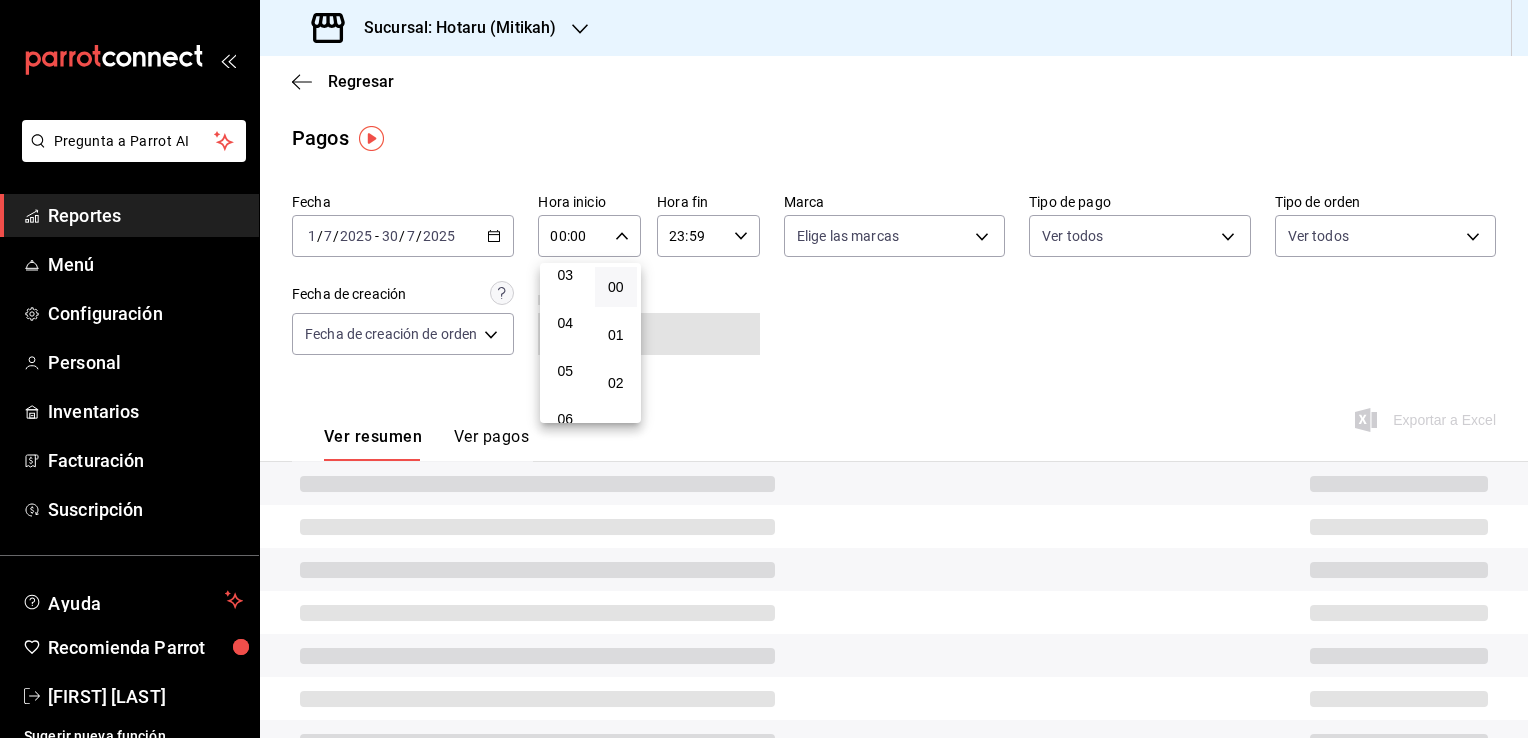scroll, scrollTop: 200, scrollLeft: 0, axis: vertical 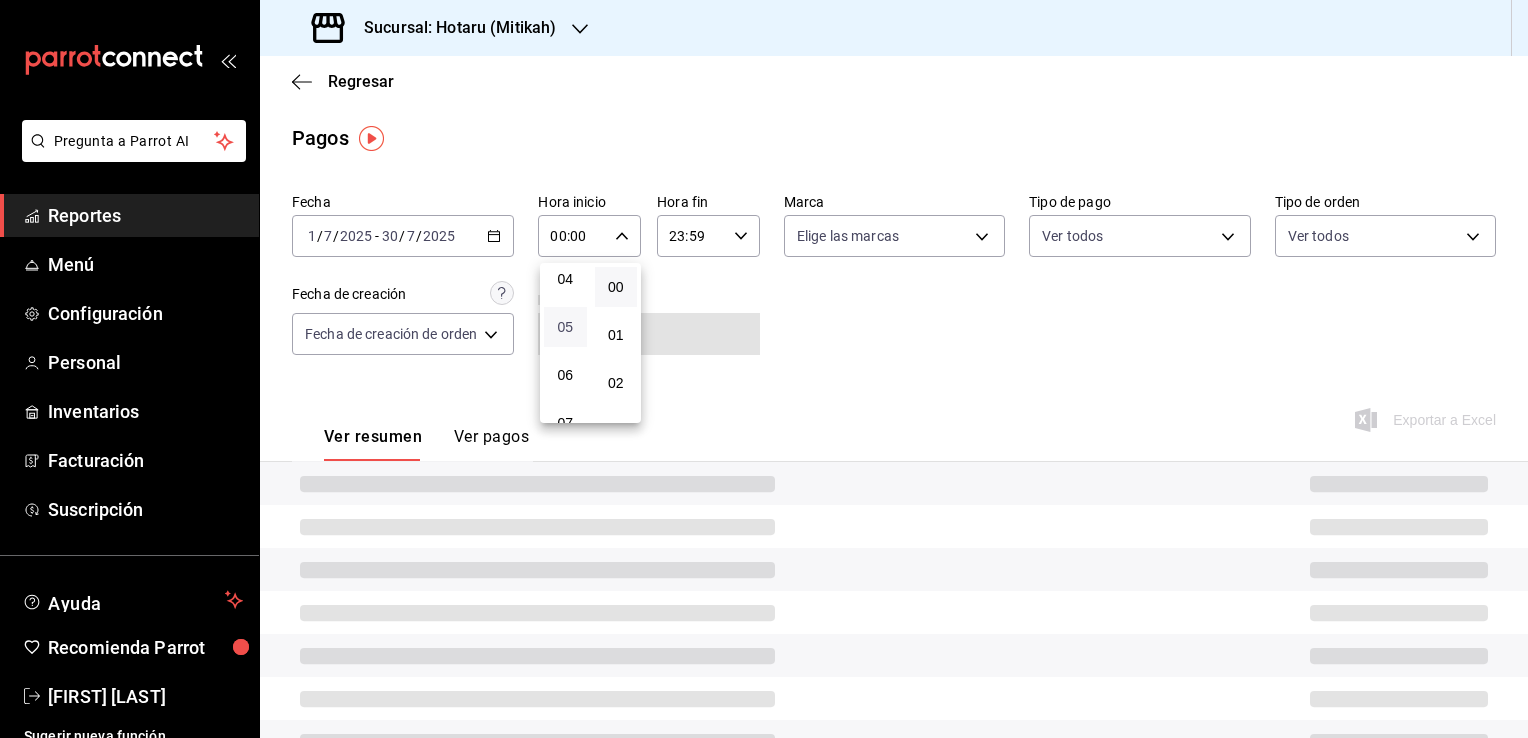 click on "05" at bounding box center (565, 327) 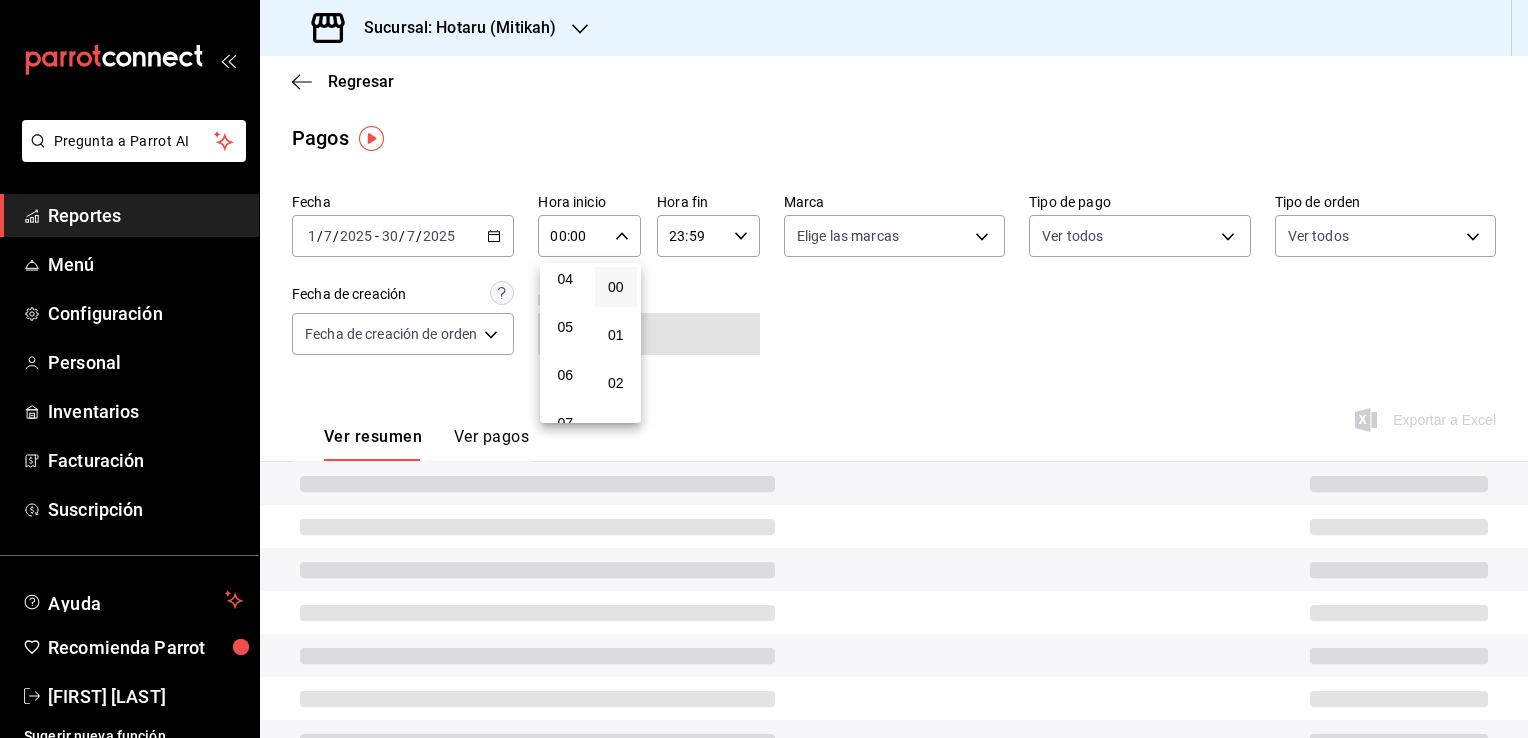 type on "05:00" 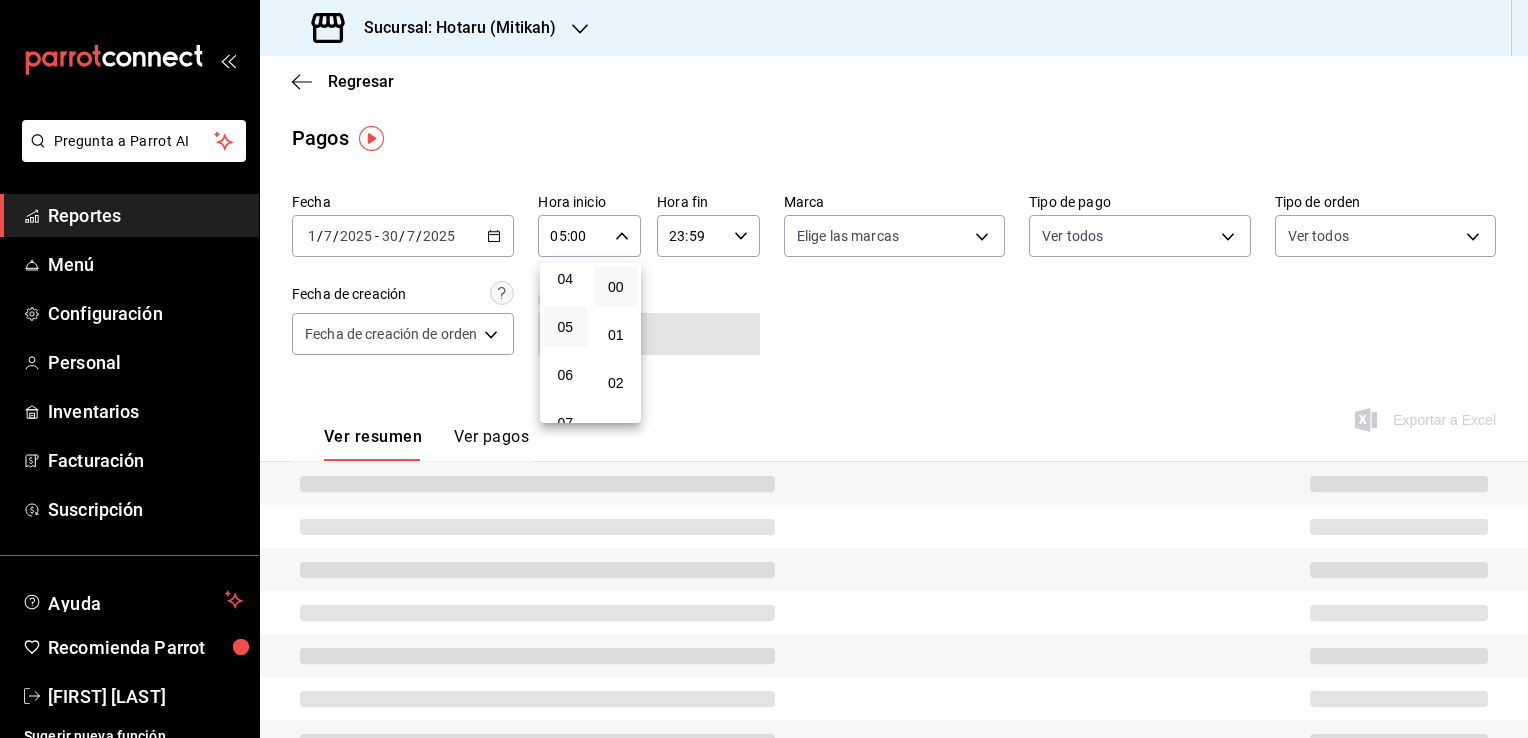 click on "00" at bounding box center [616, 287] 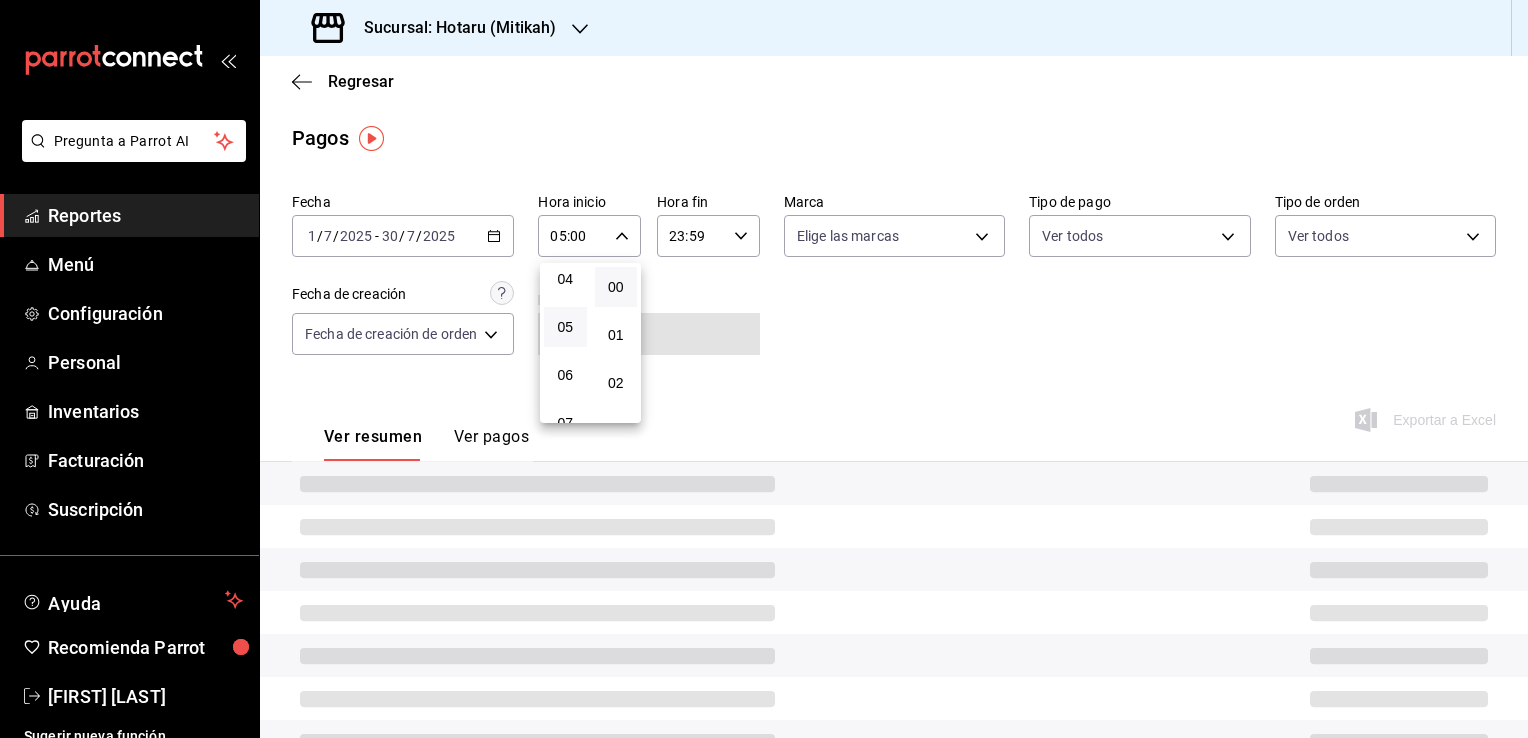 click at bounding box center [764, 369] 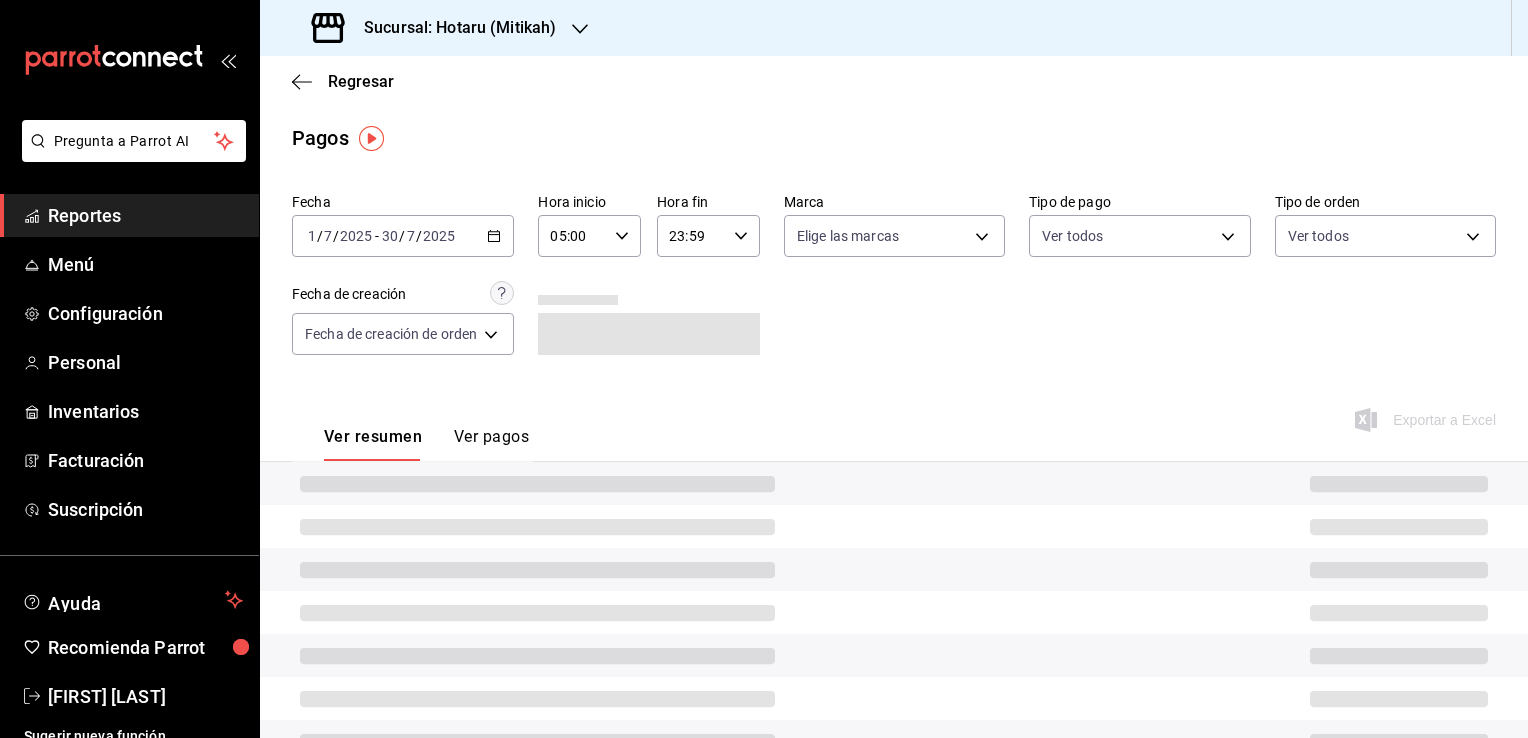 click on "23:59 Hora fin" at bounding box center [708, 236] 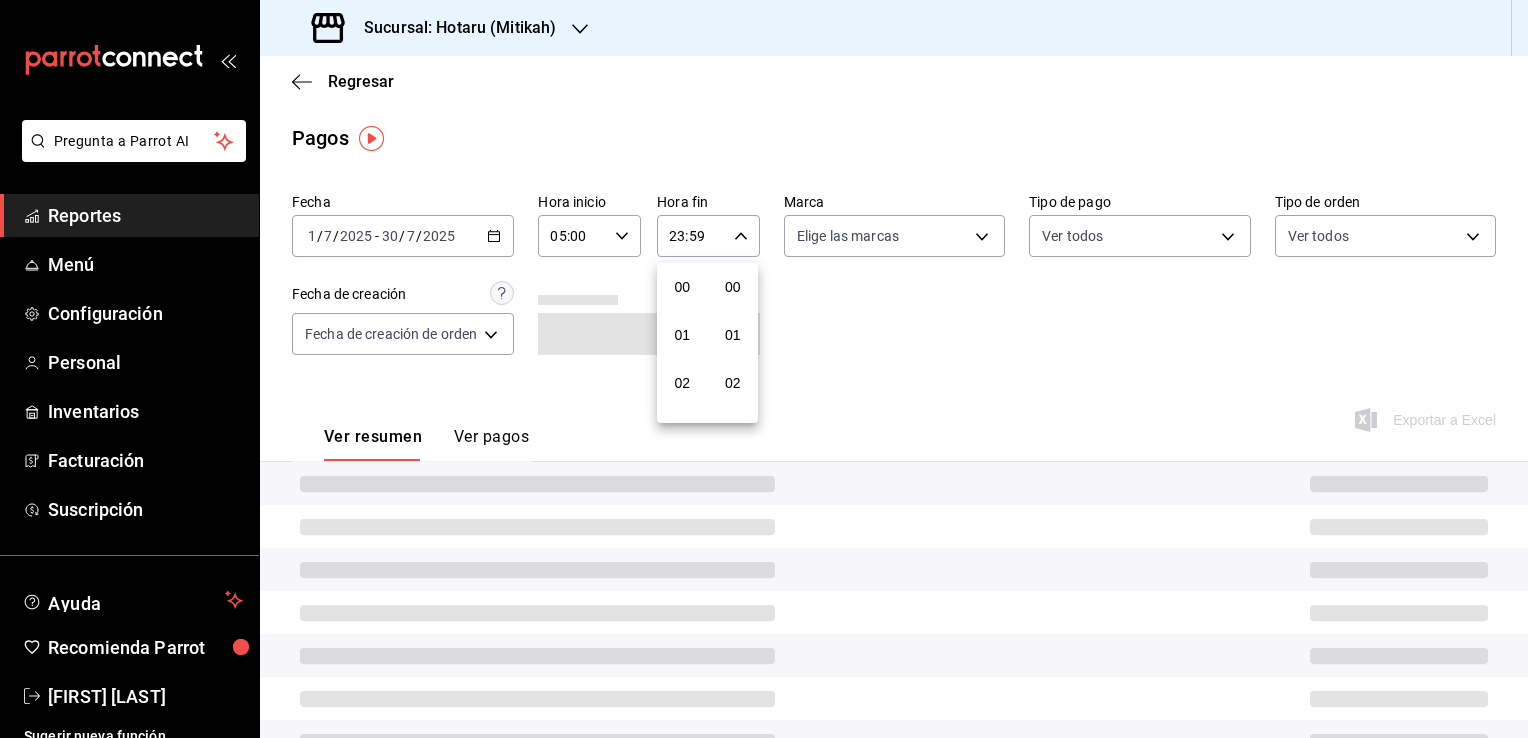 scroll, scrollTop: 1011, scrollLeft: 0, axis: vertical 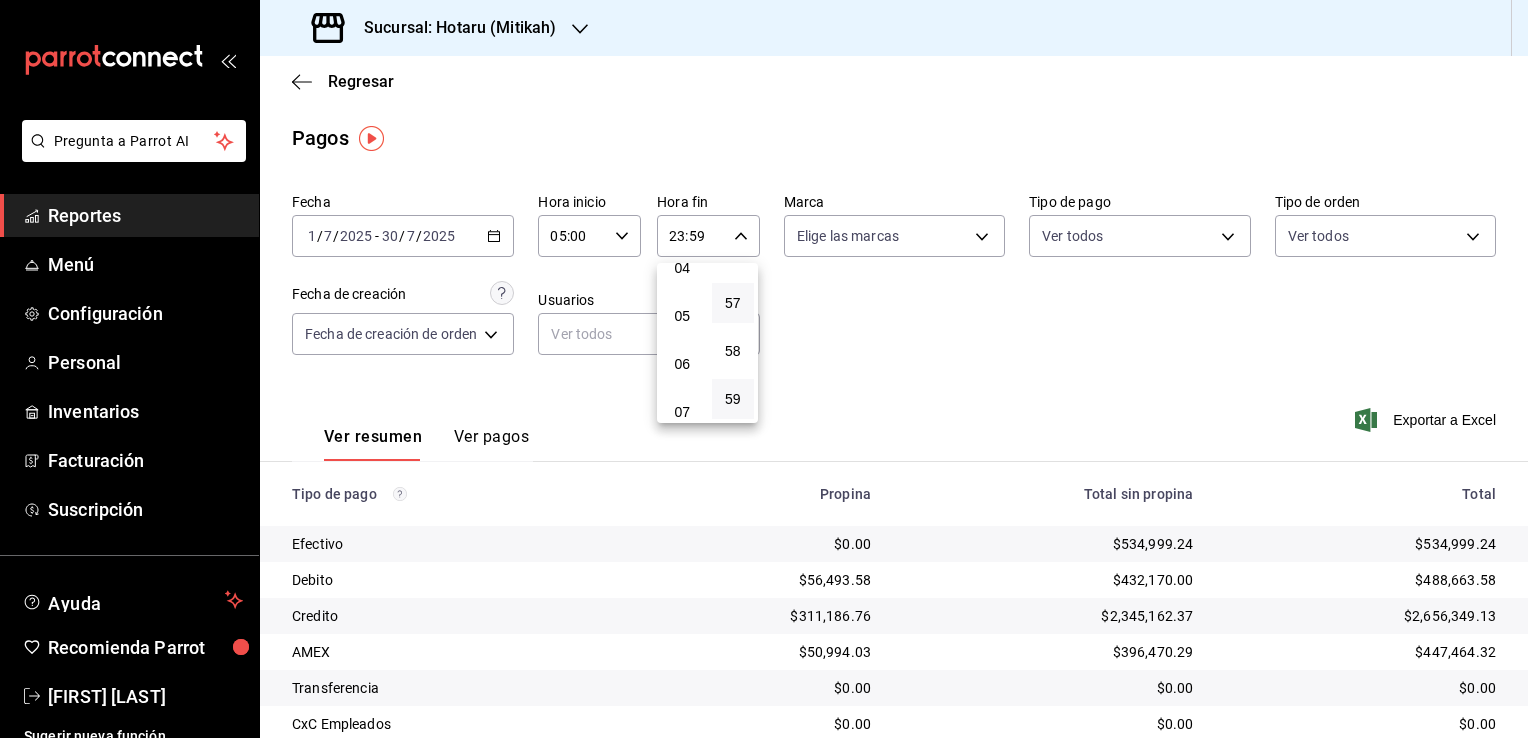 click on "05" at bounding box center [682, 316] 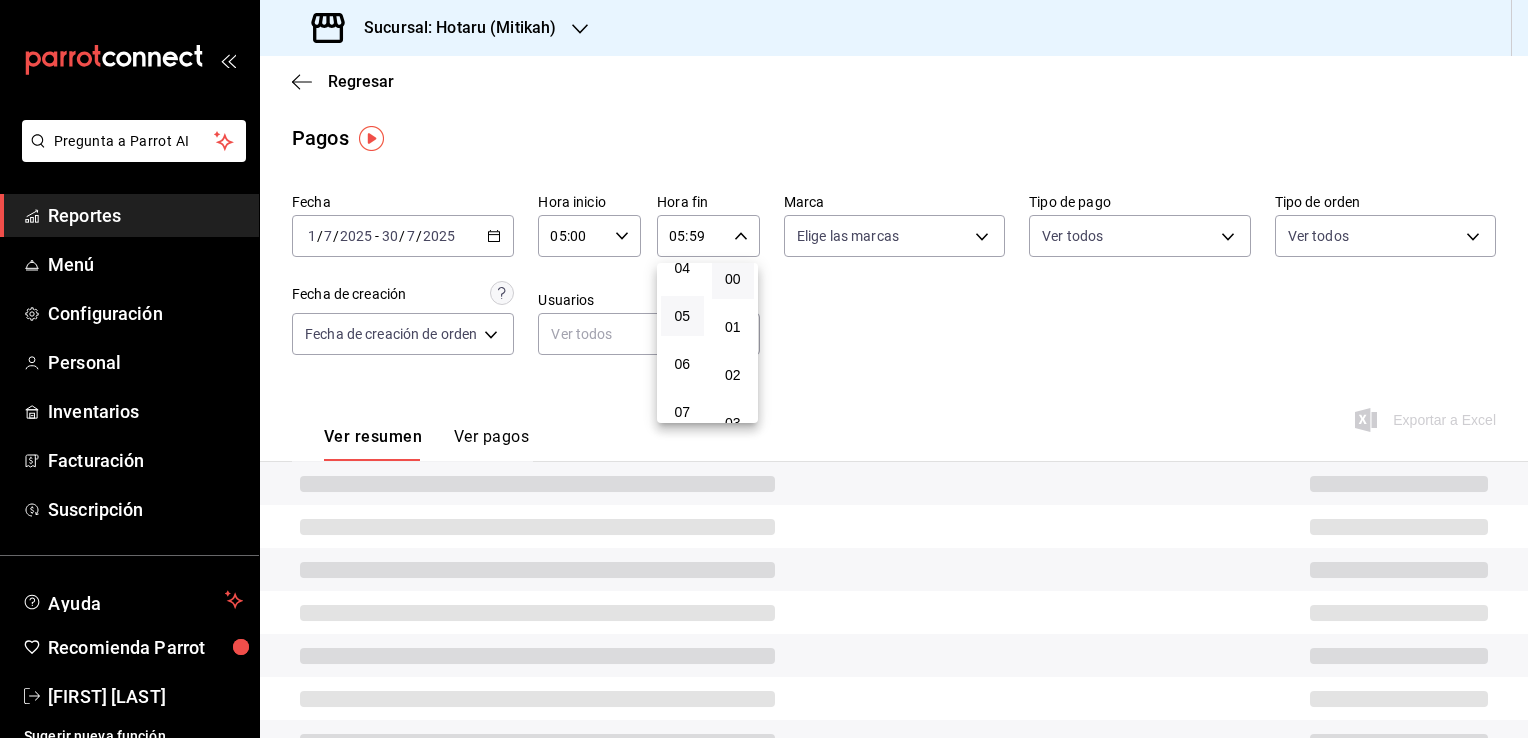 scroll, scrollTop: 0, scrollLeft: 0, axis: both 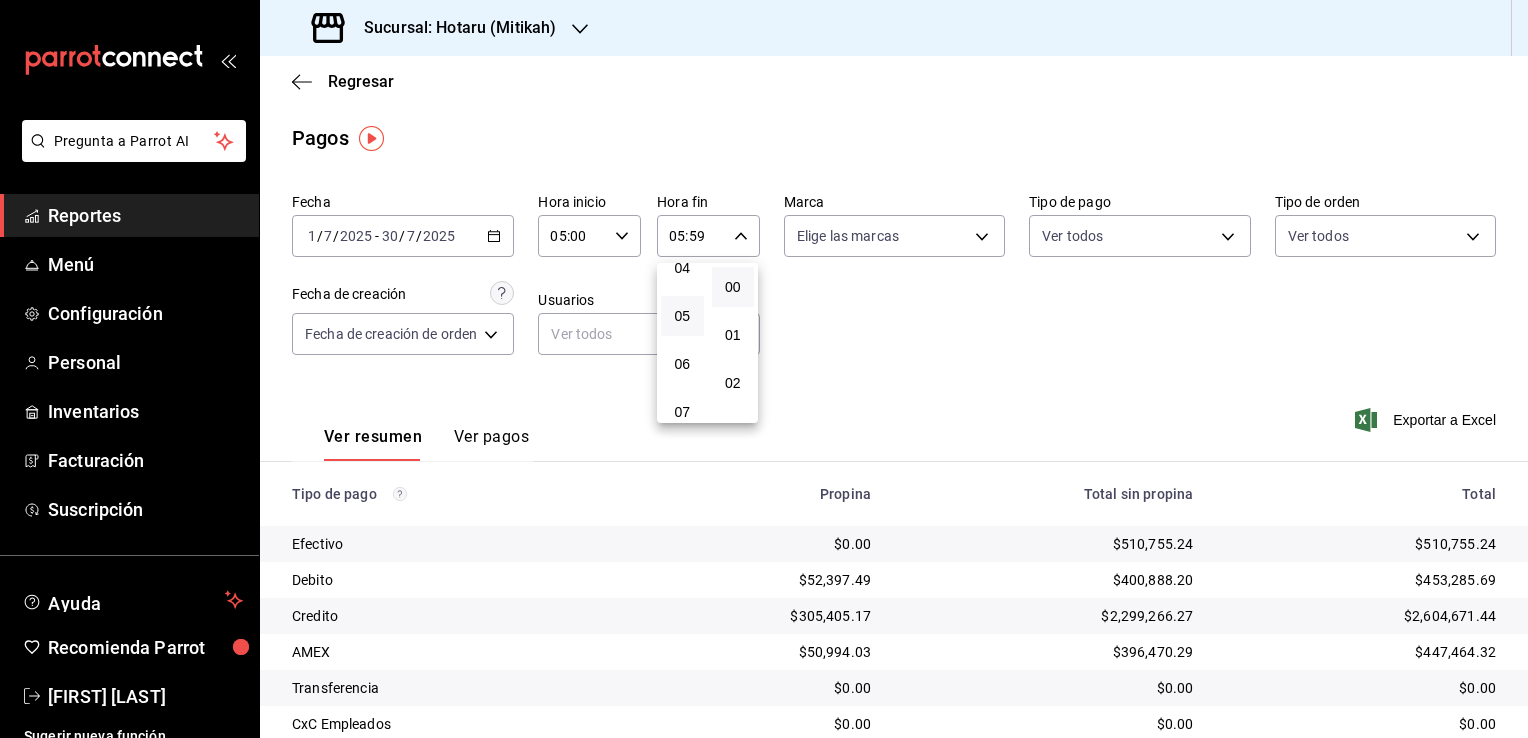 click on "00" at bounding box center [733, 287] 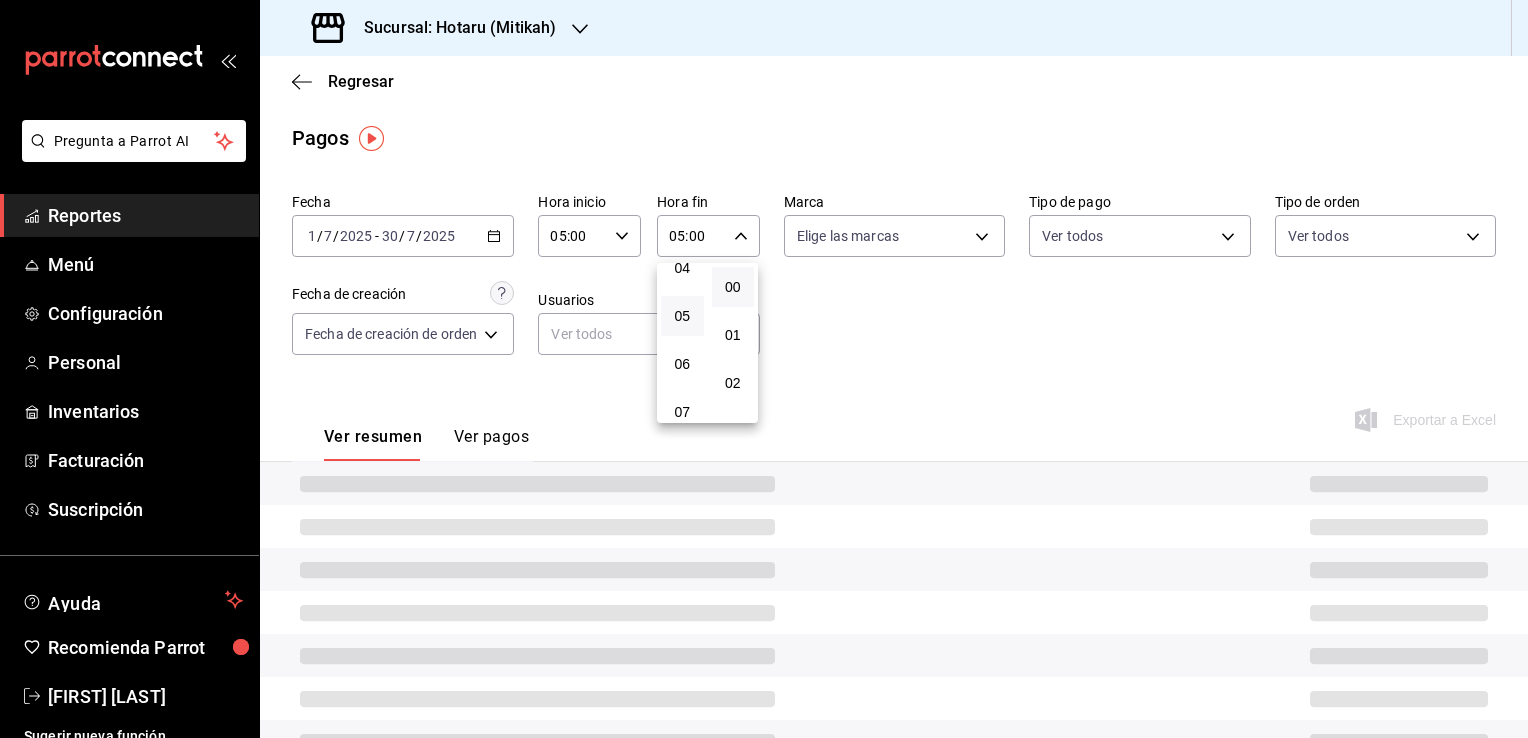 click at bounding box center (764, 369) 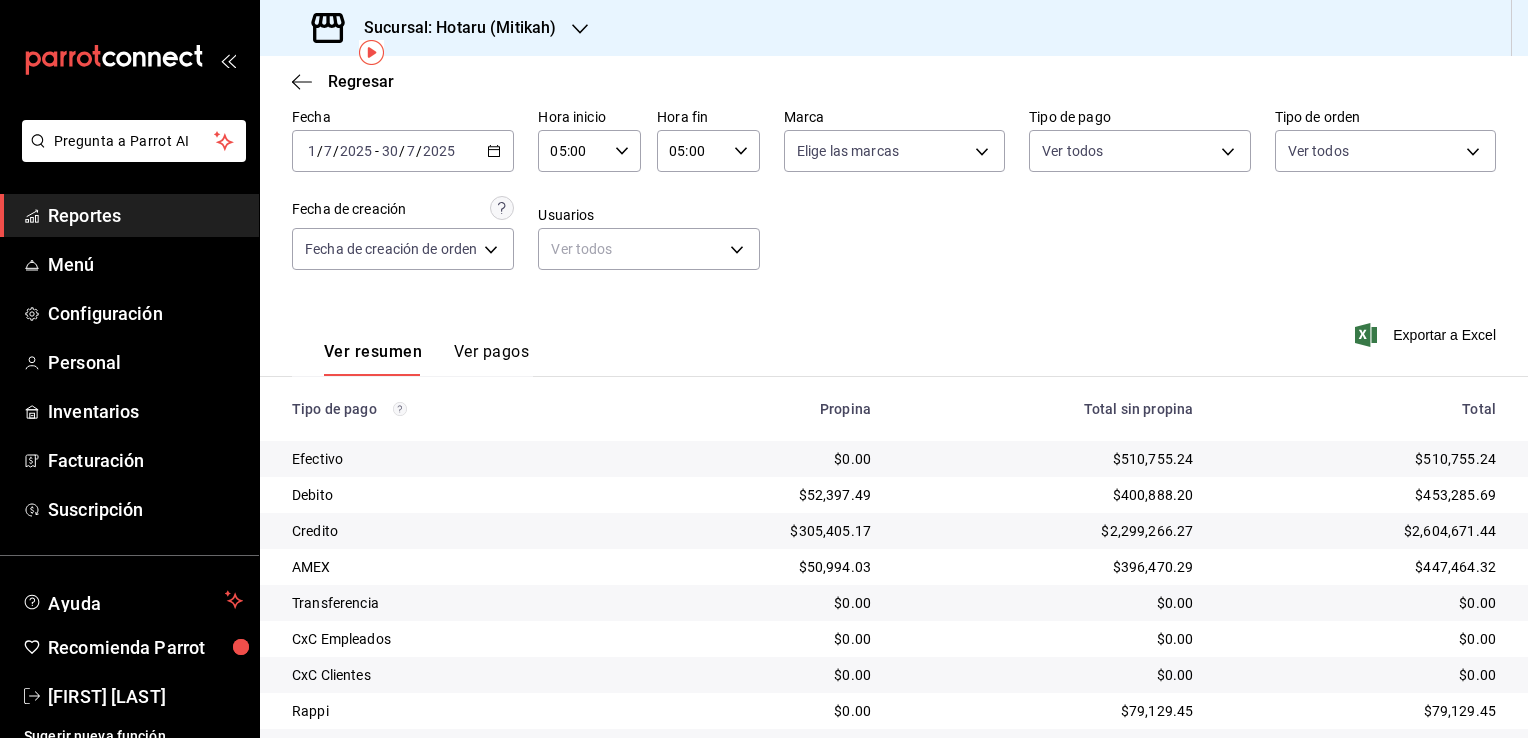 scroll, scrollTop: 144, scrollLeft: 0, axis: vertical 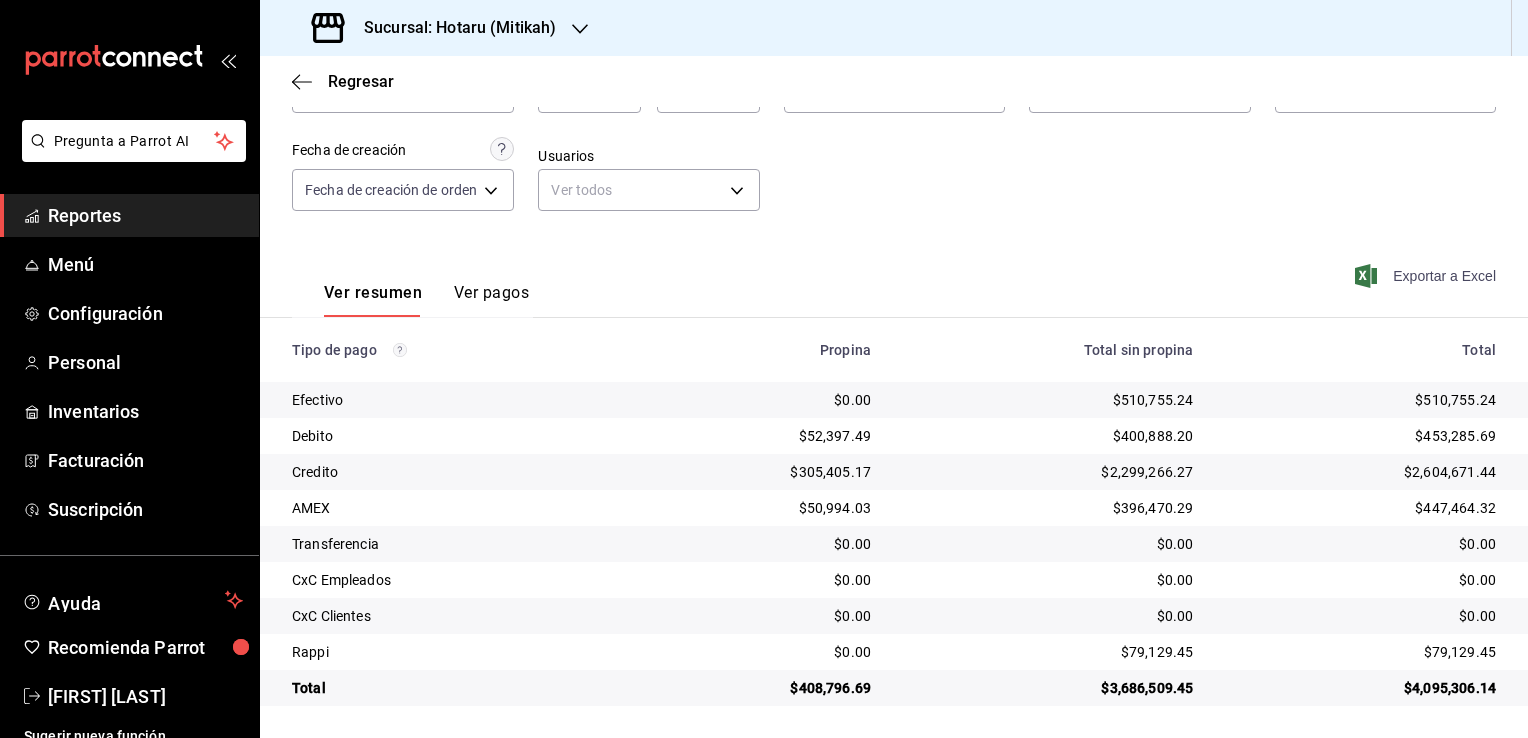 click on "Exportar a Excel" at bounding box center (1427, 276) 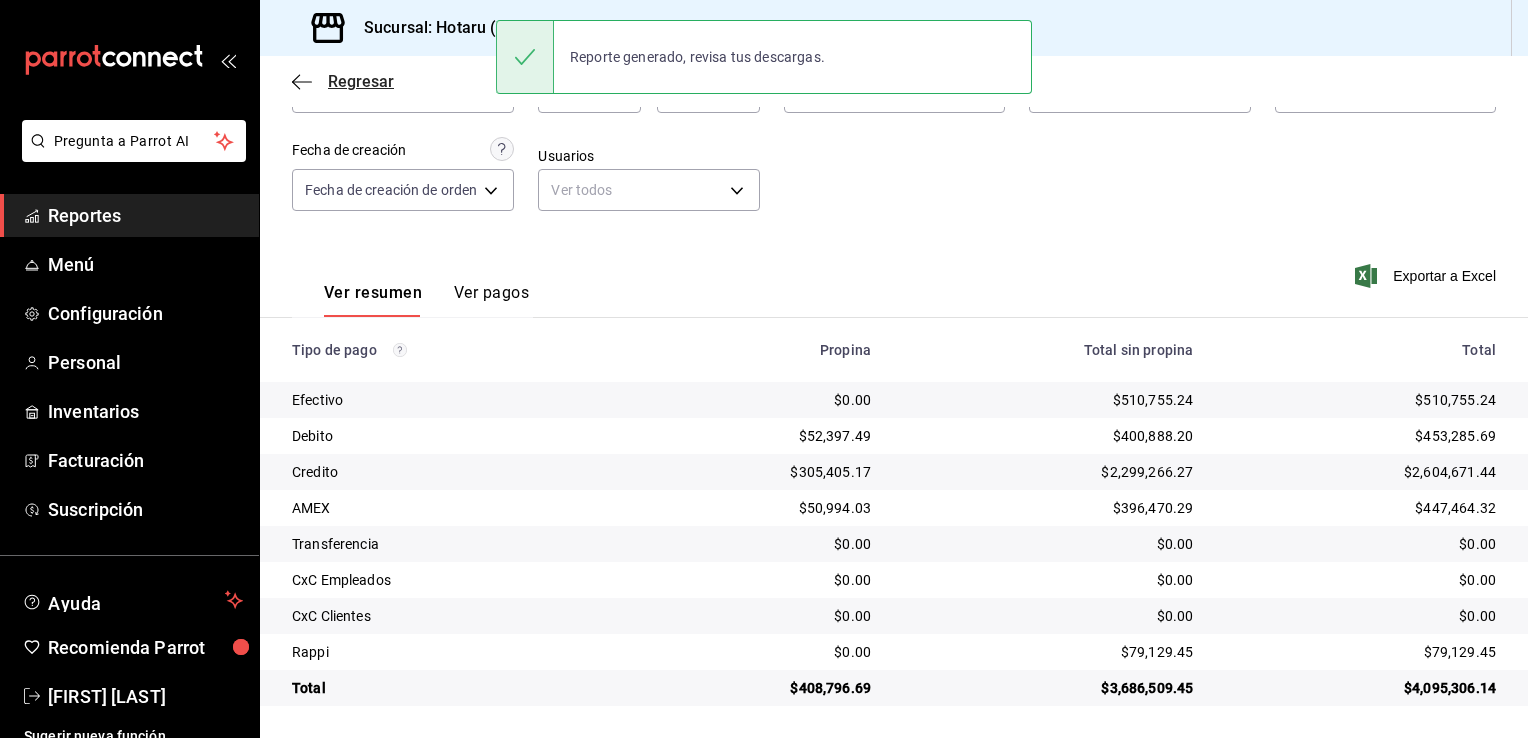 click 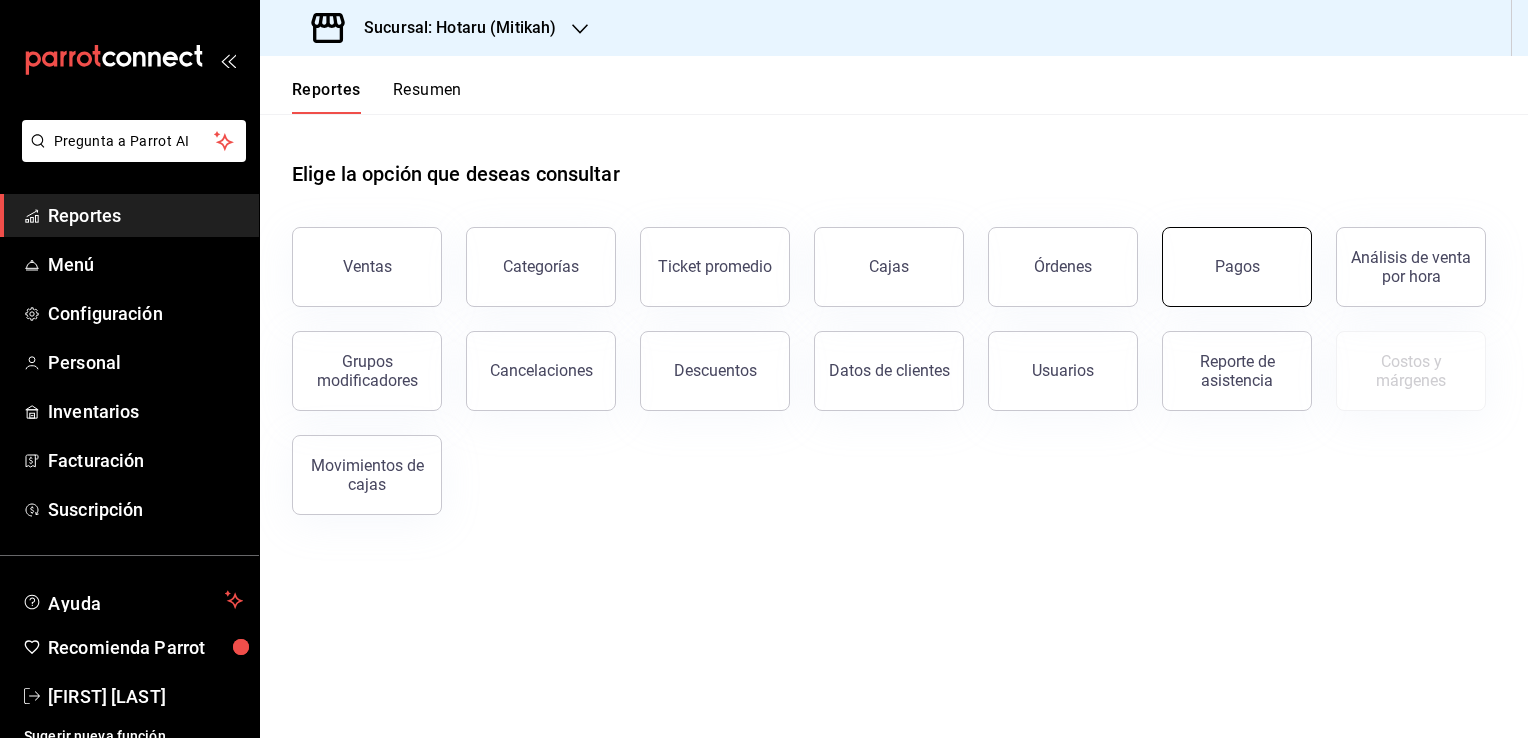 click on "Pagos" at bounding box center [1237, 267] 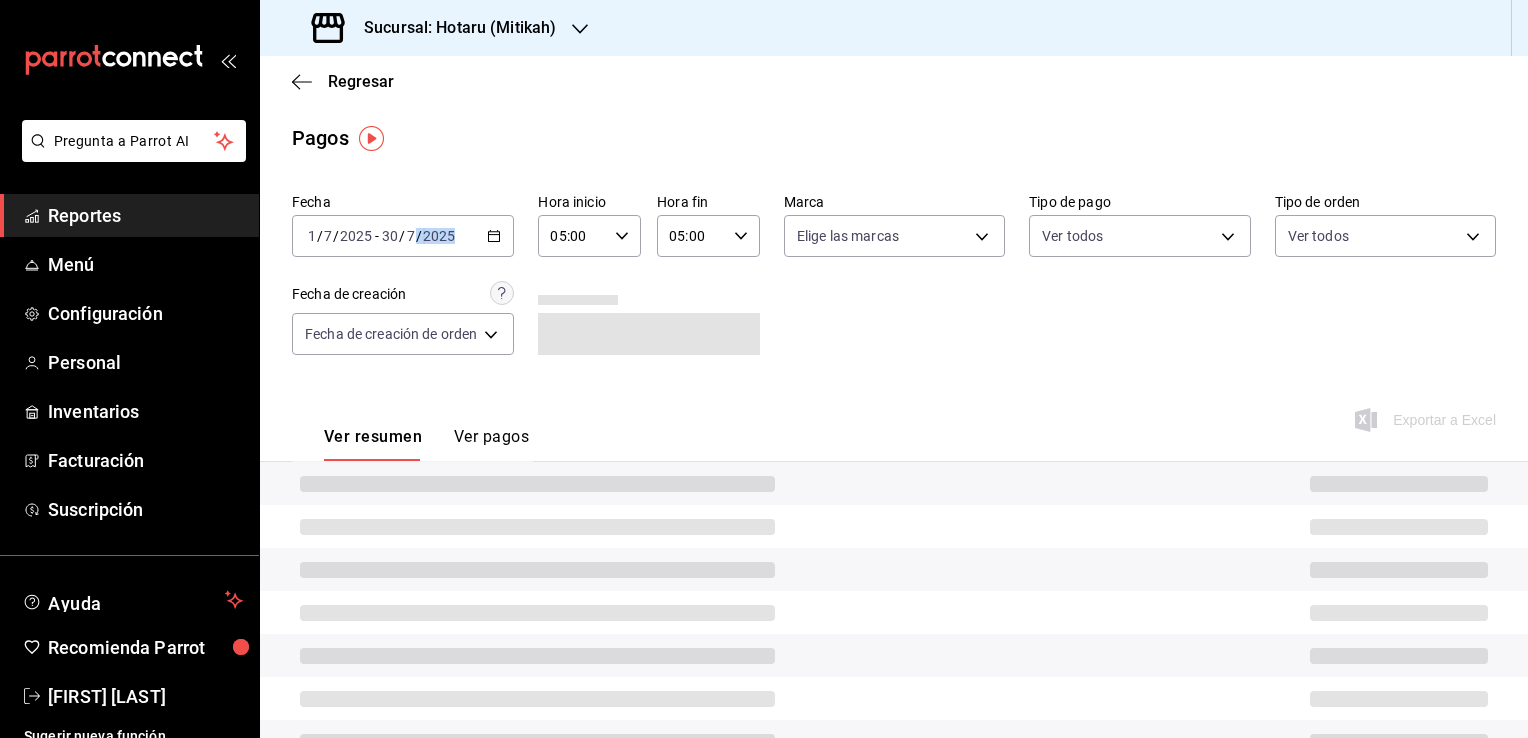 click on "2025-07-01 1 / 7 / 2025 - 2025-07-30 30 / 7 / 2025" at bounding box center [403, 236] 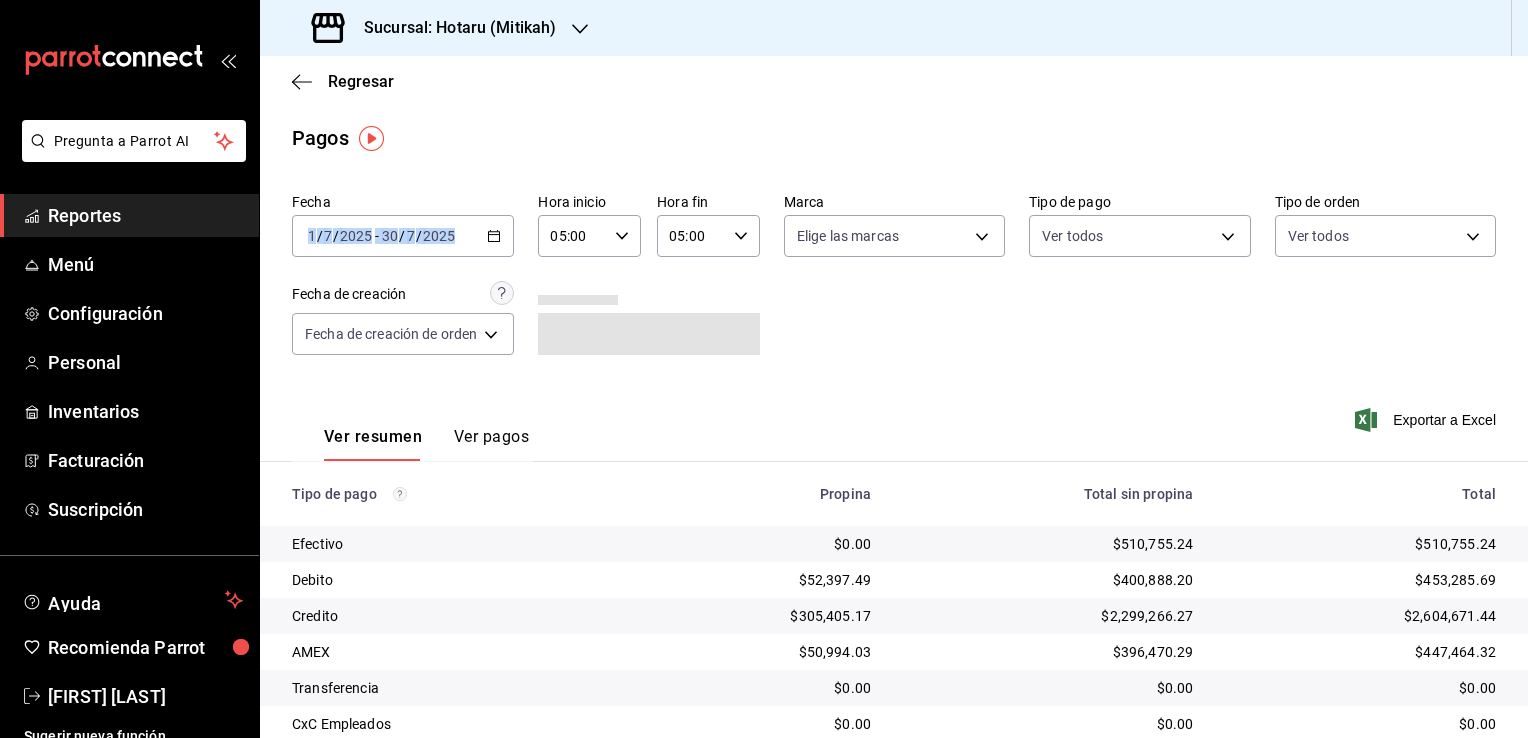 click 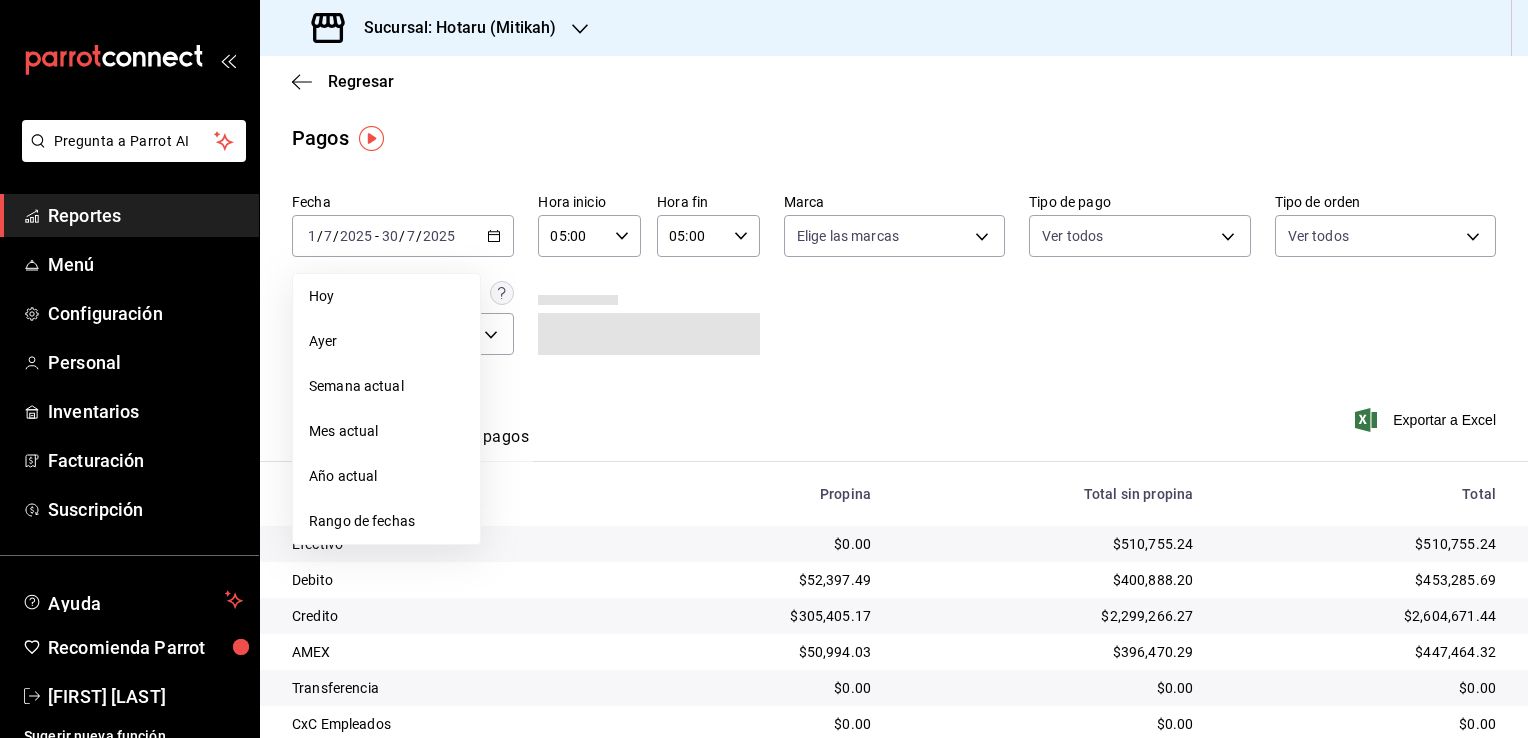 click on "Regresar Pagos Fecha [YEAR]-[MONTH]-[DATE] [DATE] / [MONTH] / [YEAR] - [YEAR]-[MONTH]-[DATE] [DATE] / [MONTH] / [YEAR] Hoy Ayer Semana actual Mes actual Año actual Rango de fechas Hora inicio 05:00 Hora inicio Hora fin 05:00 Hora fin Marca Elige las marcas Tipo de pago Ver todos Tipo de orden Ver todos Fecha de creación   Fecha de creación de orden ORDER Ver resumen Ver pagos Exportar a Excel Tipo de pago   Propina Total sin propina Total Efectivo $0.00 $[PRICE] $[PRICE] Debito $[PRICE] $[PRICE] $[PRICE] Credito $[PRICE] $[PRICE] $[PRICE] AMEX $[PRICE] $[PRICE] $[PRICE] Transferencia $0.00 $0.00 $0.00 CxC Empleados $0.00 $0.00 $0.00 CxC Clientes $0.00 $0.00 $0.00 Rappi $0.00 $[PRICE] $[PRICE] Total $[PRICE] $[PRICE] $[PRICE]" at bounding box center [894, 469] 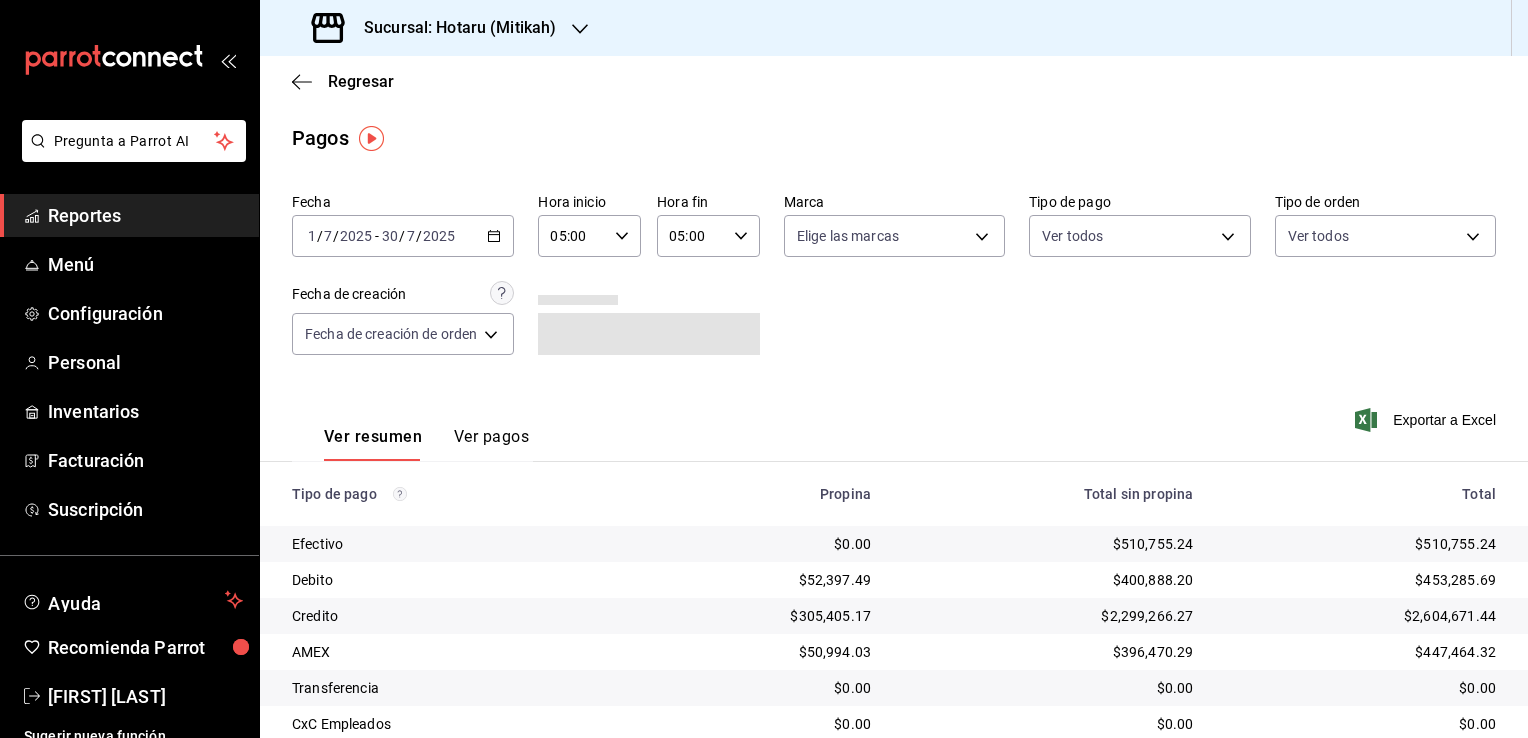 click on "2025-07-01 1 / 7 / 2025 - 2025-07-30 30 / 7 / 2025" at bounding box center [403, 236] 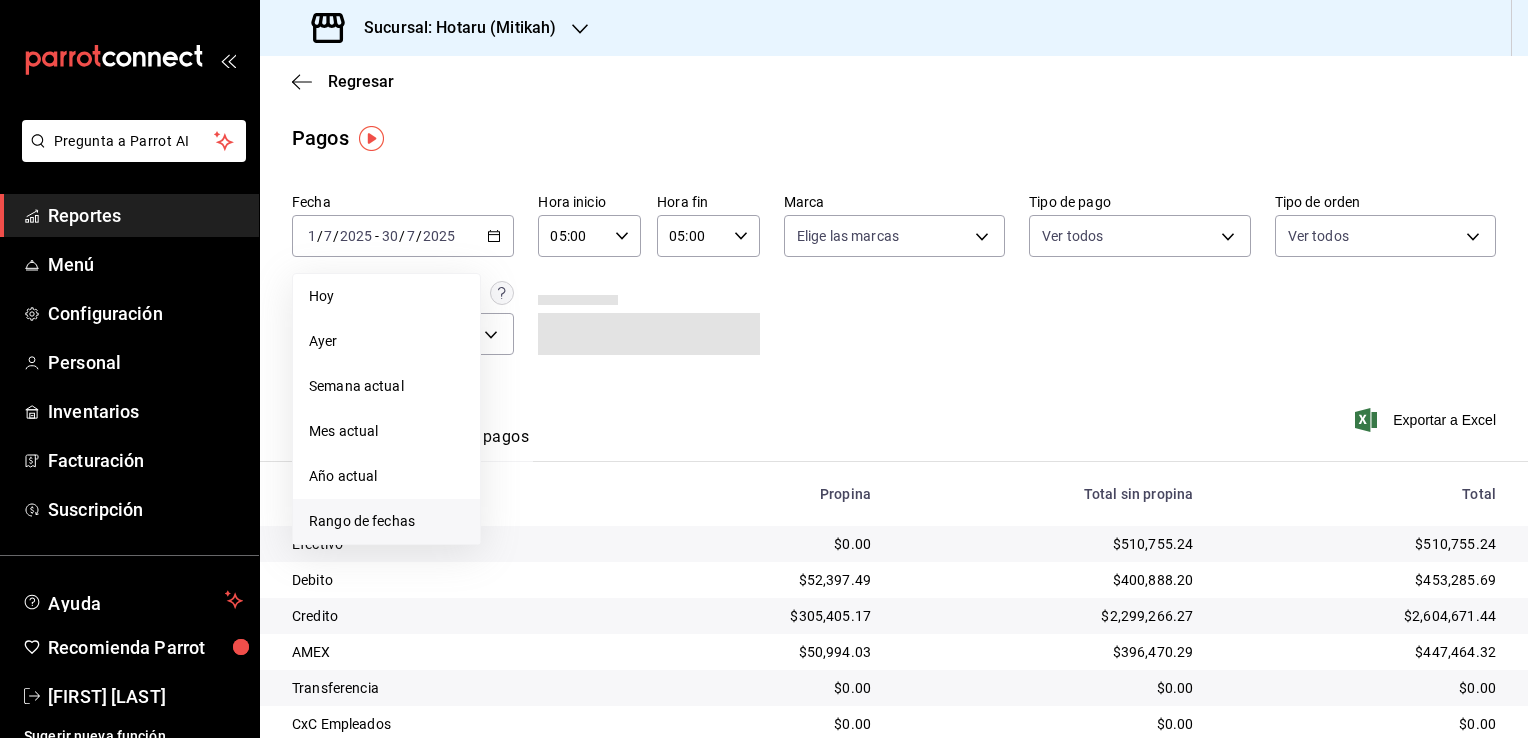 click on "Rango de fechas" at bounding box center [386, 521] 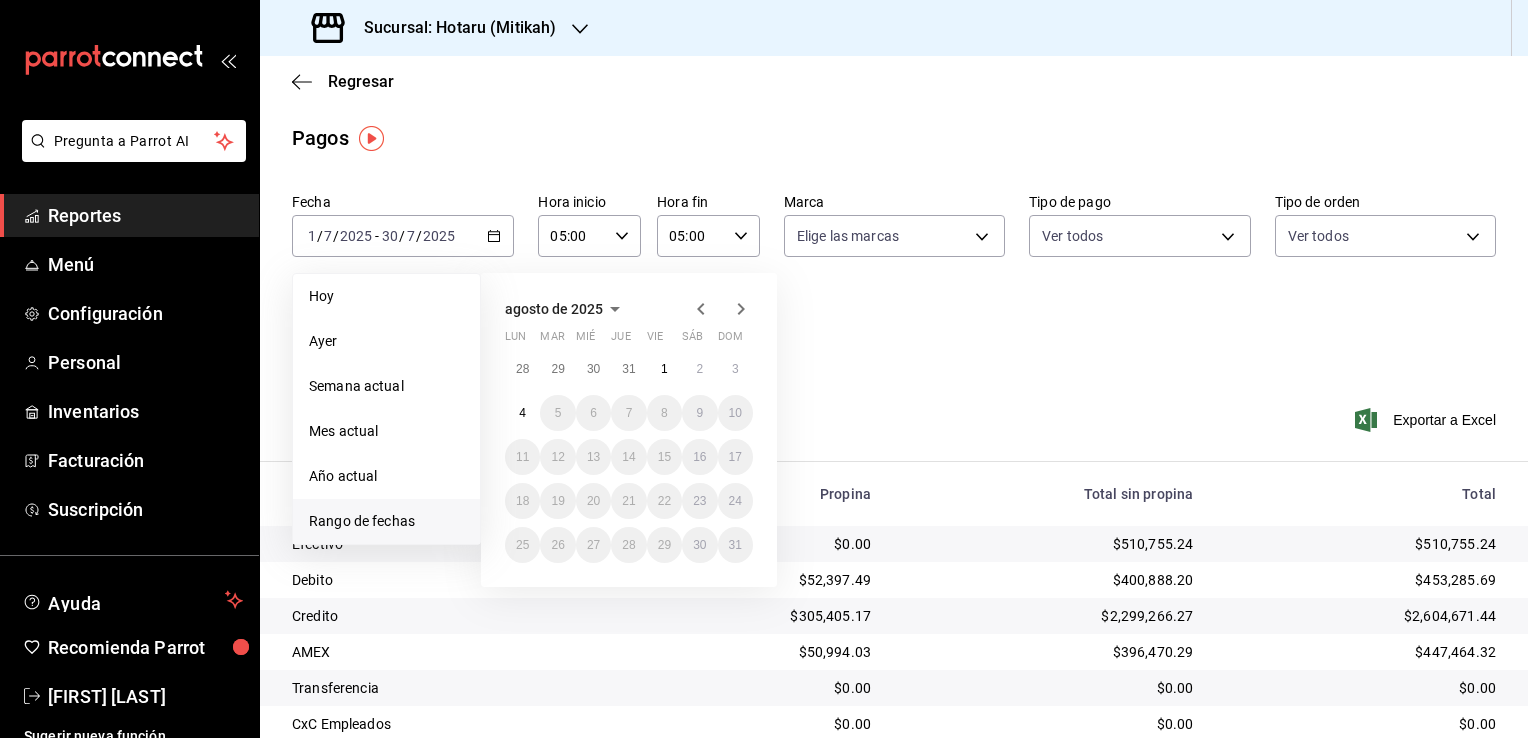 click 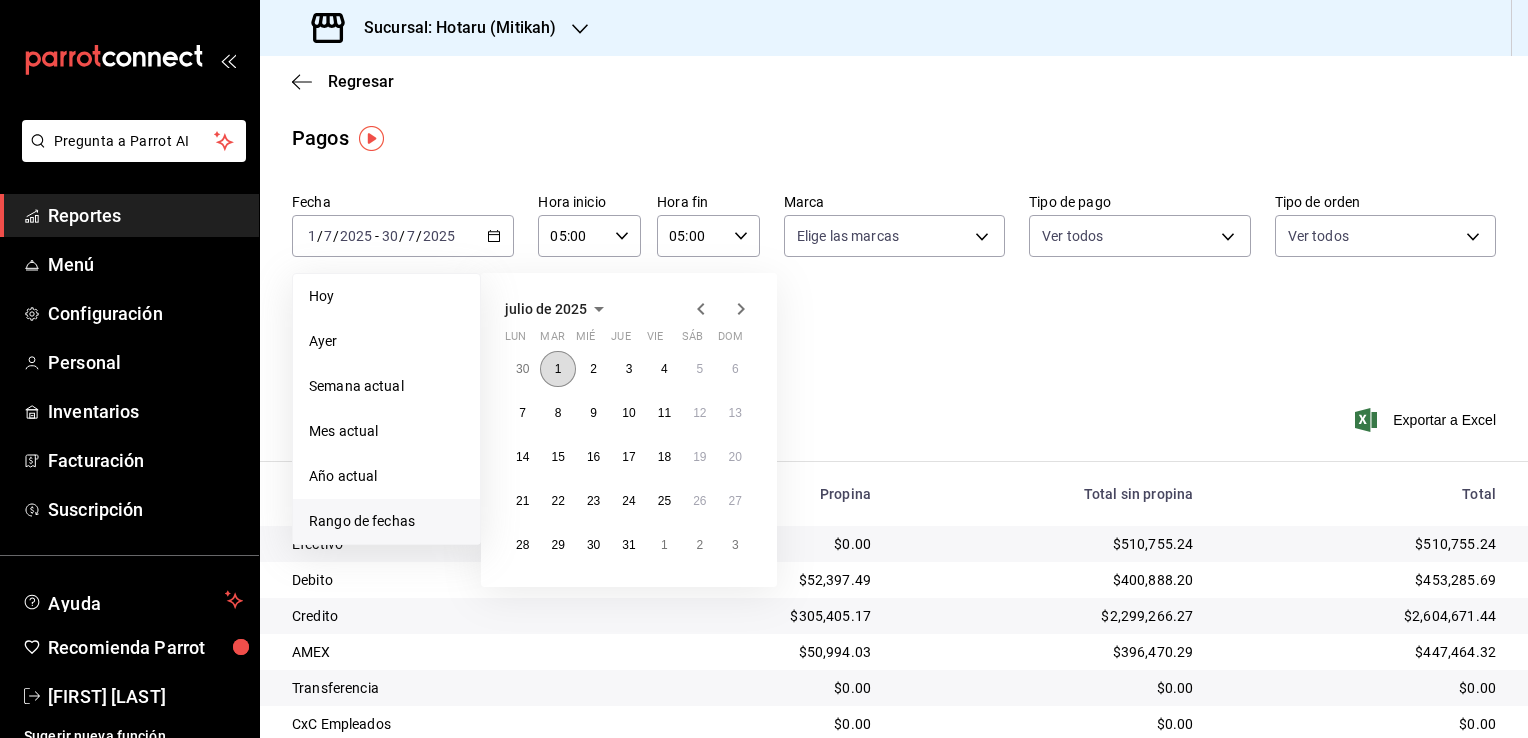click on "1" at bounding box center (558, 369) 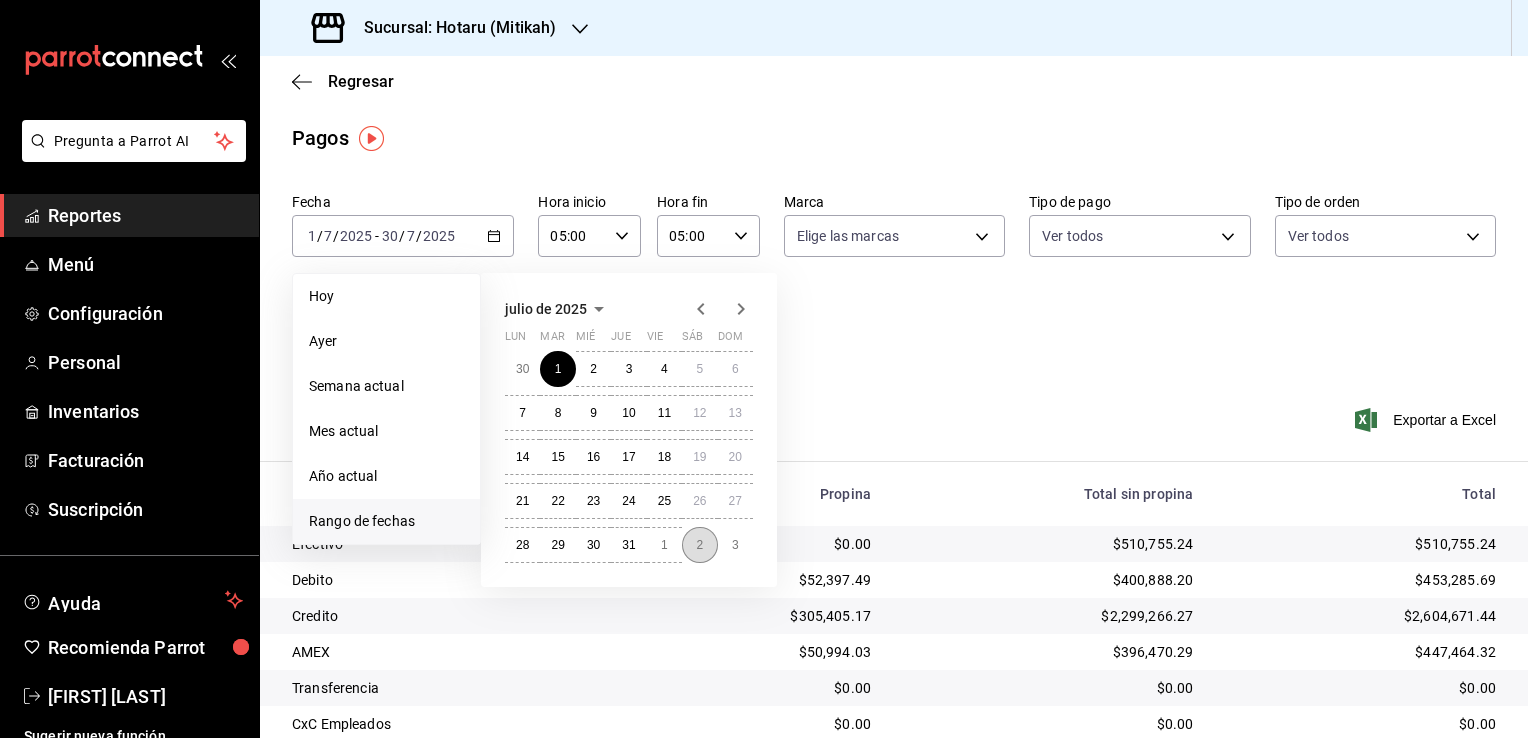 click on "2" at bounding box center [699, 545] 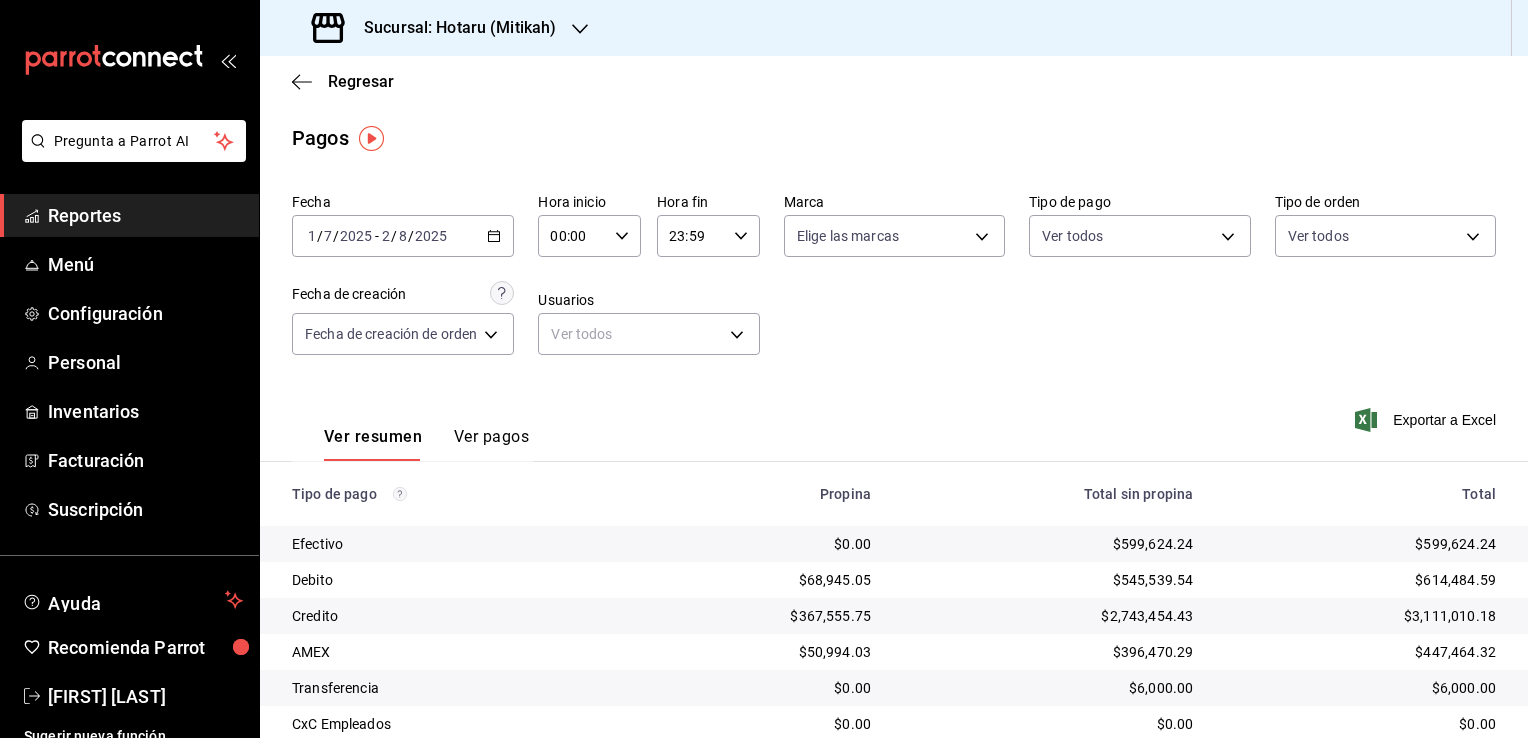 click on "[YEAR]-[MONTH]-[DATE] [DATE] / [MONTH] / [YEAR] - [YEAR]-[MONTH]-[DATE] [DATE] / [MONTH] / [YEAR]" at bounding box center [403, 236] 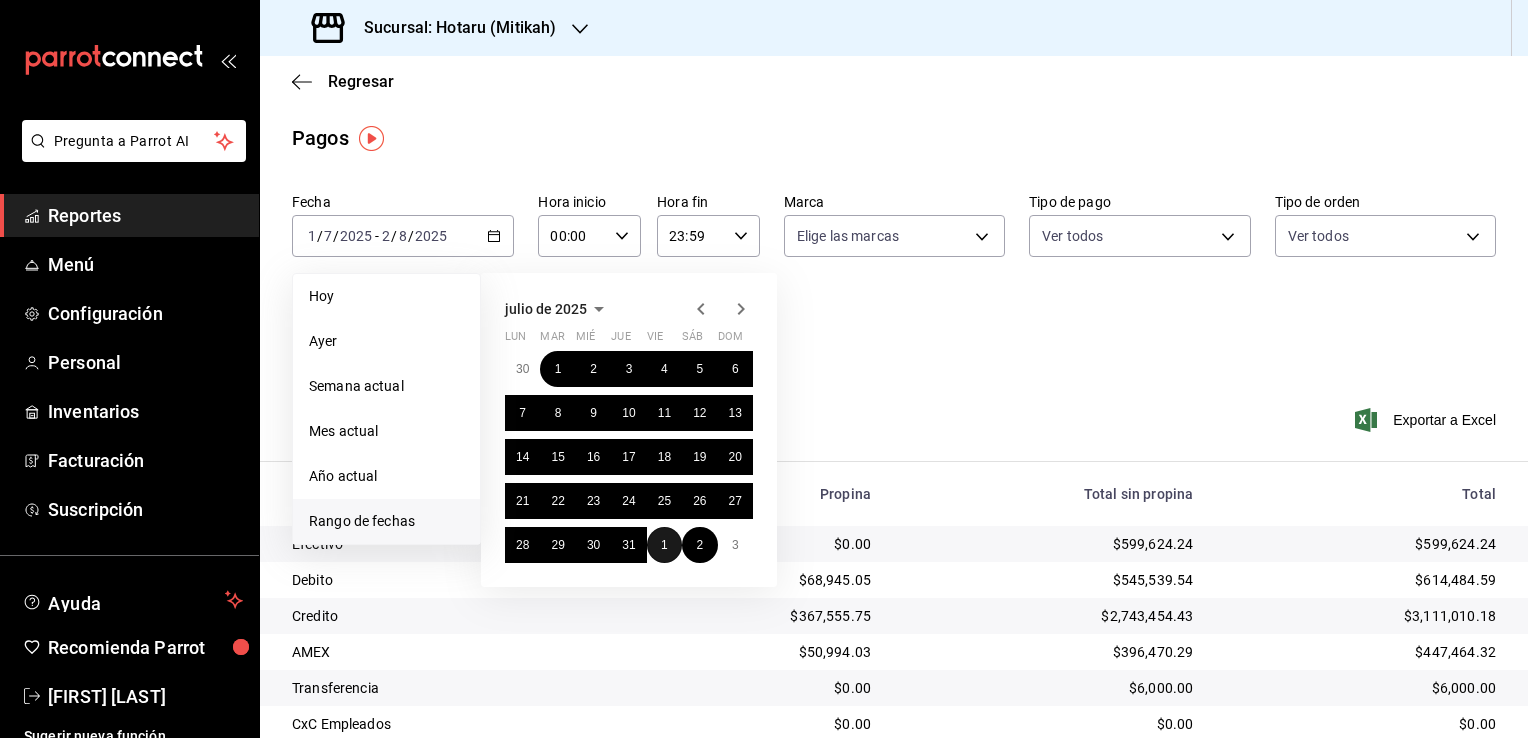 click on "1" at bounding box center [664, 545] 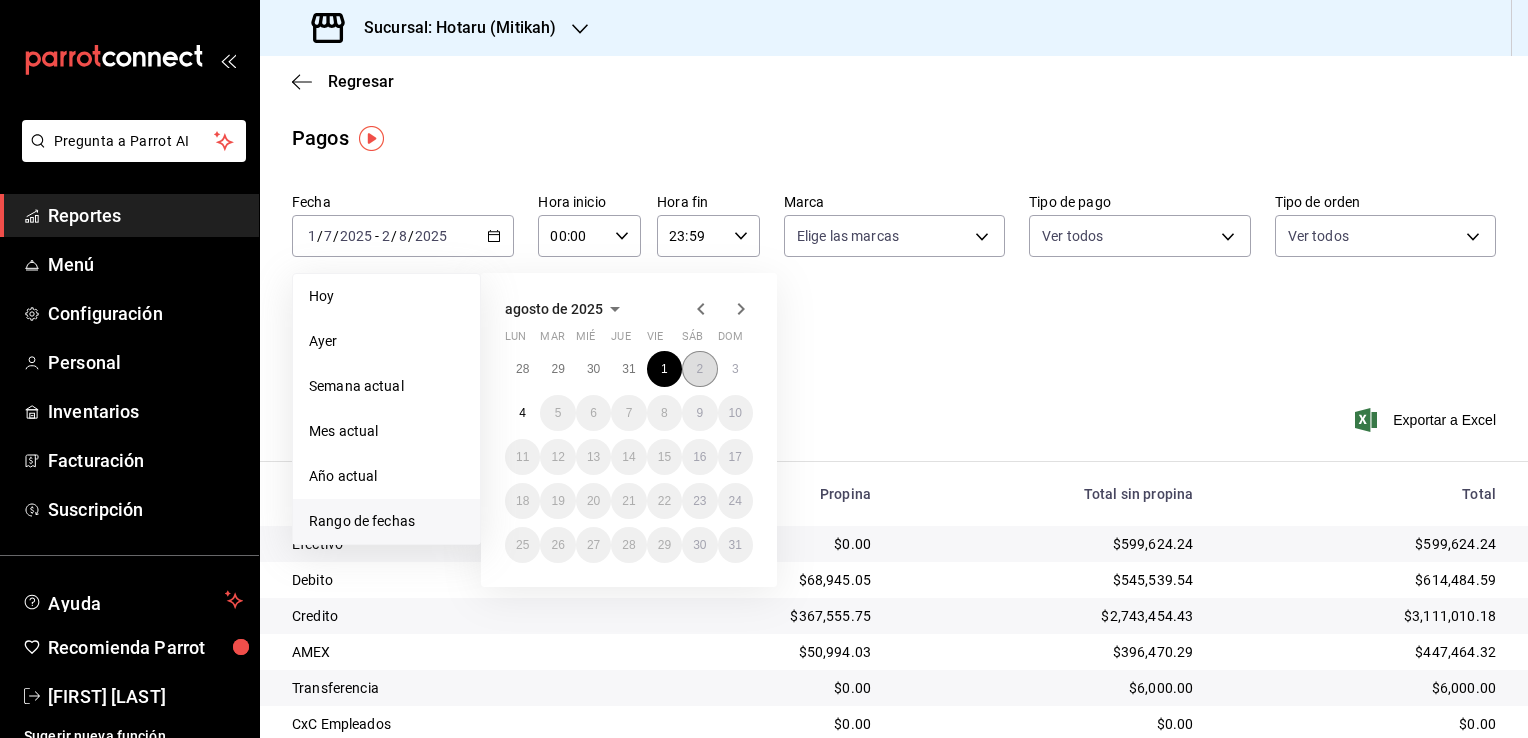 click on "2" at bounding box center [699, 369] 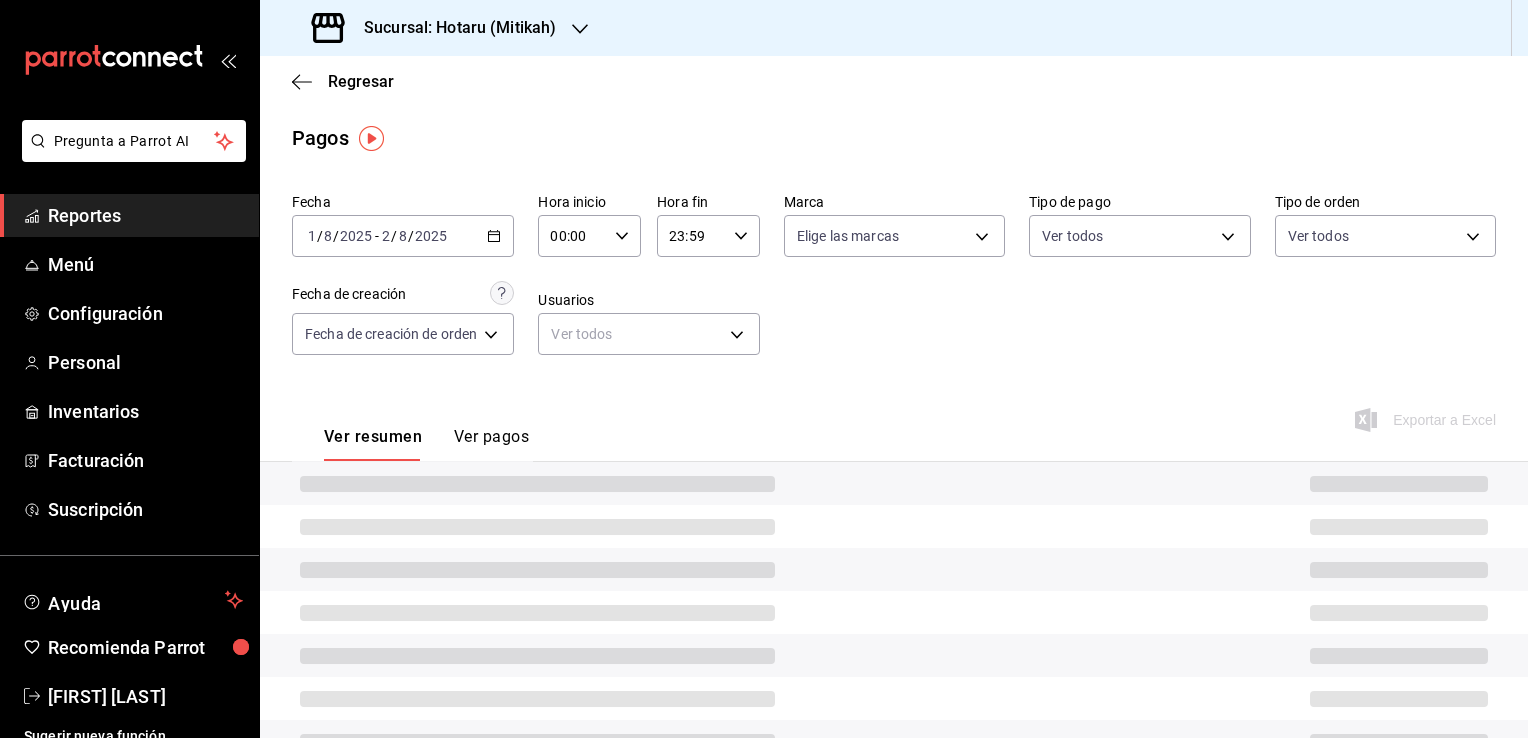 drag, startPoint x: 896, startPoint y: 397, endPoint x: 840, endPoint y: 397, distance: 56 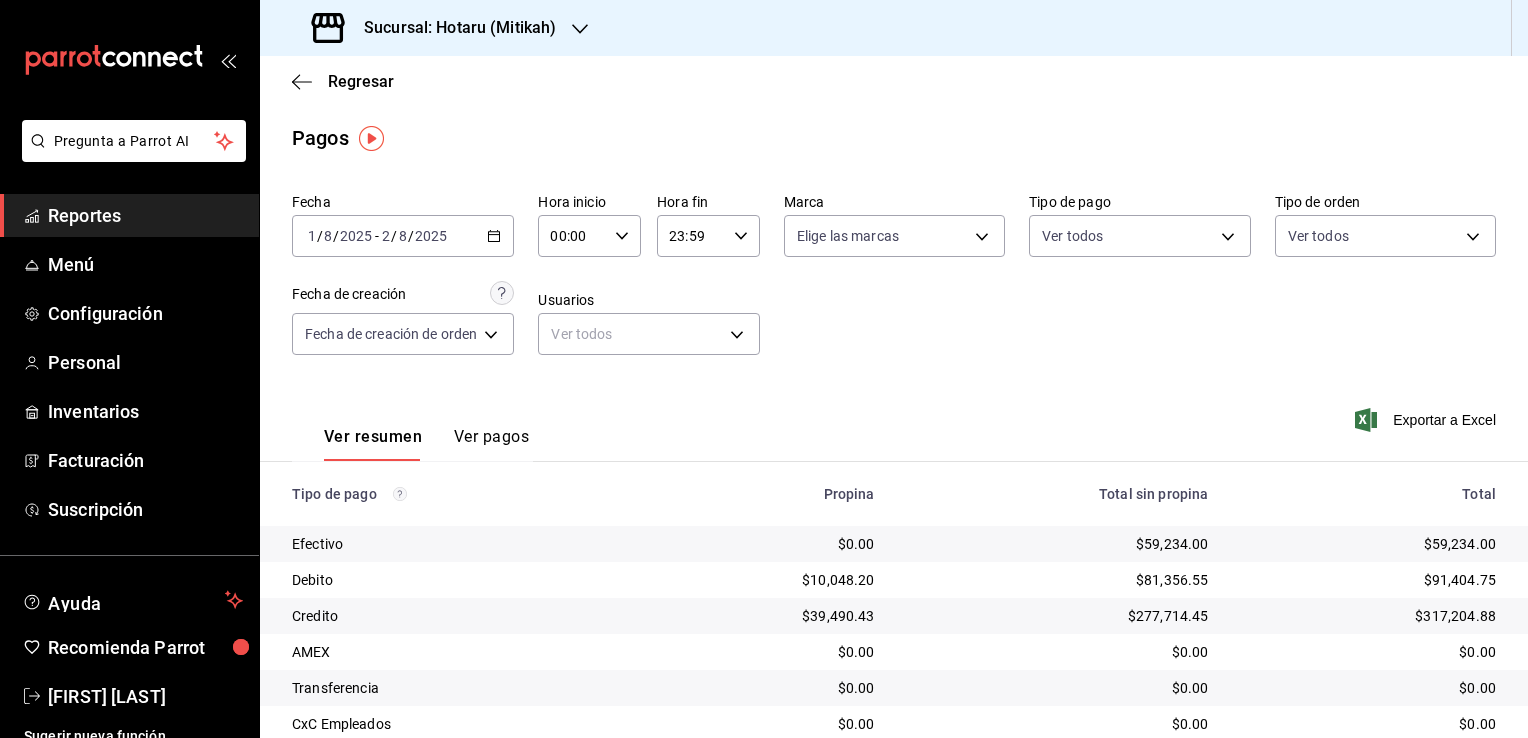 click on "Regresar" at bounding box center [894, 81] 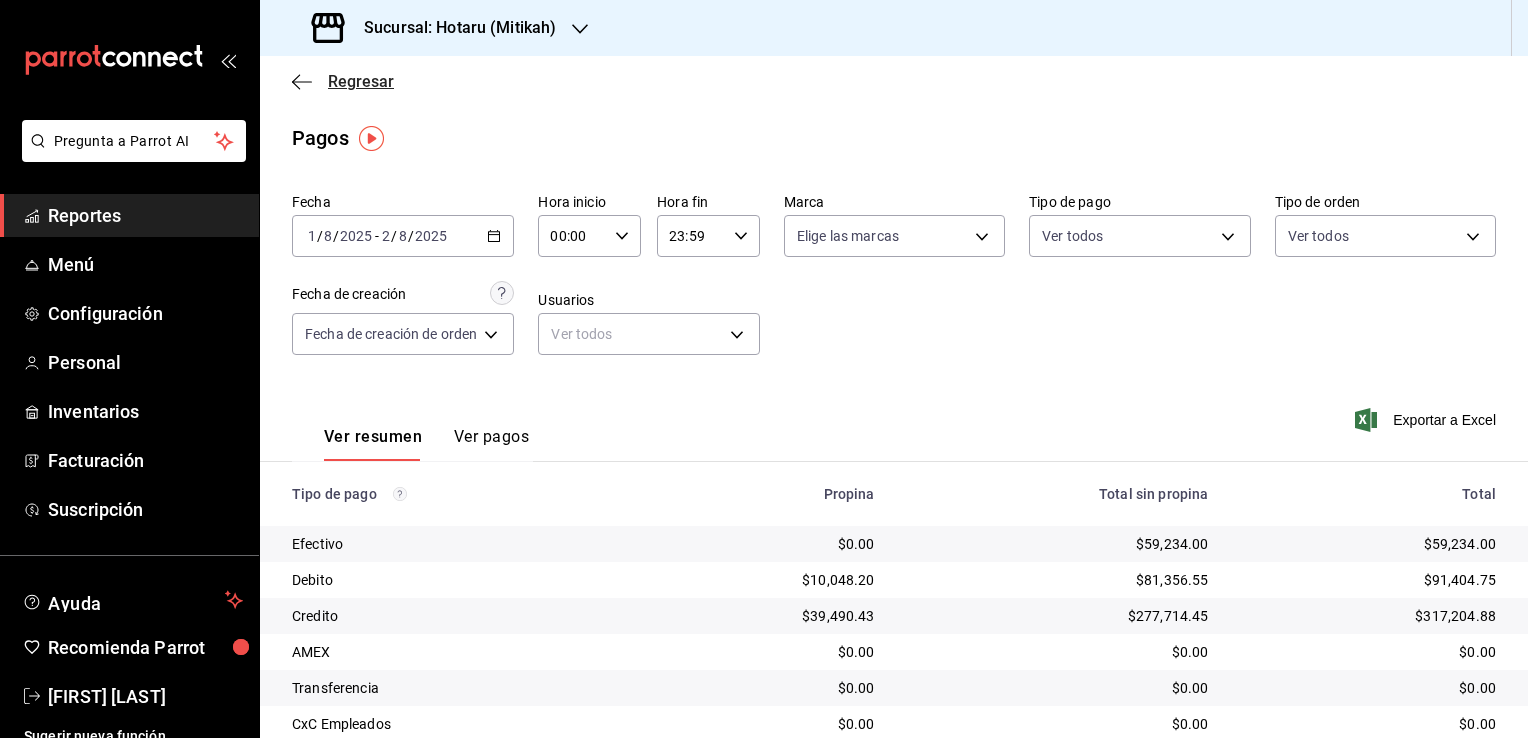 click 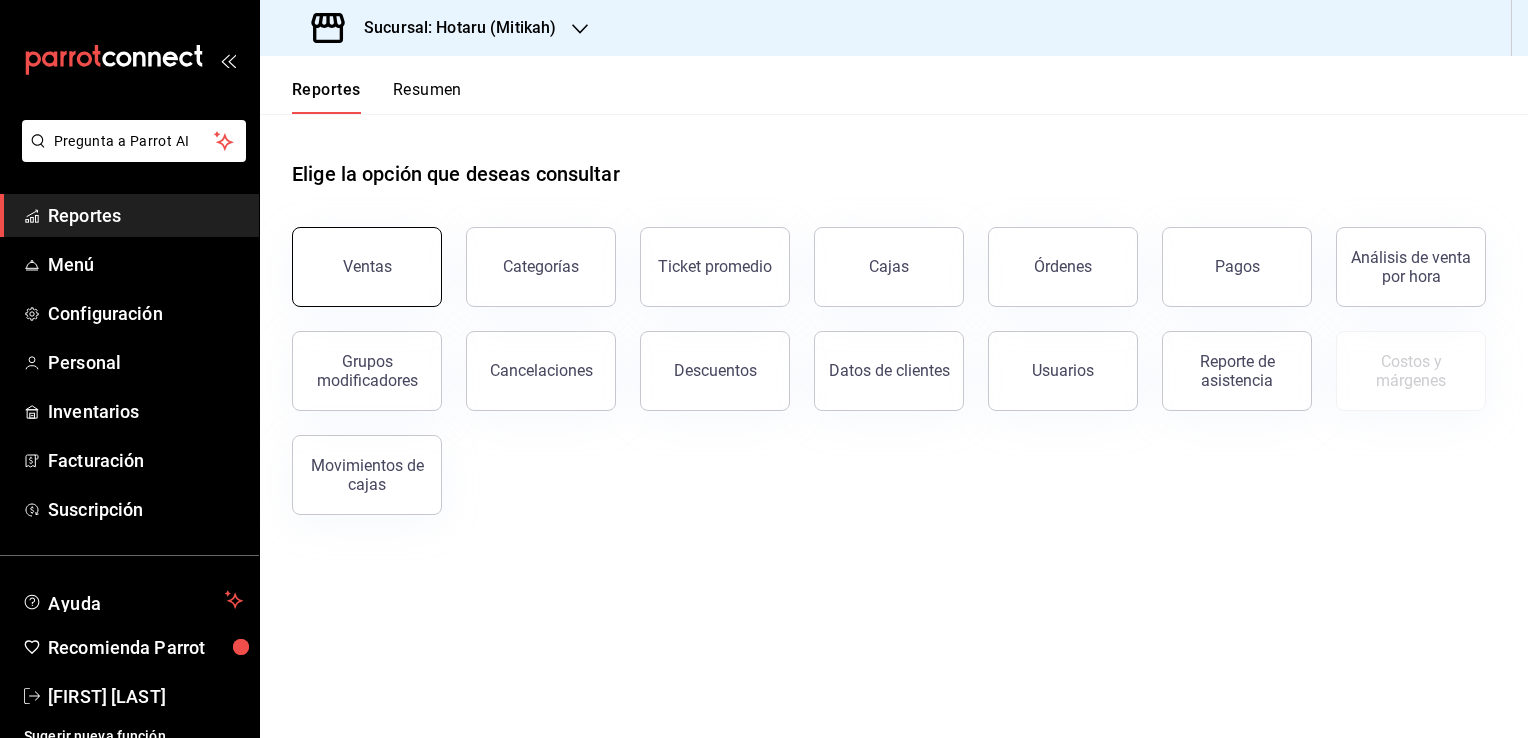 click on "Ventas" at bounding box center [367, 267] 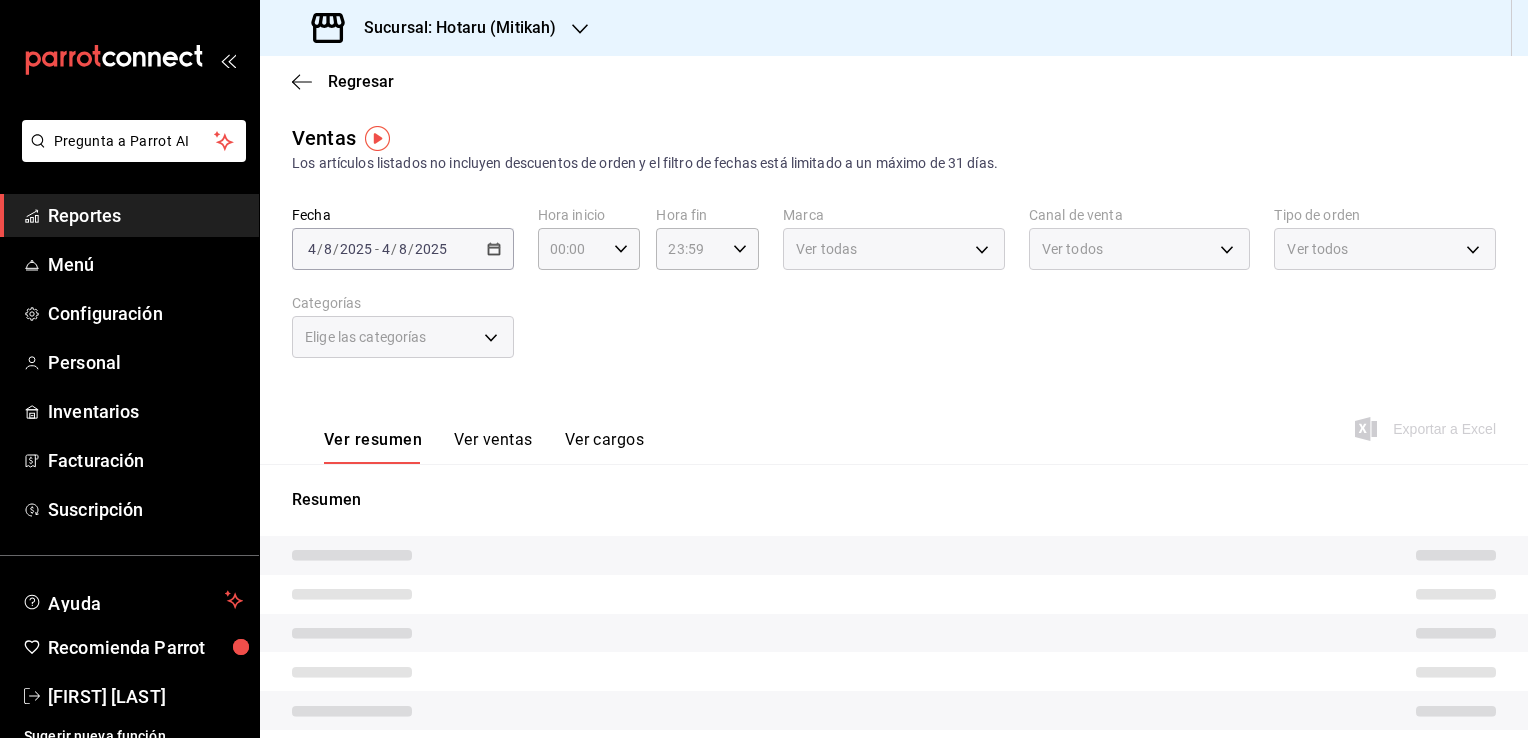 click on "2025-08-04 4 / 8 / 2025 - 2025-08-04 4 / 8 / 2025" at bounding box center (403, 249) 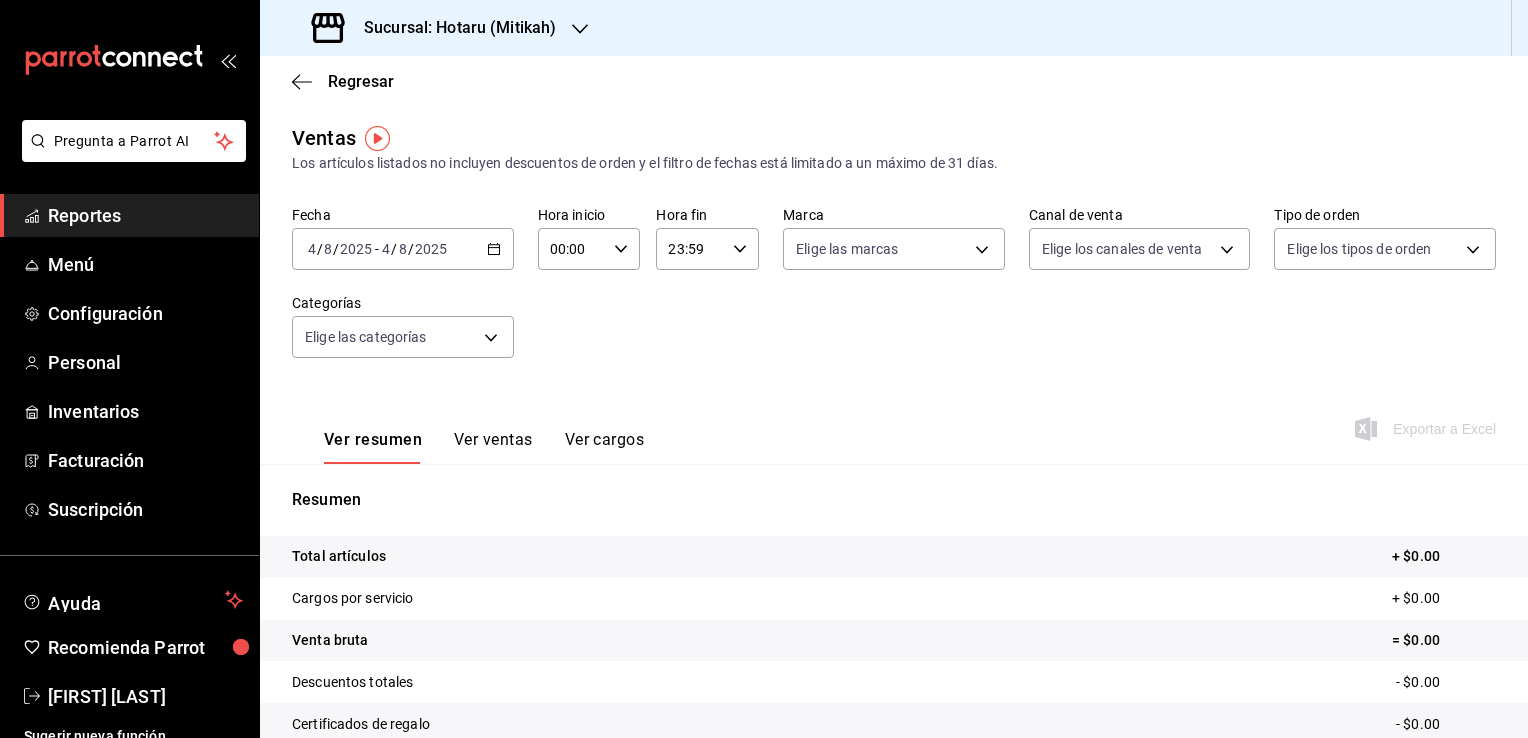 click on "2025-08-04 4 / 8 / 2025 - 2025-08-04 4 / 8 / 2025" at bounding box center (403, 249) 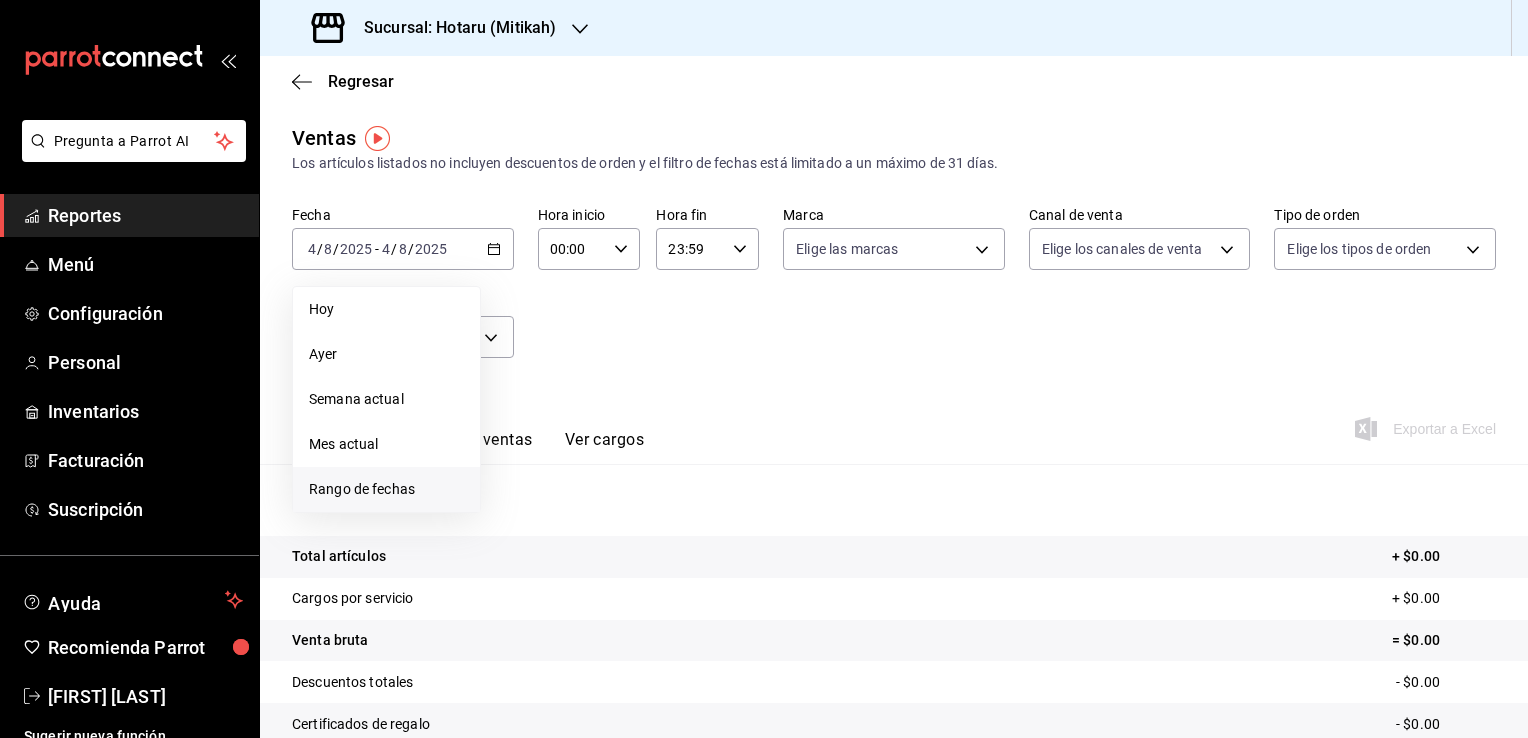 click on "Rango de fechas" at bounding box center (386, 489) 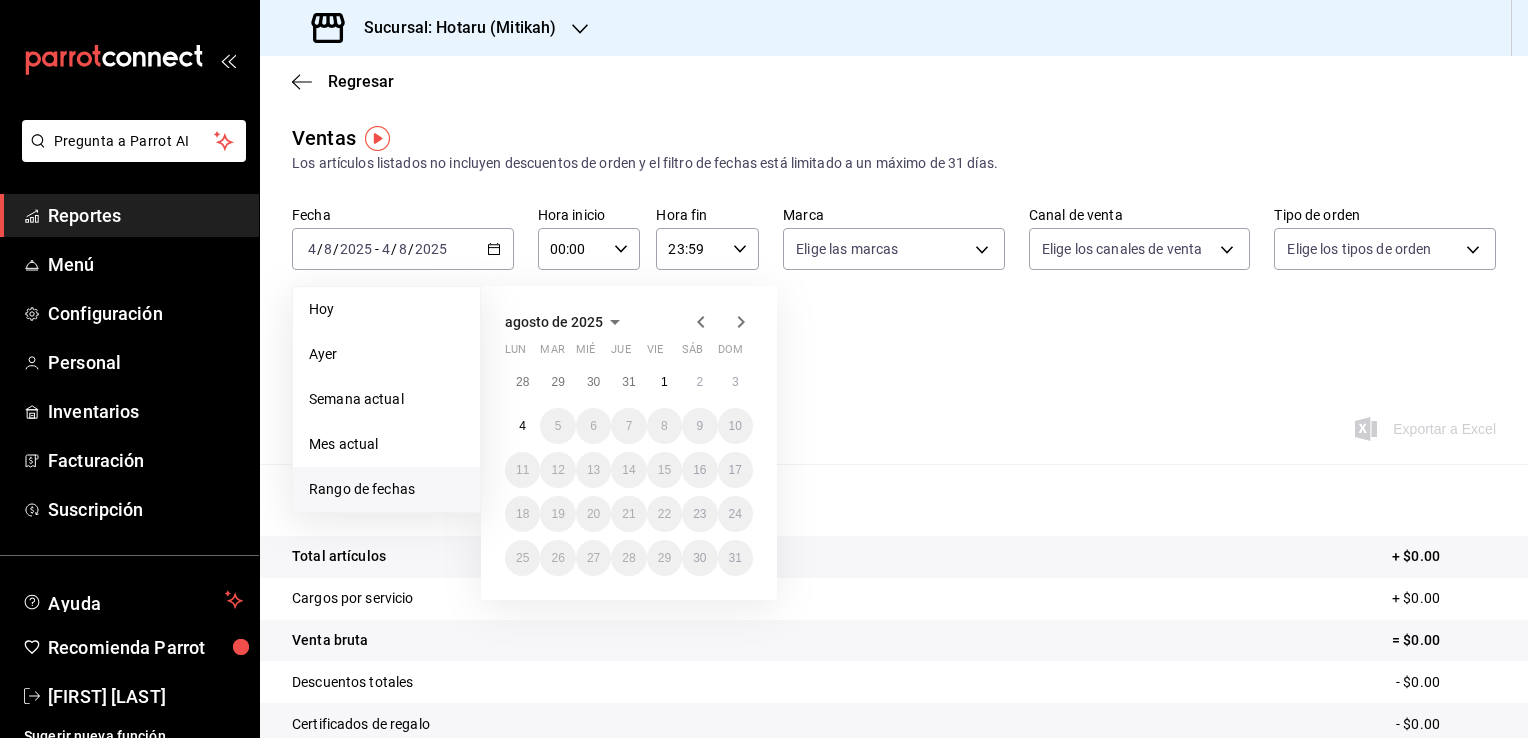 click 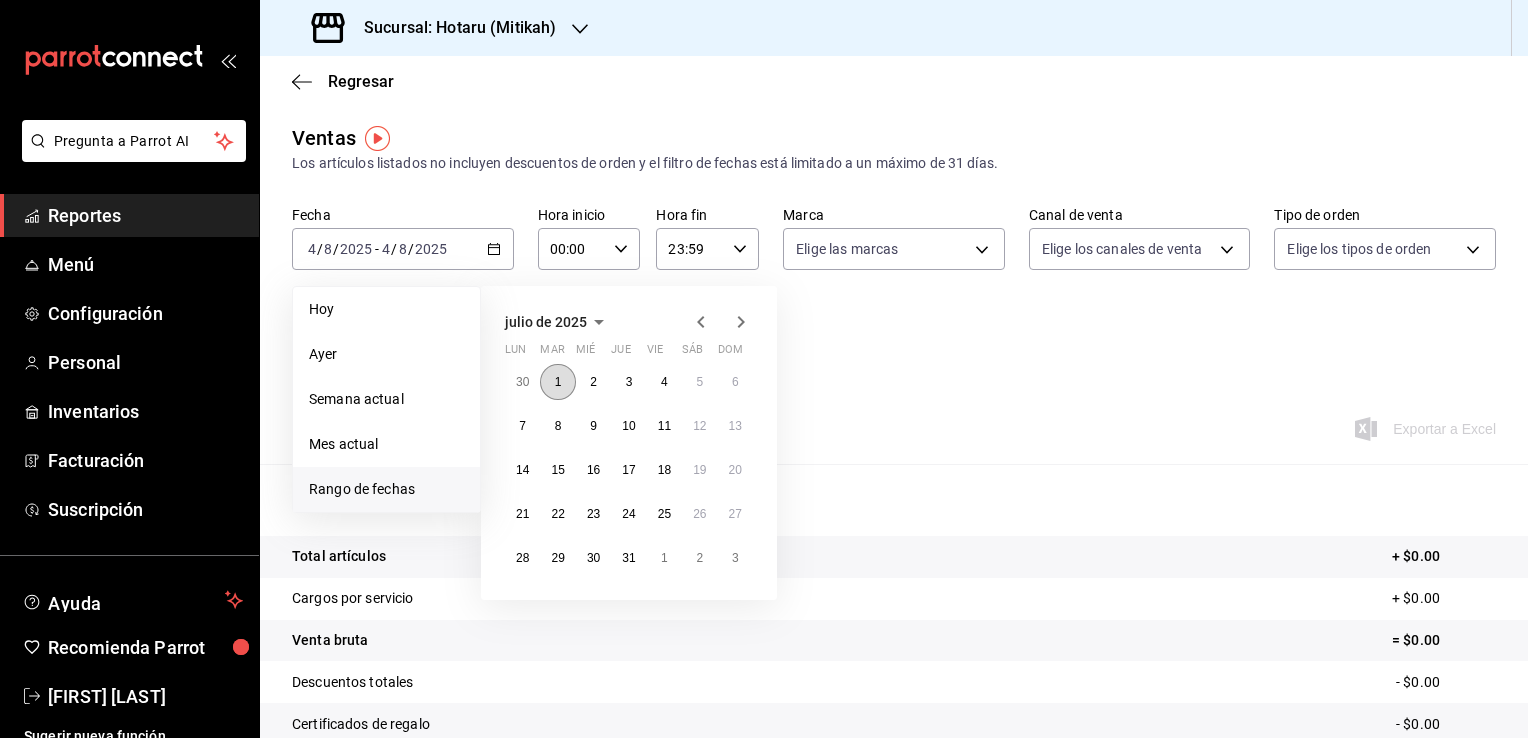 click on "1" at bounding box center [558, 382] 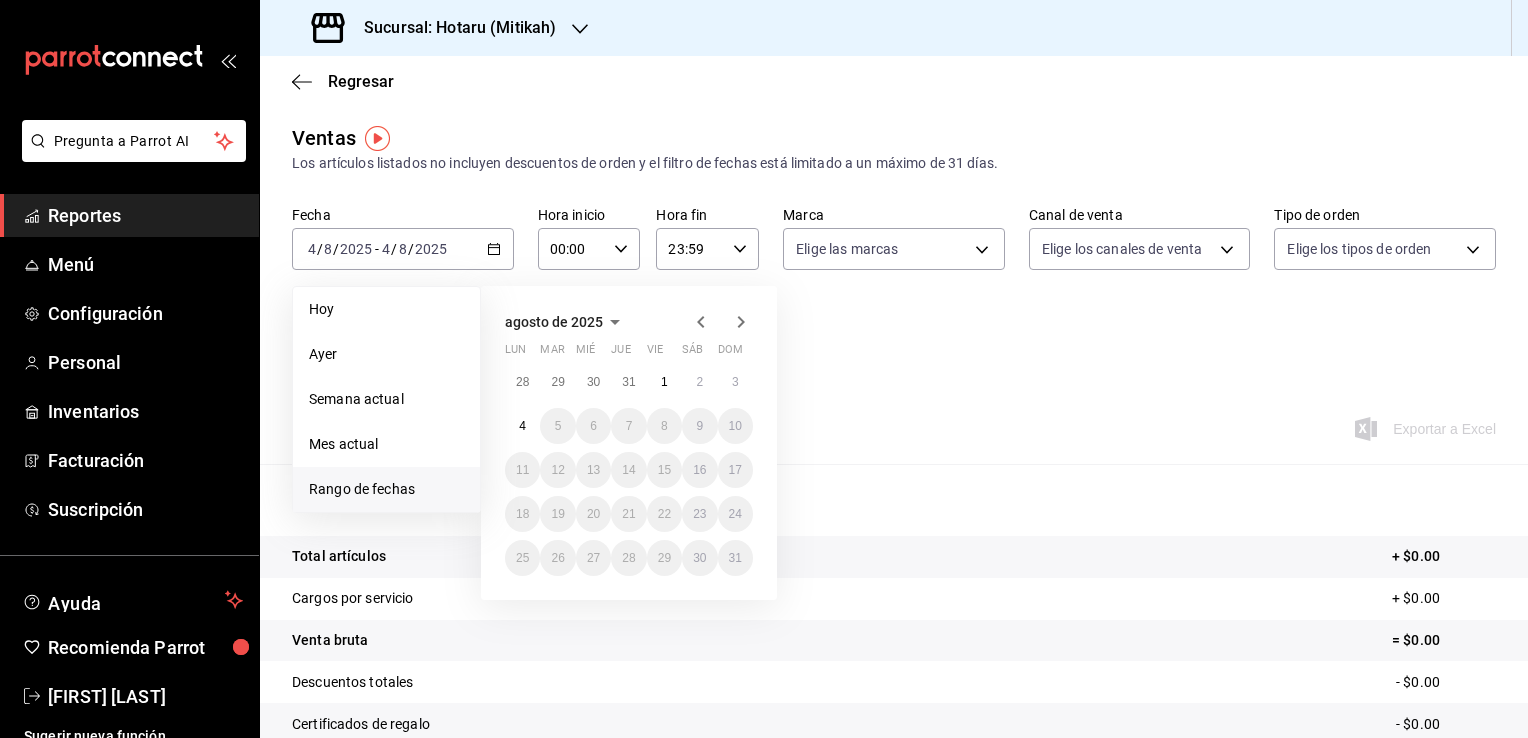 click on "Regresar" at bounding box center (894, 81) 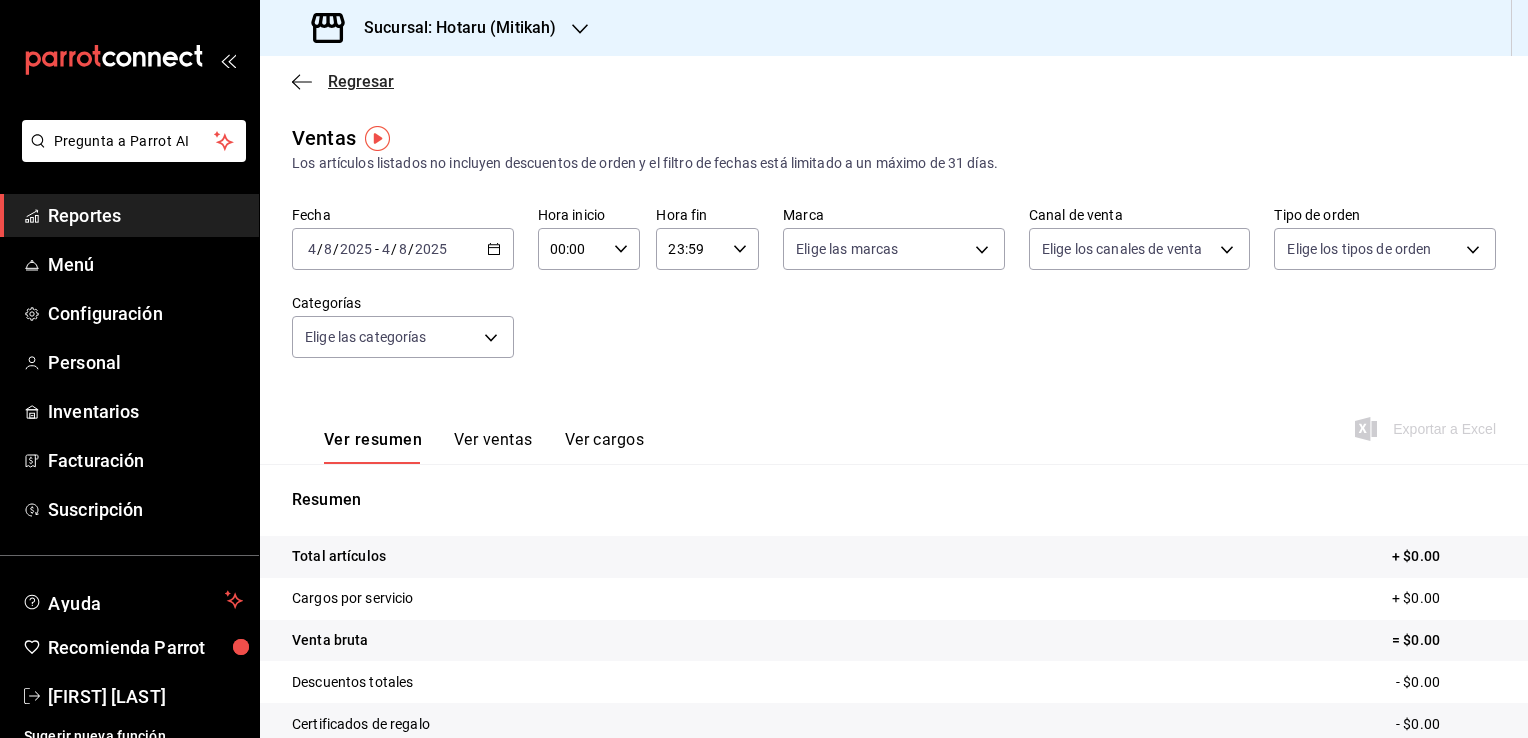click 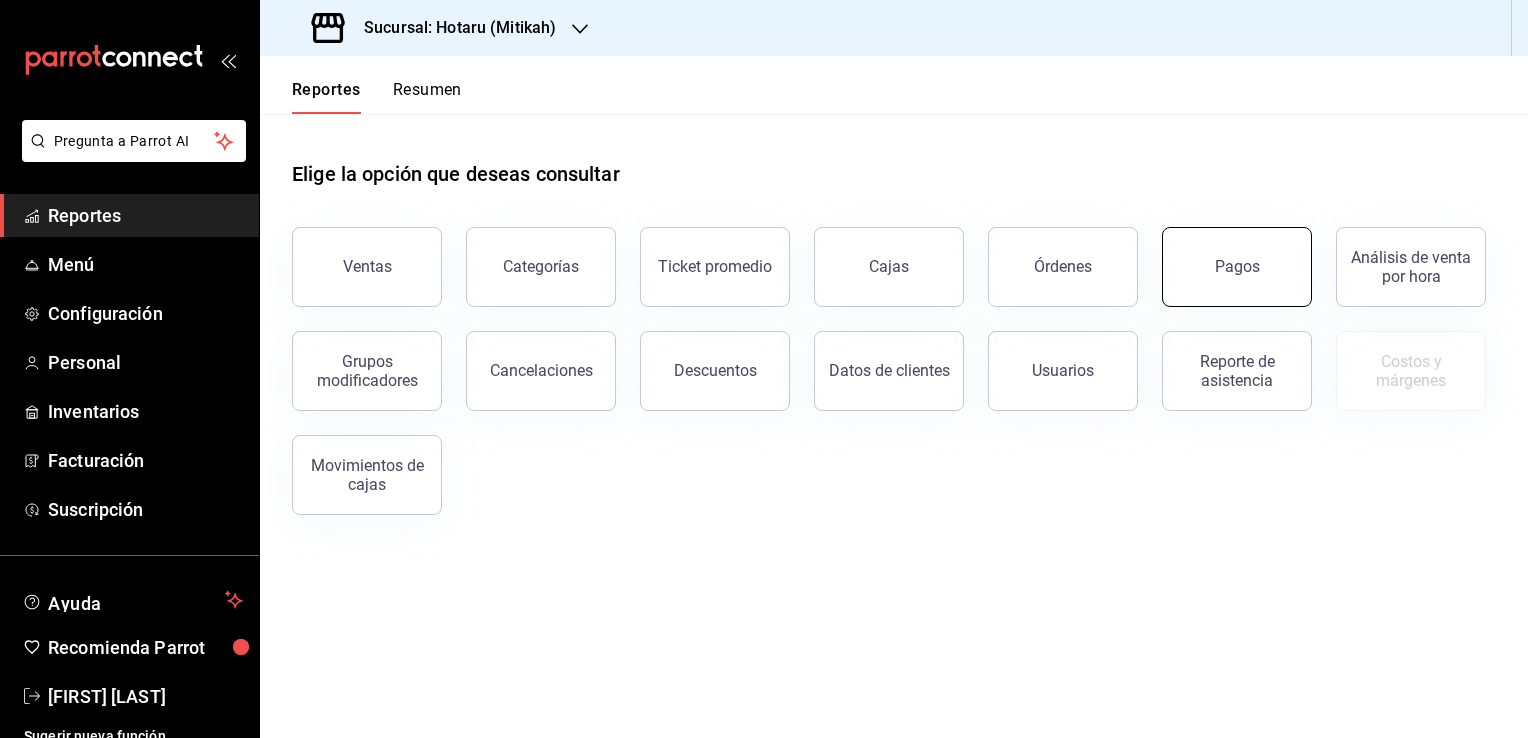 click on "Pagos" at bounding box center (1237, 267) 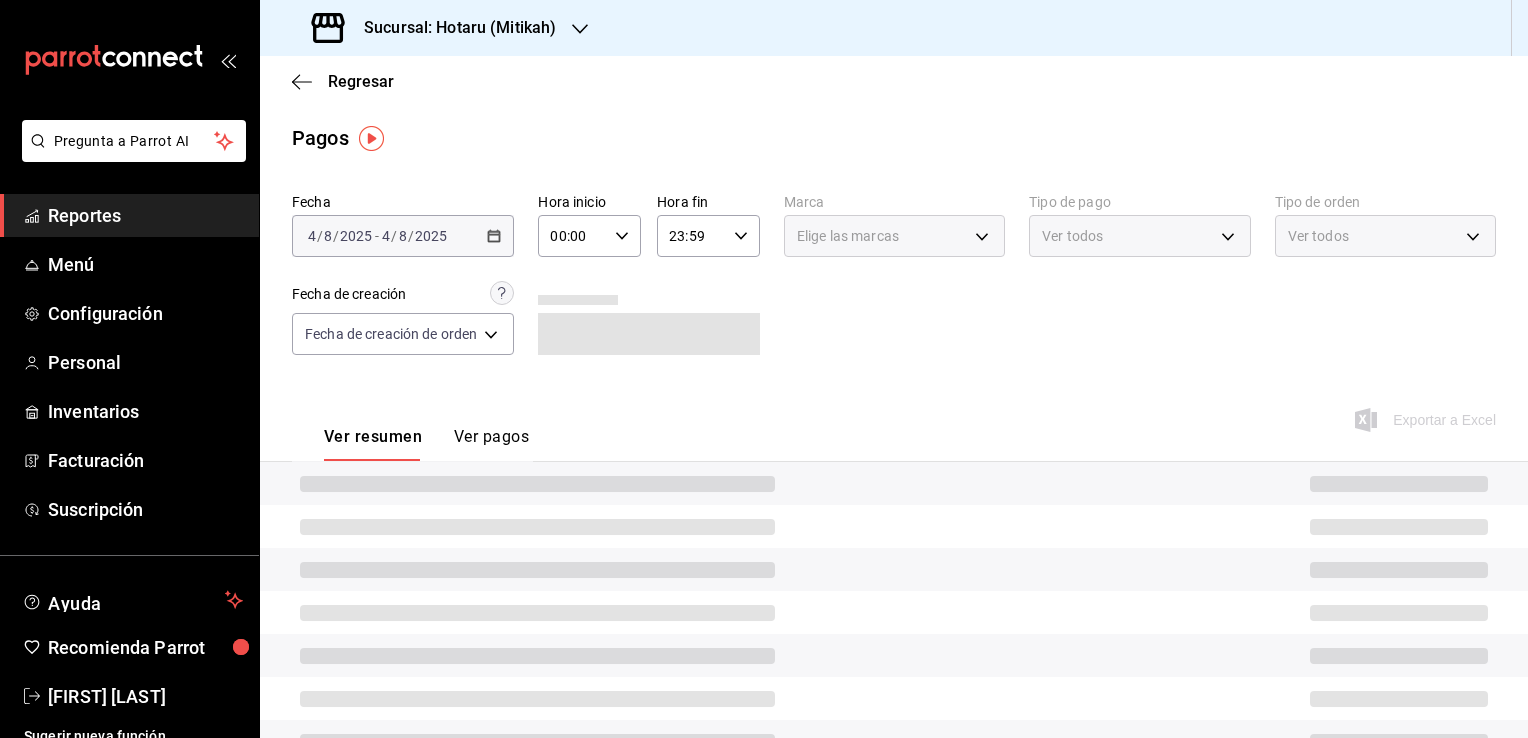 click on "2025-08-04 4 / 8 / 2025 - 2025-08-04 4 / 8 / 2025" at bounding box center [403, 236] 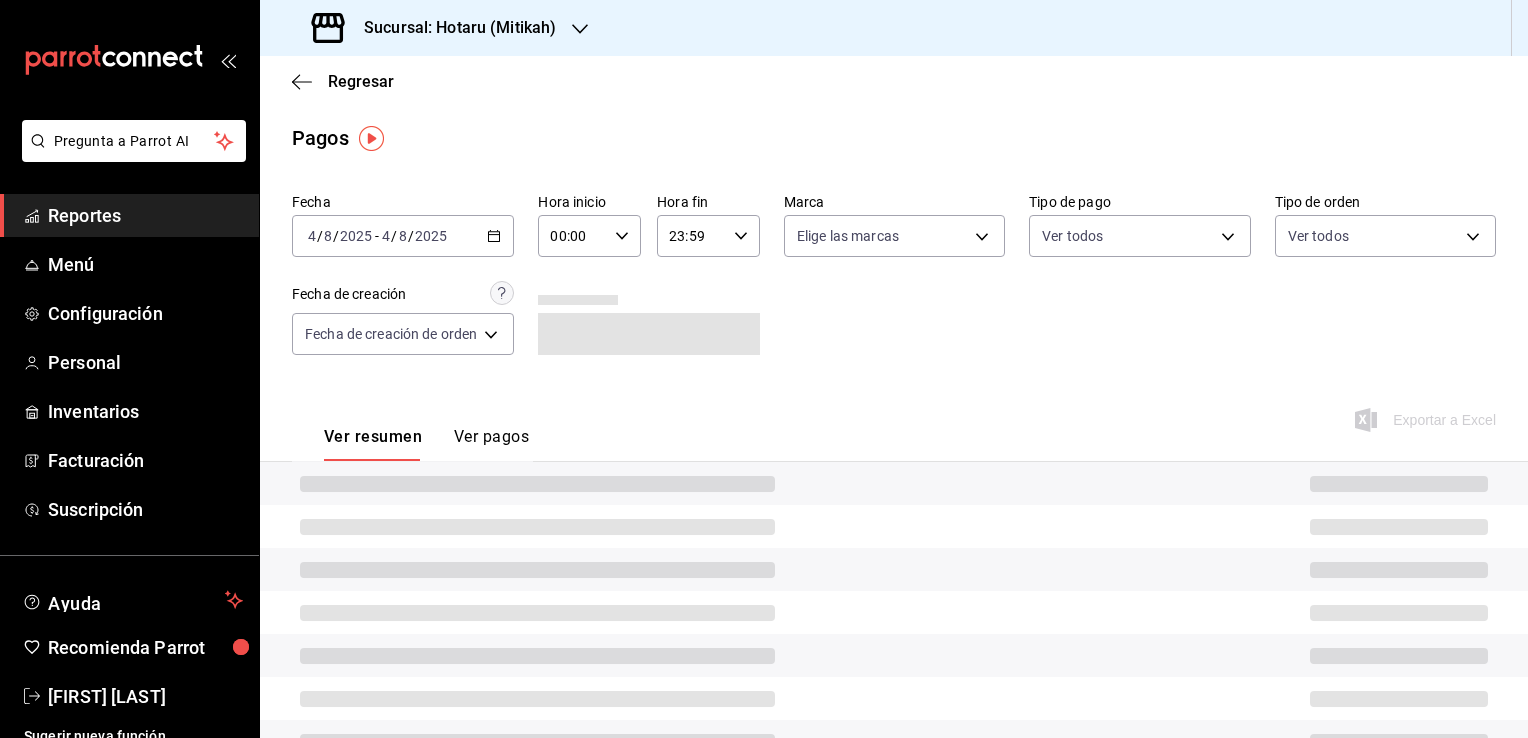 click on "2025-08-04 4 / 8 / 2025 - 2025-08-04 4 / 8 / 2025" at bounding box center [403, 236] 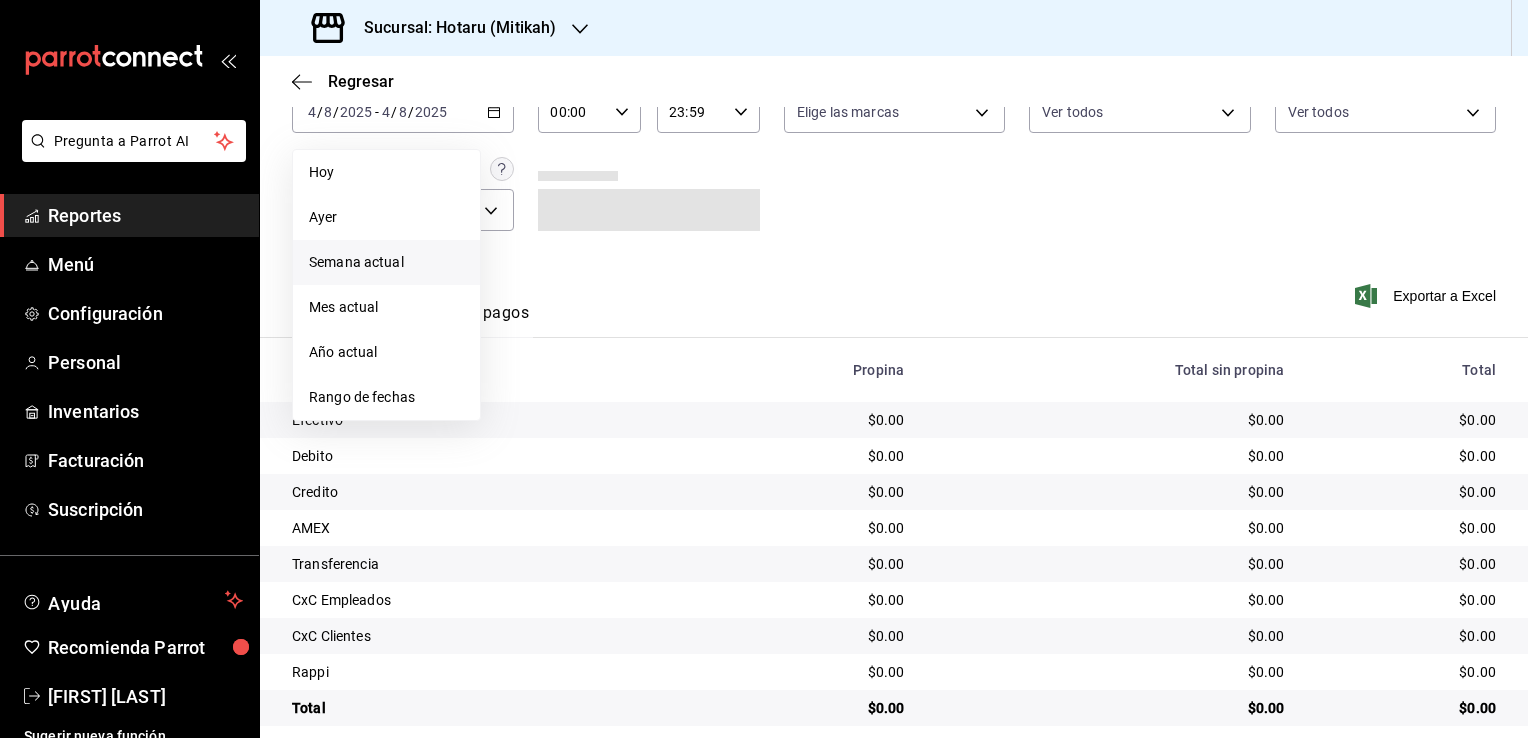 scroll, scrollTop: 144, scrollLeft: 0, axis: vertical 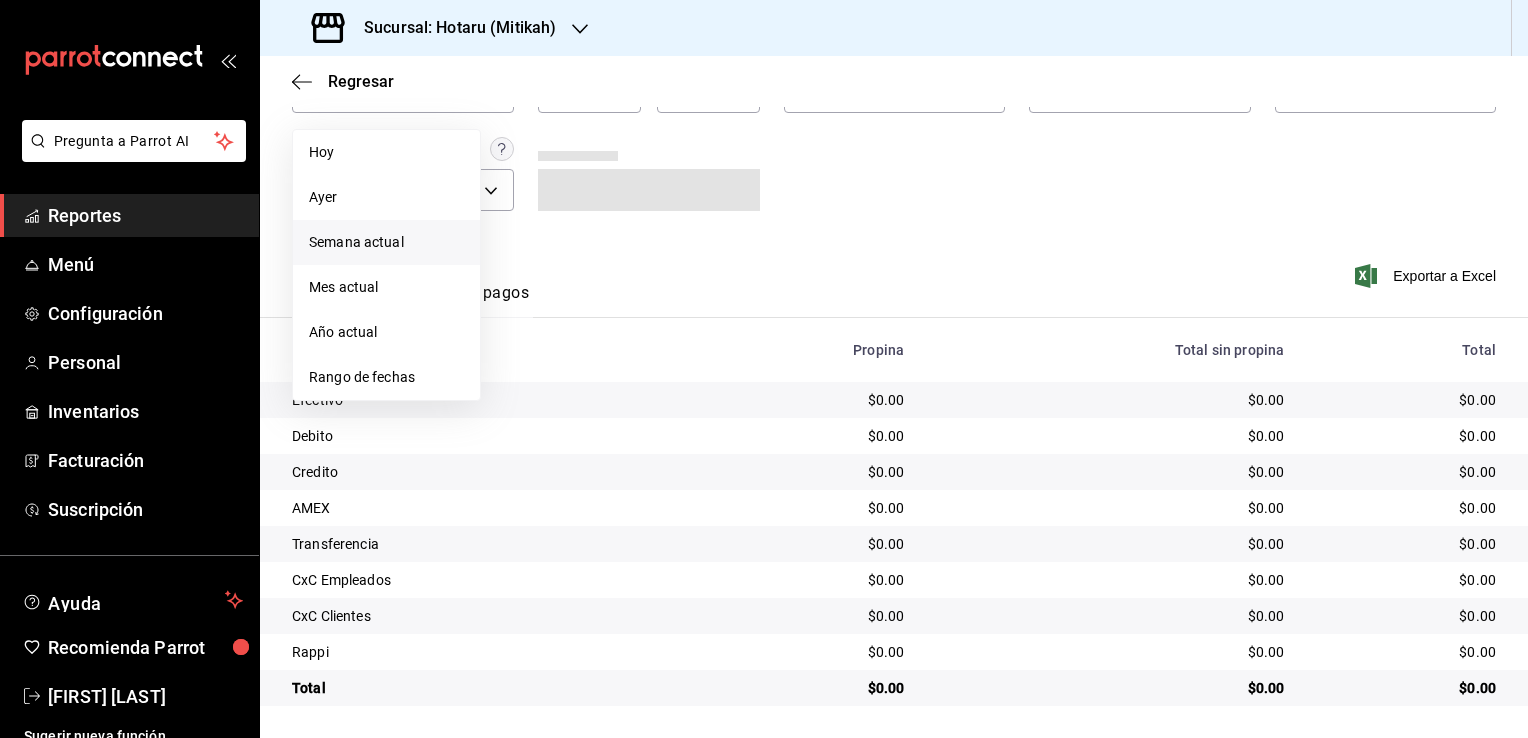 click on "Rango de fechas" at bounding box center [386, 377] 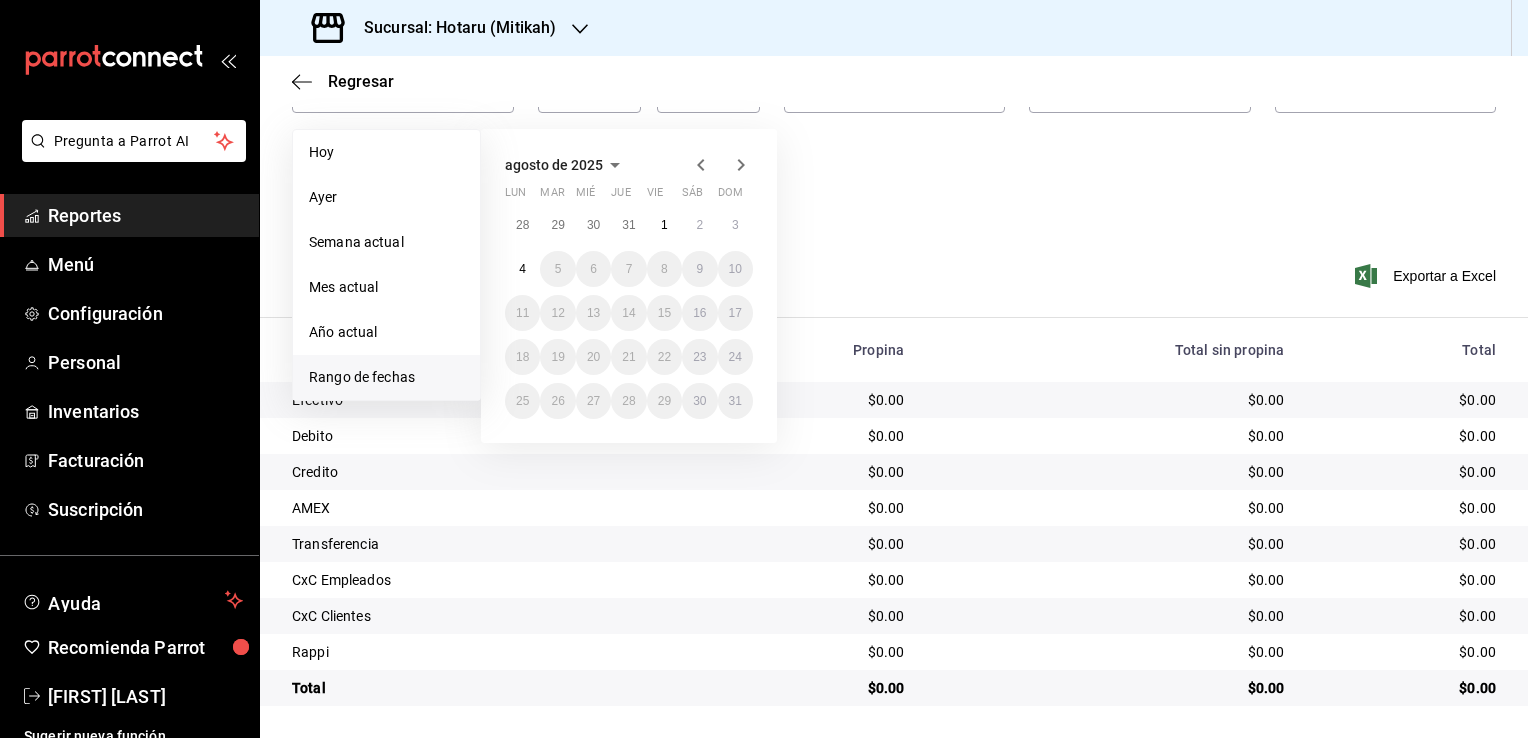 click 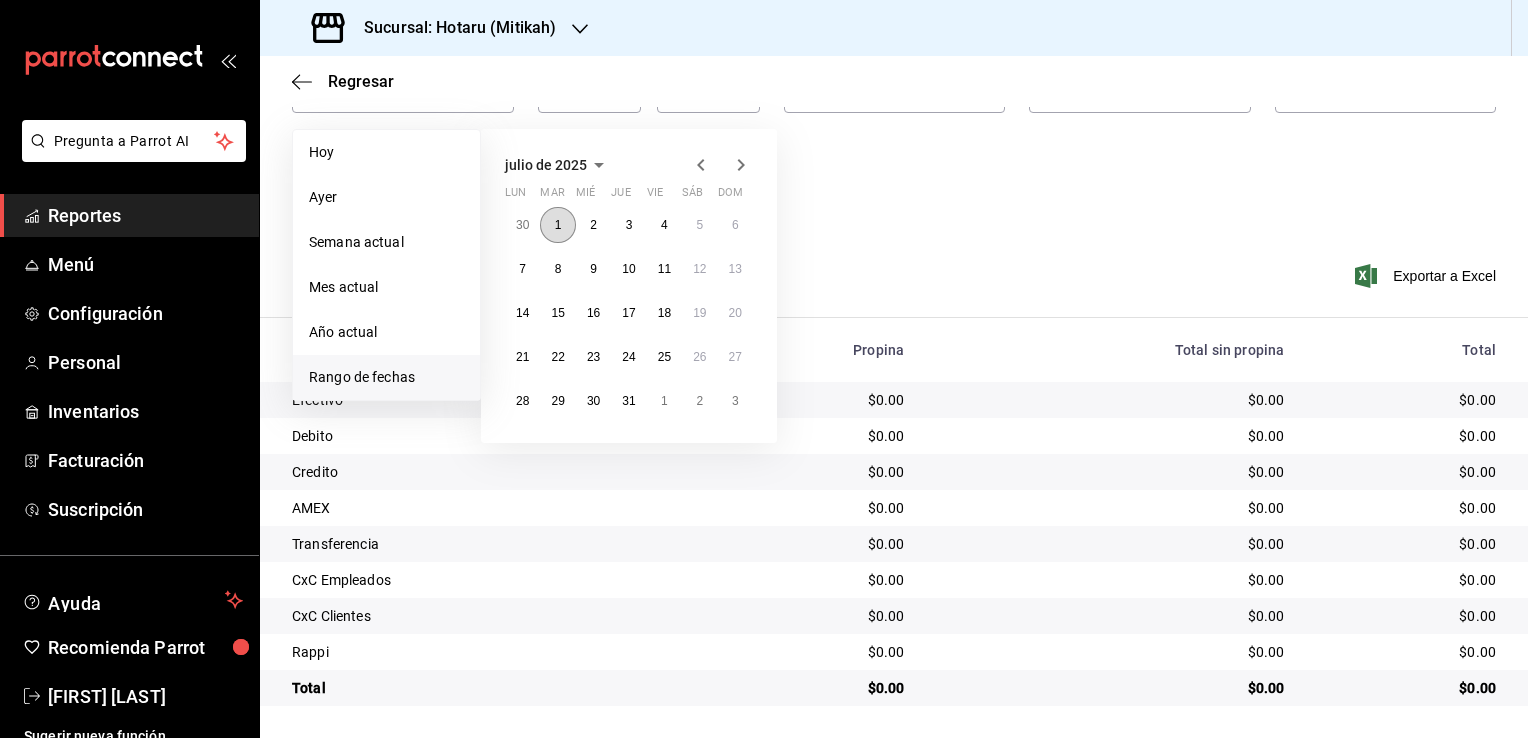 click on "1" at bounding box center [558, 225] 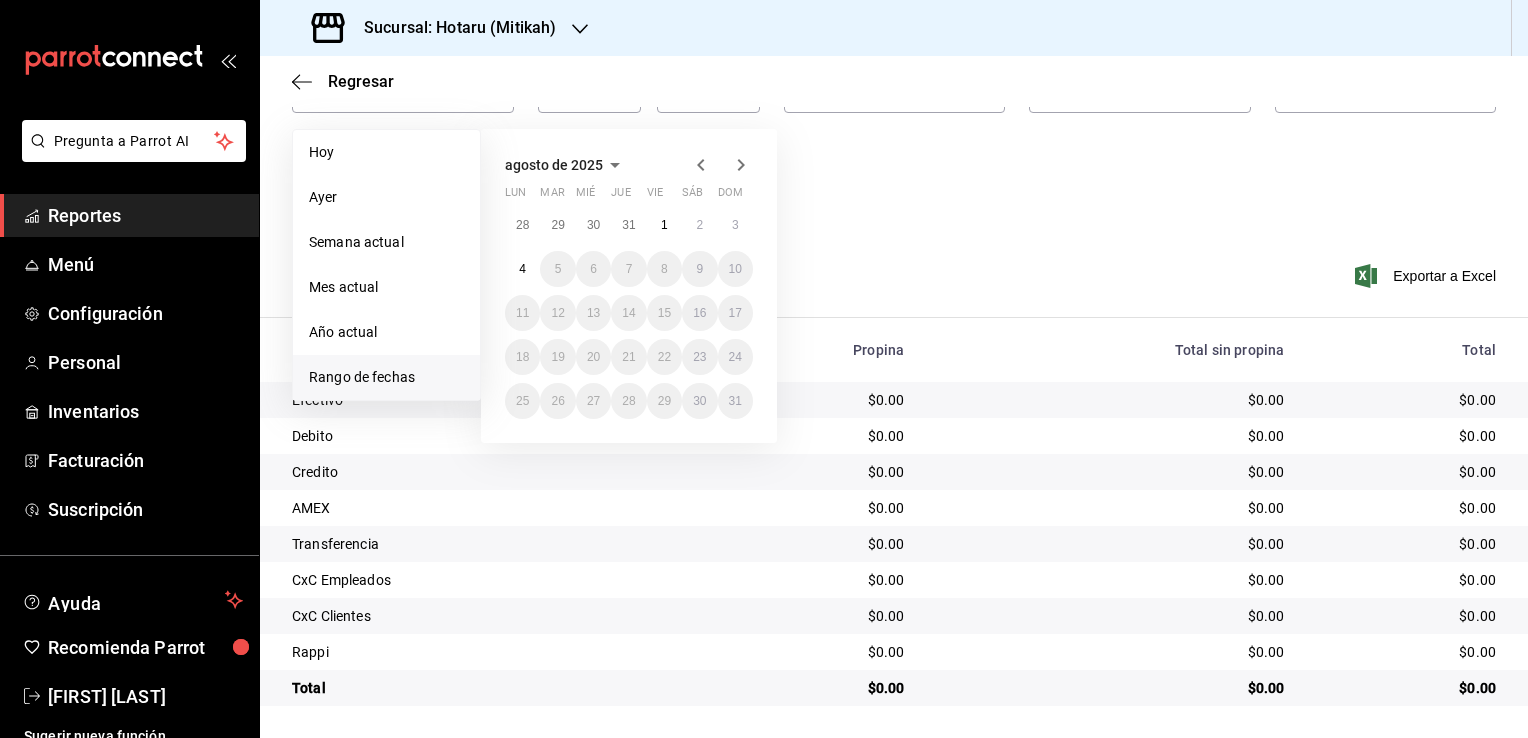 click on "Ver resumen Ver pagos Exportar a Excel" at bounding box center [894, 288] 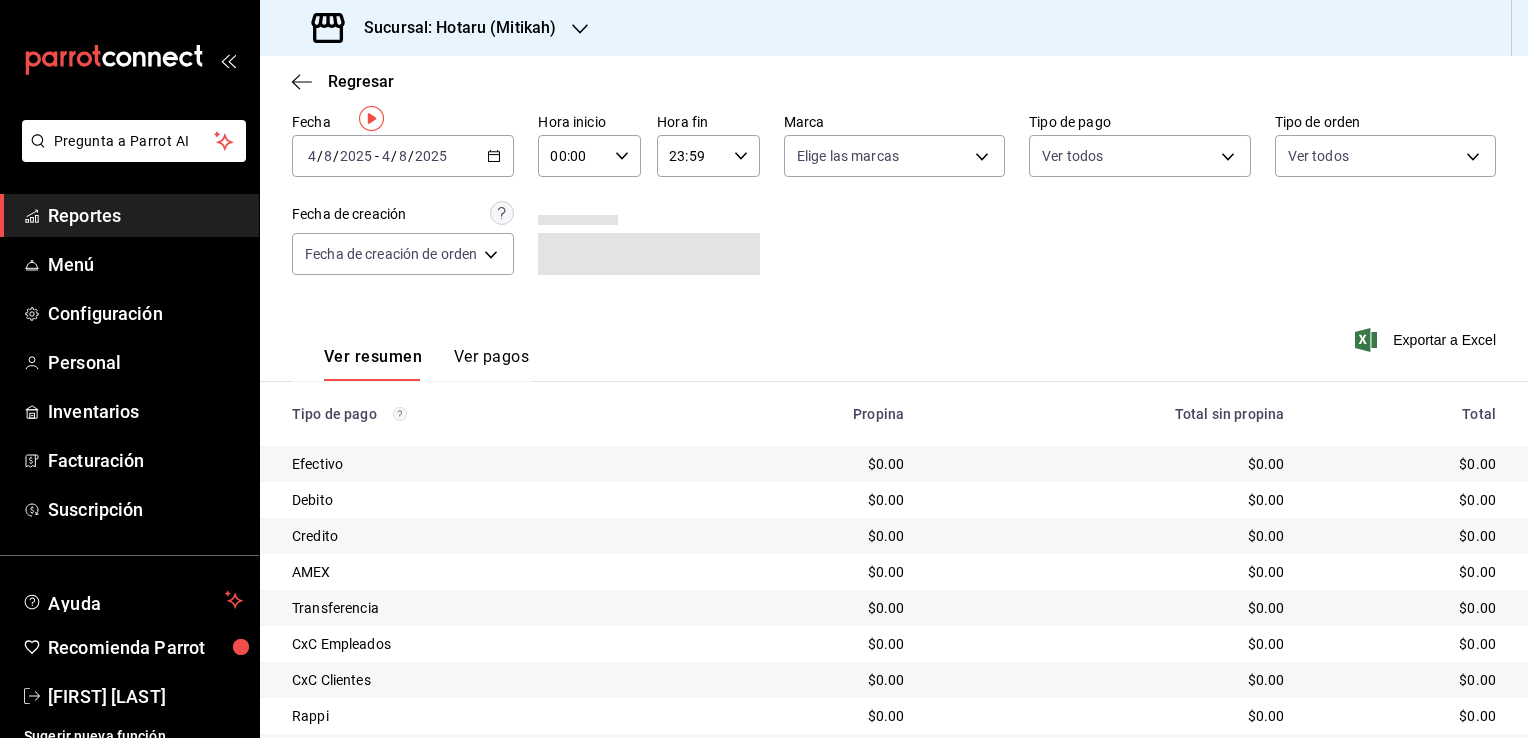 scroll, scrollTop: 0, scrollLeft: 0, axis: both 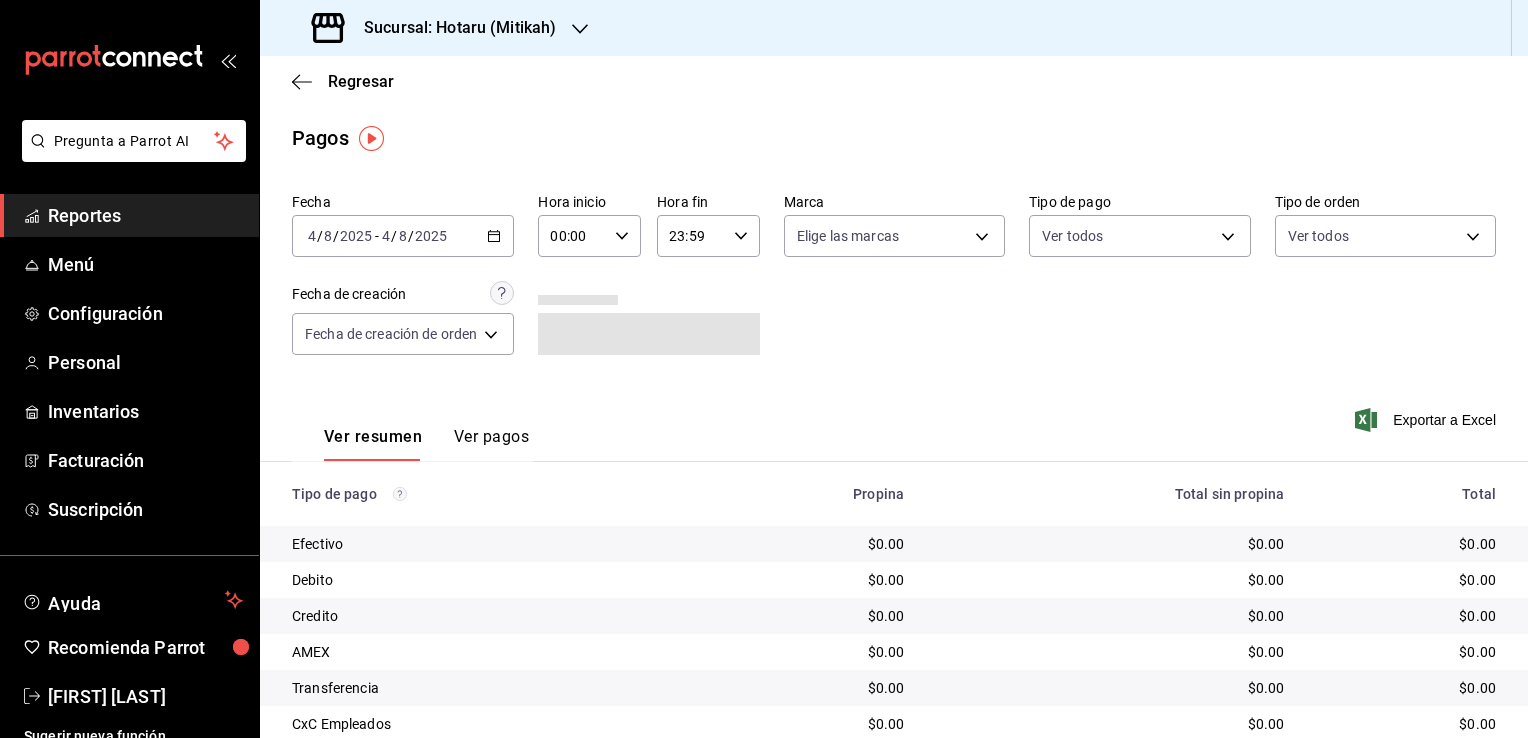 click 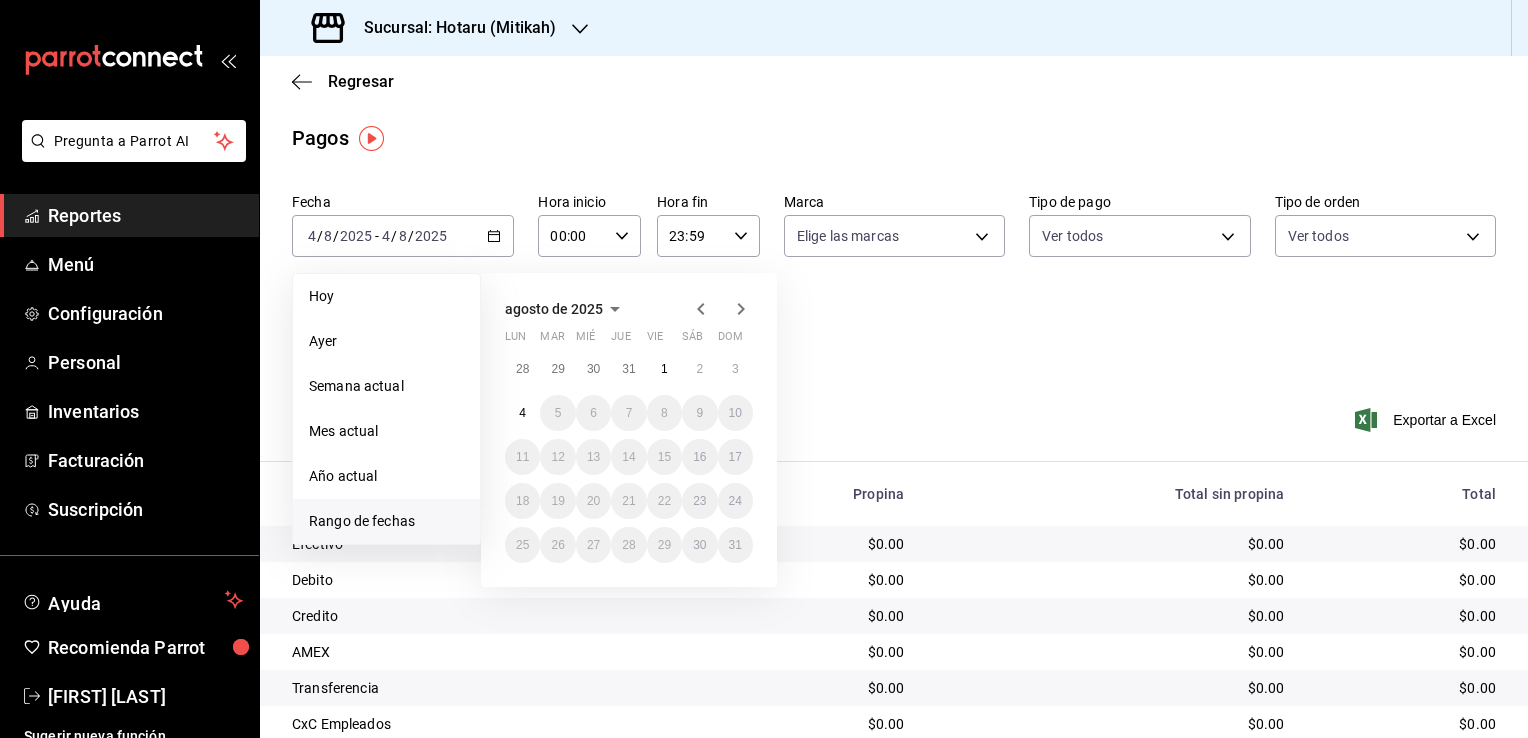 click 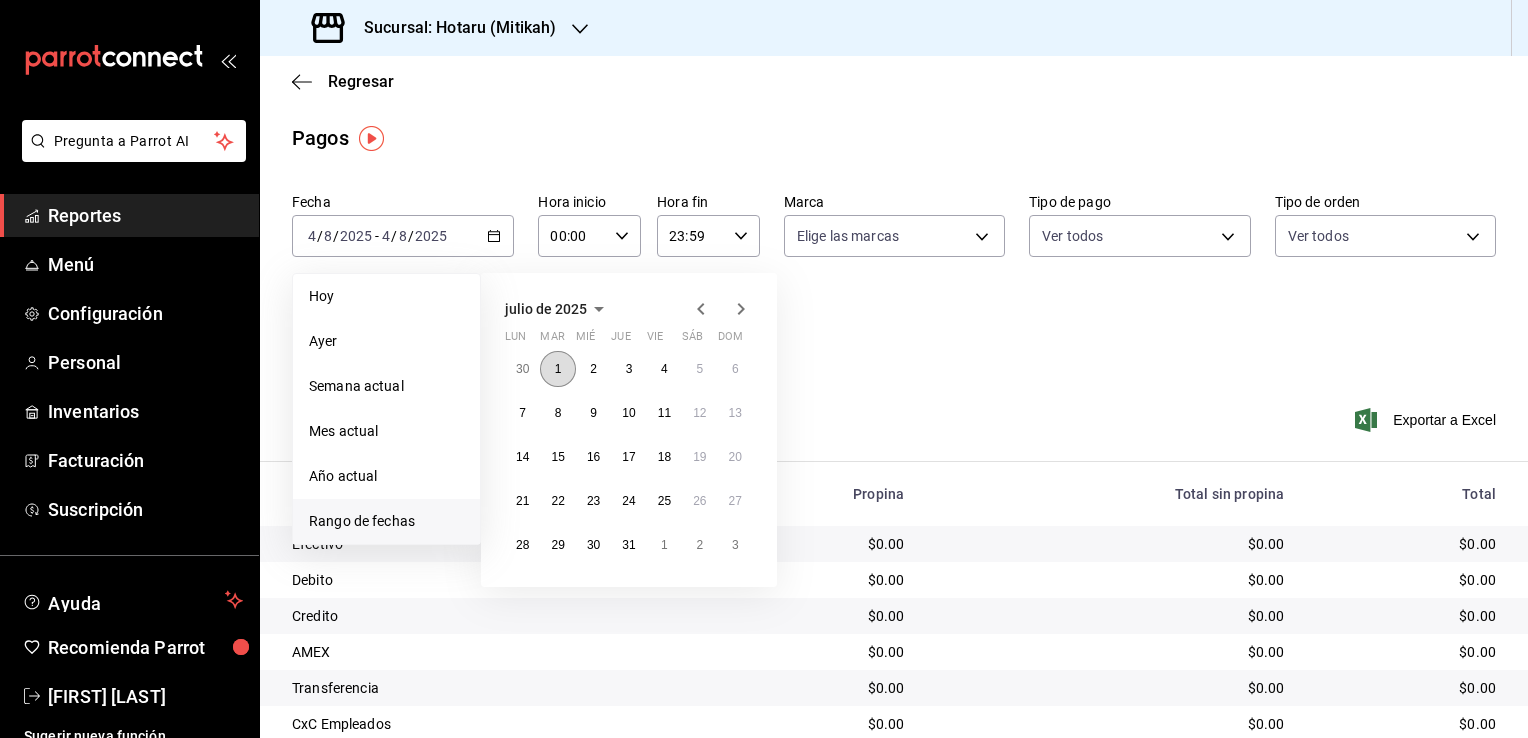 click on "1" at bounding box center (557, 369) 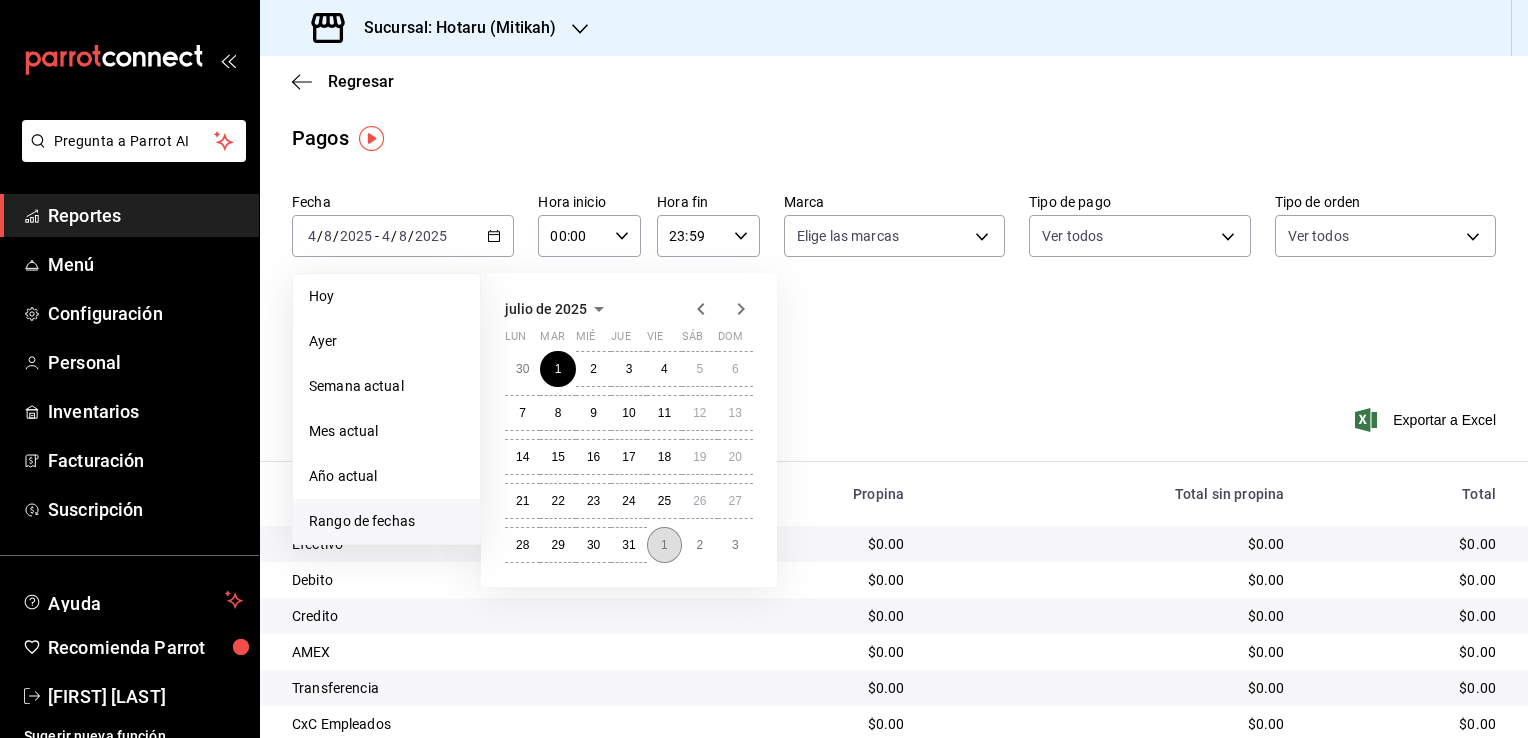 click on "1" at bounding box center [664, 545] 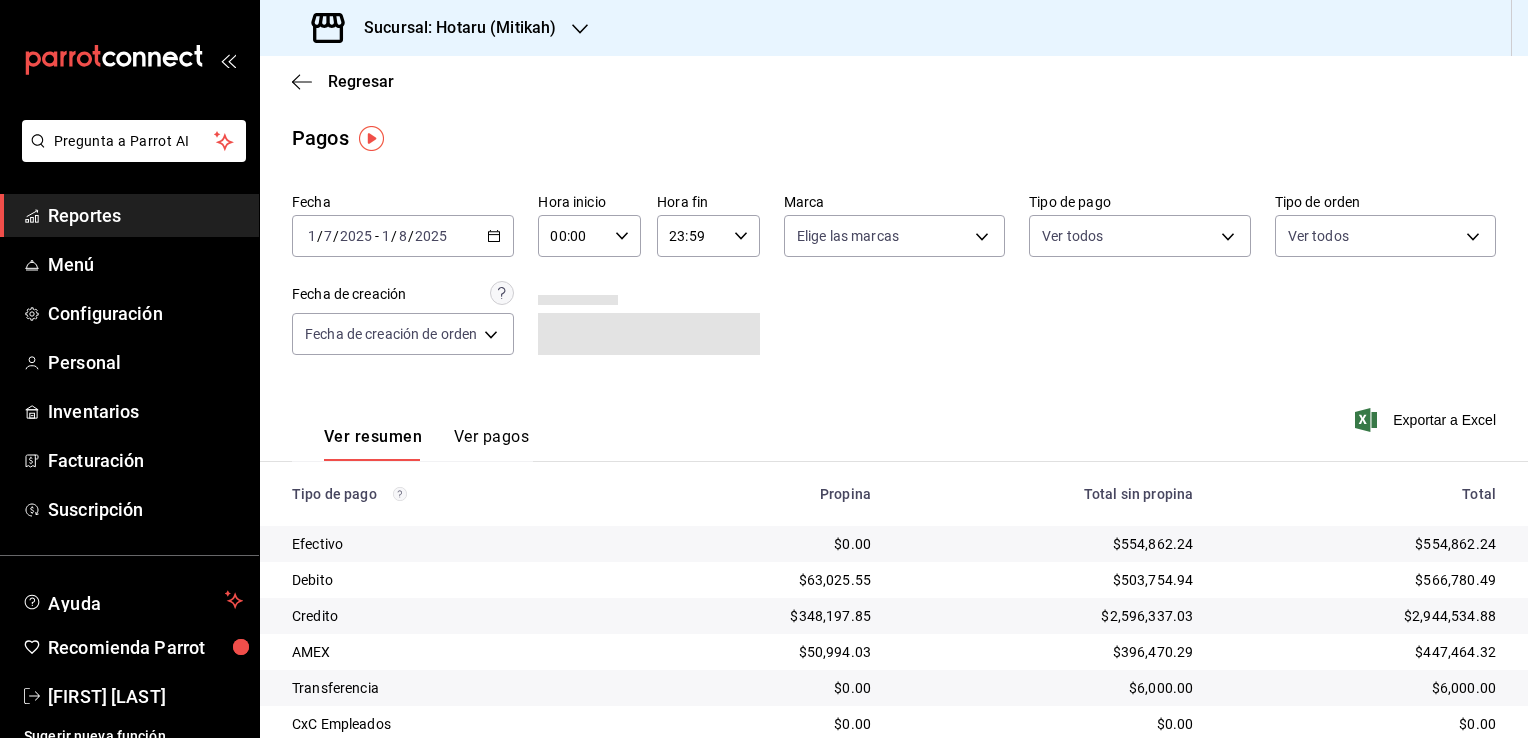 click 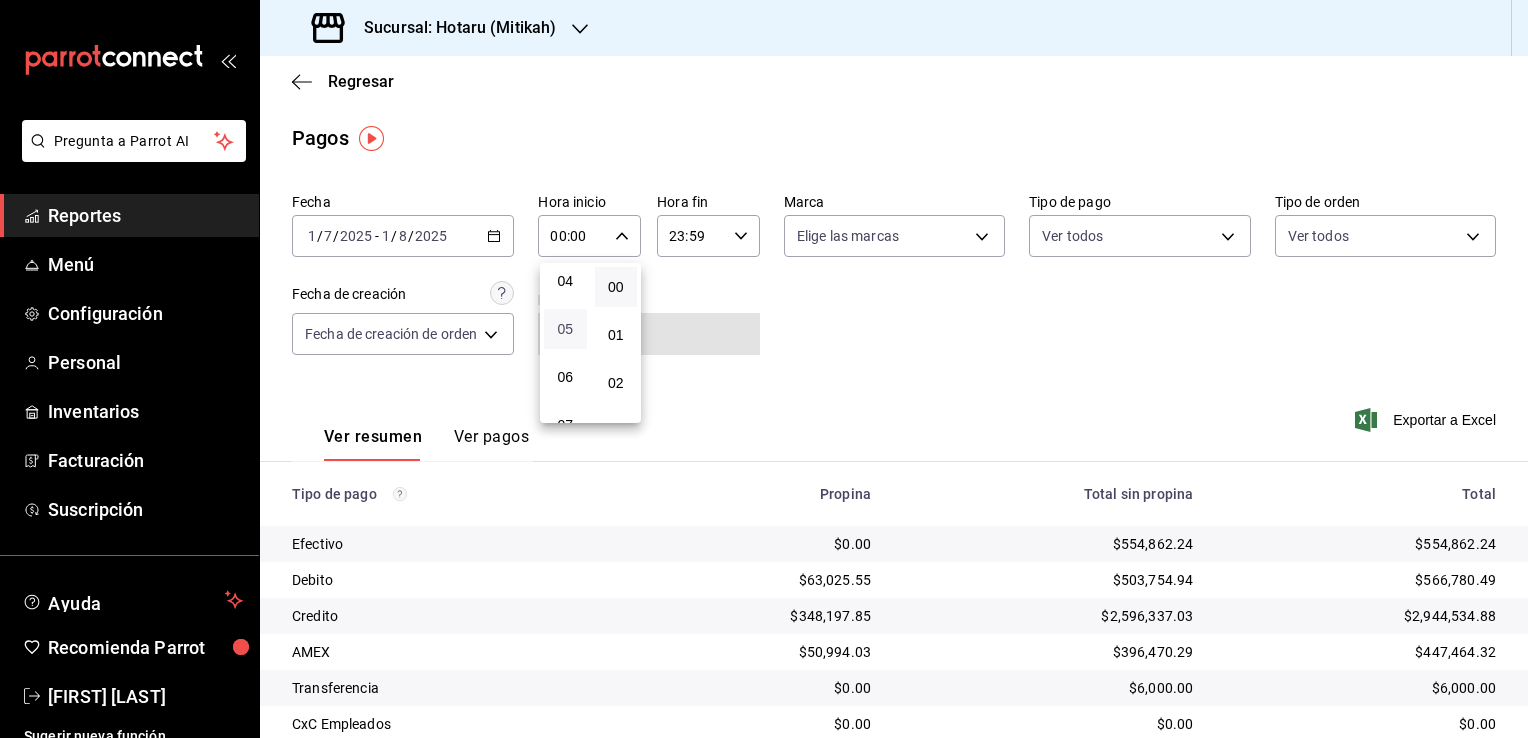 scroll, scrollTop: 200, scrollLeft: 0, axis: vertical 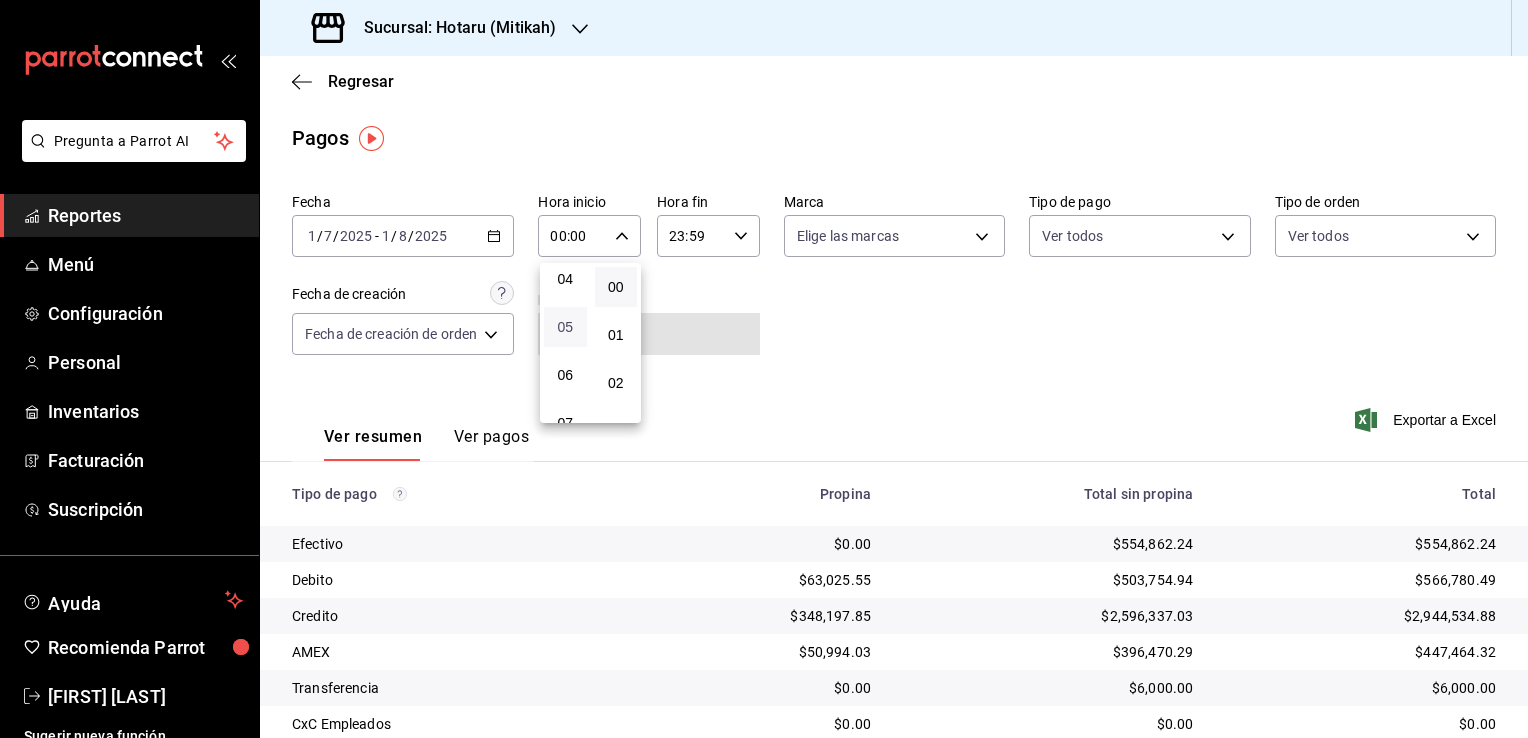 click on "05" at bounding box center [565, 327] 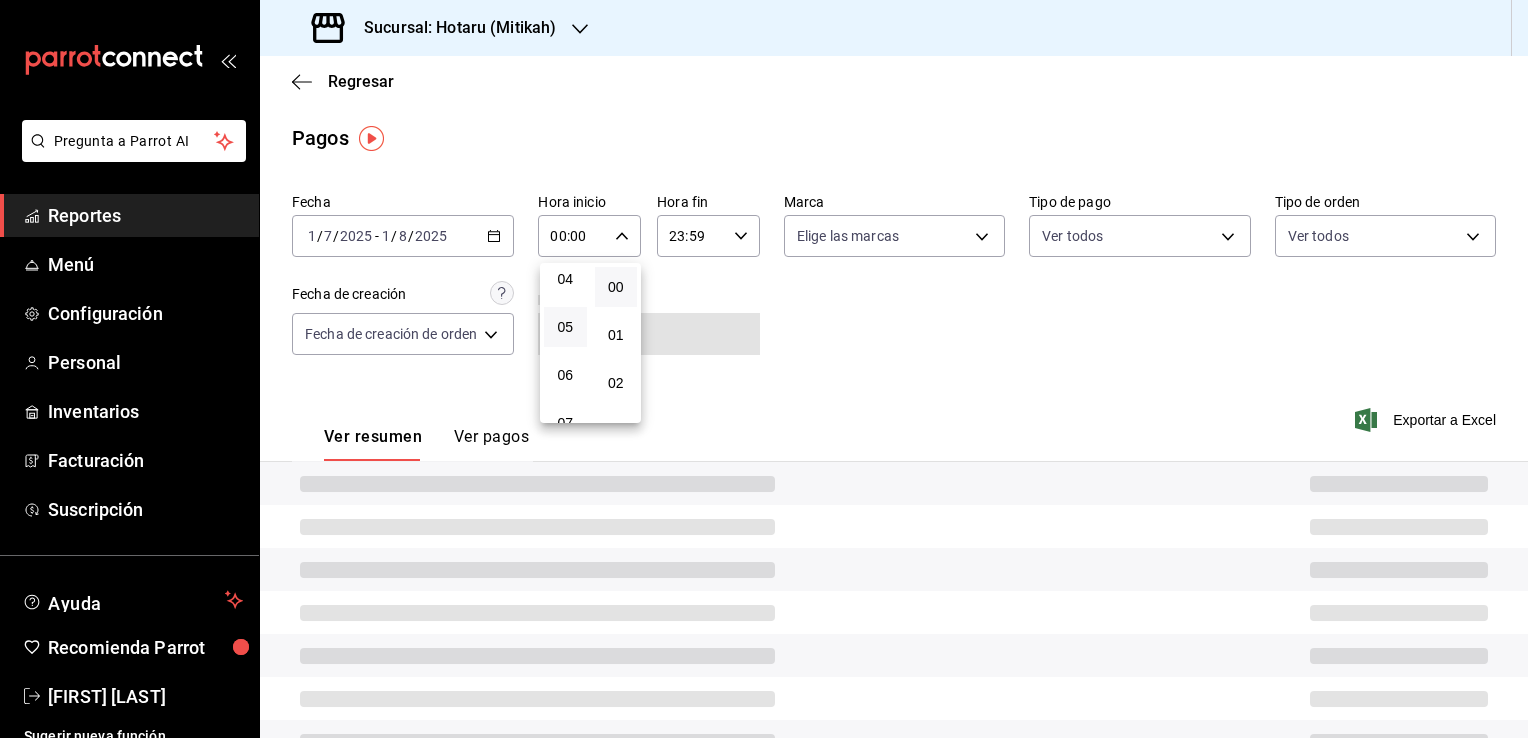 type on "05:00" 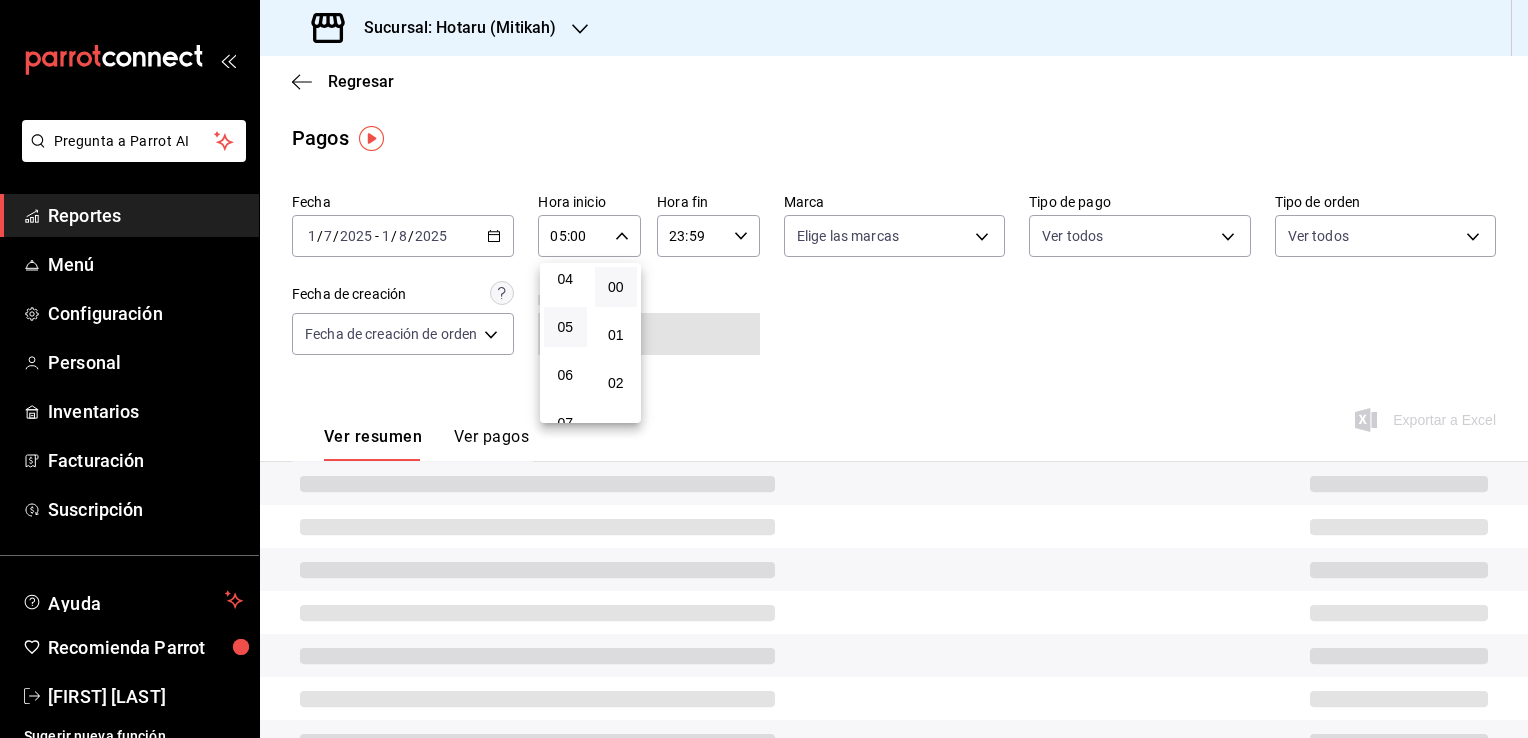 click at bounding box center [764, 369] 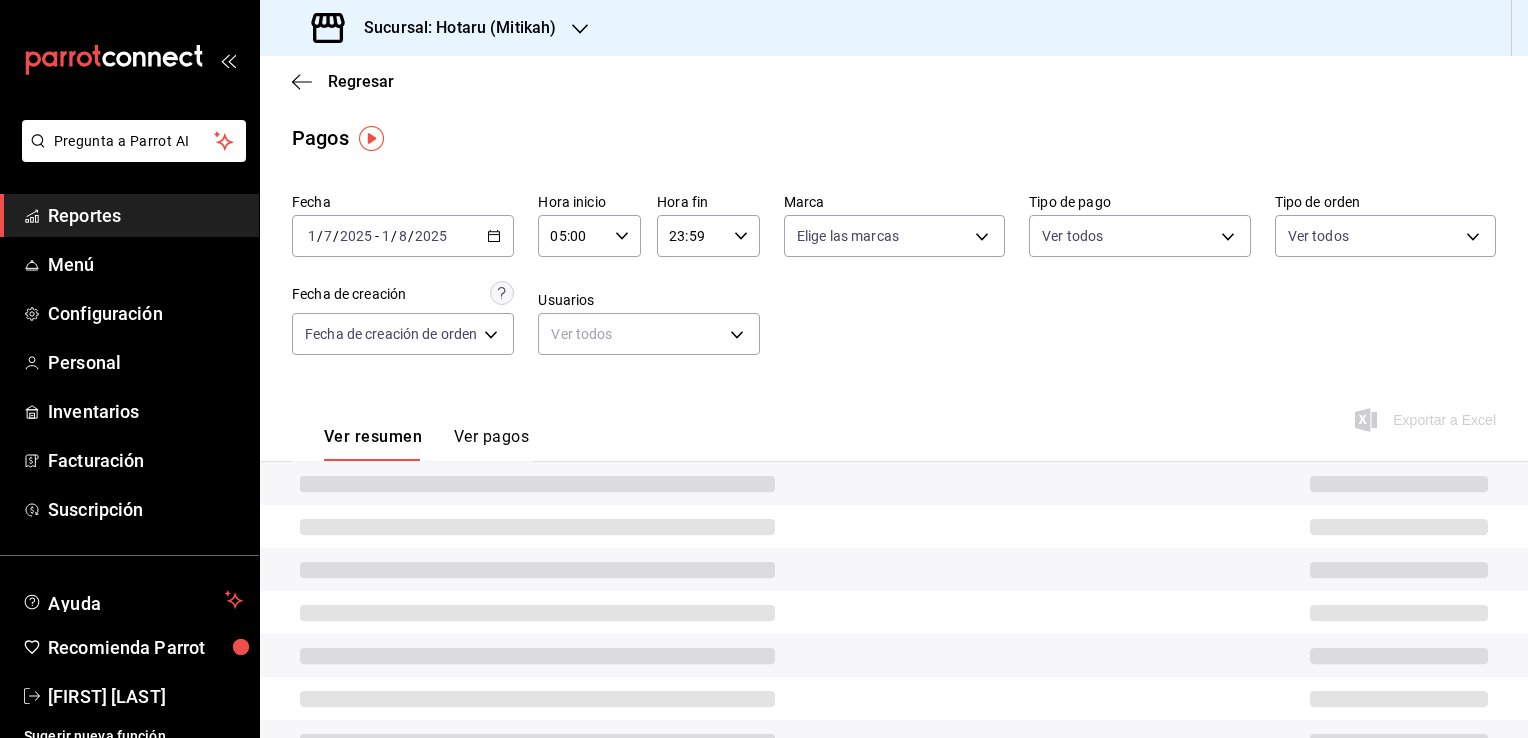 click on "23:59 Hora fin" at bounding box center (708, 236) 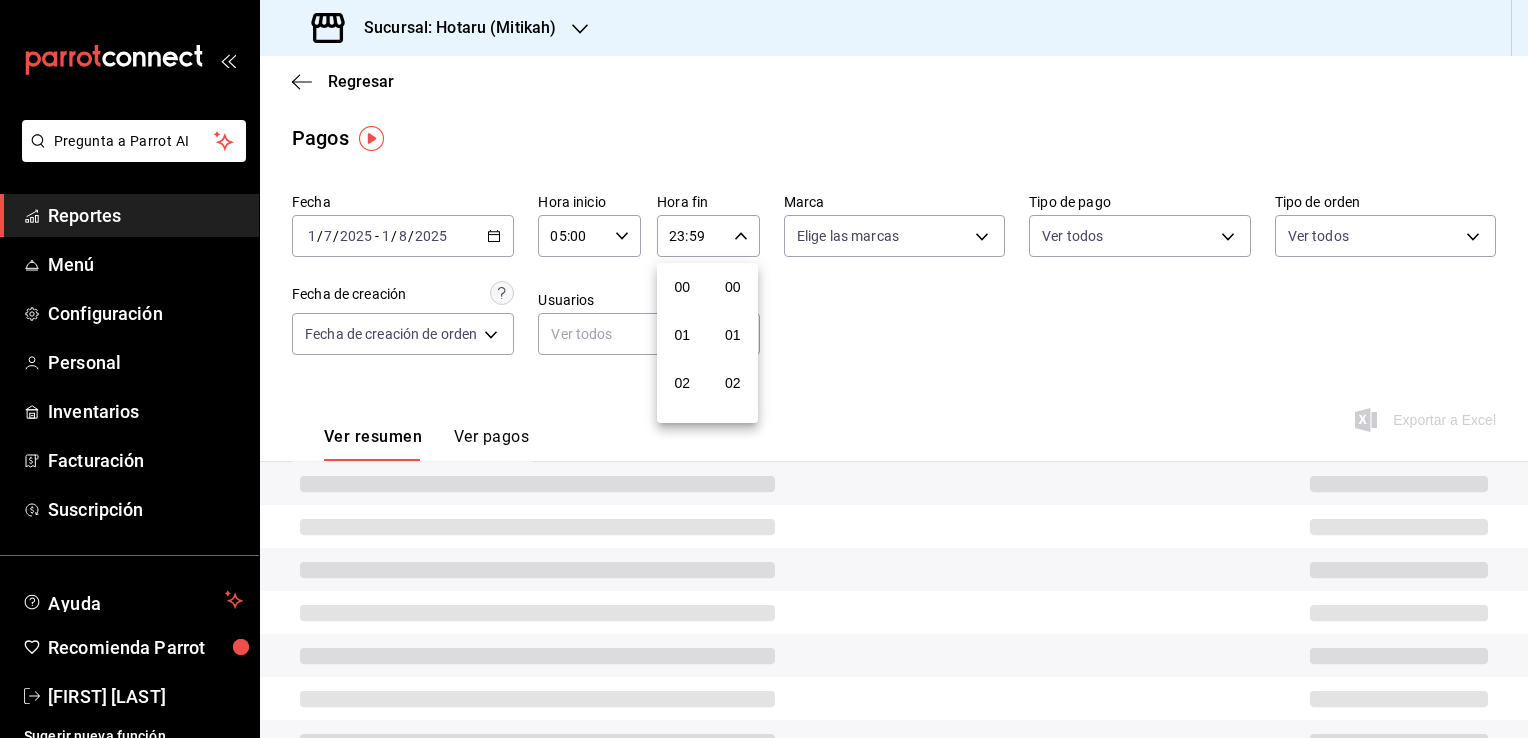 scroll, scrollTop: 1011, scrollLeft: 0, axis: vertical 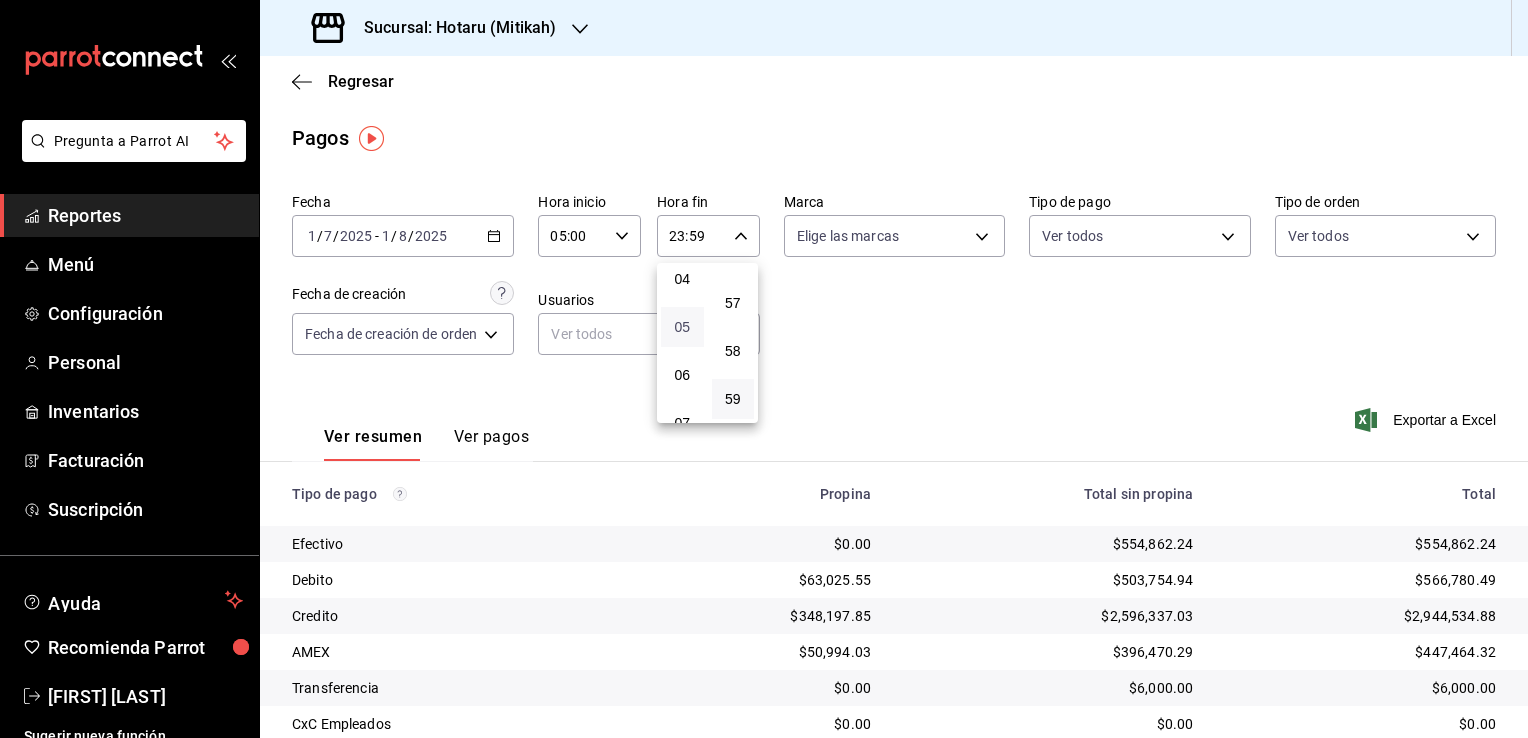 click on "05" at bounding box center [682, 327] 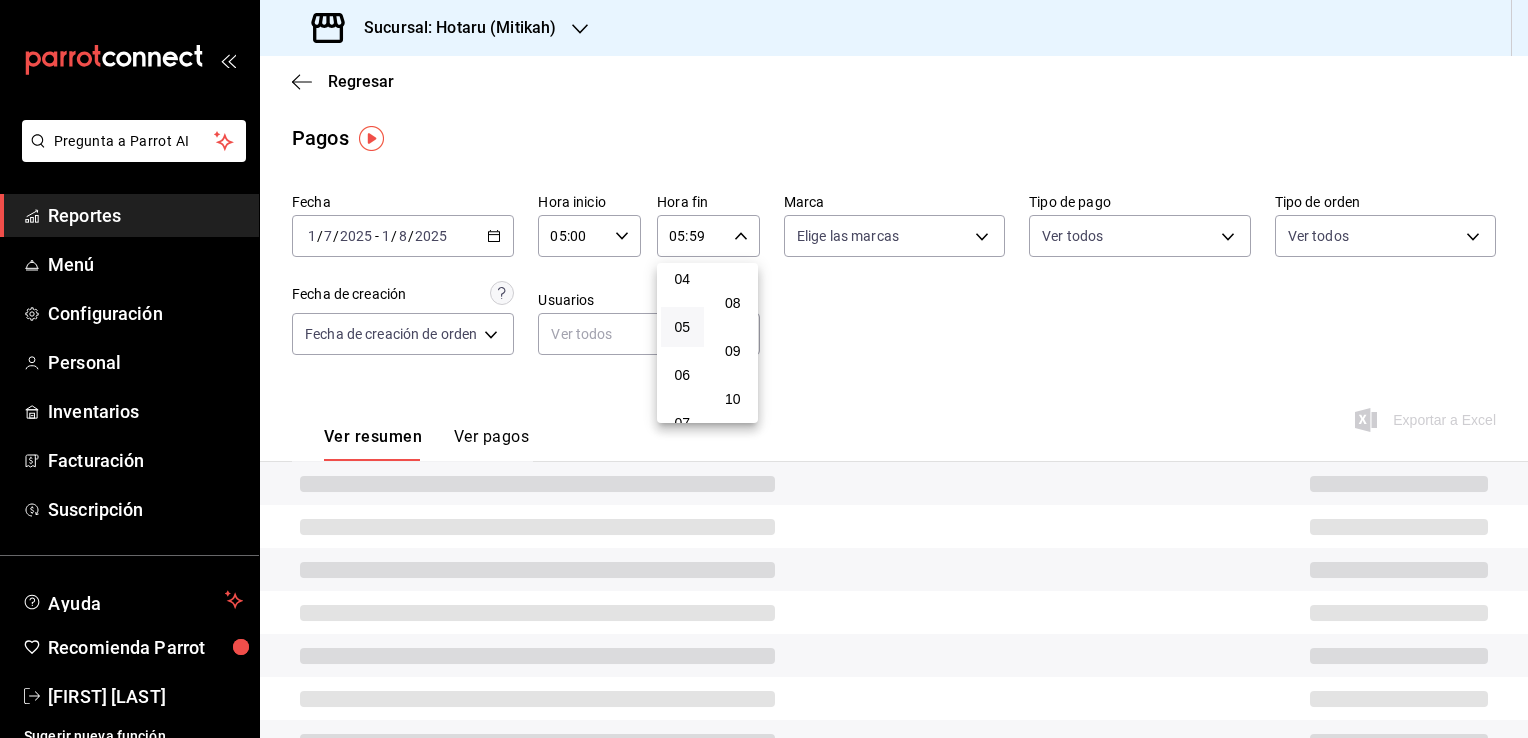 scroll, scrollTop: 0, scrollLeft: 0, axis: both 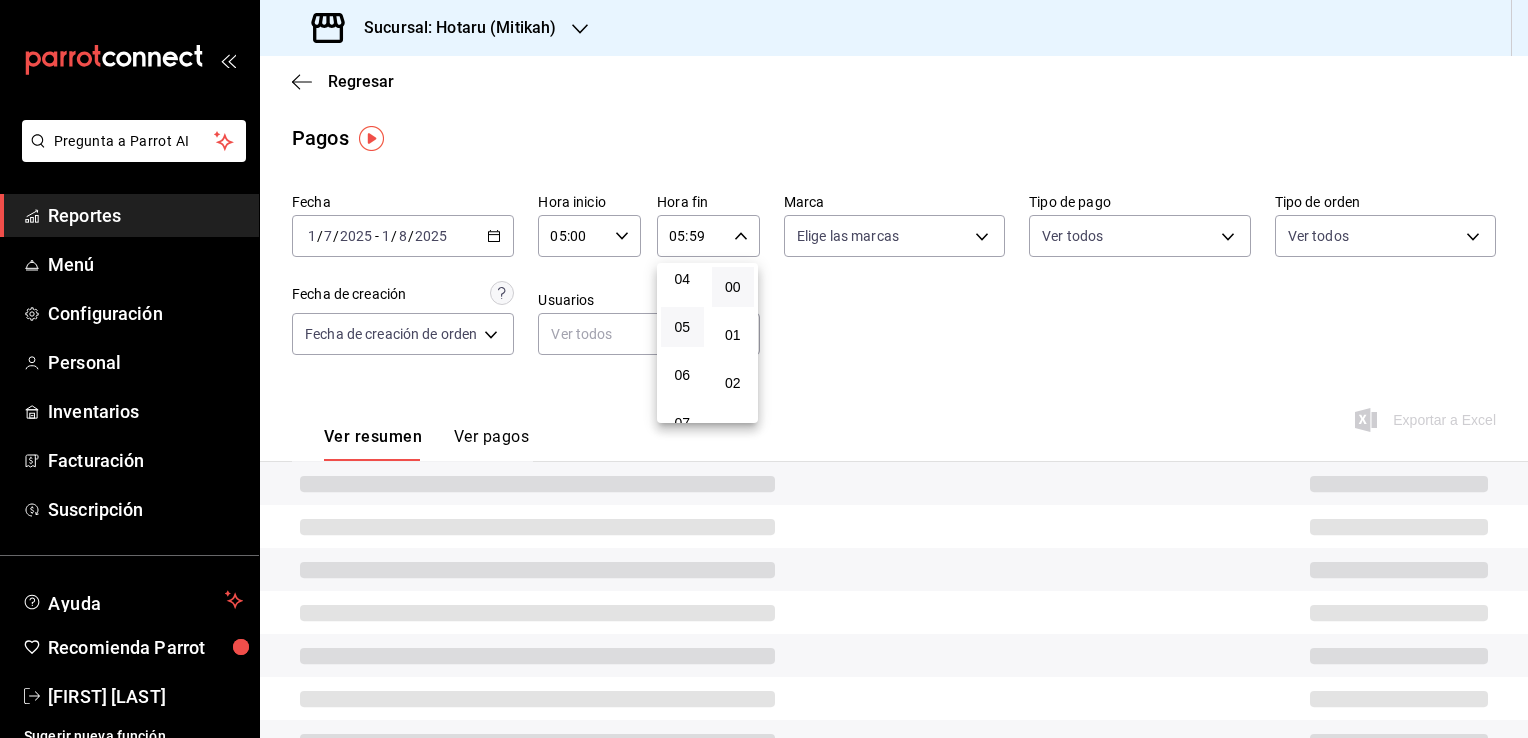 click on "00" at bounding box center (733, 287) 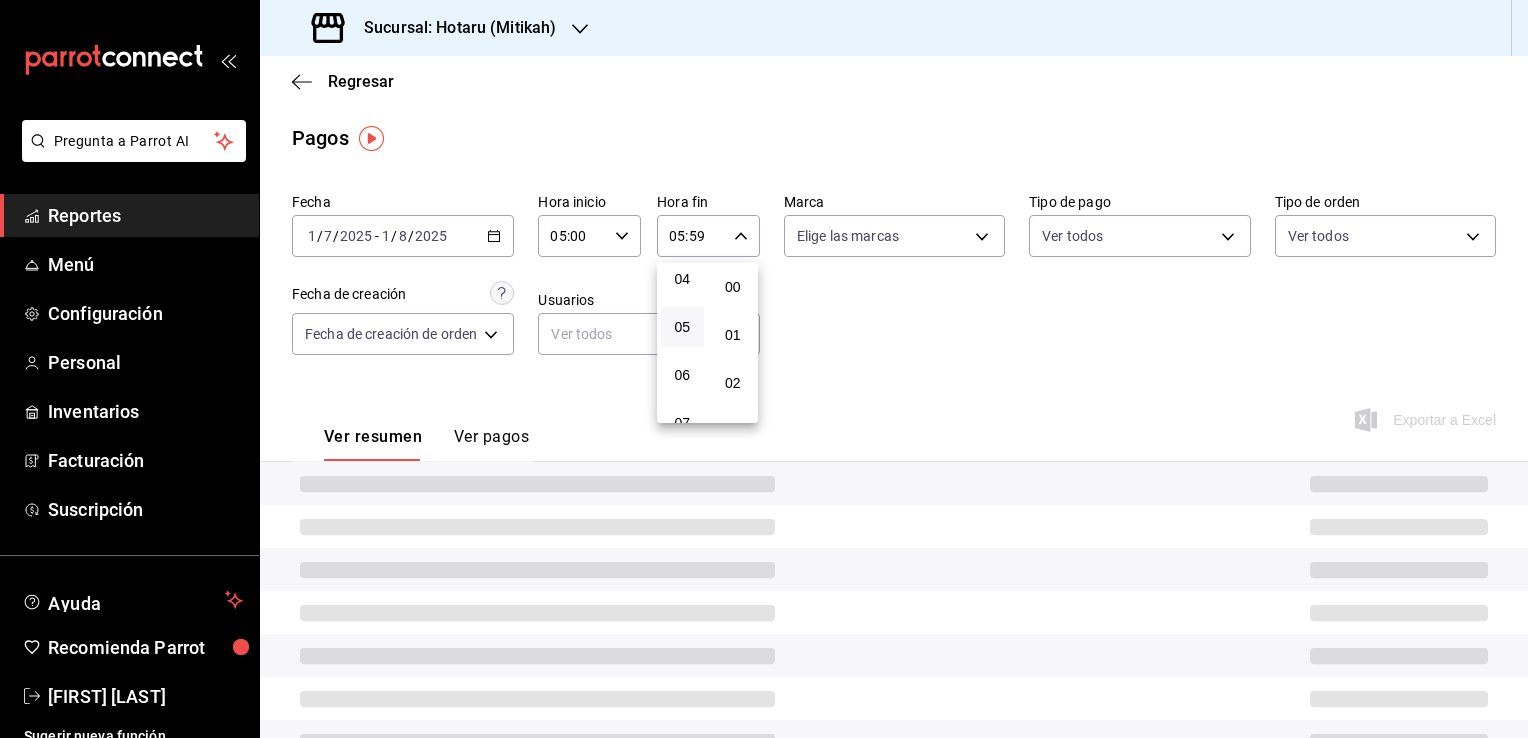 type on "05:00" 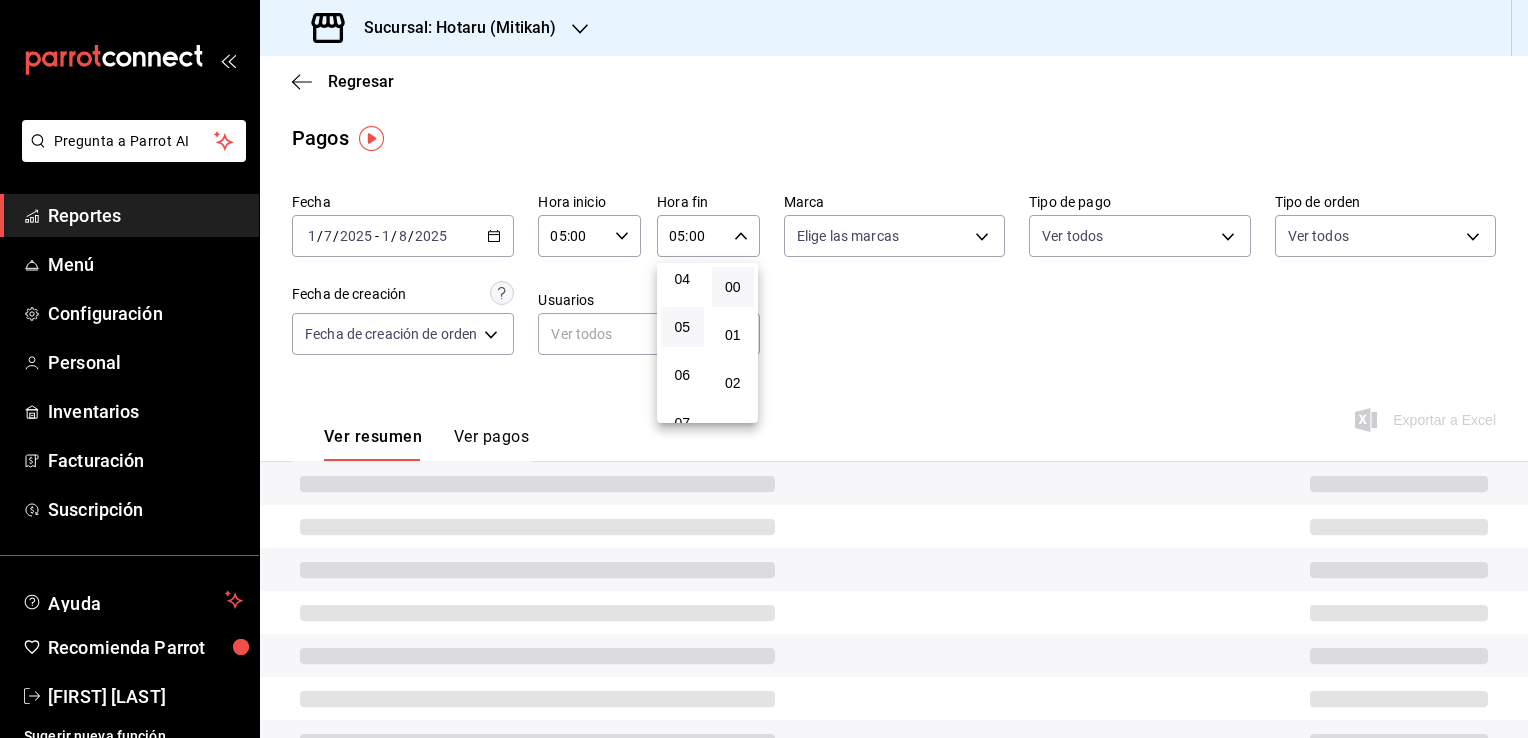 click at bounding box center (764, 369) 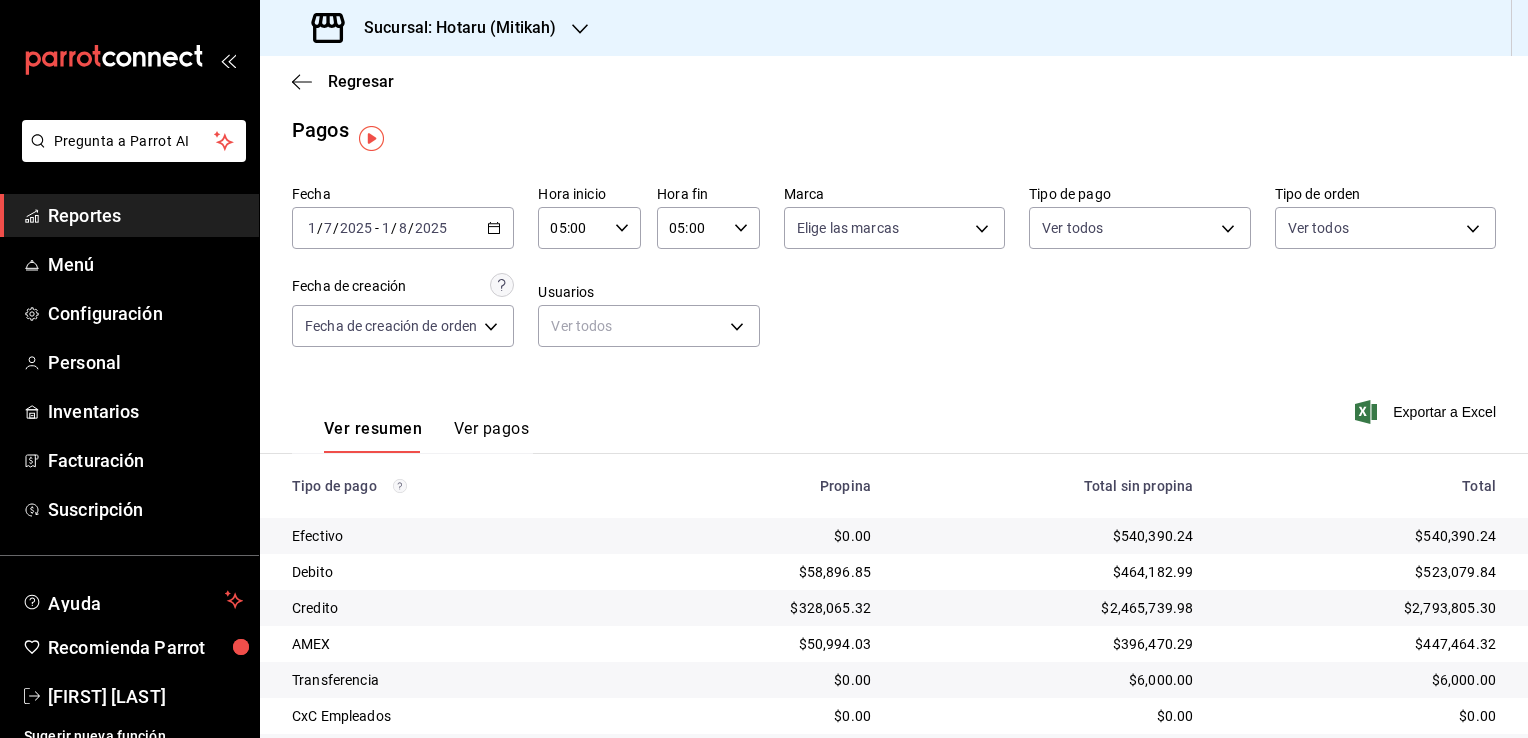 scroll, scrollTop: 0, scrollLeft: 0, axis: both 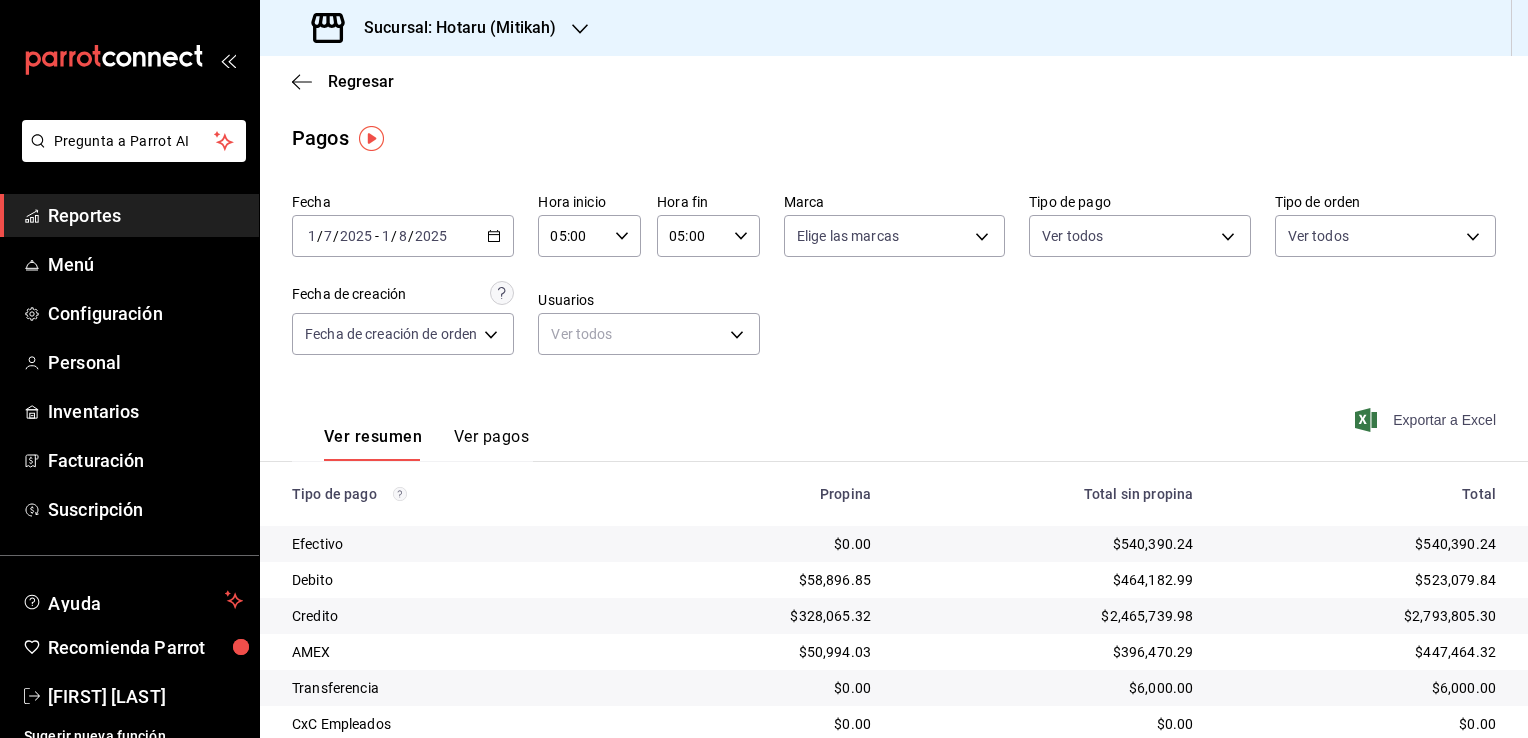 click on "Exportar a Excel" at bounding box center (1427, 420) 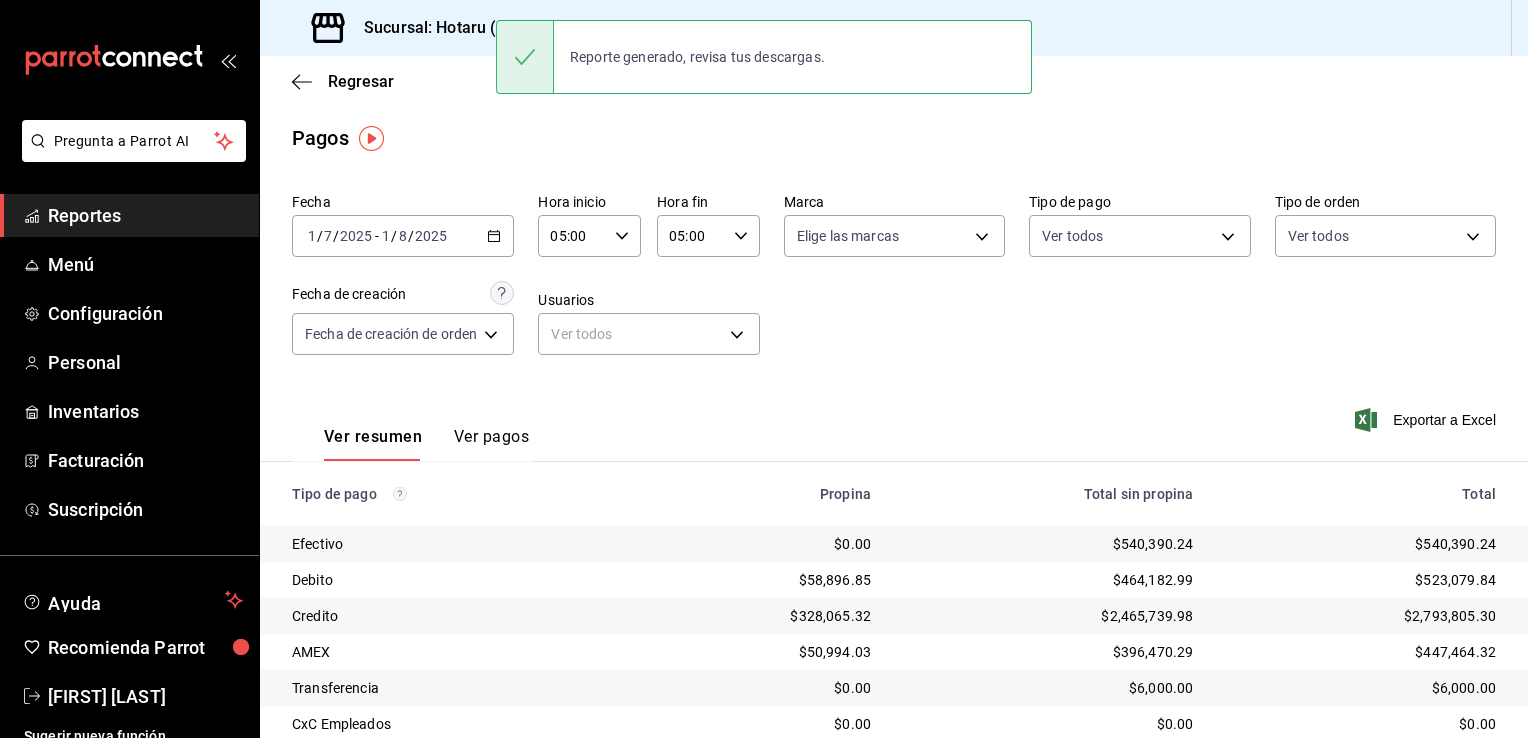 click on "Regresar Pagos Fecha 2025-07-01 1 / 7 / 2025 - 2025-08-01 1 / 8 / 2025 Hora inicio 05:00 Hora inicio Hora fin 05:00 Hora fin Marca Elige las marcas Tipo de pago Ver todos Tipo de orden Ver todos Fecha de creación   Fecha de creación de orden ORDER Usuarios Ver todos null Ver resumen Ver pagos Exportar a Excel Tipo de pago   Propina Total sin propina Total Efectivo $0.00 $540,390.24 $540,390.24 Debito $58,896.85 $464,182.99 $523,079.84 Credito $328,065.32 $2,465,739.98 $2,793,805.30 AMEX $50,994.03 $396,470.29 $447,464.32 Transferencia $0.00 $6,000.00 $6,000.00 CxC Empleados $0.00 $0.00 $0.00 CxC Clientes $0.00 $0.00 $0.00 Rappi $0.00 $86,628.45 $86,628.45 Total $437,956.20 $3,959,411.95 $4,397,368.15" at bounding box center [894, 469] 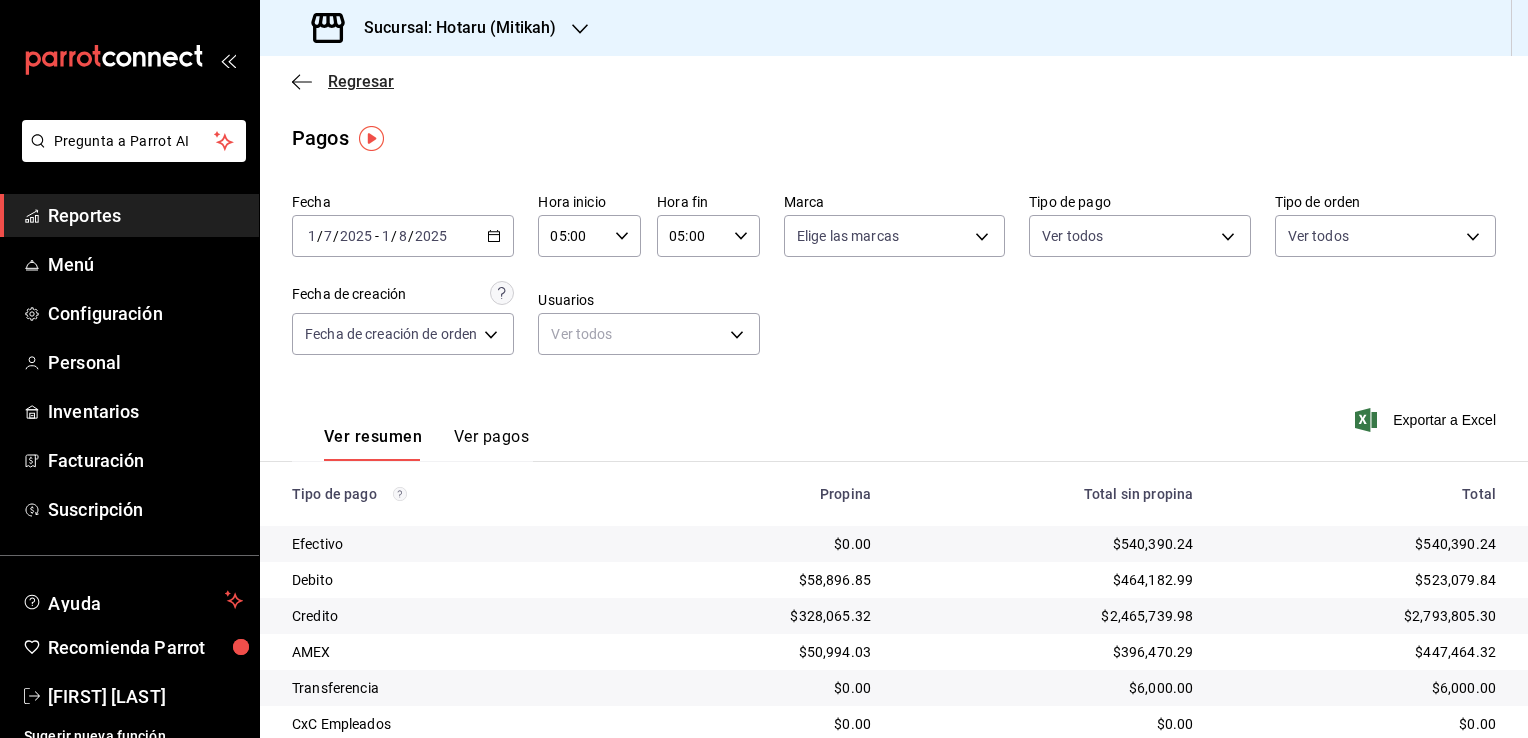 click 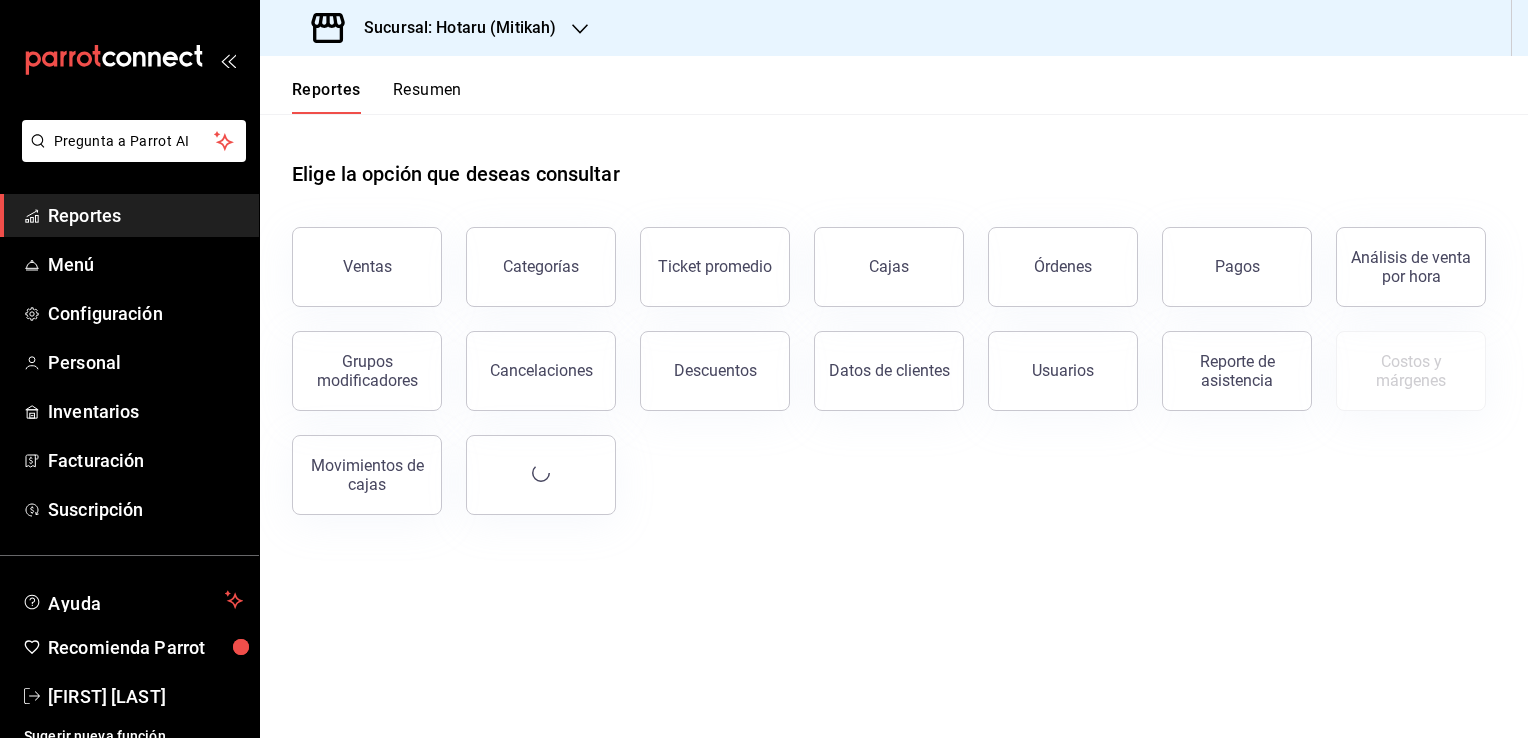 click on "Sucursal: Hotaru (Mitikah)" at bounding box center [436, 28] 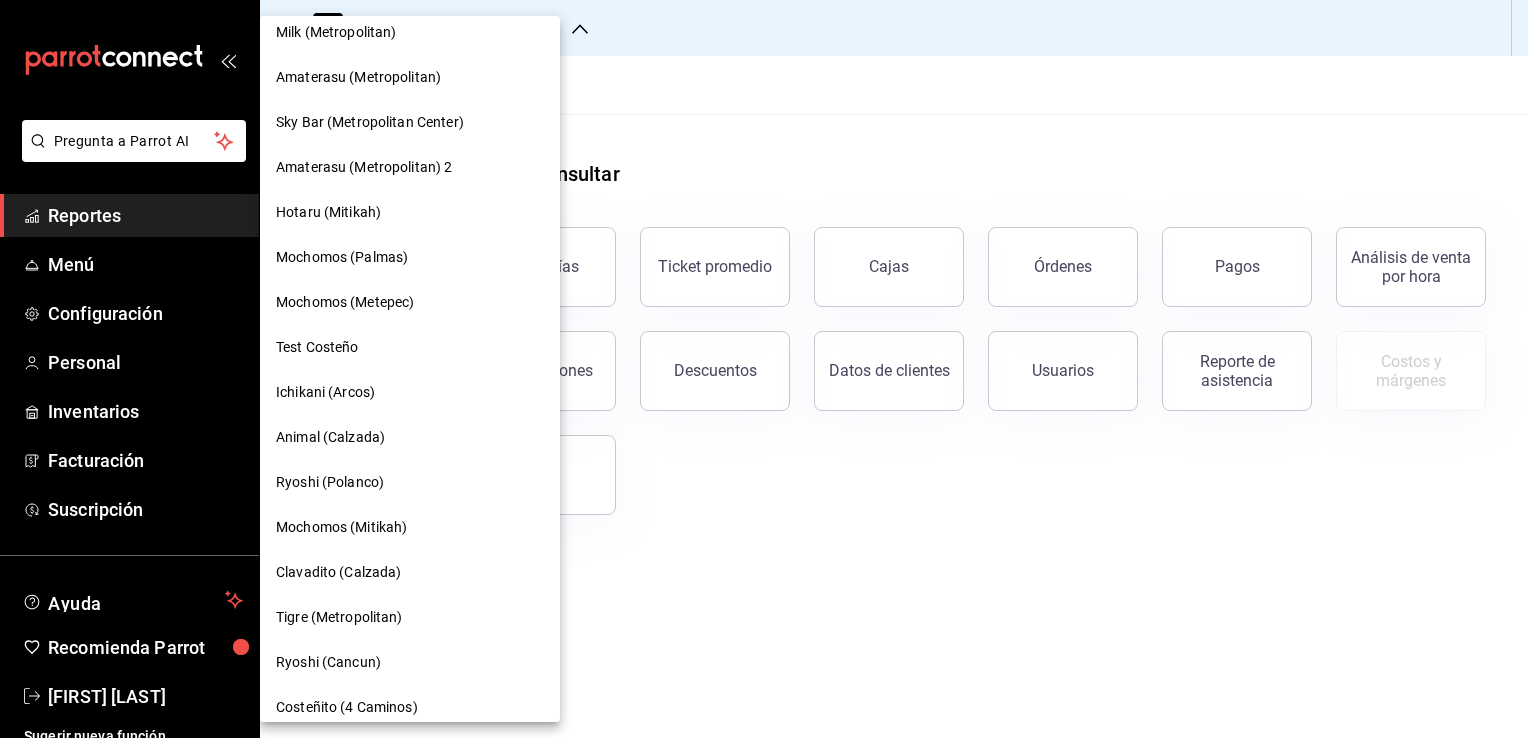 scroll, scrollTop: 1200, scrollLeft: 0, axis: vertical 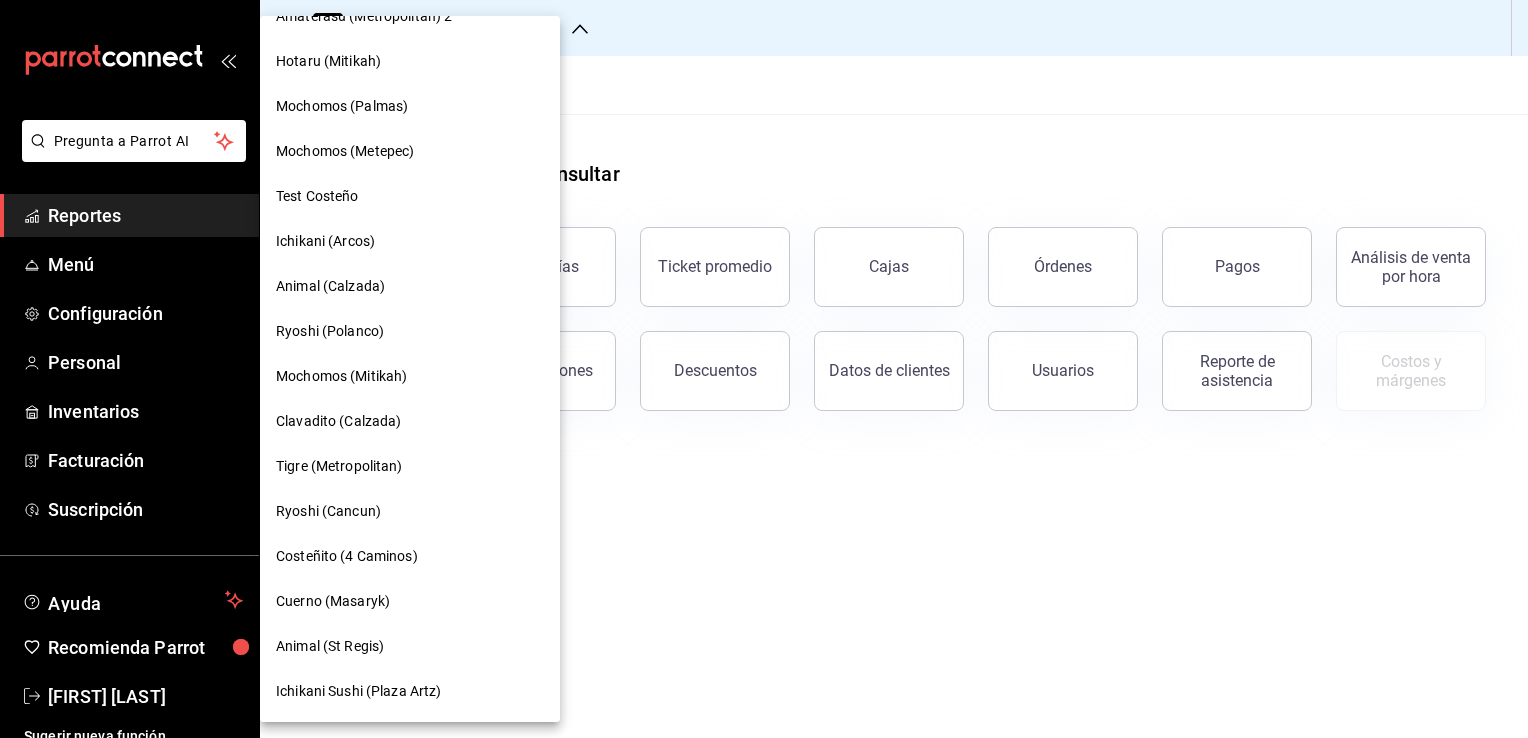 click on "Tigre (Metropolitan)" at bounding box center (339, 466) 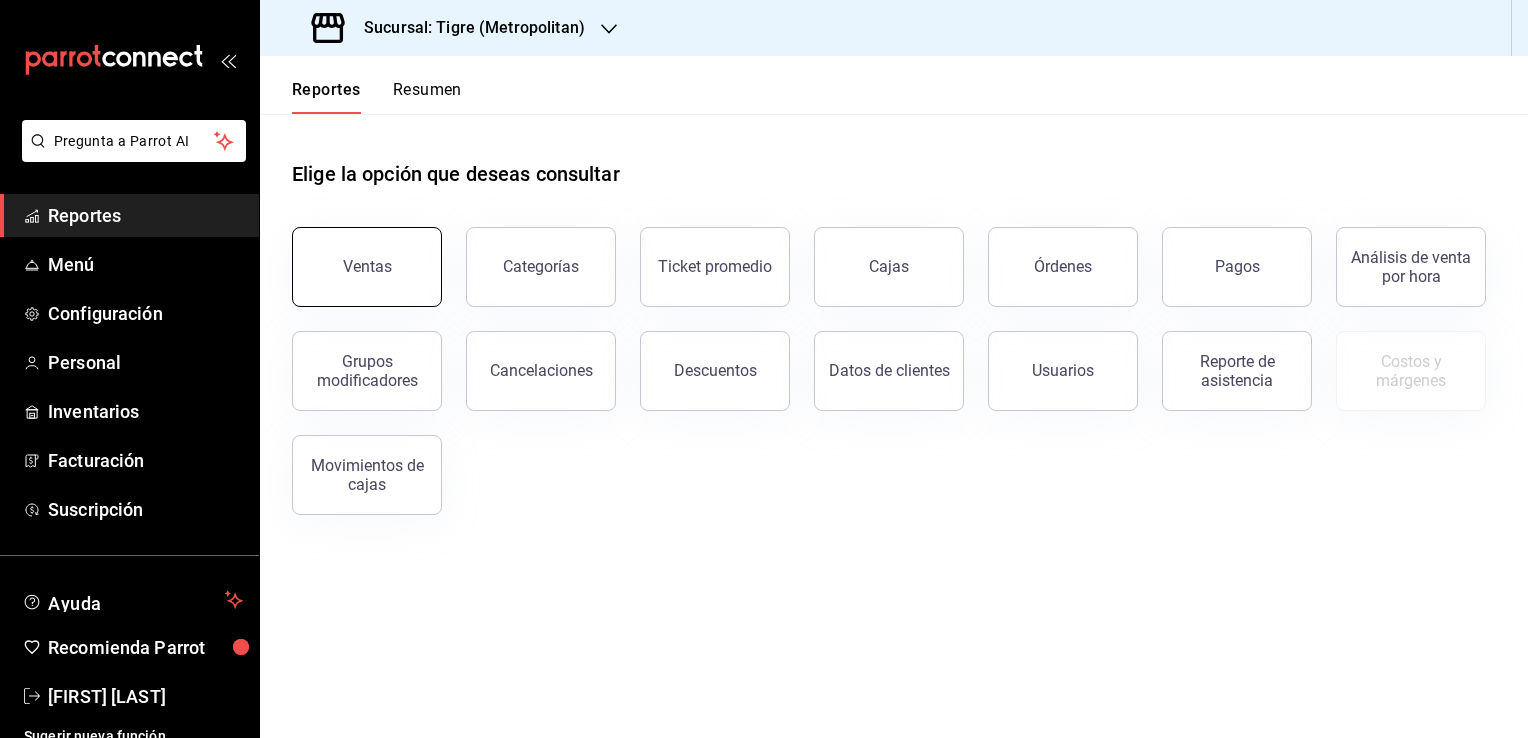 click on "Ventas" at bounding box center [367, 267] 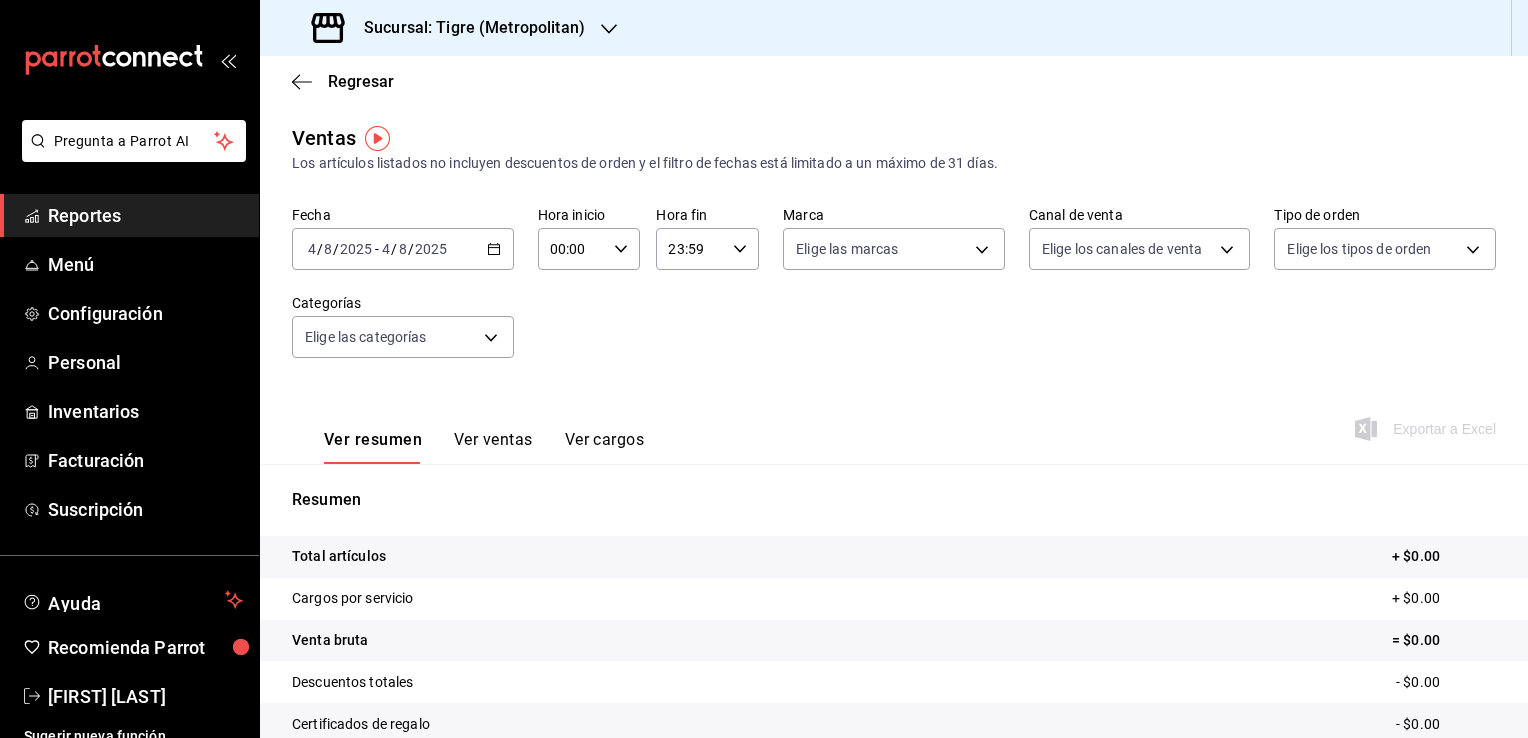 click 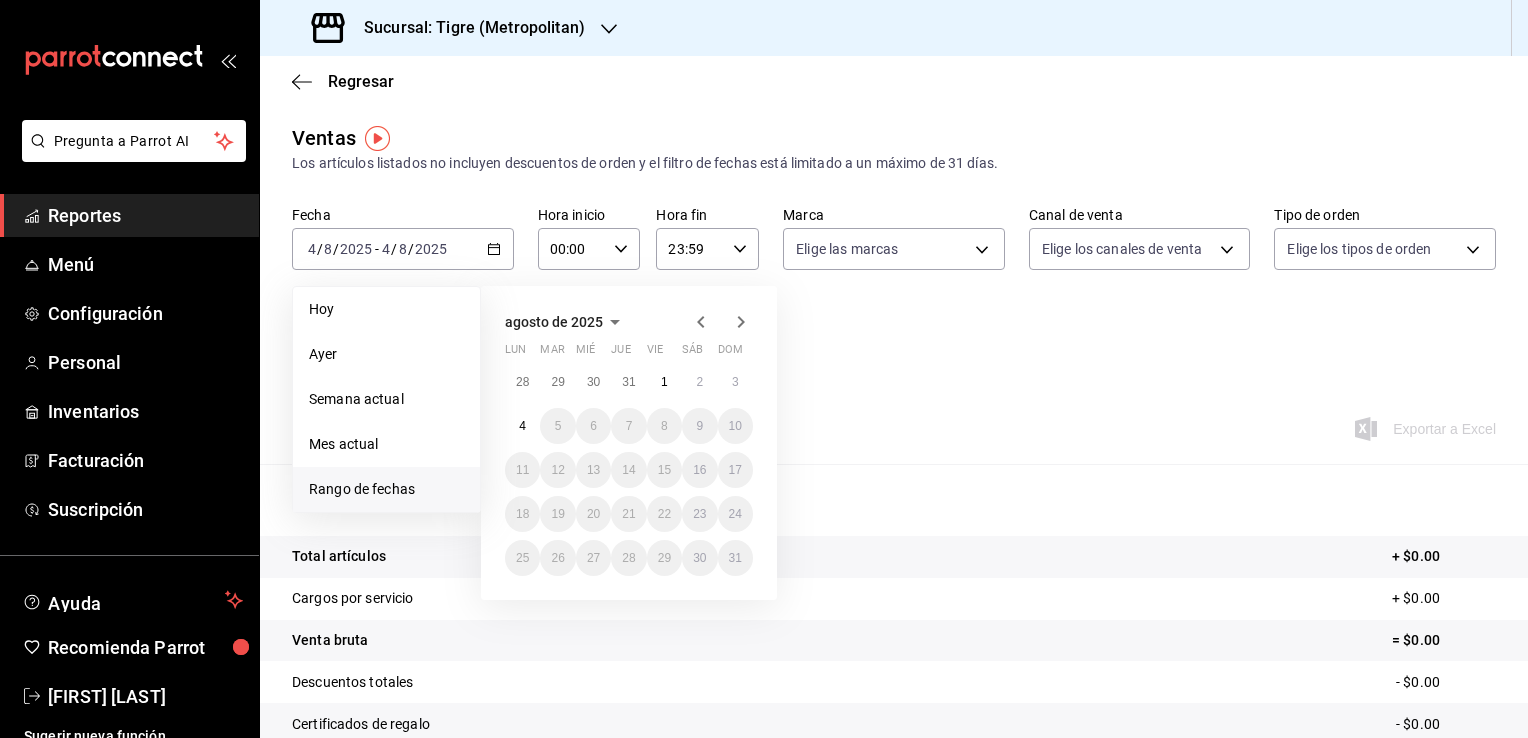 click 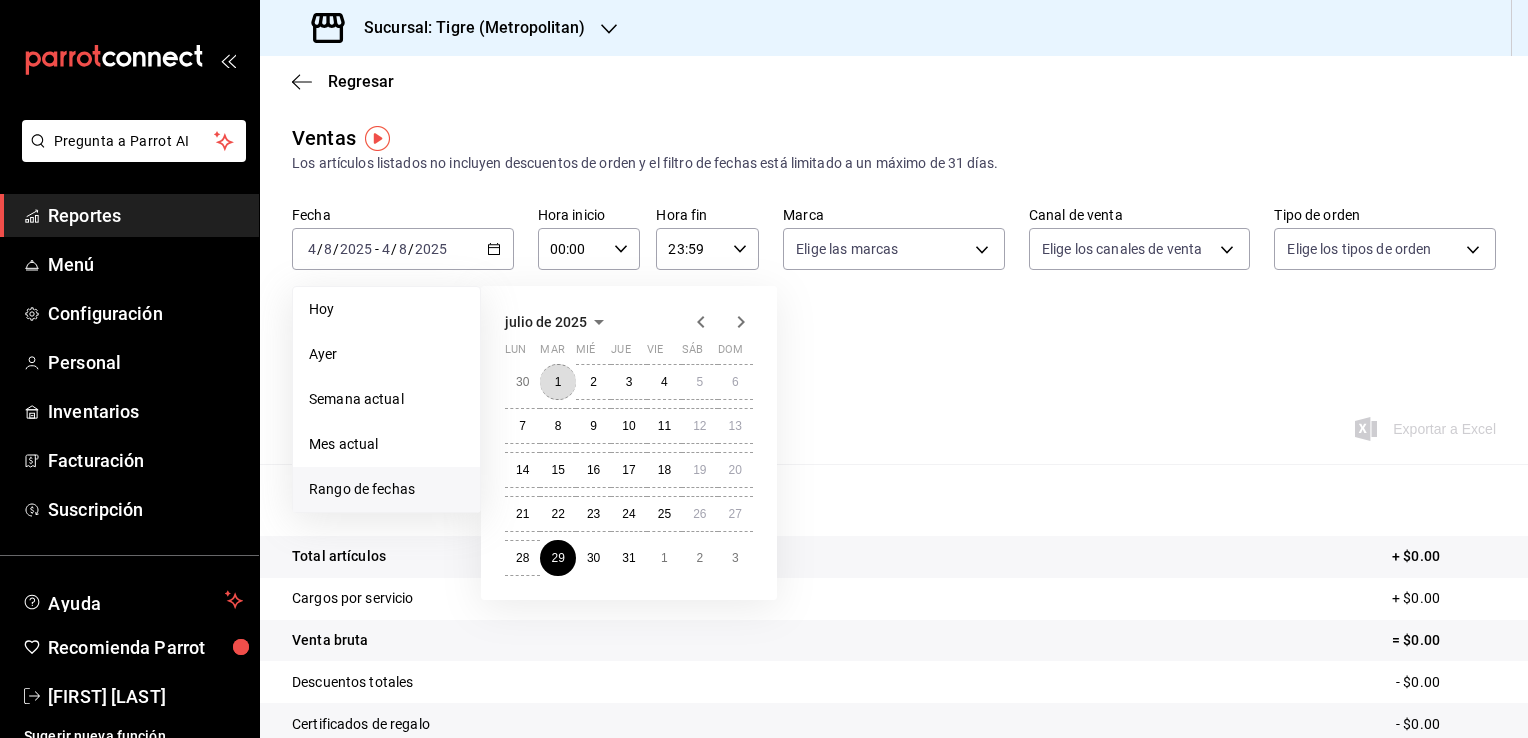 click on "1" at bounding box center (558, 382) 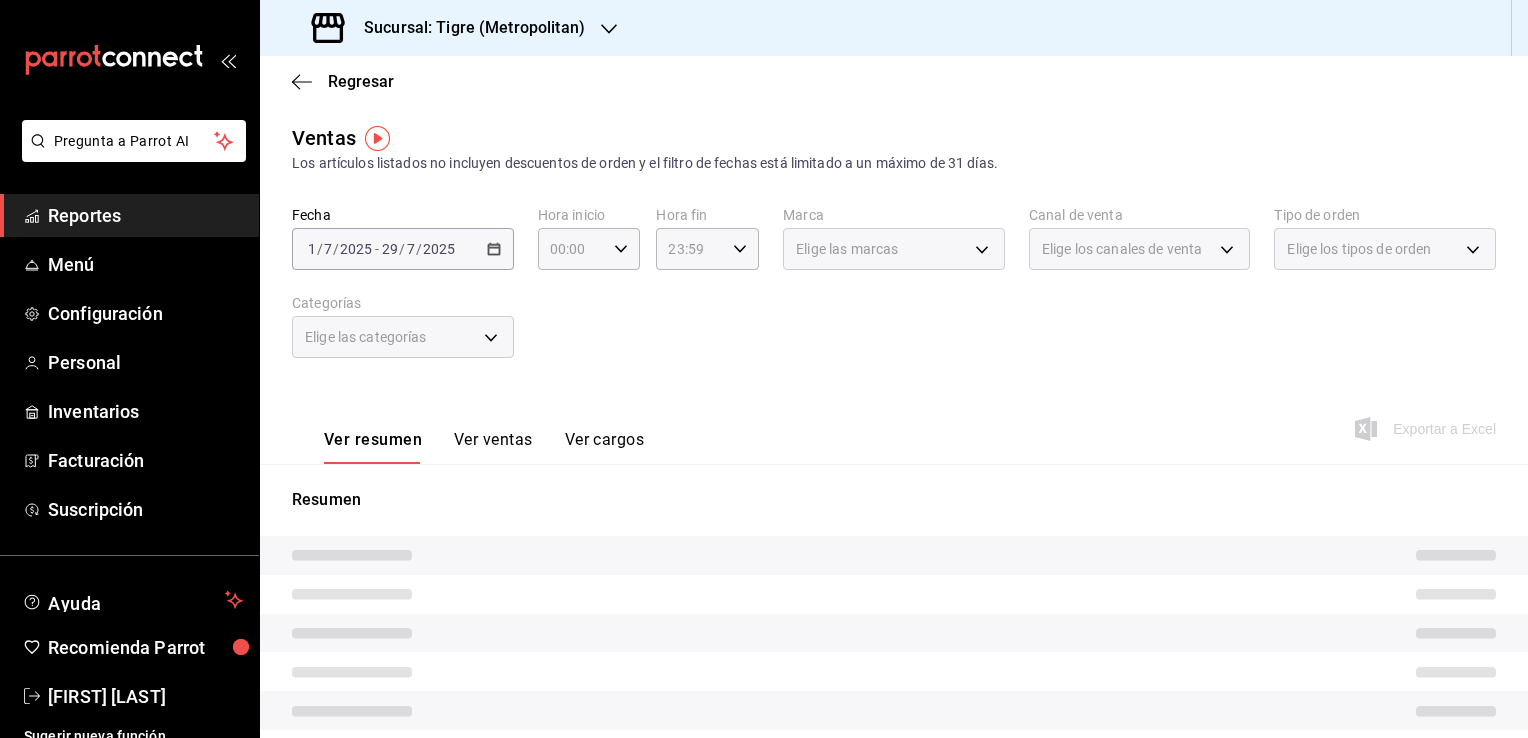 click on "2025-07-01 1 / 7 / 2025 - 2025-07-29 29 / 7 / 2025" at bounding box center [403, 249] 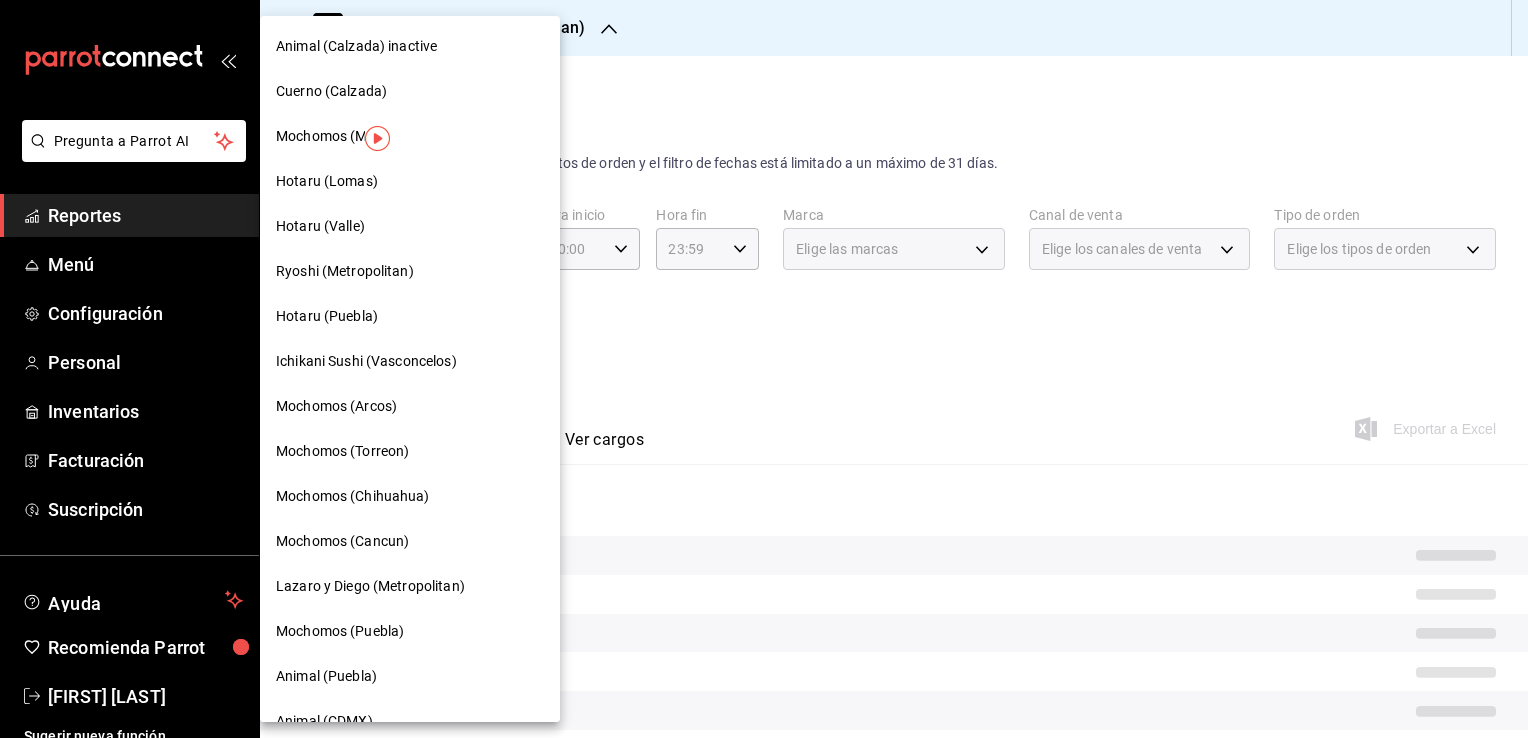 drag, startPoint x: 828, startPoint y: 104, endPoint x: 625, endPoint y: 138, distance: 205.82759 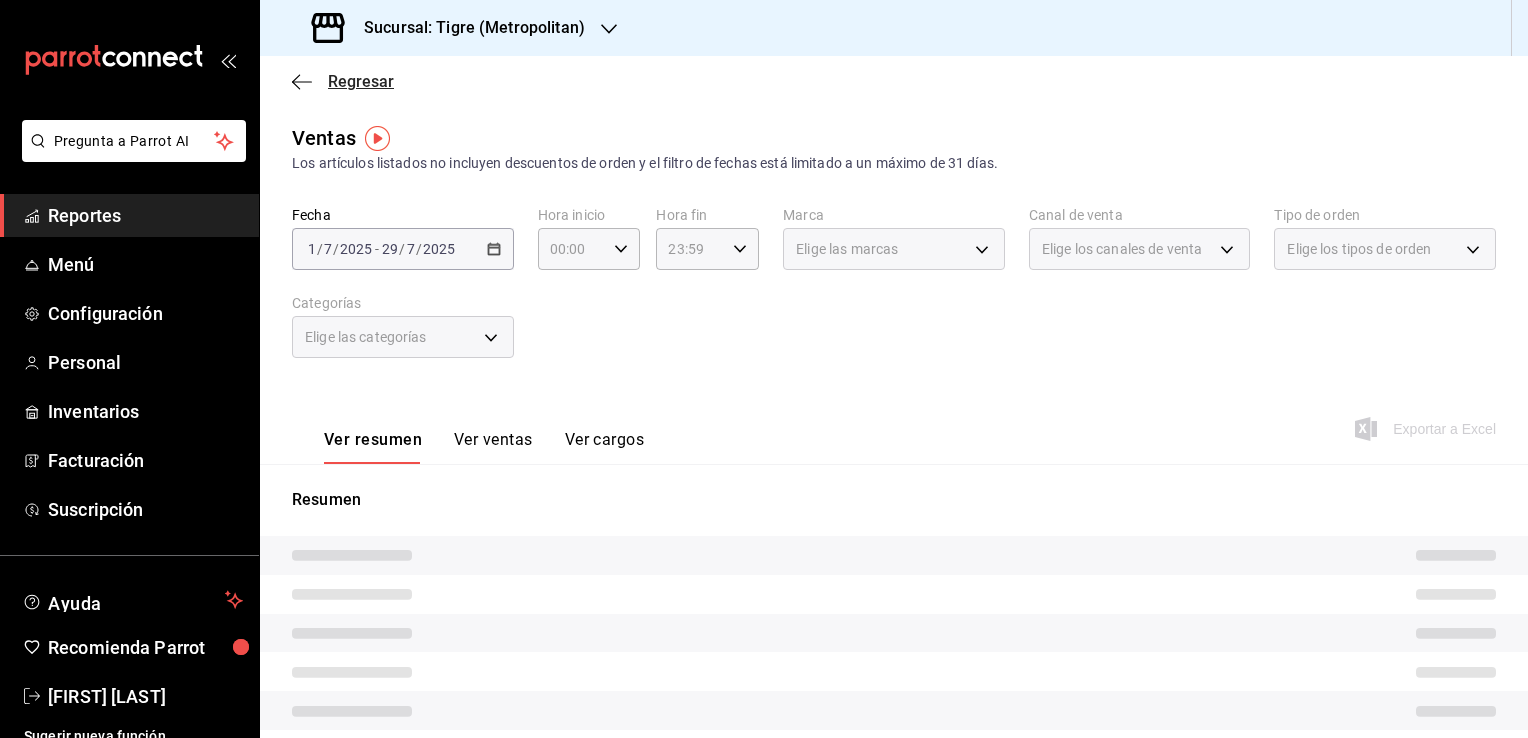 click on "Regresar" at bounding box center [894, 81] 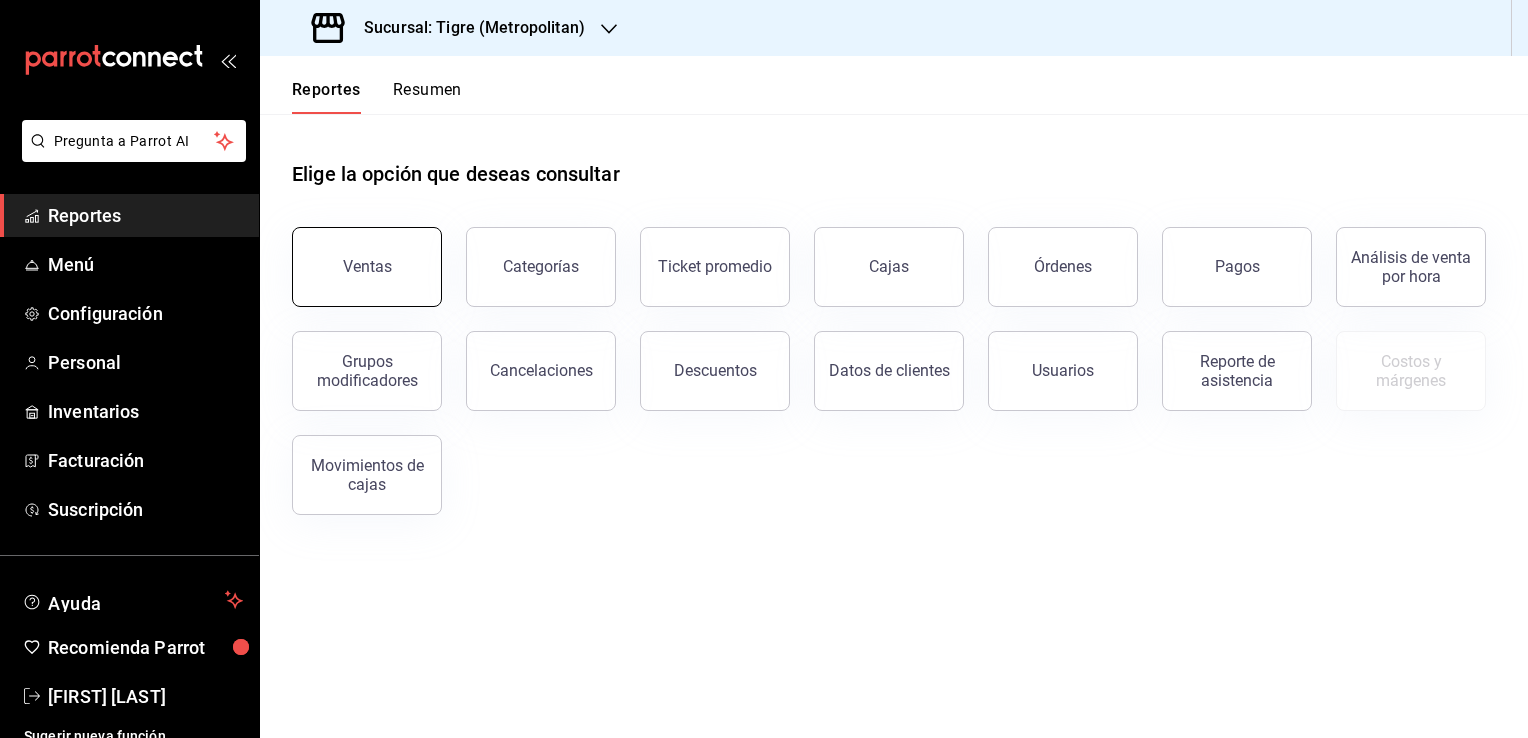 click on "Ventas" at bounding box center [367, 267] 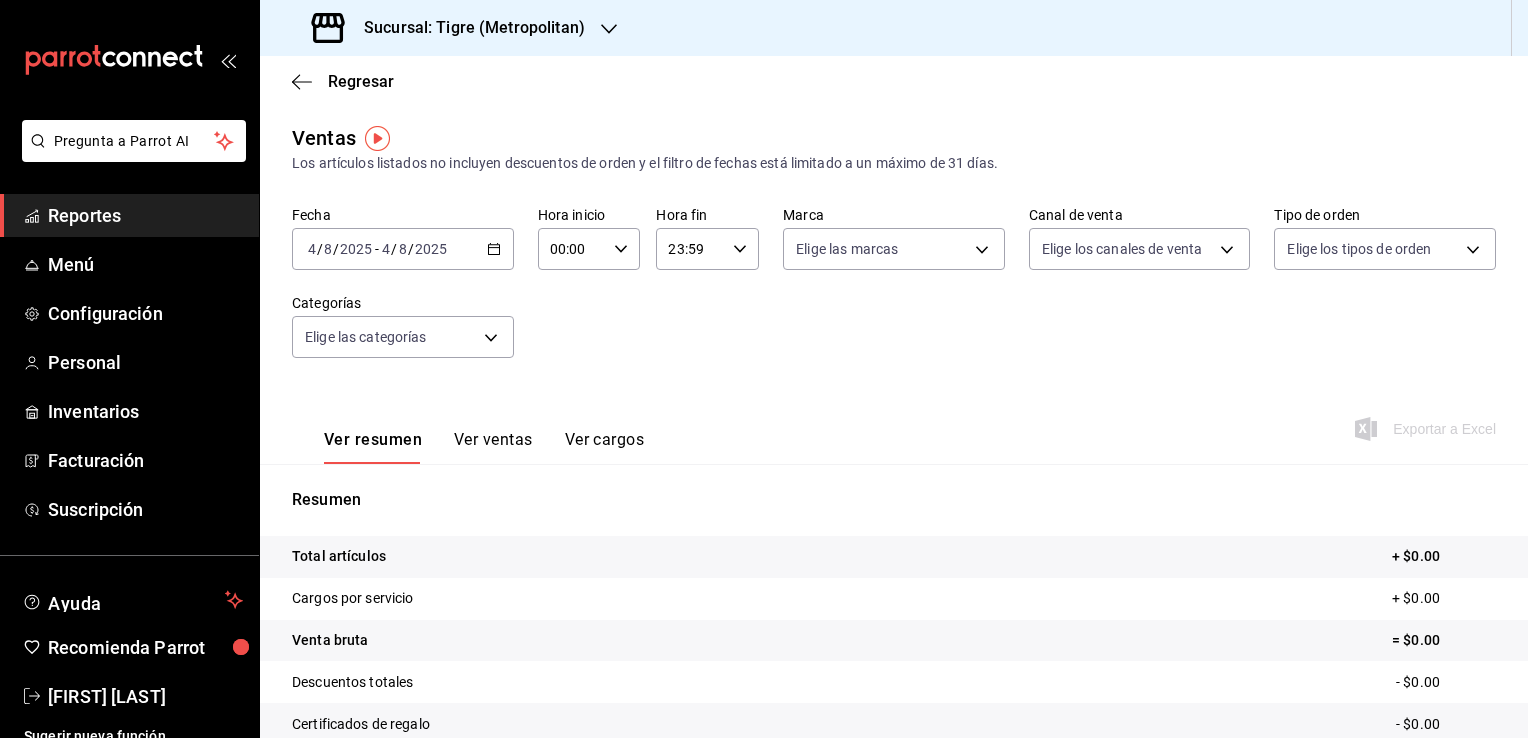 click on "2025-08-04 4 / 8 / 2025 - 2025-08-04 4 / 8 / 2025" at bounding box center (403, 249) 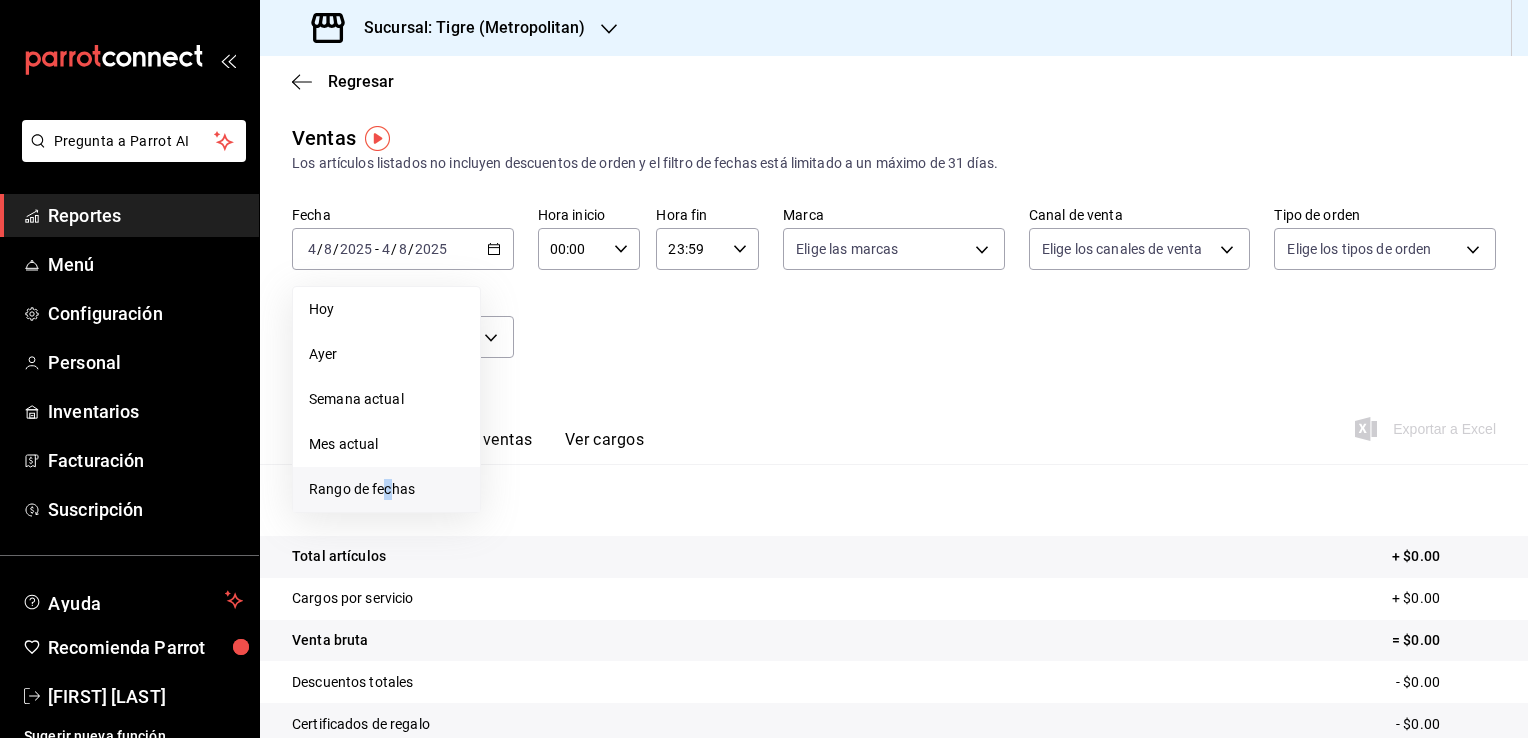 click on "Rango de fechas" at bounding box center (386, 489) 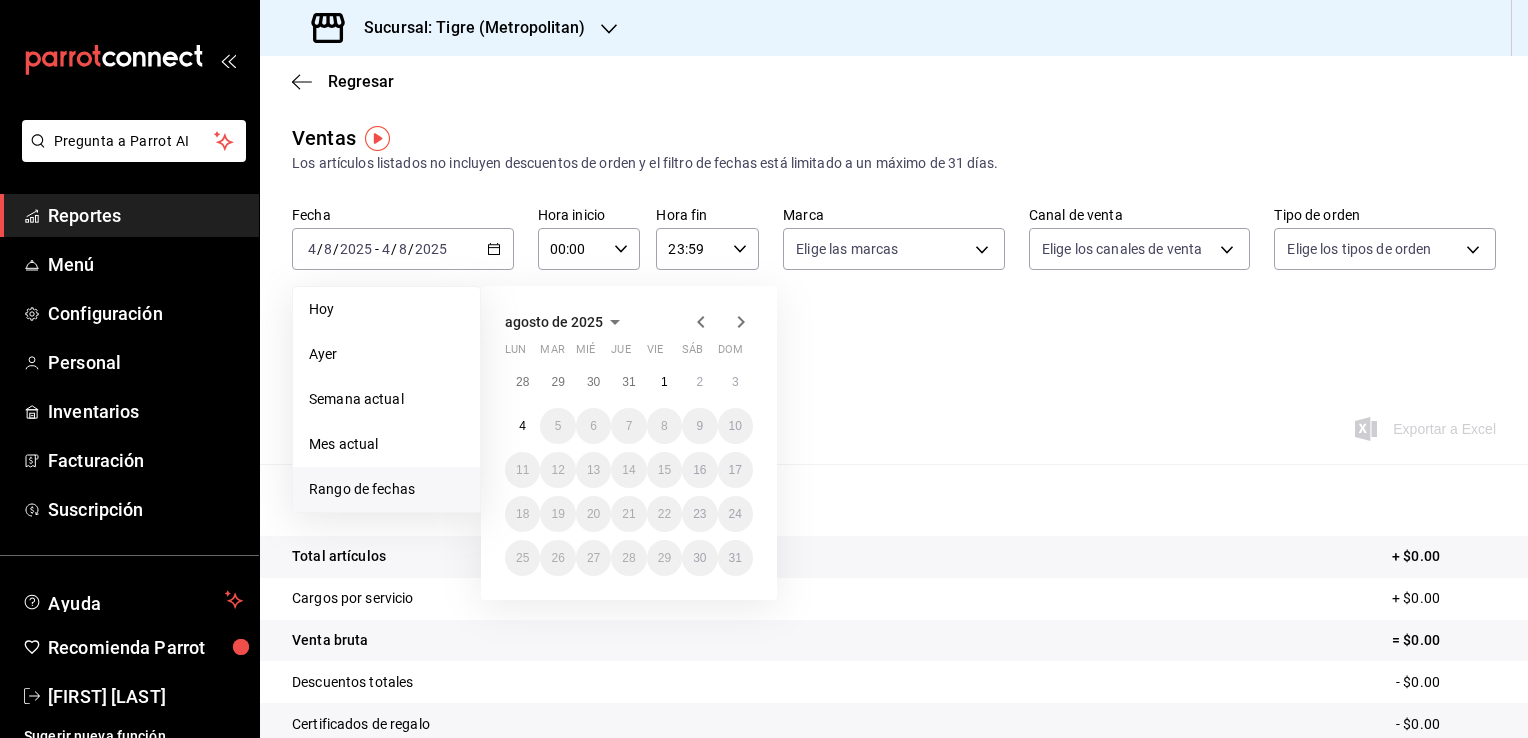 click 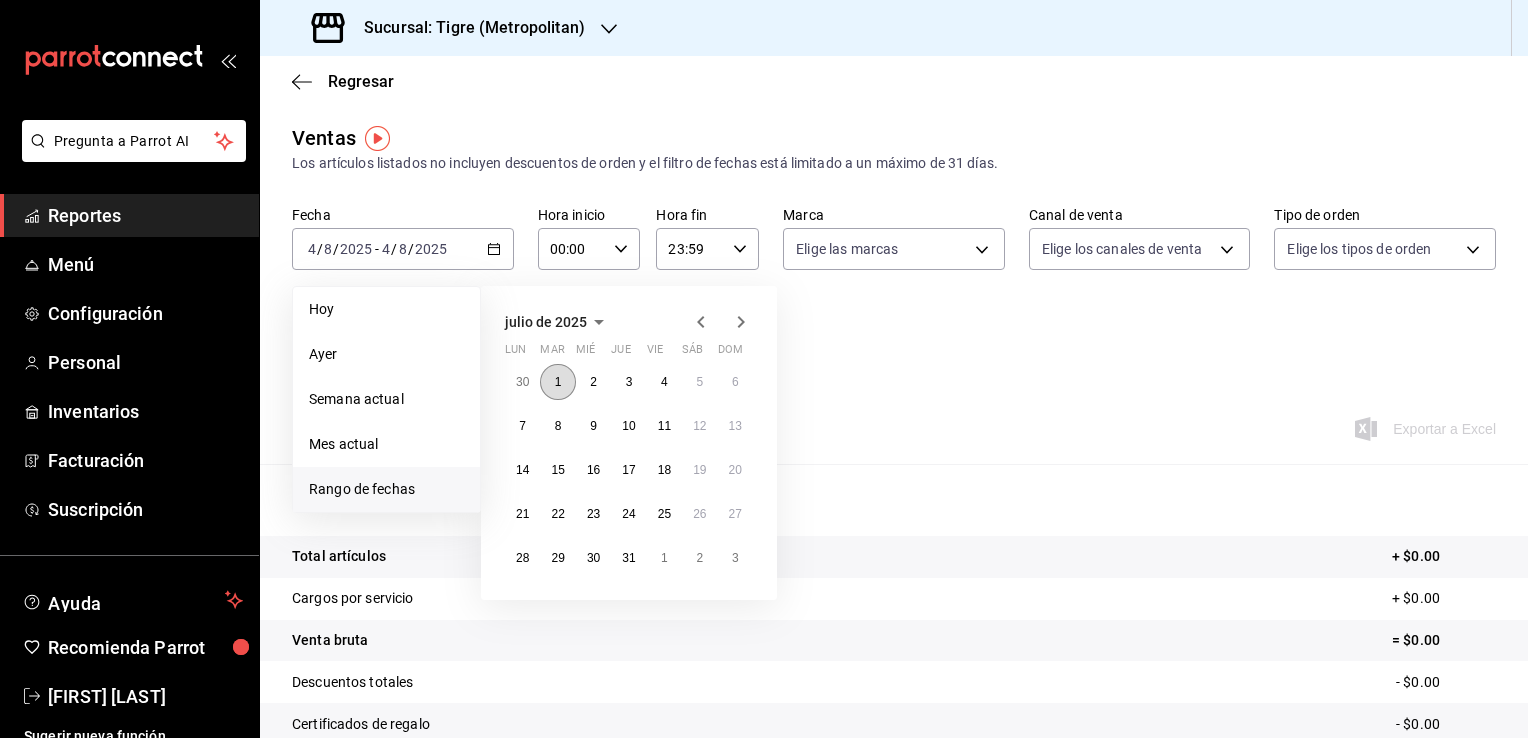 click on "1" at bounding box center (557, 382) 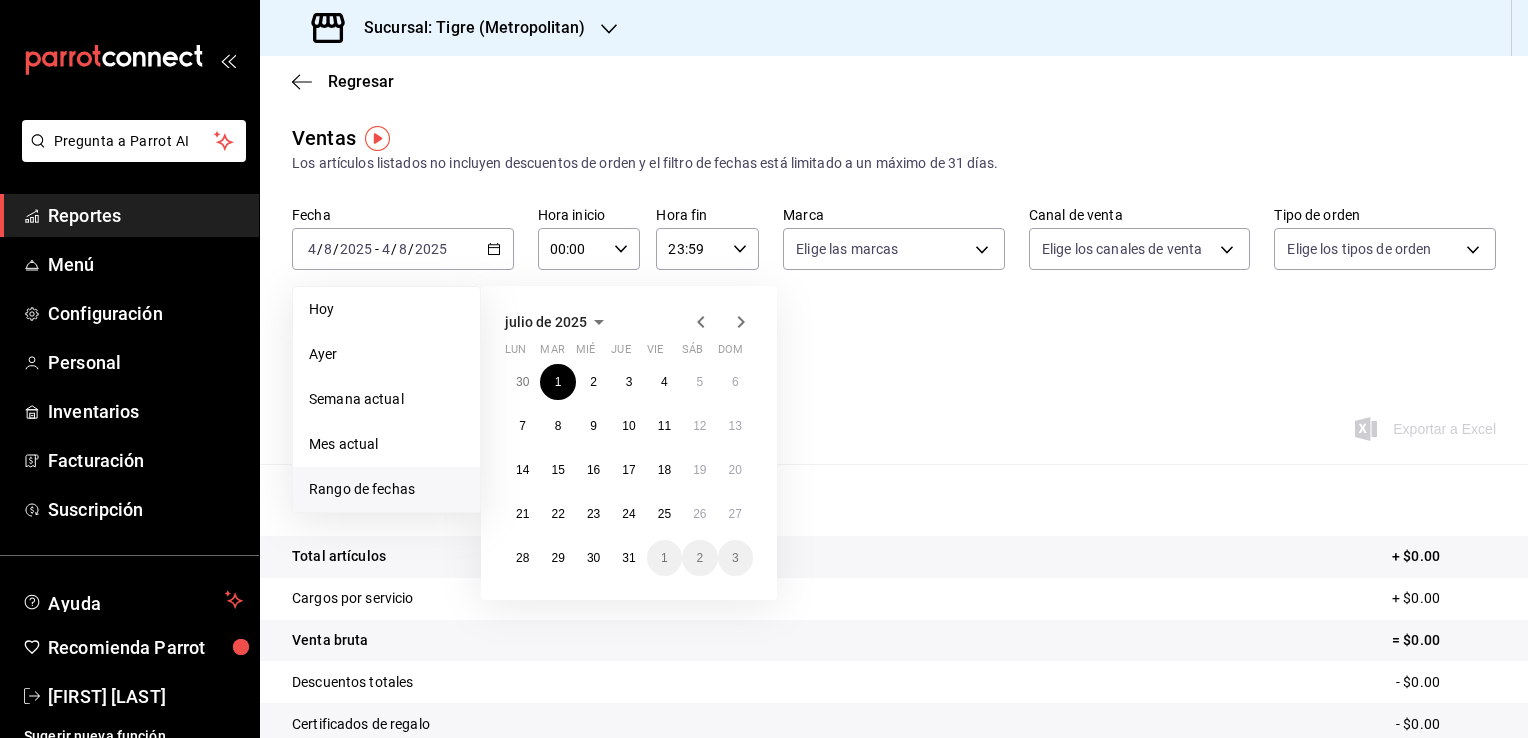 click 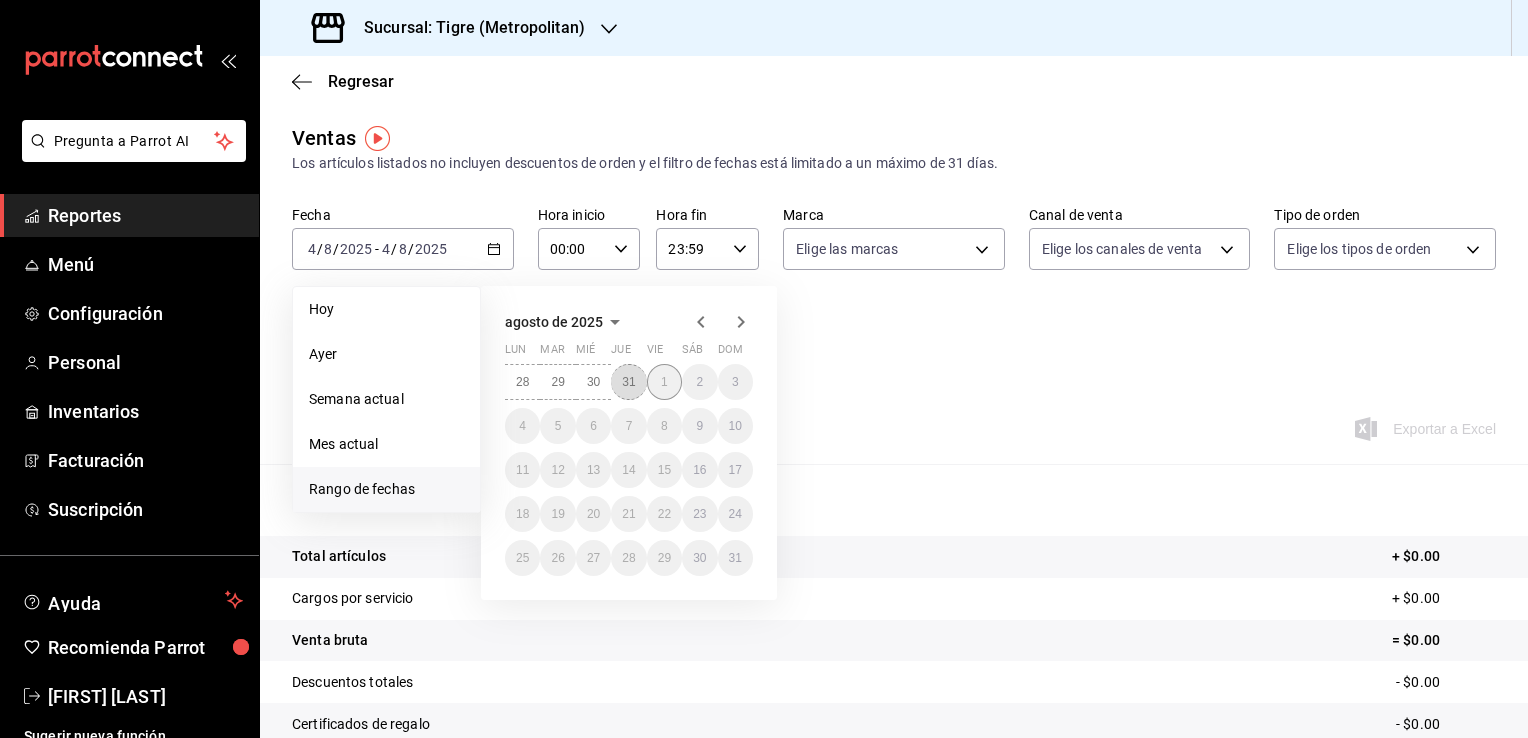 drag, startPoint x: 640, startPoint y: 390, endPoint x: 669, endPoint y: 396, distance: 29.614185 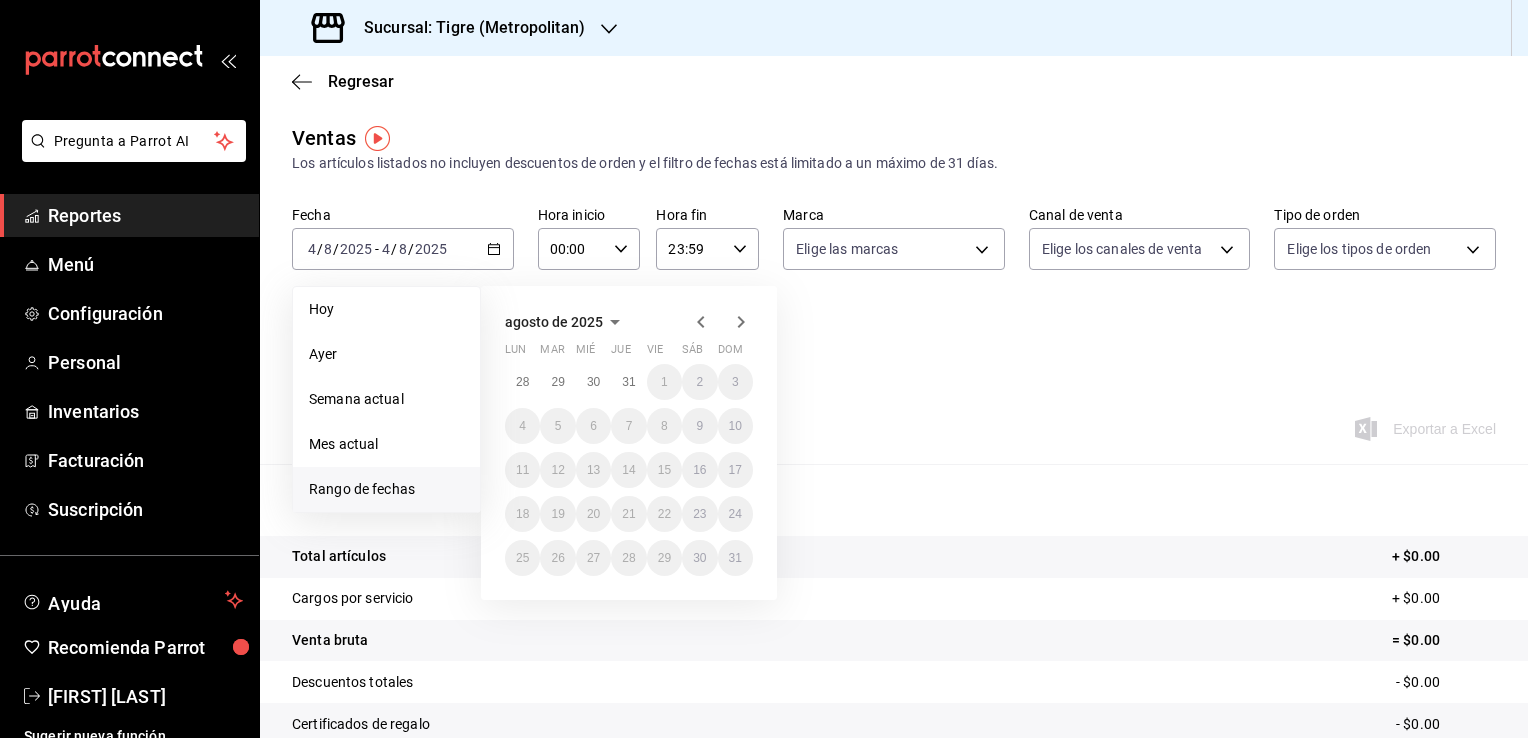 click on "agosto de 2025 lun mar mié jue vie sáb dom 28 29 30 31 1 2 3 4 5 6 7 8 9 10 11 12 13 14 15 16 17 18 19 20 21 22 23 24 25 26 27 28 29 30 31" at bounding box center (656, 435) 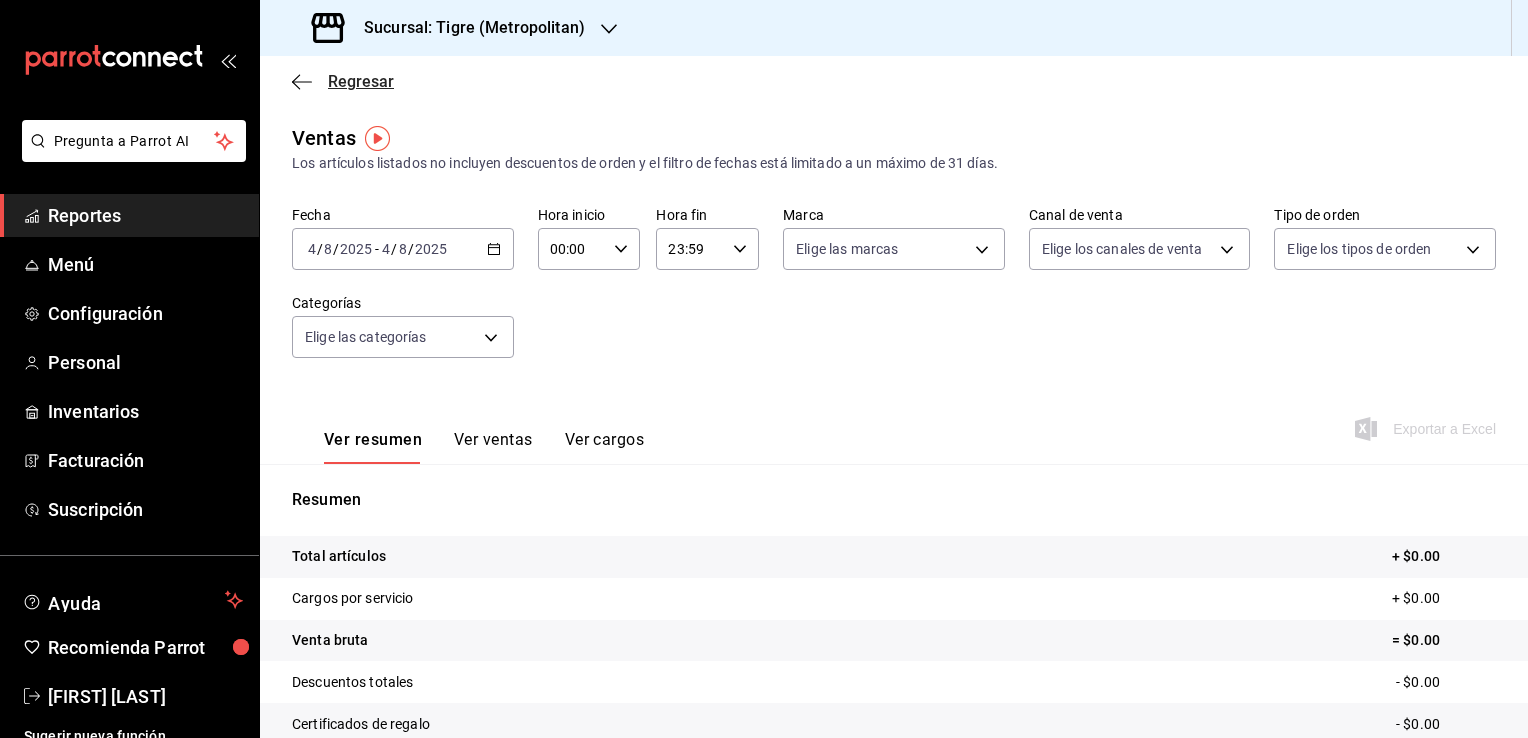 click on "Regresar" at bounding box center [343, 81] 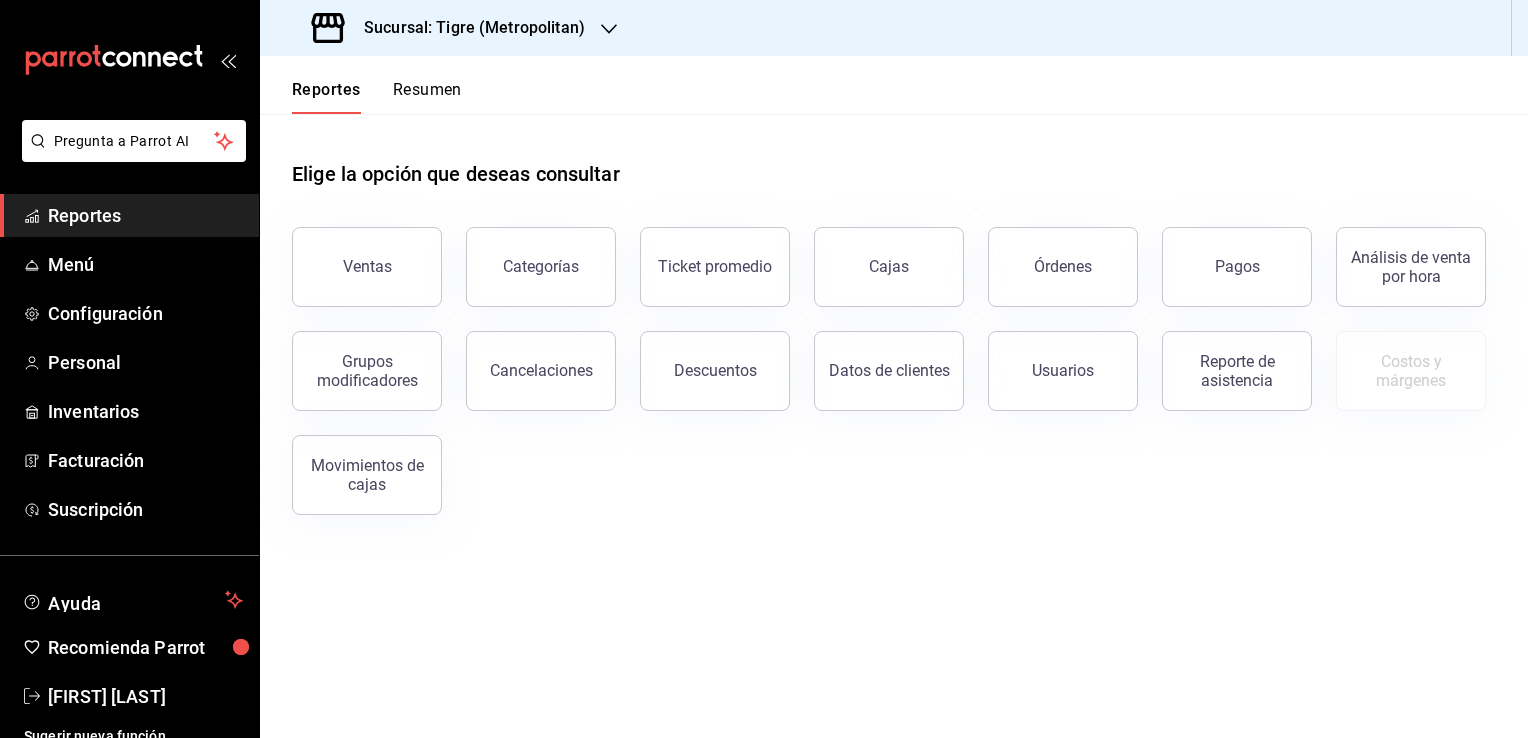 click on "Pagos" at bounding box center [1225, 255] 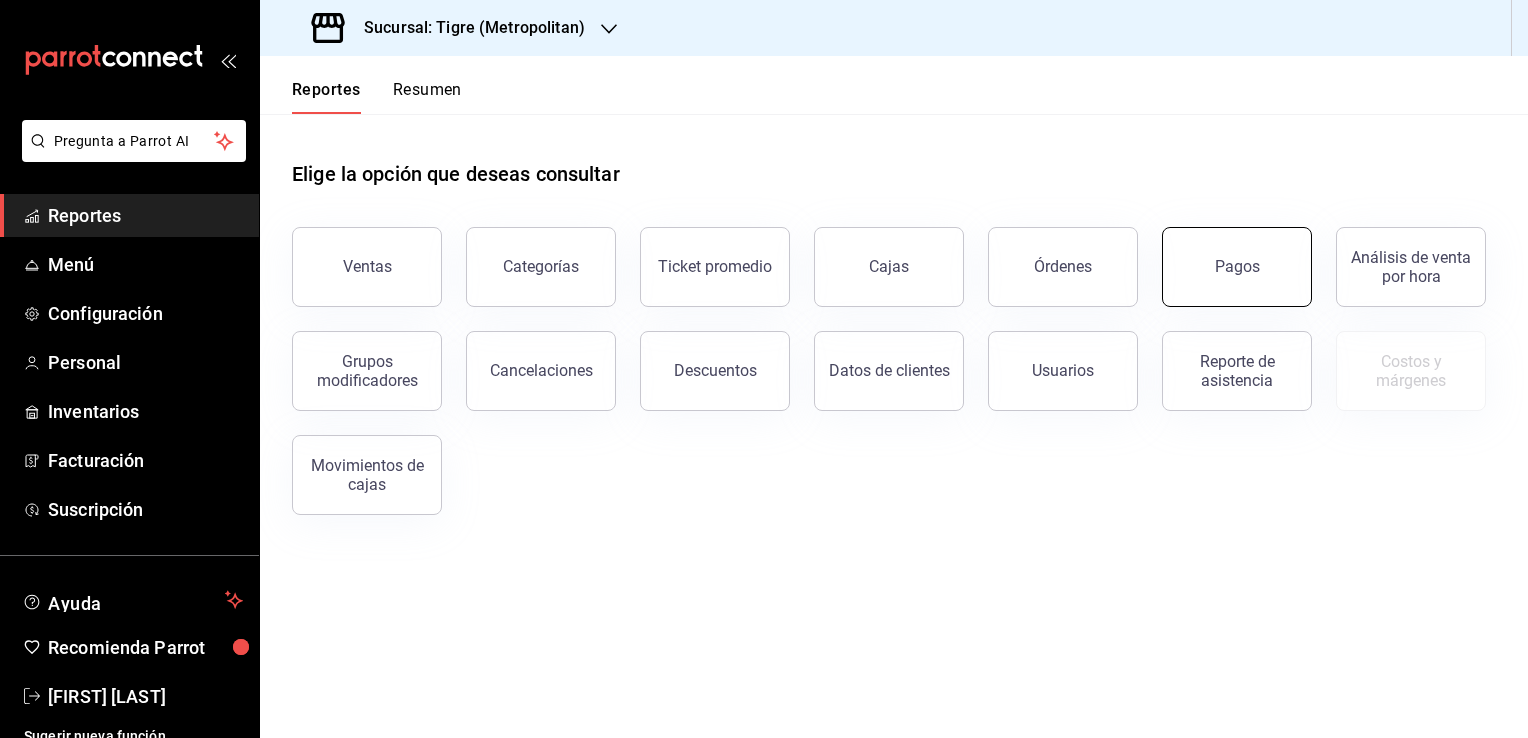 click on "Pagos" at bounding box center [1237, 267] 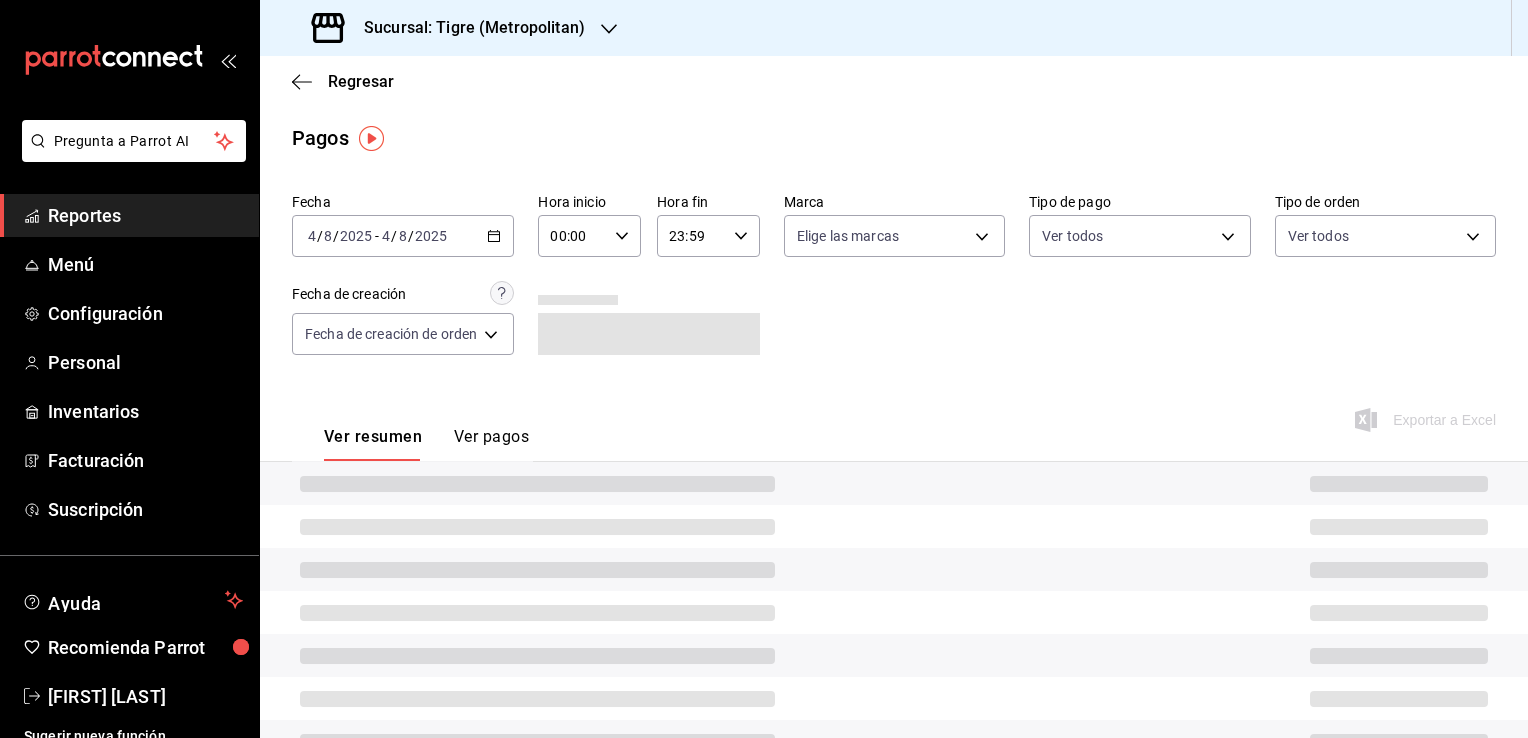 click on "2025-08-04 4 / 8 / 2025 - 2025-08-04 4 / 8 / 2025" at bounding box center [403, 236] 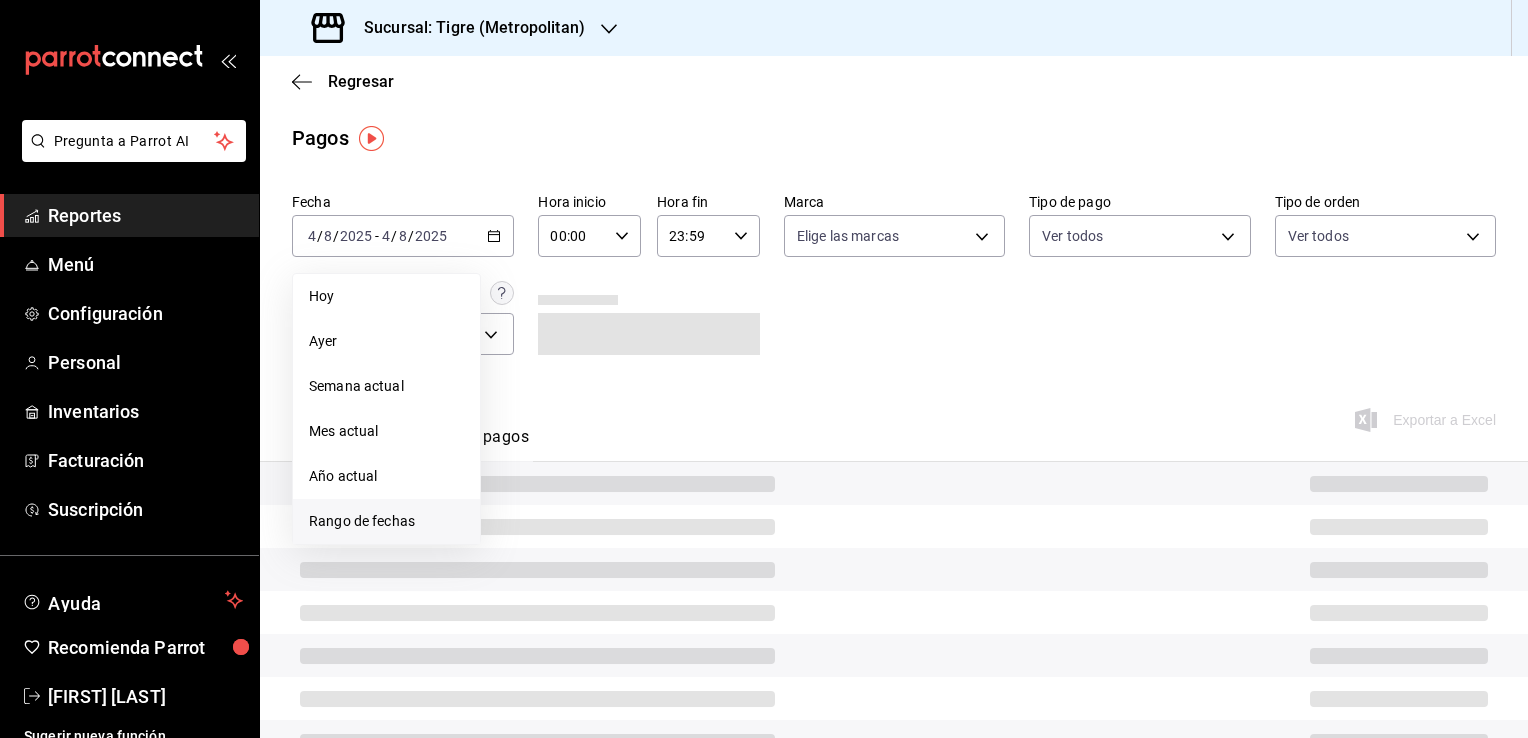 click on "Rango de fechas" at bounding box center (386, 521) 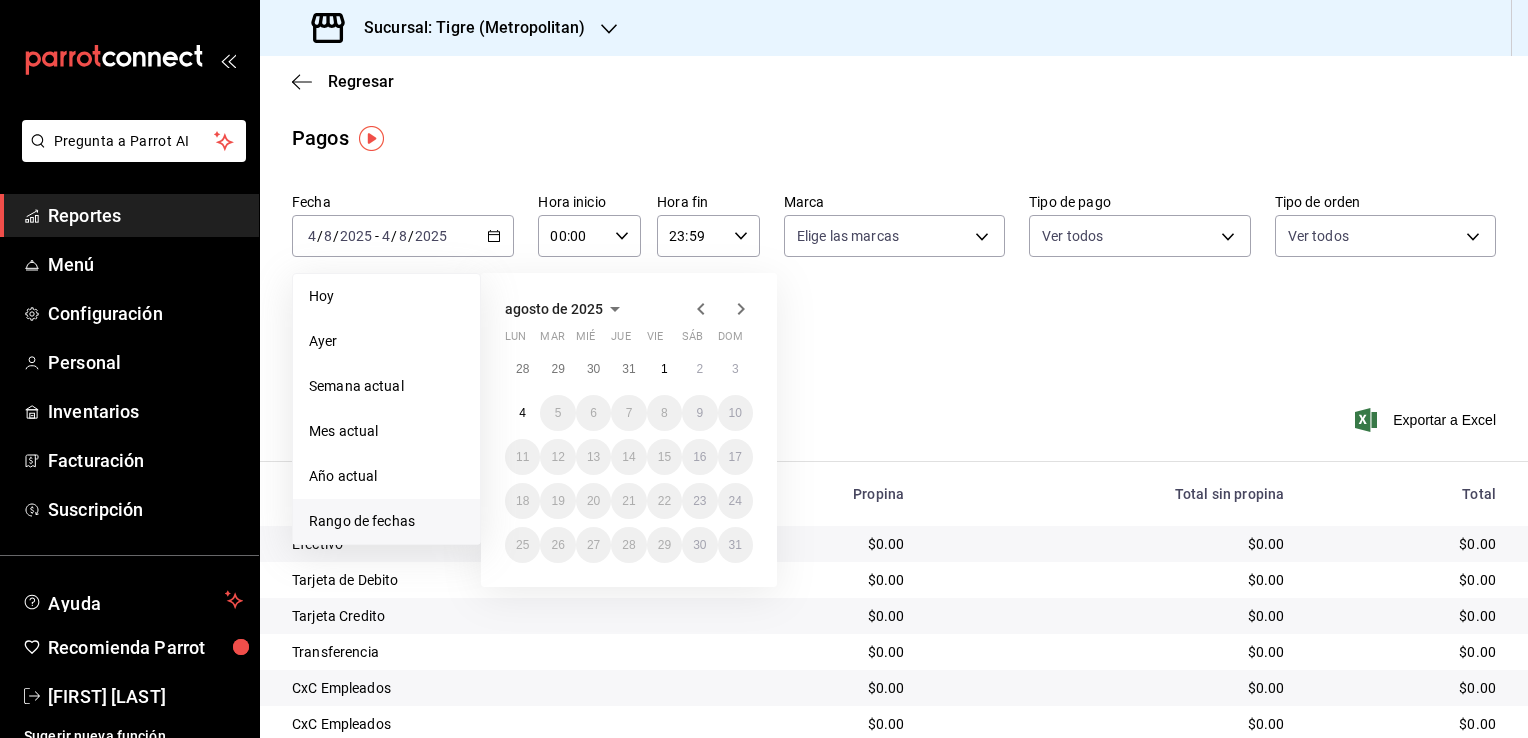 click 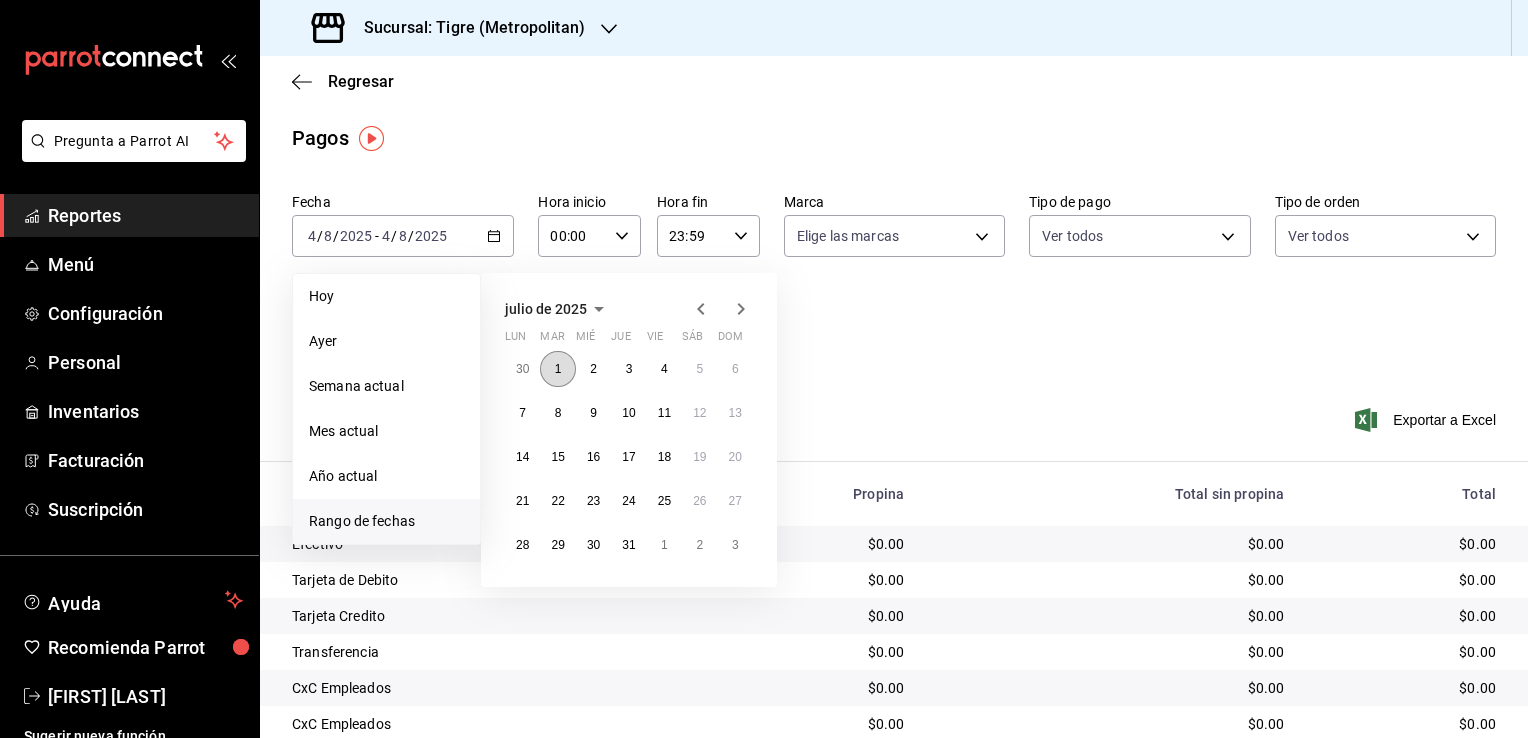 click on "1" at bounding box center [557, 369] 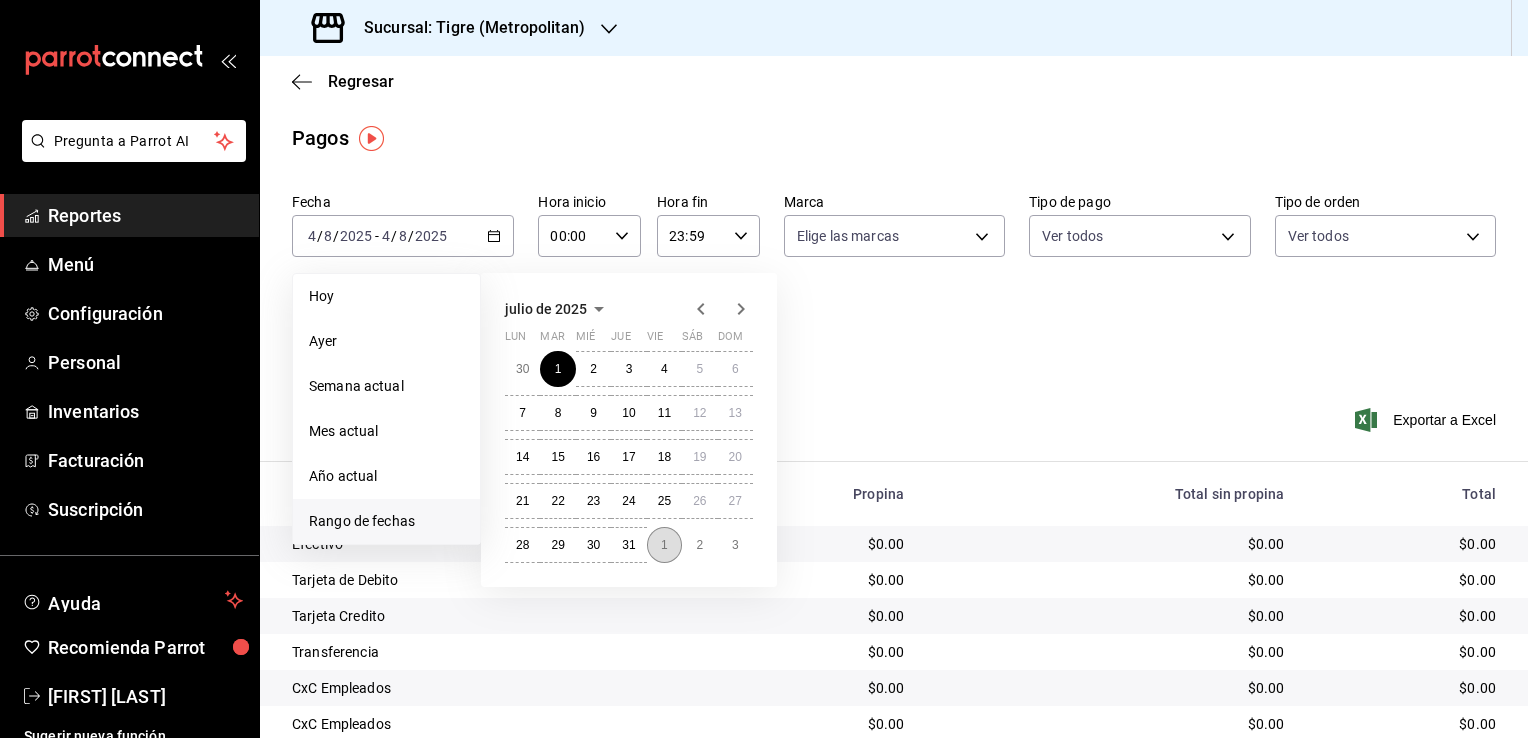 click on "1" at bounding box center [664, 545] 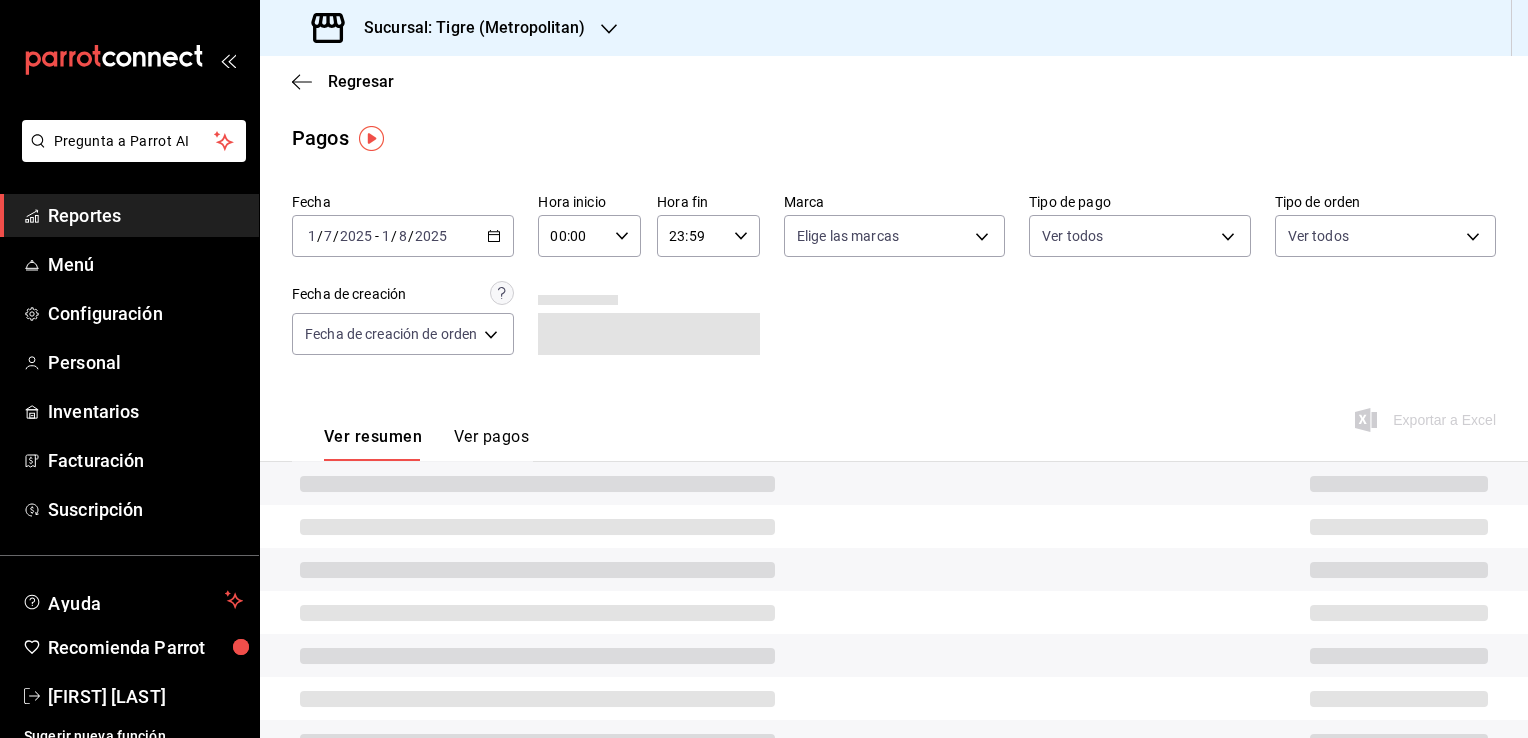 click 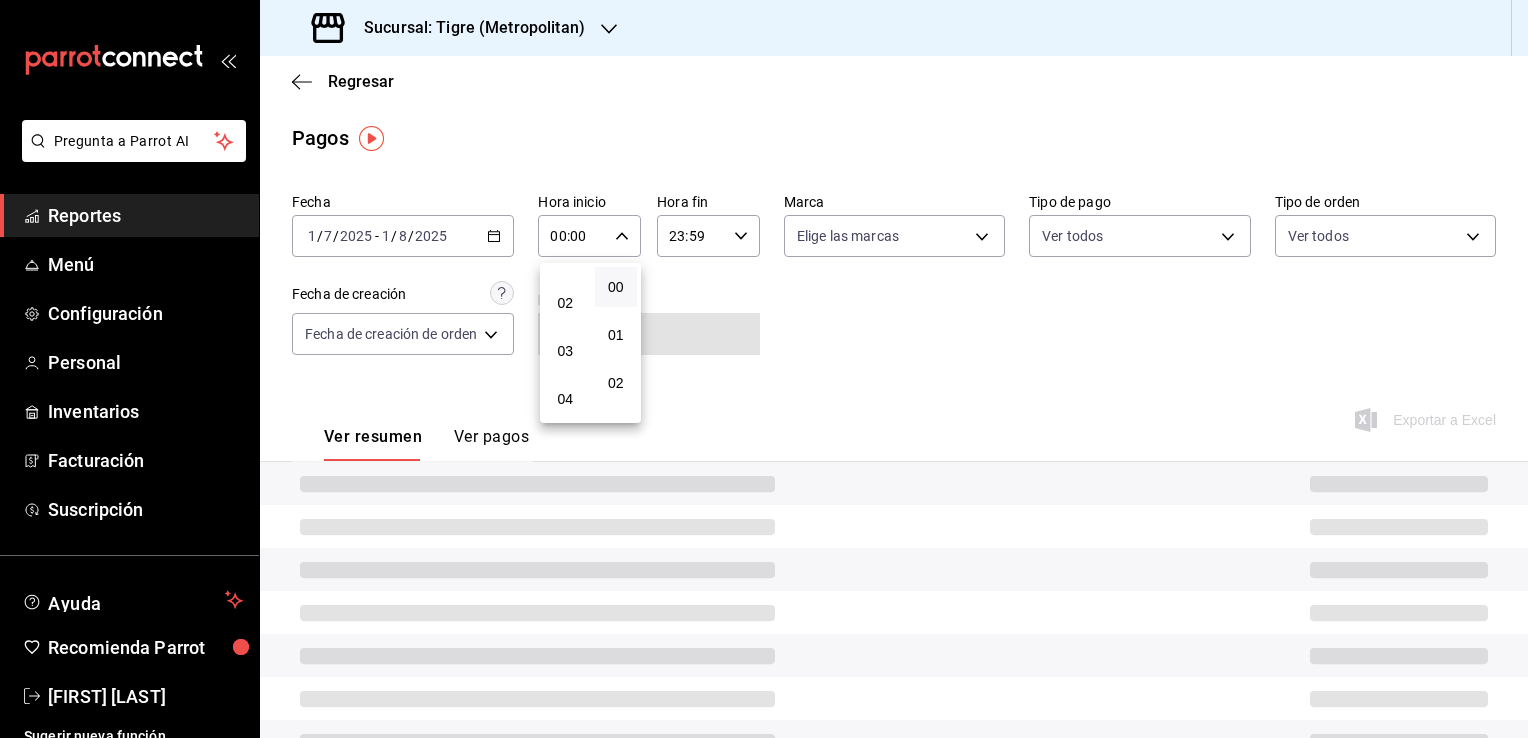 scroll, scrollTop: 200, scrollLeft: 0, axis: vertical 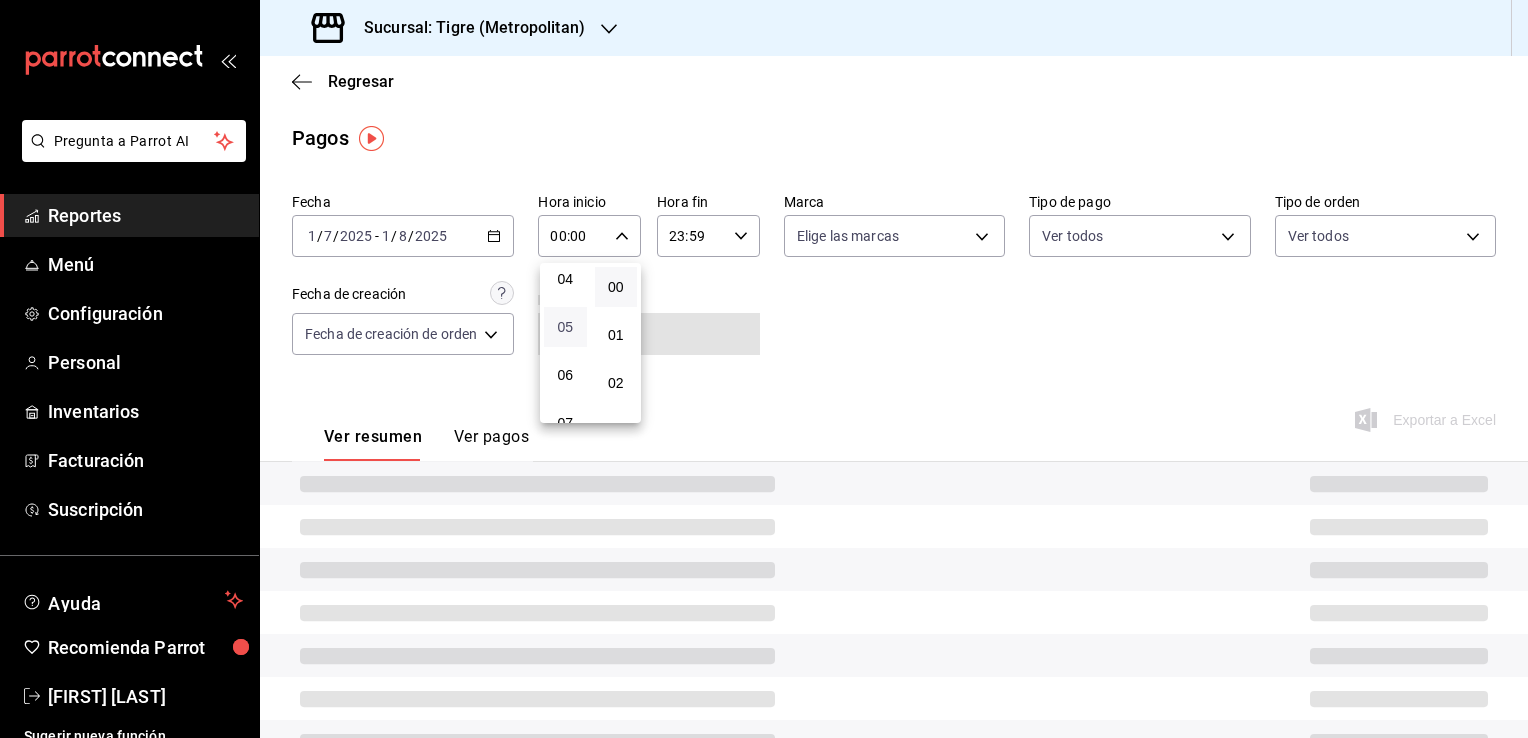 click on "05" at bounding box center (565, 327) 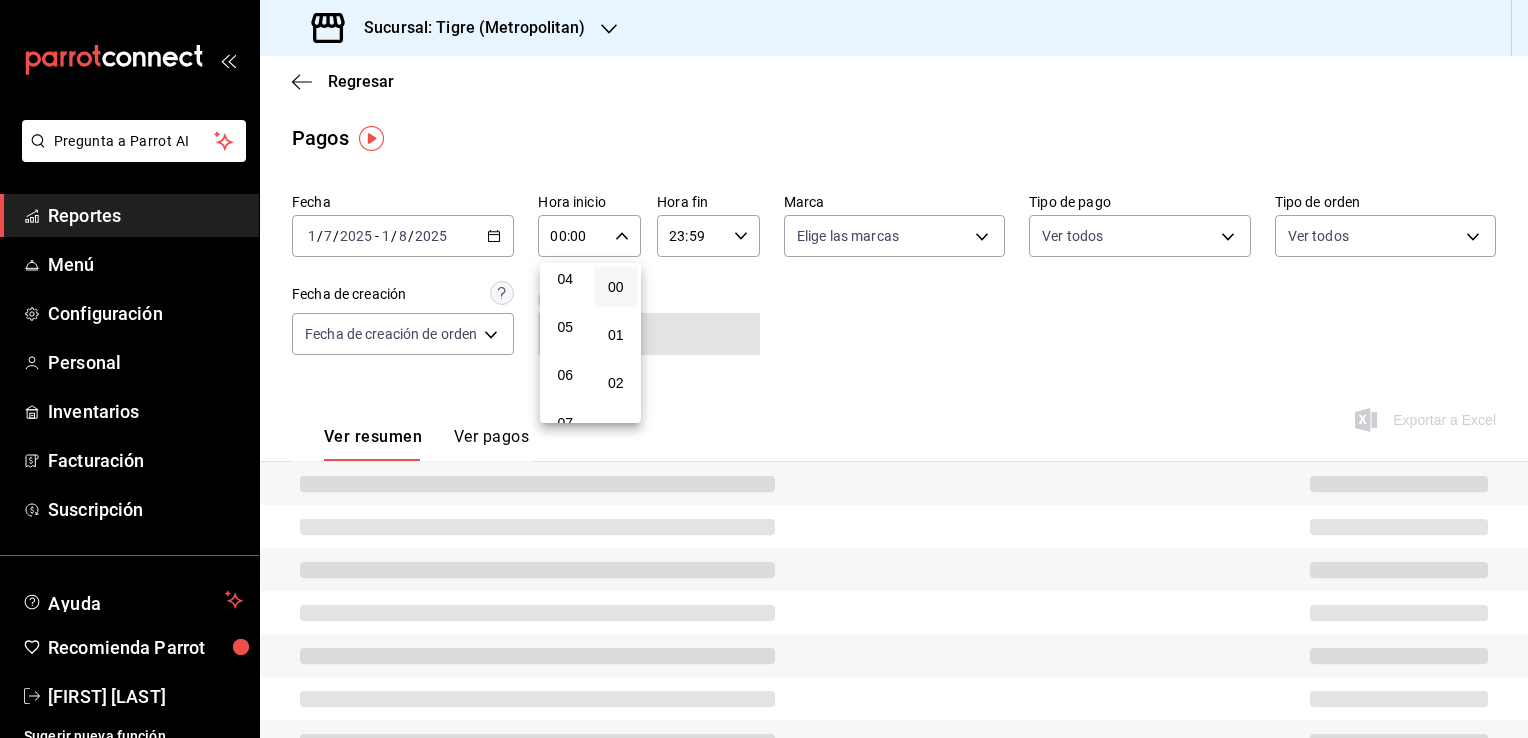type on "05:00" 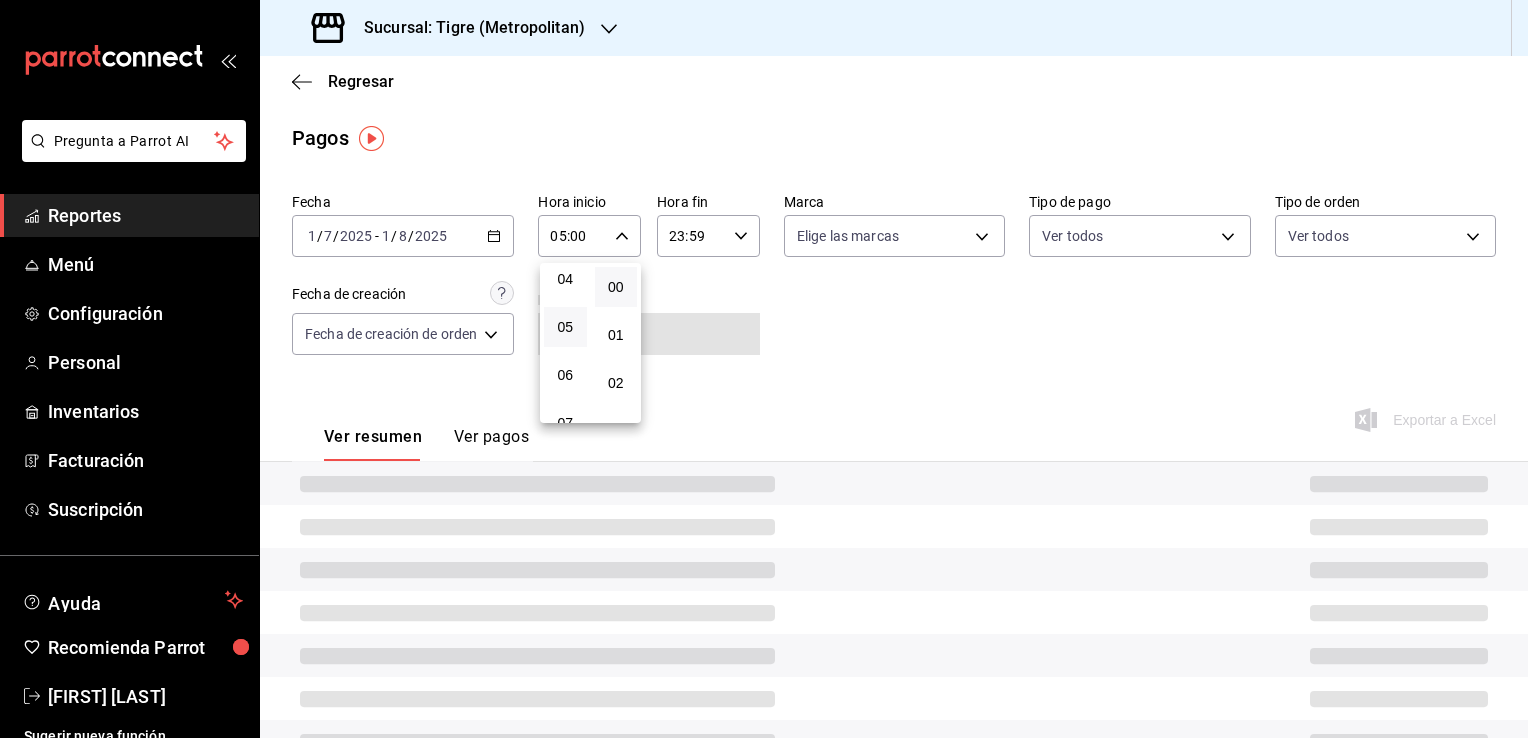 click on "00" at bounding box center [616, 287] 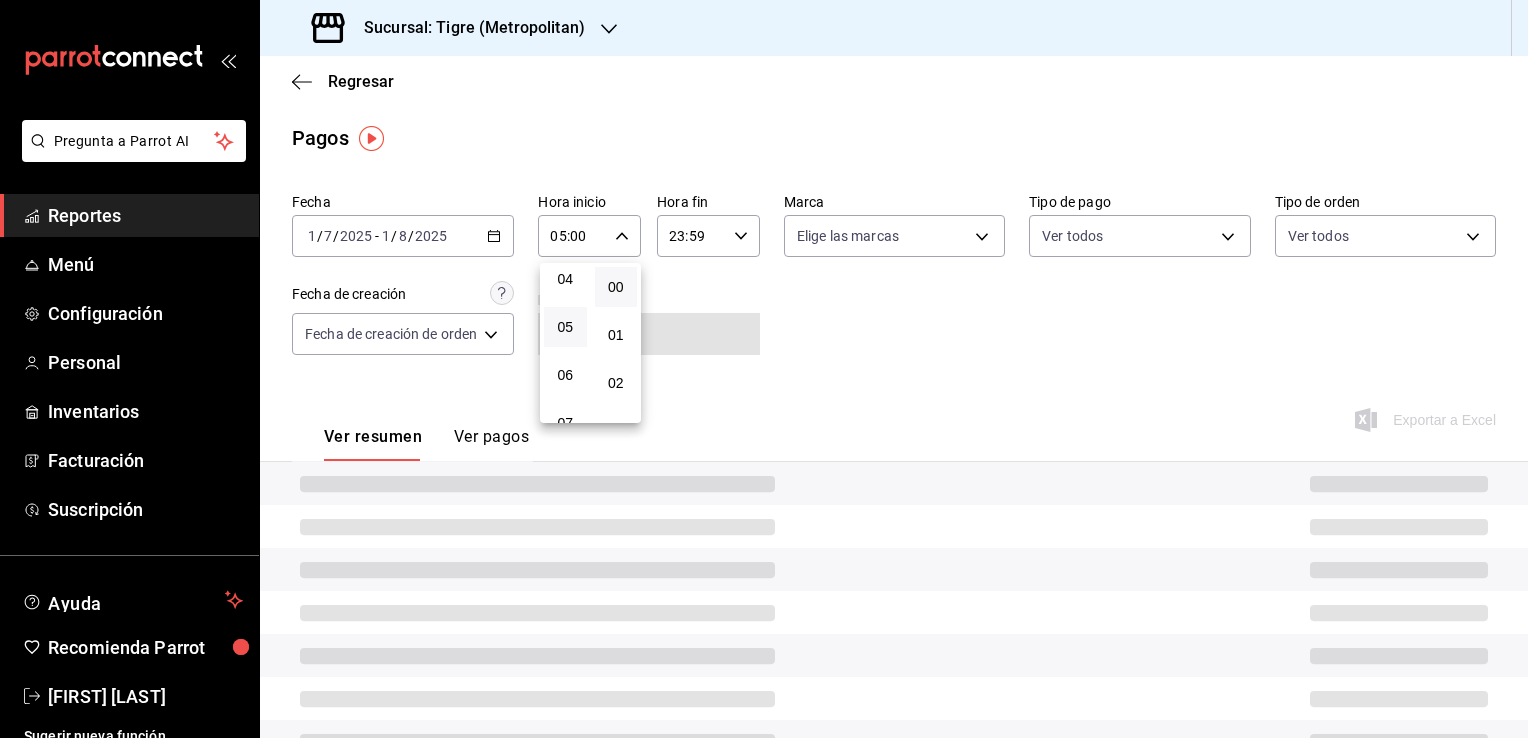 click at bounding box center [764, 369] 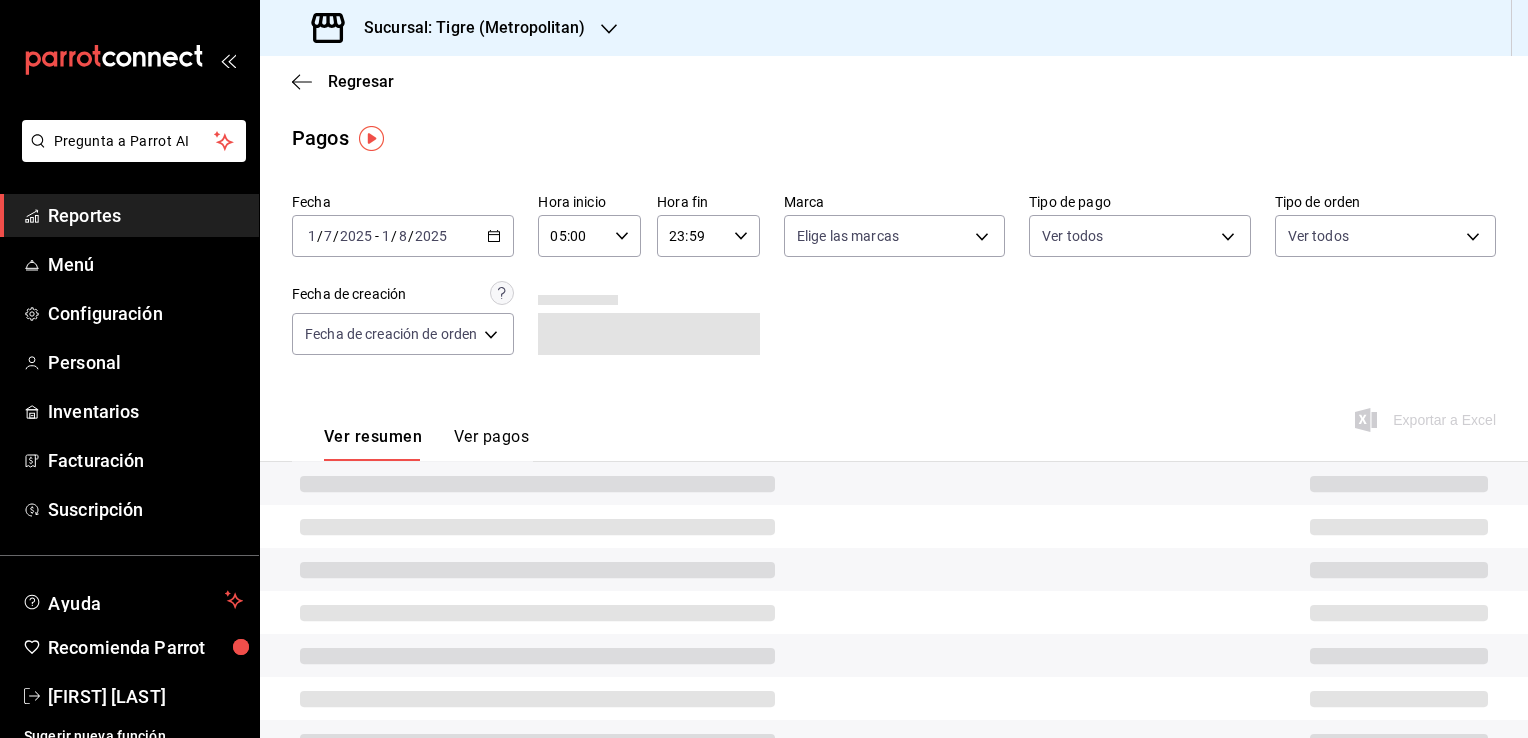 click 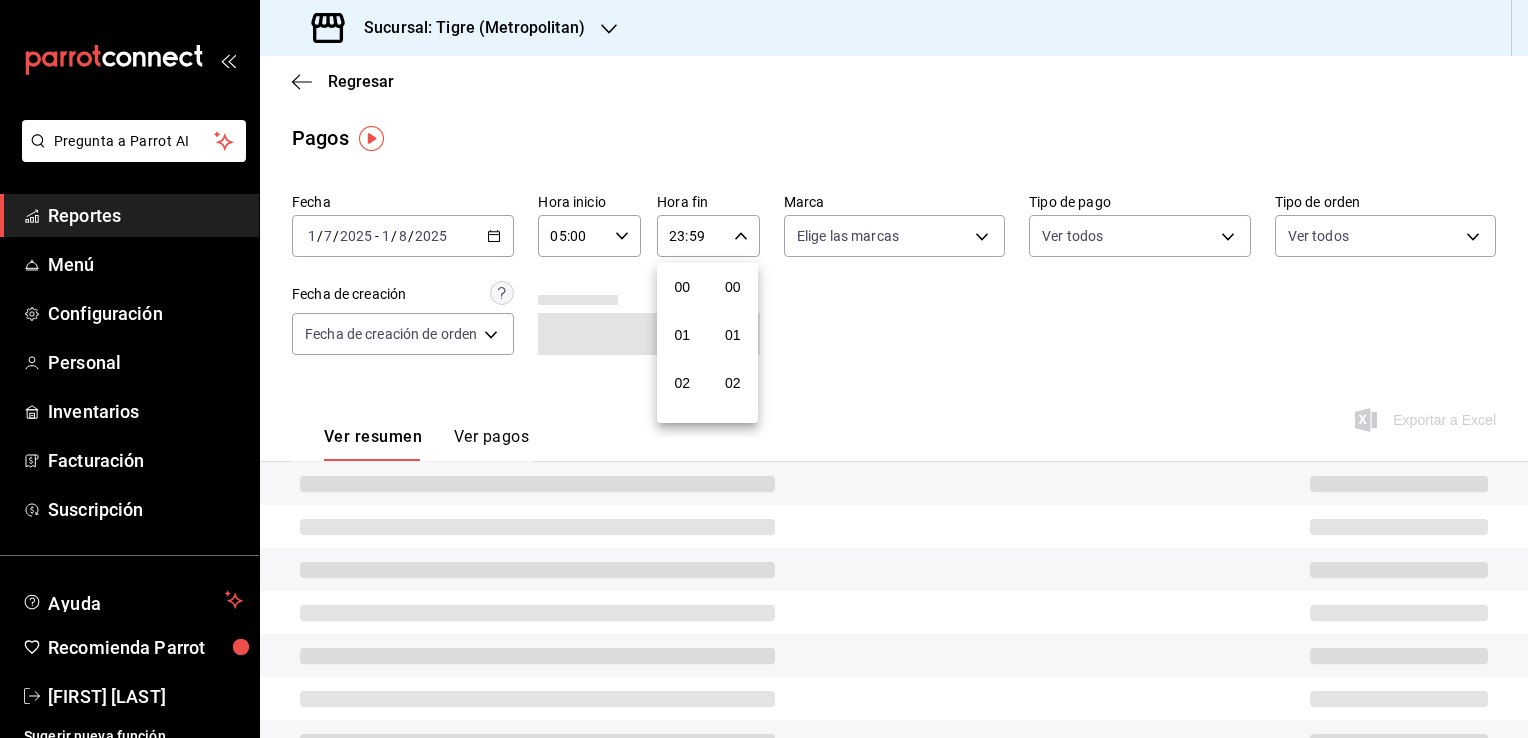 scroll, scrollTop: 1011, scrollLeft: 0, axis: vertical 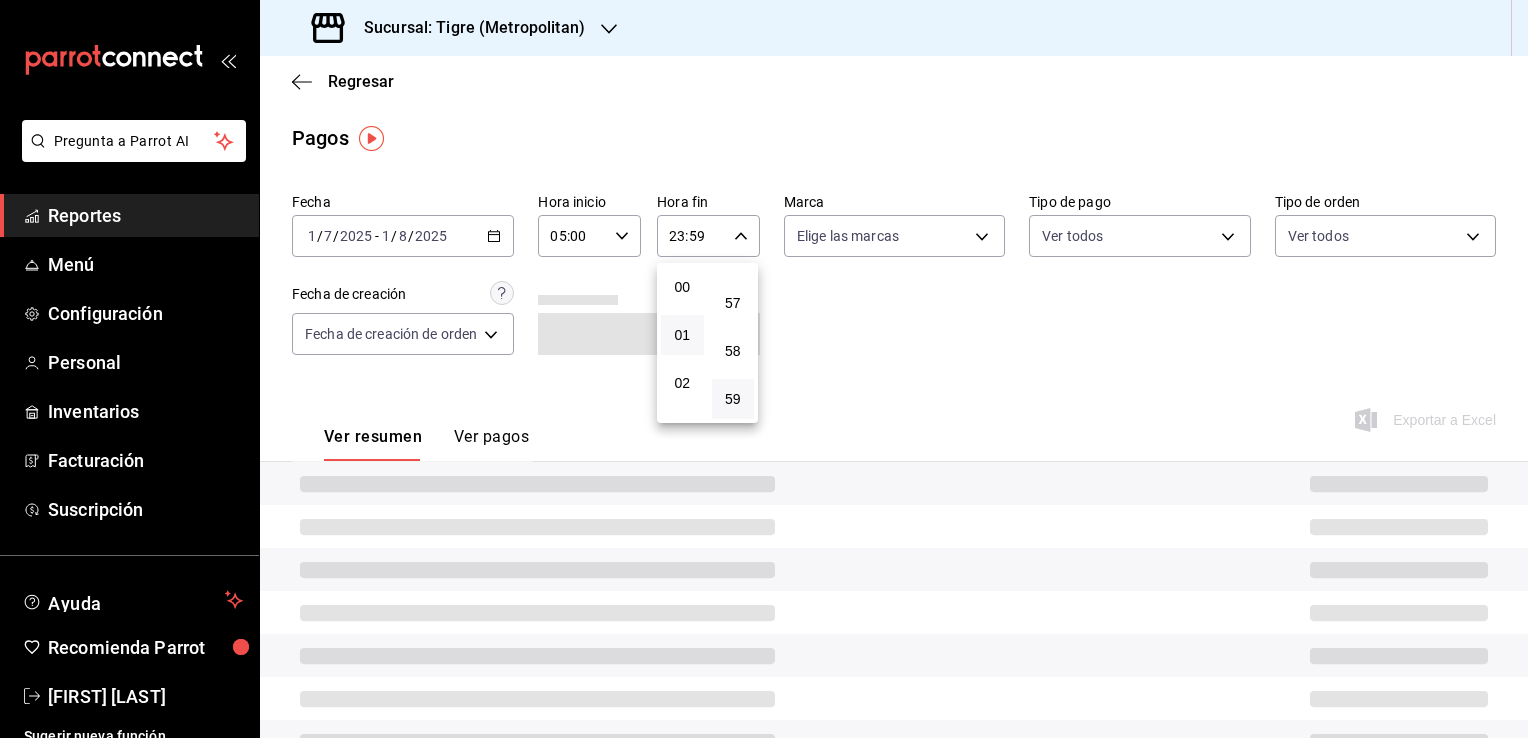 click on "01" at bounding box center [682, 335] 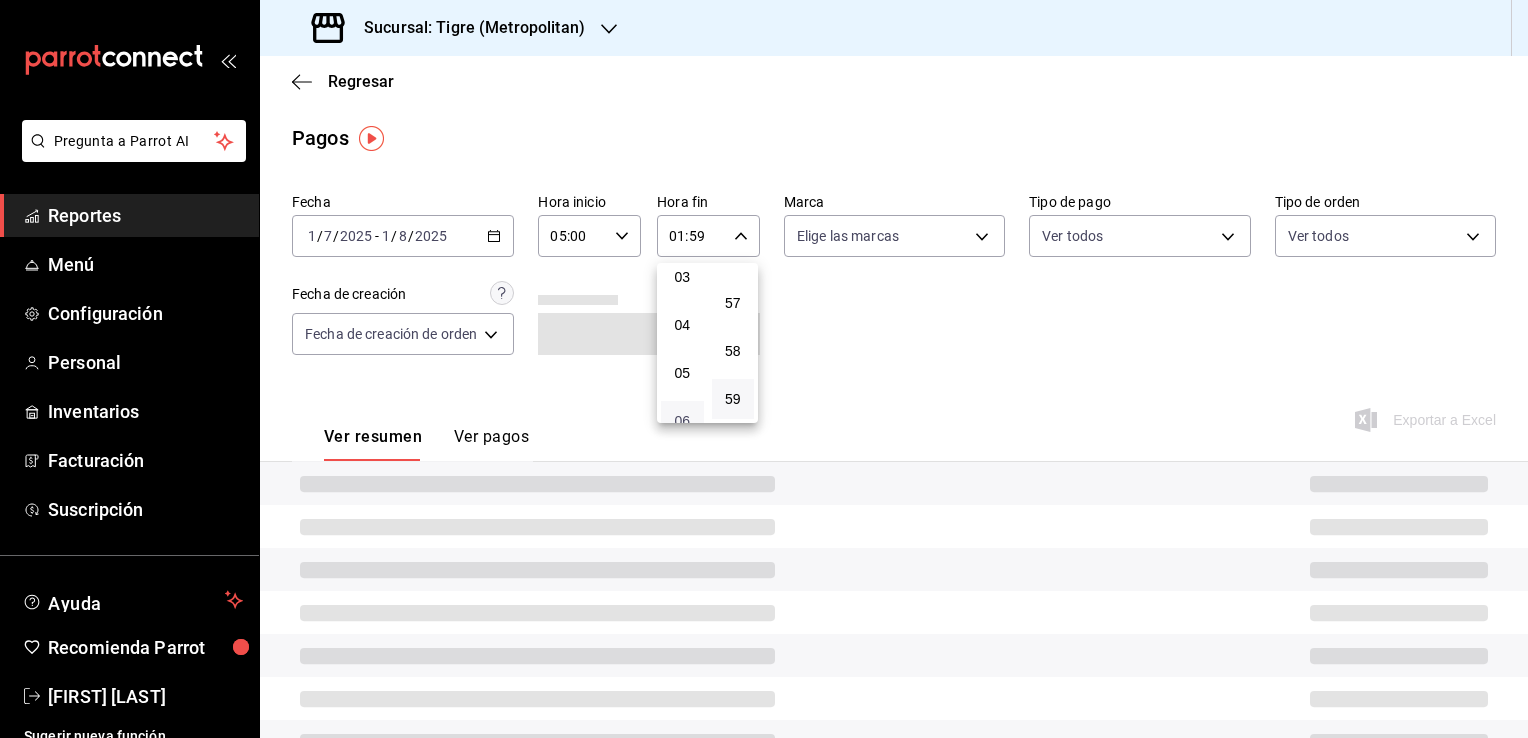 scroll, scrollTop: 200, scrollLeft: 0, axis: vertical 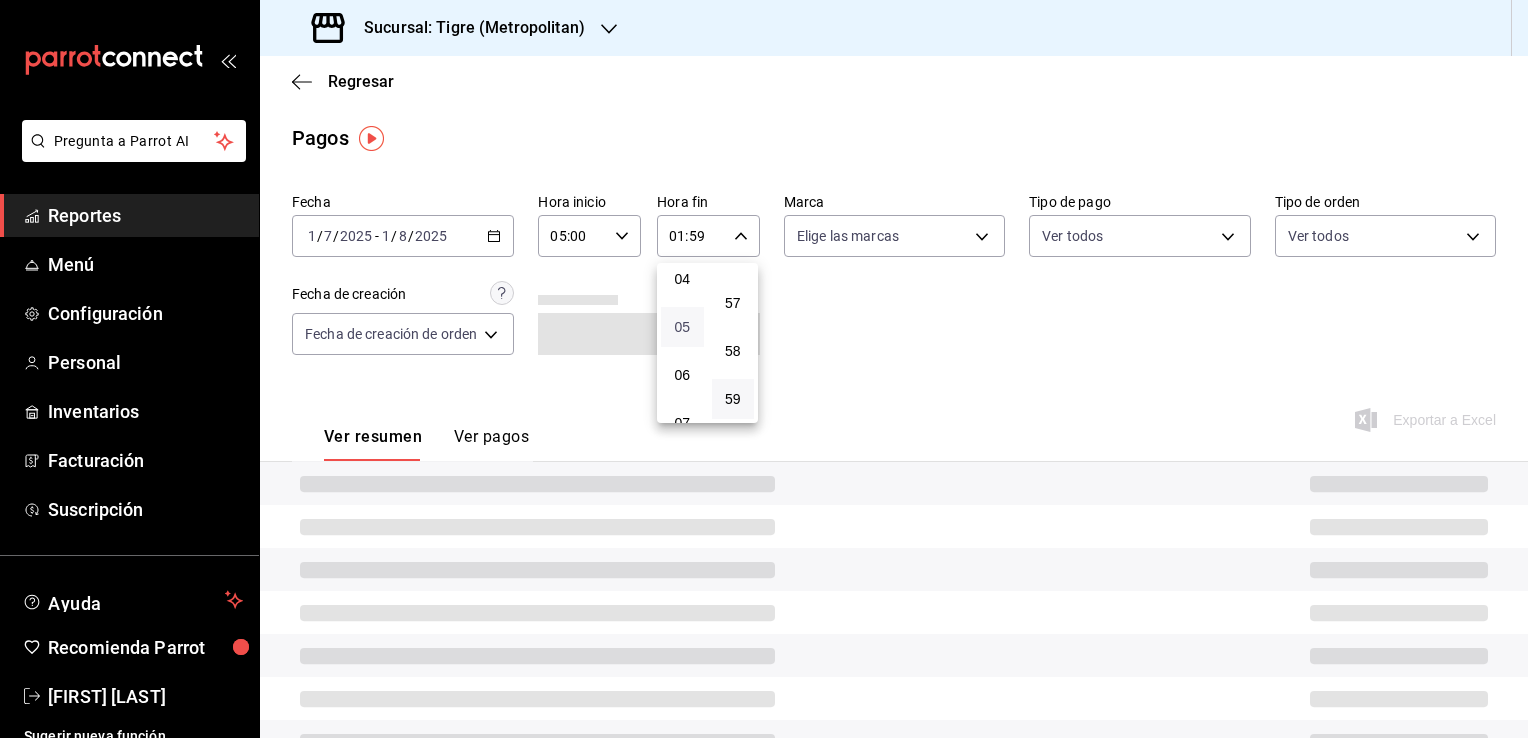 click on "05" at bounding box center (682, 327) 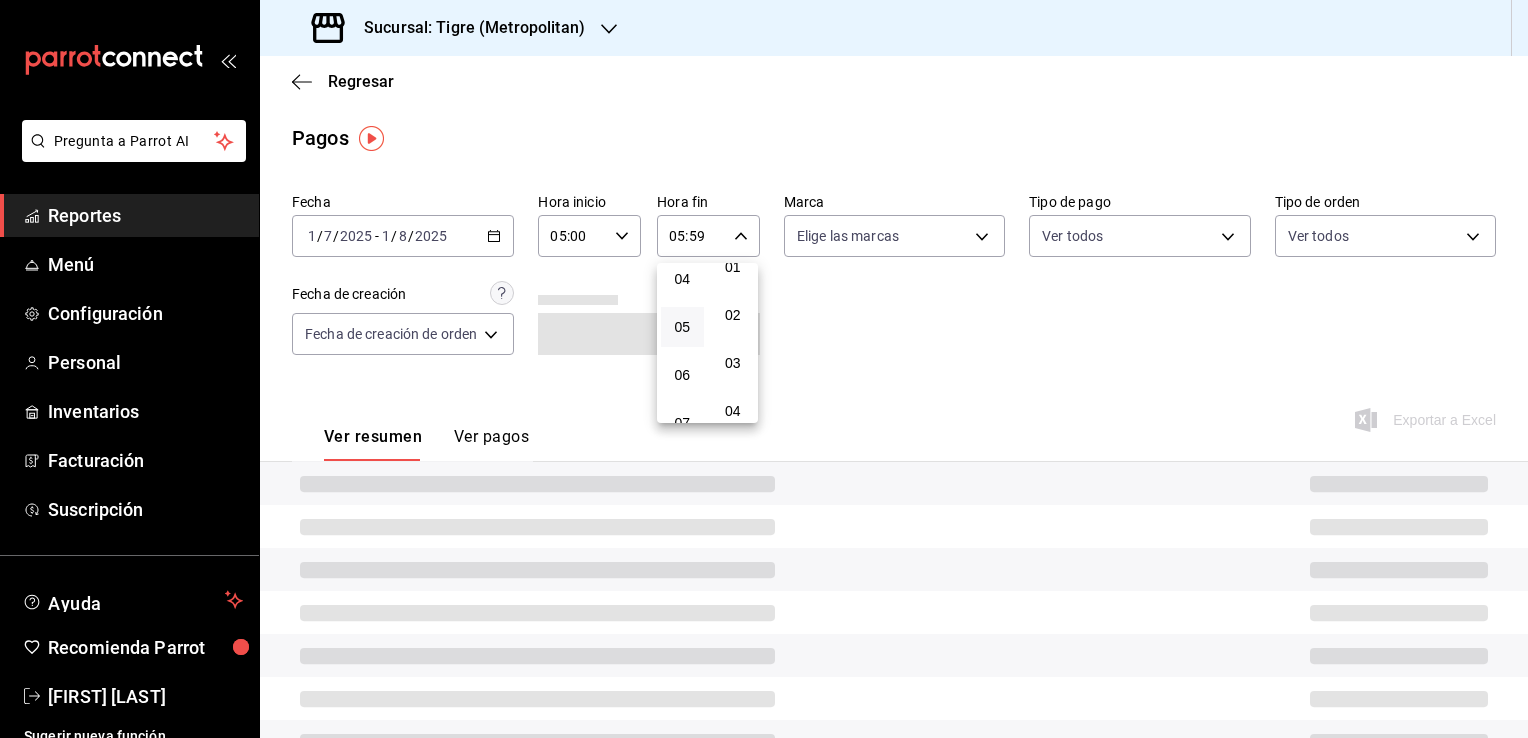 scroll, scrollTop: 0, scrollLeft: 0, axis: both 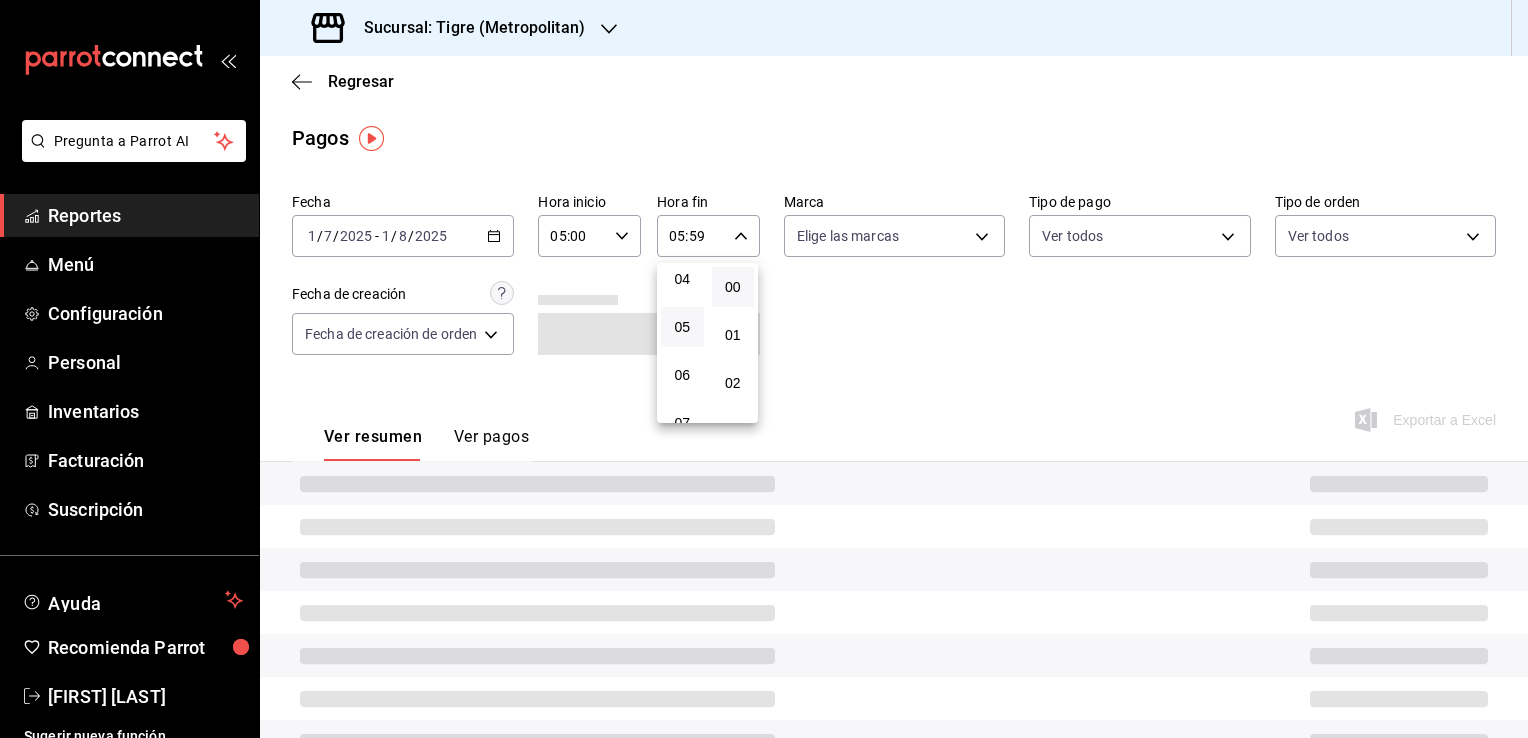 click on "00" at bounding box center [733, 287] 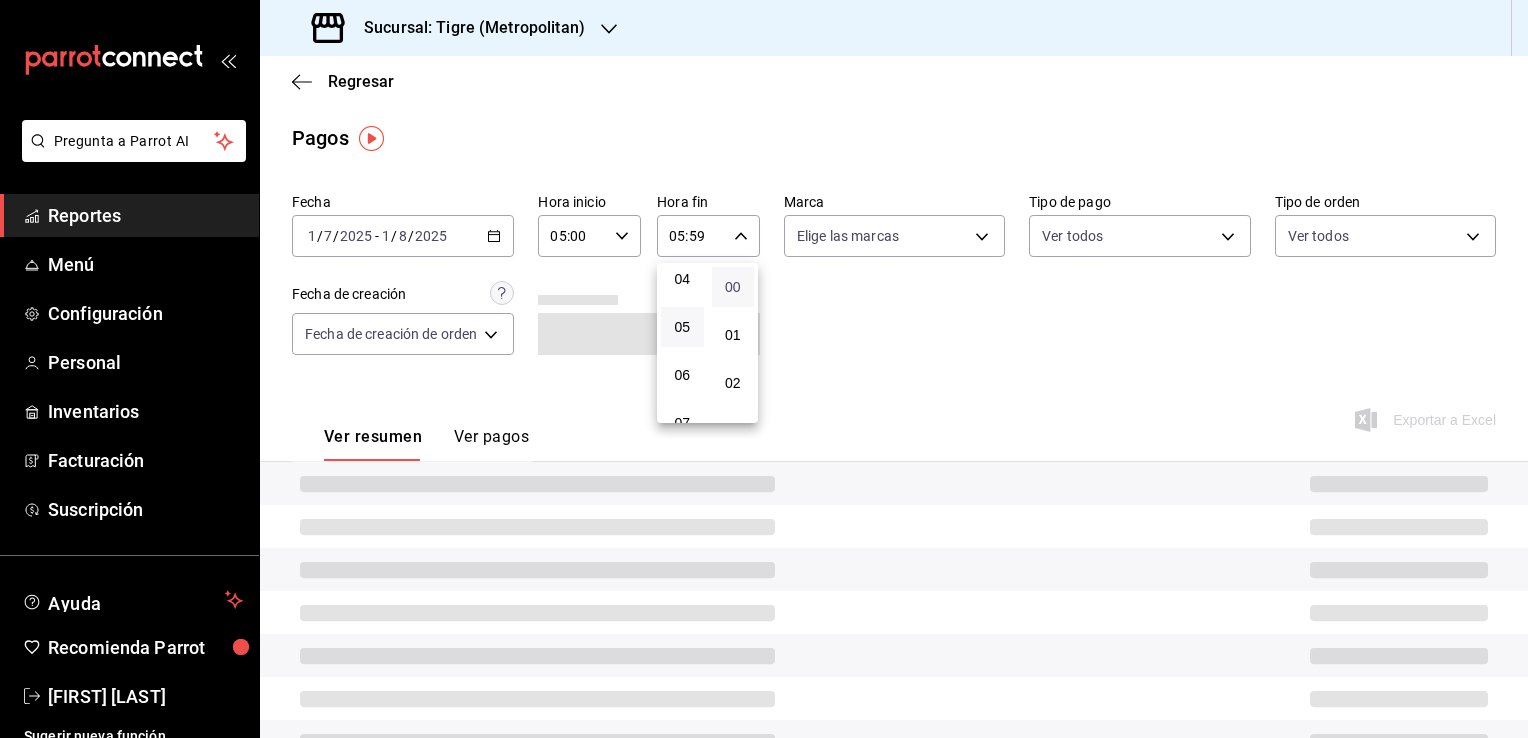type on "05:00" 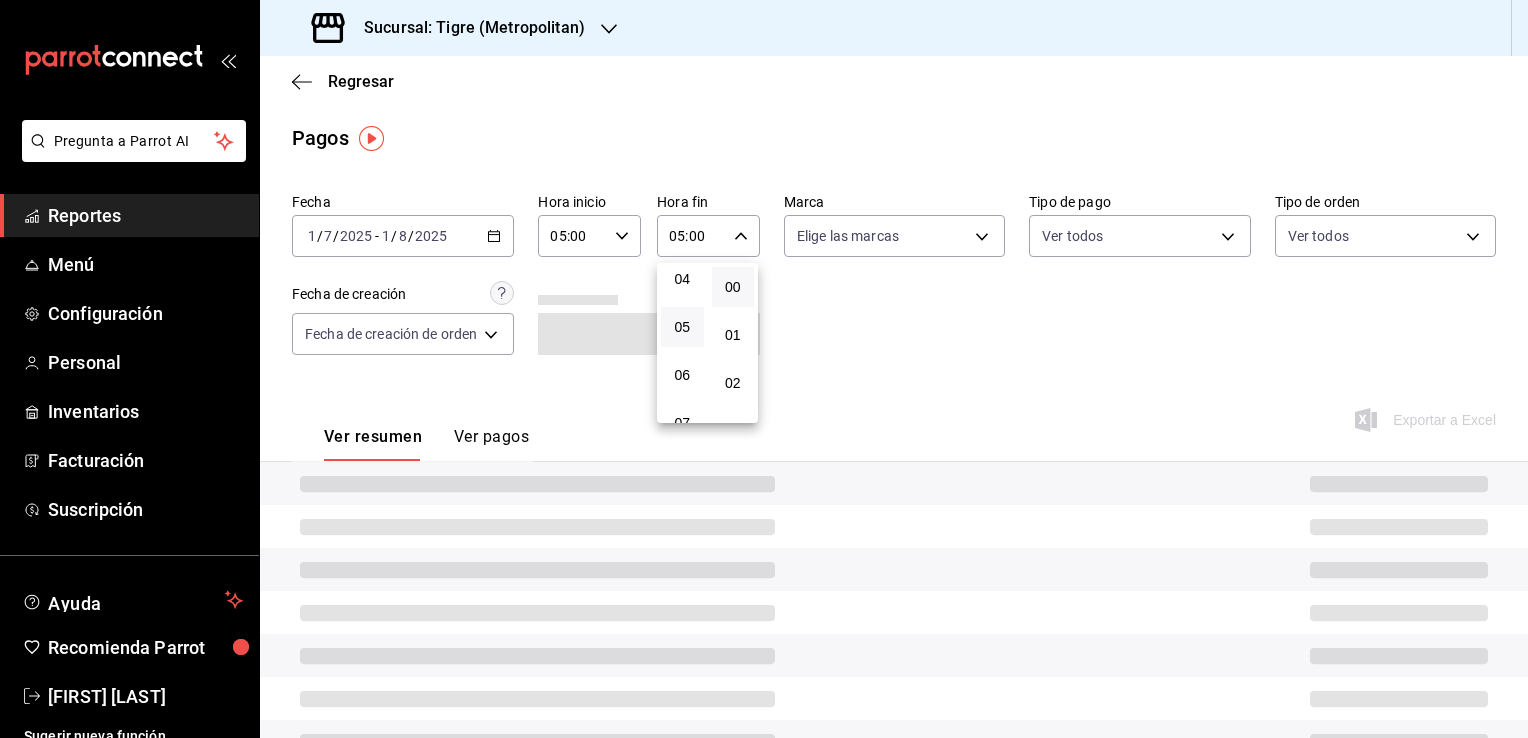 click at bounding box center [764, 369] 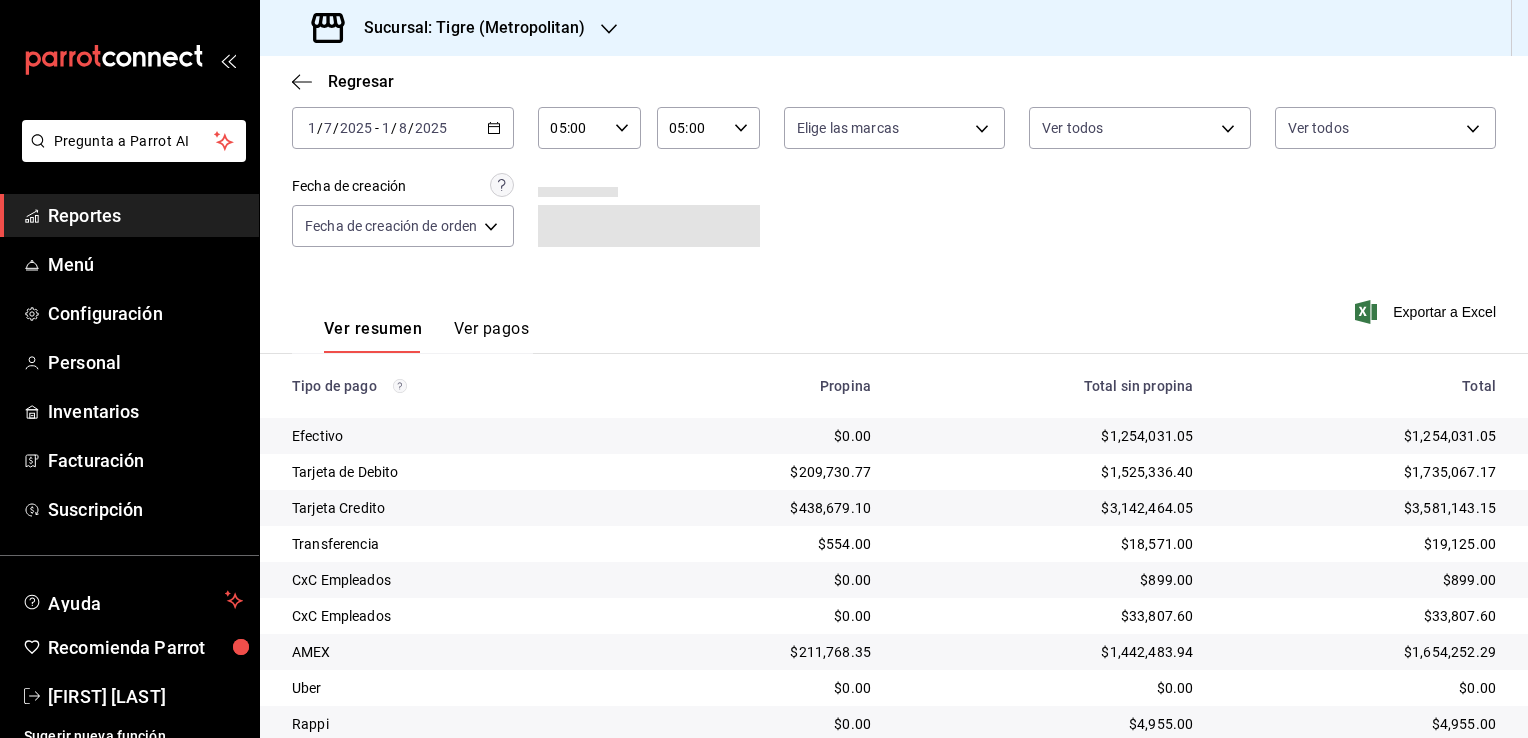 scroll, scrollTop: 288, scrollLeft: 0, axis: vertical 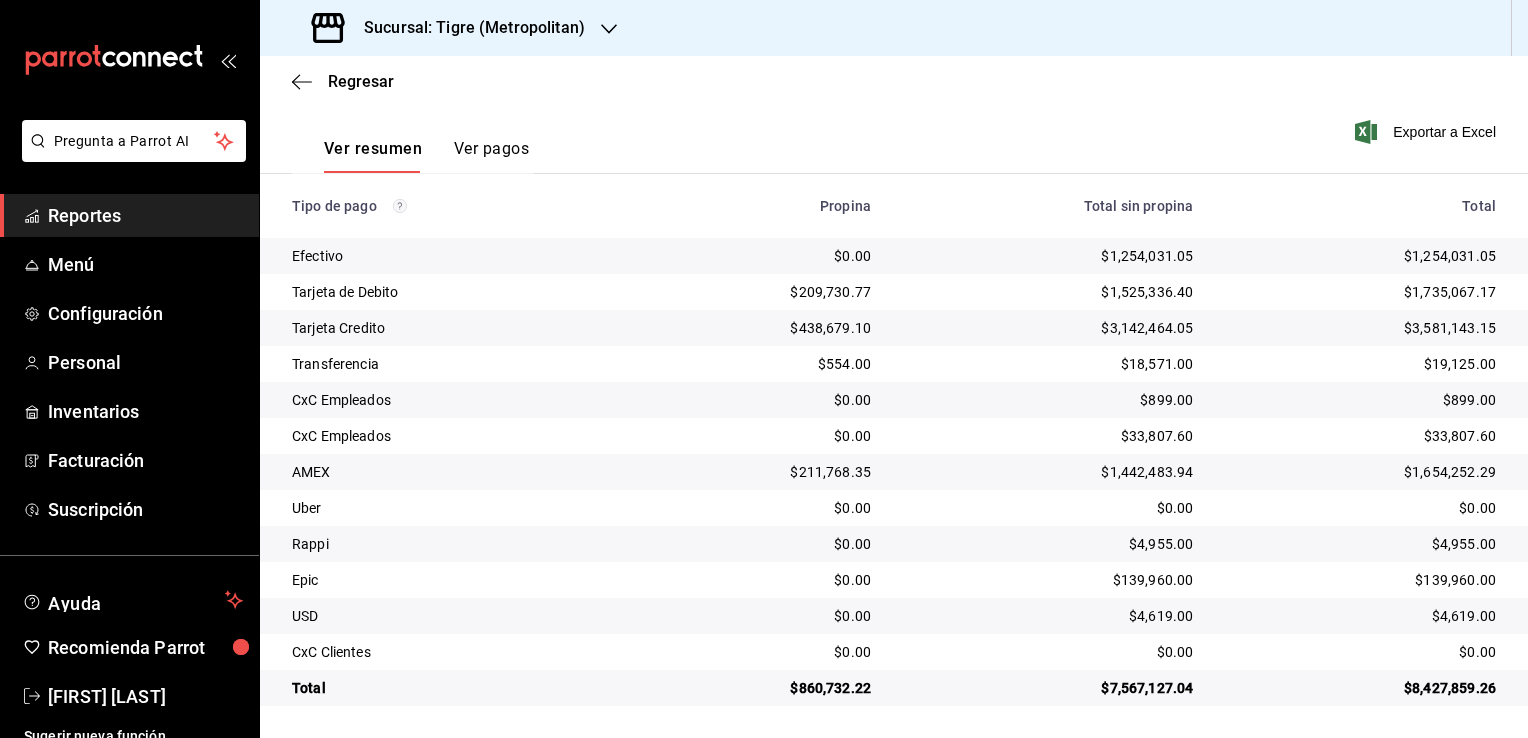 type 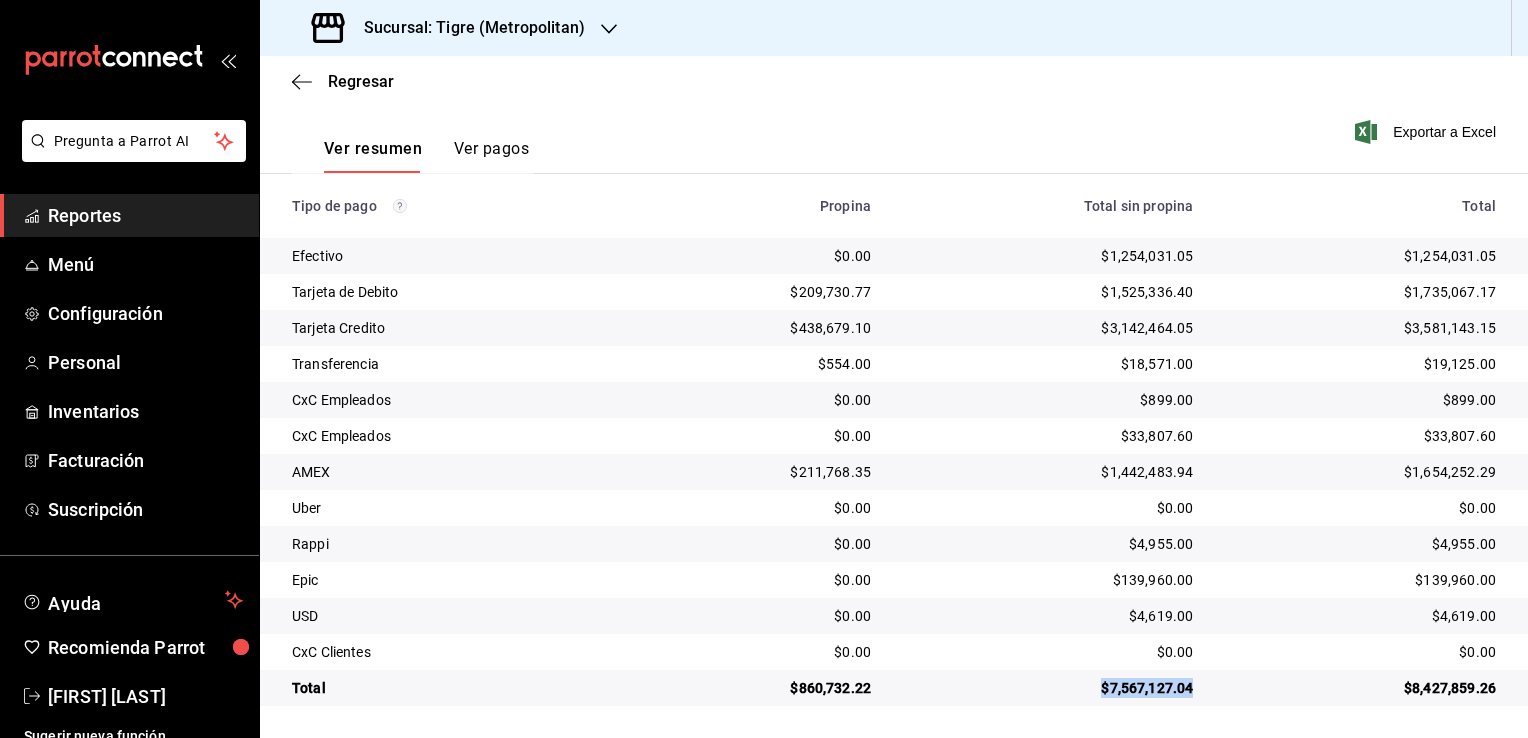 drag, startPoint x: 1091, startPoint y: 689, endPoint x: 1183, endPoint y: 700, distance: 92.65527 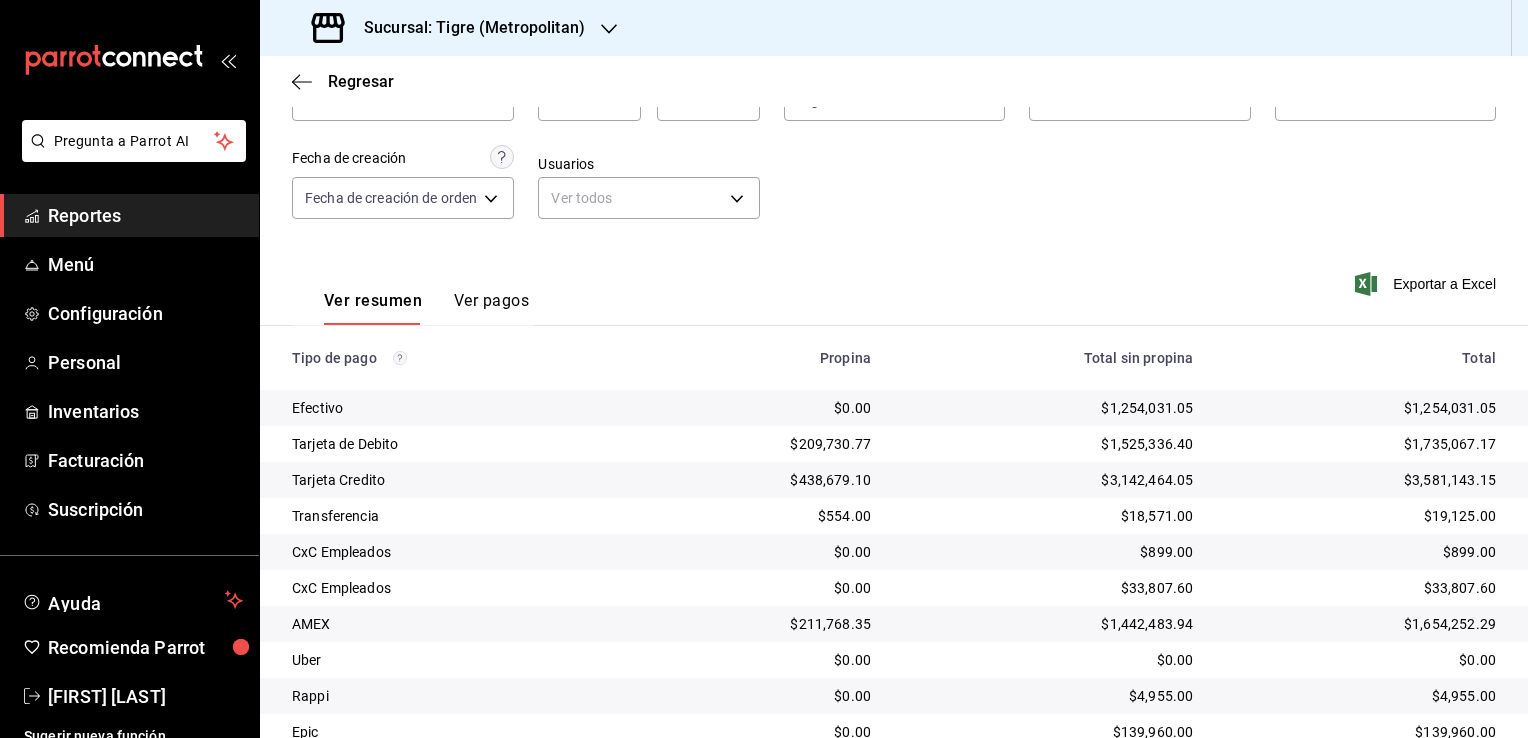 scroll, scrollTop: 0, scrollLeft: 0, axis: both 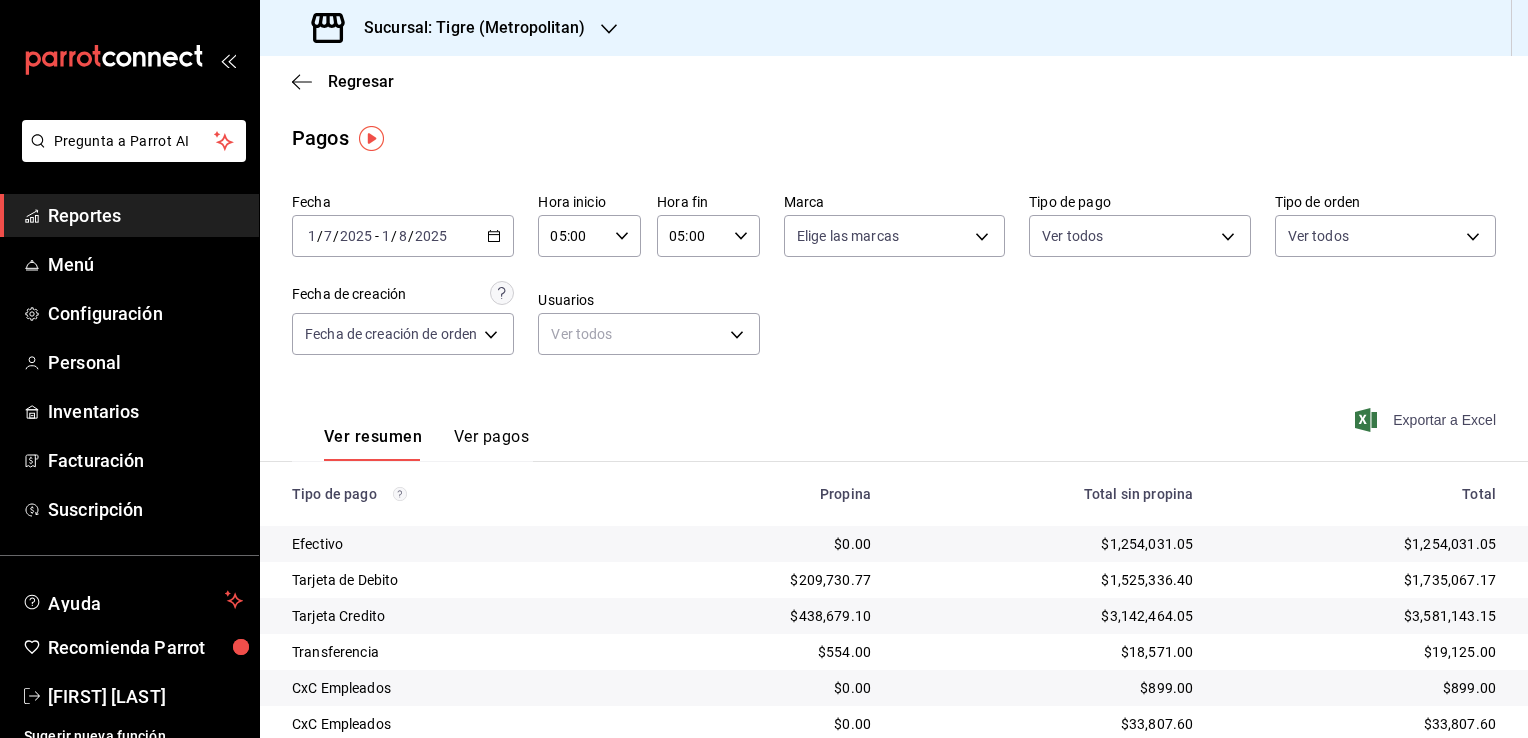 click on "Exportar a Excel" at bounding box center [1427, 420] 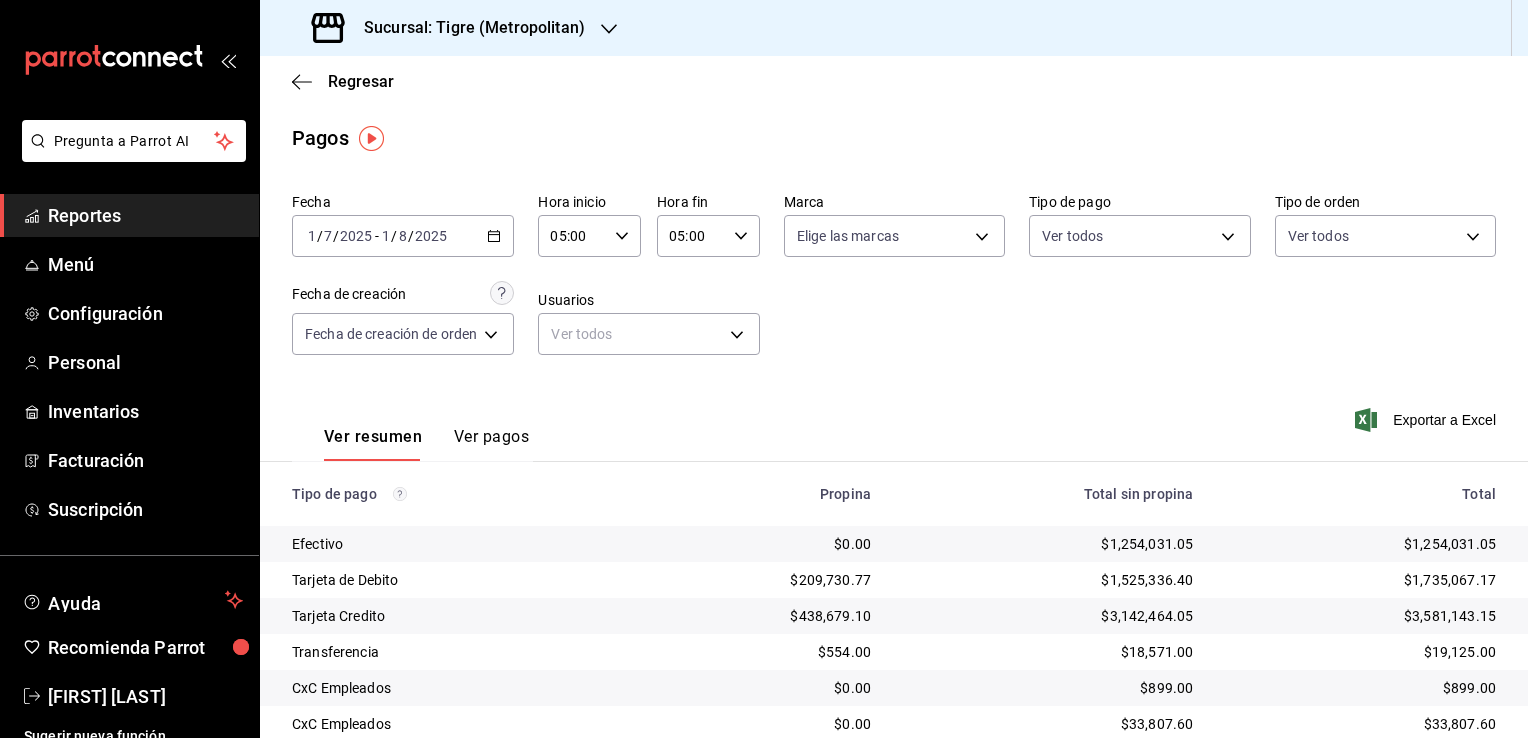 click on "Propina" at bounding box center [759, 494] 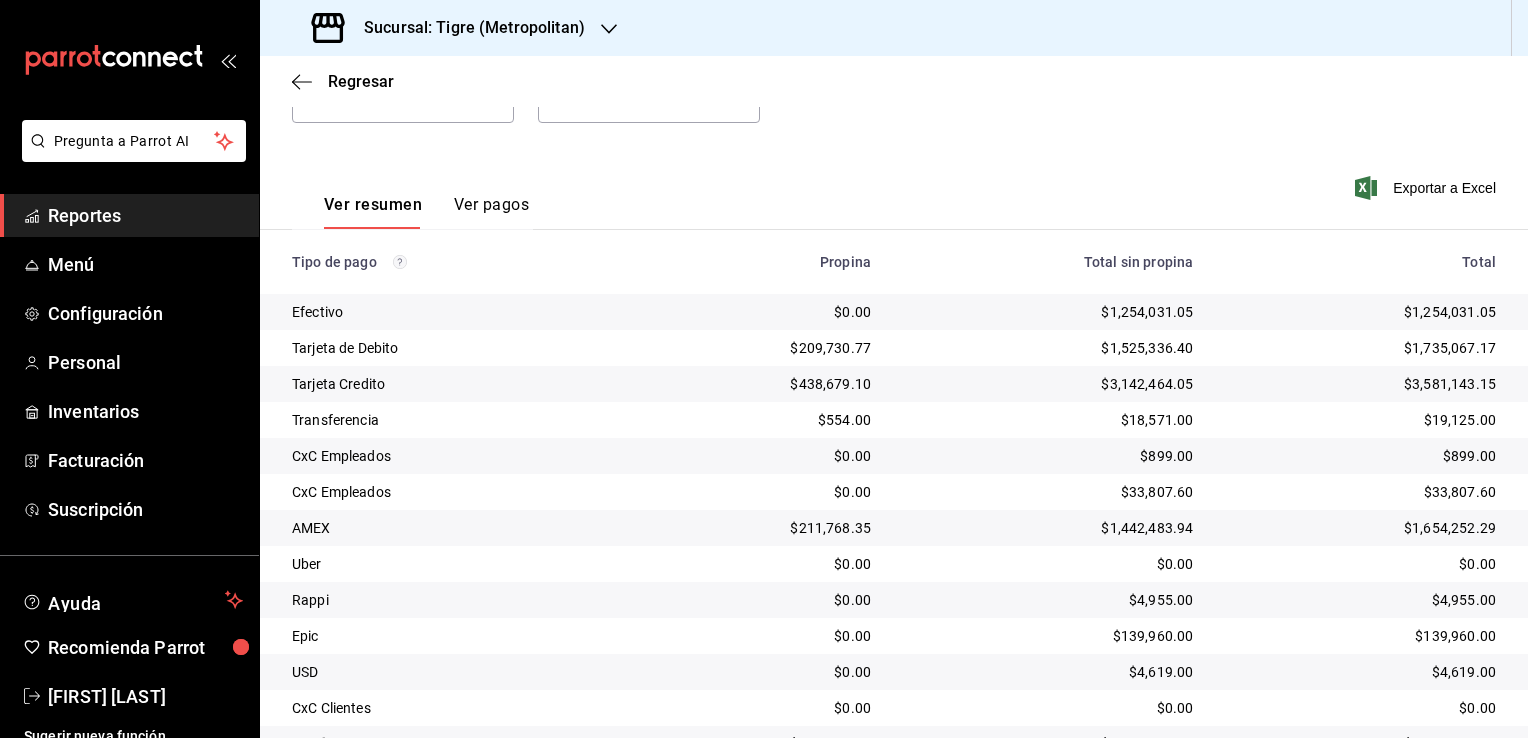 scroll, scrollTop: 288, scrollLeft: 0, axis: vertical 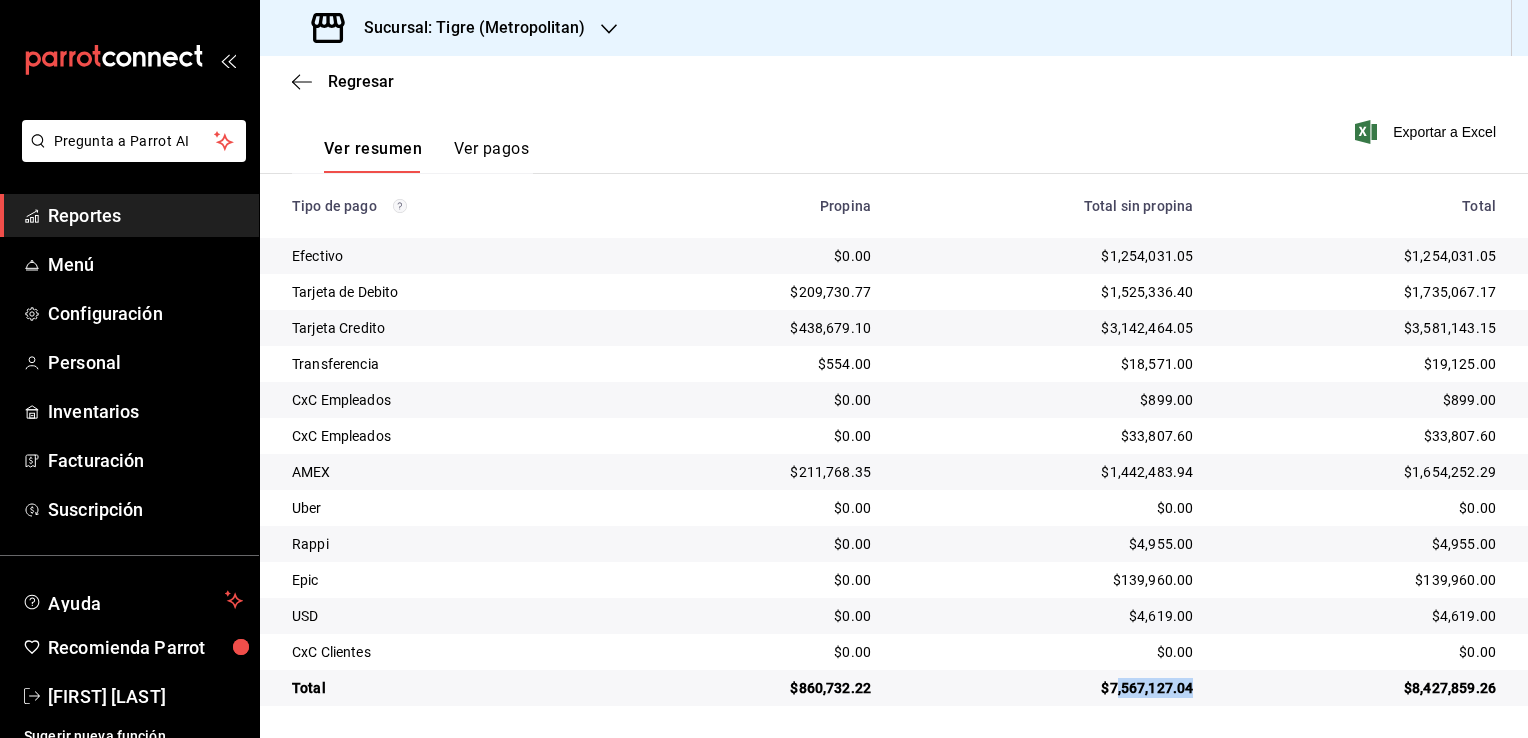 drag, startPoint x: 1104, startPoint y: 703, endPoint x: 1178, endPoint y: 698, distance: 74.168724 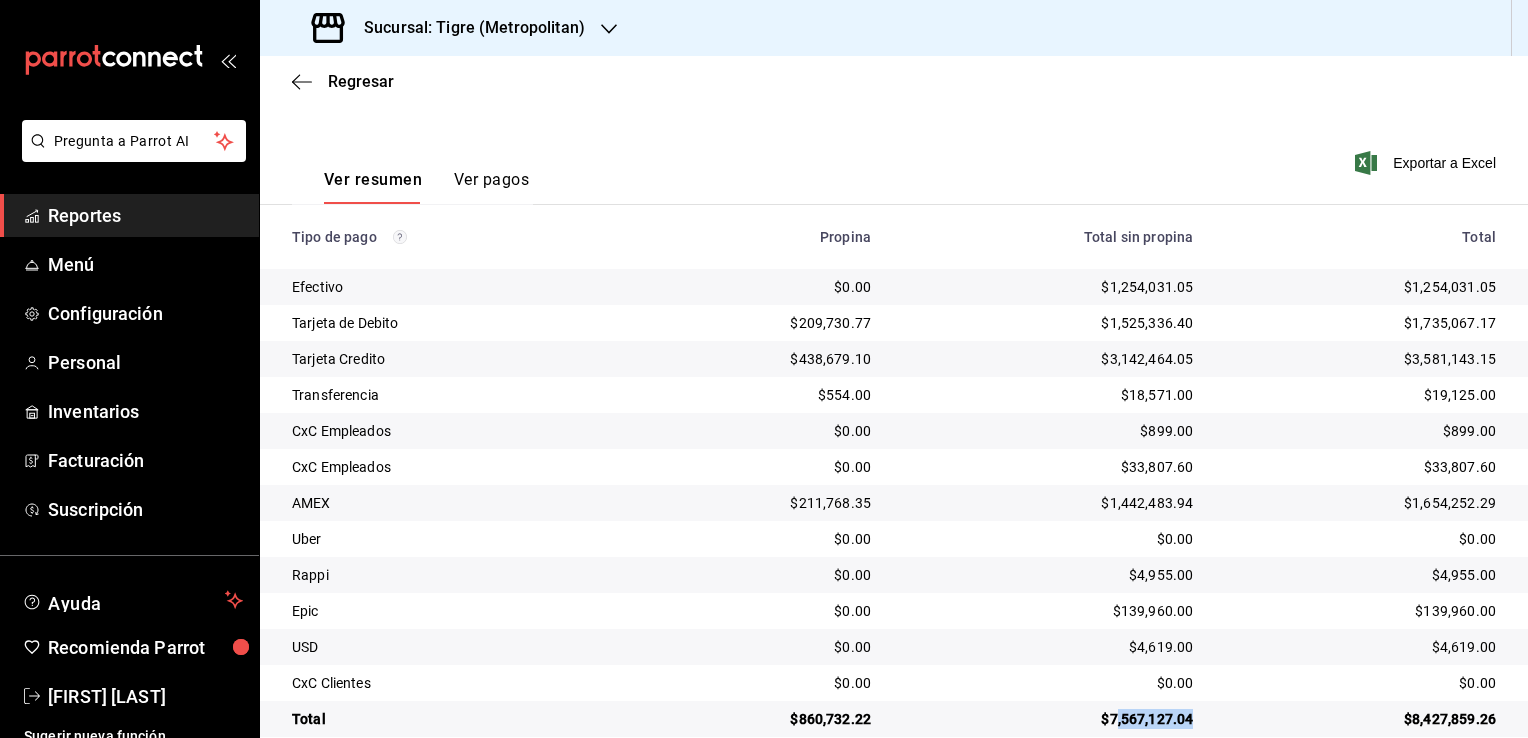 scroll, scrollTop: 288, scrollLeft: 0, axis: vertical 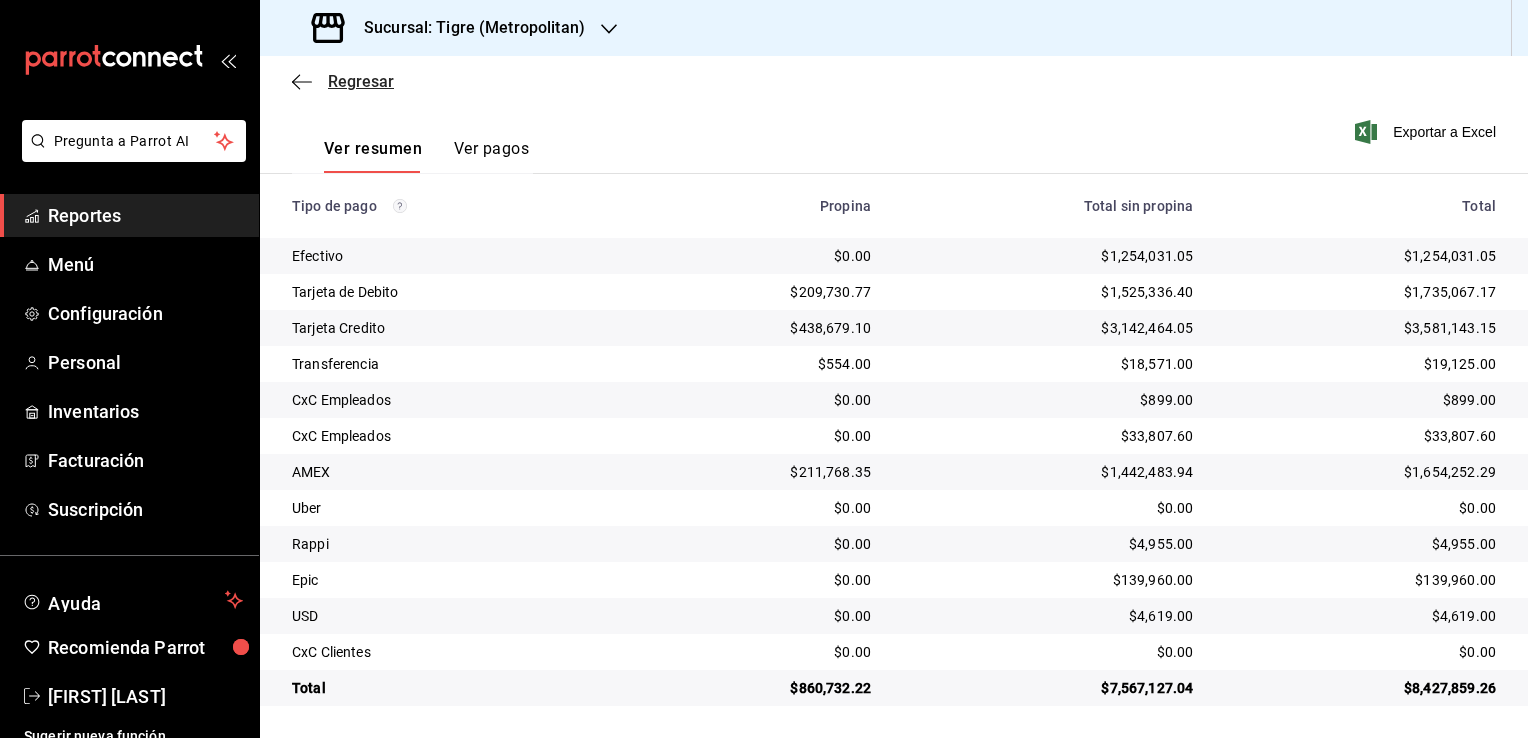 click on "Regresar" at bounding box center [894, 81] 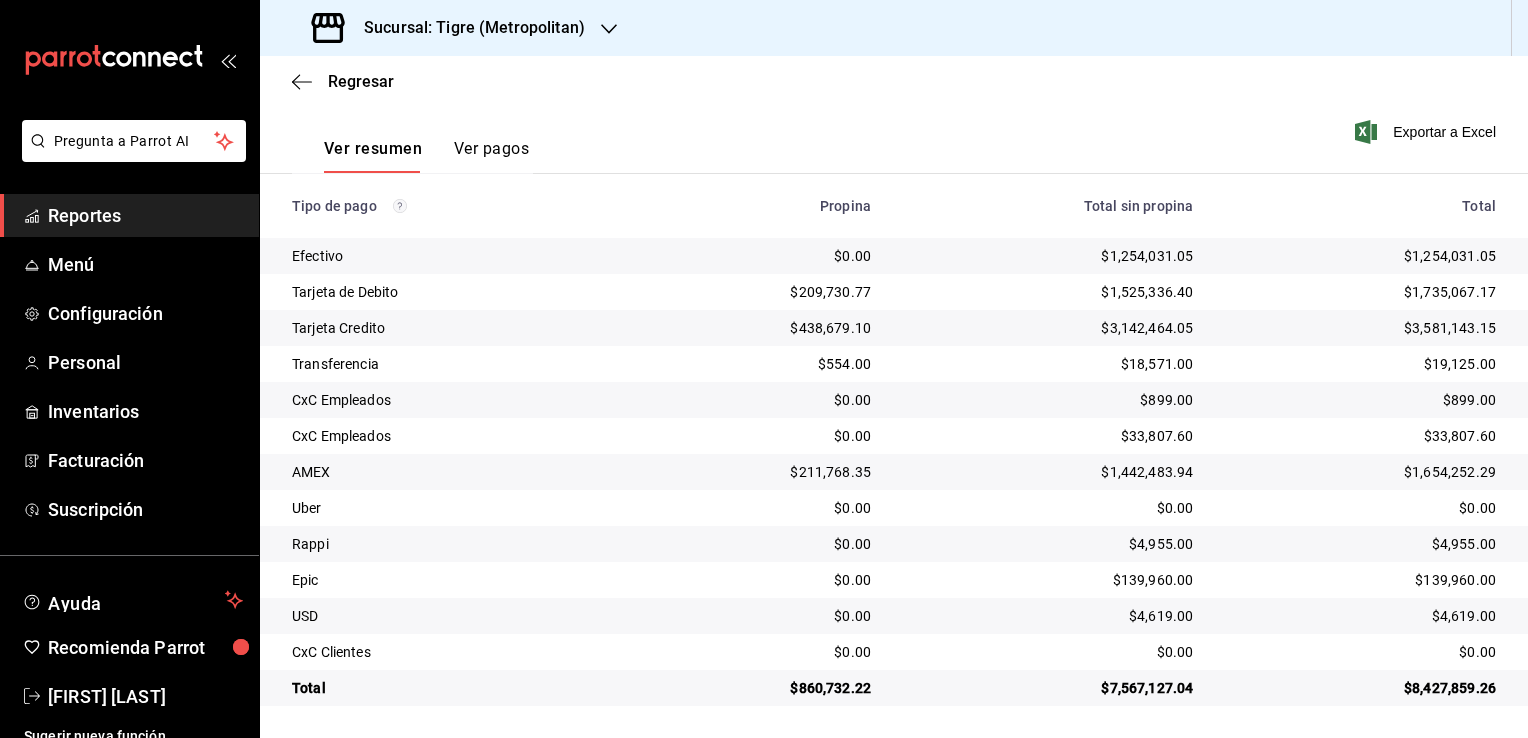 click on "Regresar" at bounding box center [894, 81] 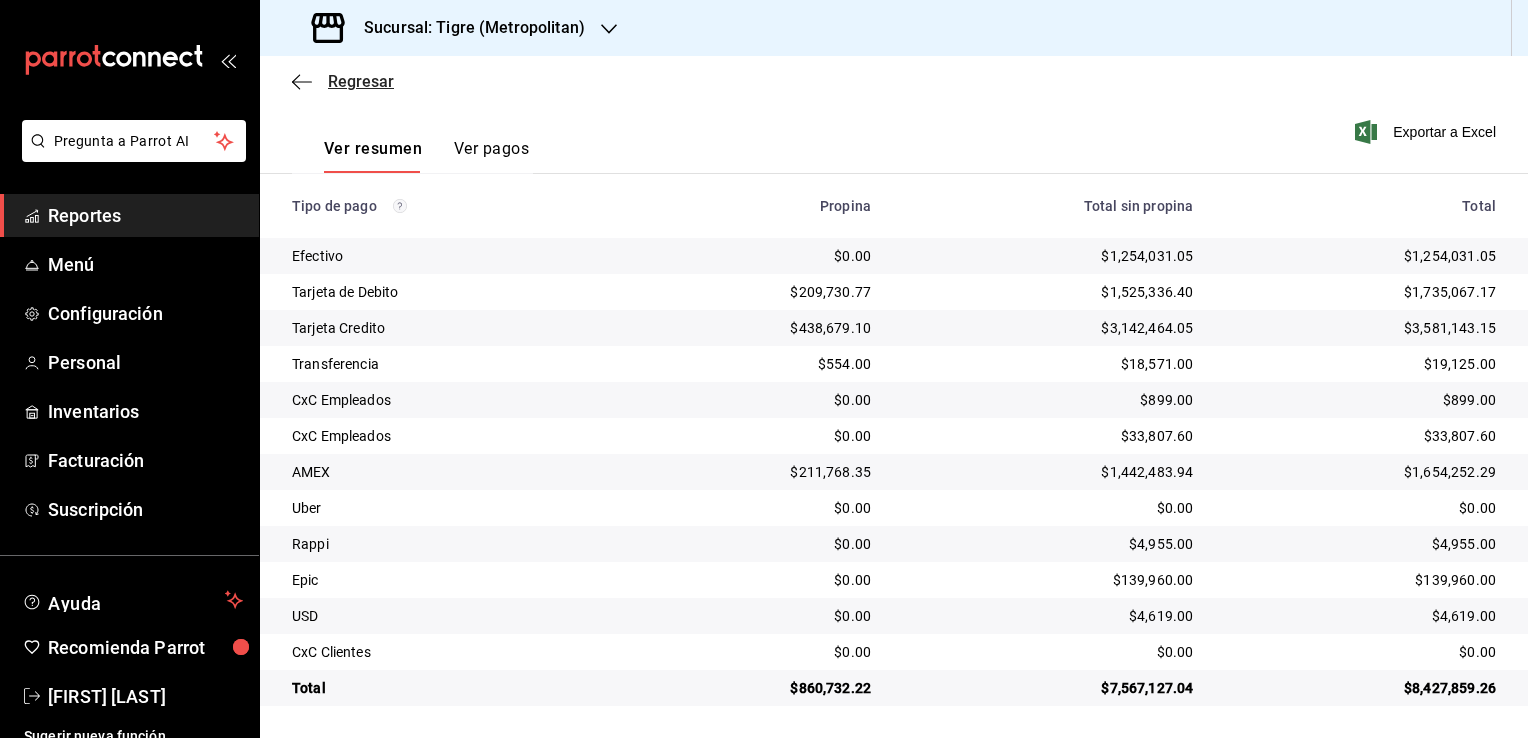 click 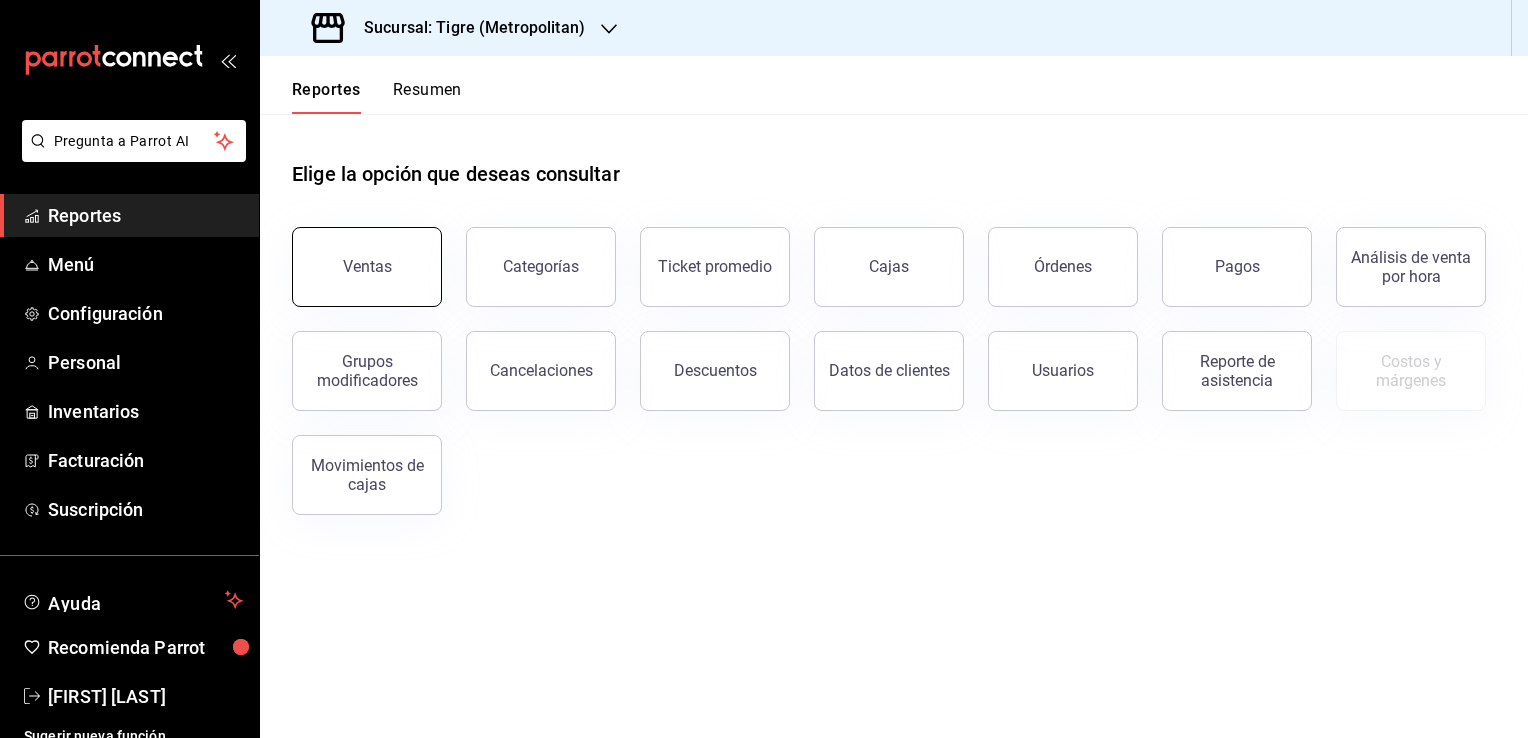 click on "Ventas" at bounding box center [367, 267] 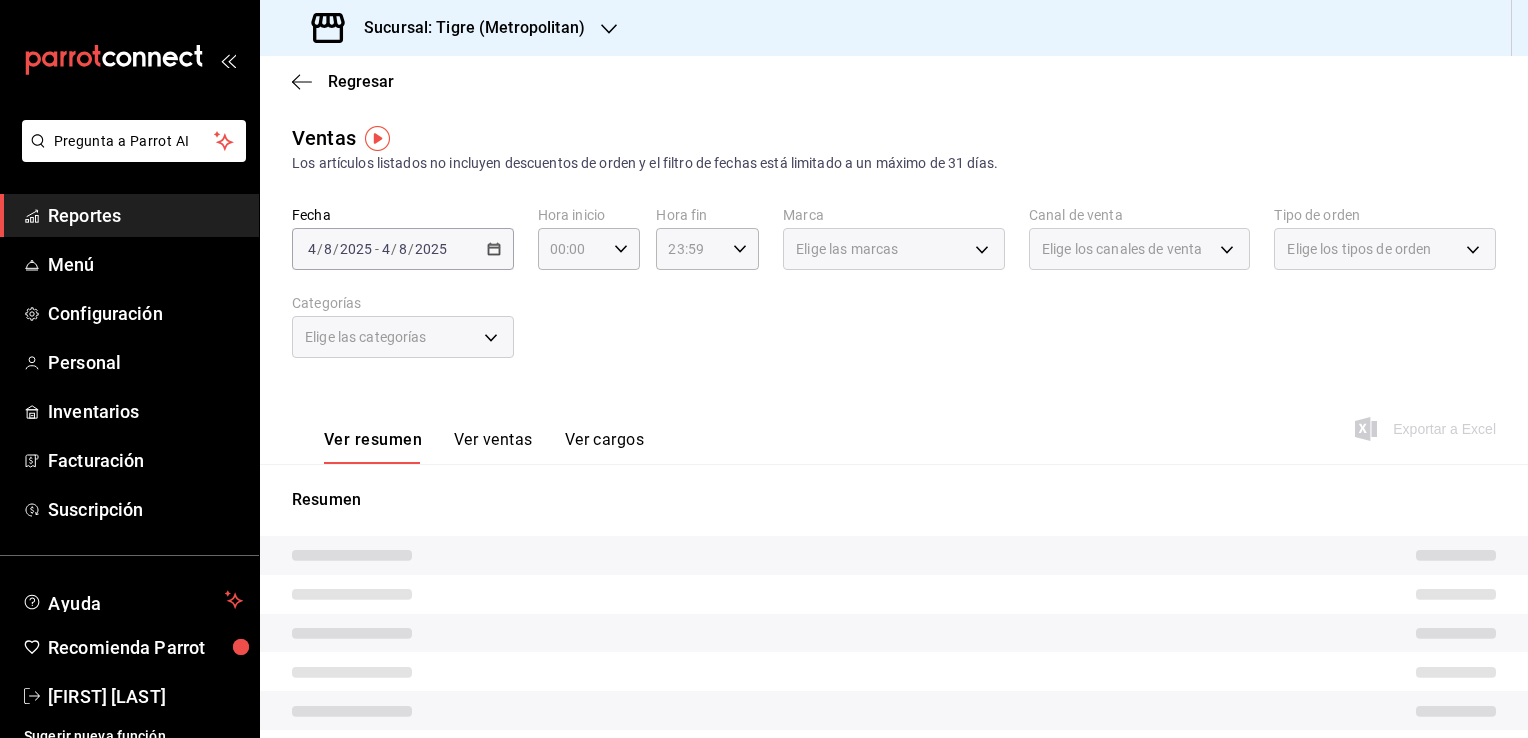 click on "2025-08-04 4 / 8 / 2025 - 2025-08-04 4 / 8 / 2025" at bounding box center [403, 249] 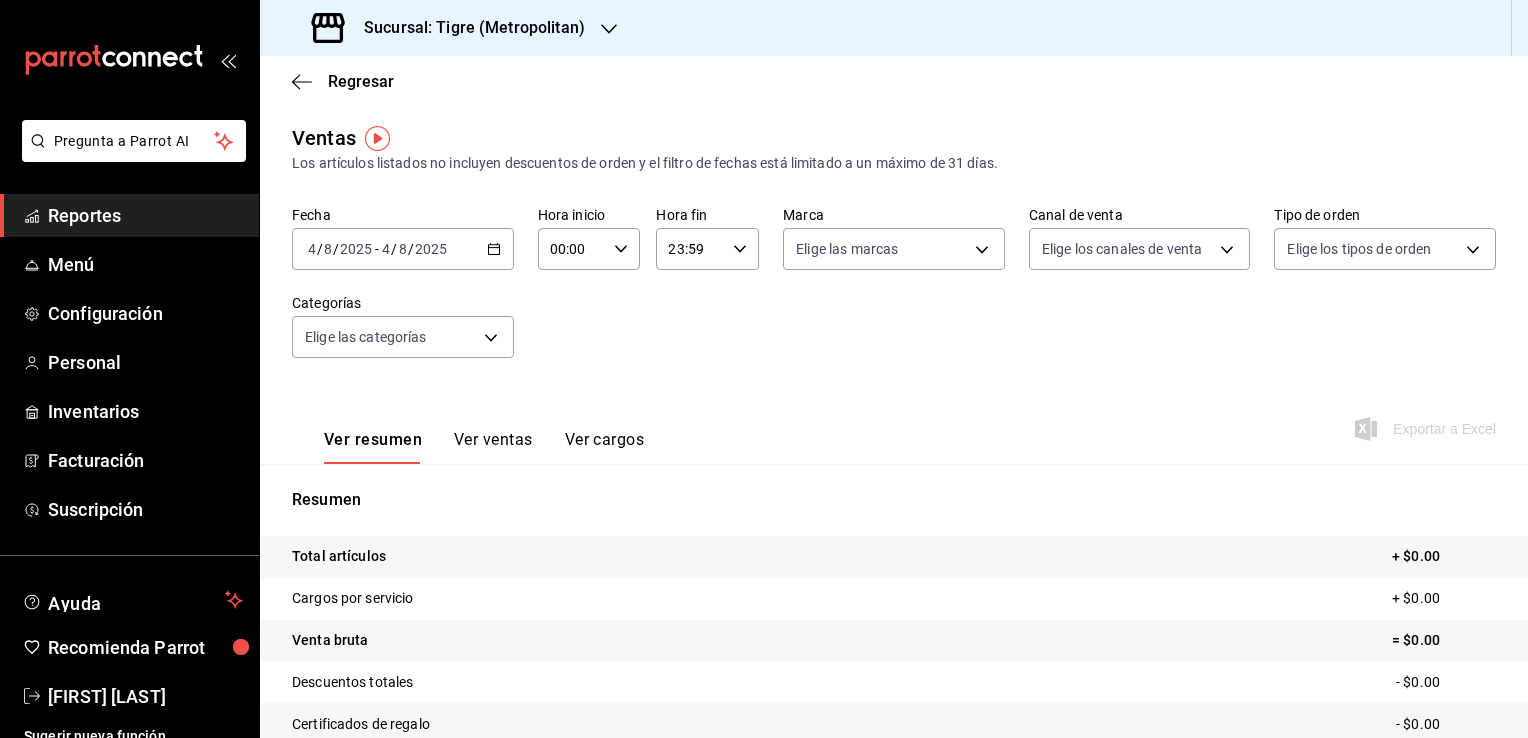 click on "2025-08-04 4 / 8 / 2025 - 2025-08-04 4 / 8 / 2025" at bounding box center [403, 249] 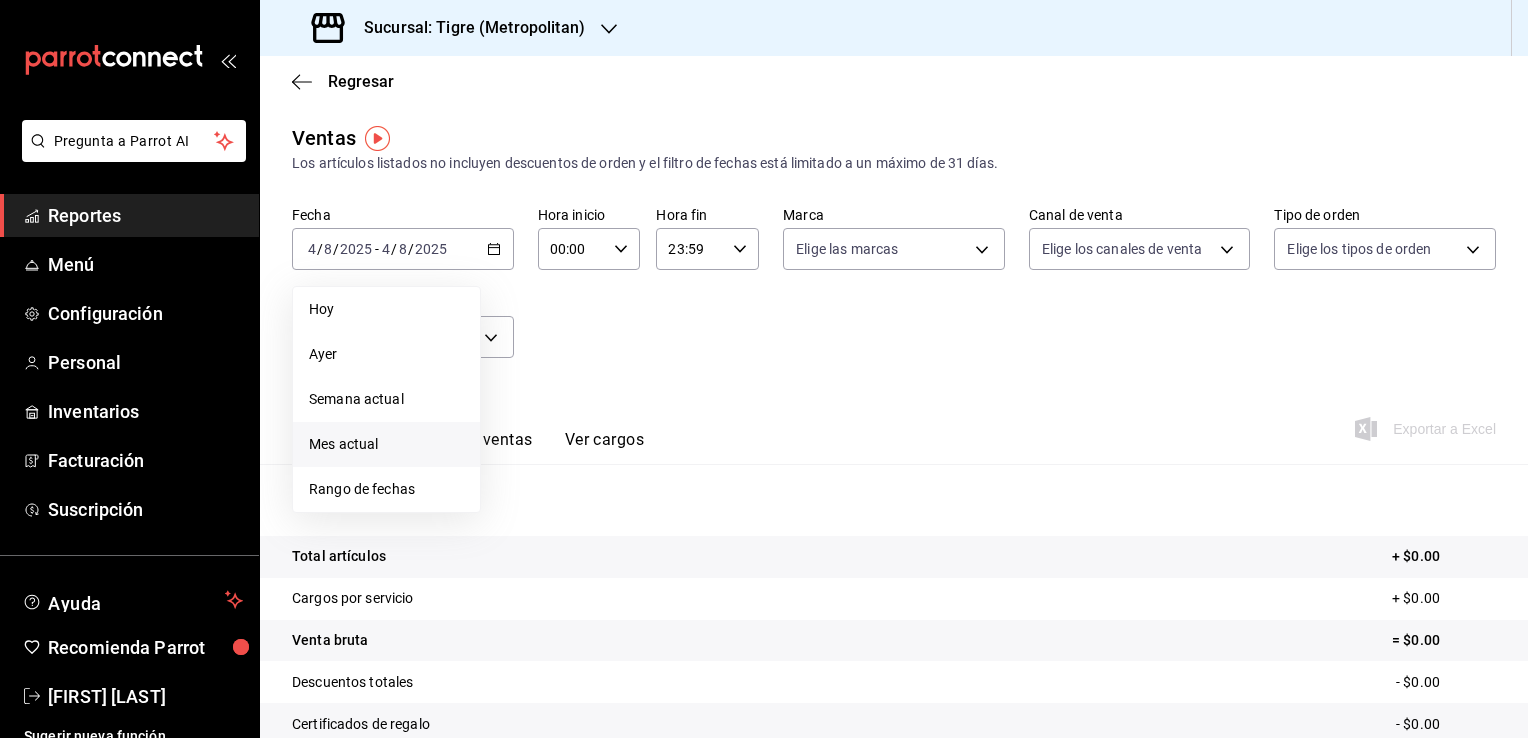 click on "Hoy Ayer Semana actual Mes actual Rango de fechas" at bounding box center (386, 399) 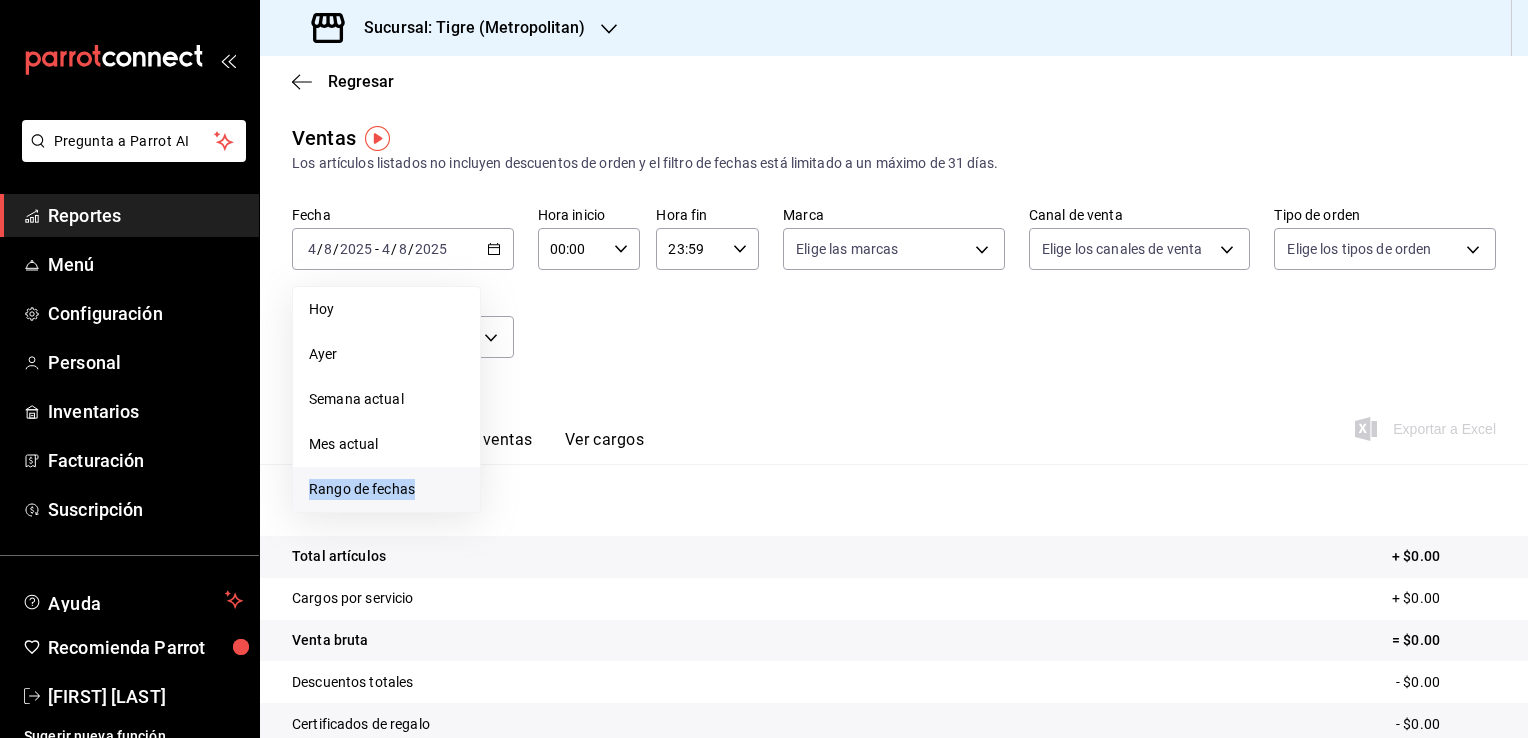 drag, startPoint x: 408, startPoint y: 440, endPoint x: 396, endPoint y: 482, distance: 43.68066 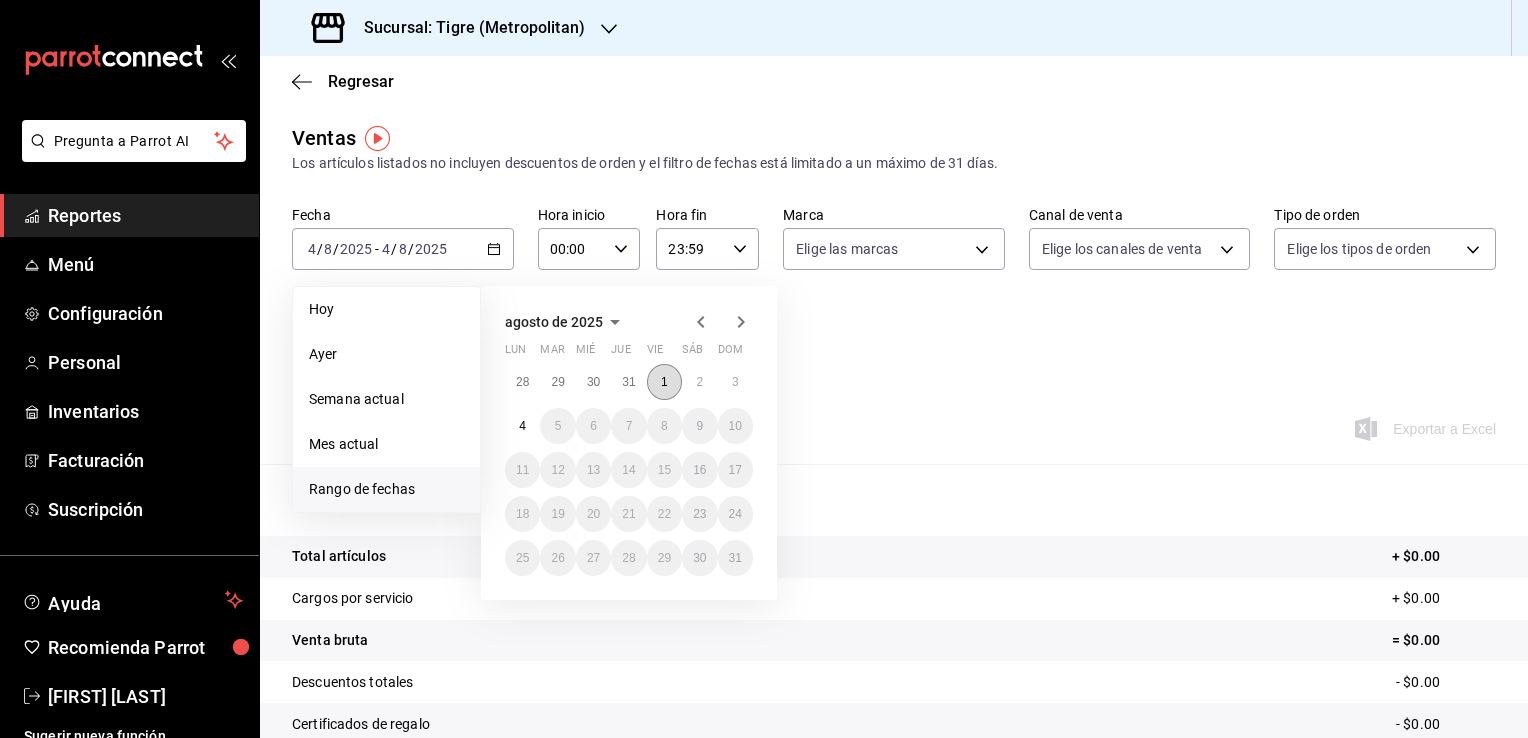 click on "1" at bounding box center [664, 382] 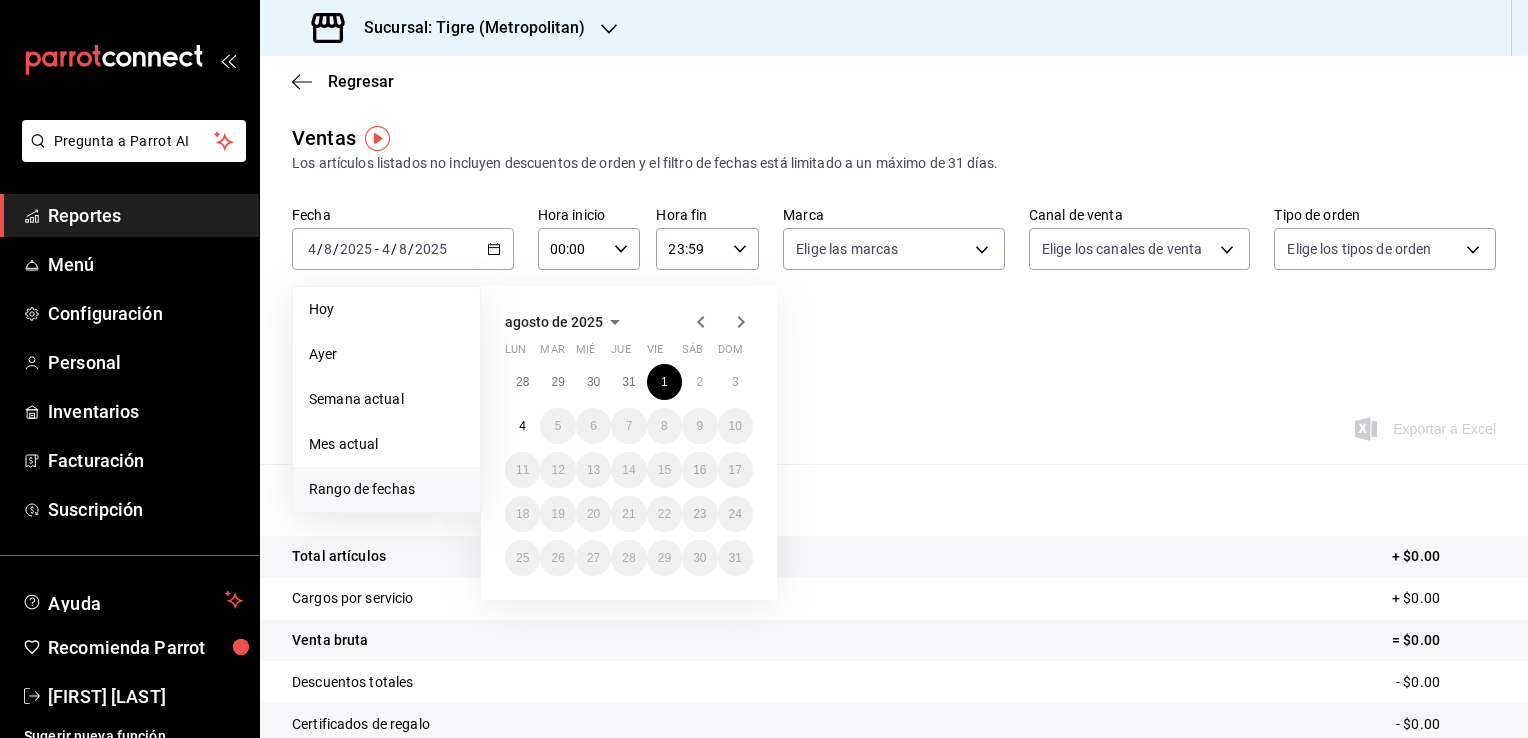 click 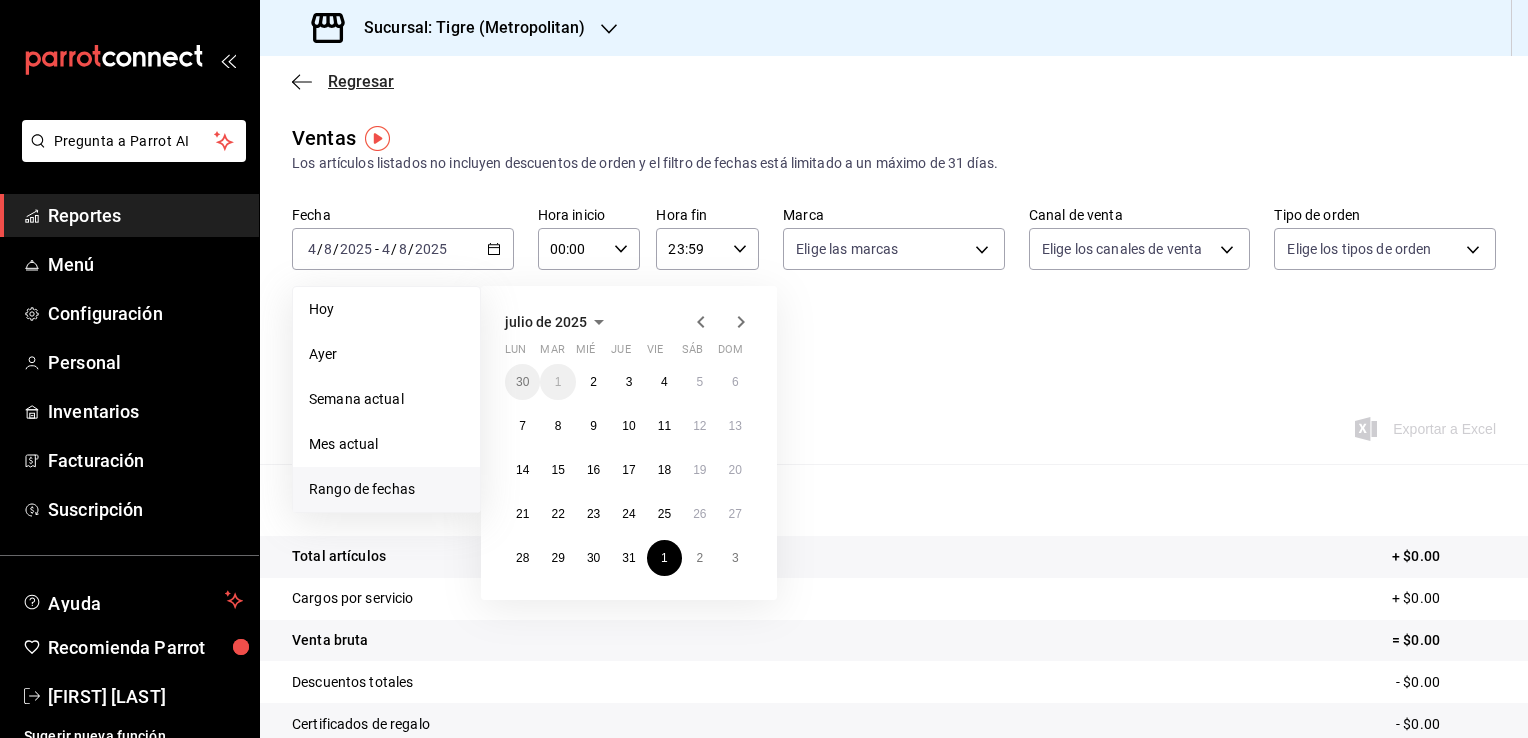 click on "Regresar" at bounding box center [343, 81] 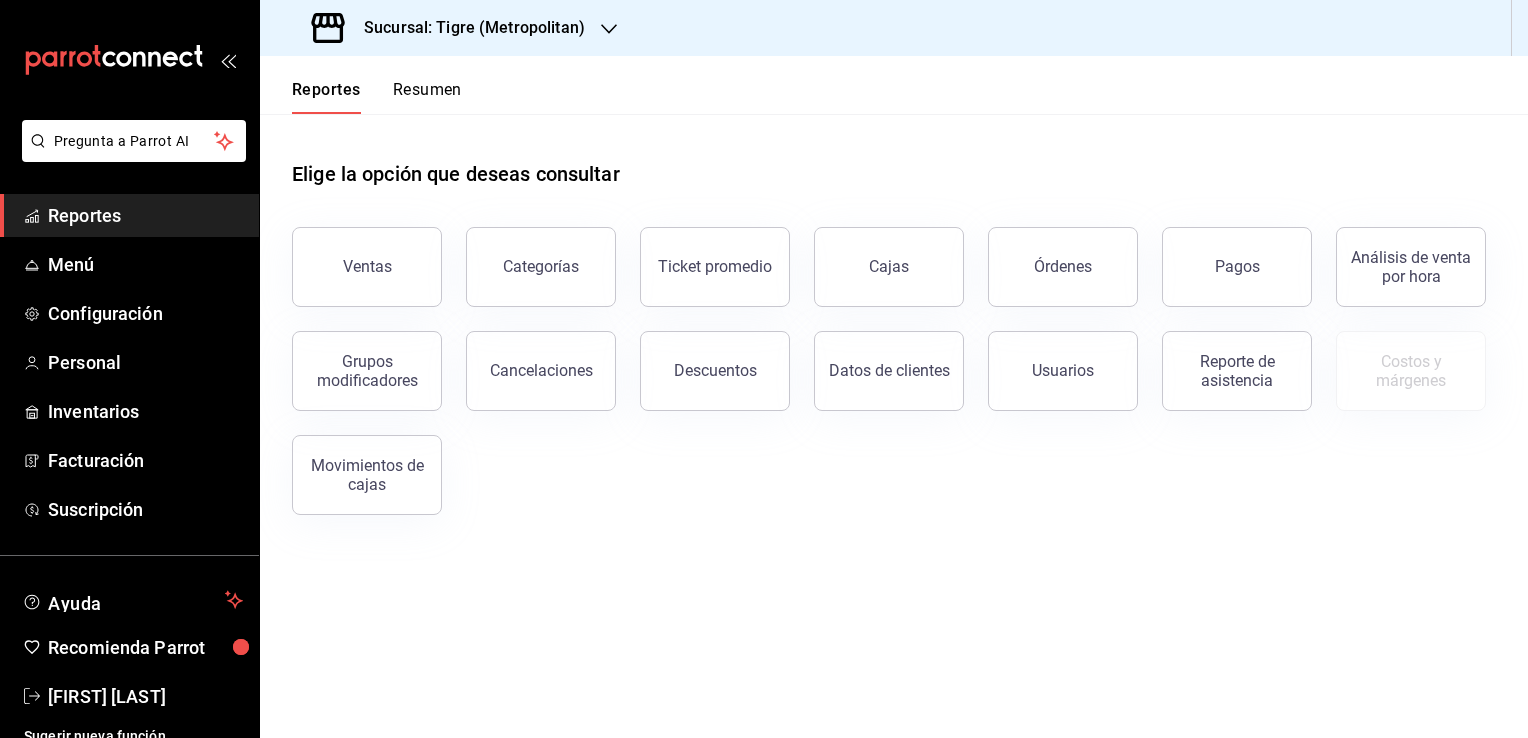 click on "Reportes" at bounding box center [326, 97] 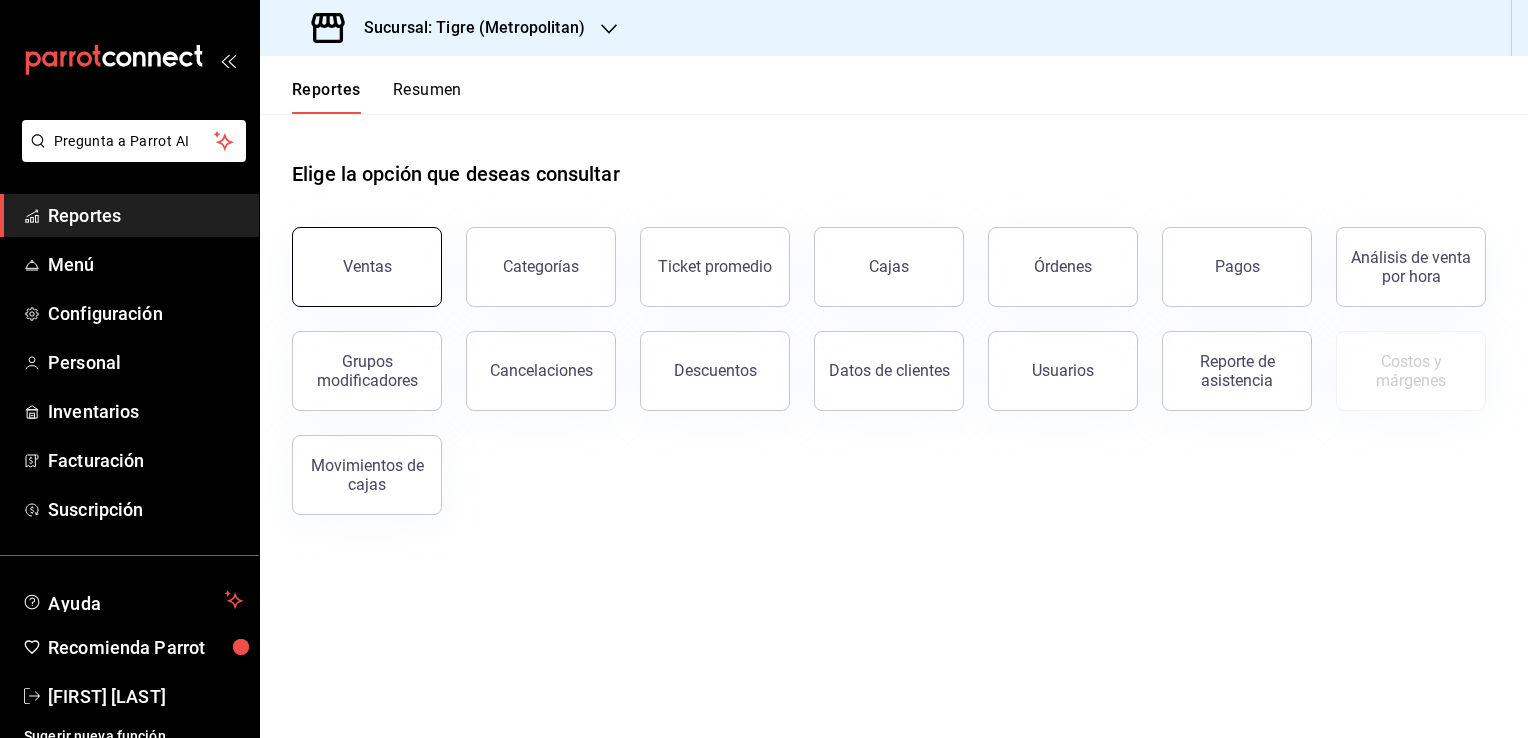 click on "Ventas" at bounding box center [367, 267] 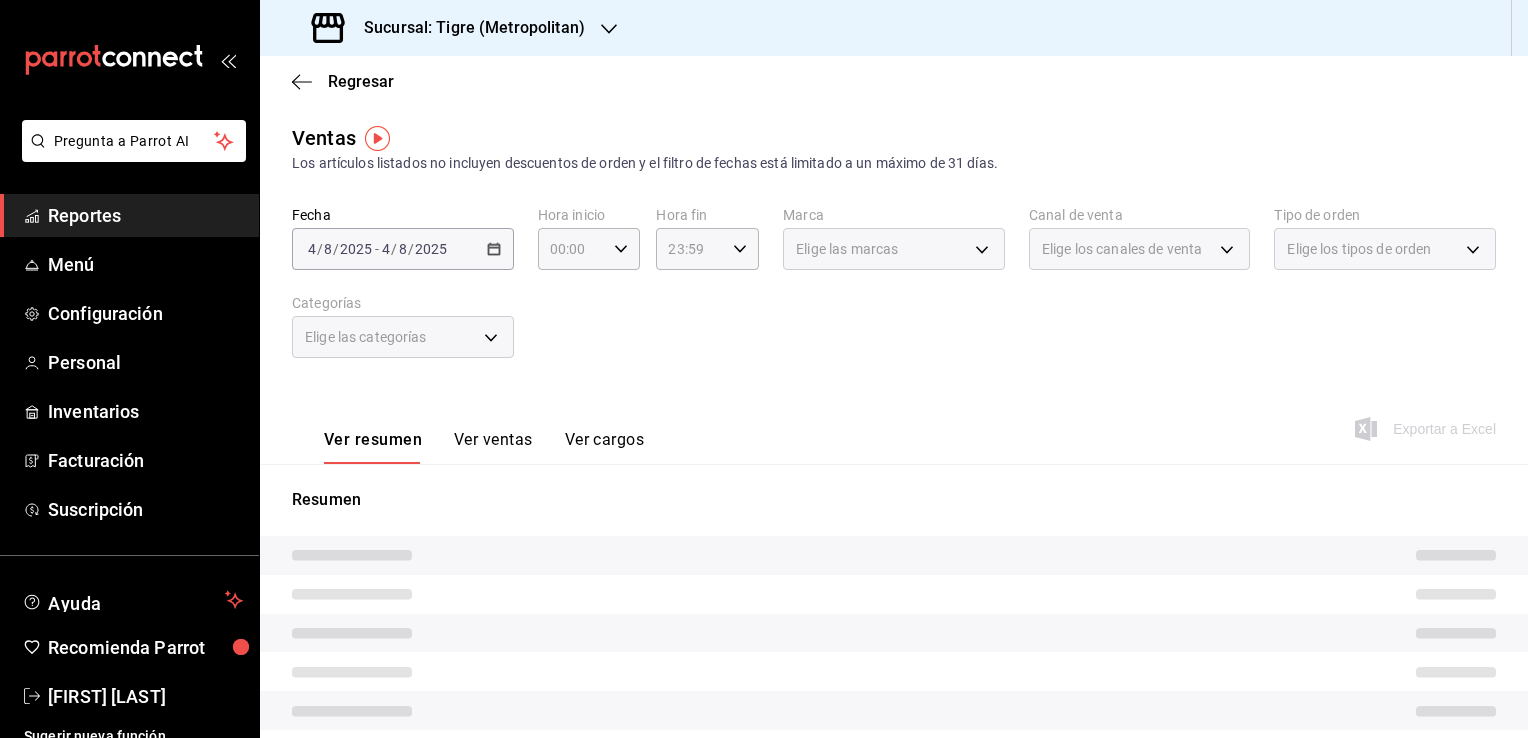 click on "2025-08-04 4 / 8 / 2025 - 2025-08-04 4 / 8 / 2025" at bounding box center (403, 249) 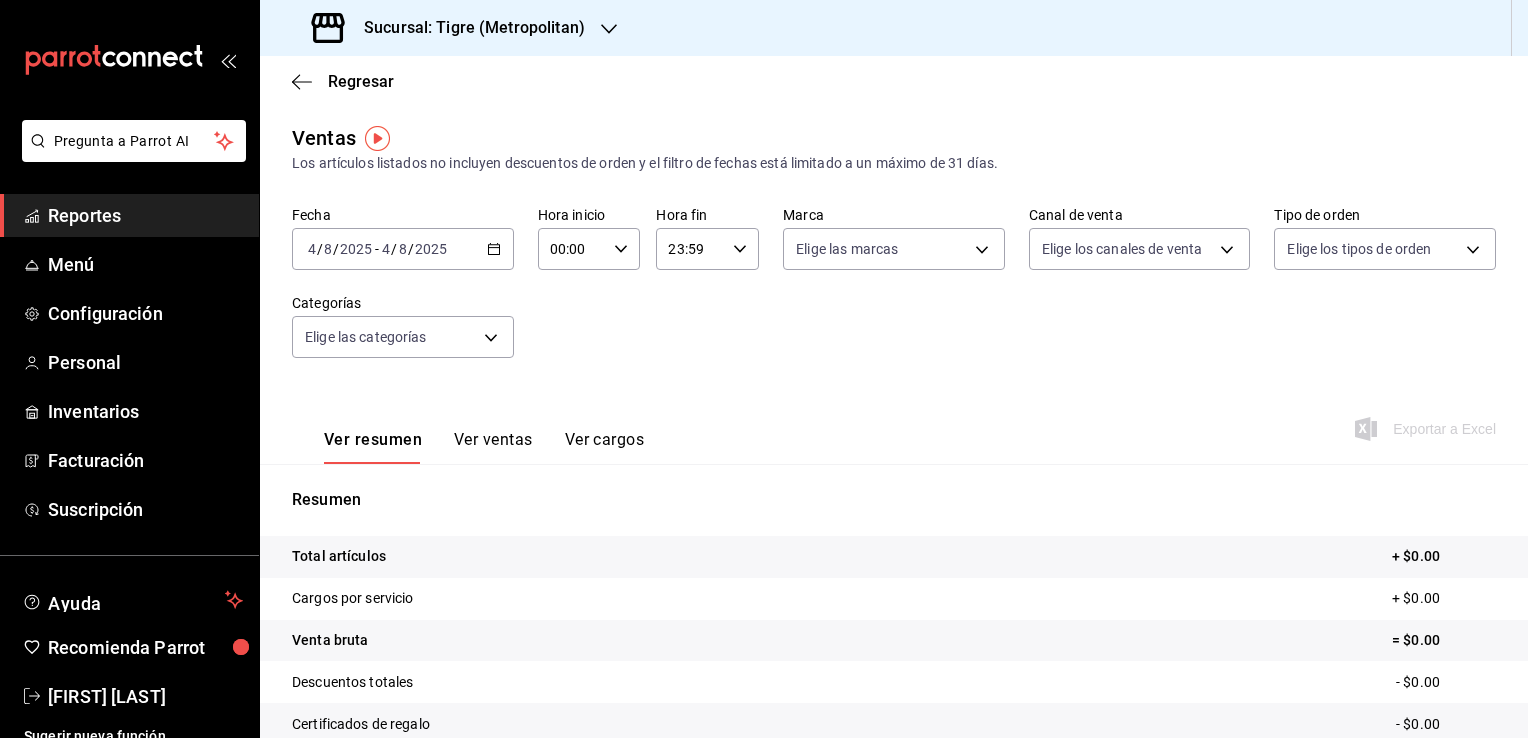 click on "2025-08-04 4 / 8 / 2025 - 2025-08-04 4 / 8 / 2025" at bounding box center [403, 249] 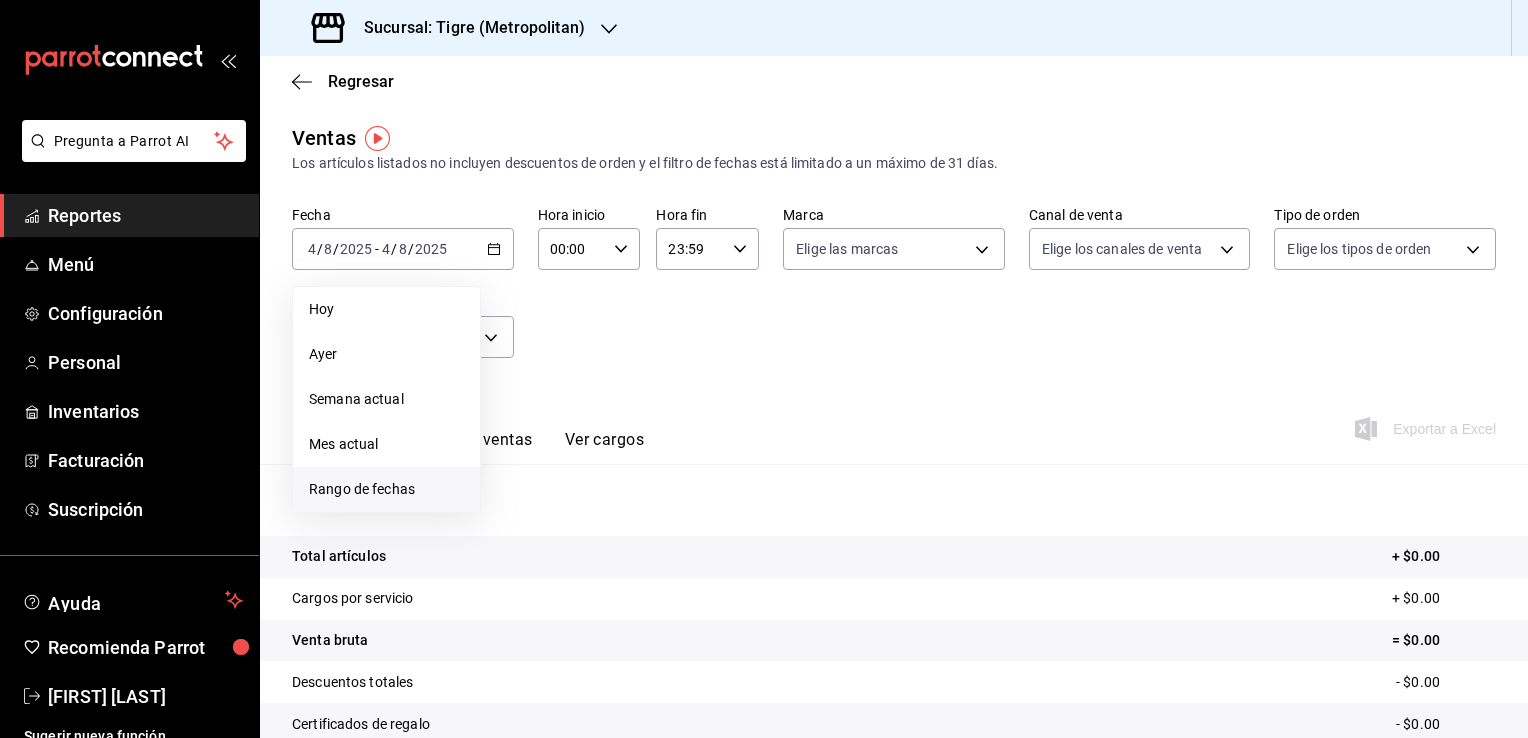 click on "Rango de fechas" at bounding box center [386, 489] 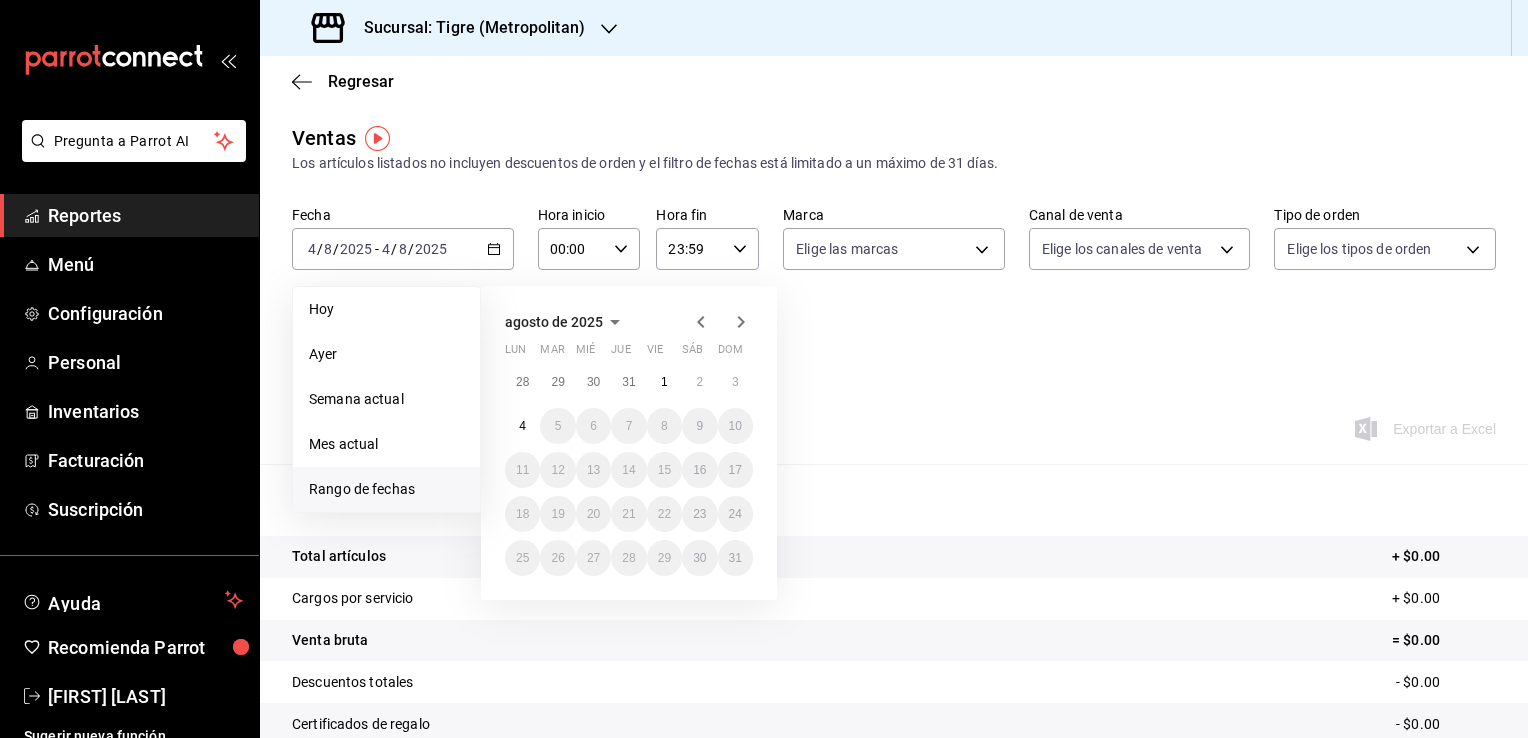 click 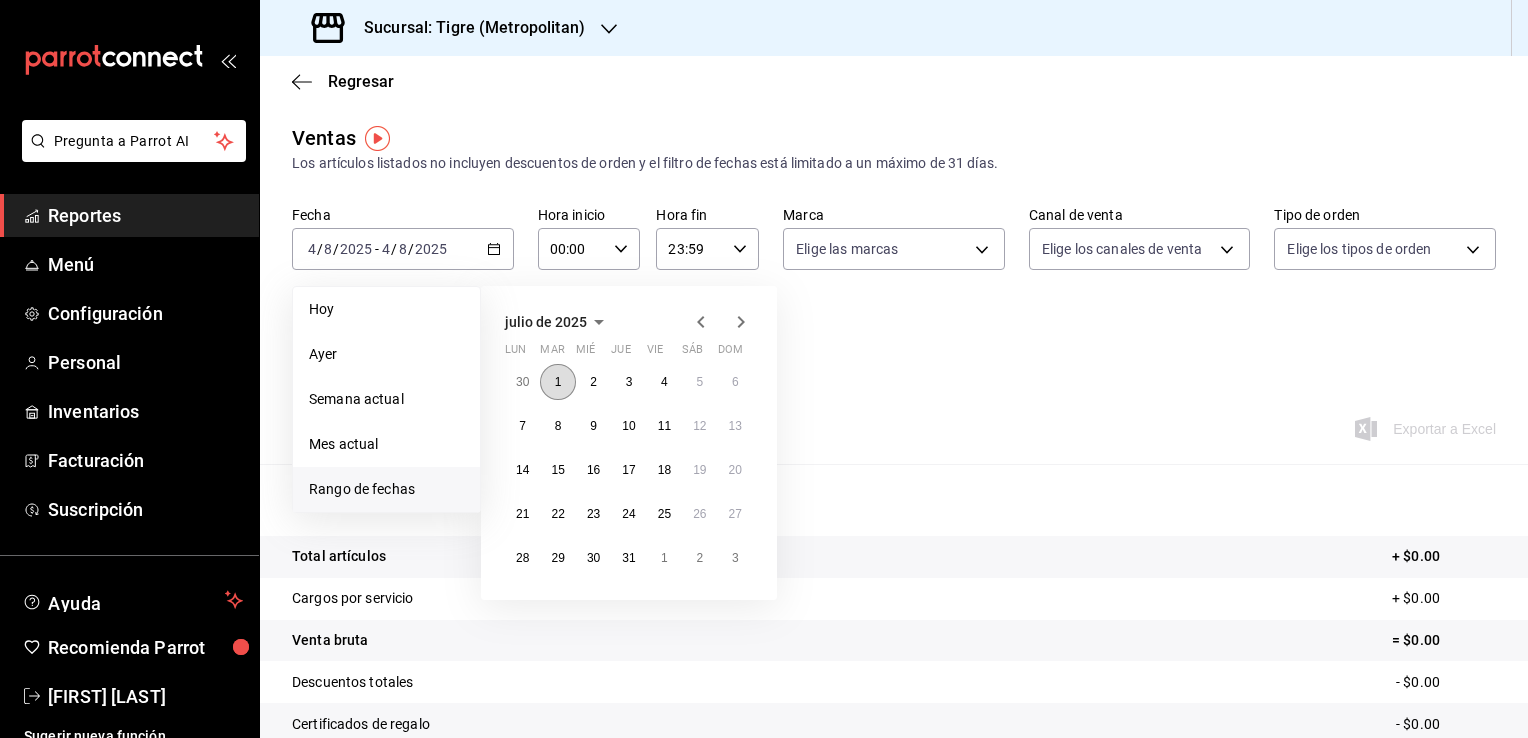 click on "1" at bounding box center [557, 382] 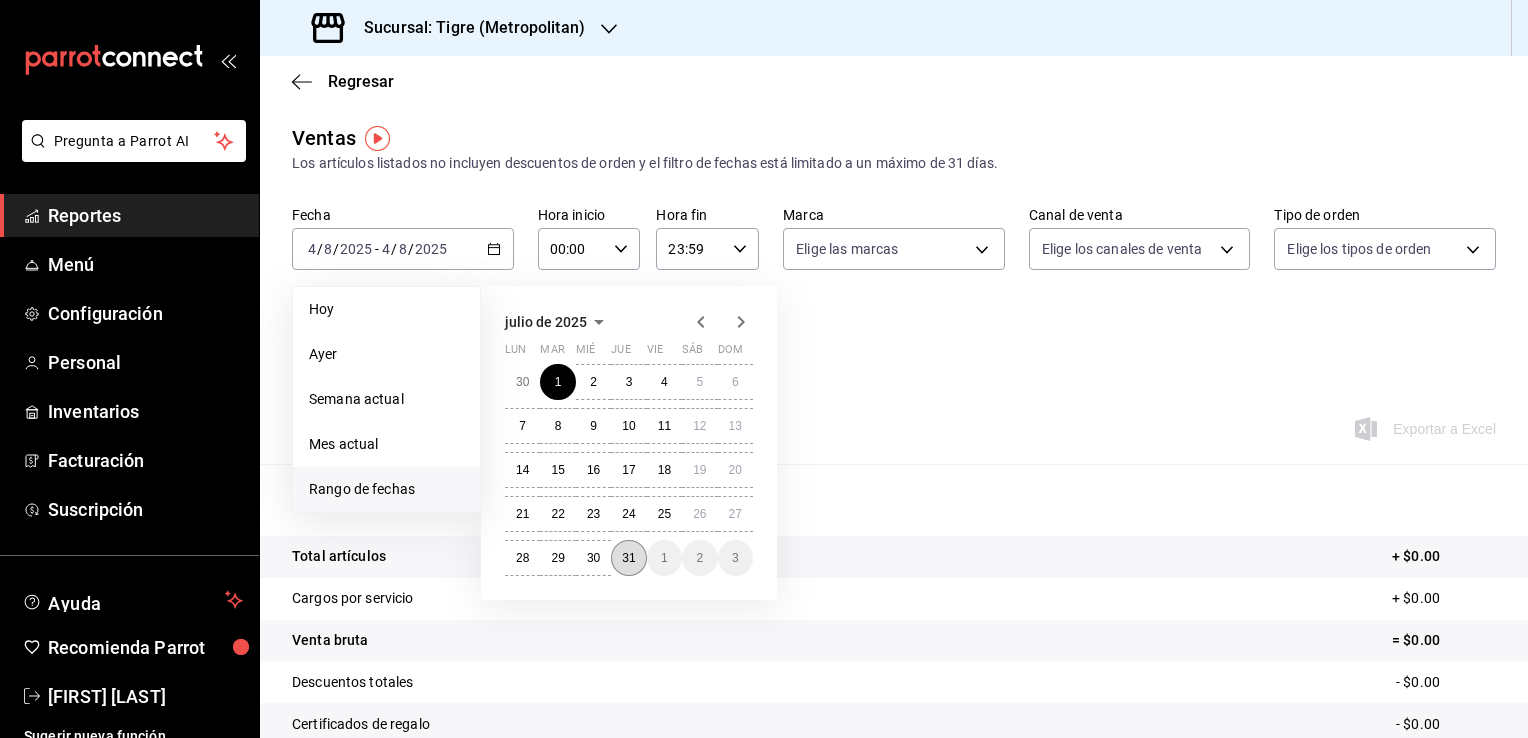 click on "31" at bounding box center (628, 558) 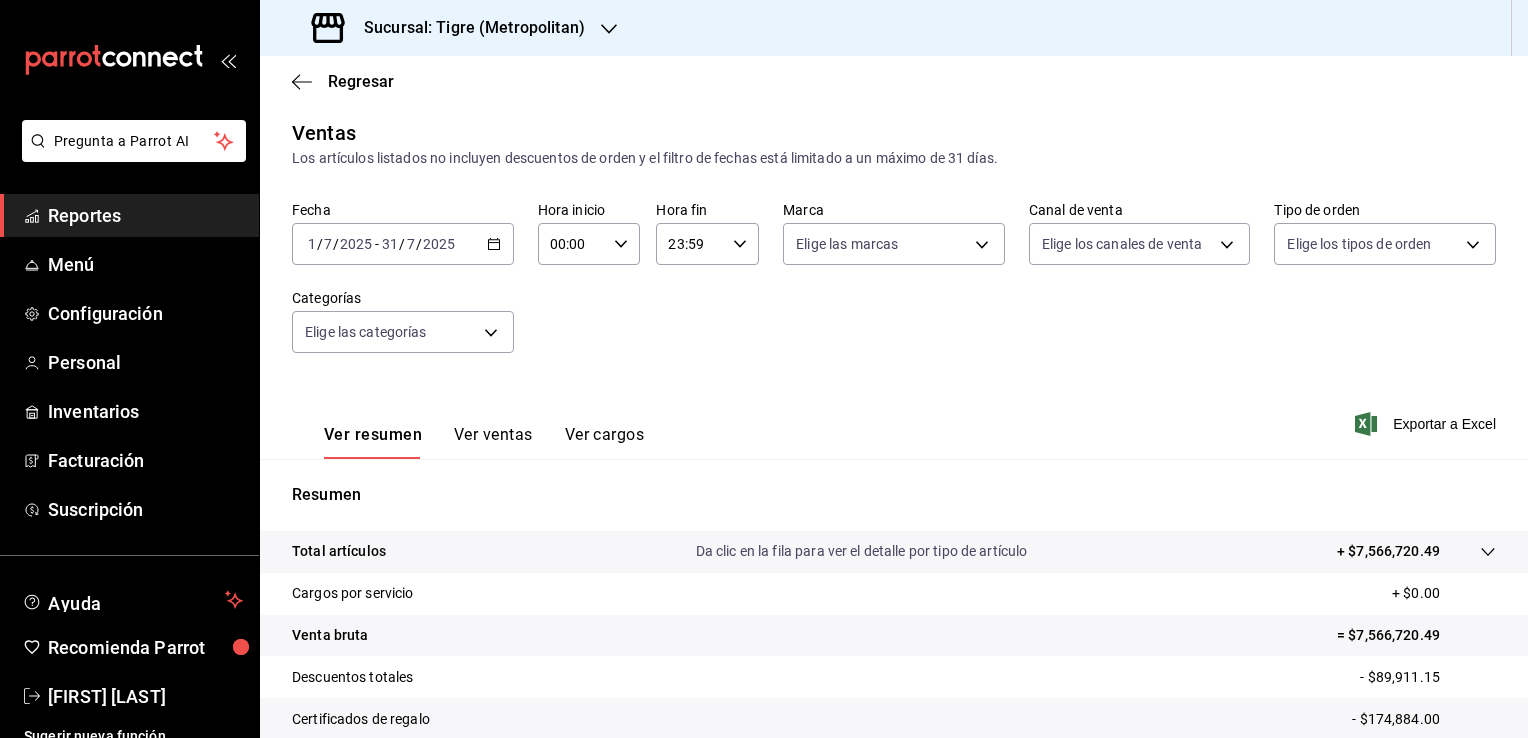 scroll, scrollTop: 0, scrollLeft: 0, axis: both 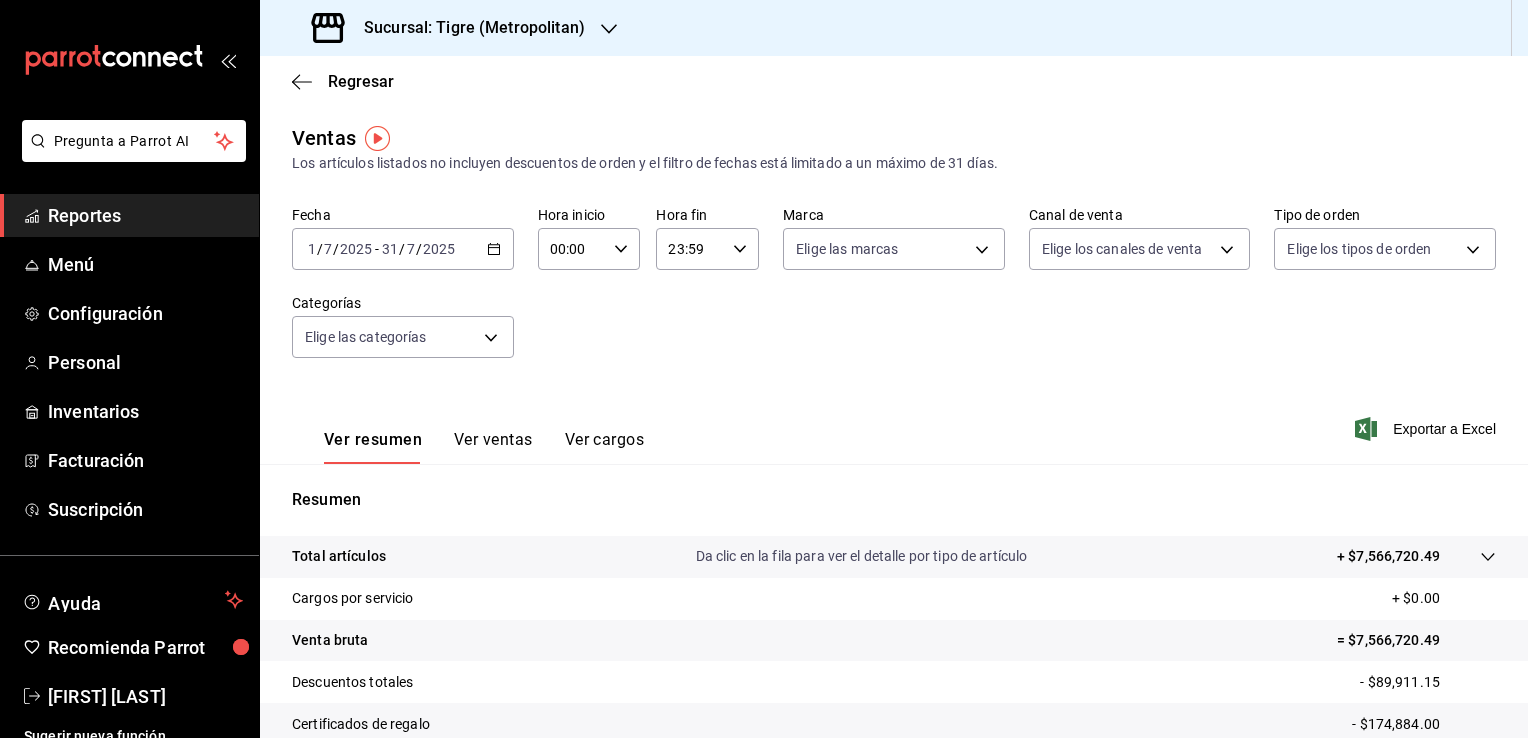 click on "Regresar" at bounding box center [894, 81] 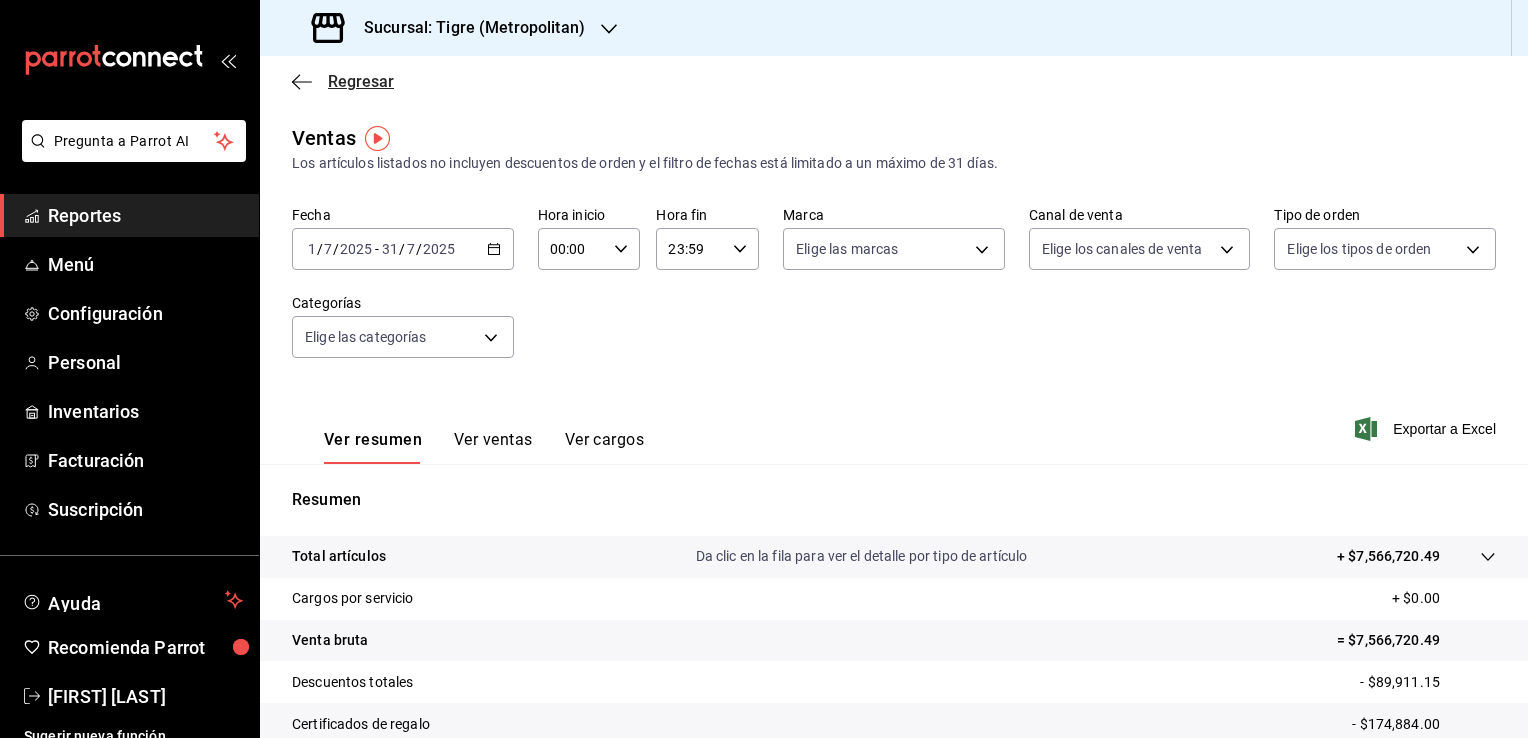 click 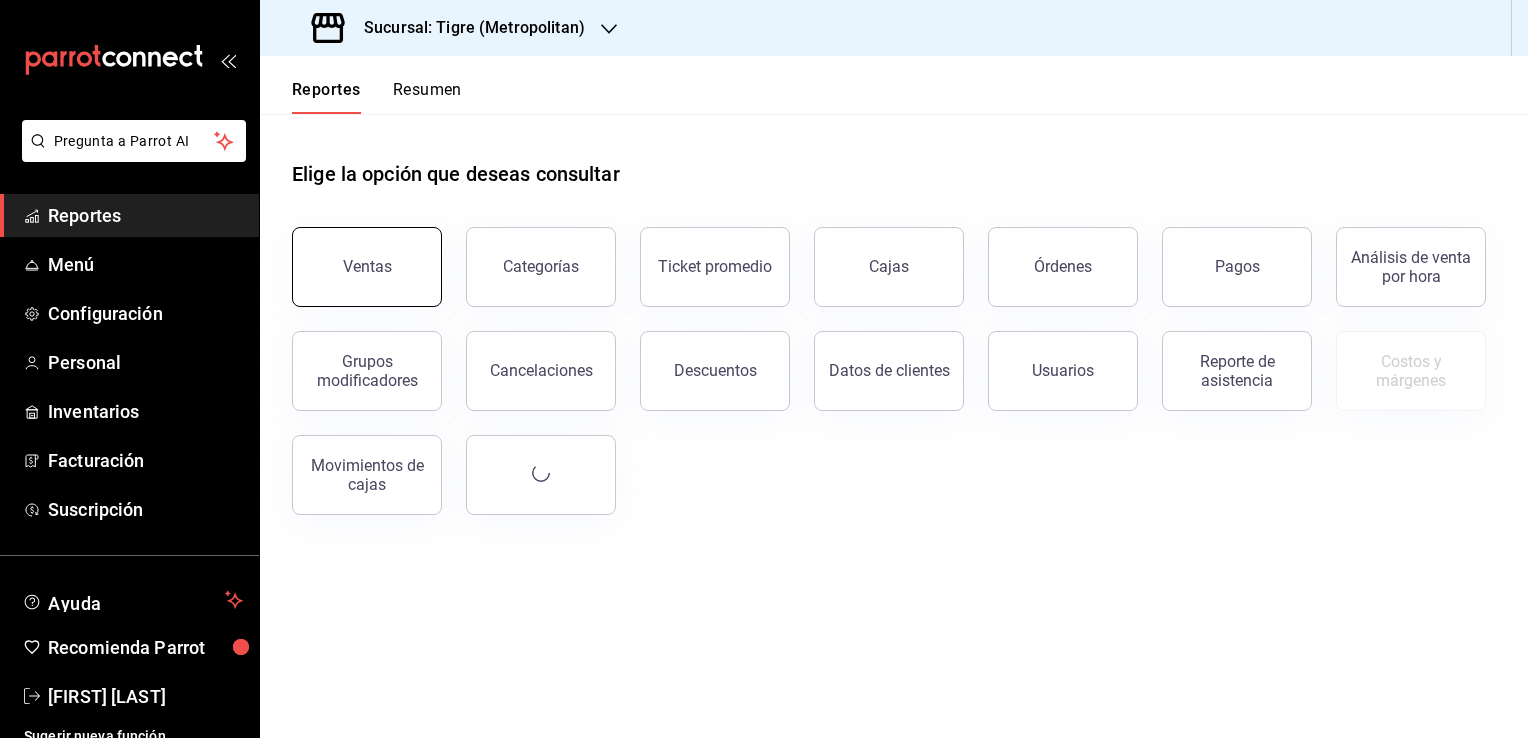 click on "Ventas" at bounding box center (367, 267) 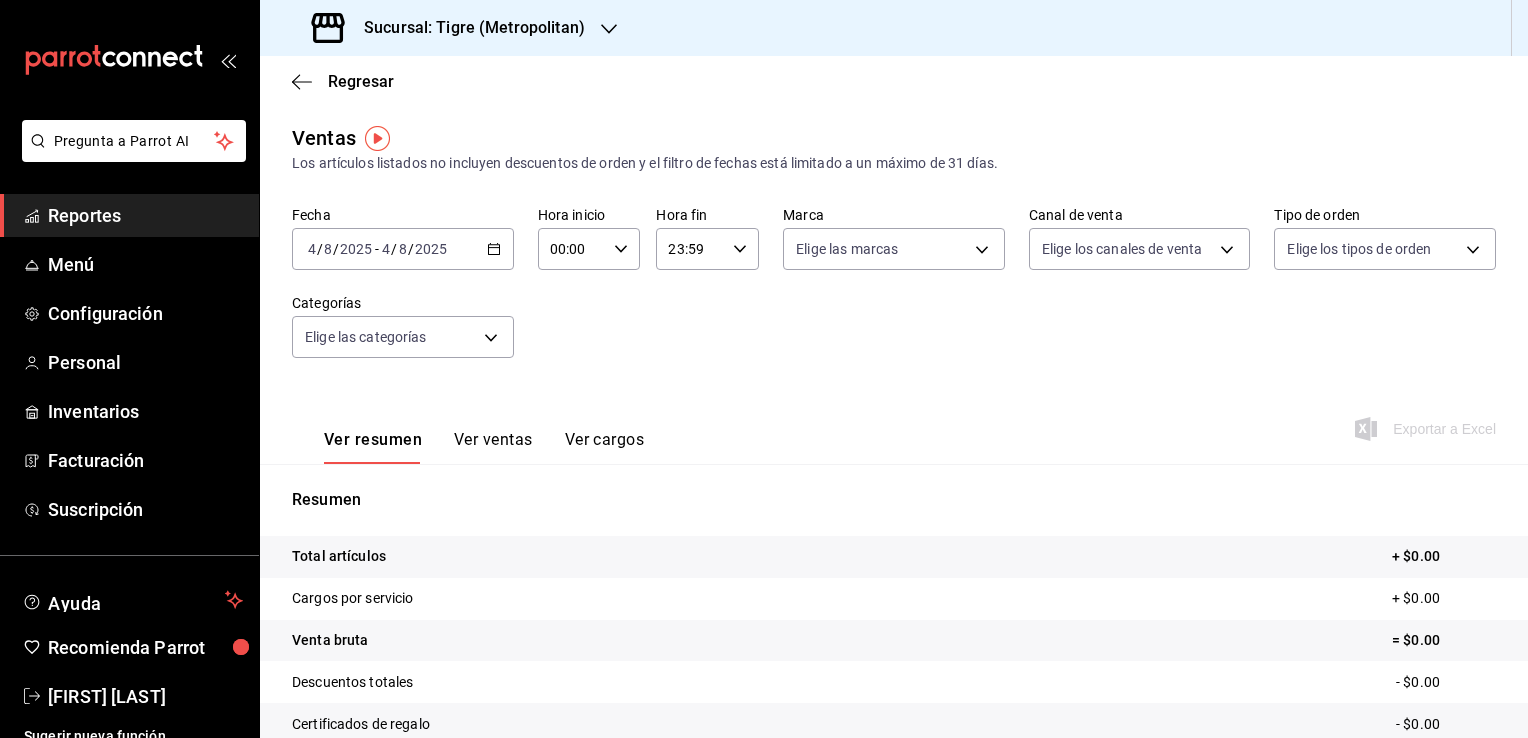 click 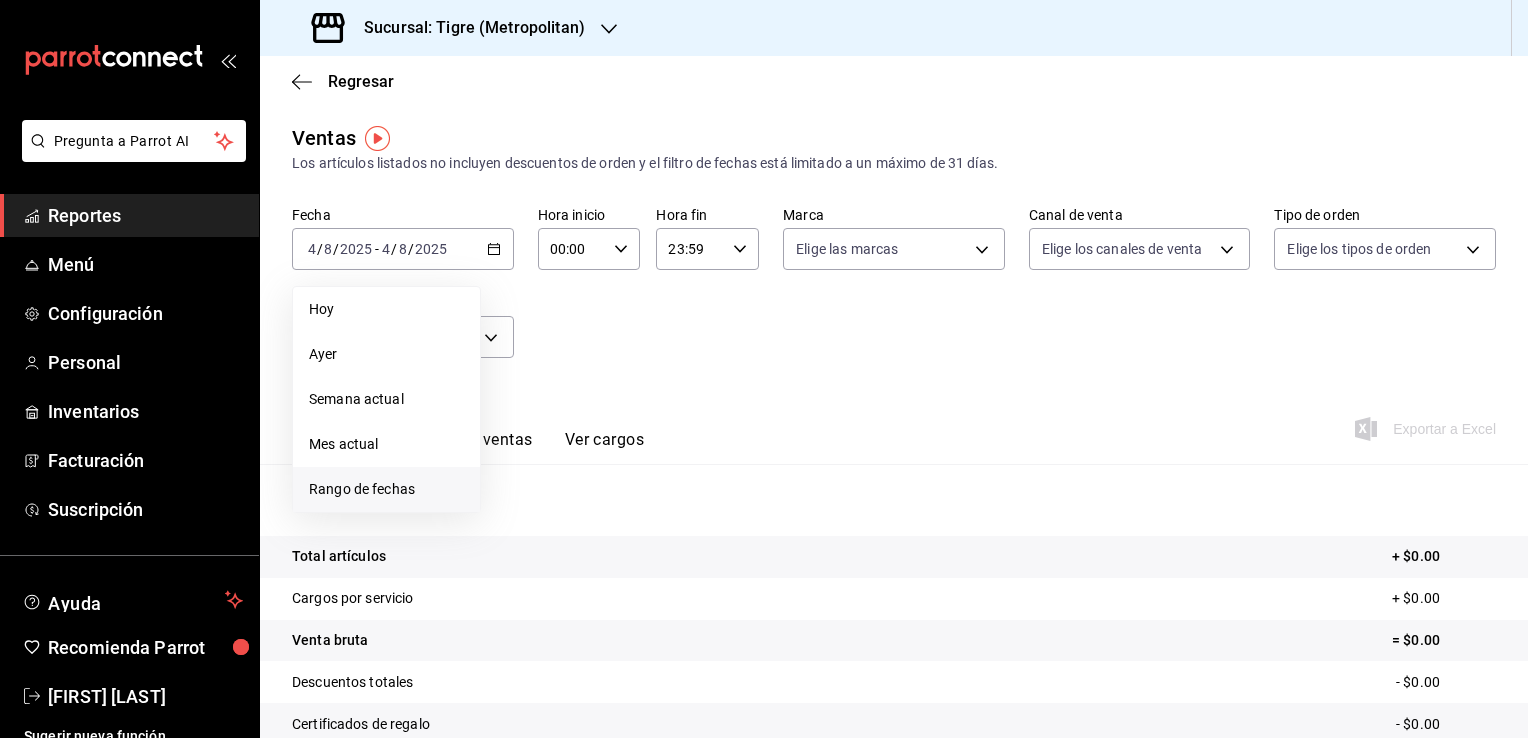 click on "Rango de fechas" at bounding box center (386, 489) 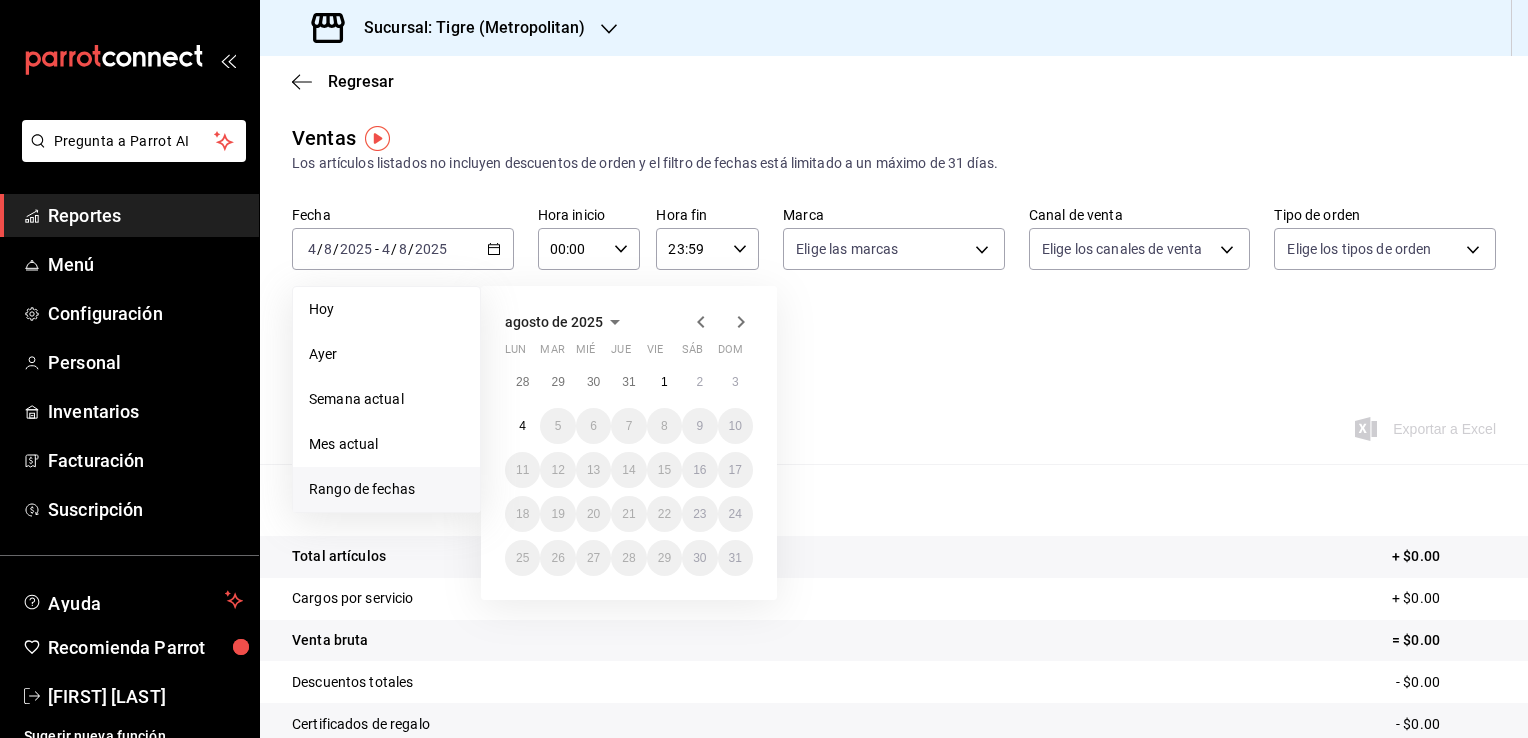 click 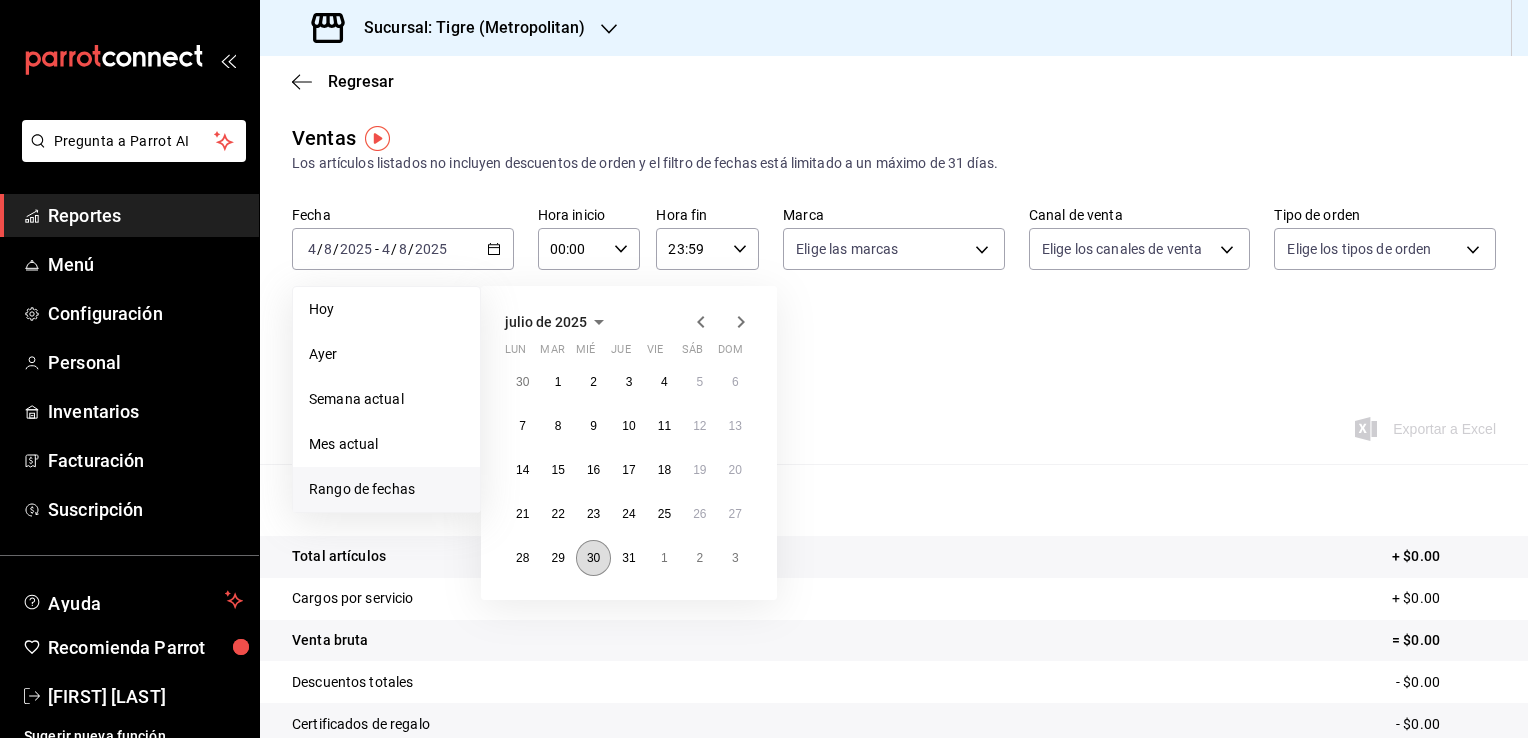 click on "30" at bounding box center [593, 558] 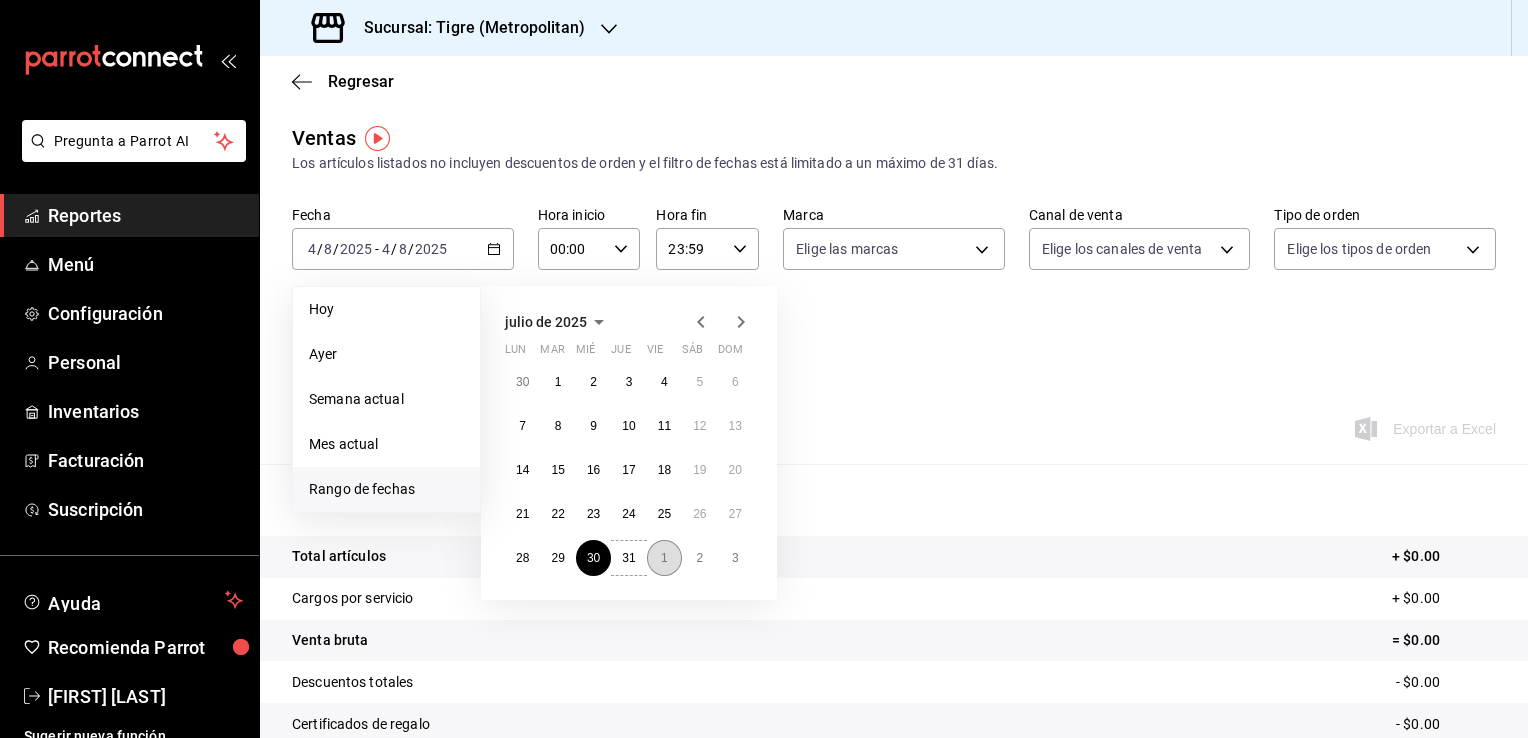 click on "1" at bounding box center (664, 558) 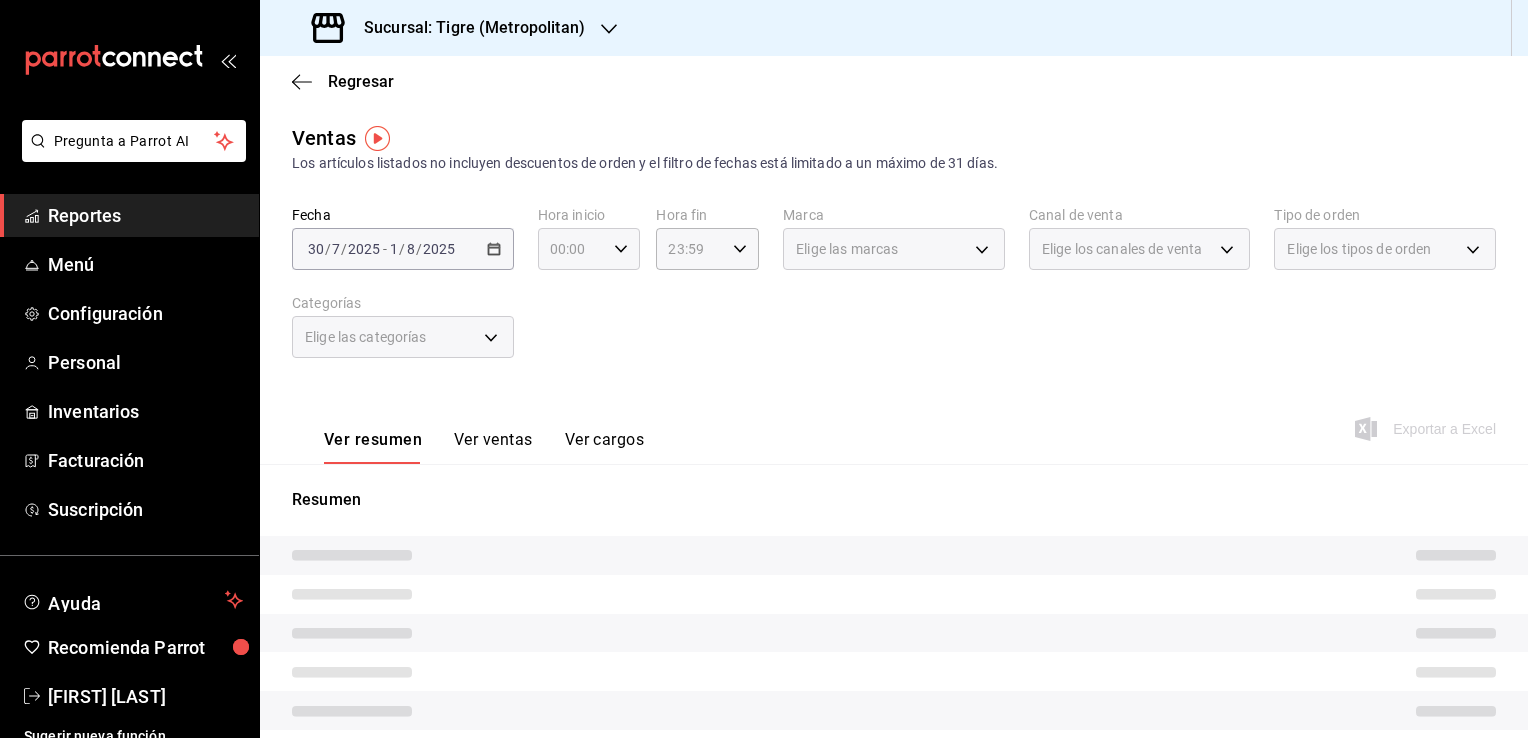 click 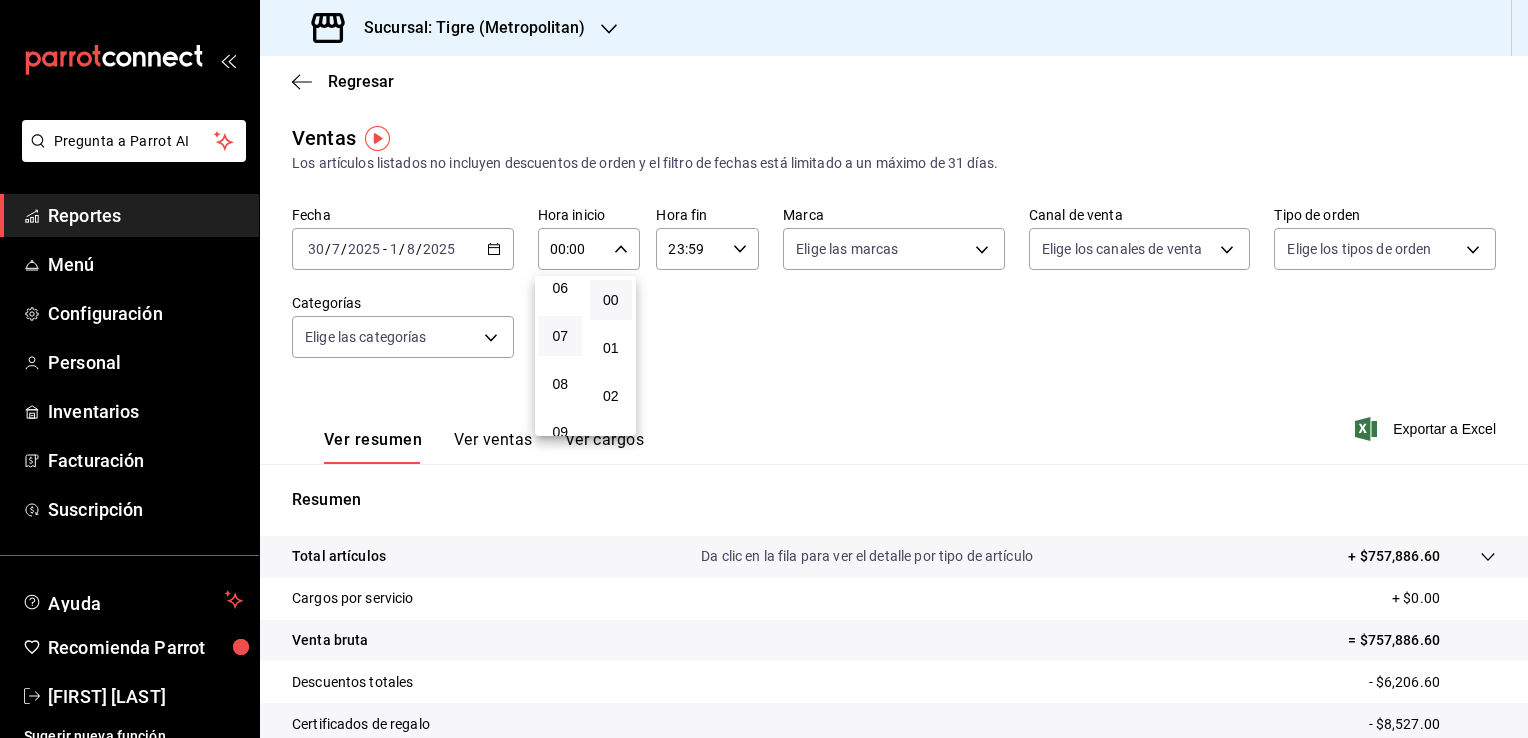 scroll, scrollTop: 200, scrollLeft: 0, axis: vertical 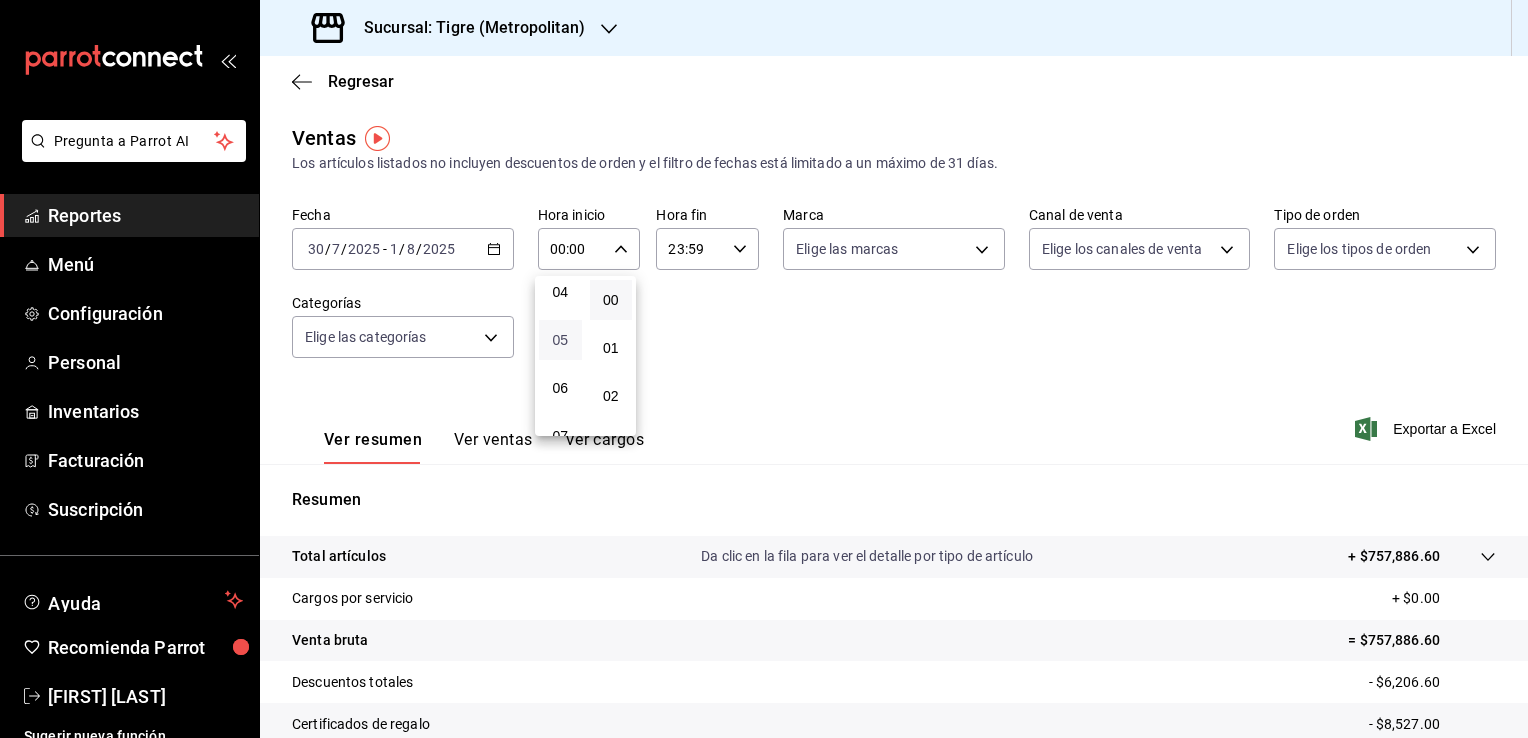 click on "05" at bounding box center [560, 340] 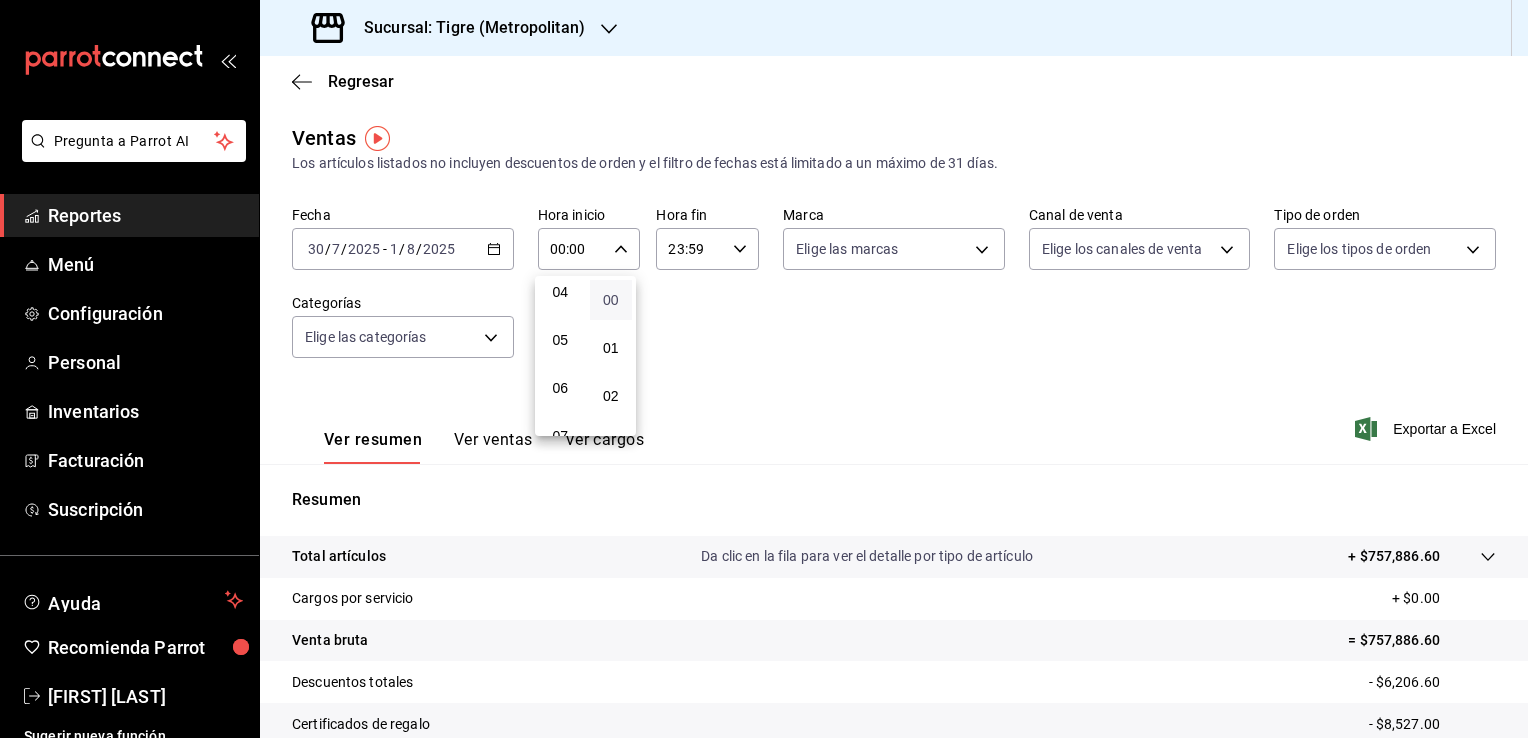 type on "05:00" 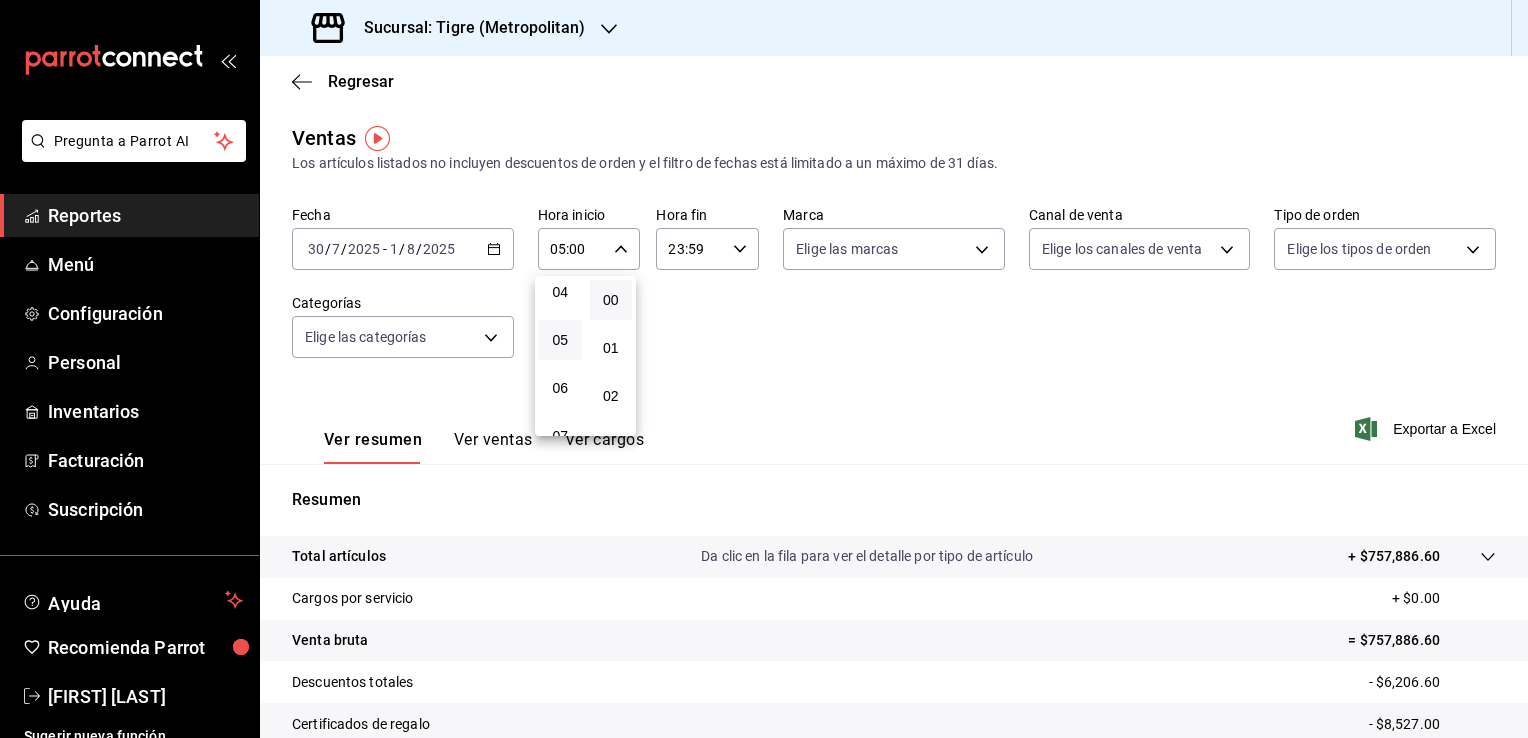 click on "00" at bounding box center [611, 300] 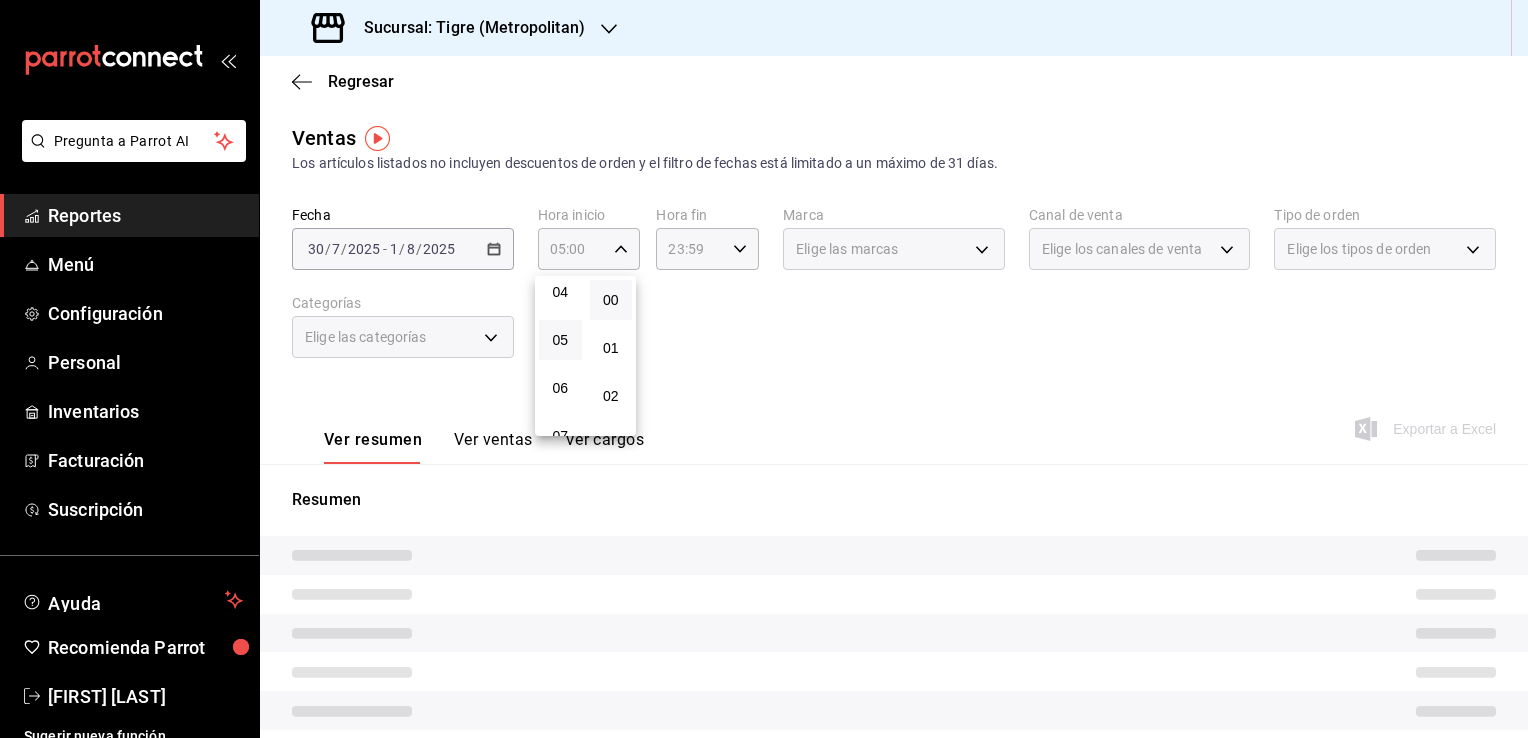 click at bounding box center [764, 369] 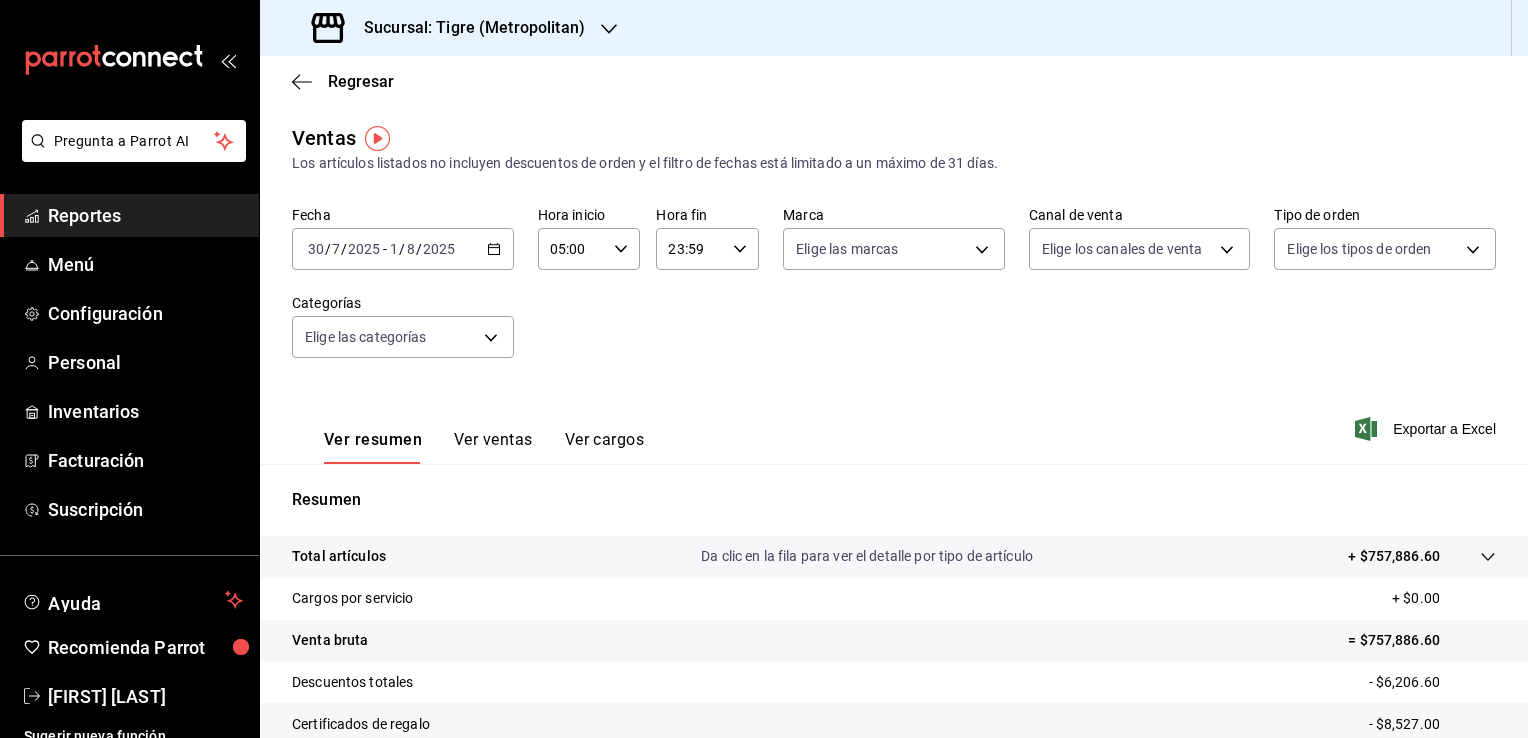 click 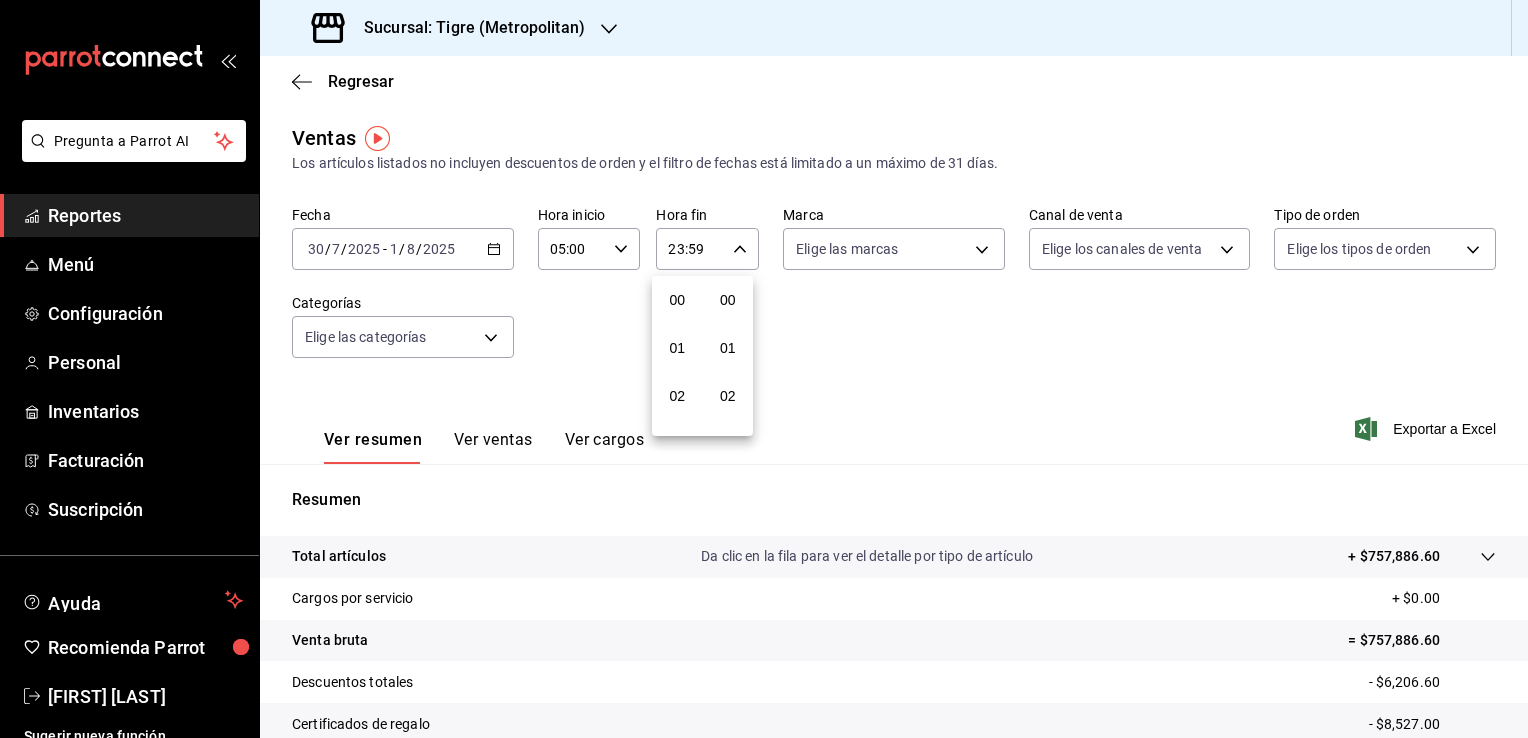 scroll, scrollTop: 1011, scrollLeft: 0, axis: vertical 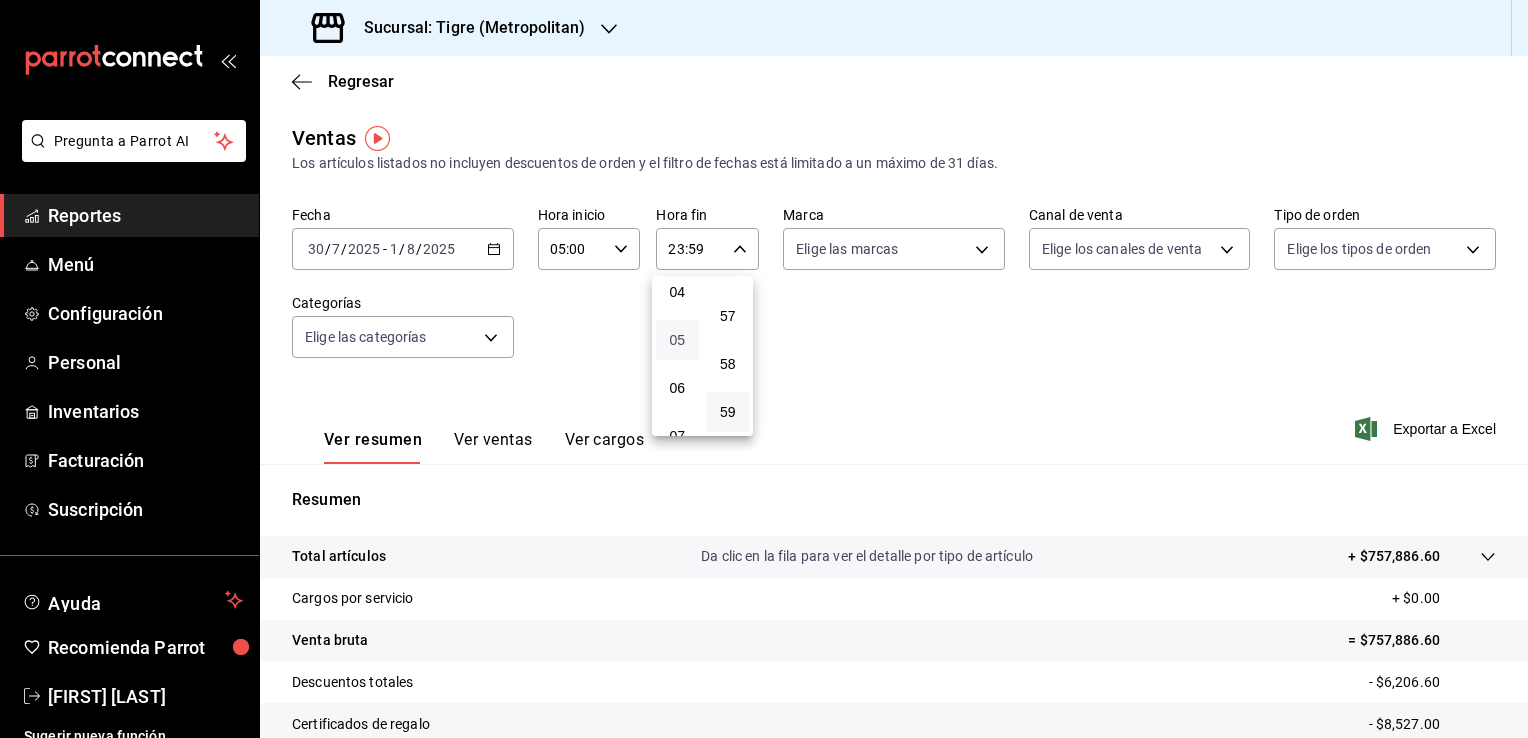 click on "05" at bounding box center [677, 340] 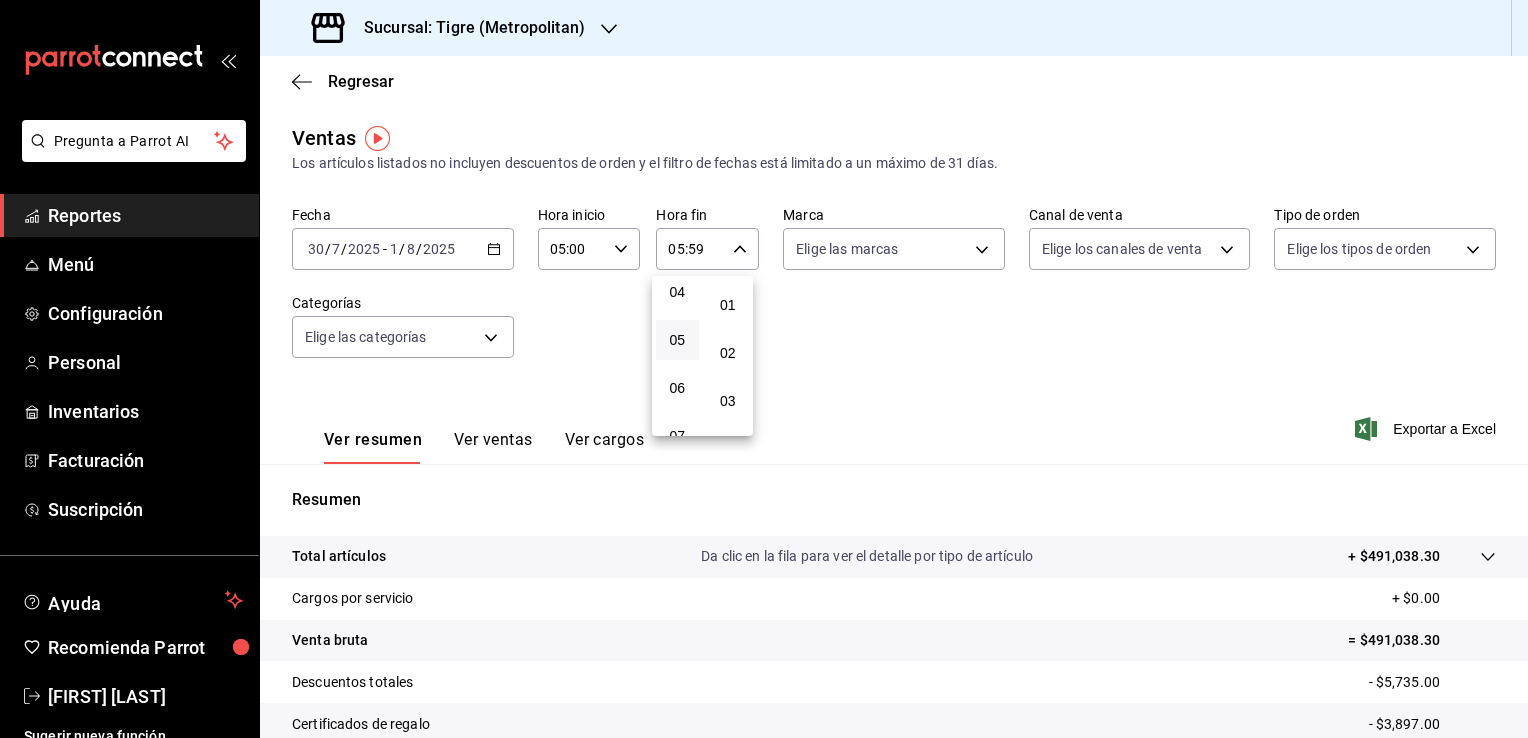 scroll, scrollTop: 0, scrollLeft: 0, axis: both 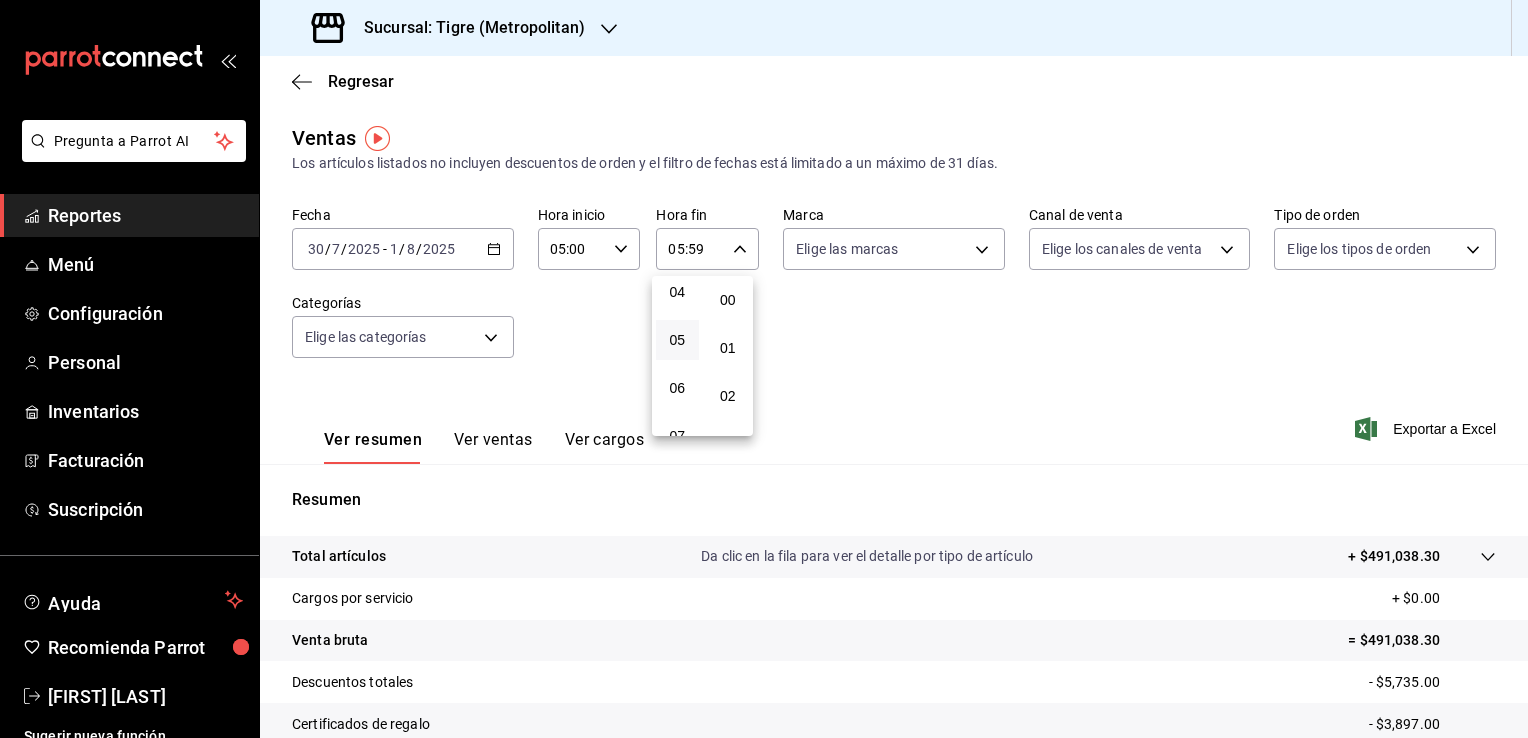 click on "00" at bounding box center (728, 300) 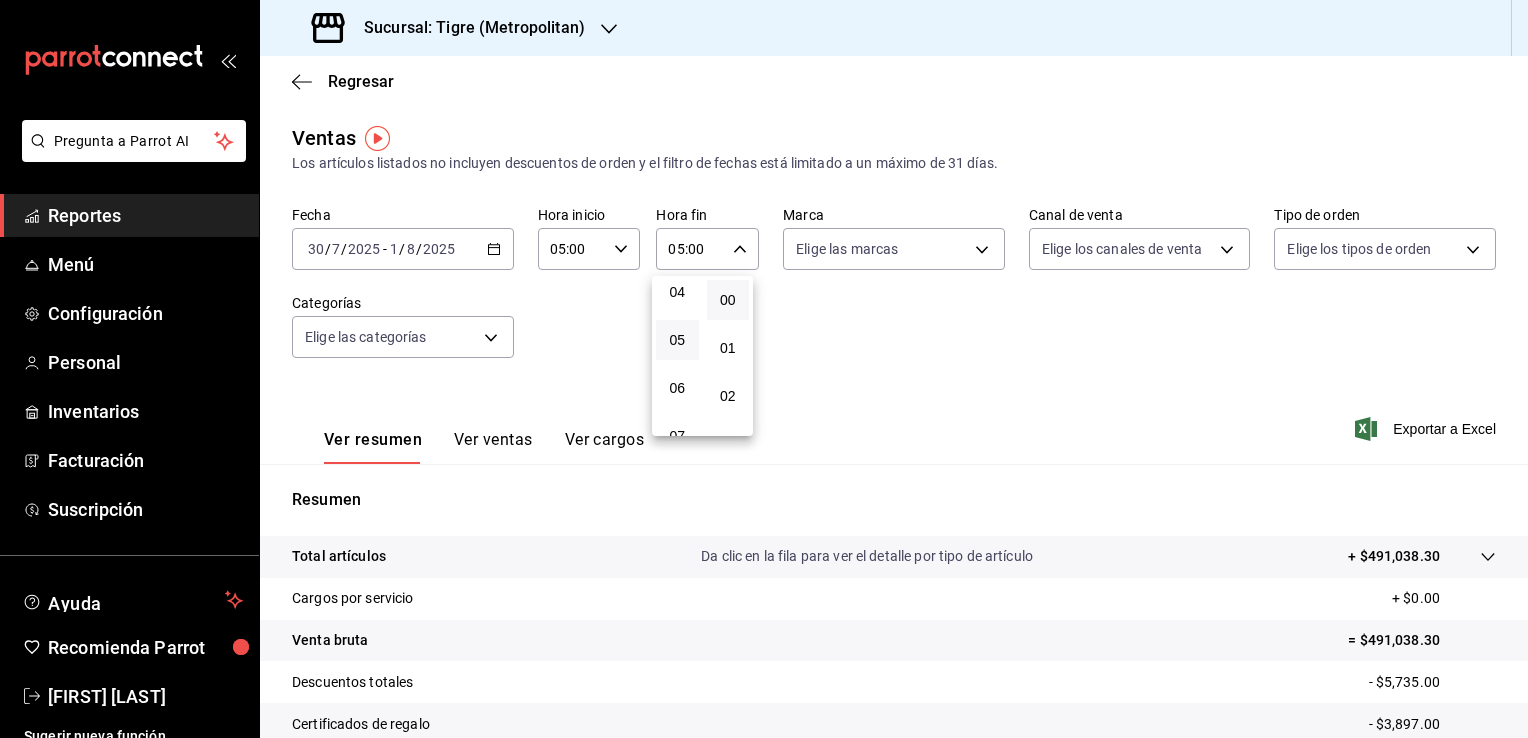 click at bounding box center [764, 369] 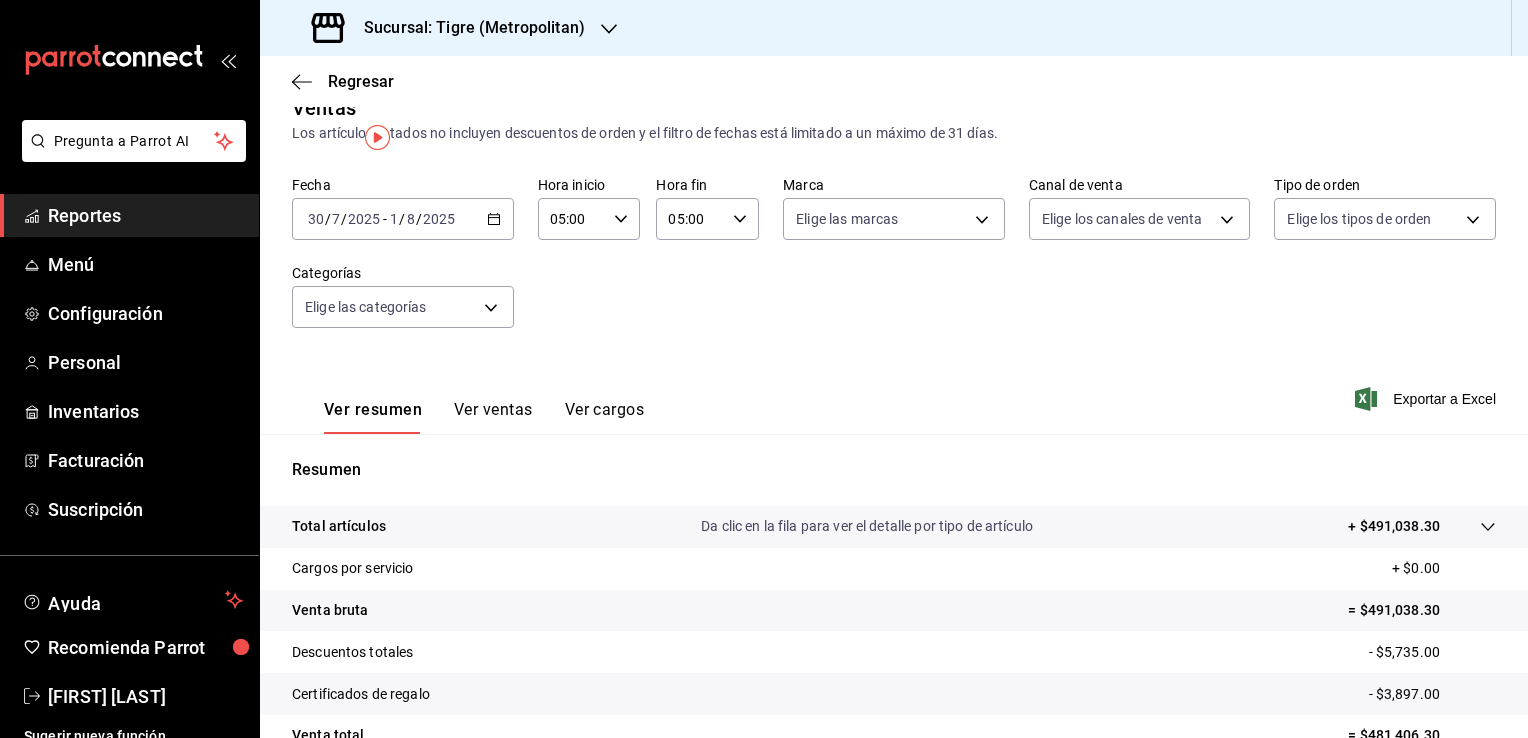 scroll, scrollTop: 0, scrollLeft: 0, axis: both 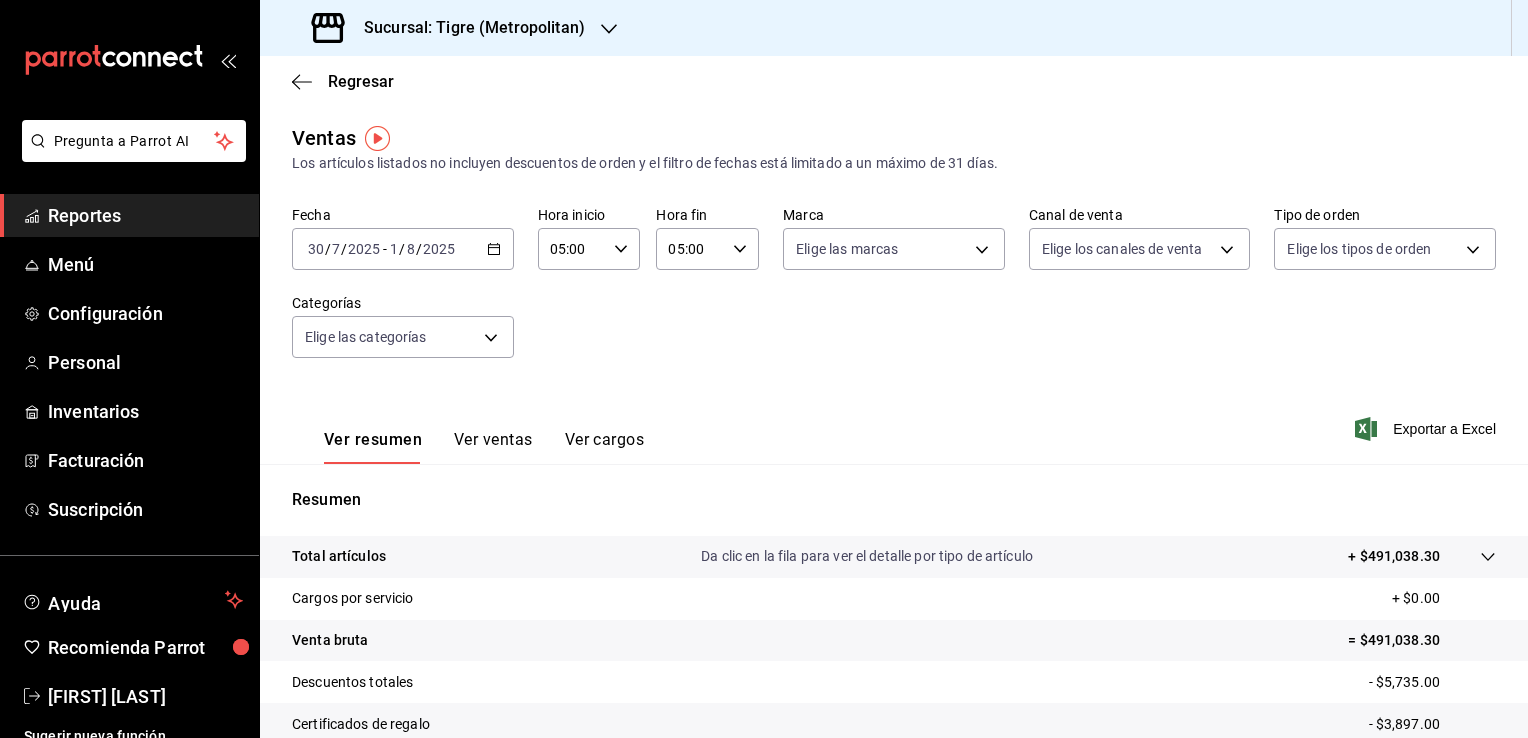 click on "Regresar" at bounding box center [894, 81] 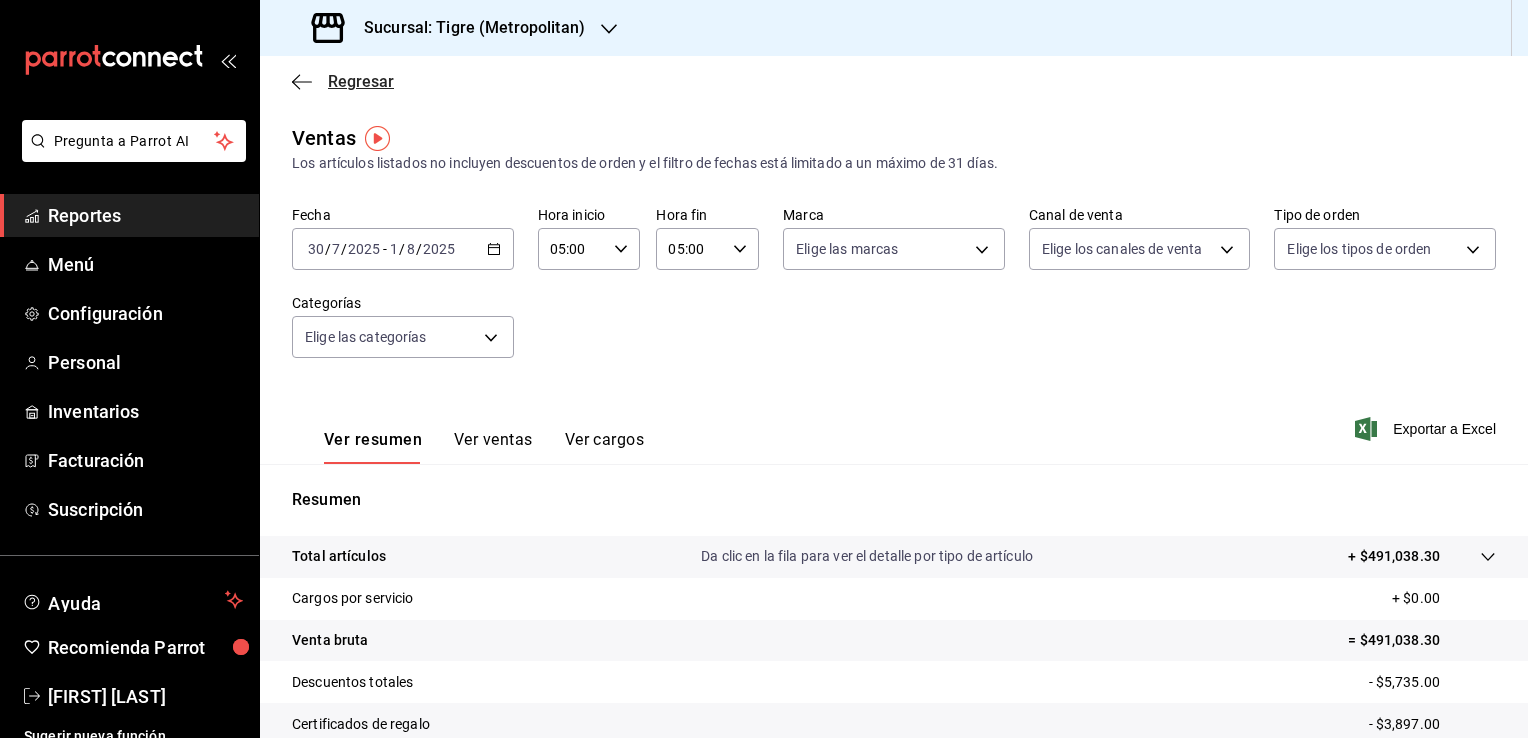 click 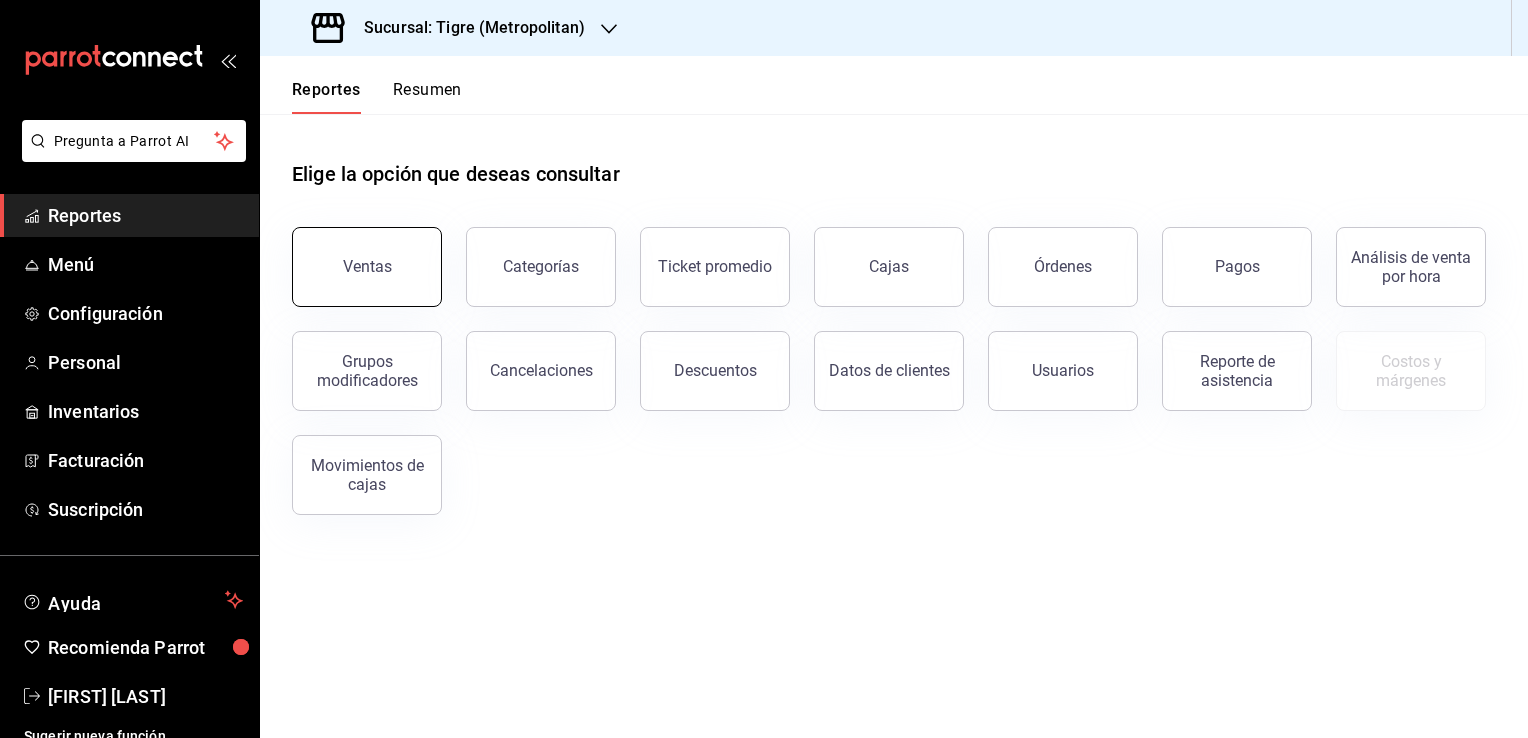 click on "Ventas" at bounding box center (367, 267) 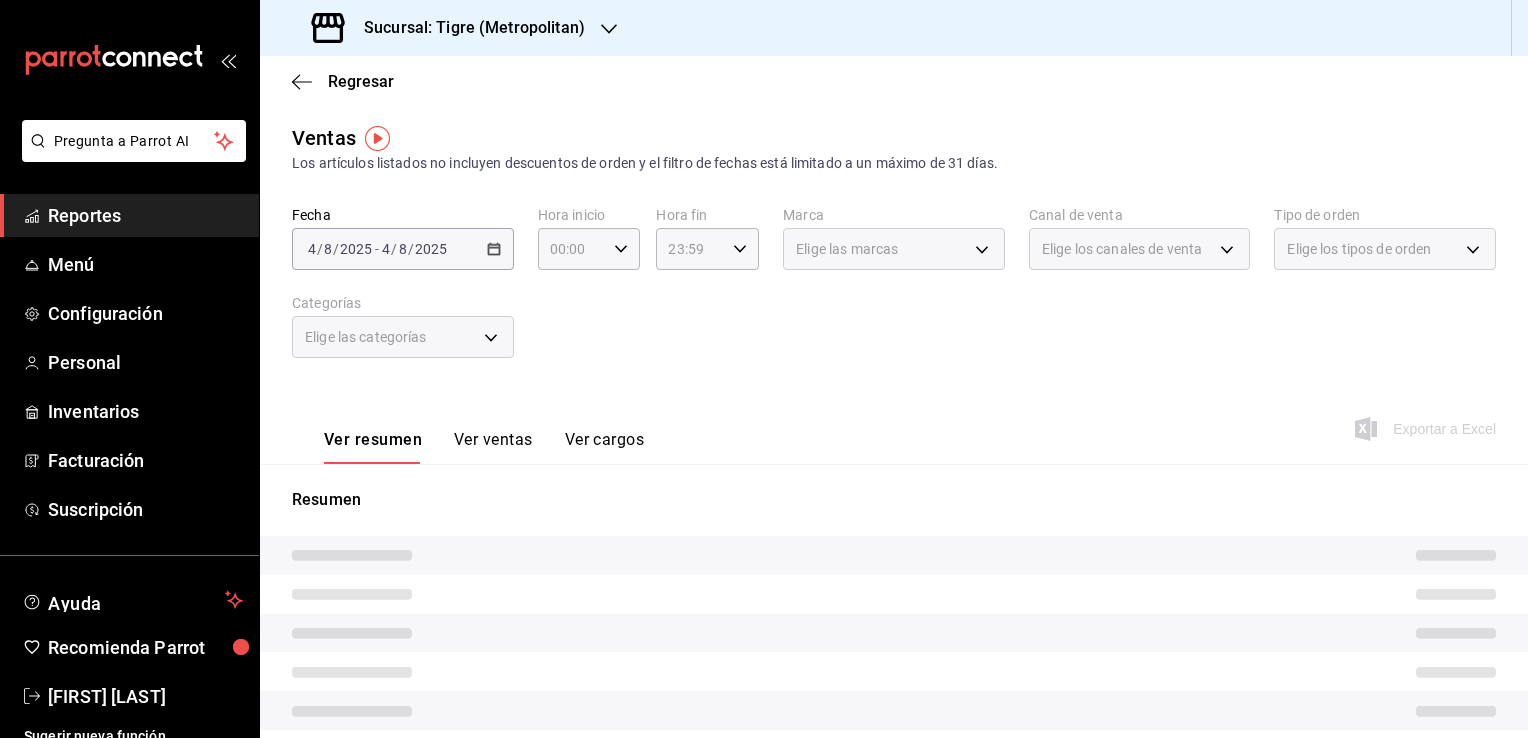click on "2025-08-04 4 / 8 / 2025 - 2025-08-04 4 / 8 / 2025" at bounding box center (403, 249) 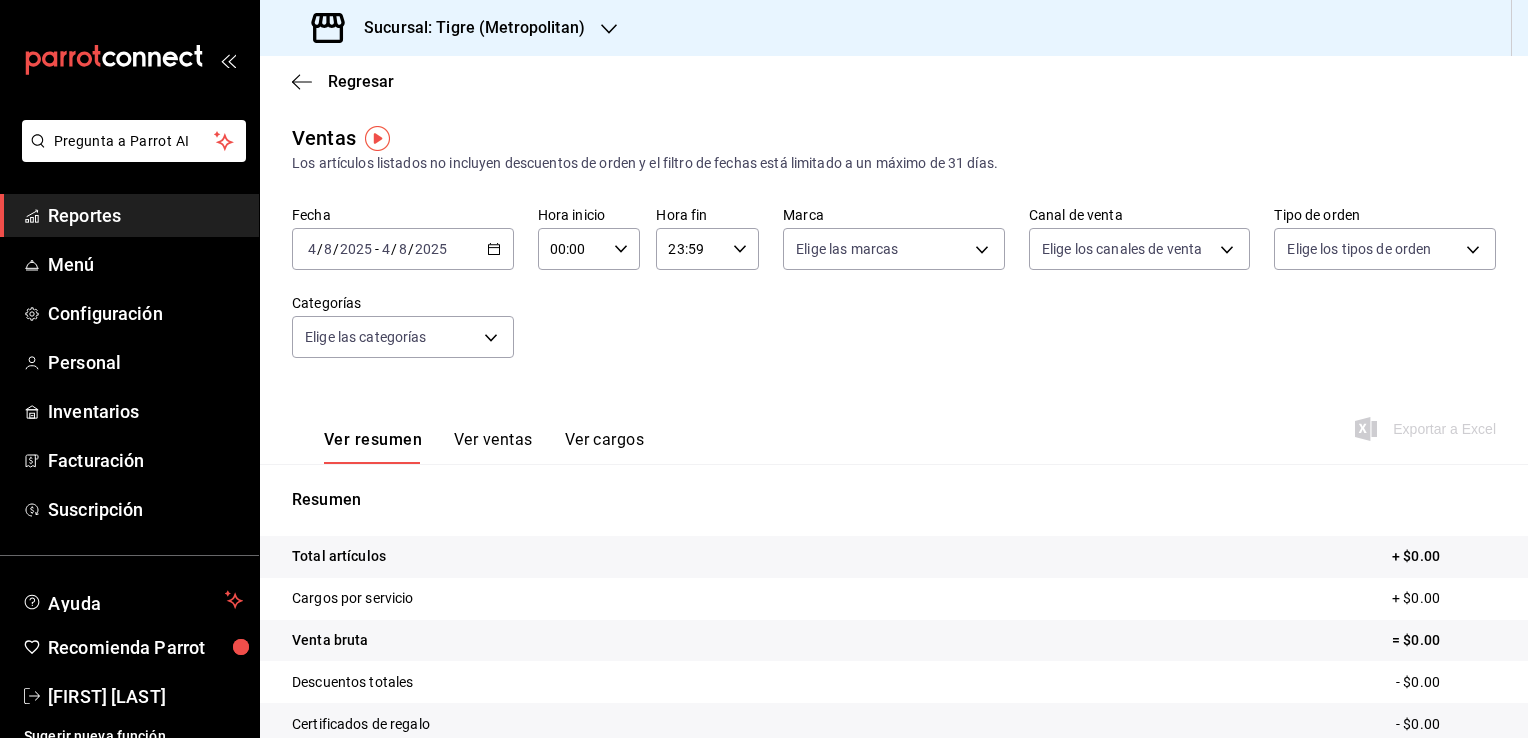 click on "2025-08-04 4 / 8 / 2025 - 2025-08-04 4 / 8 / 2025" at bounding box center [403, 249] 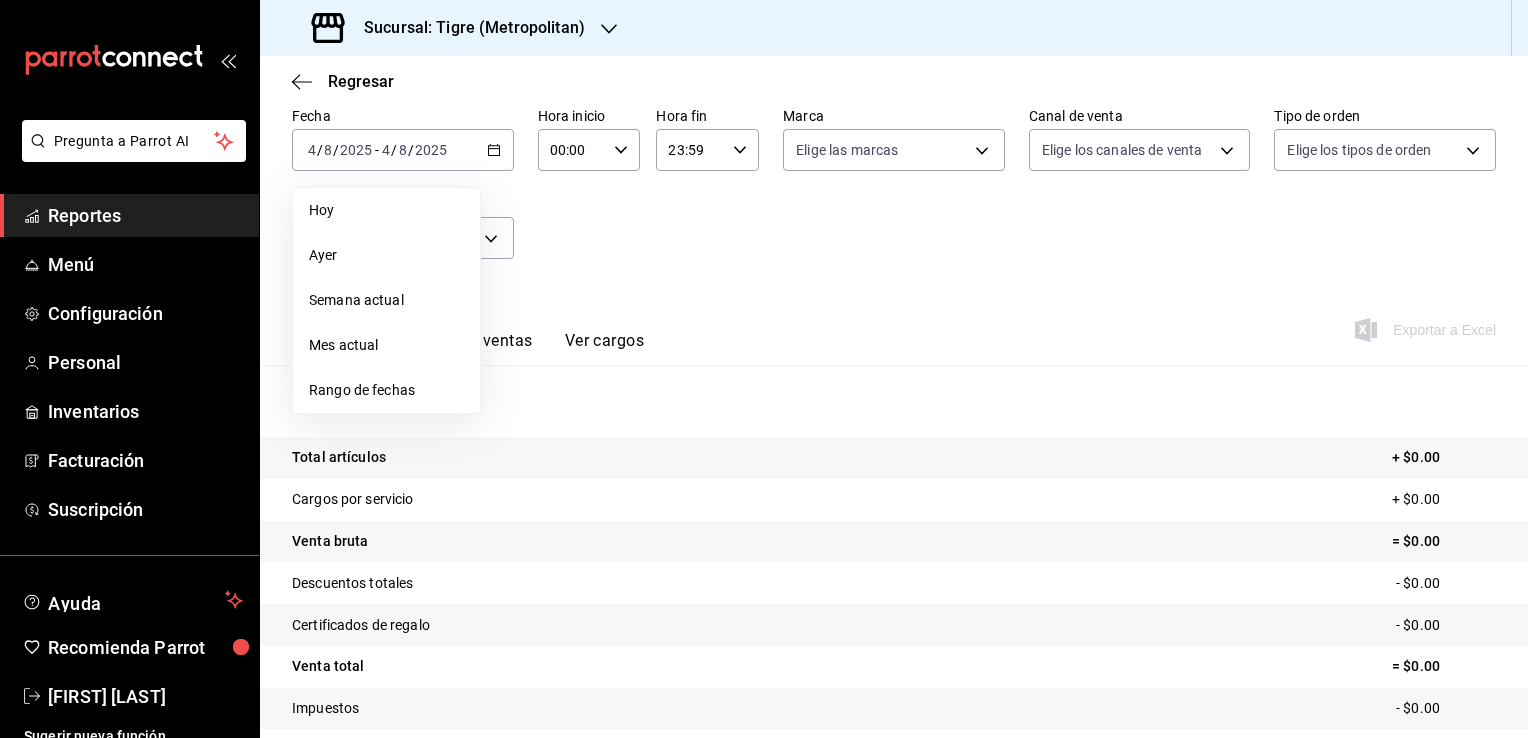 scroll, scrollTop: 100, scrollLeft: 0, axis: vertical 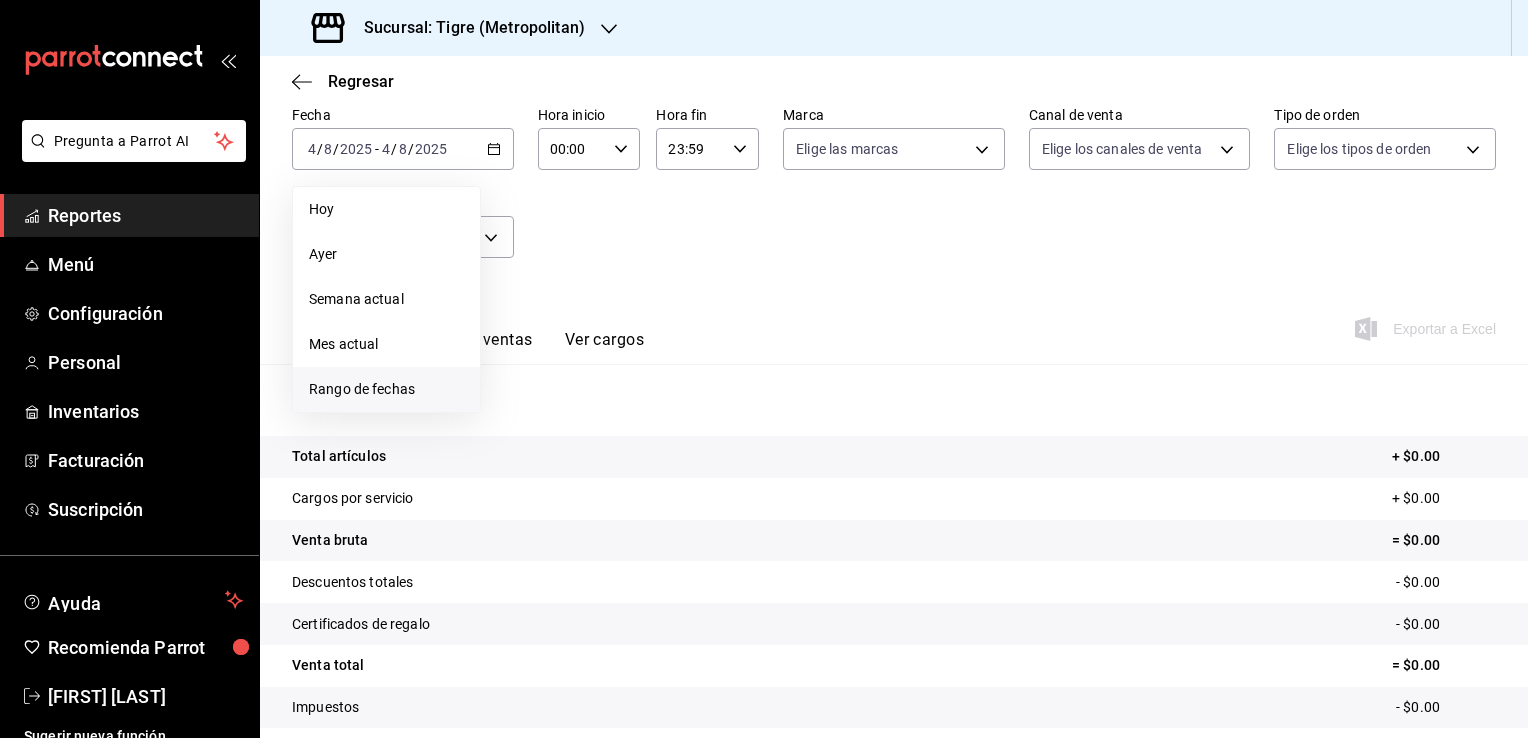 click on "Rango de fechas" at bounding box center (386, 389) 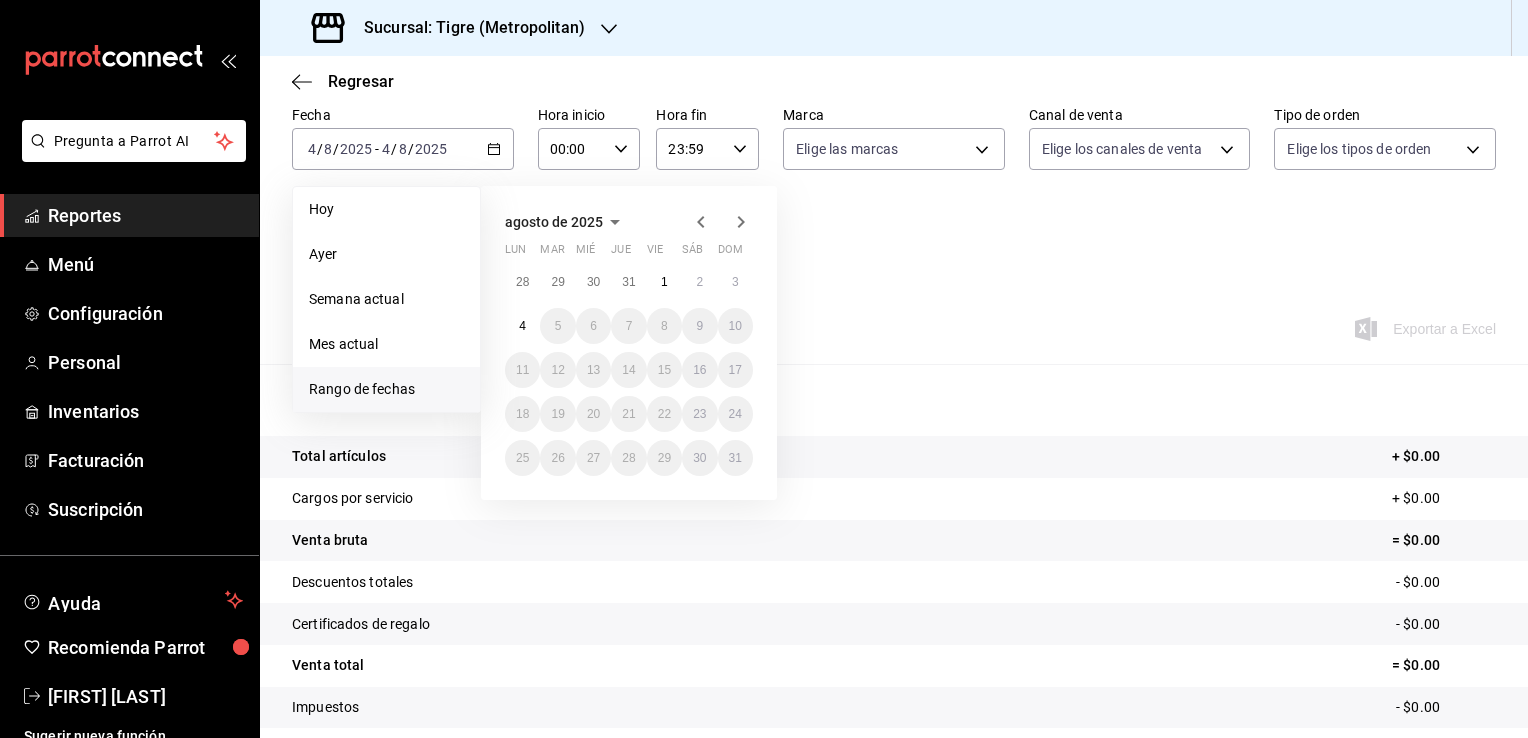 click 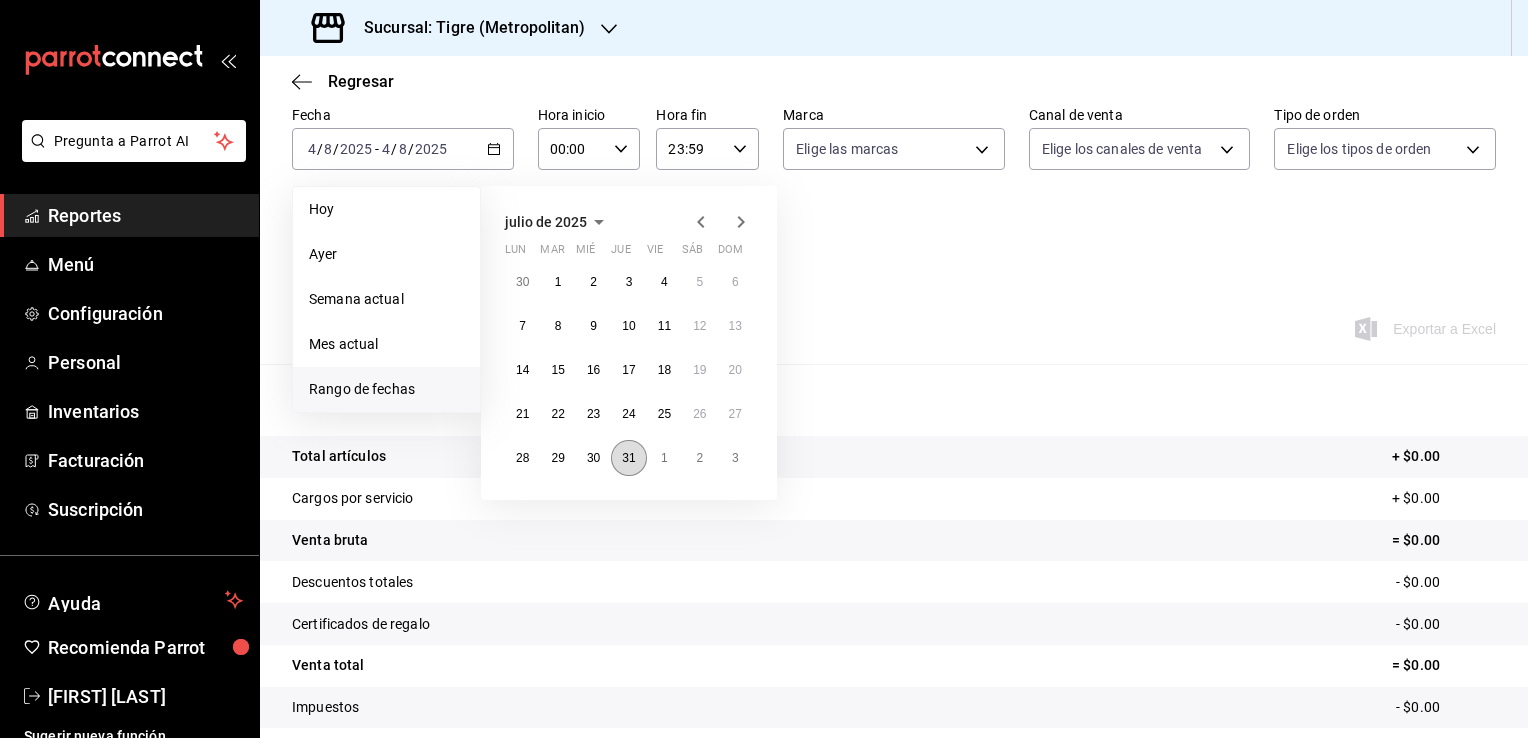click on "31" at bounding box center (628, 458) 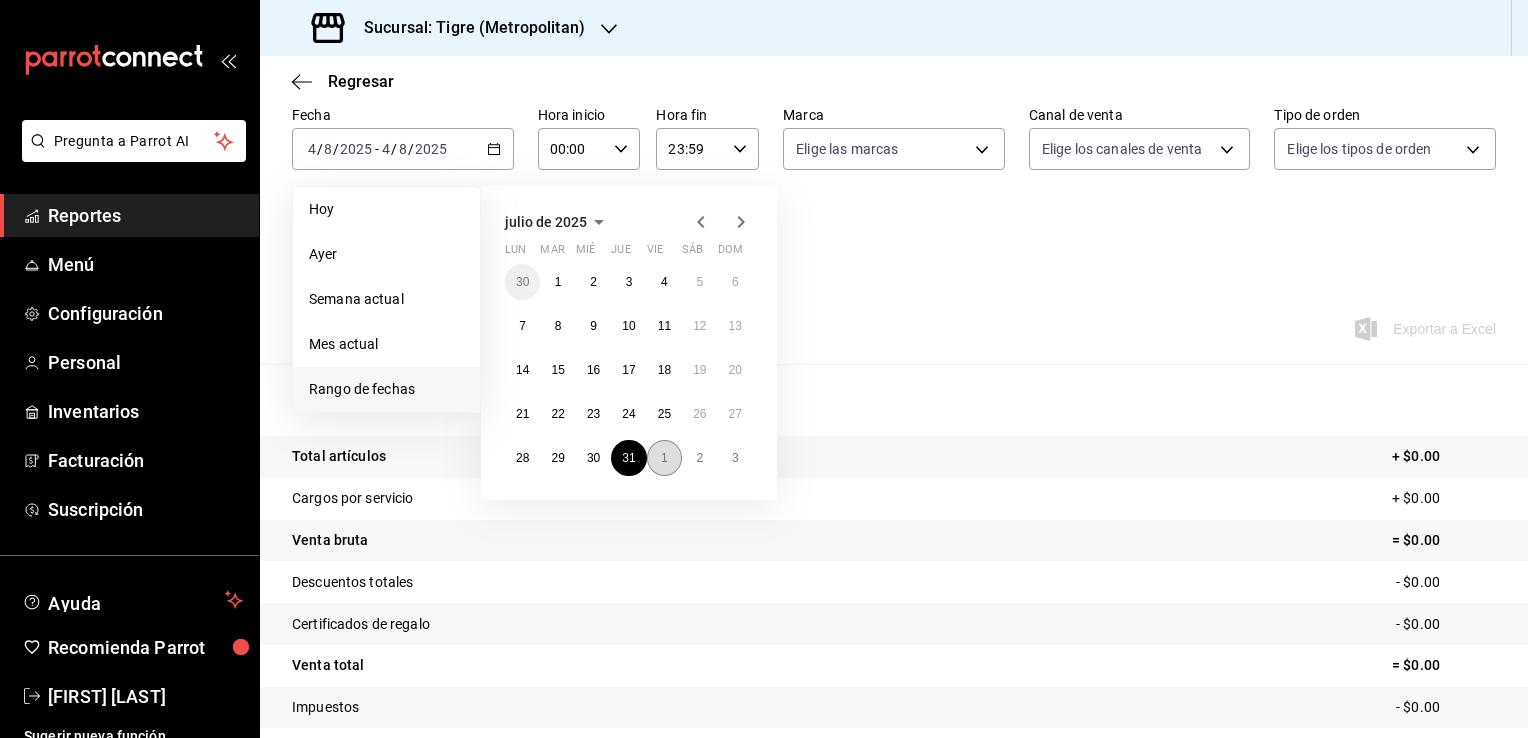 click on "1" at bounding box center [664, 458] 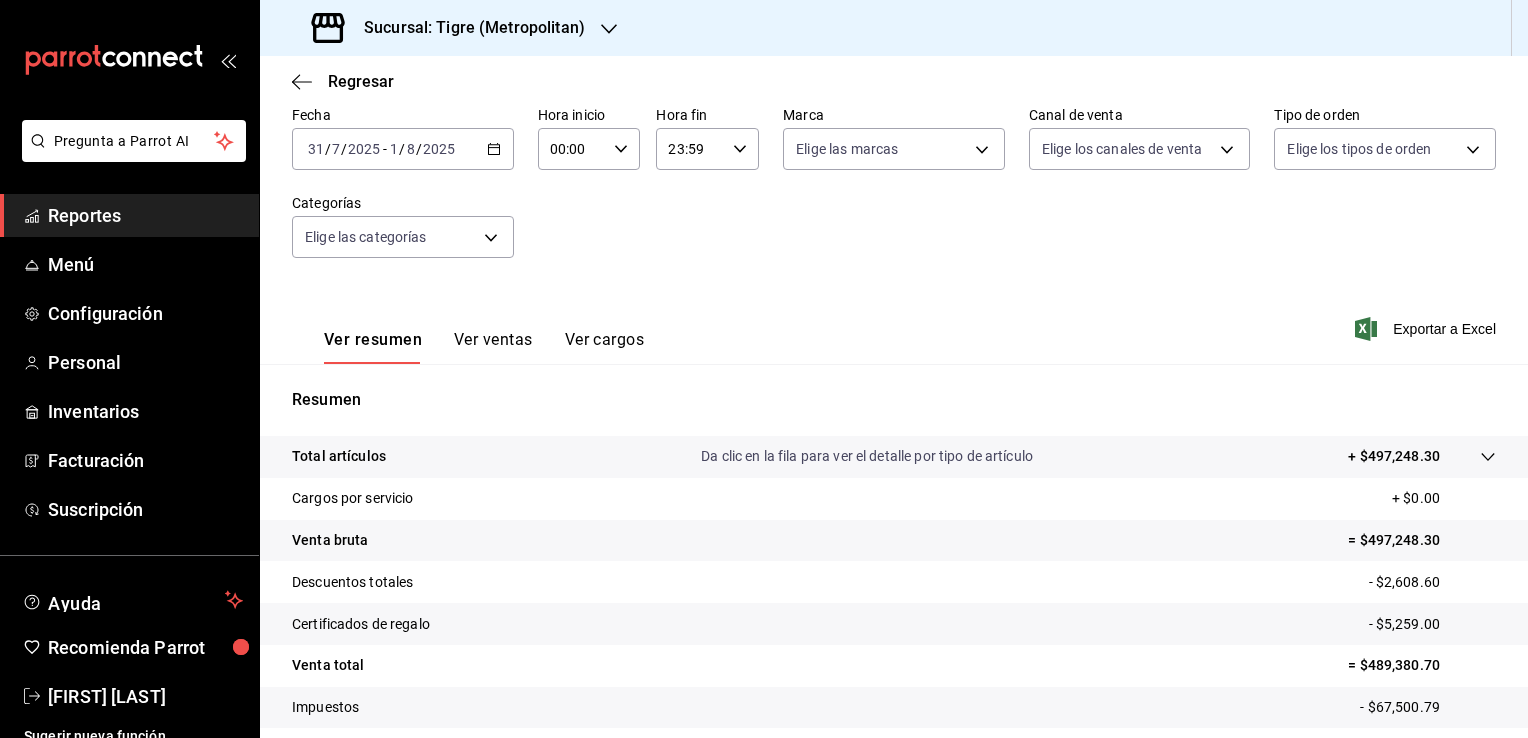 click 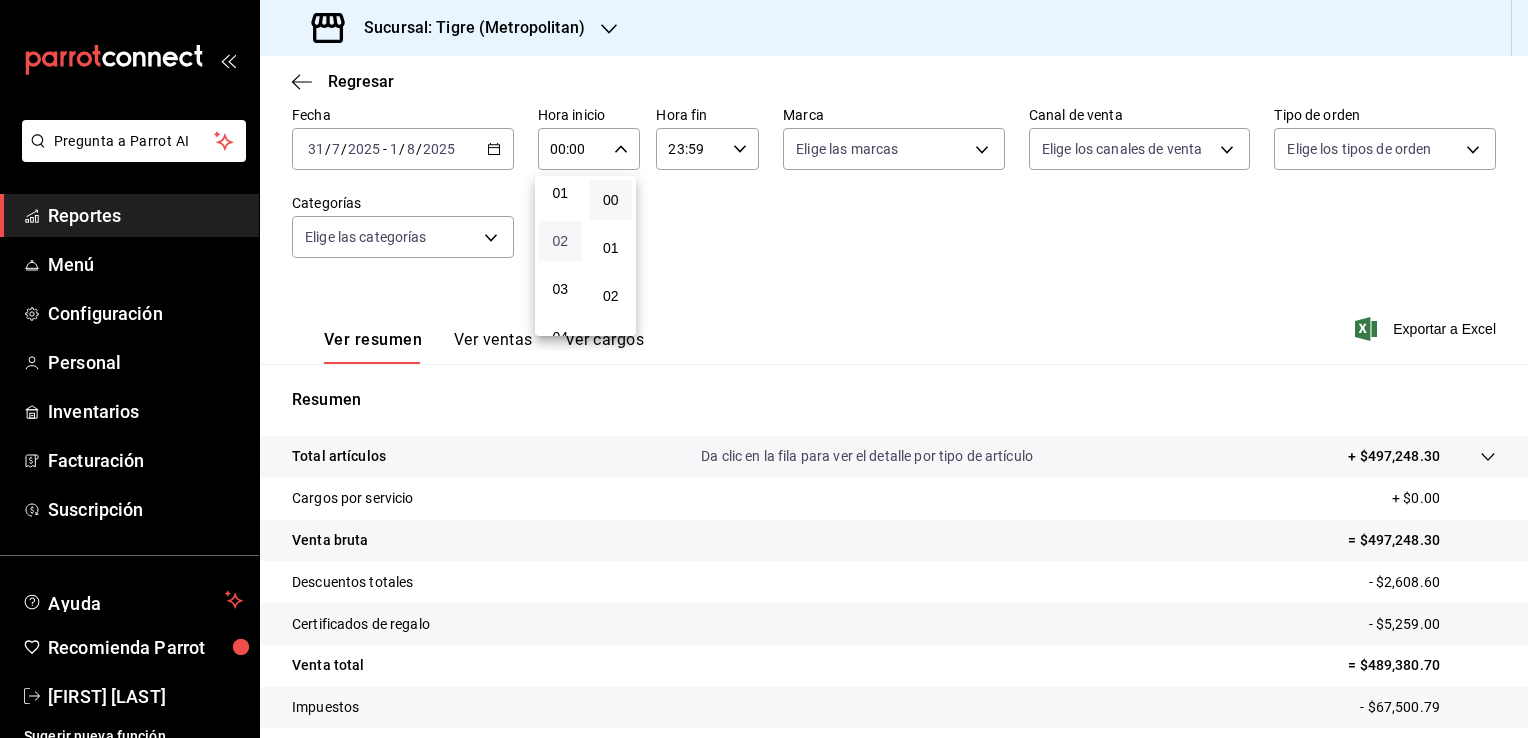 scroll, scrollTop: 200, scrollLeft: 0, axis: vertical 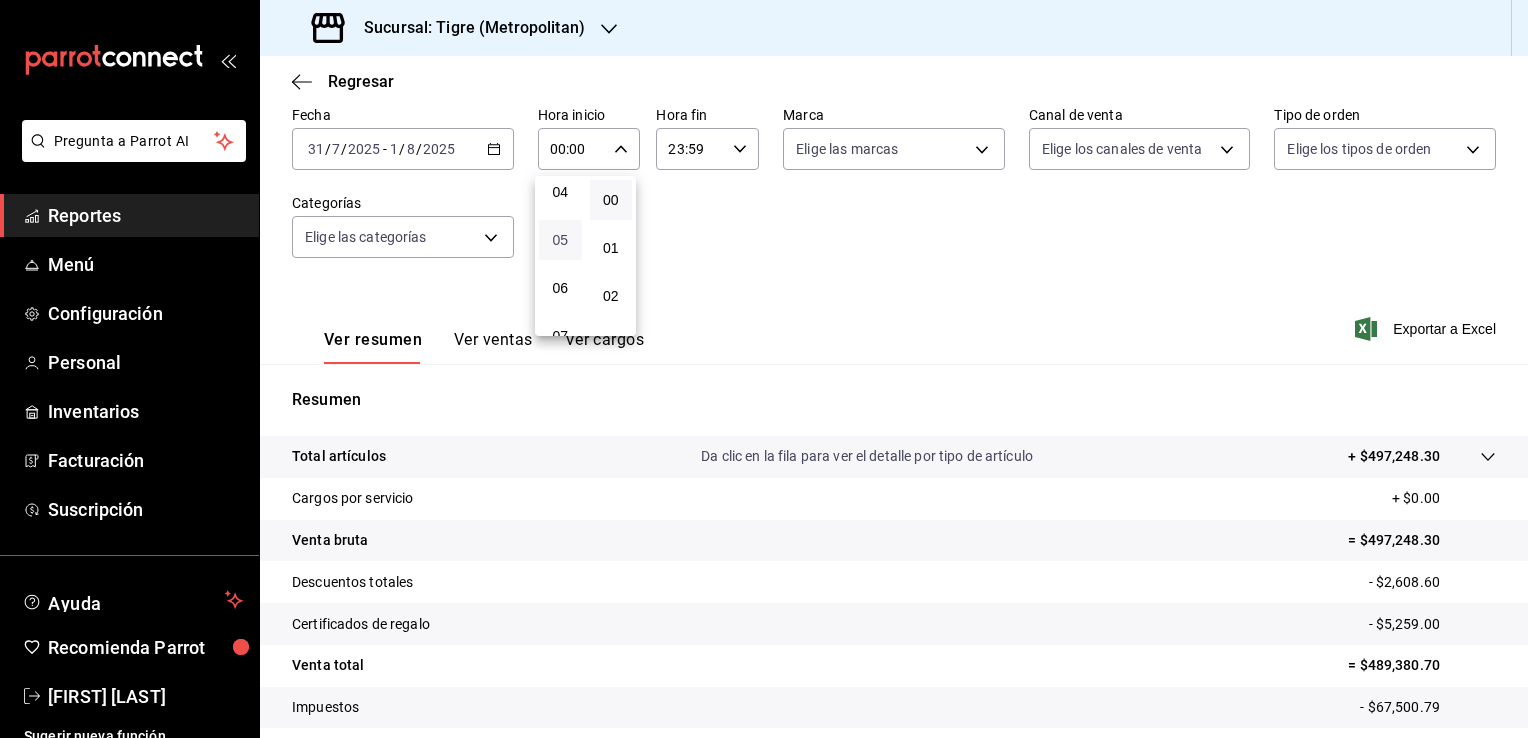 click on "05" at bounding box center [560, 240] 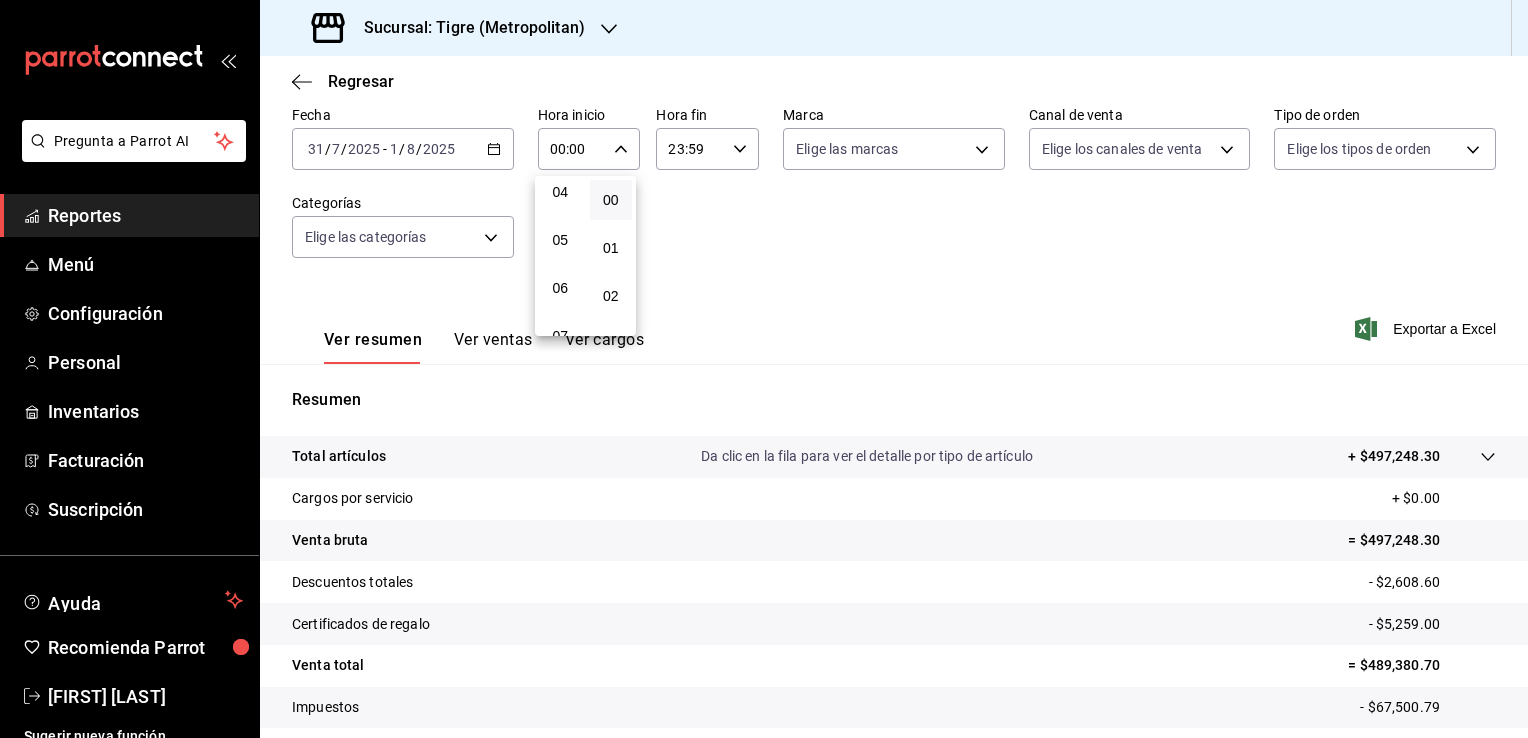 type on "05:00" 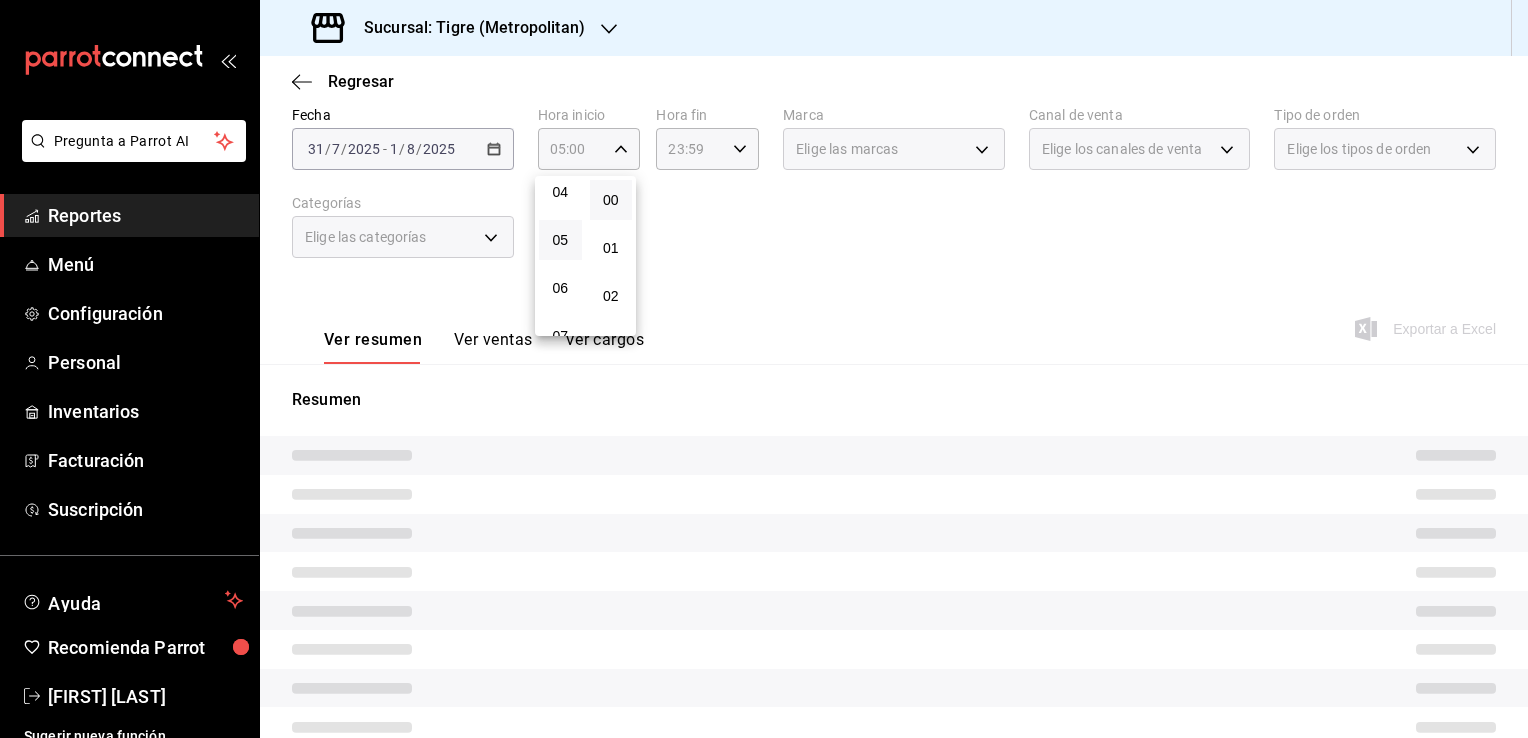 click at bounding box center [764, 369] 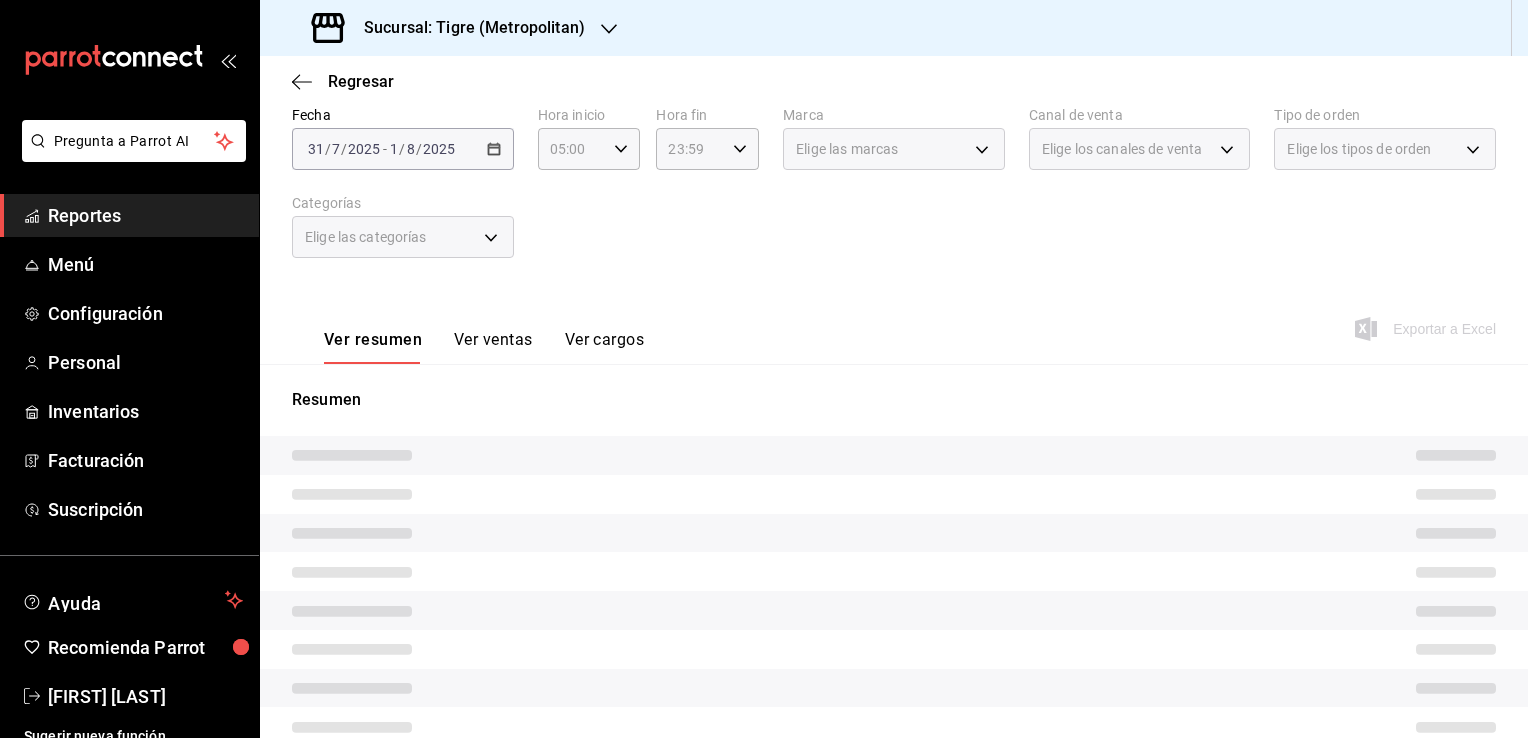 click on "23:59 Hora fin" at bounding box center (707, 149) 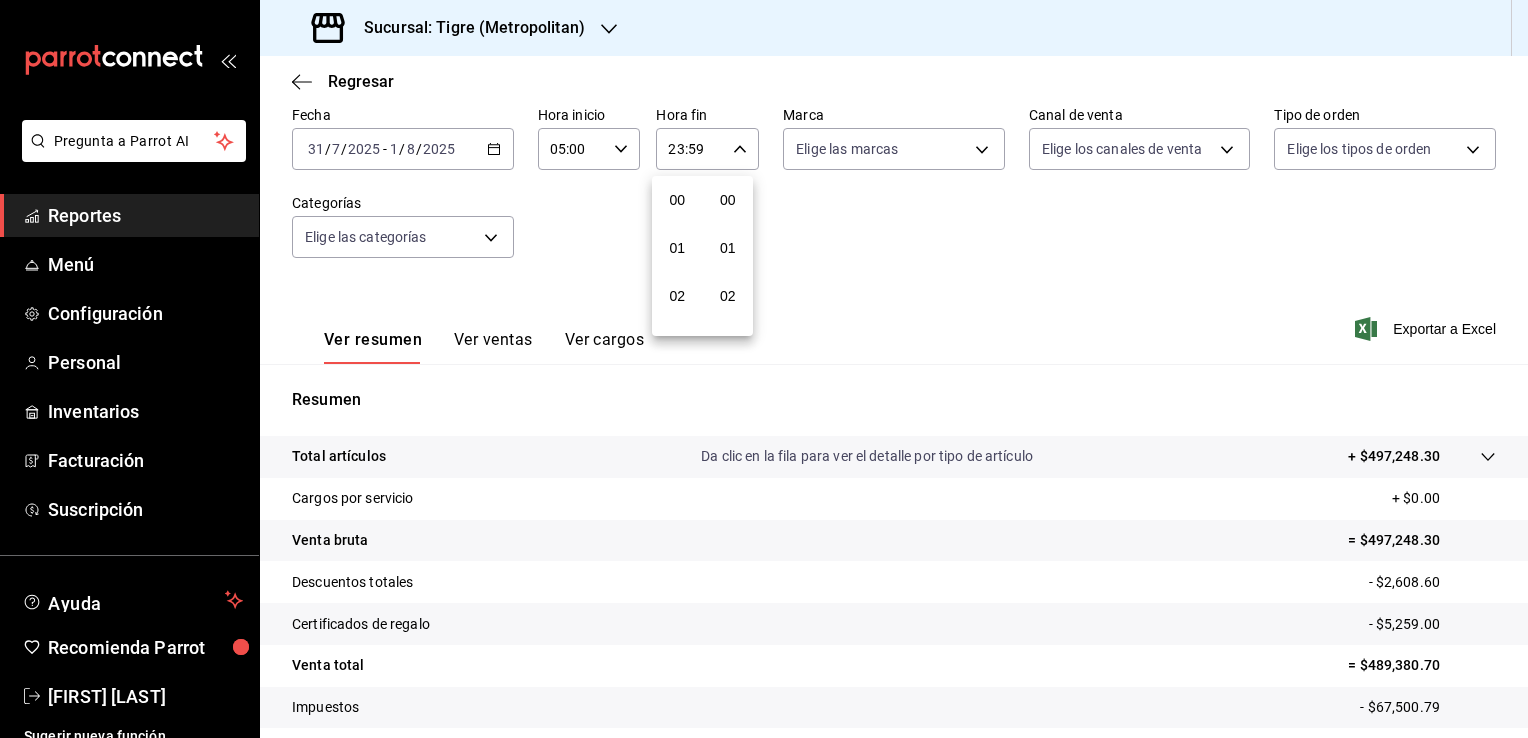 scroll, scrollTop: 1011, scrollLeft: 0, axis: vertical 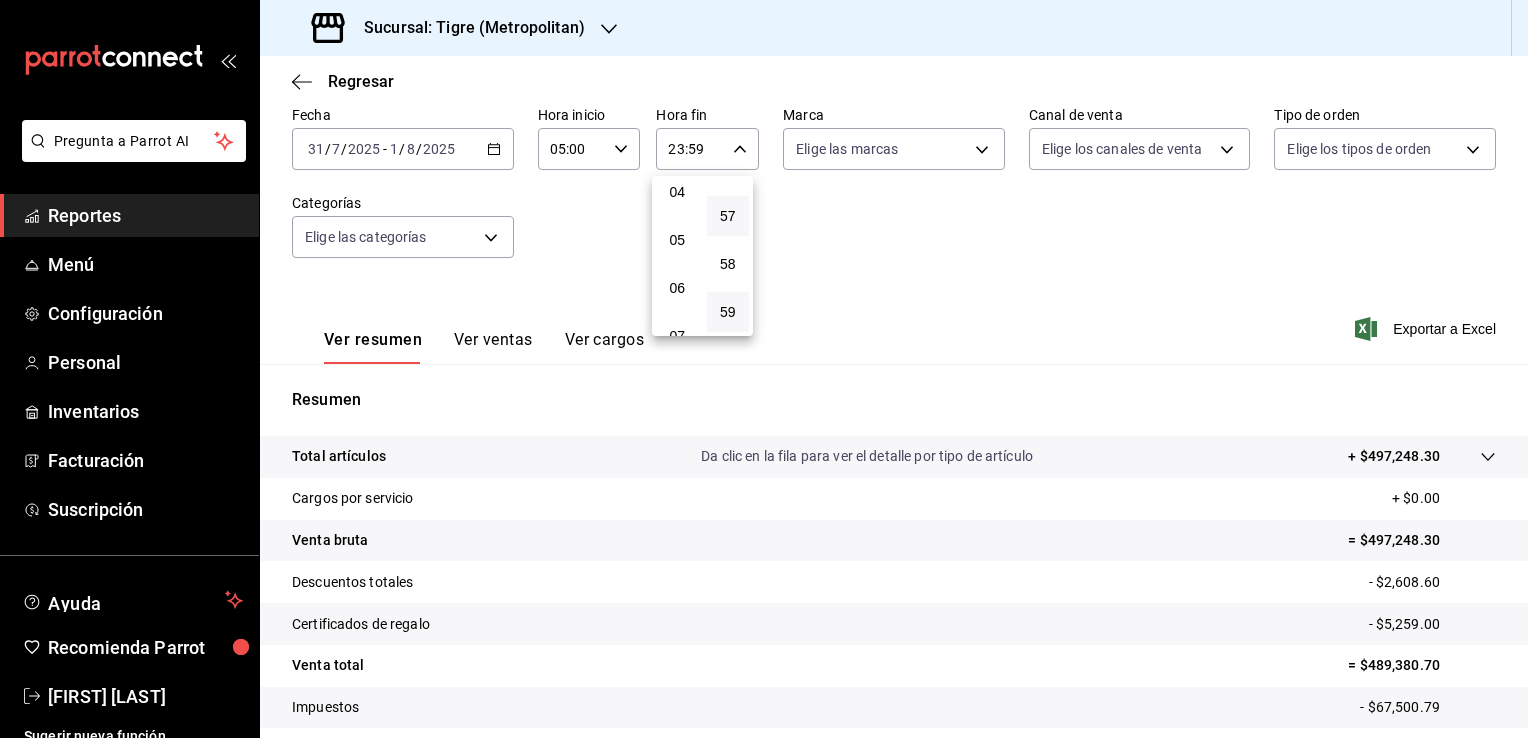 click on "05" at bounding box center (677, 240) 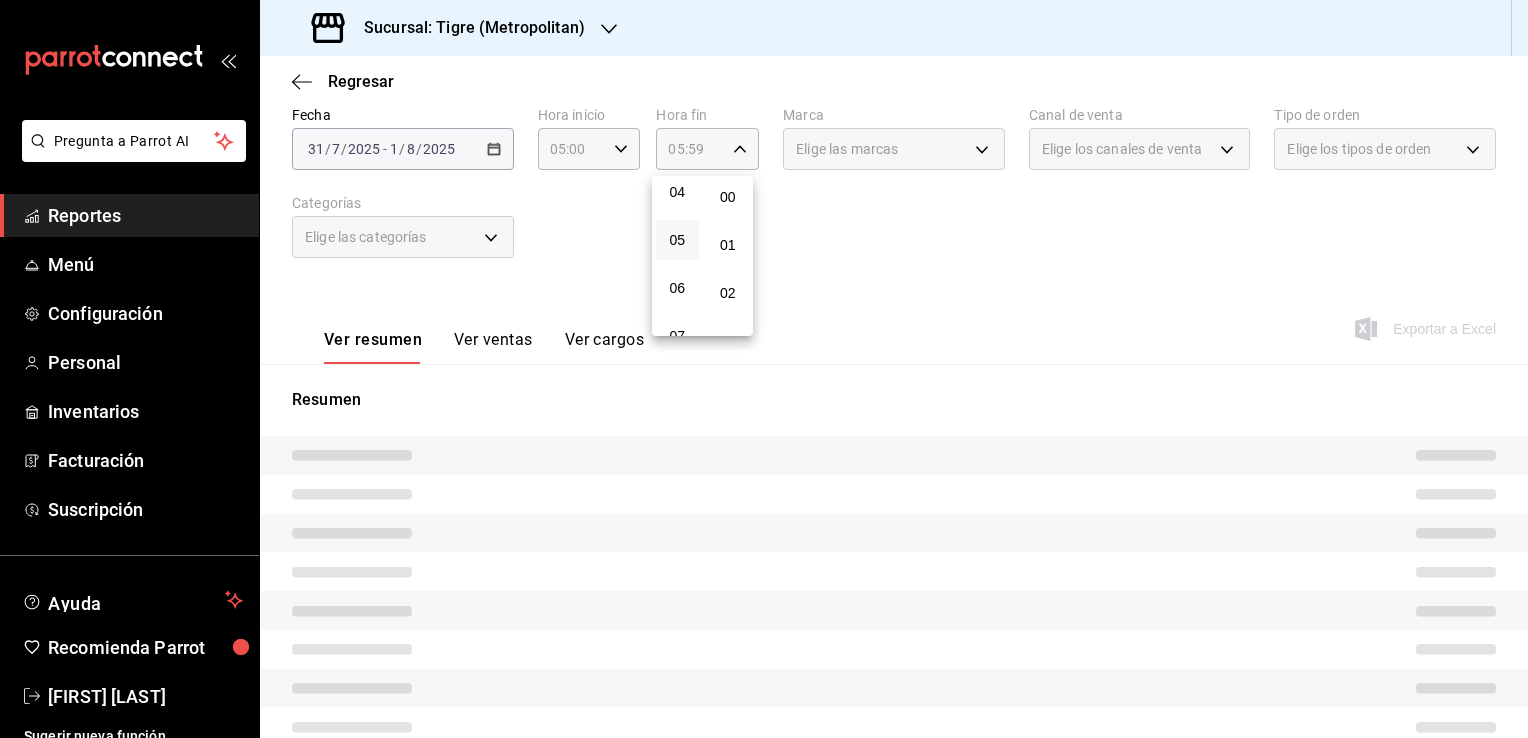scroll, scrollTop: 0, scrollLeft: 0, axis: both 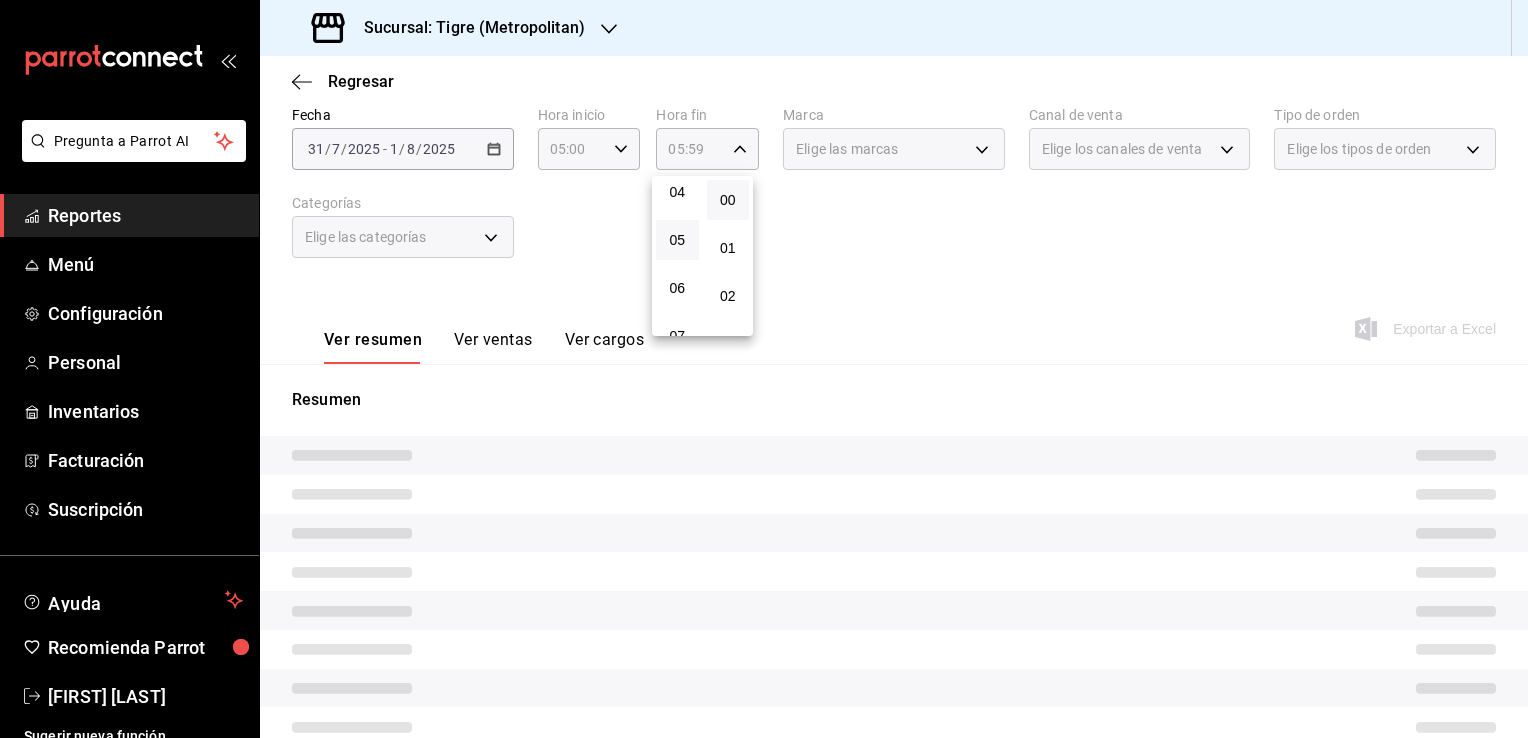 click on "00" at bounding box center (728, 200) 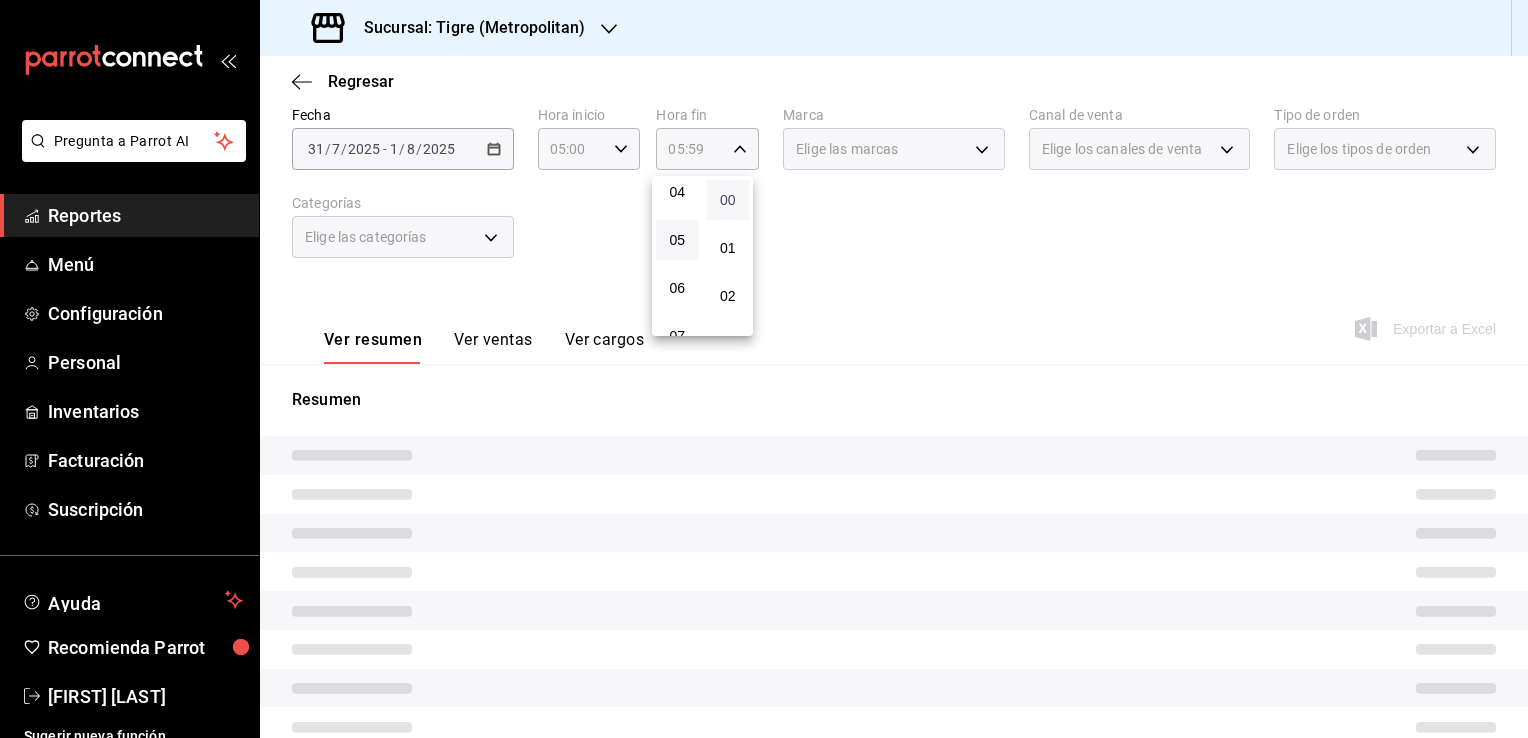 type on "05:00" 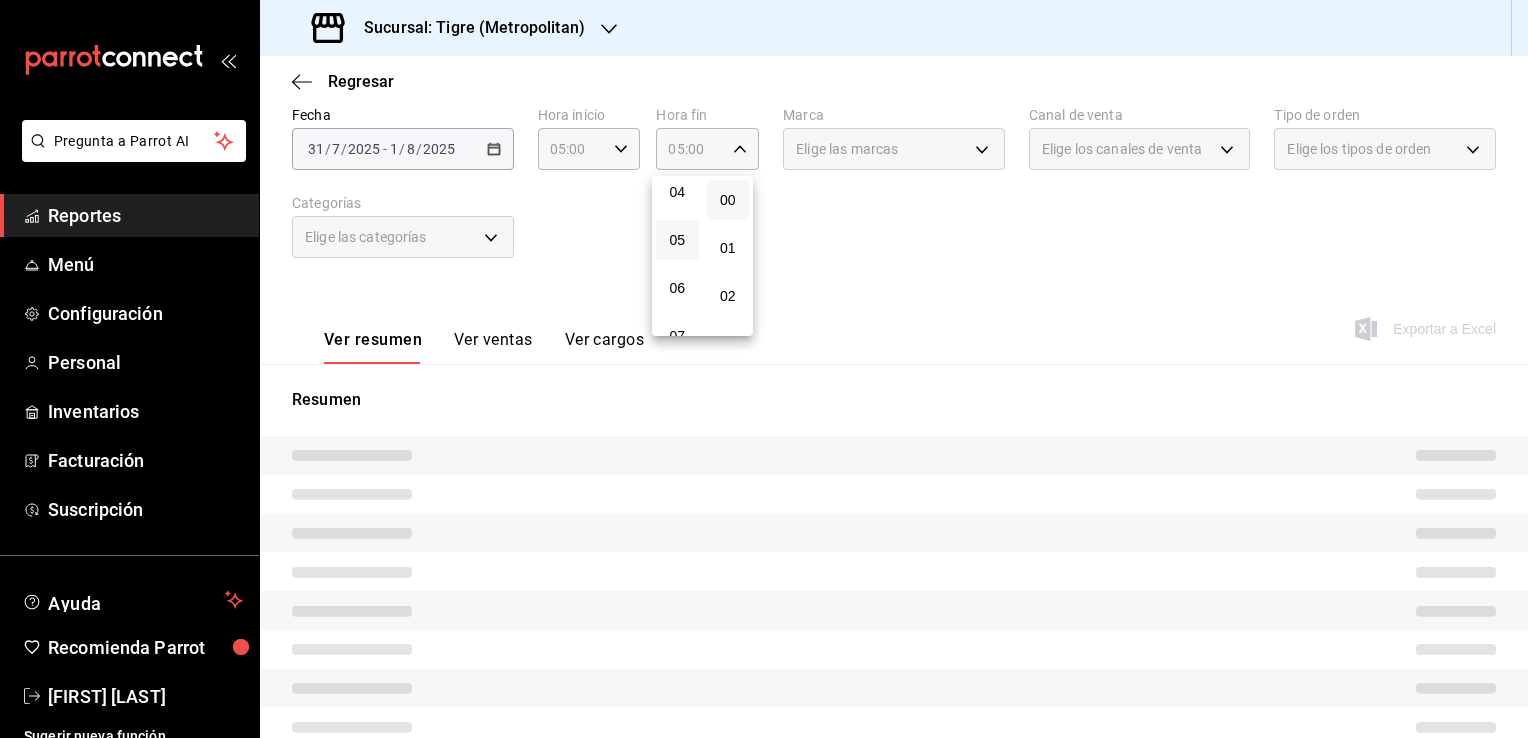 click at bounding box center [764, 369] 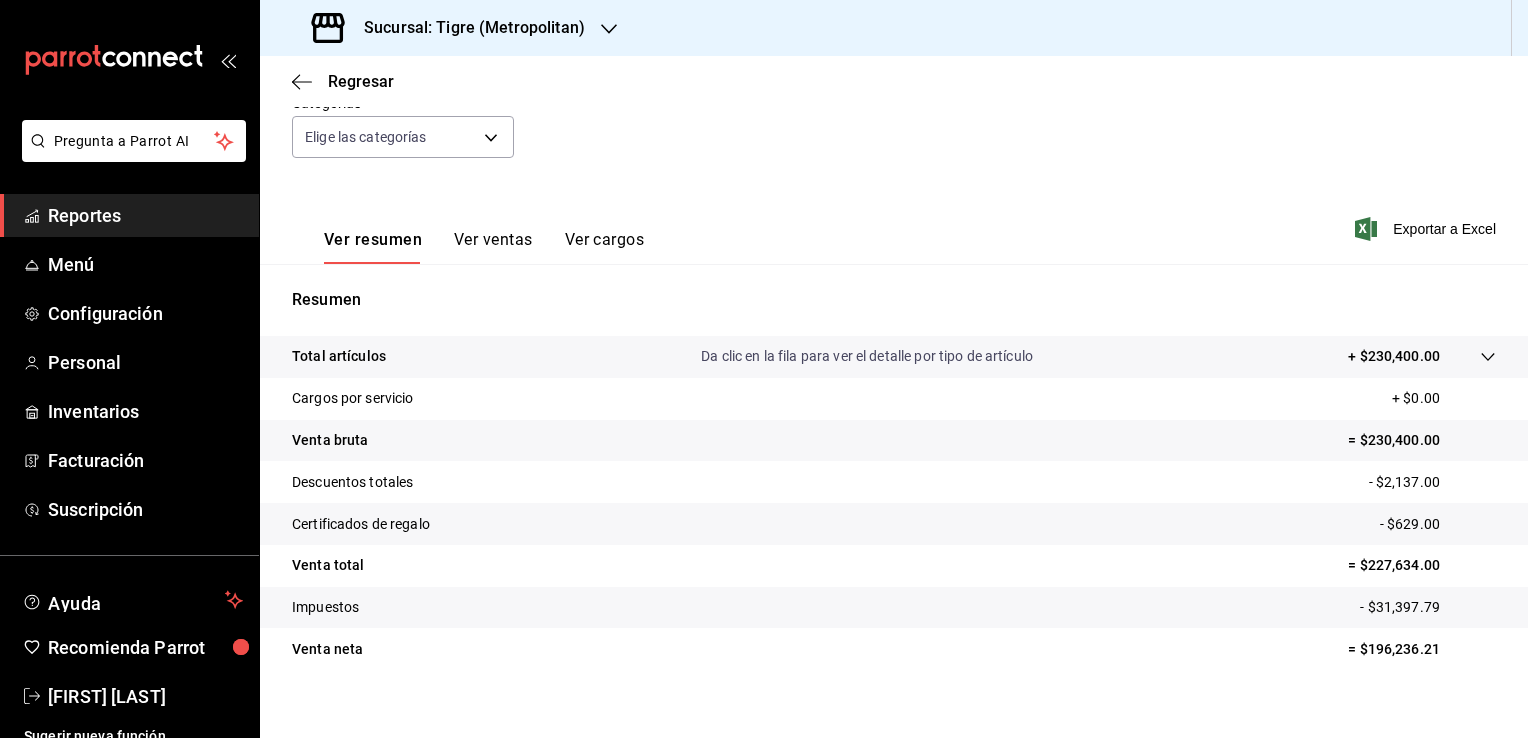 scroll, scrollTop: 220, scrollLeft: 0, axis: vertical 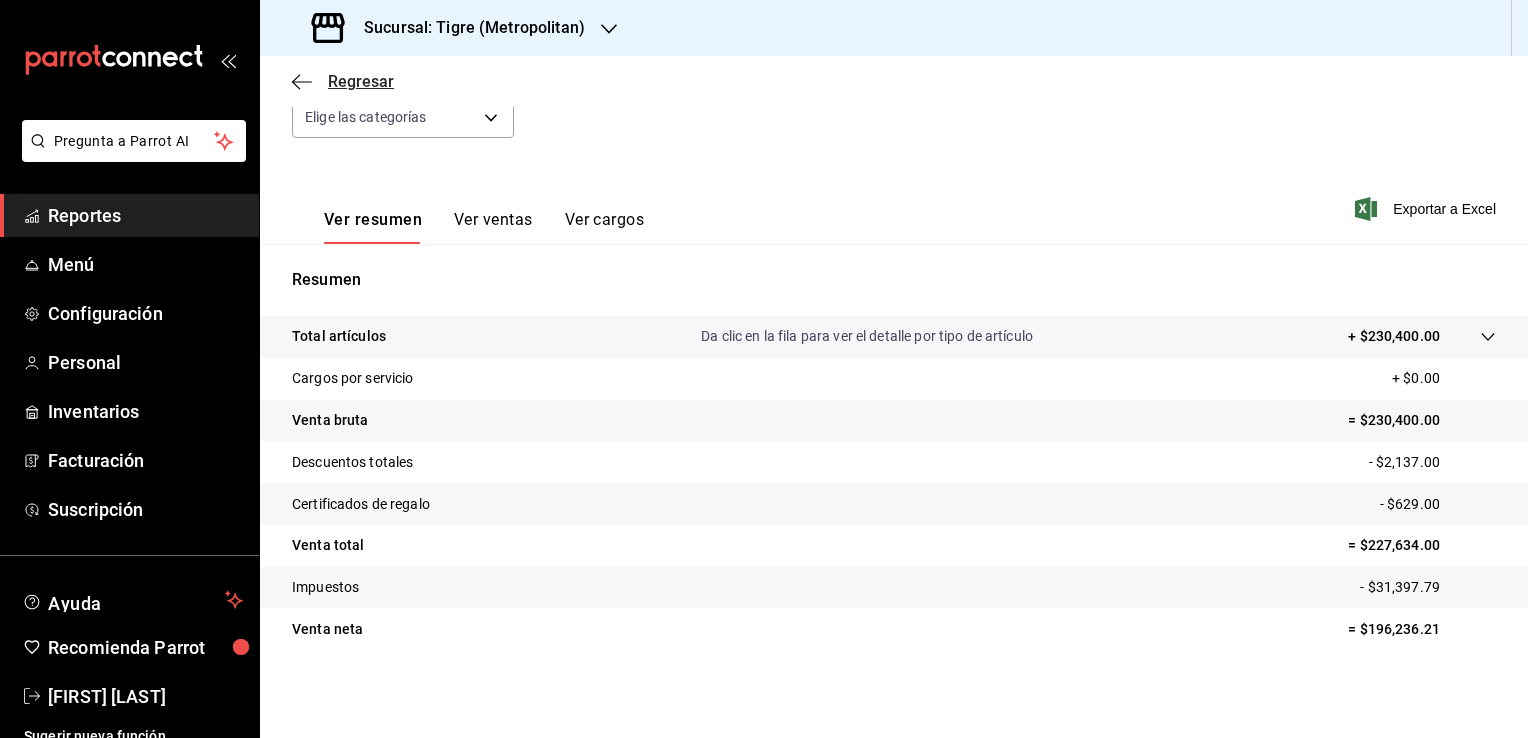 click 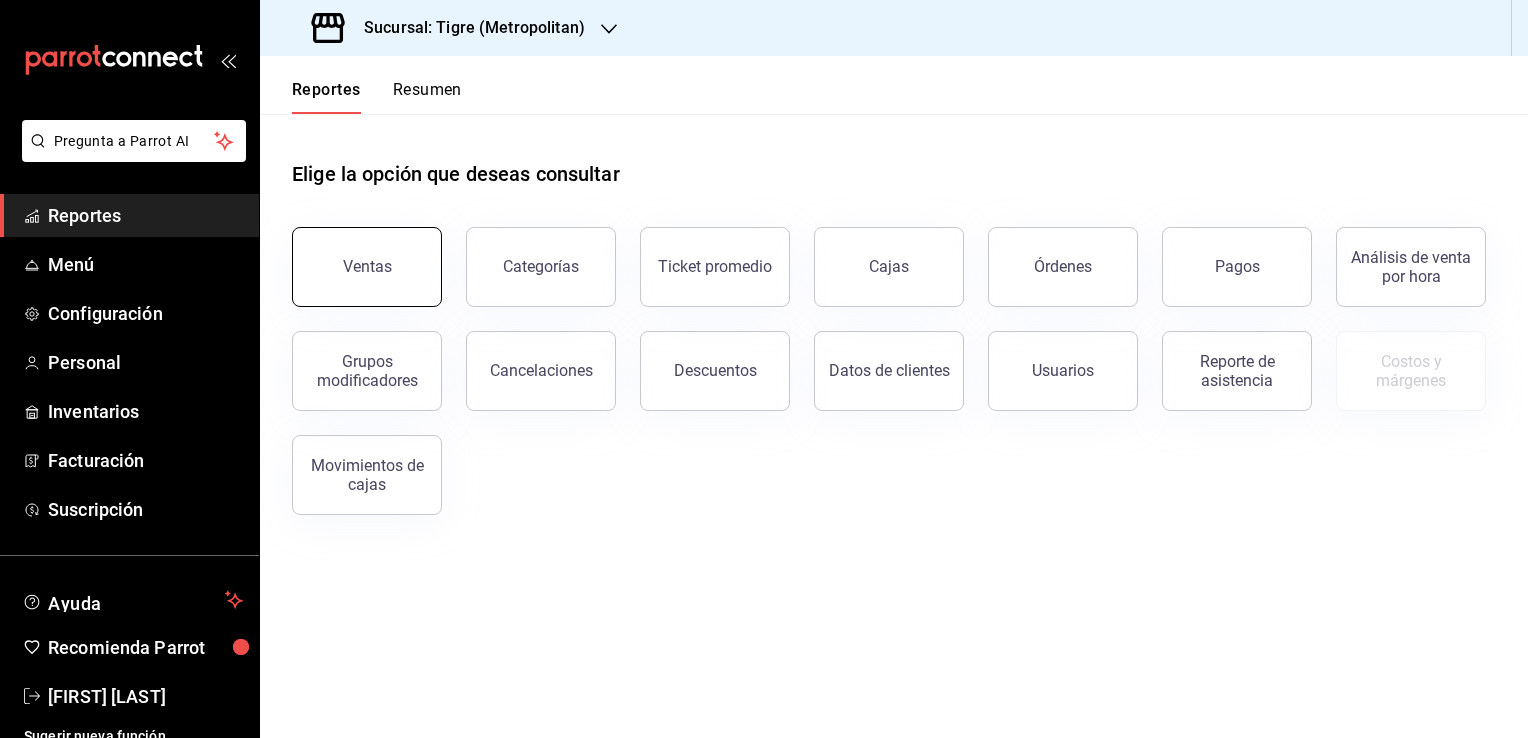 click on "Ventas" at bounding box center [367, 267] 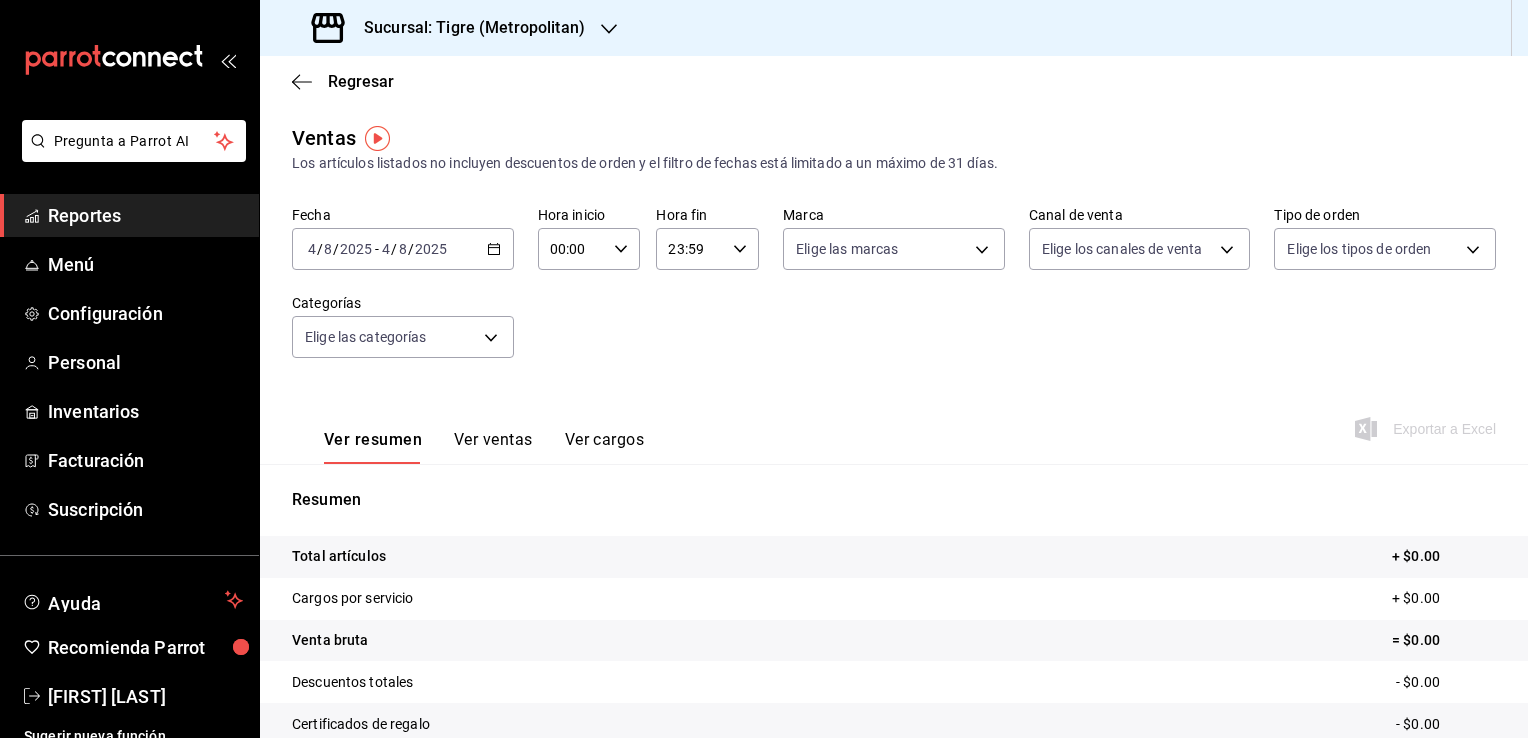 click 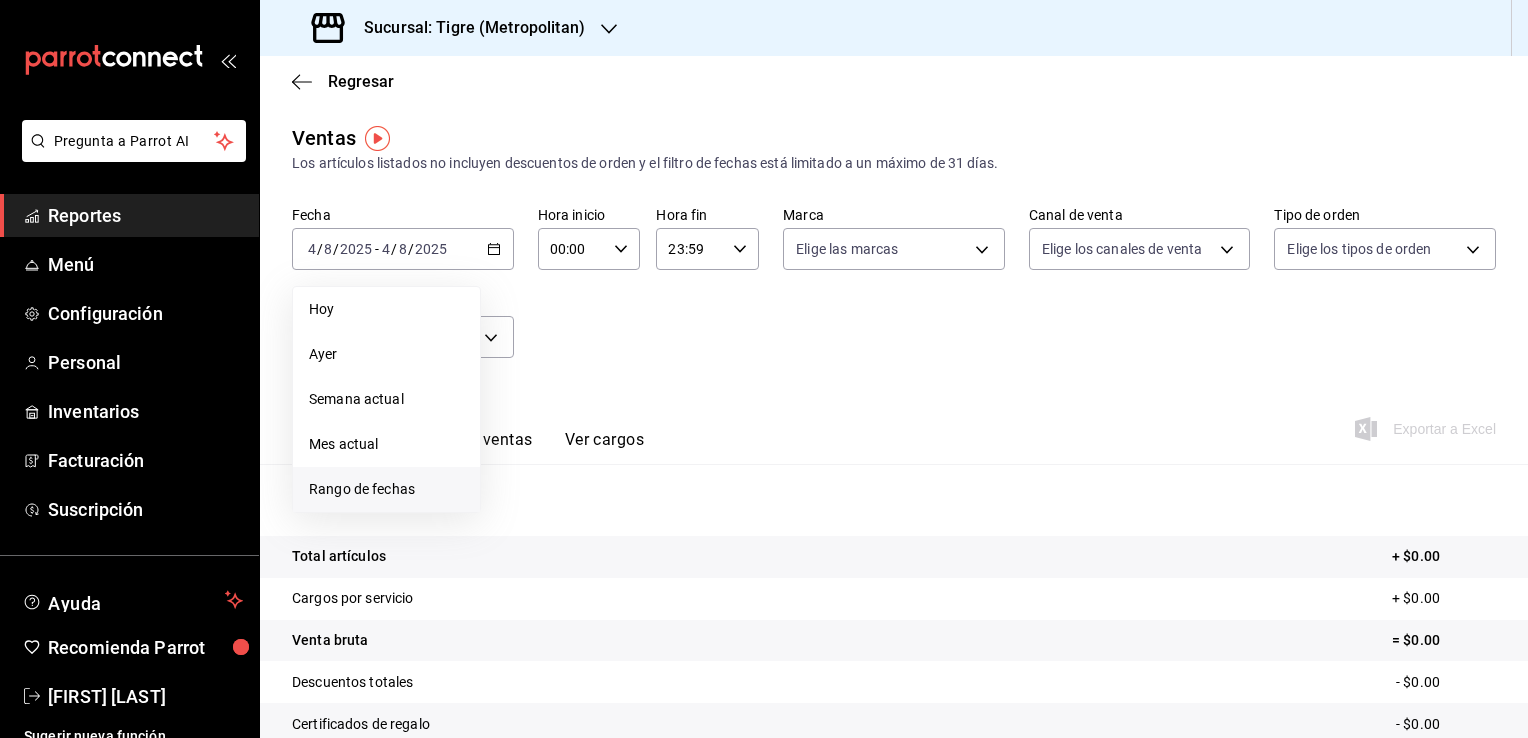 click on "Rango de fechas" at bounding box center (386, 489) 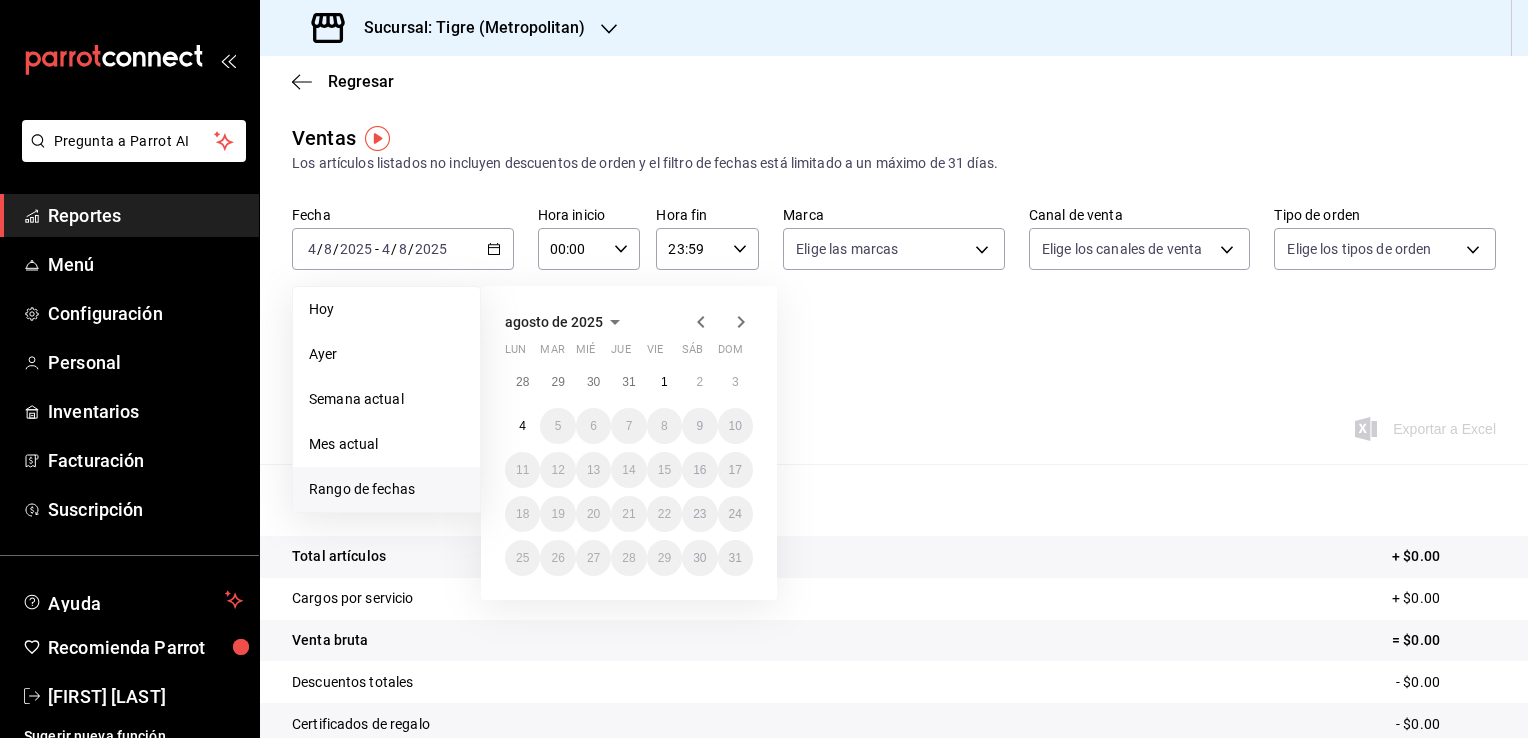 click 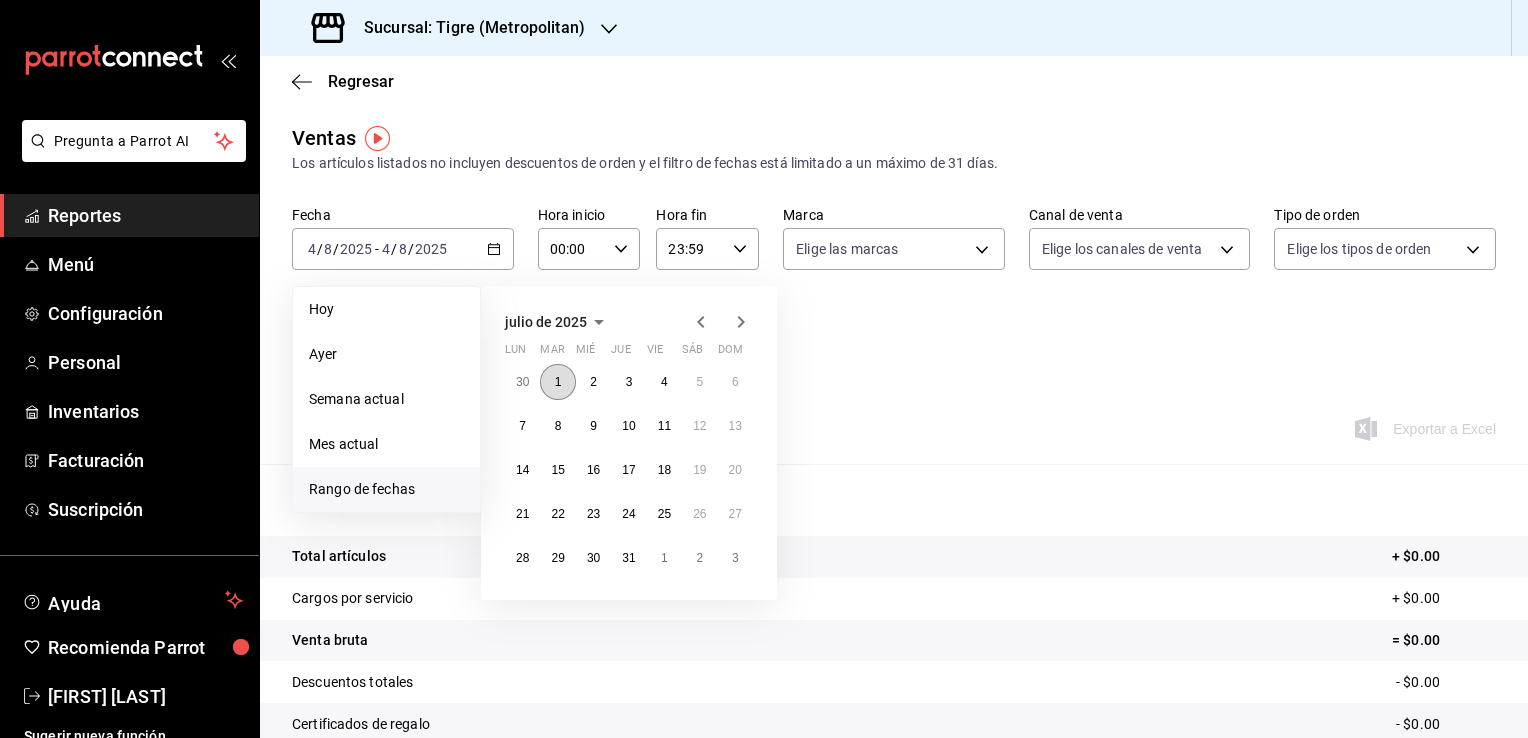 click on "1" at bounding box center (558, 382) 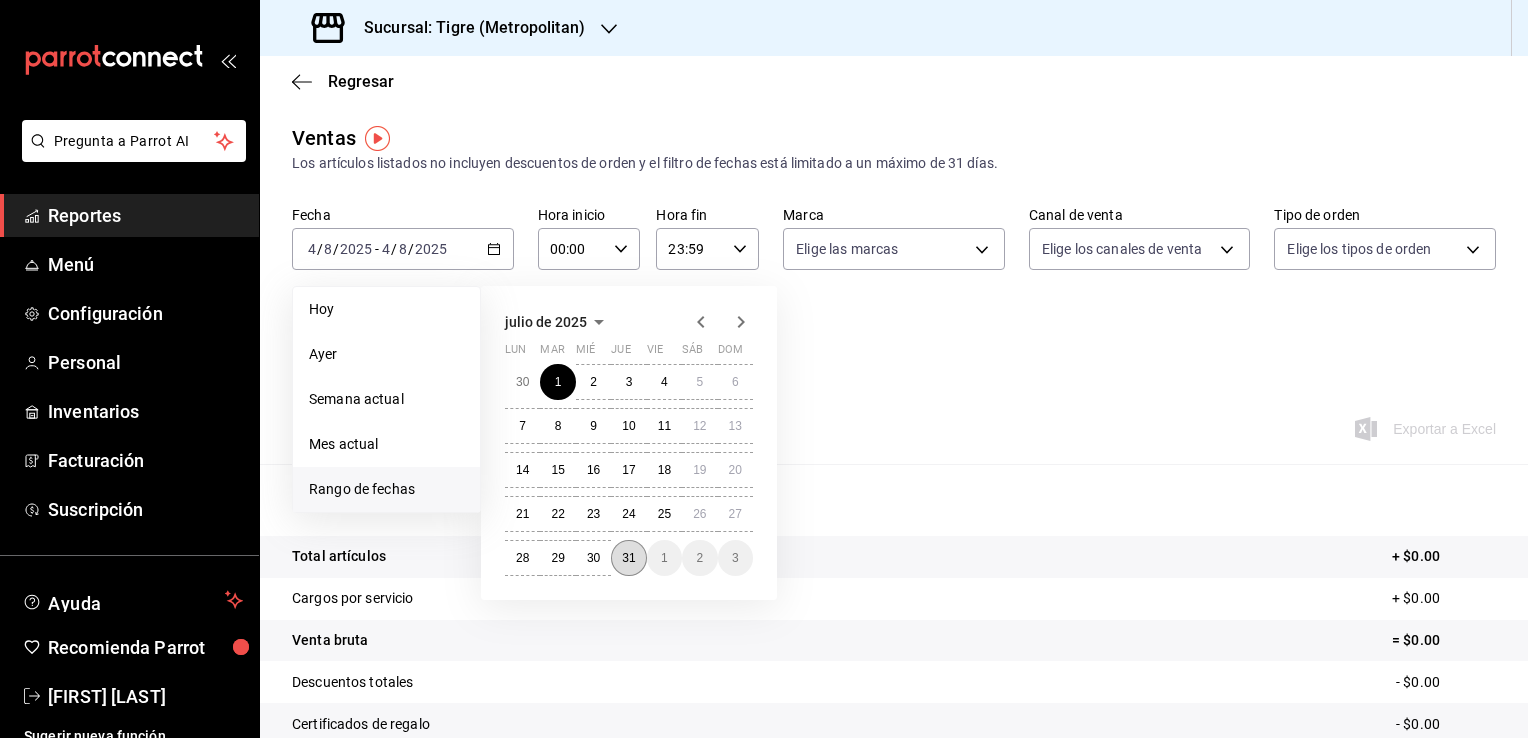 click on "31" at bounding box center [628, 558] 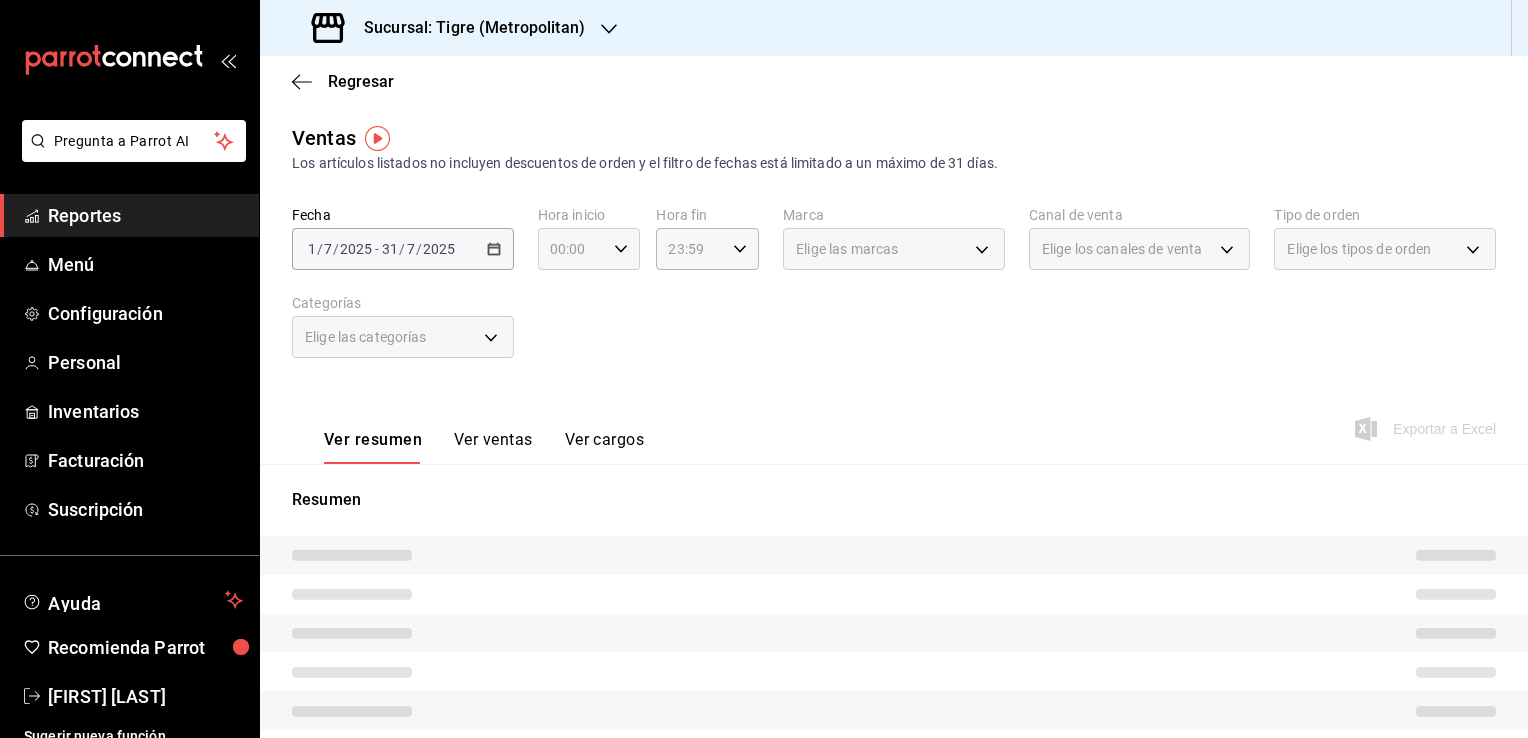 click 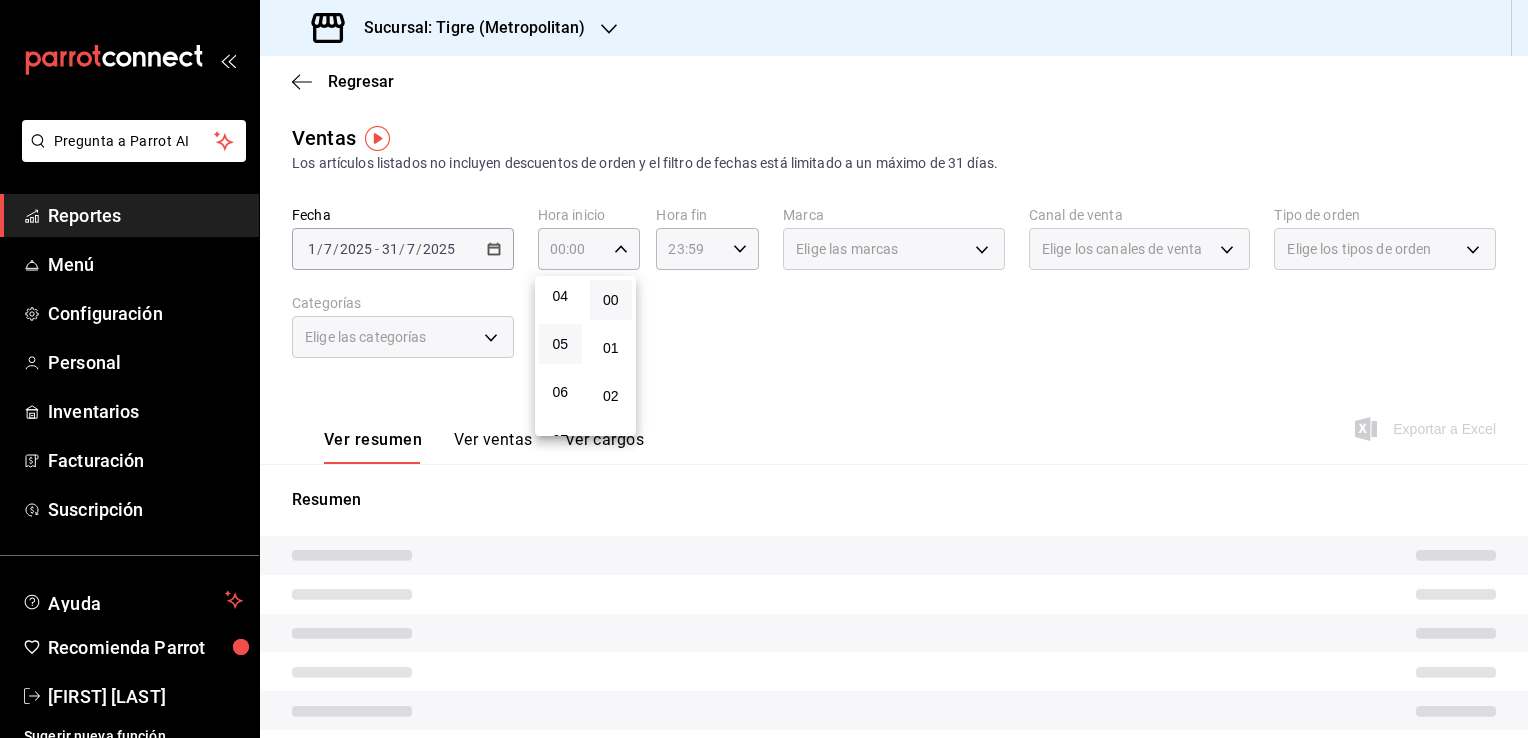 scroll, scrollTop: 200, scrollLeft: 0, axis: vertical 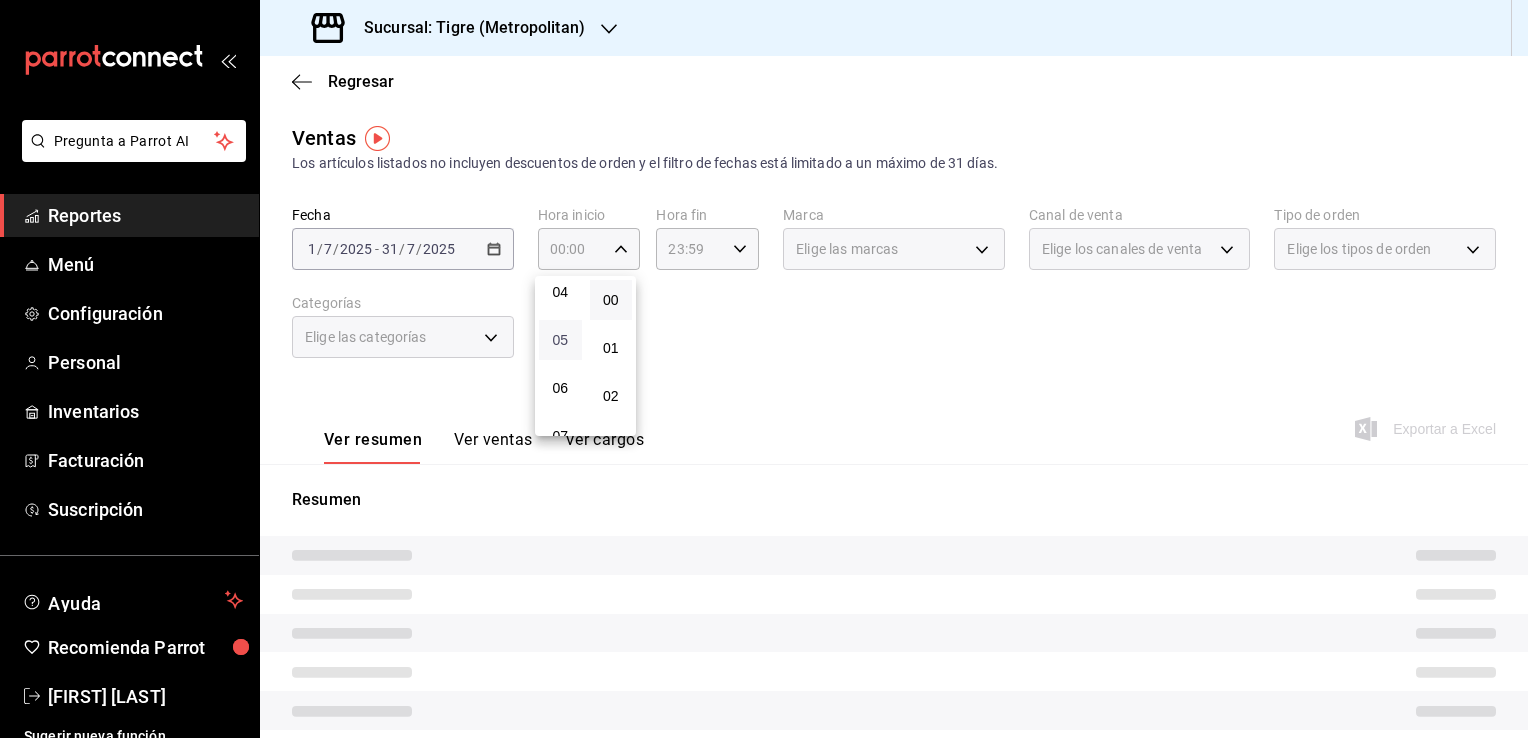 click on "05" at bounding box center (560, 340) 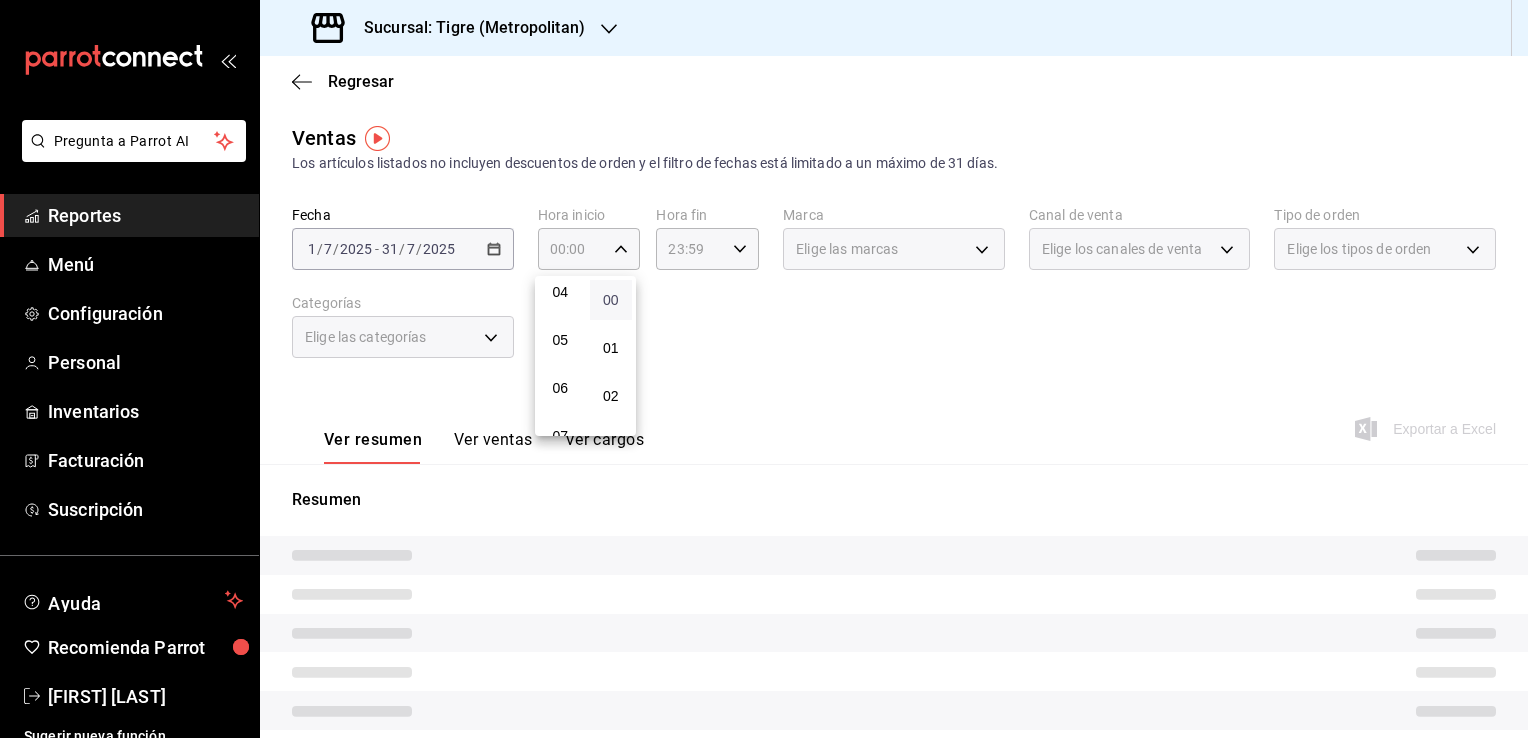 type on "05:00" 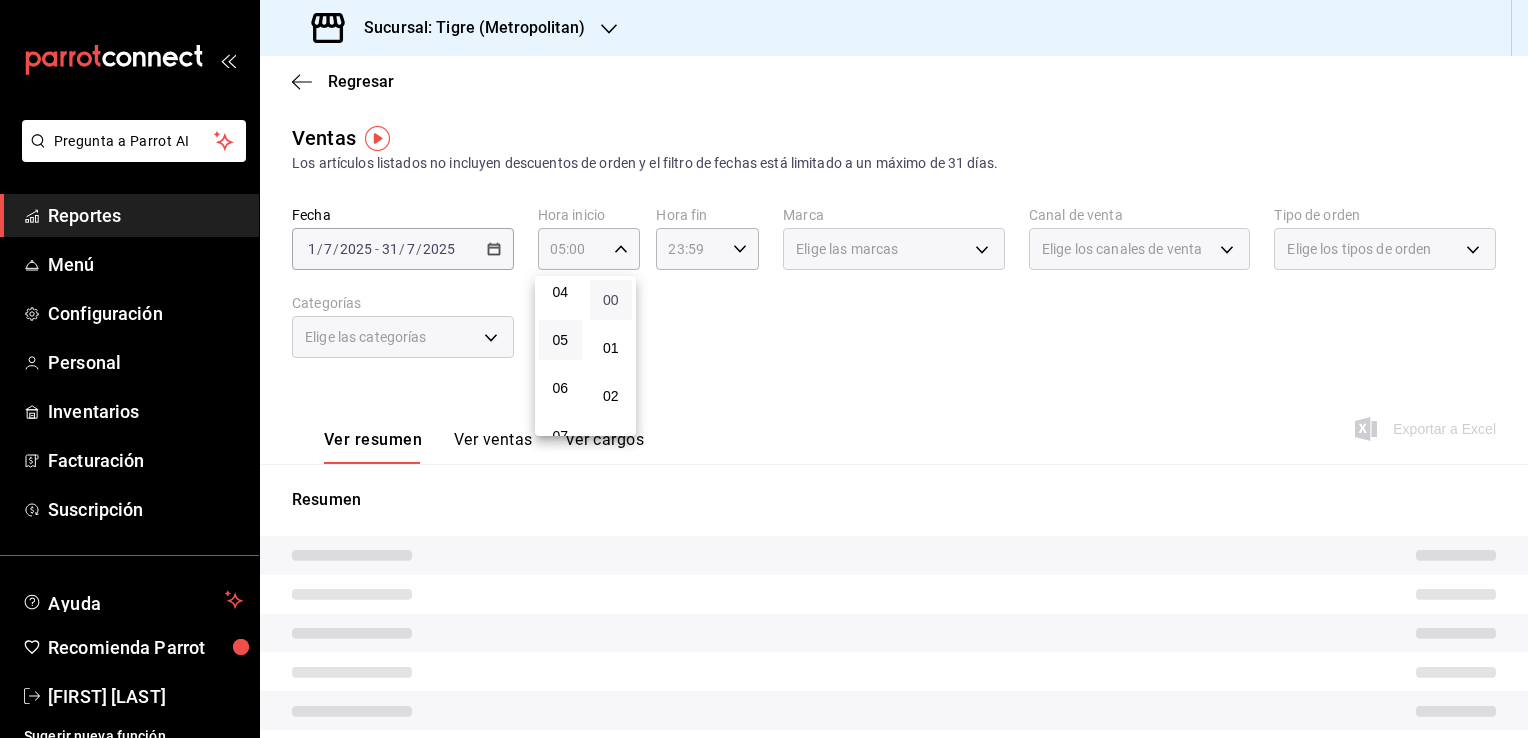click on "00" at bounding box center [611, 300] 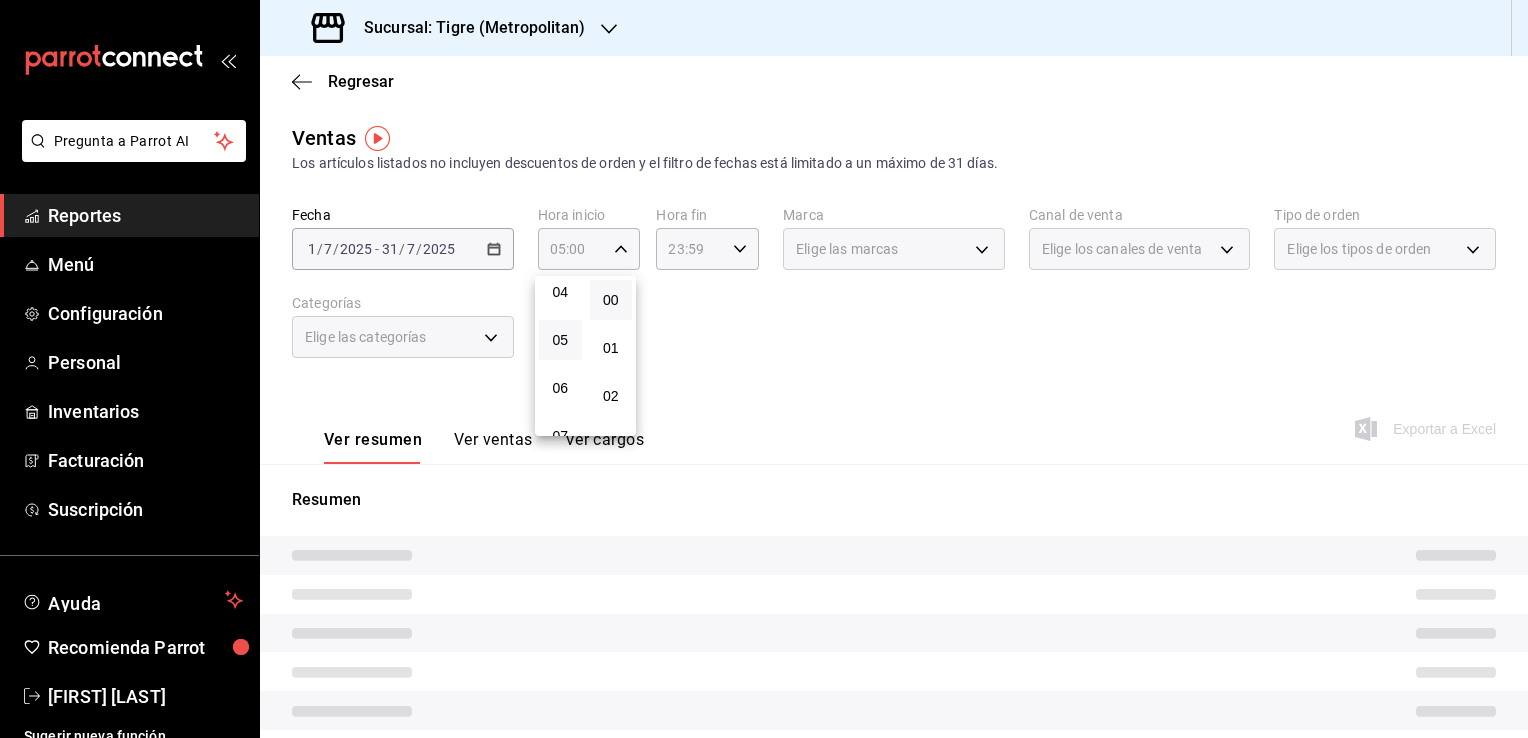 click at bounding box center [764, 369] 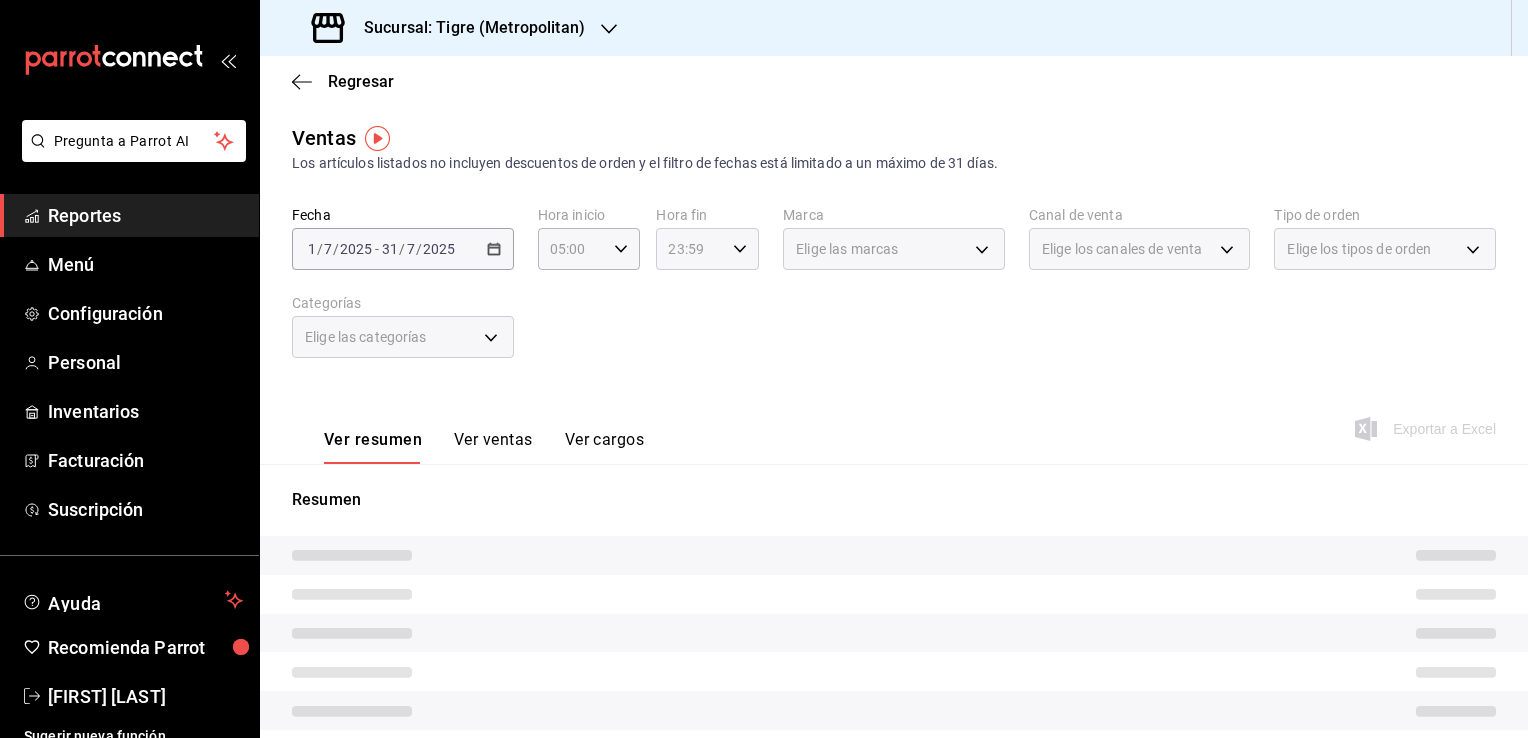 click on "23:59 Hora fin" at bounding box center [707, 249] 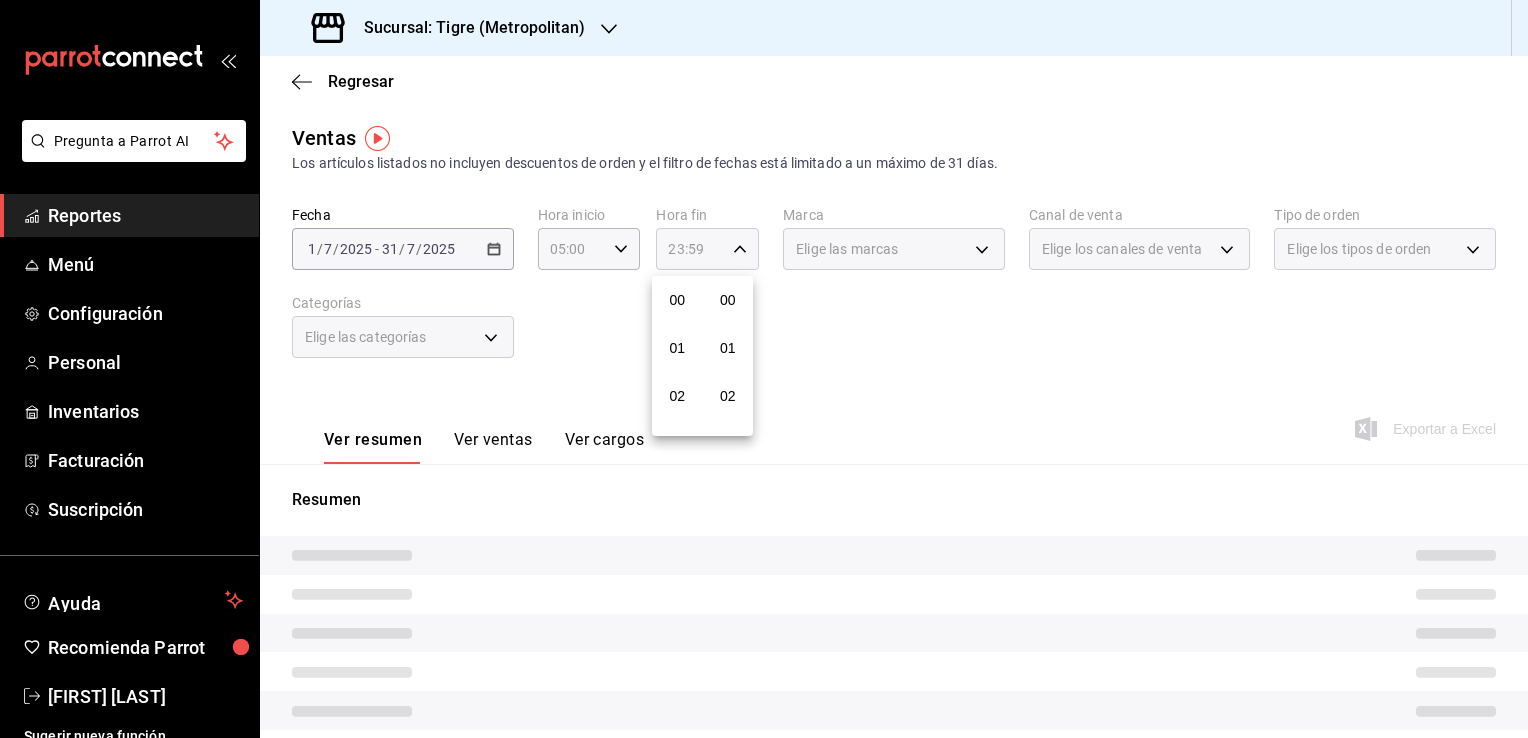 scroll, scrollTop: 1011, scrollLeft: 0, axis: vertical 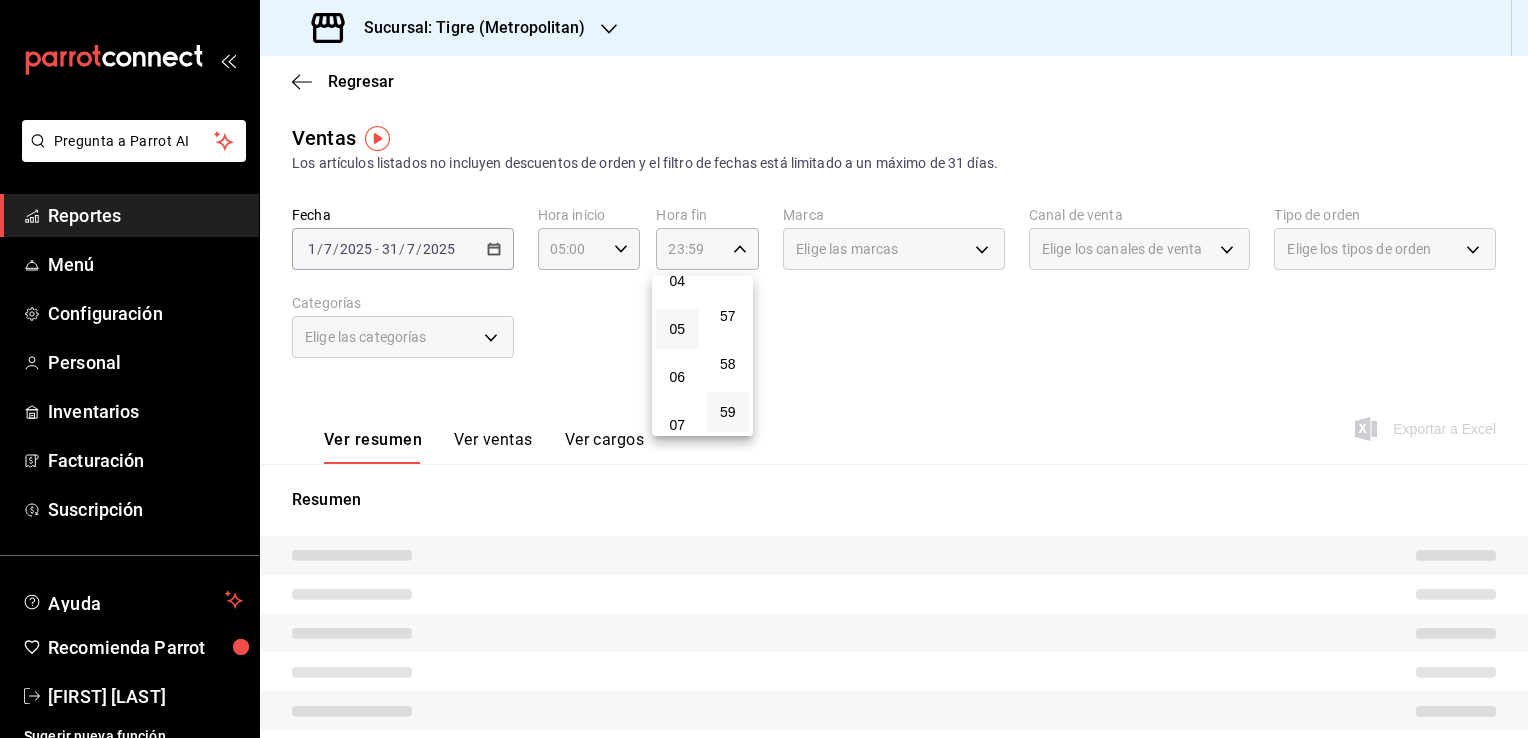click on "05" at bounding box center [677, 329] 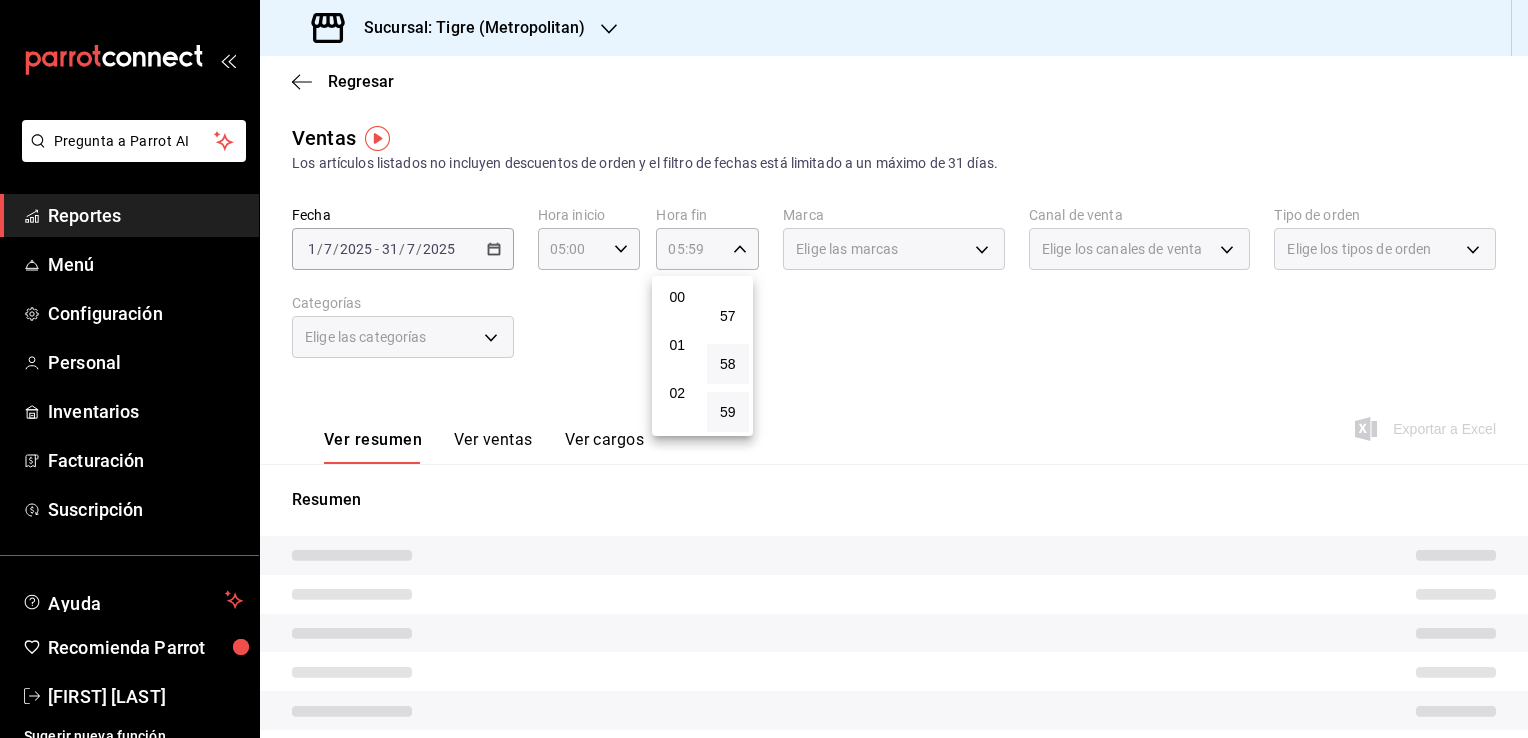 scroll, scrollTop: 0, scrollLeft: 0, axis: both 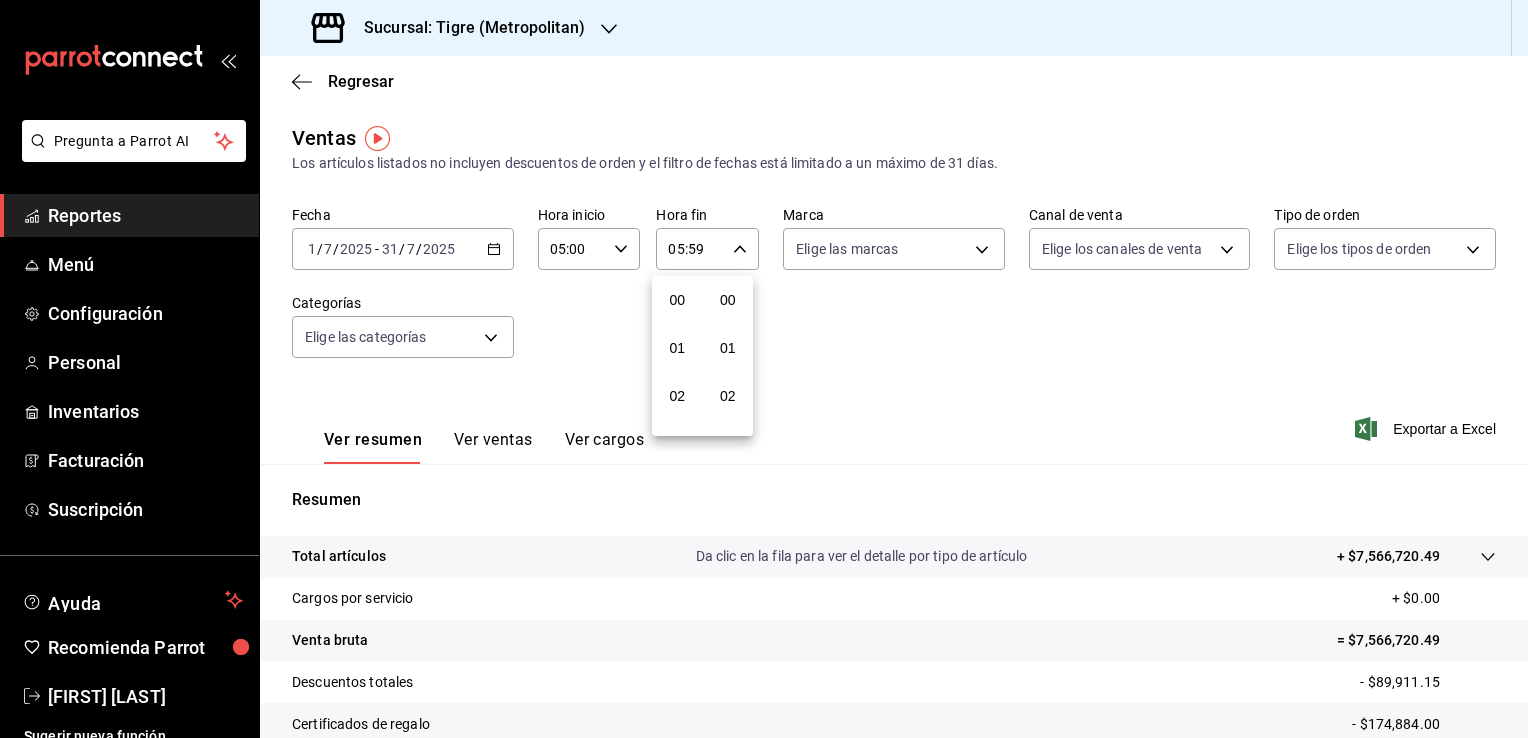 click on "00" at bounding box center [728, 300] 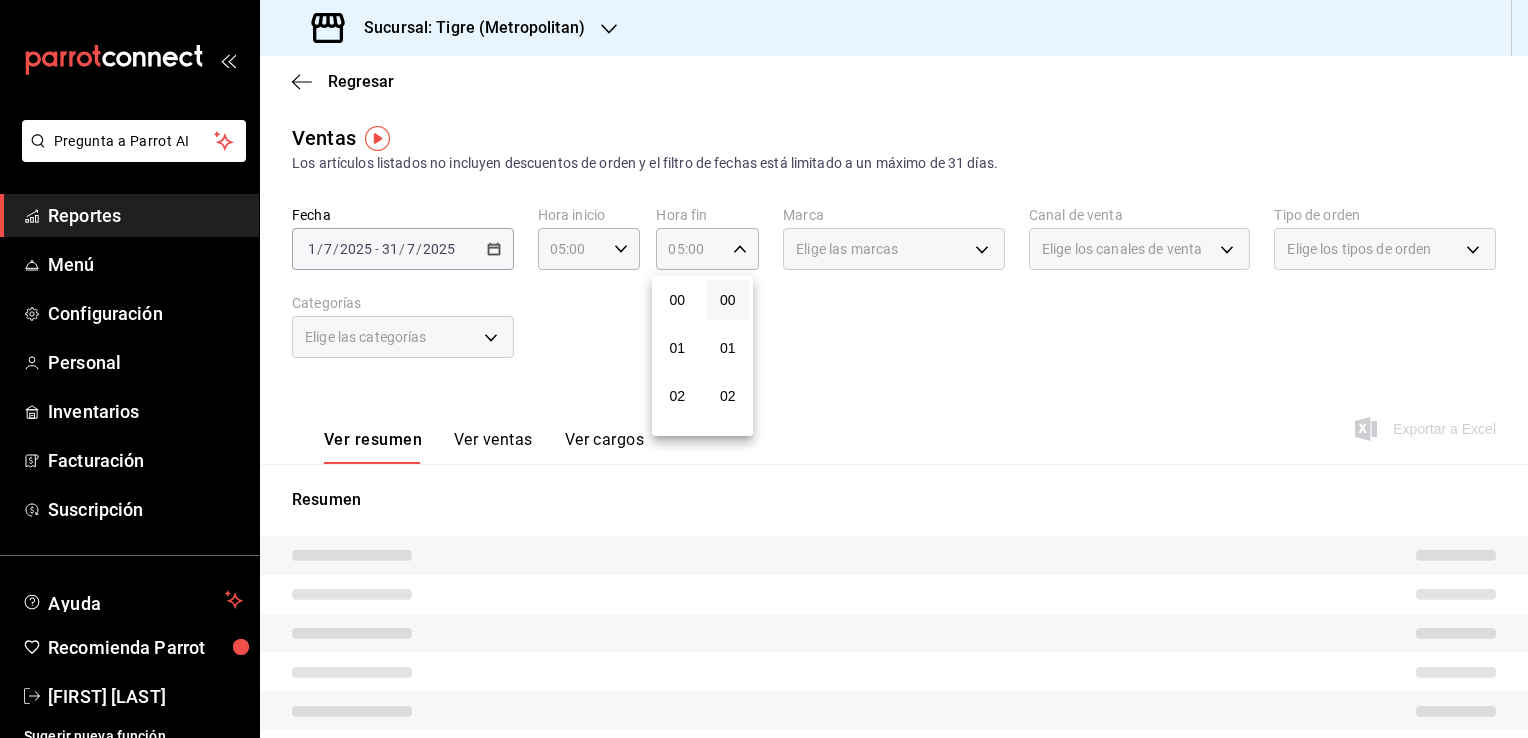 click at bounding box center [764, 369] 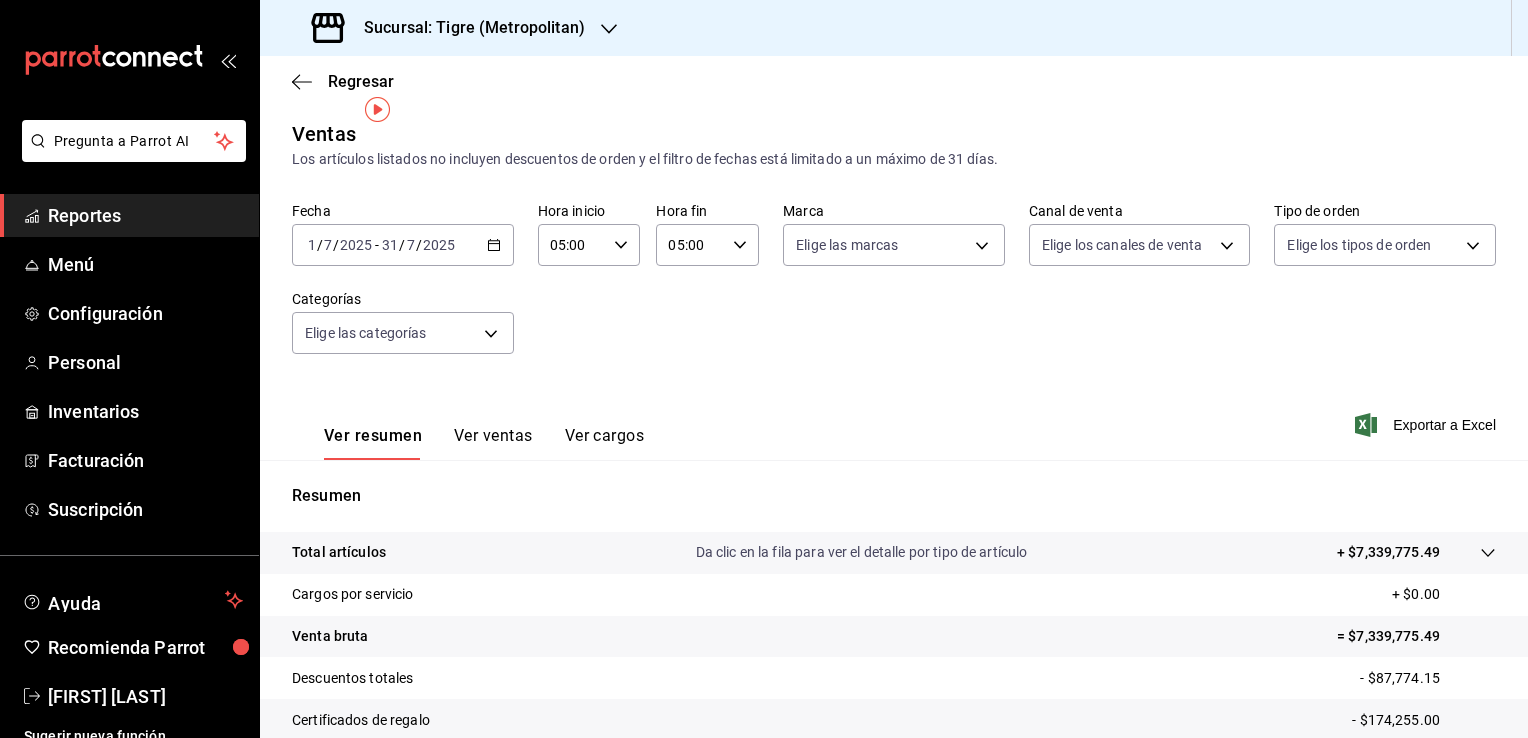 scroll, scrollTop: 0, scrollLeft: 0, axis: both 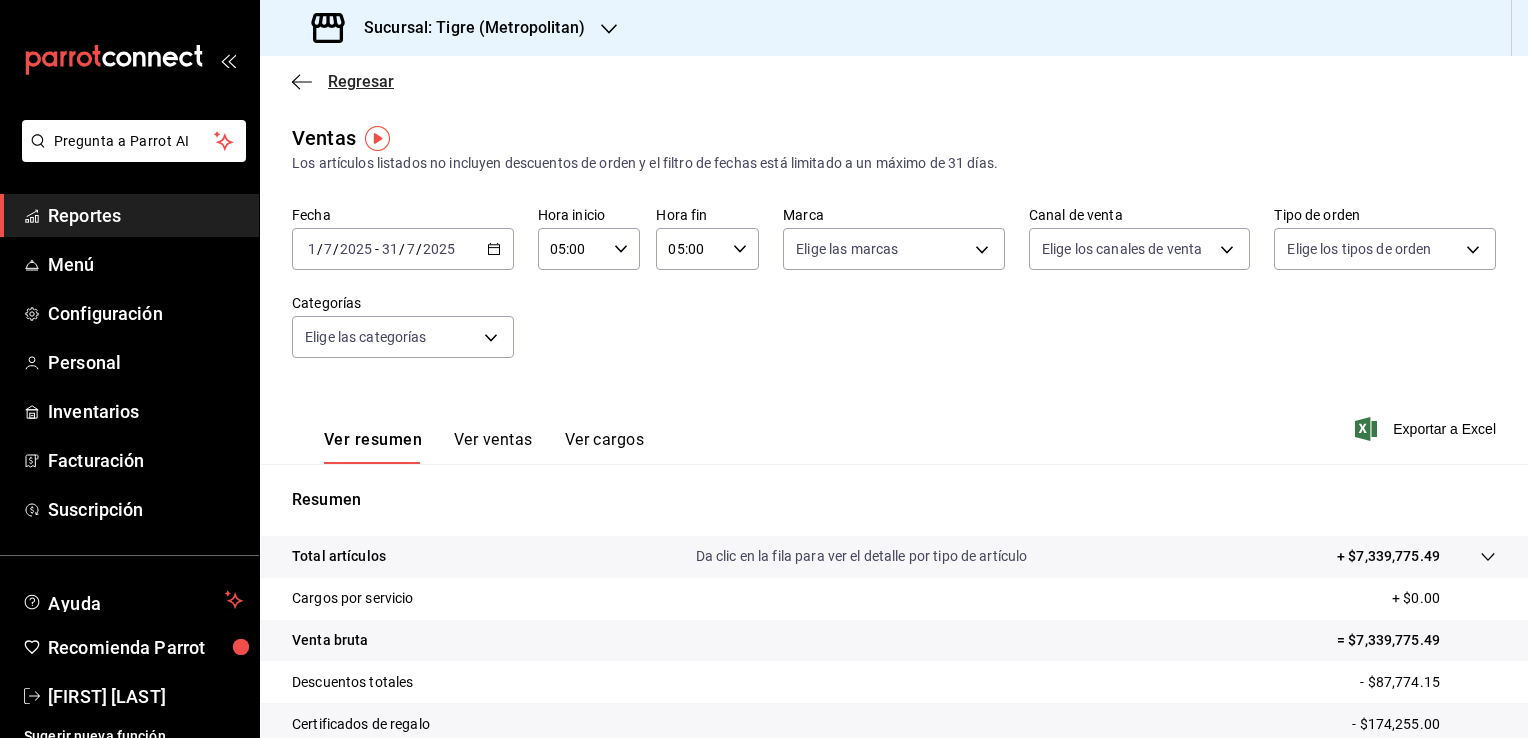 click on "Regresar" at bounding box center (343, 81) 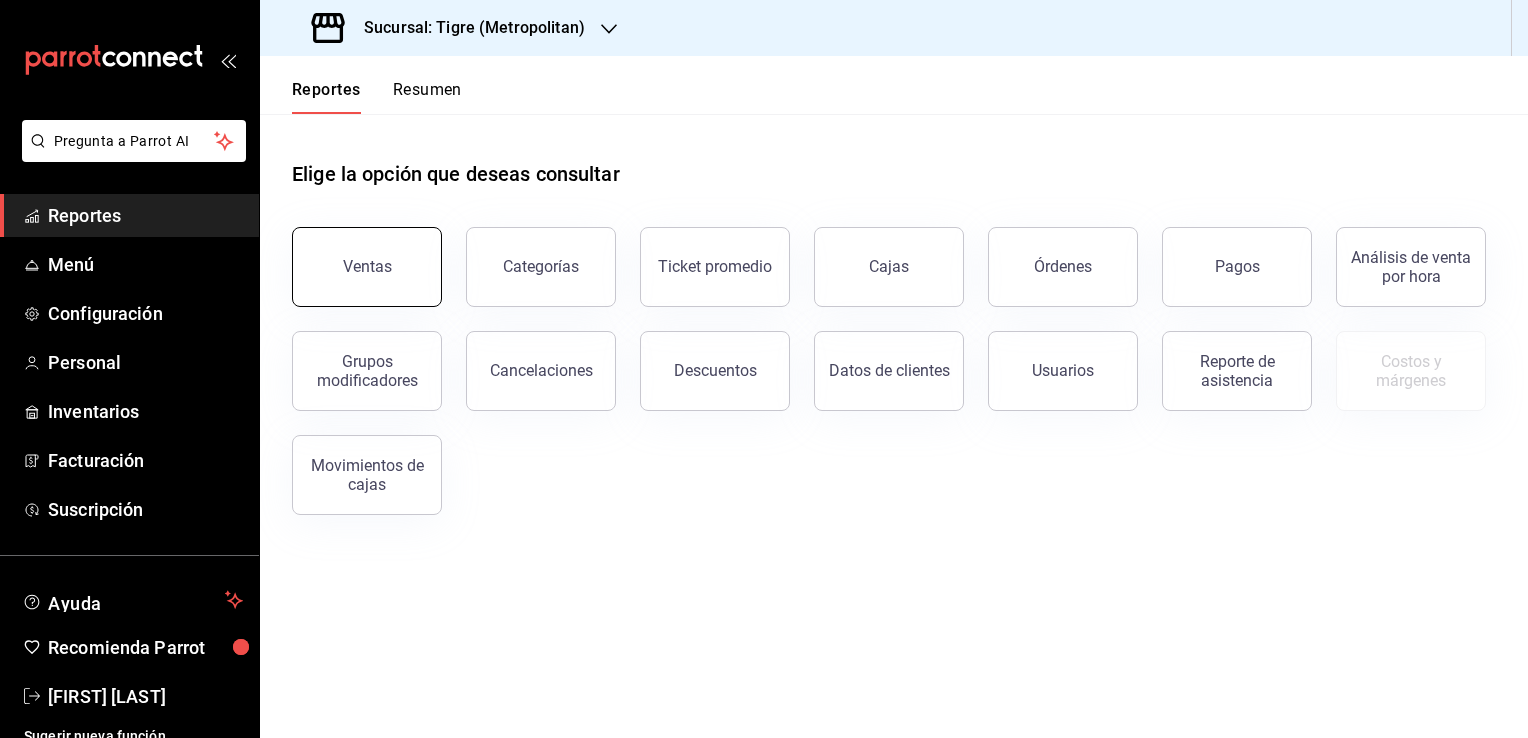 click on "Ventas" at bounding box center [367, 267] 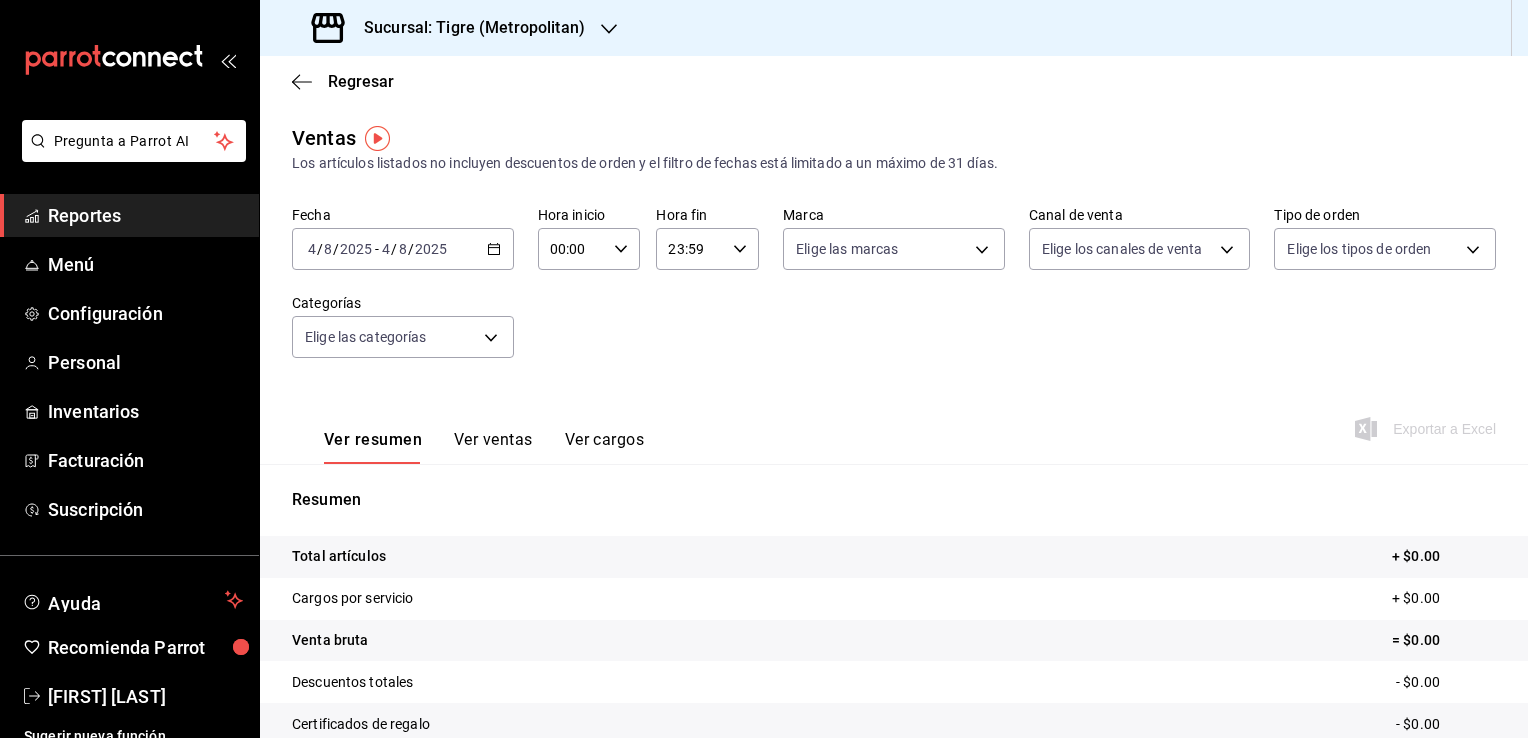 click 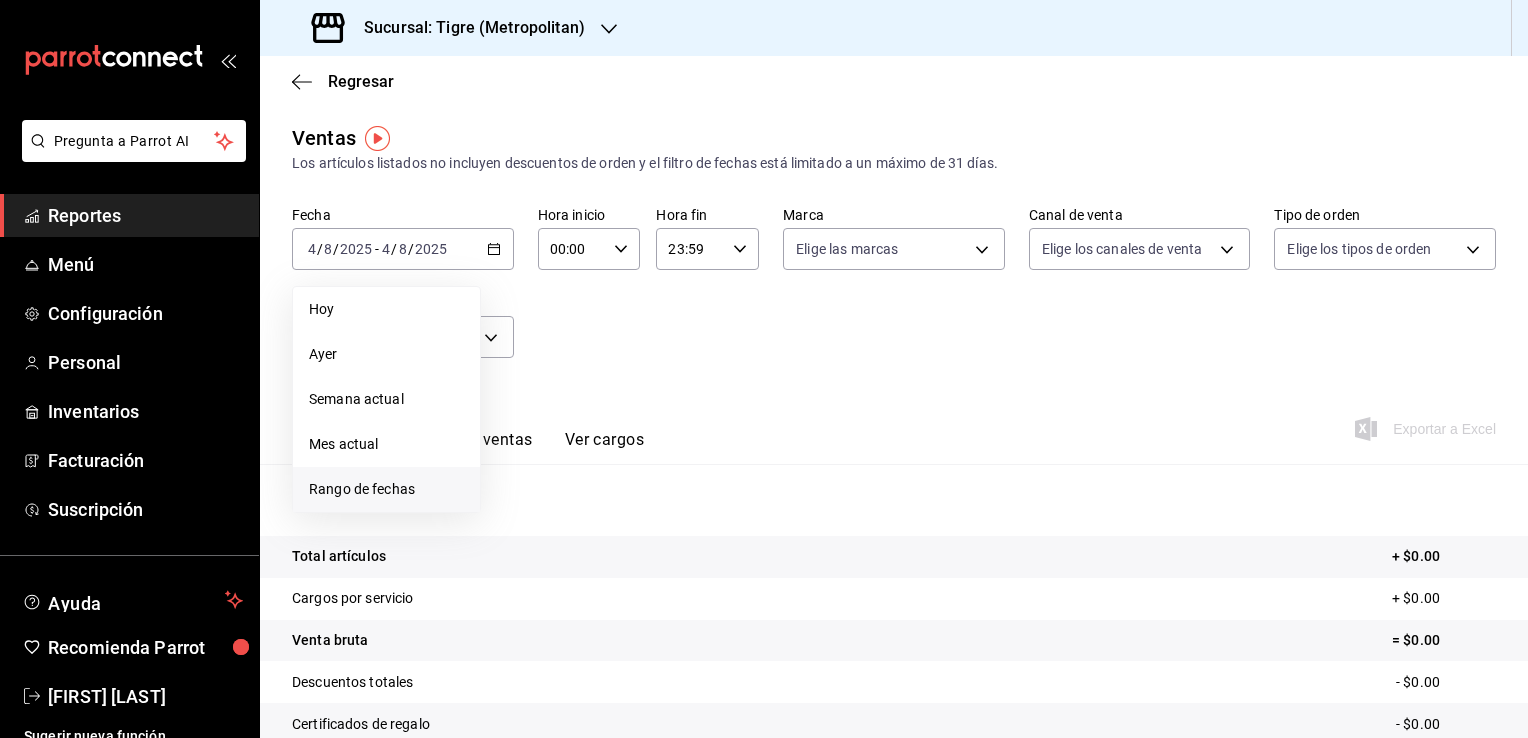 click on "Rango de fechas" at bounding box center (386, 489) 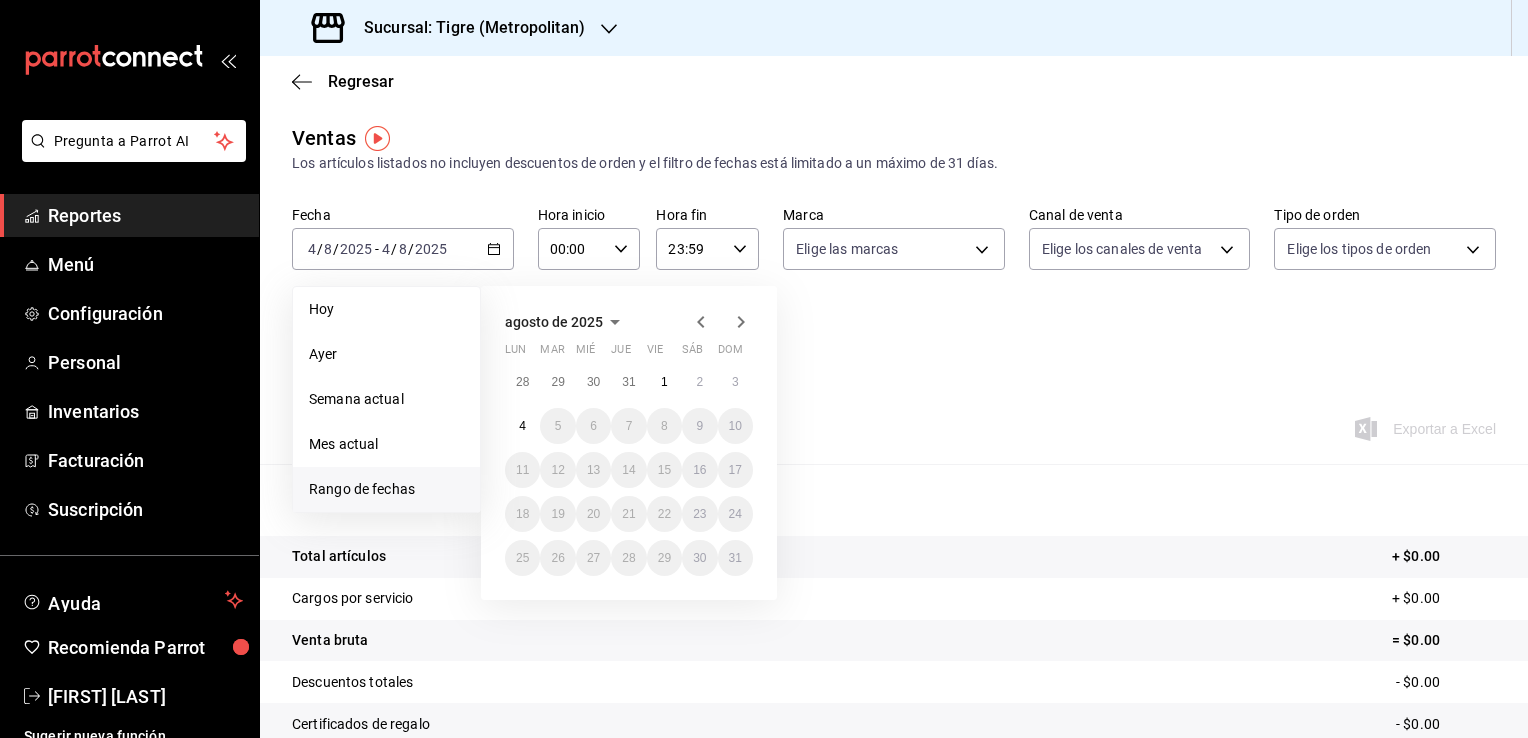 click 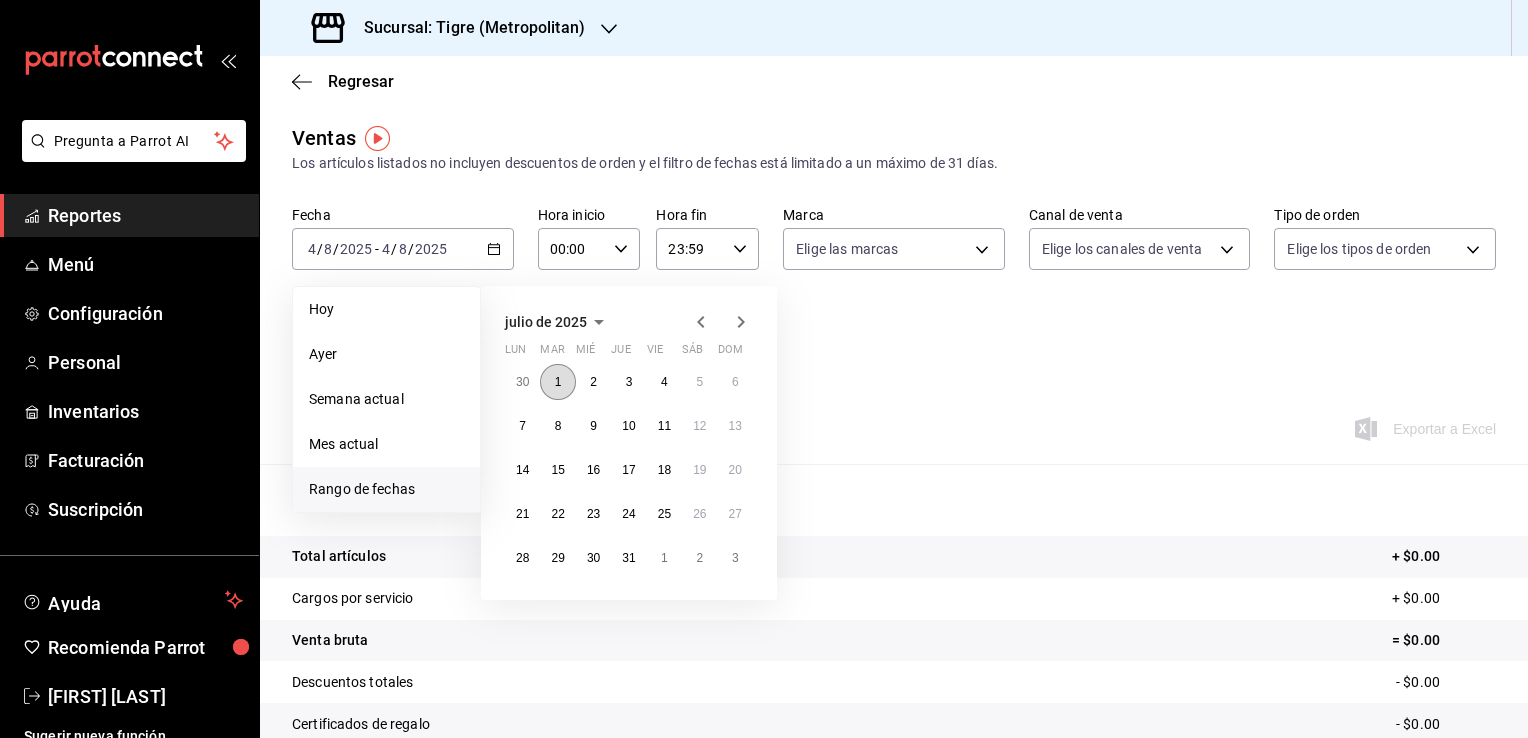 click on "1" at bounding box center [557, 382] 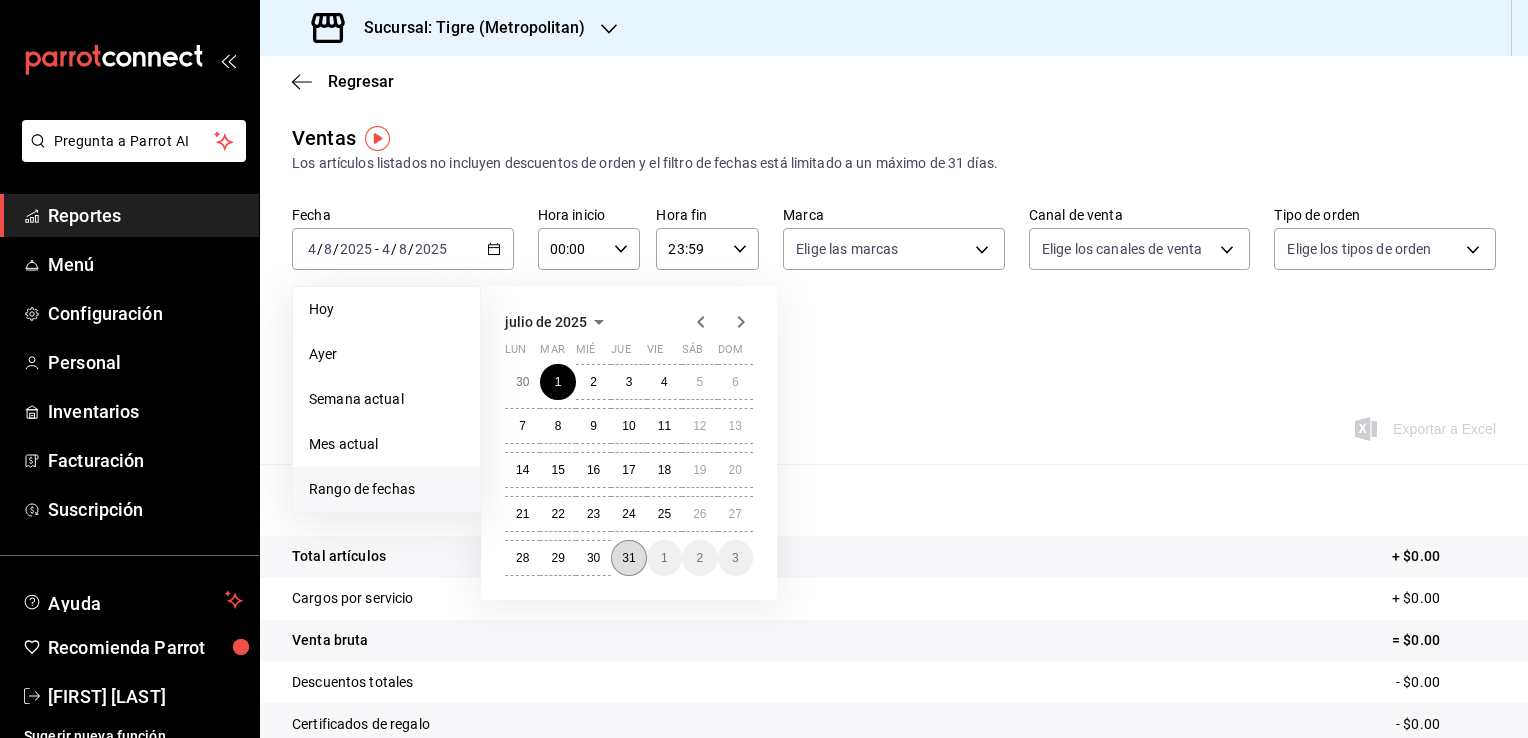 click on "31" at bounding box center (628, 558) 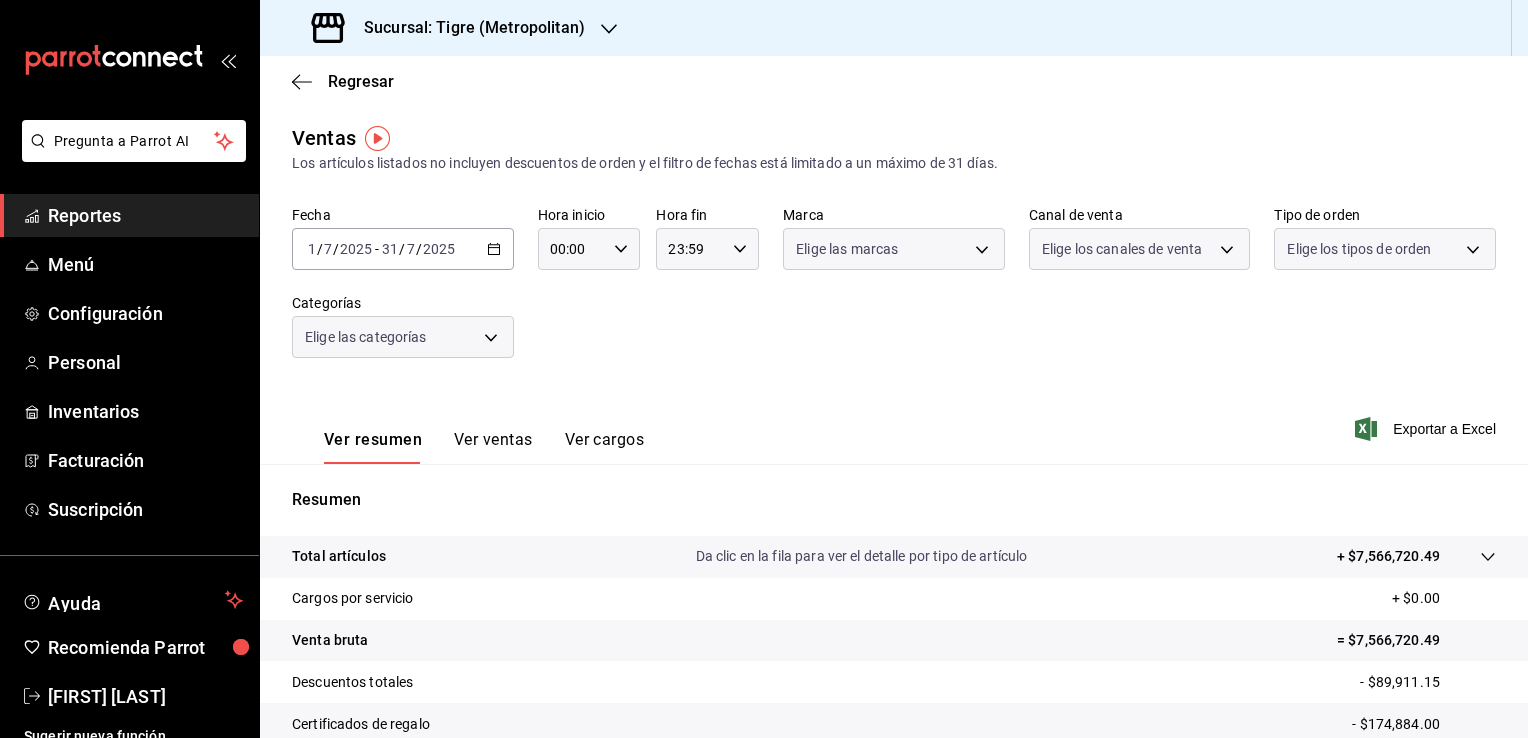 click on "00:00" at bounding box center [572, 249] 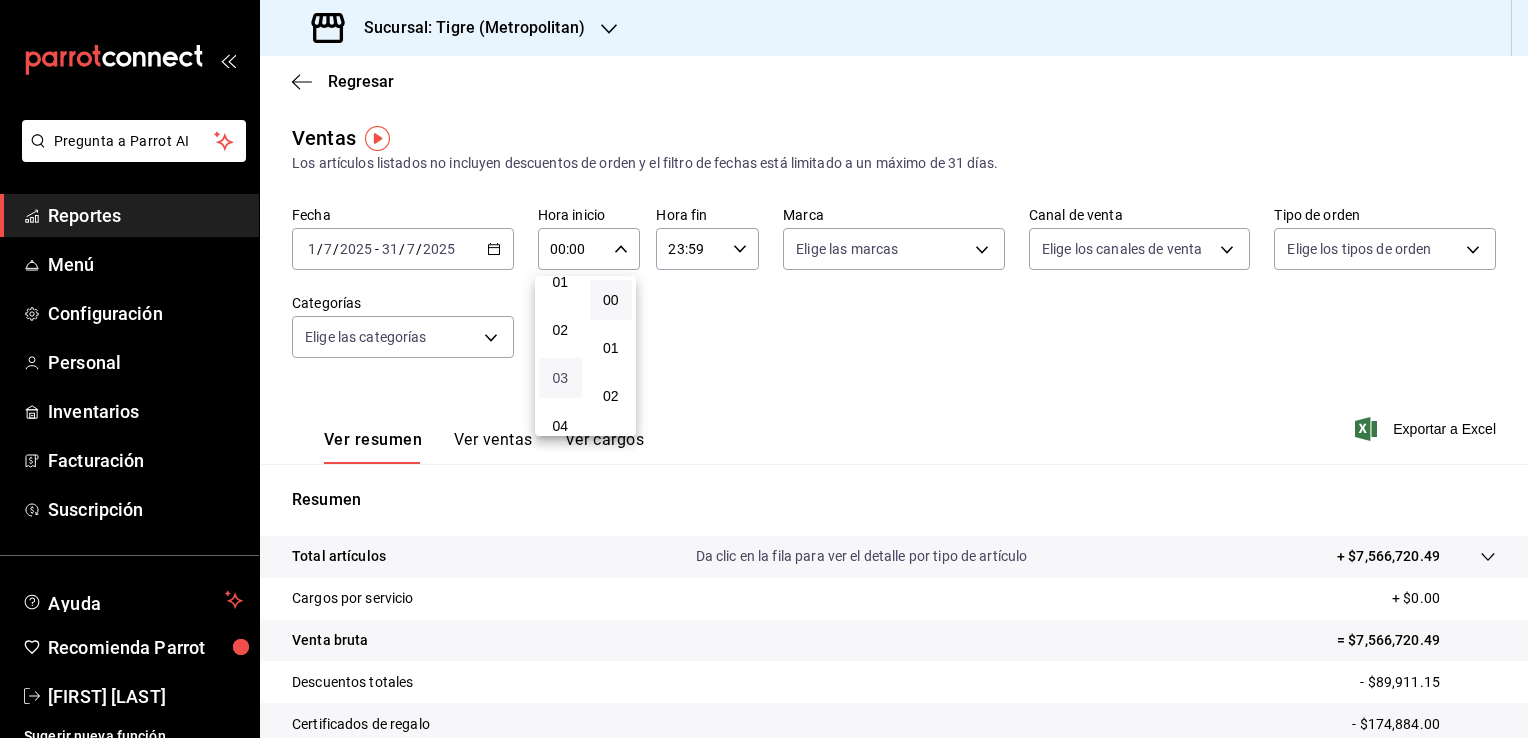 scroll, scrollTop: 200, scrollLeft: 0, axis: vertical 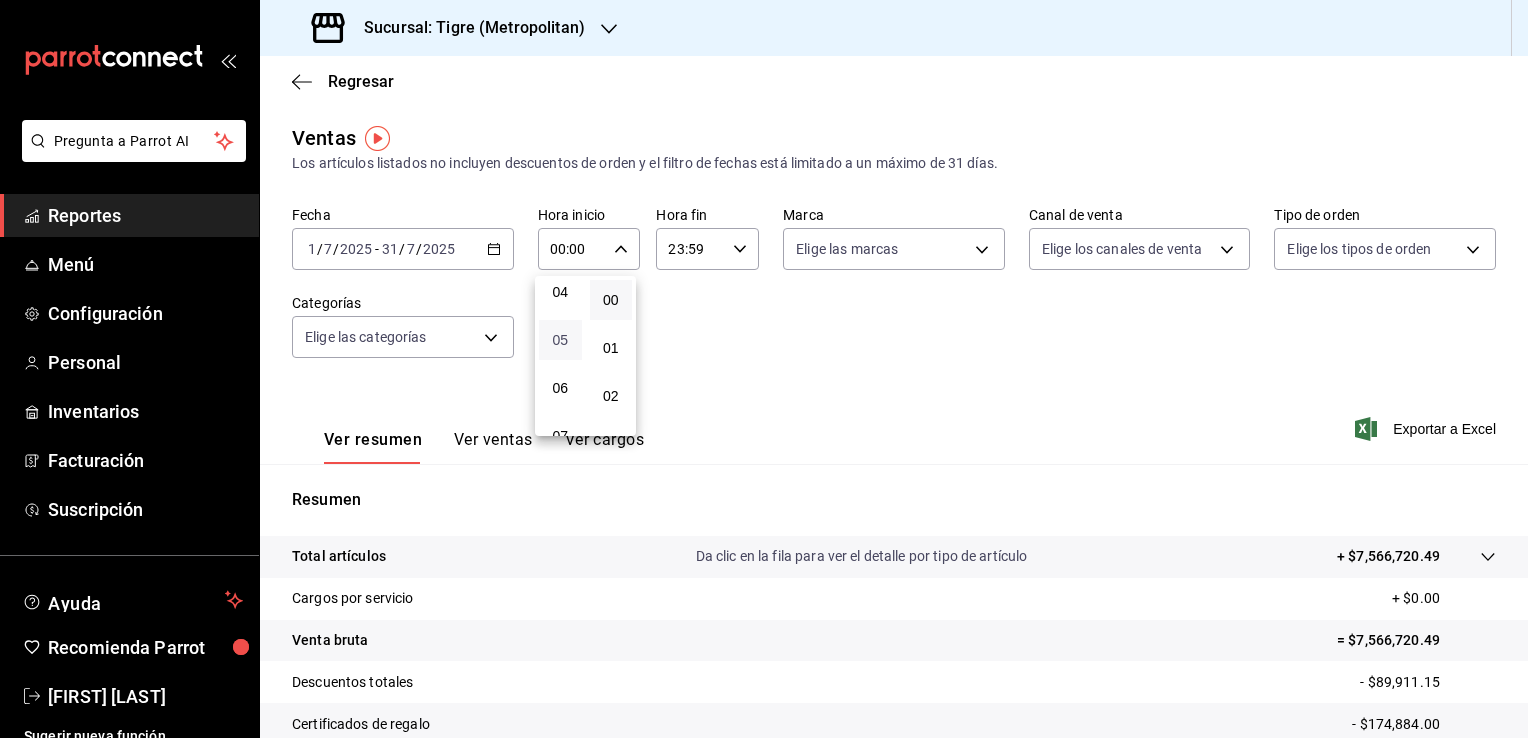click on "05" at bounding box center (560, 340) 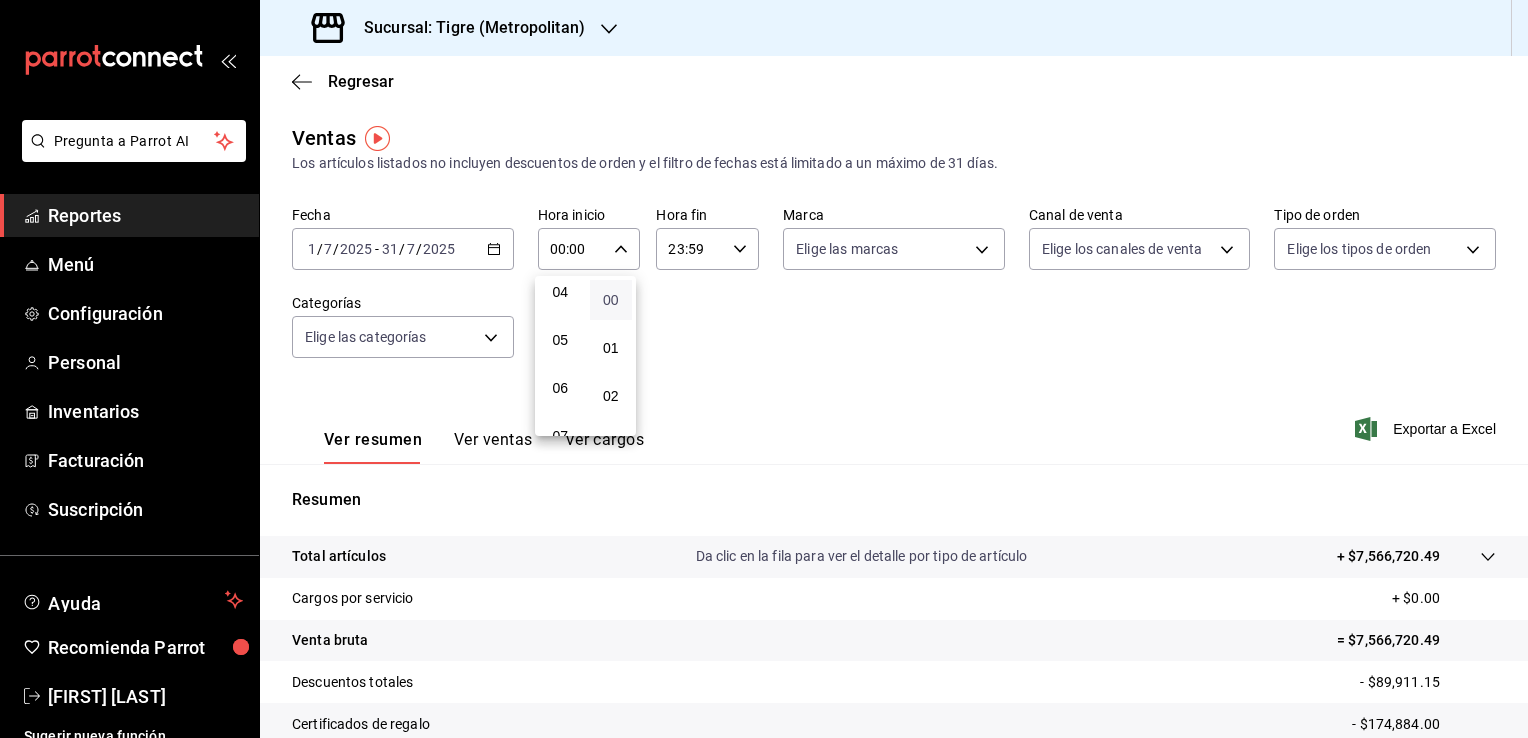 type on "05:00" 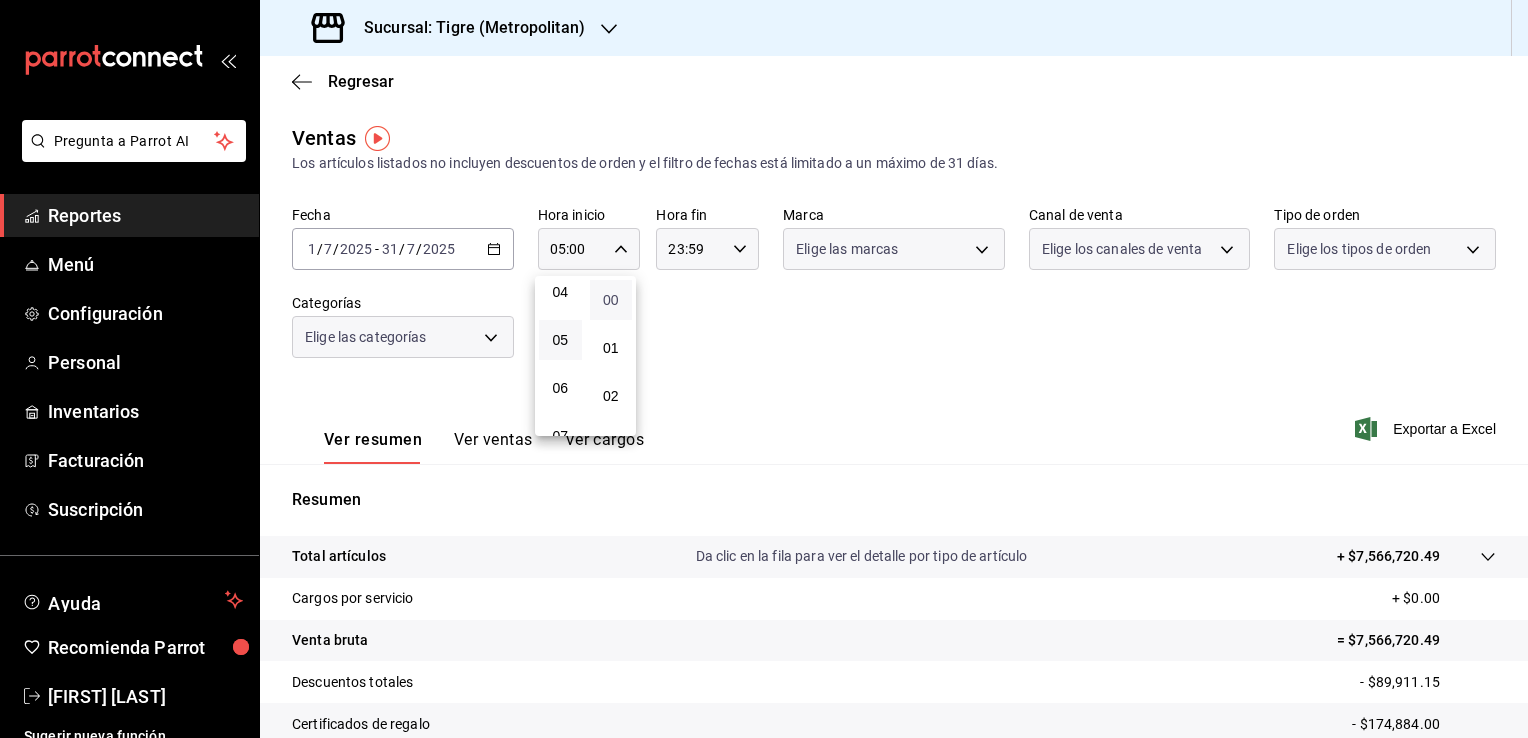 drag, startPoint x: 601, startPoint y: 306, endPoint x: 675, endPoint y: 291, distance: 75.50497 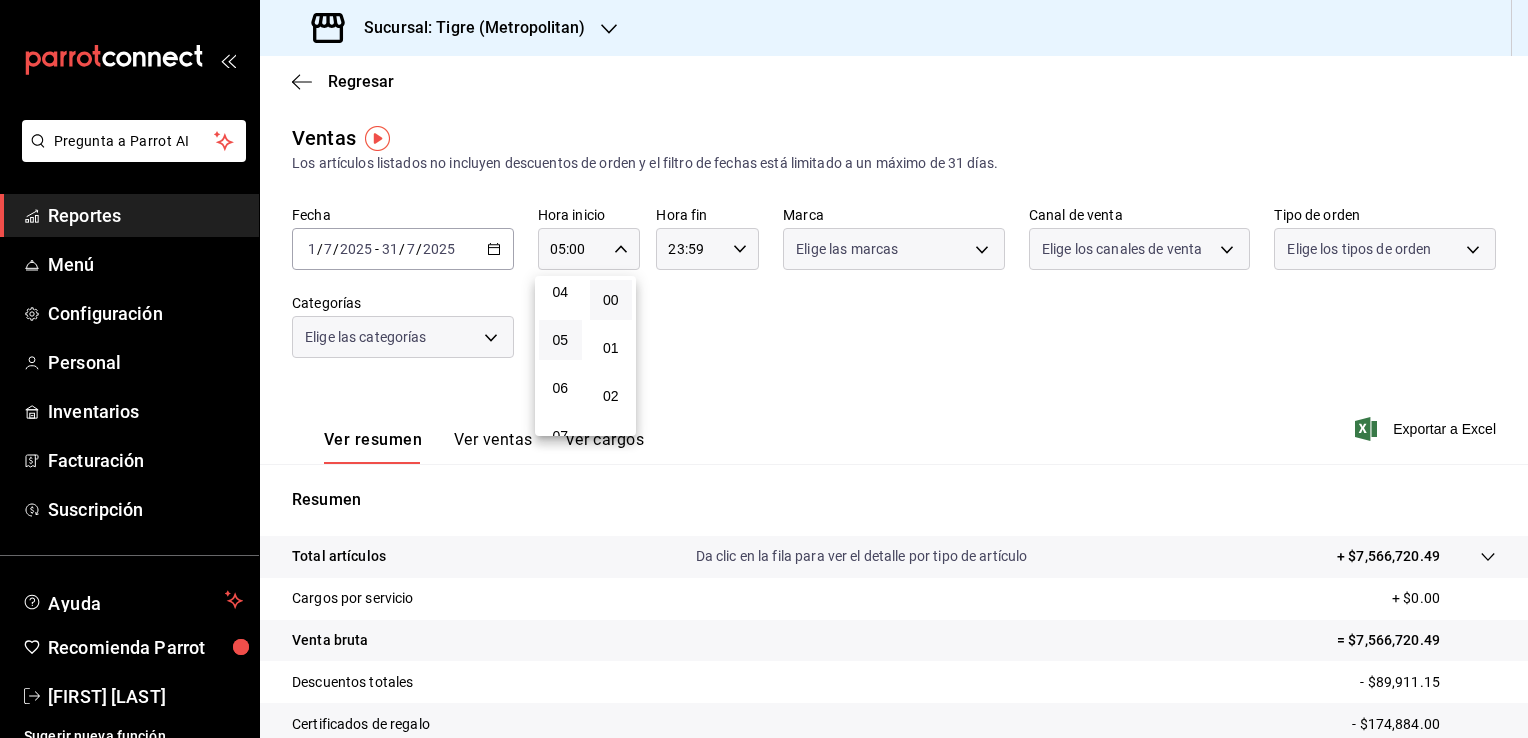 click on "00" at bounding box center [611, 300] 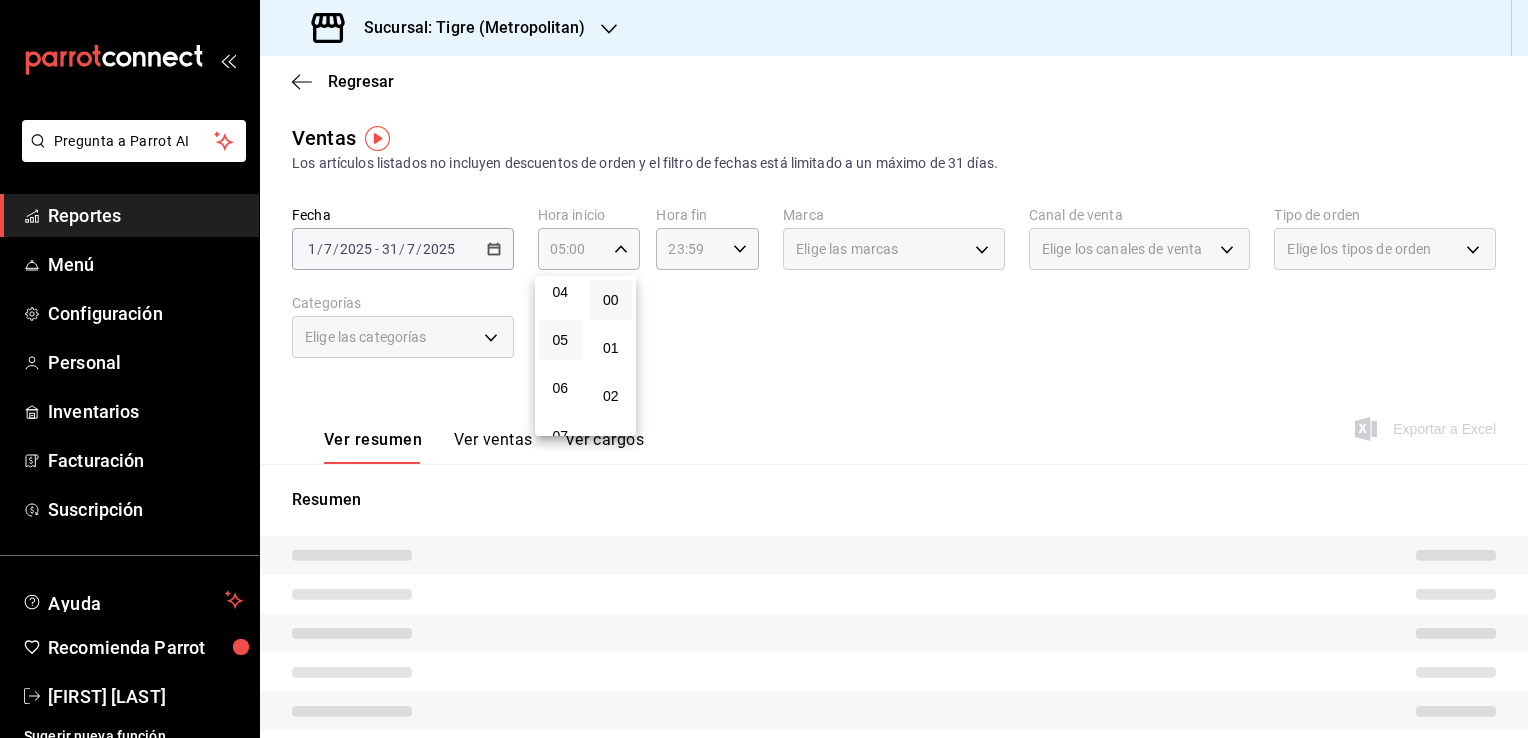 click at bounding box center (764, 369) 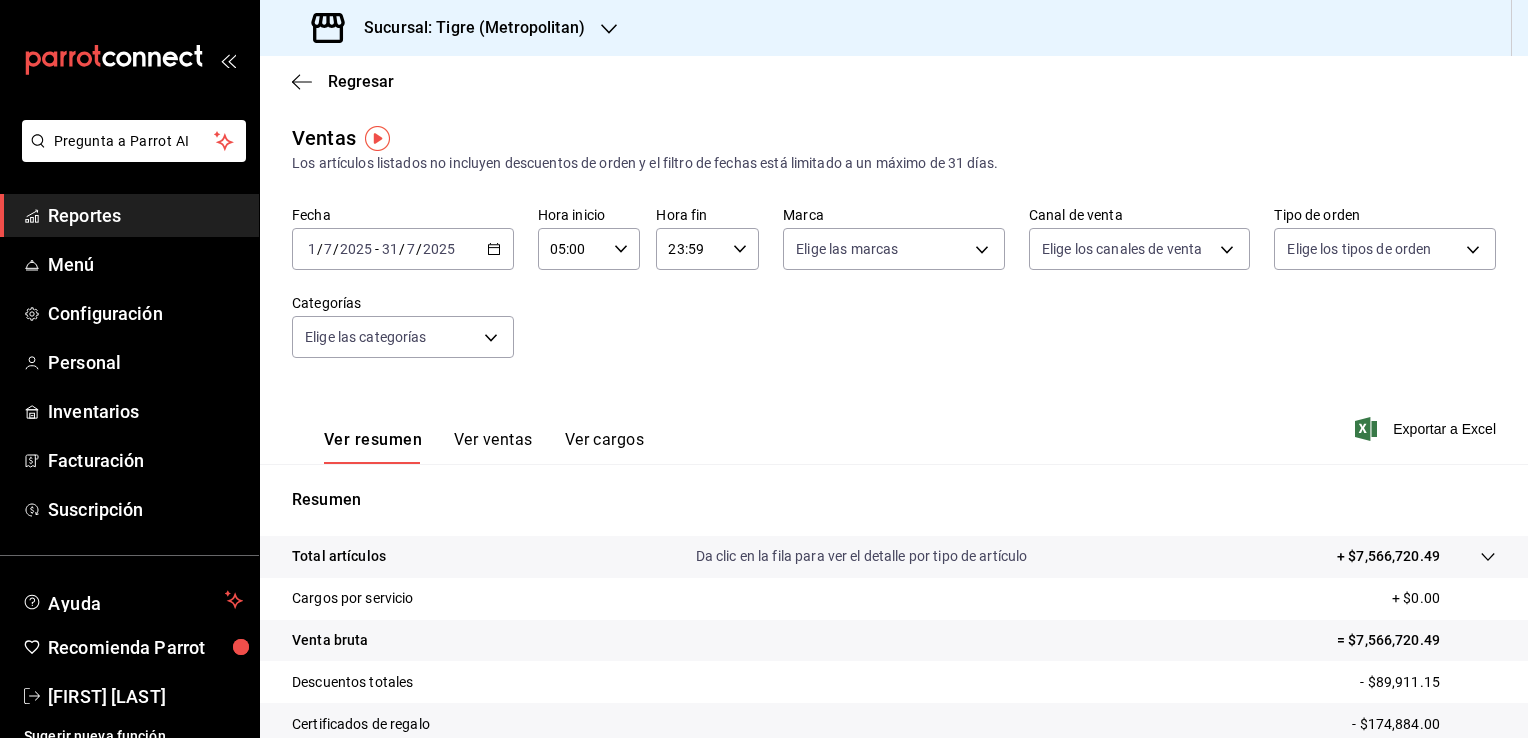 click 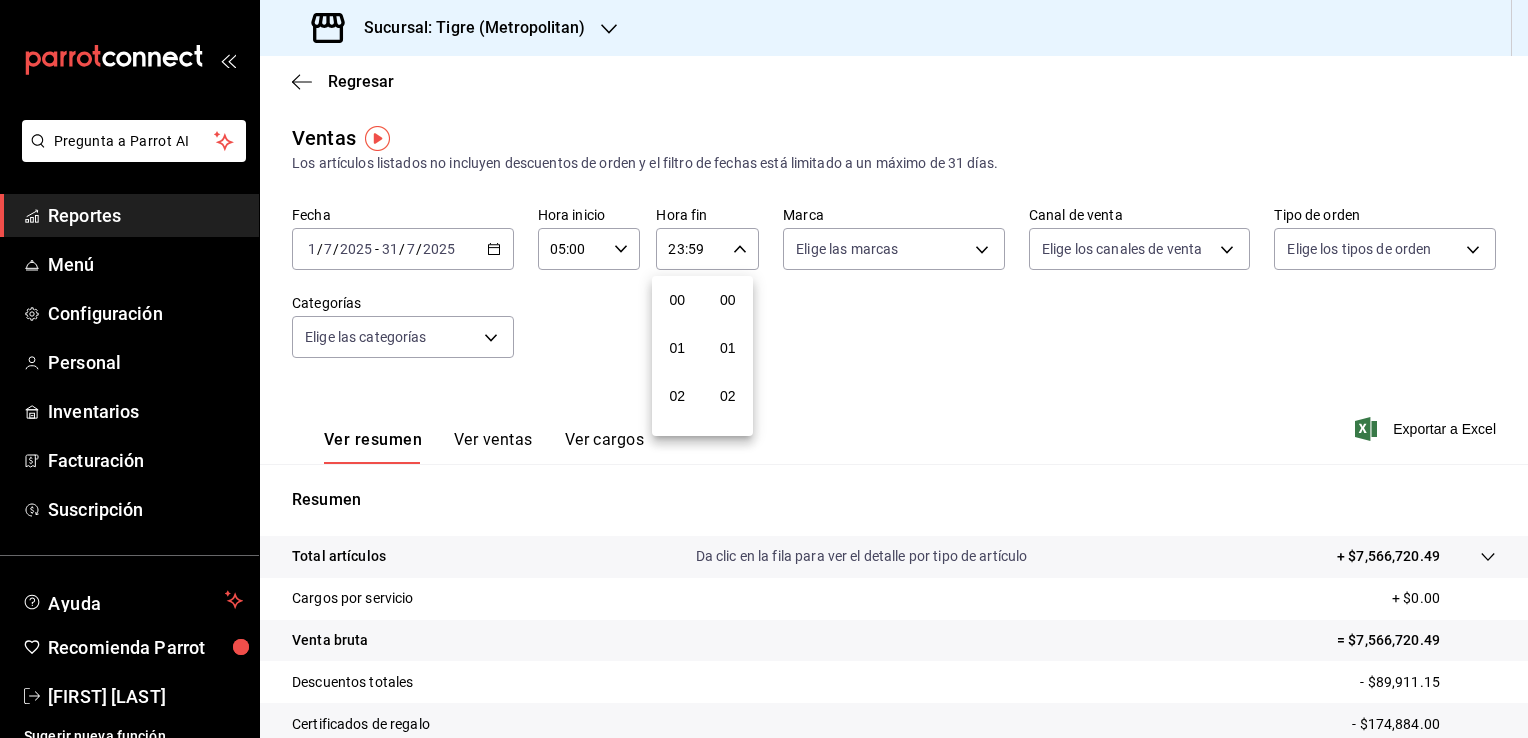 scroll, scrollTop: 1011, scrollLeft: 0, axis: vertical 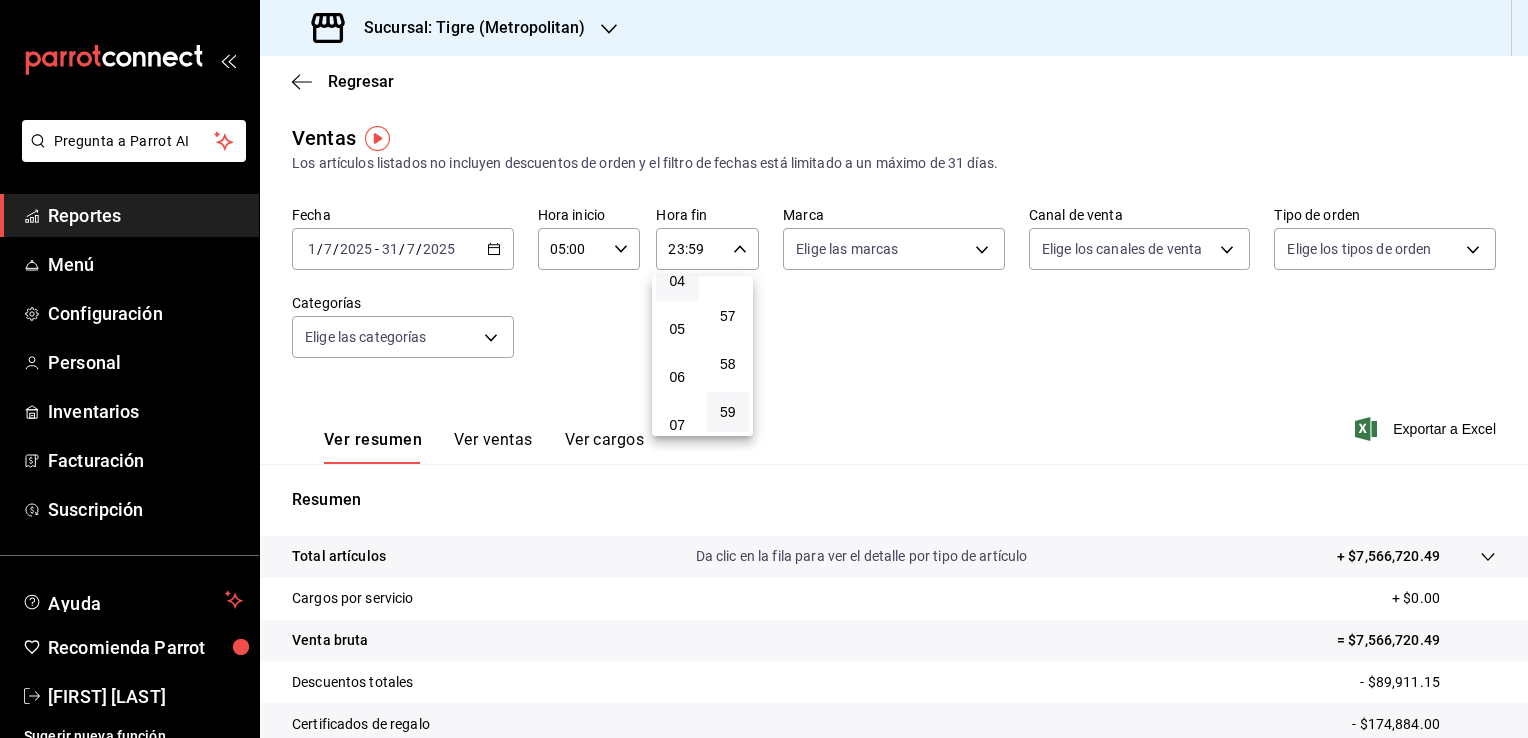 click on "04" at bounding box center [677, 281] 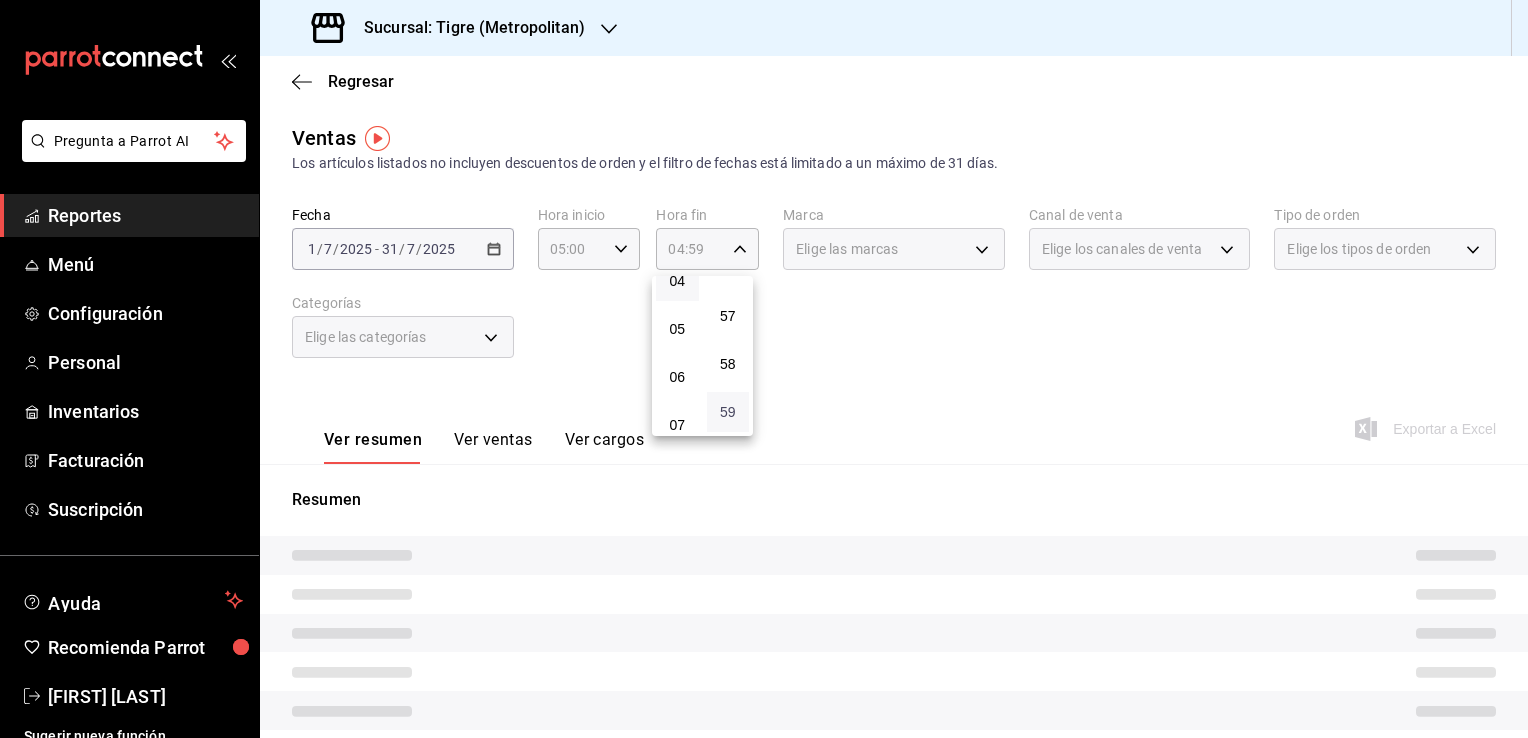 click on "59" at bounding box center (728, 412) 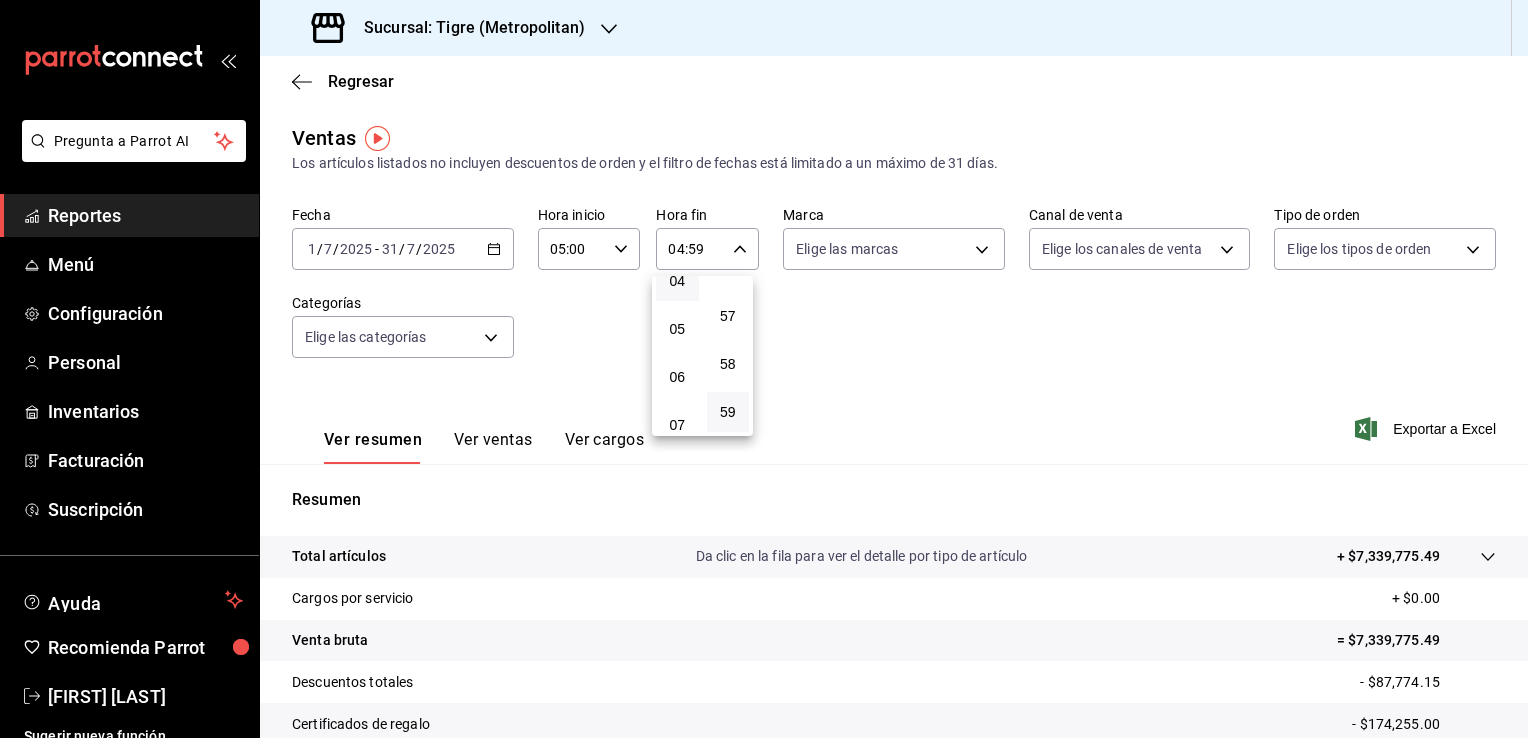 click at bounding box center [764, 369] 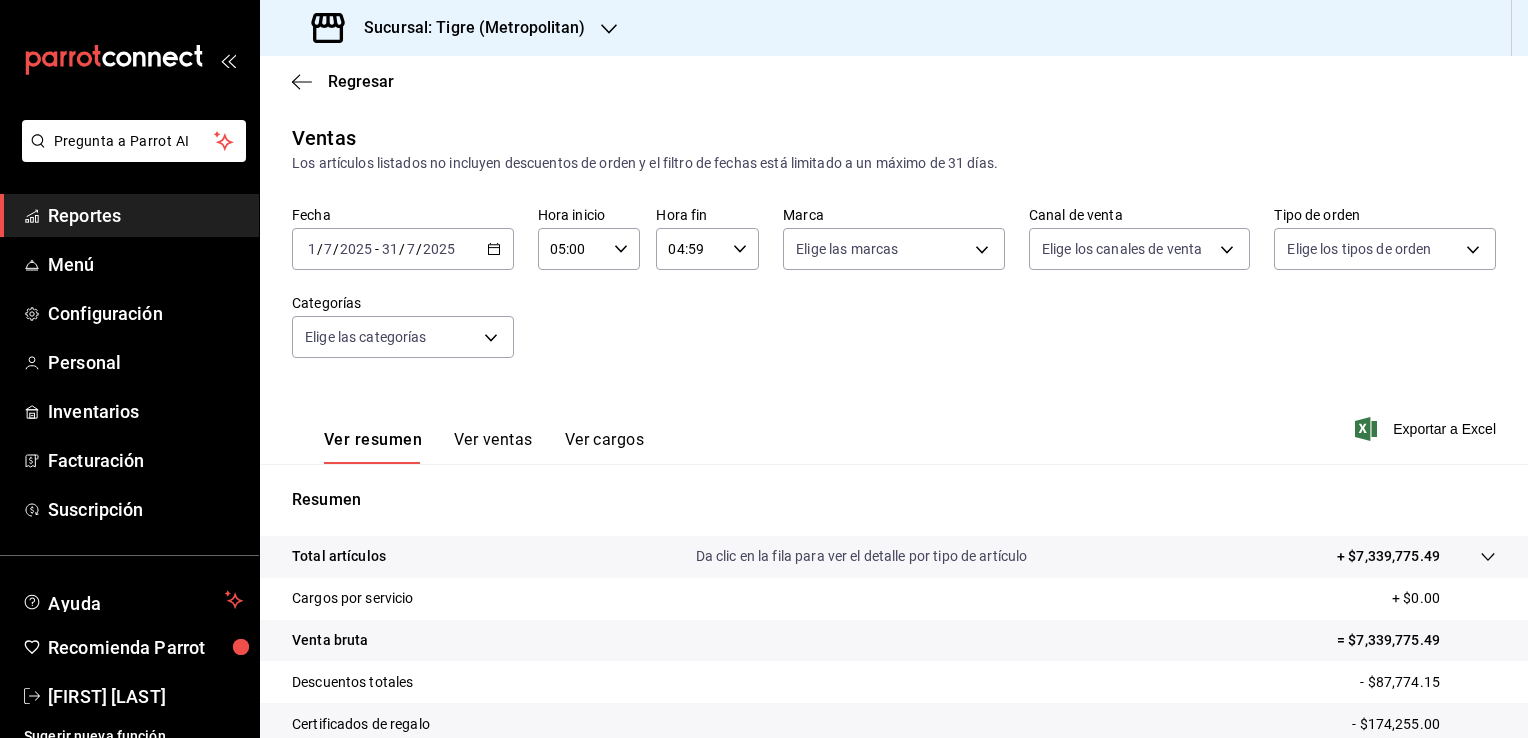 scroll, scrollTop: 0, scrollLeft: 0, axis: both 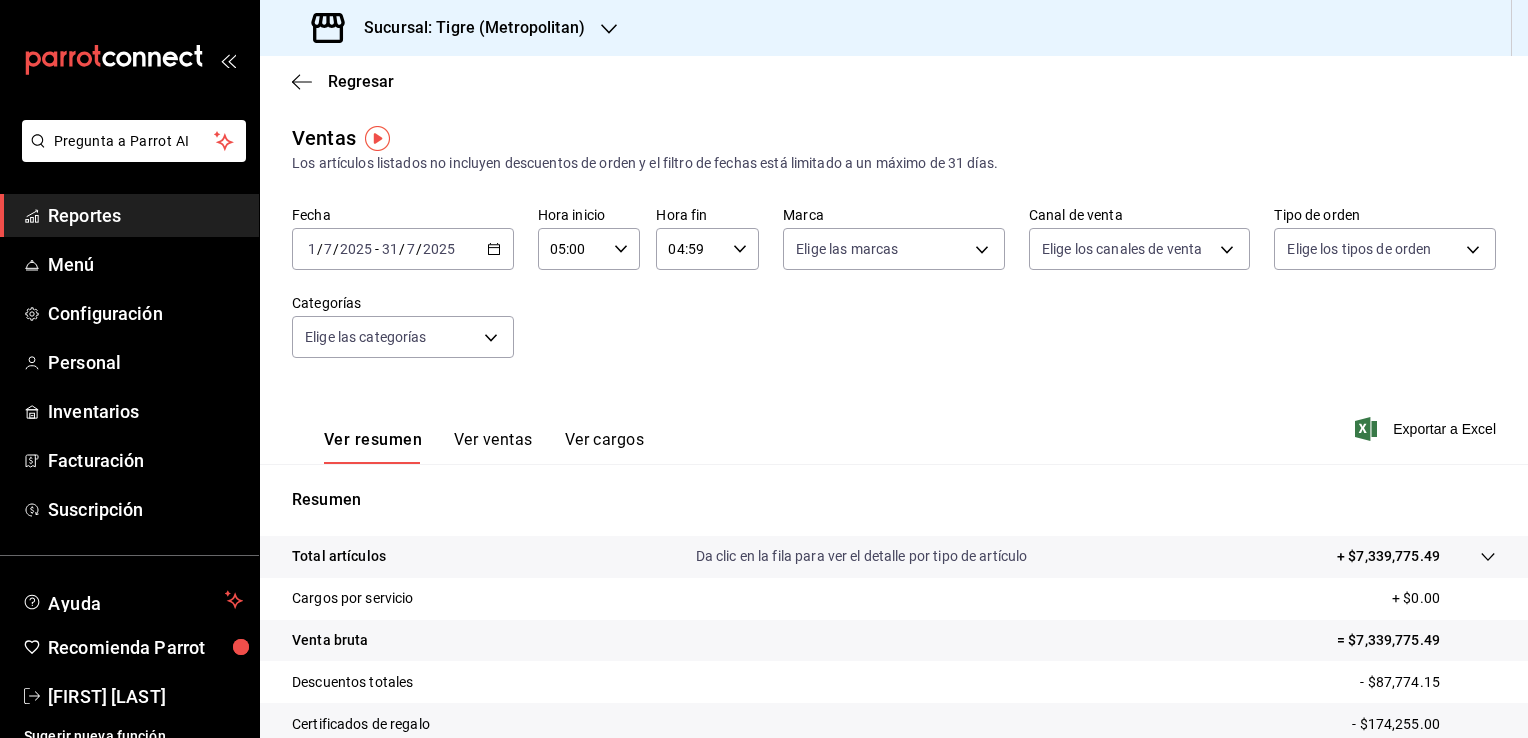 click on "04:59 Hora fin" at bounding box center [707, 249] 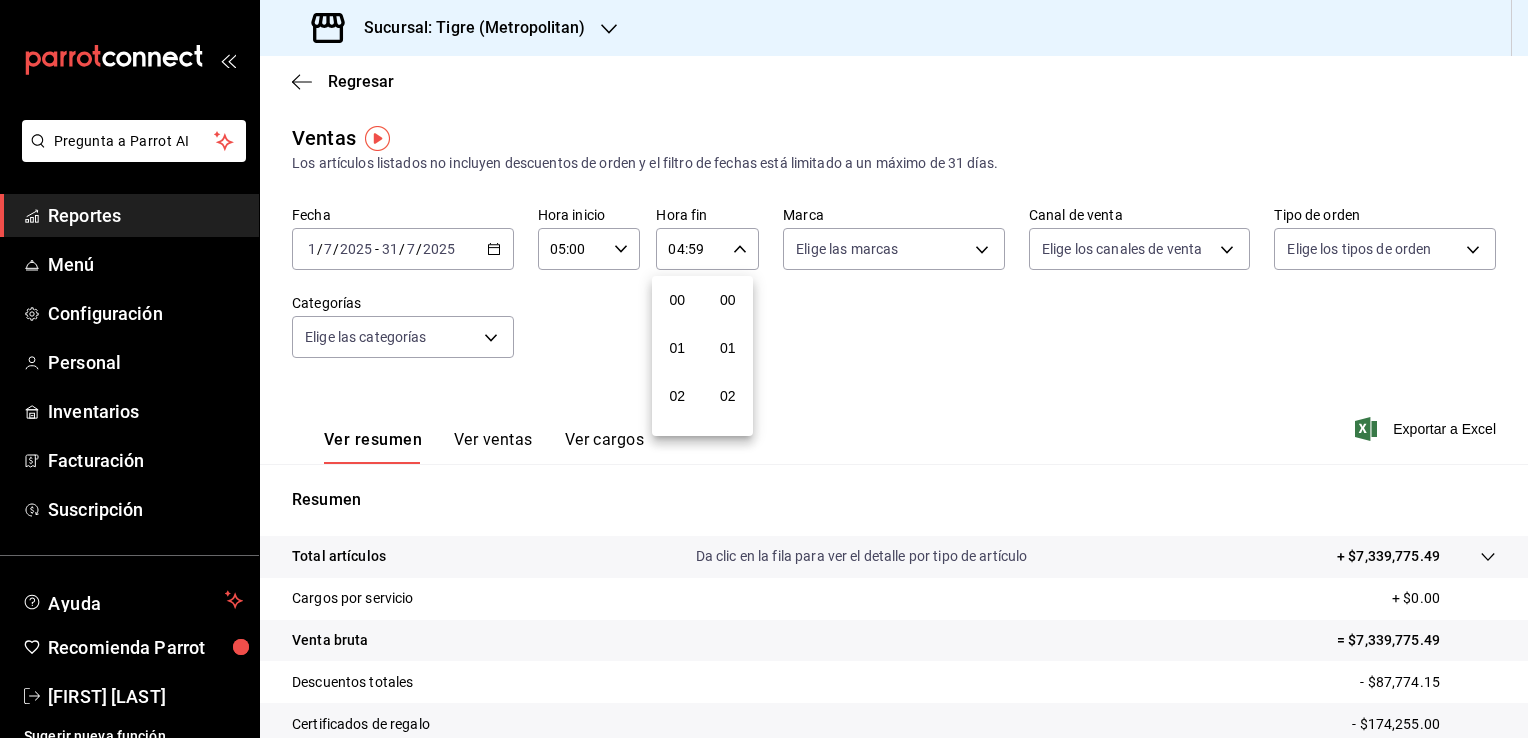 scroll, scrollTop: 195, scrollLeft: 0, axis: vertical 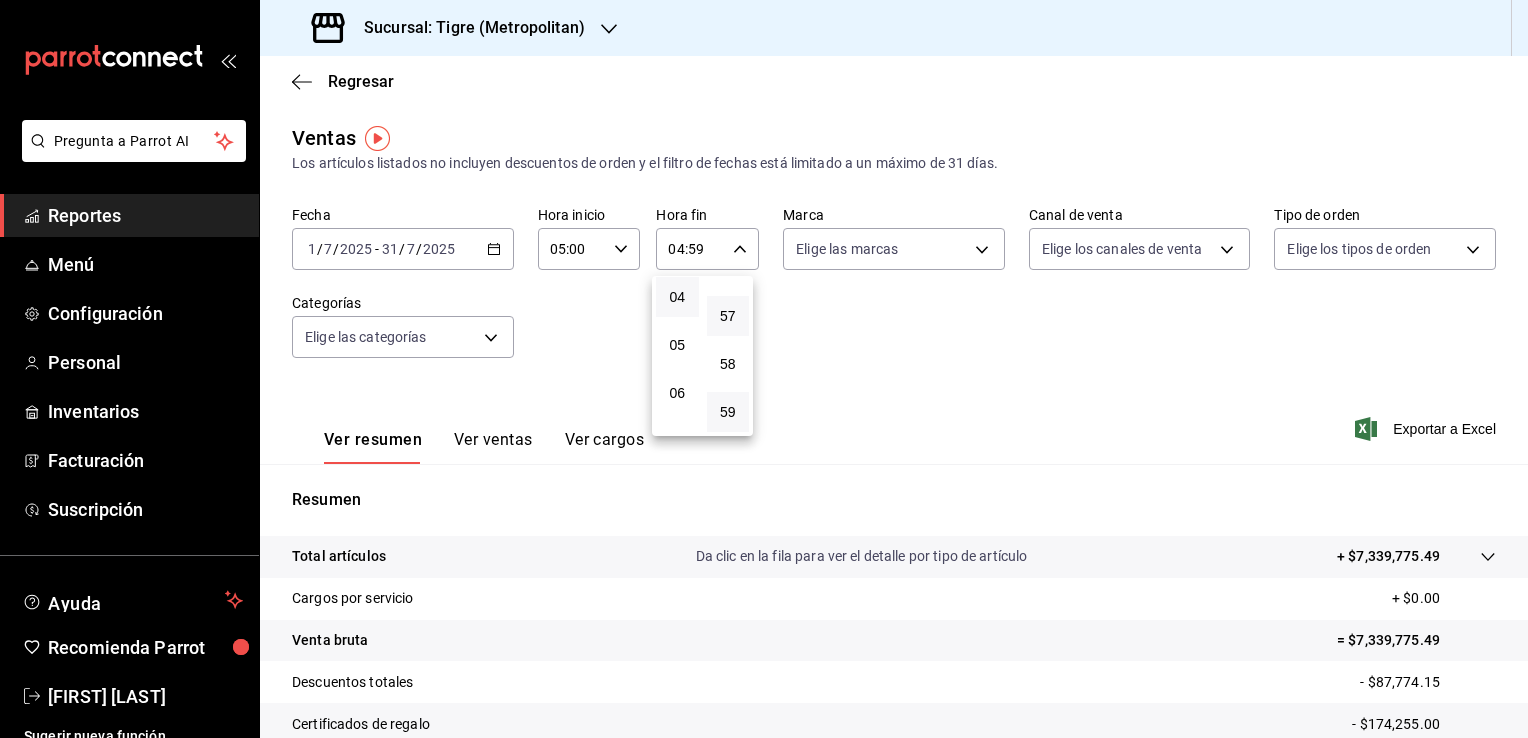 drag, startPoint x: 685, startPoint y: 342, endPoint x: 712, endPoint y: 329, distance: 29.966648 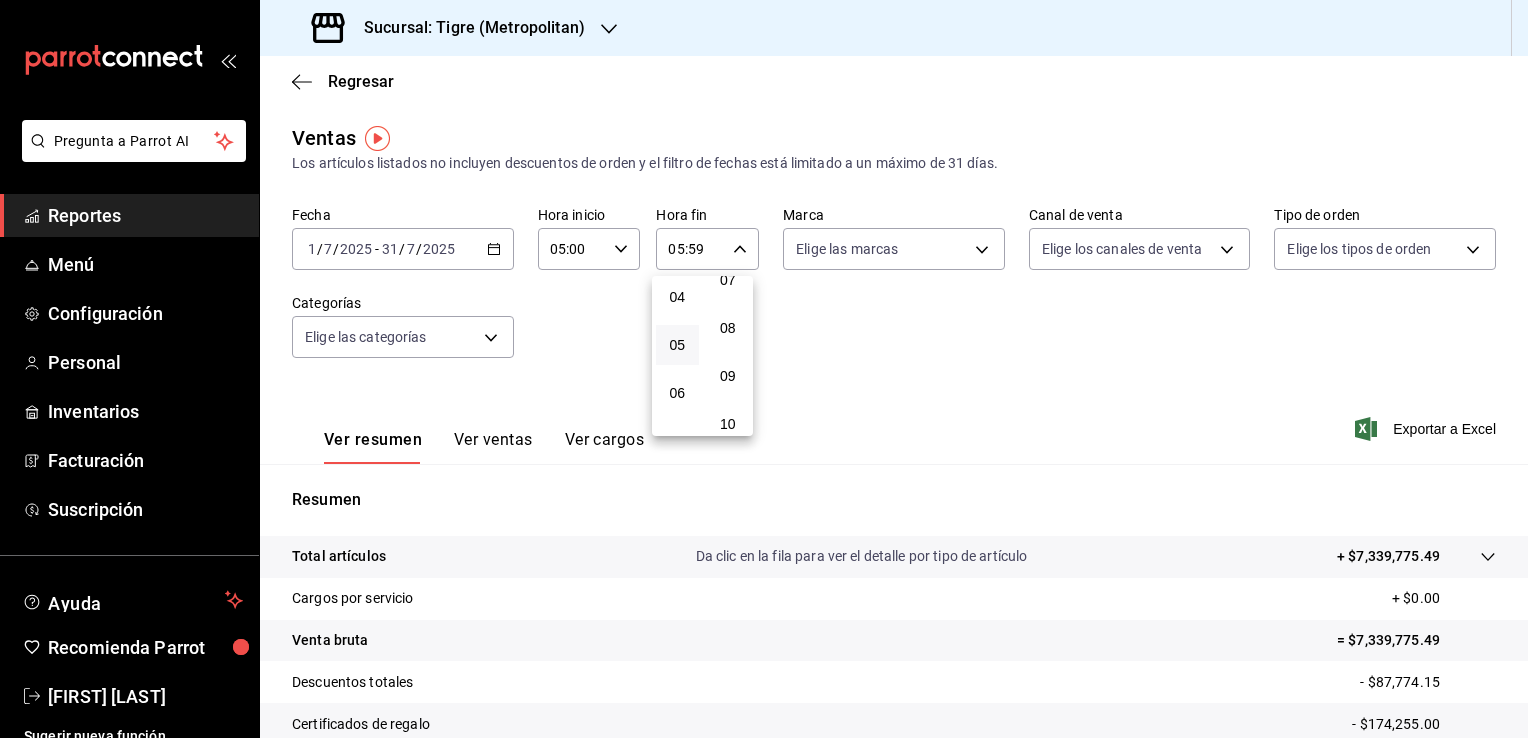 scroll, scrollTop: 0, scrollLeft: 0, axis: both 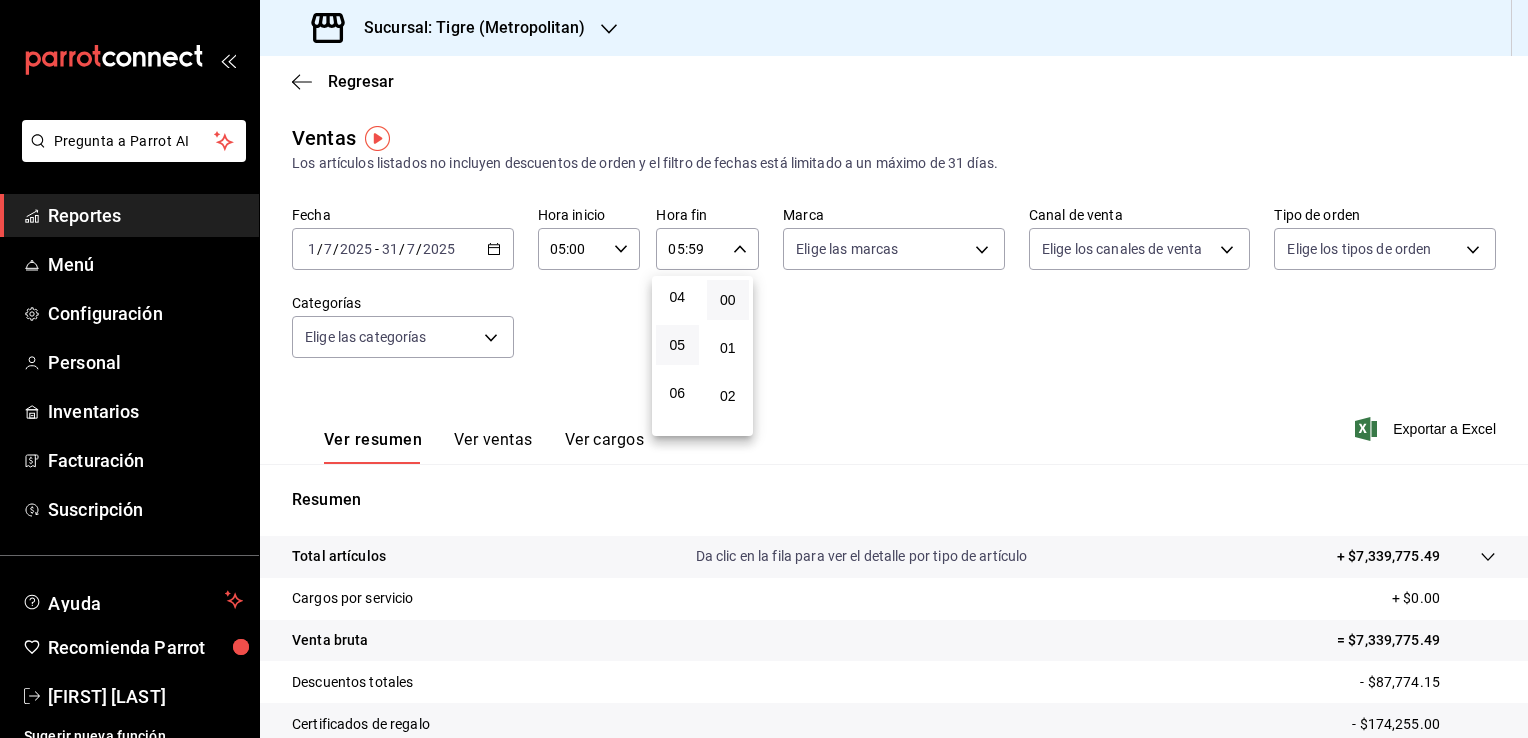 click on "00" at bounding box center (728, 300) 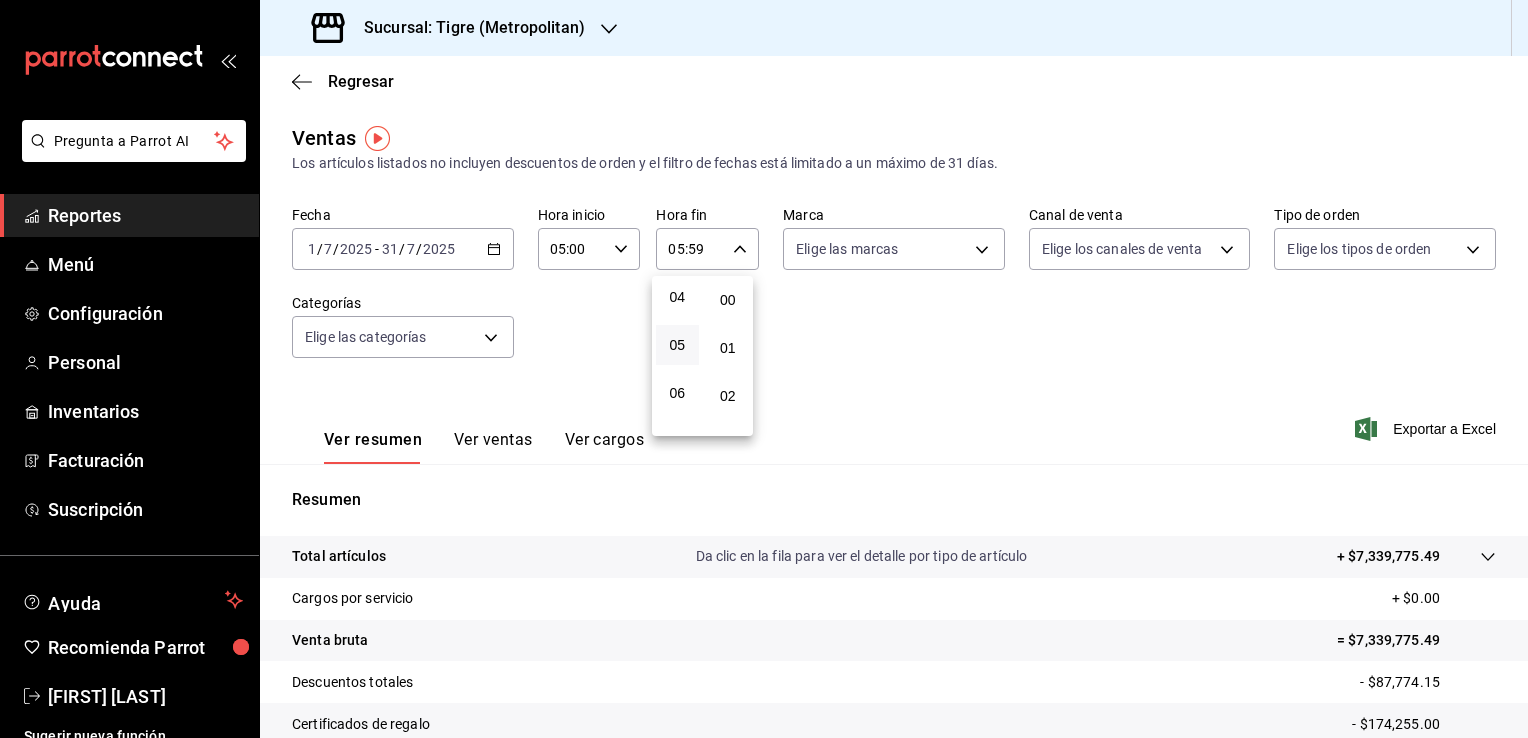 type on "05:00" 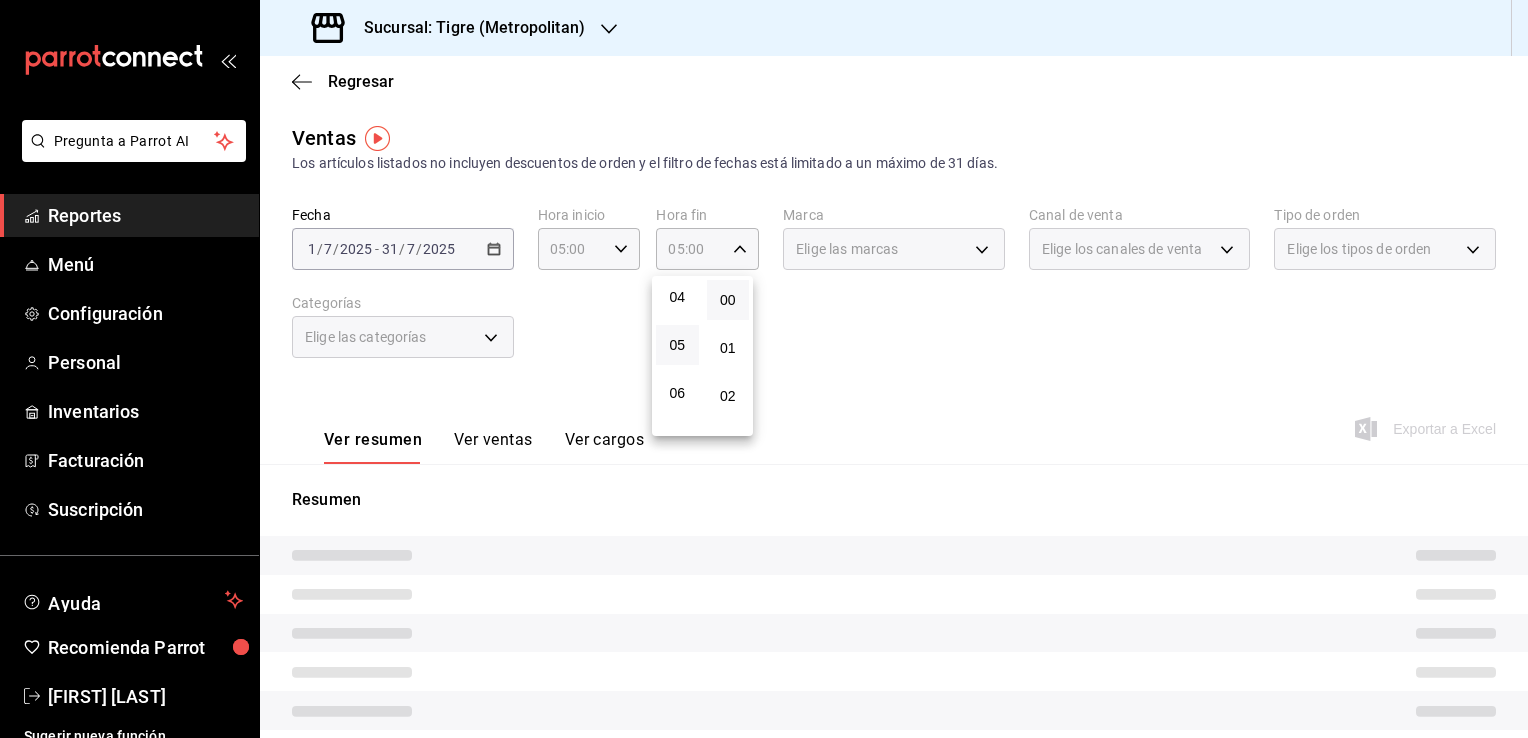 click at bounding box center (764, 369) 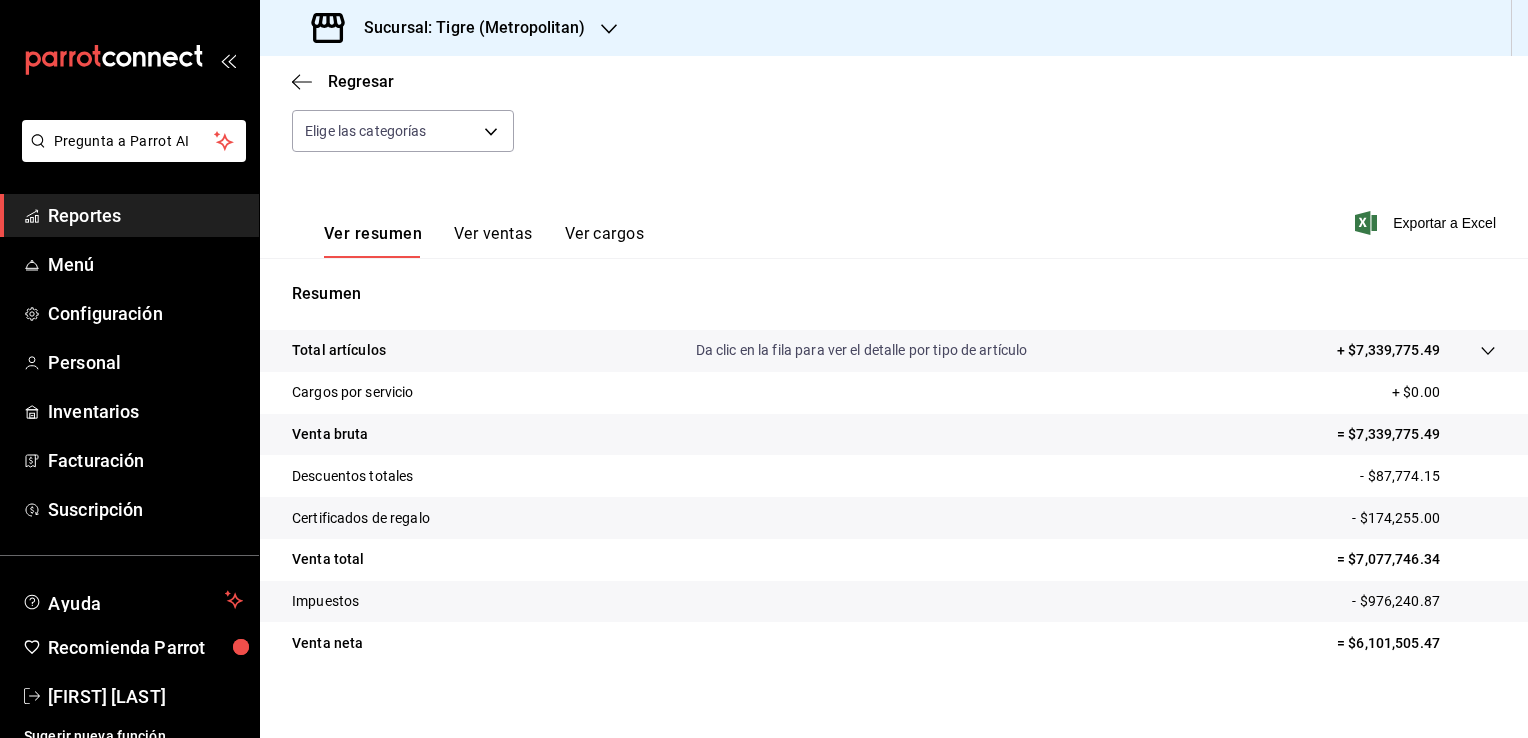 scroll, scrollTop: 220, scrollLeft: 0, axis: vertical 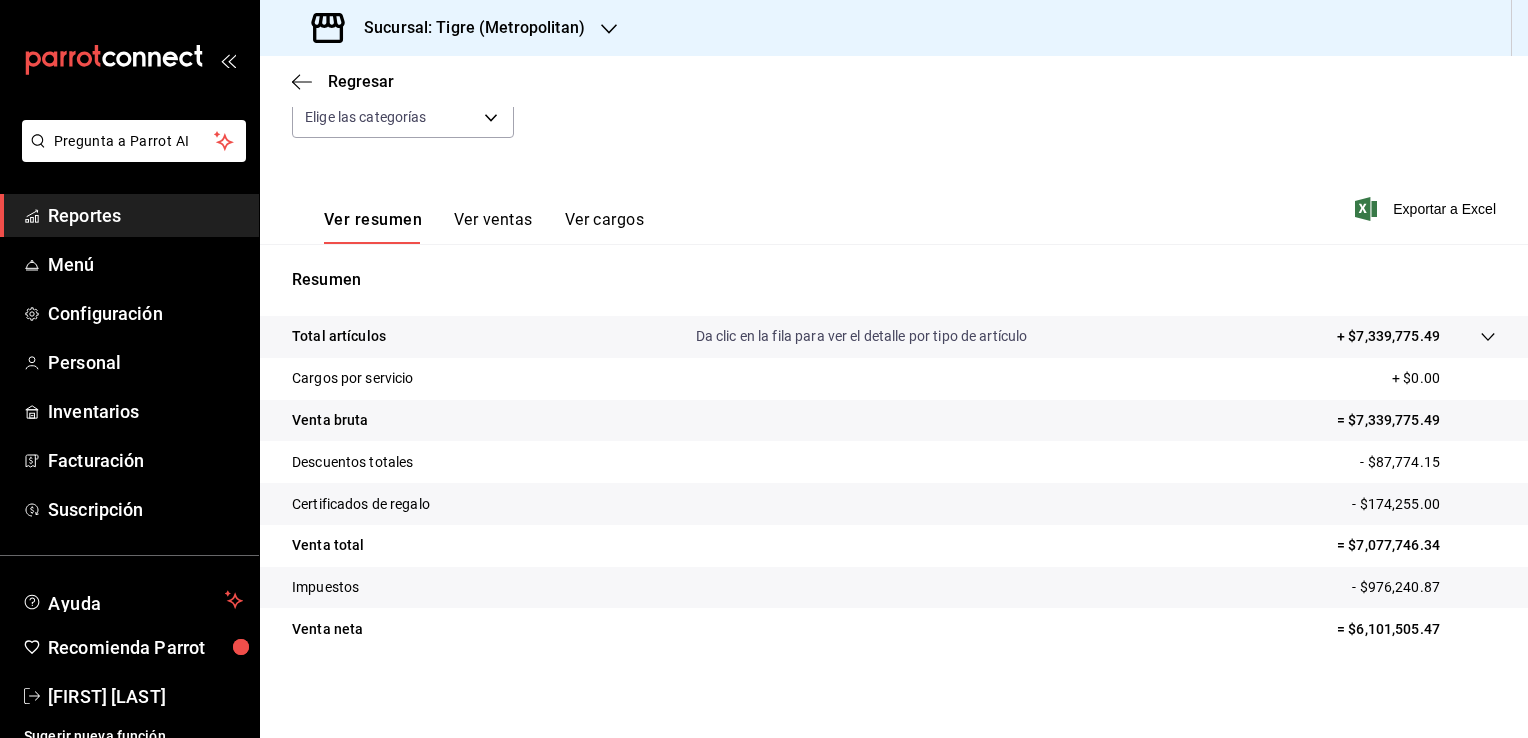 click on "Fecha 2025-07-01 1 / 7 / 2025 - 2025-07-31 31 / 7 / 2025 Hora inicio 05:00 Hora inicio Hora fin 05:00 Hora fin Marca Elige las marcas Canal de venta Elige los canales de venta Tipo de orden Elige los tipos de orden Categorías Elige las categorías" at bounding box center [894, 74] 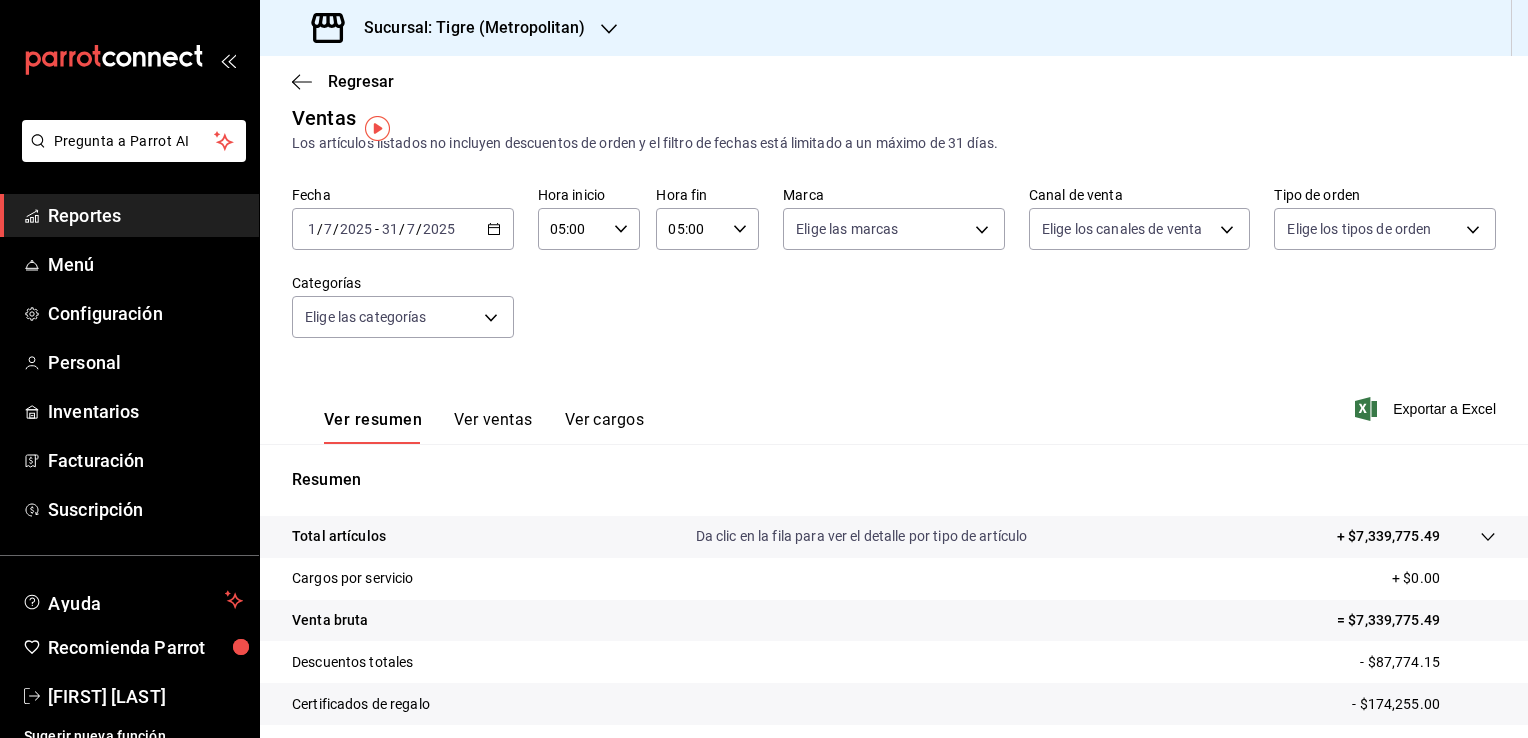 scroll, scrollTop: 0, scrollLeft: 0, axis: both 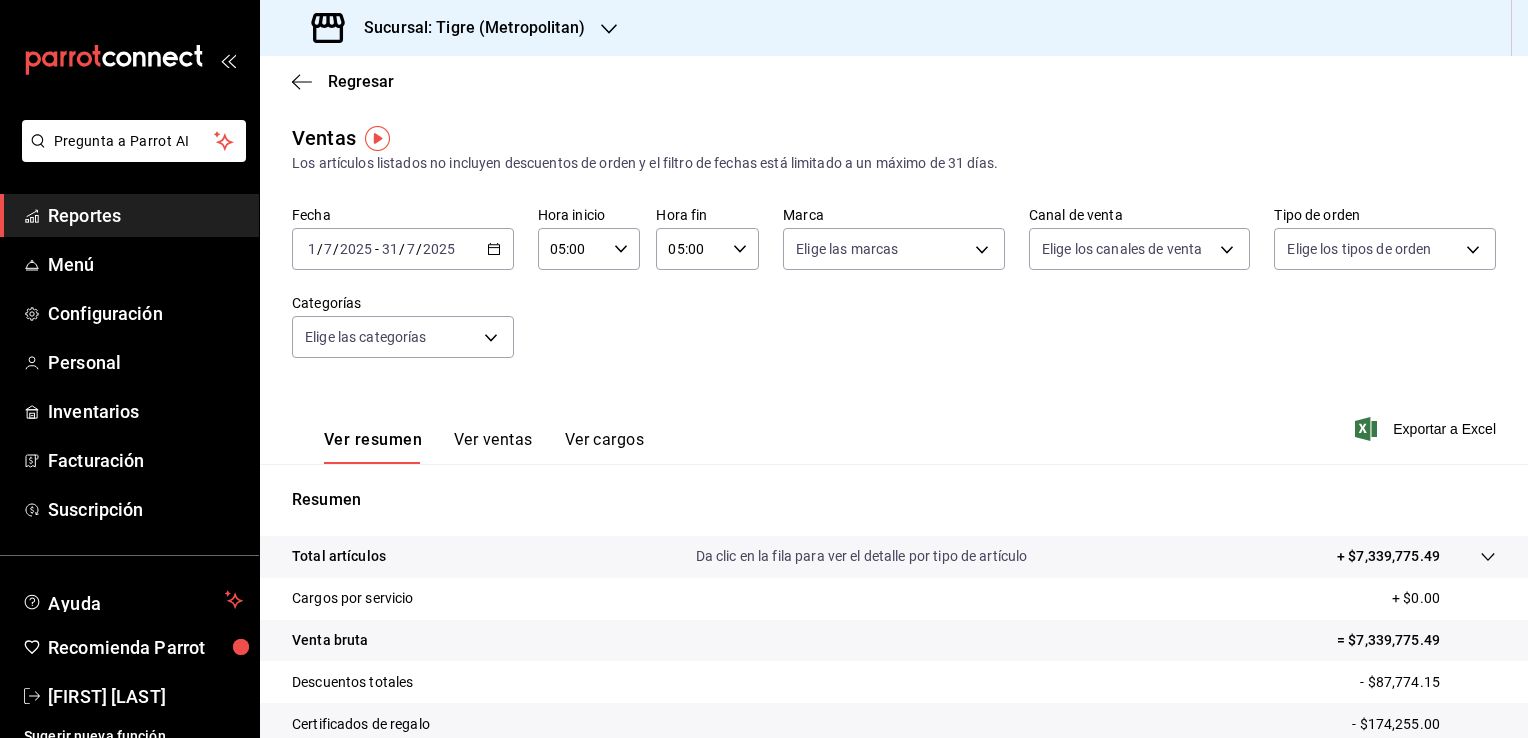 click 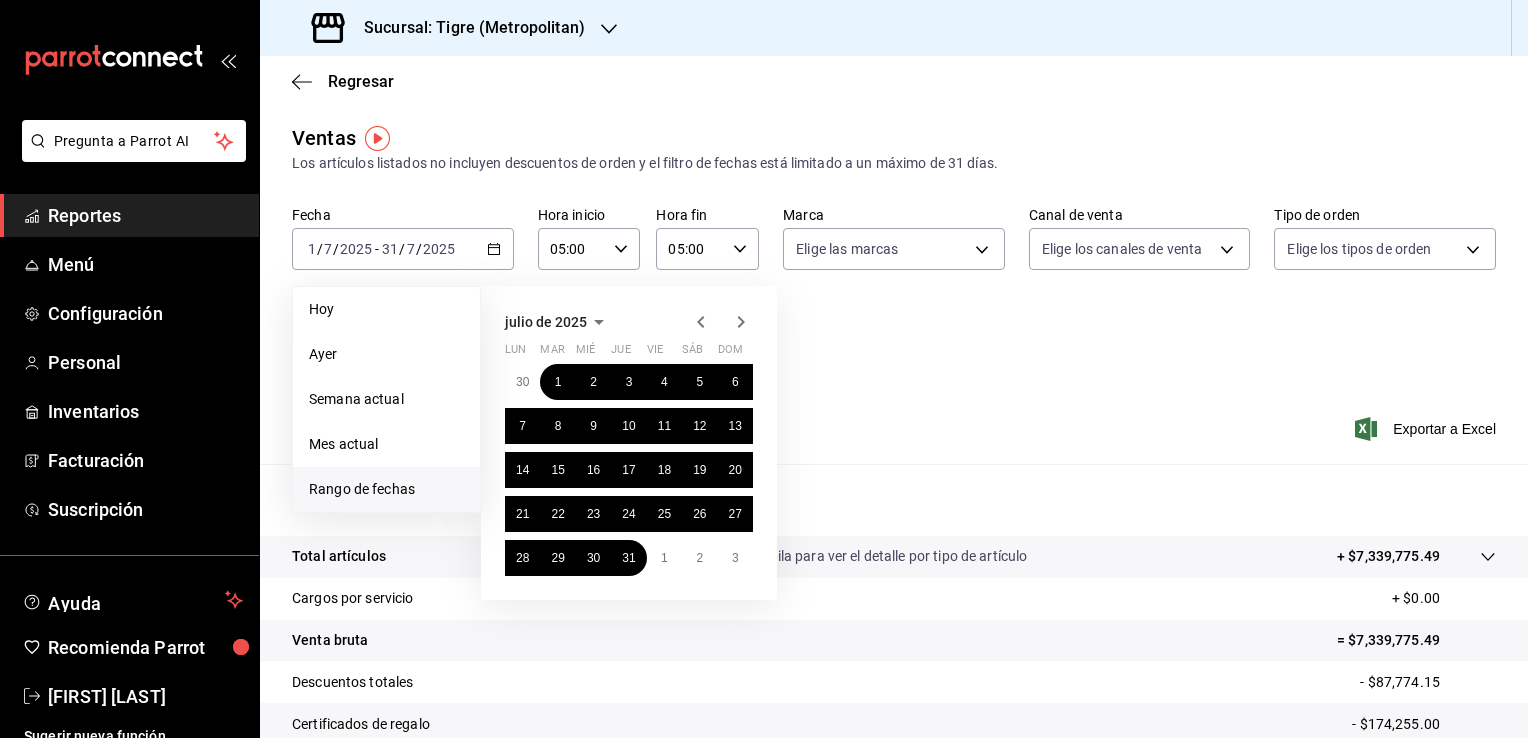 click on "Regresar" at bounding box center (894, 81) 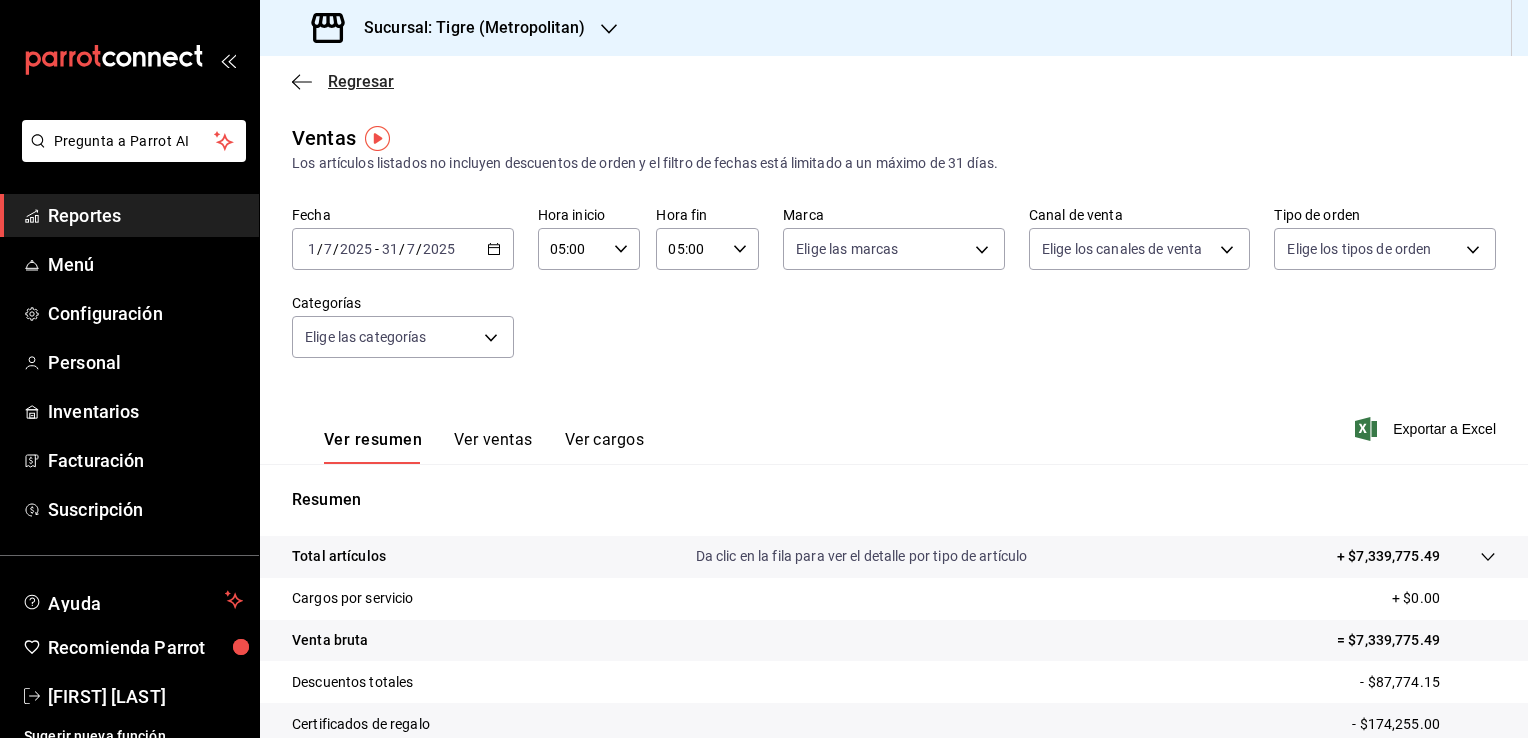 click 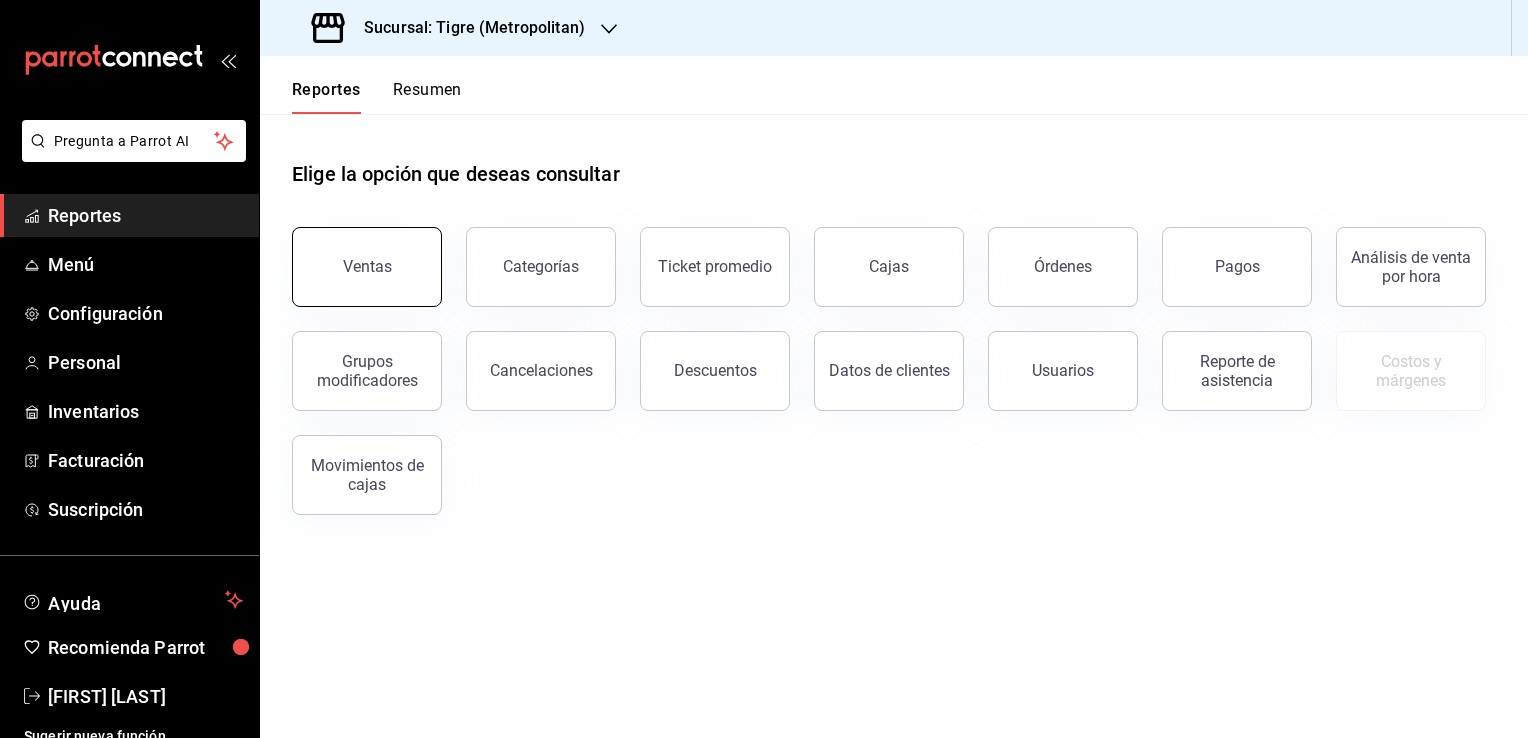 click on "Ventas" at bounding box center [367, 267] 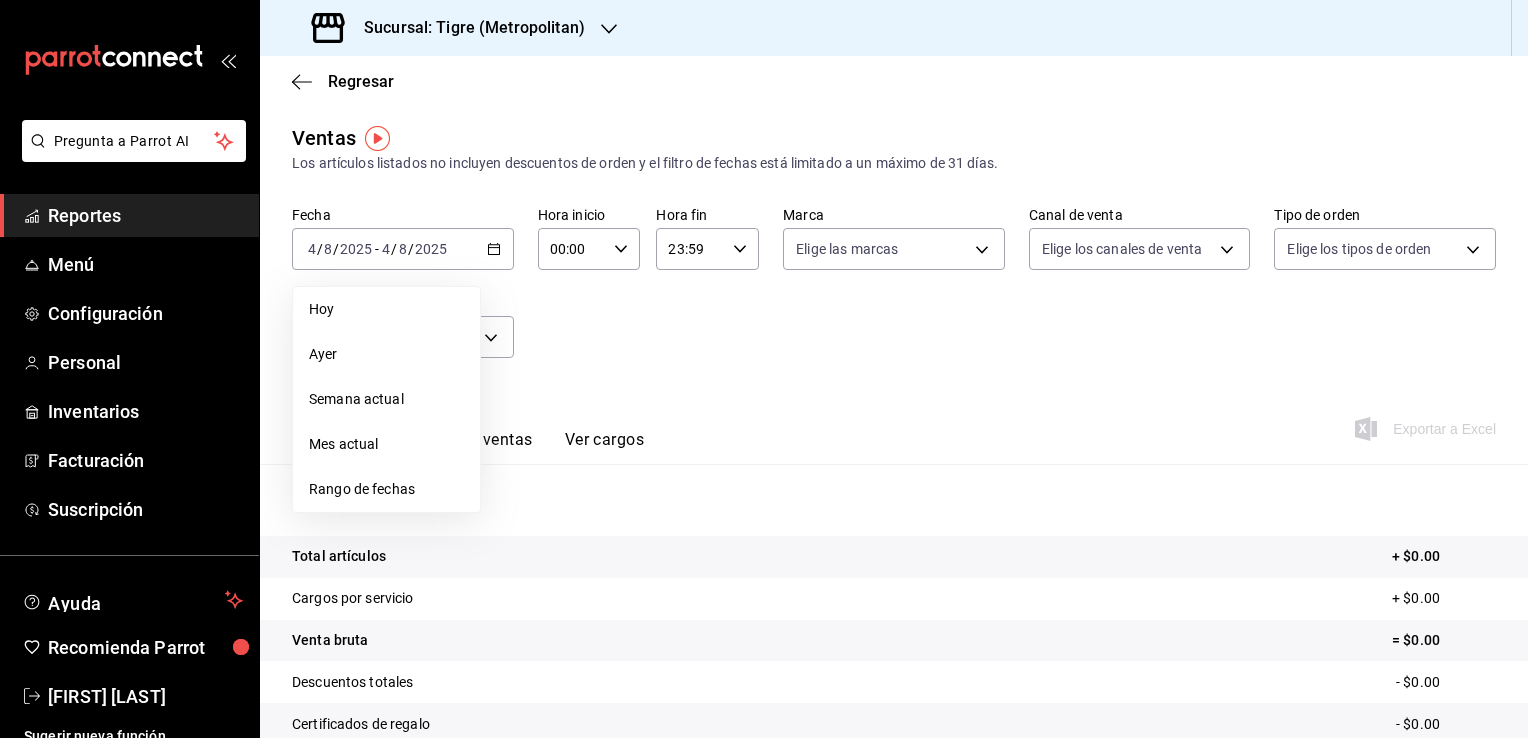 click on "Rango de fechas" at bounding box center [386, 489] 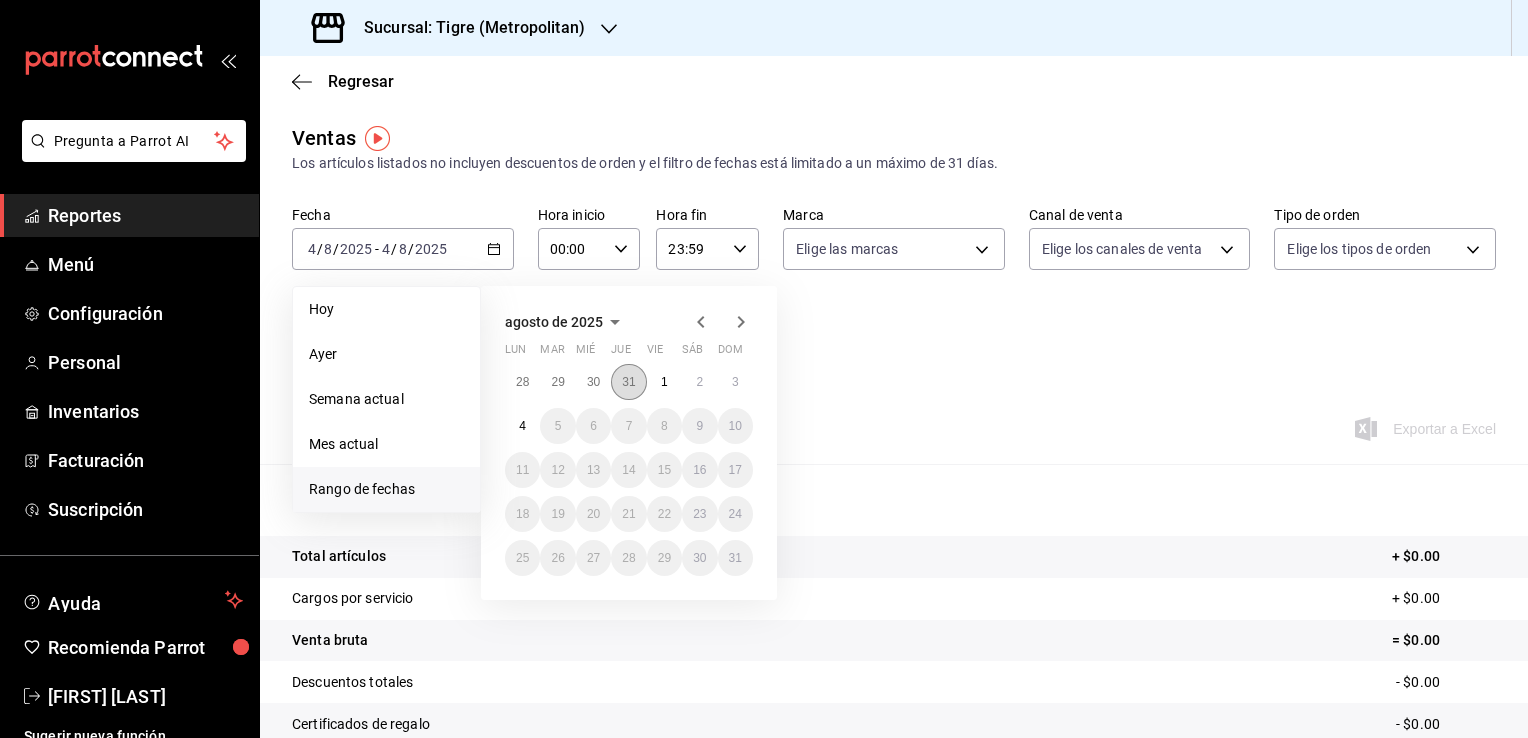 click on "31" at bounding box center (628, 382) 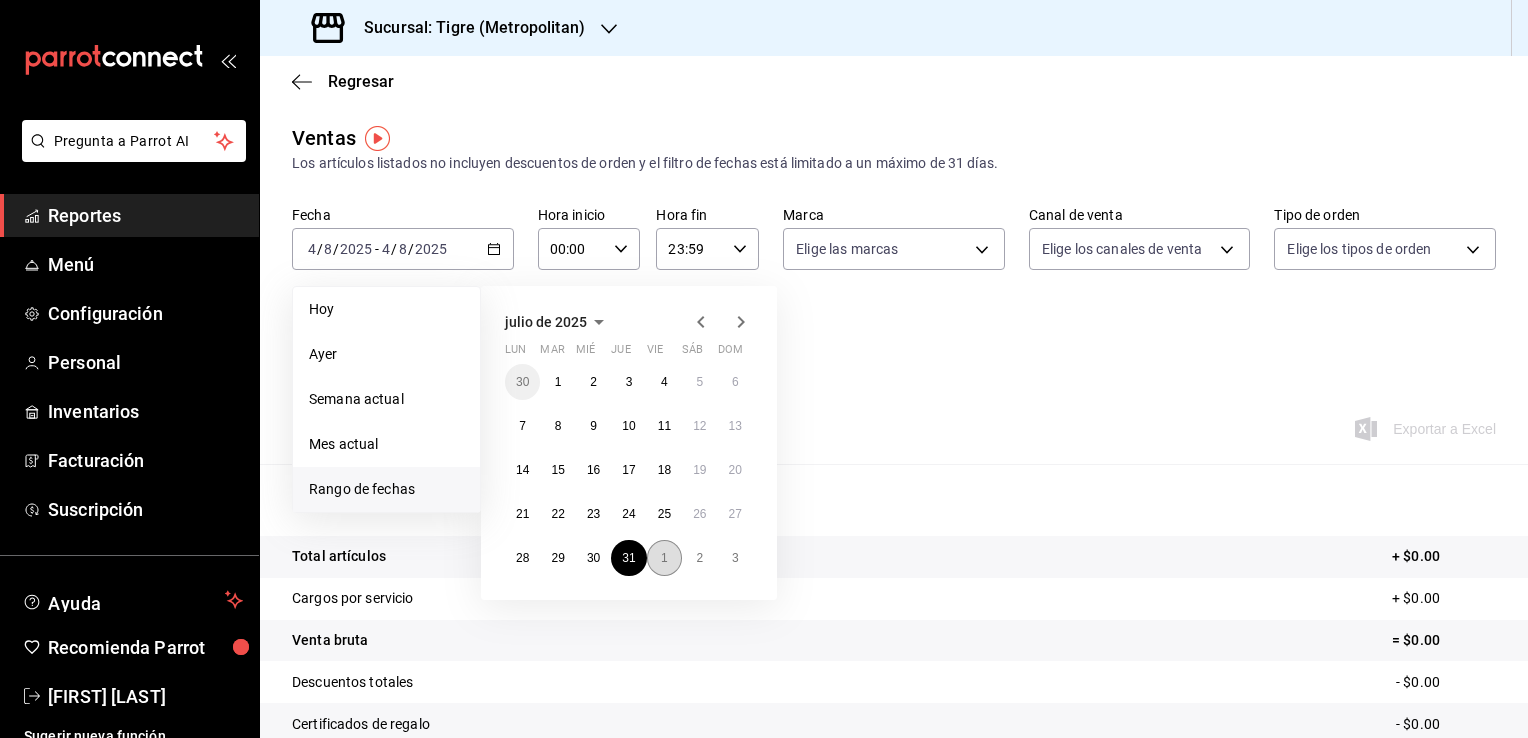 click on "1" at bounding box center [664, 558] 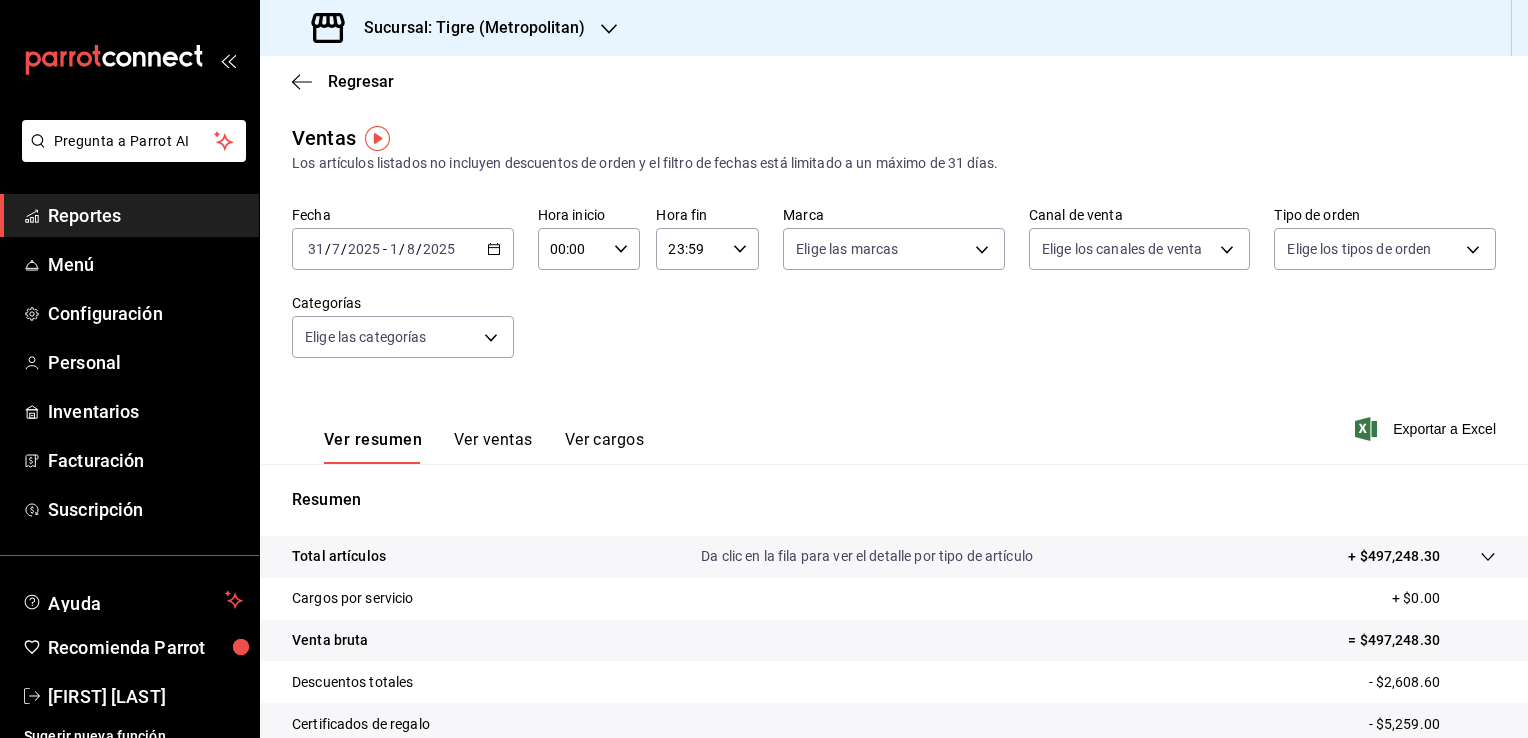 click on "[YEAR]-[MONTH]-[DATE] [DATE] / [MONTH] / [YEAR] - [YEAR]-[MONTH]-[DATE] [DATE] / [MONTH] / [YEAR]" at bounding box center [403, 249] 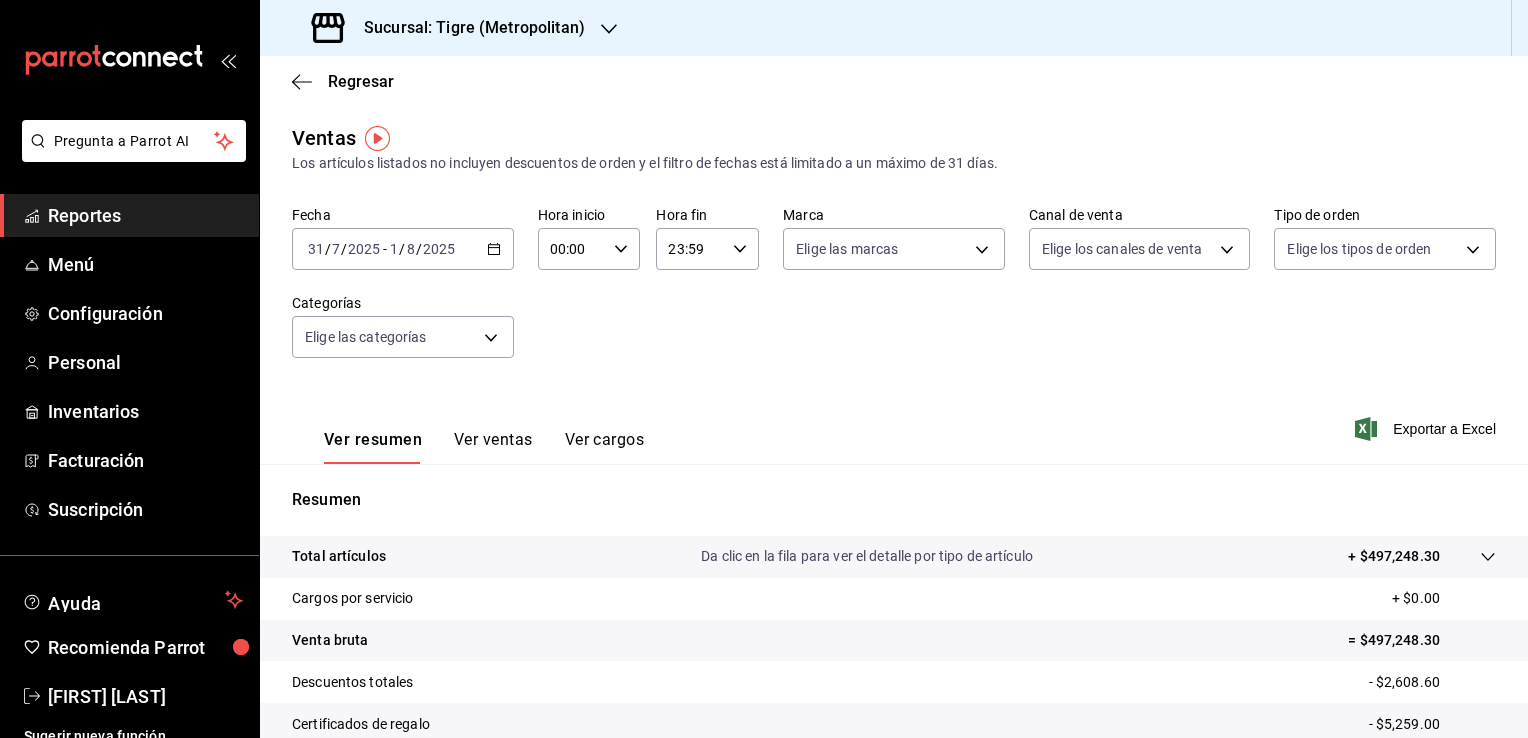 click on "Ver resumen Ver ventas Ver cargos Exportar a Excel" at bounding box center (894, 423) 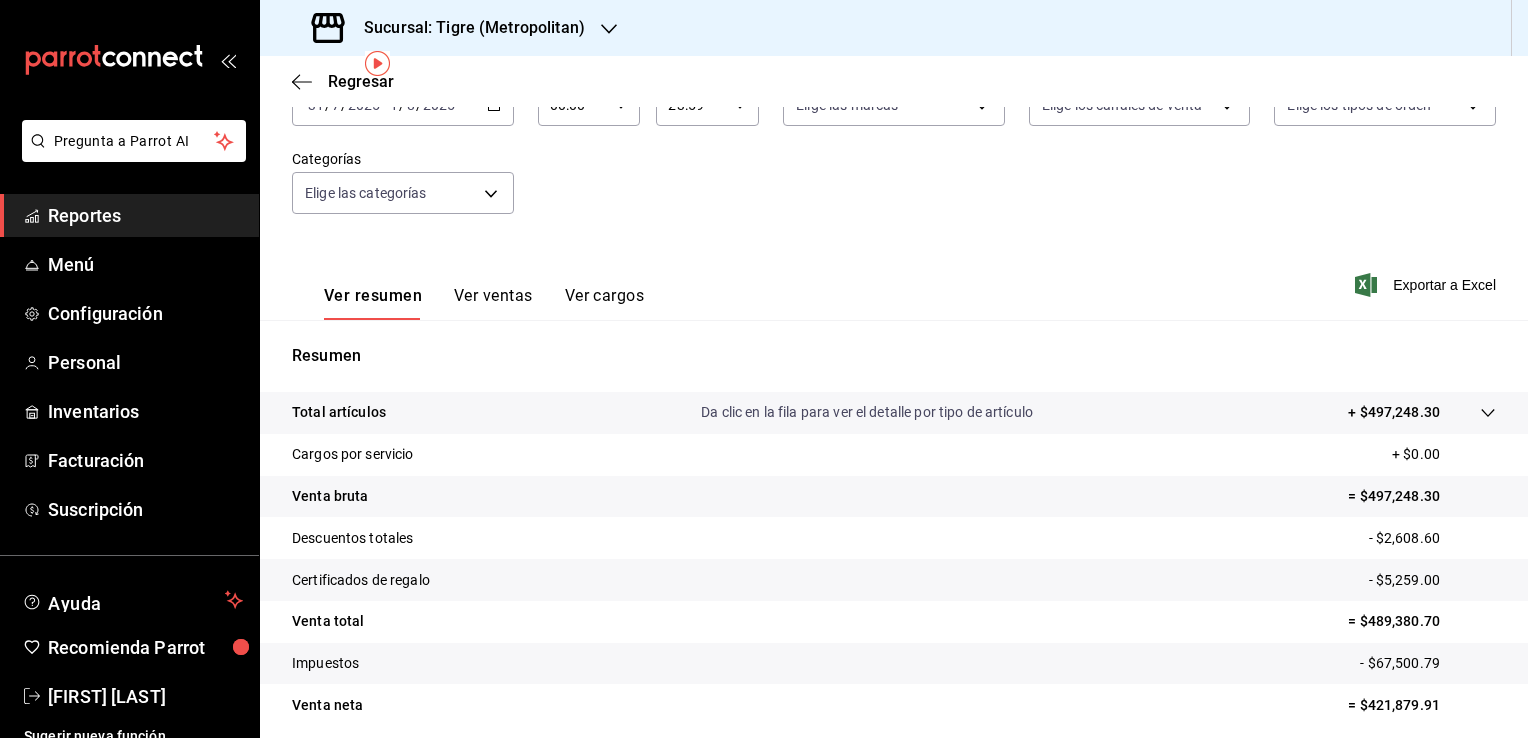 scroll, scrollTop: 0, scrollLeft: 0, axis: both 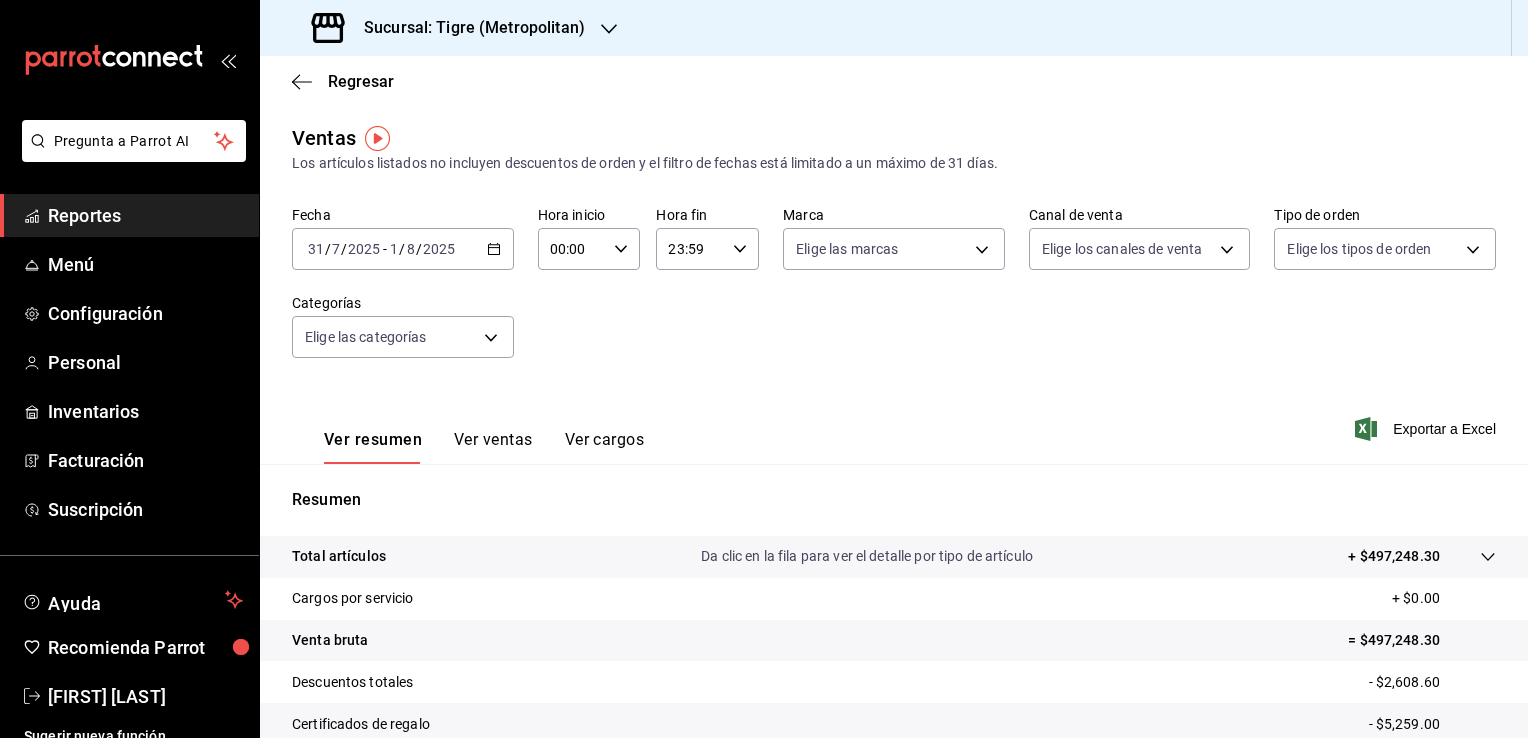 click on "[YEAR]-[MONTH]-[DATE] [DATE] / [MONTH] / [YEAR] - [YEAR]-[MONTH]-[DATE] [DATE] / [MONTH] / [YEAR]" at bounding box center (403, 249) 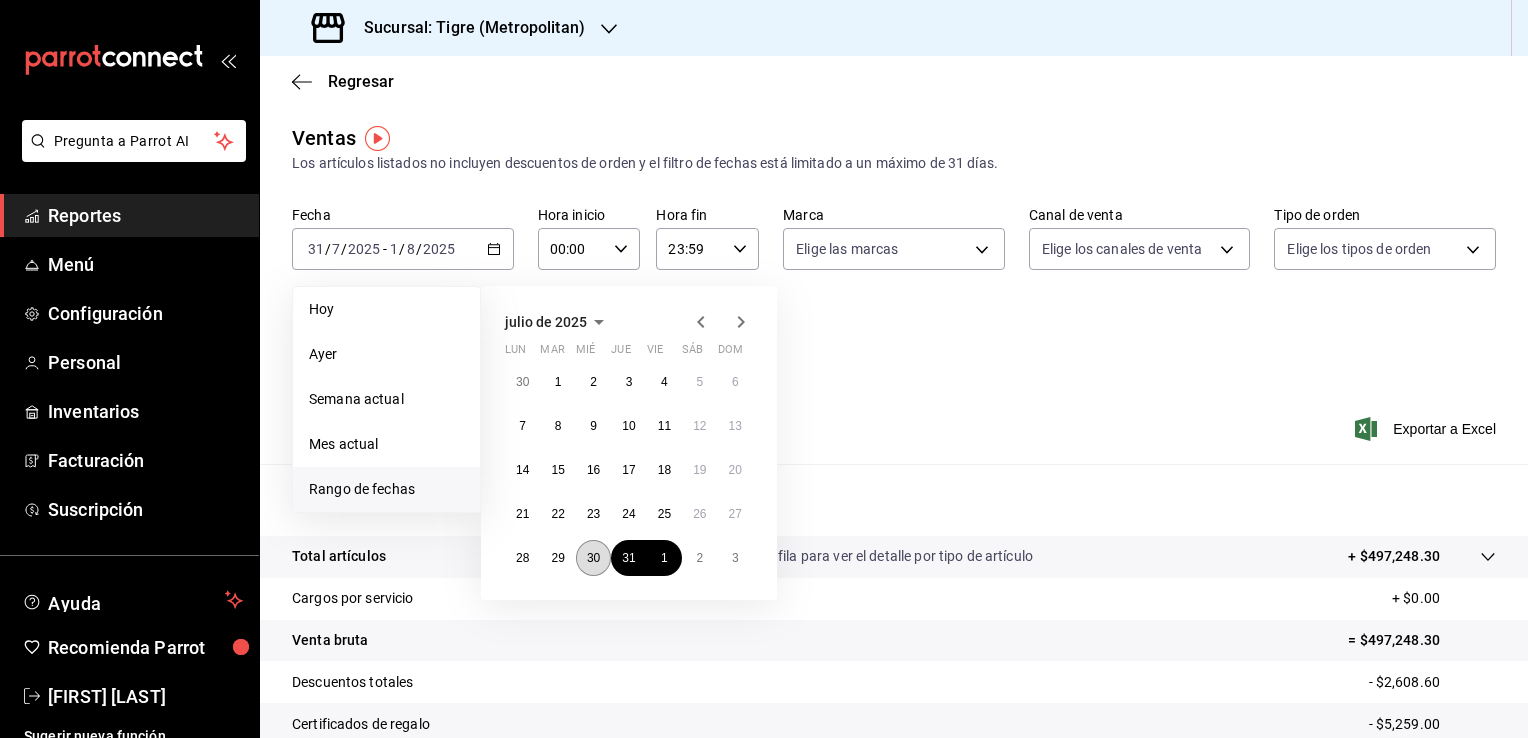 click on "30" at bounding box center (593, 558) 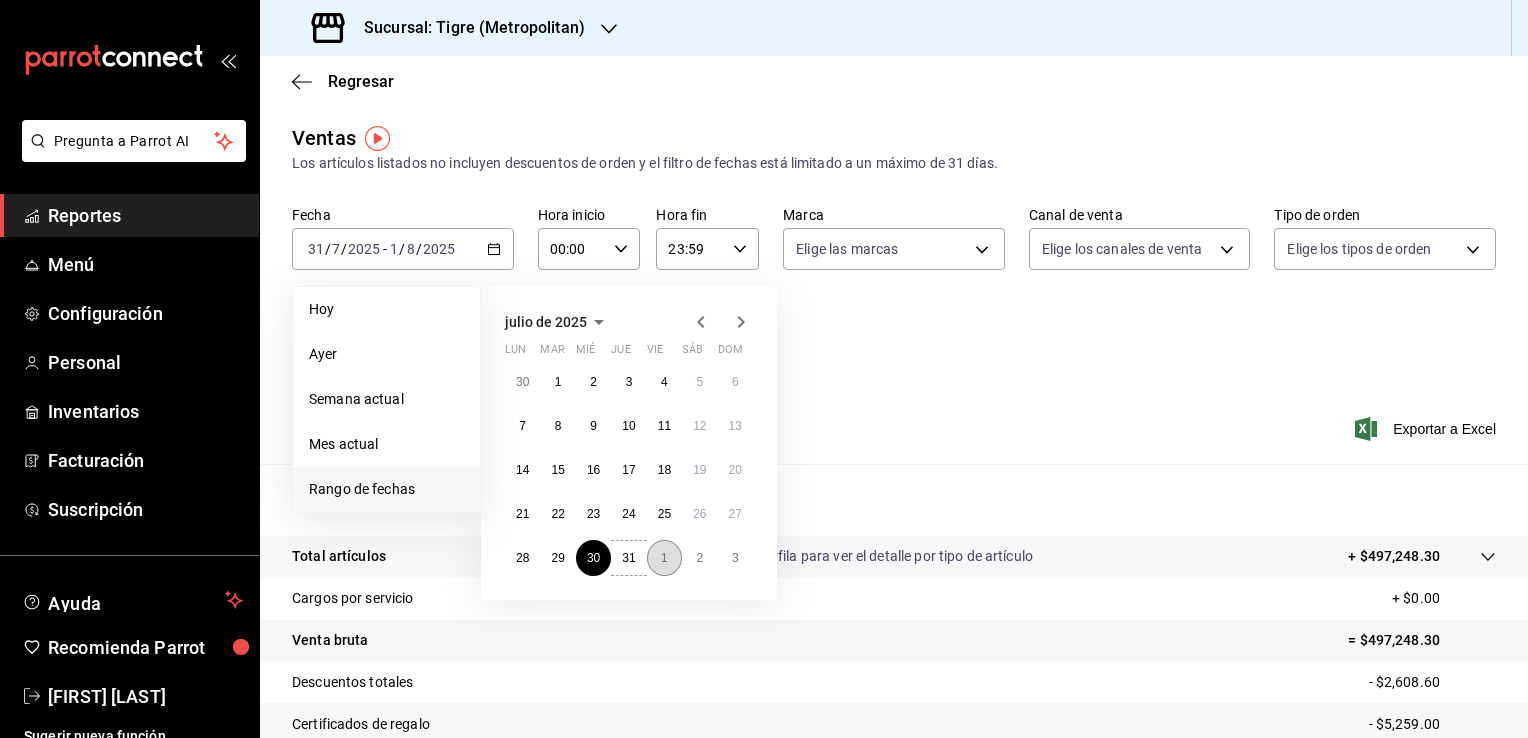 click on "1" at bounding box center [664, 558] 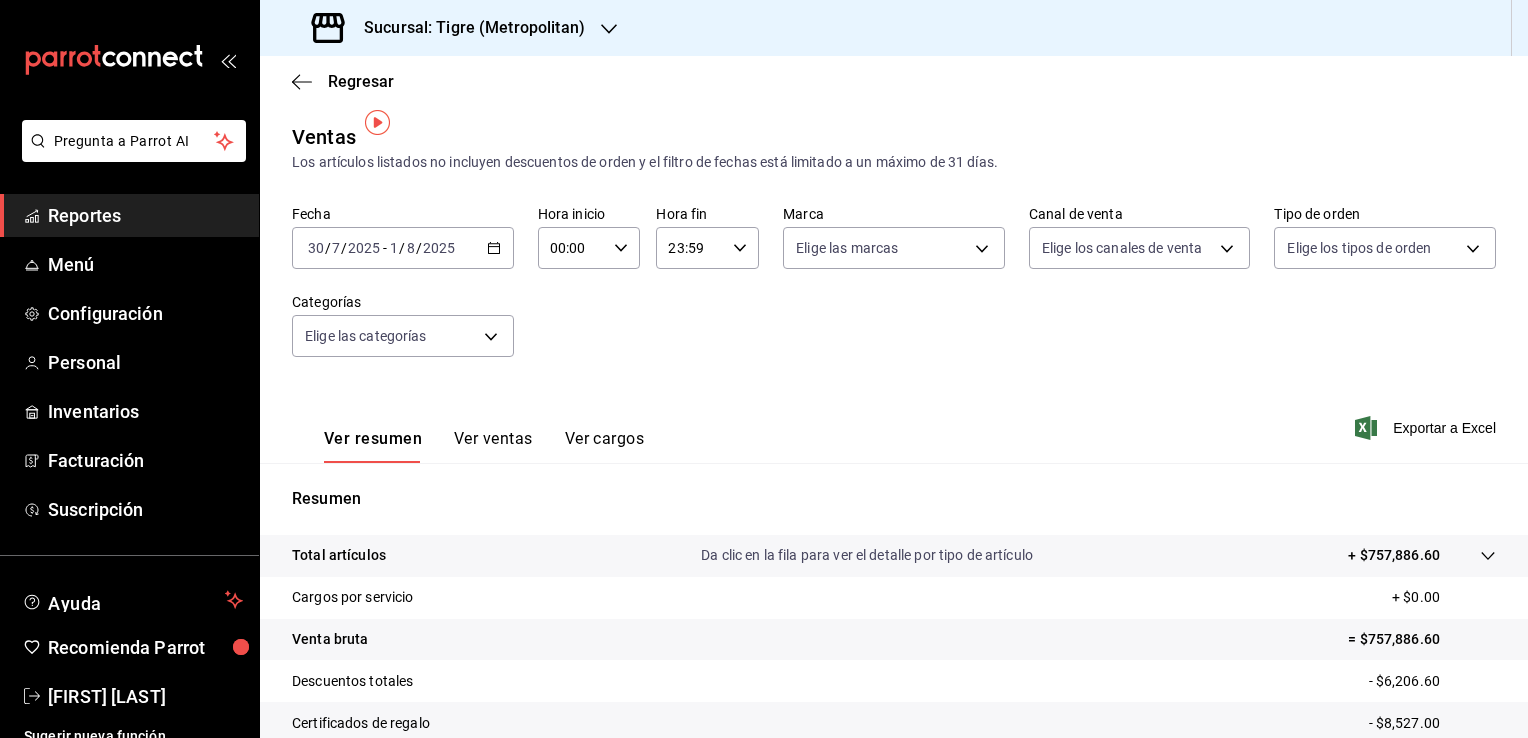 scroll, scrollTop: 0, scrollLeft: 0, axis: both 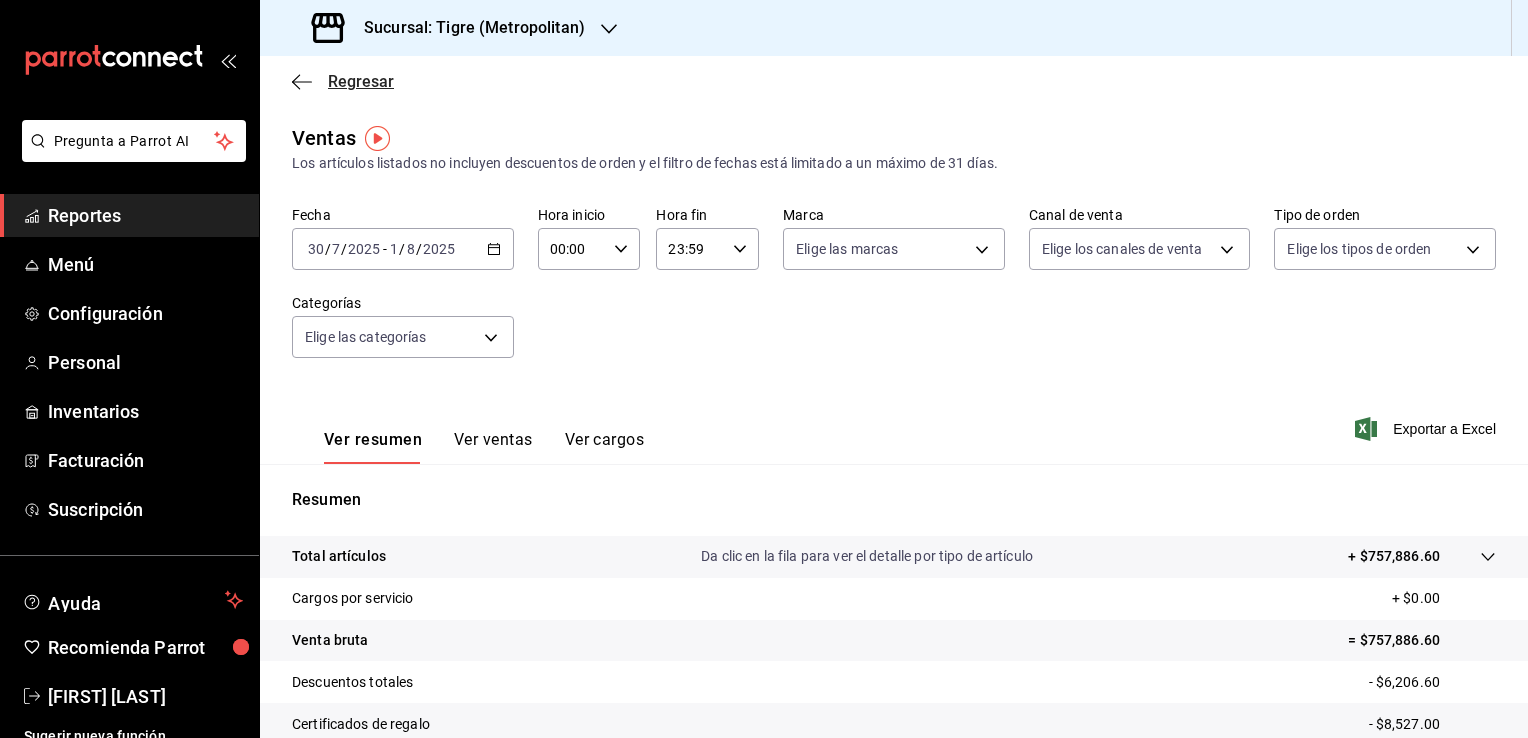 click on "Regresar" at bounding box center [343, 81] 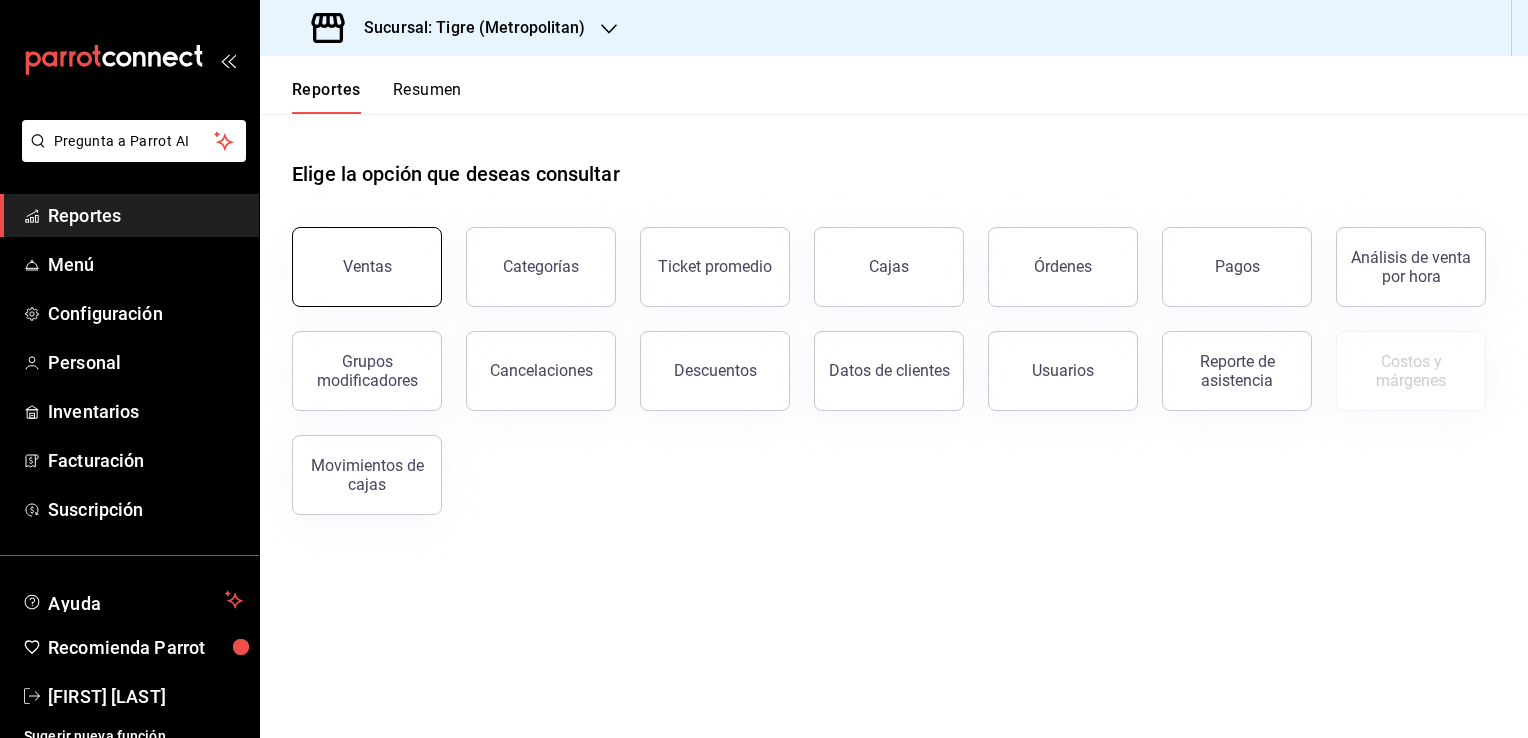 click on "Ventas" at bounding box center (367, 267) 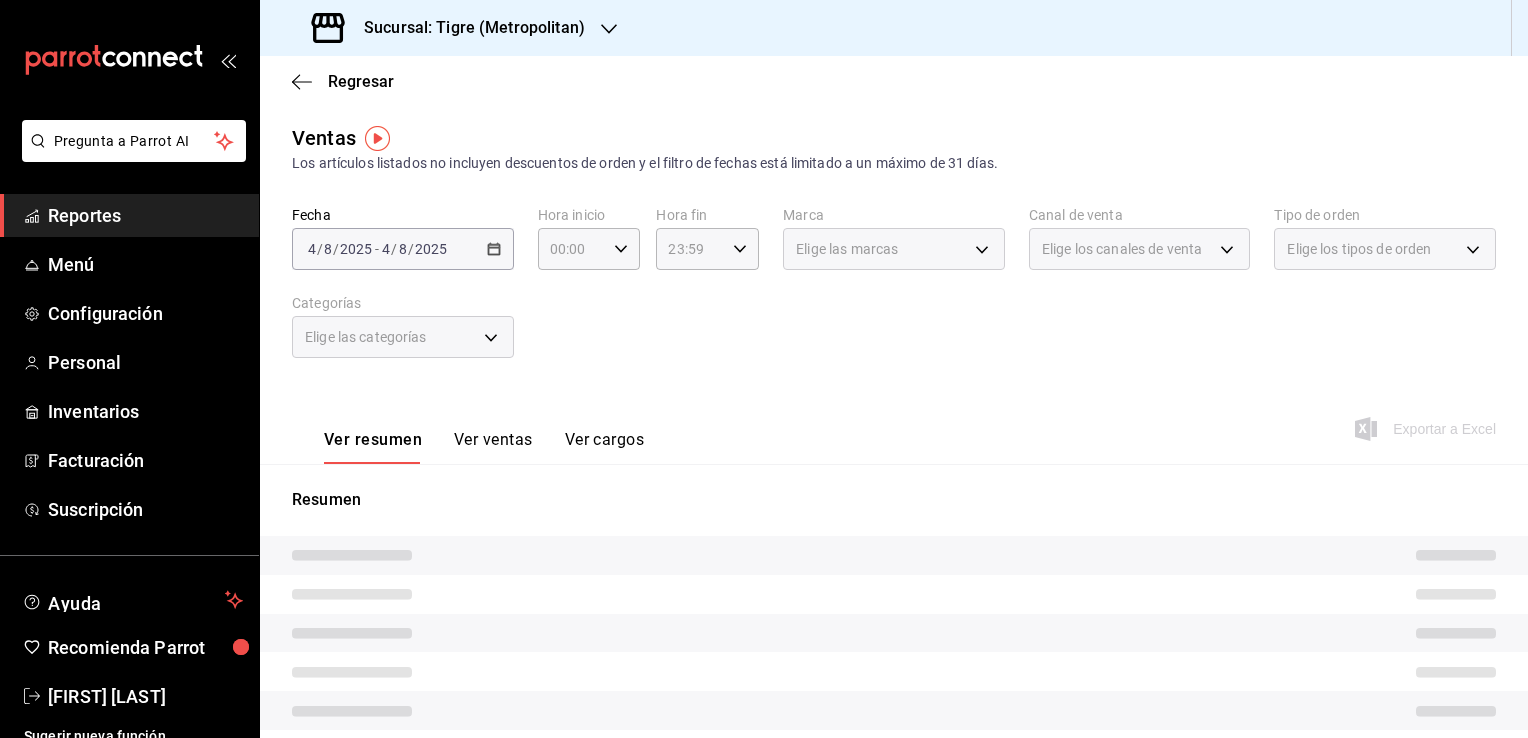 click on "2025-08-04 4 / 8 / 2025 - 2025-08-04 4 / 8 / 2025" at bounding box center [403, 249] 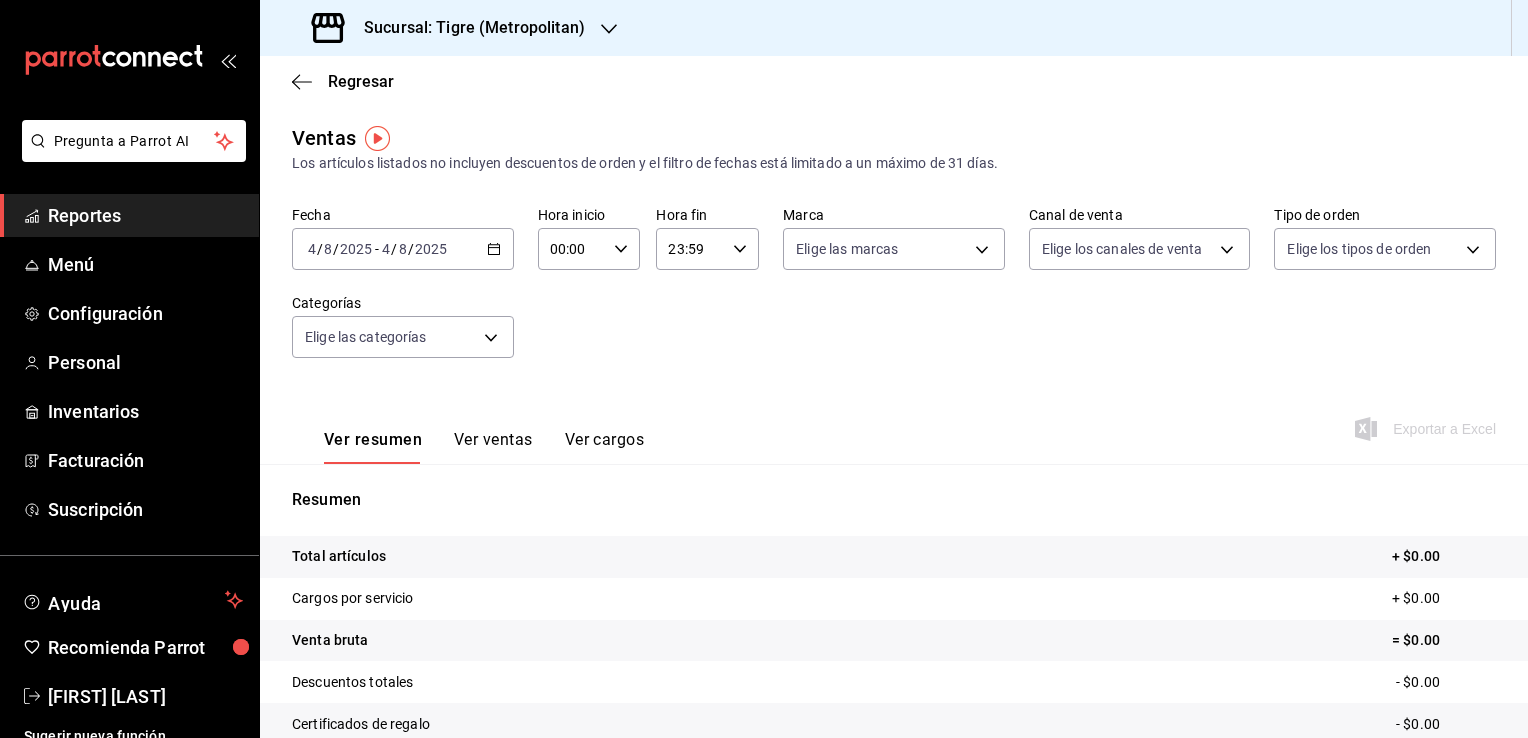 click on "2025-08-04 4 / 8 / 2025 - 2025-08-04 4 / 8 / 2025" at bounding box center (403, 249) 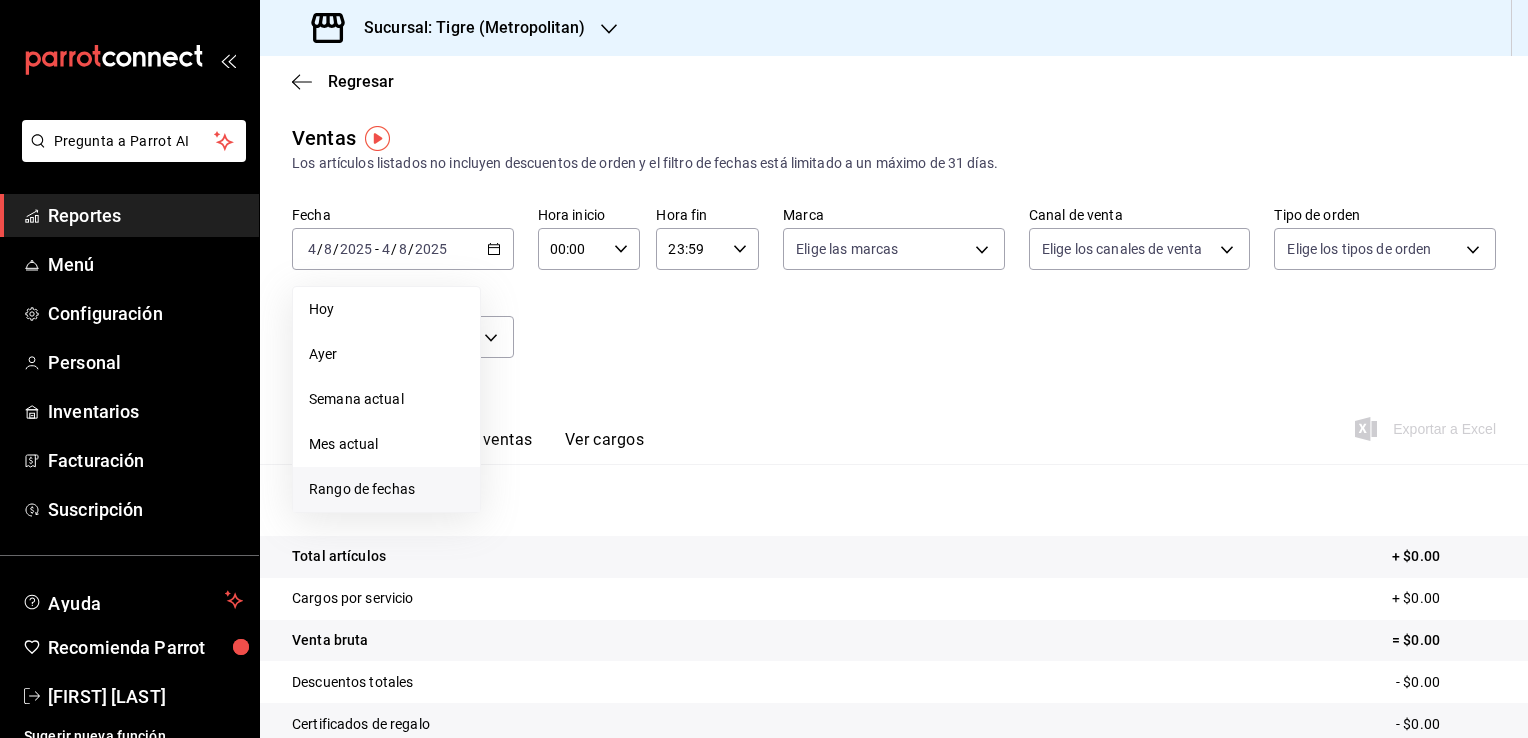 click on "Rango de fechas" at bounding box center (386, 489) 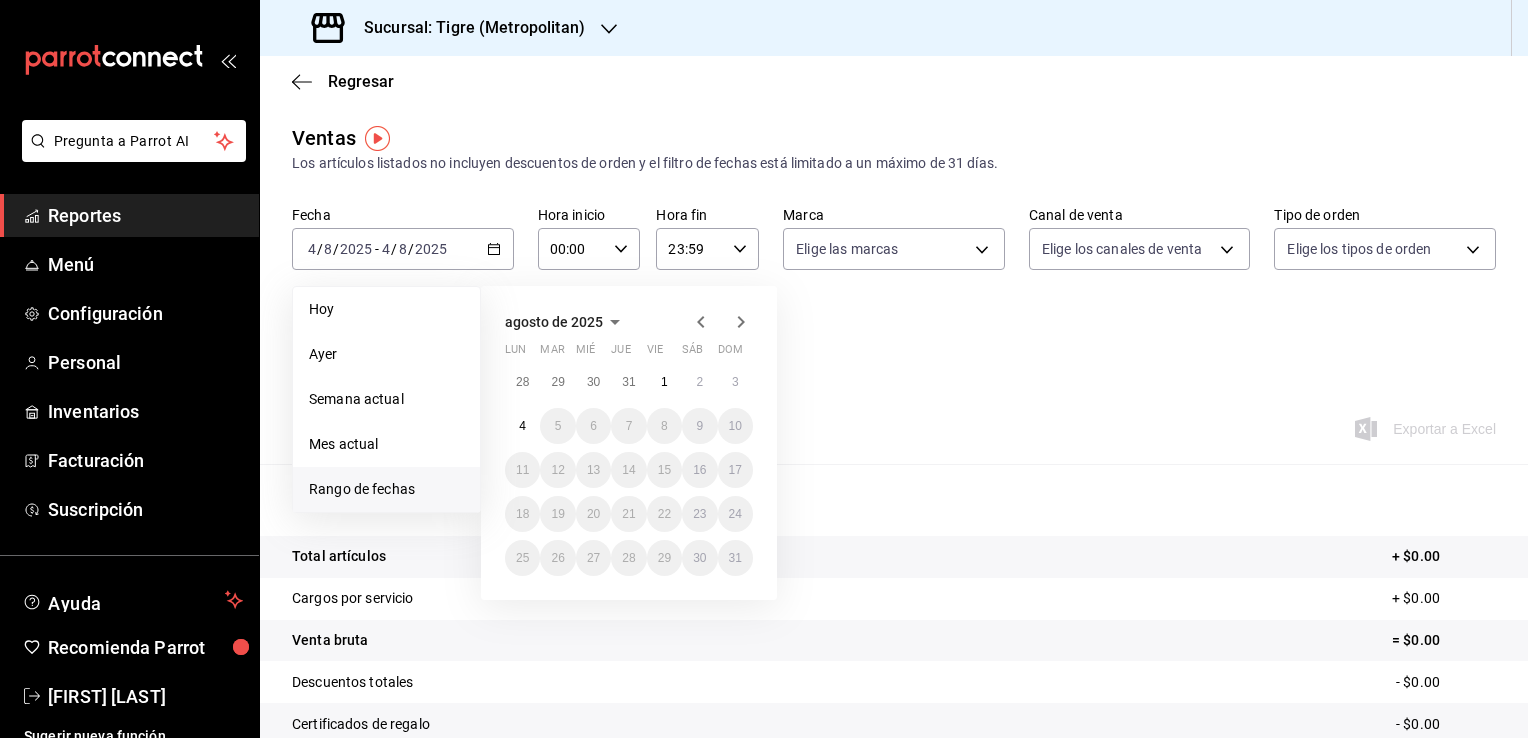 click 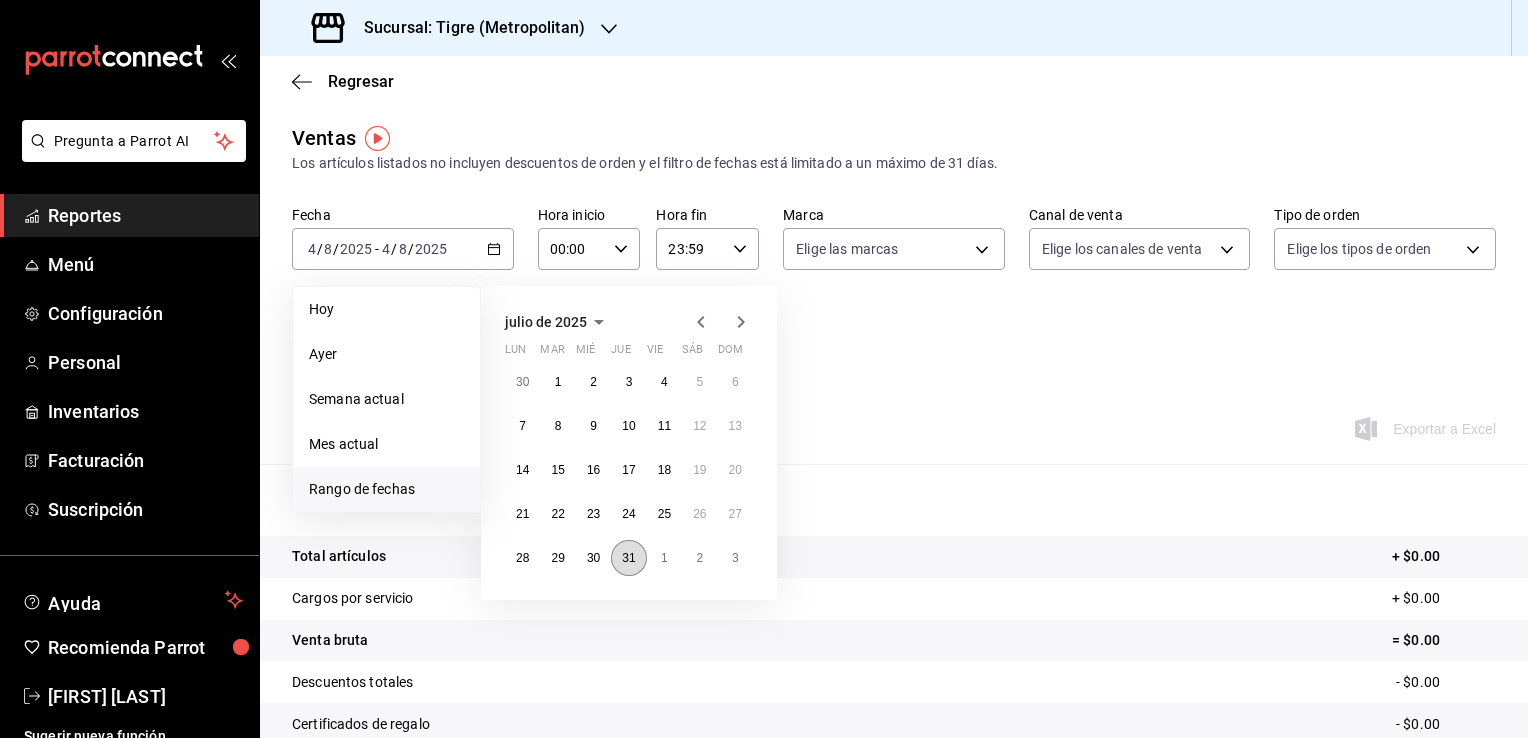 click on "31" at bounding box center [628, 558] 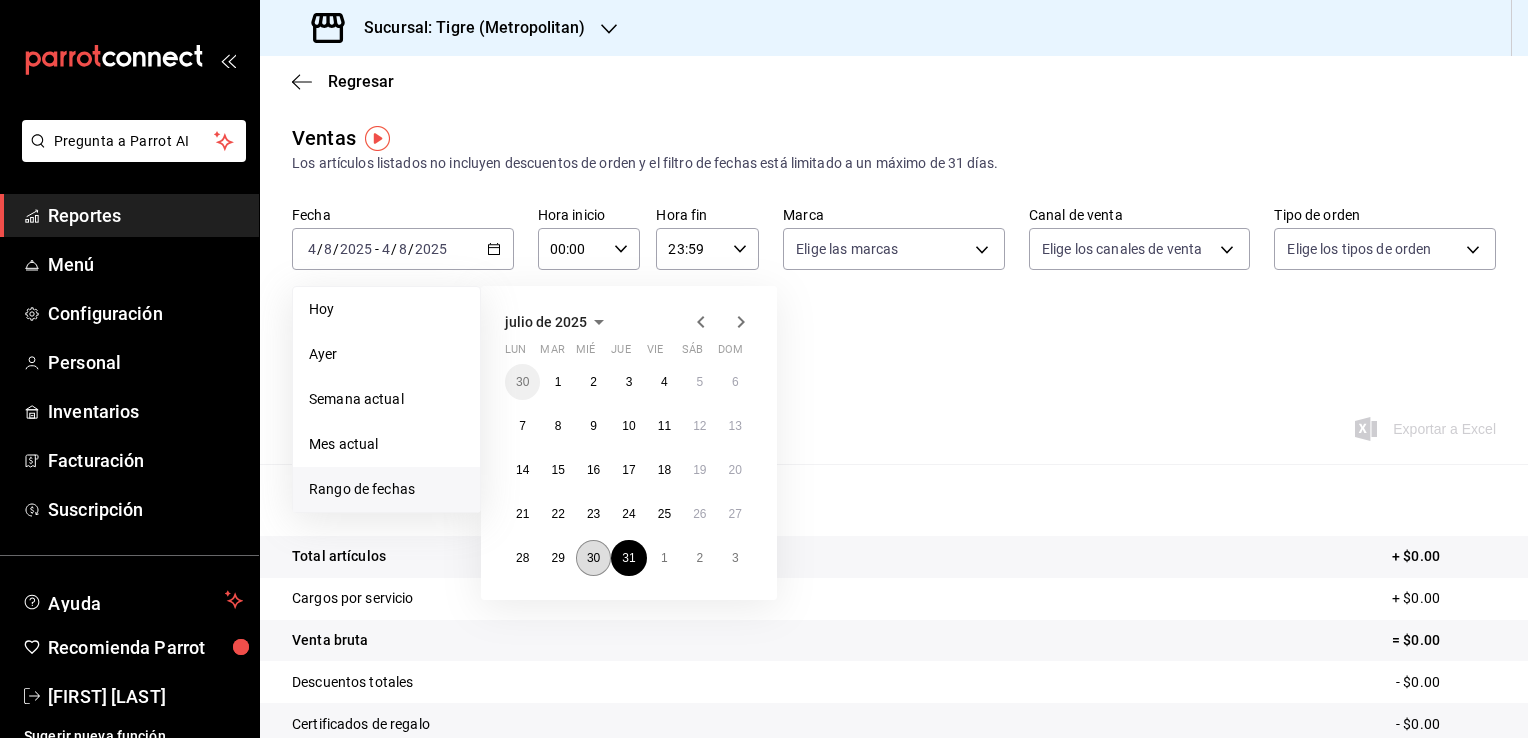 click on "30" at bounding box center [593, 558] 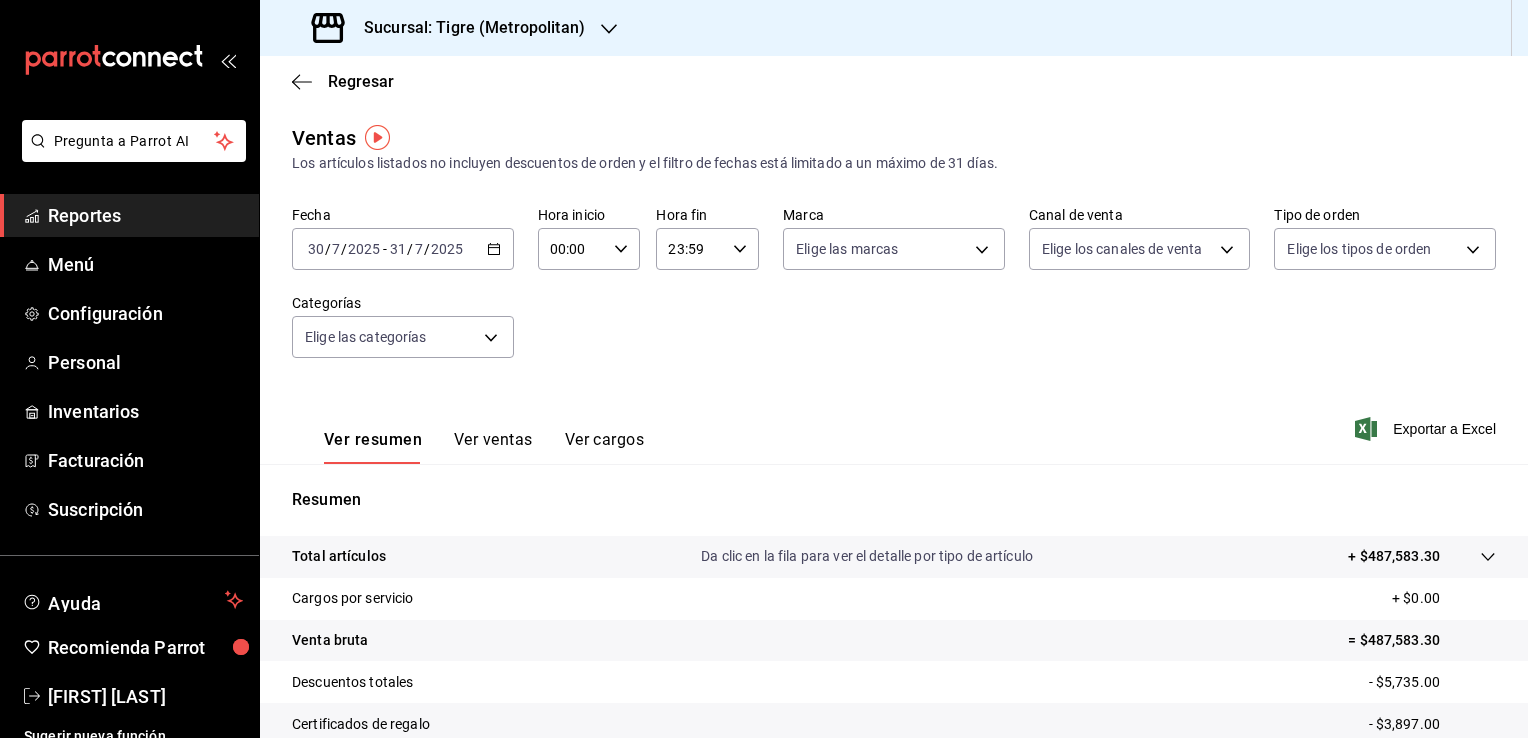 scroll, scrollTop: 0, scrollLeft: 0, axis: both 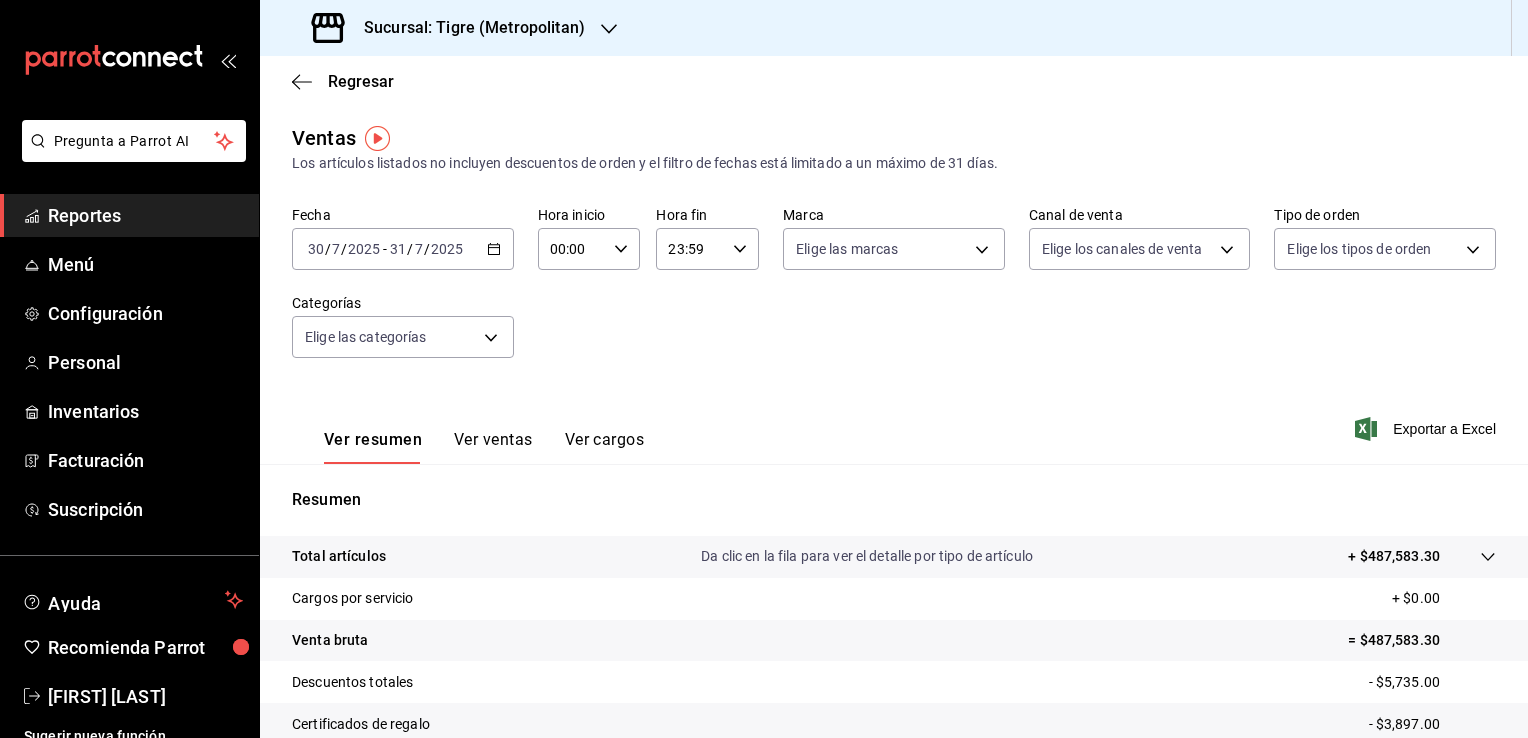 click 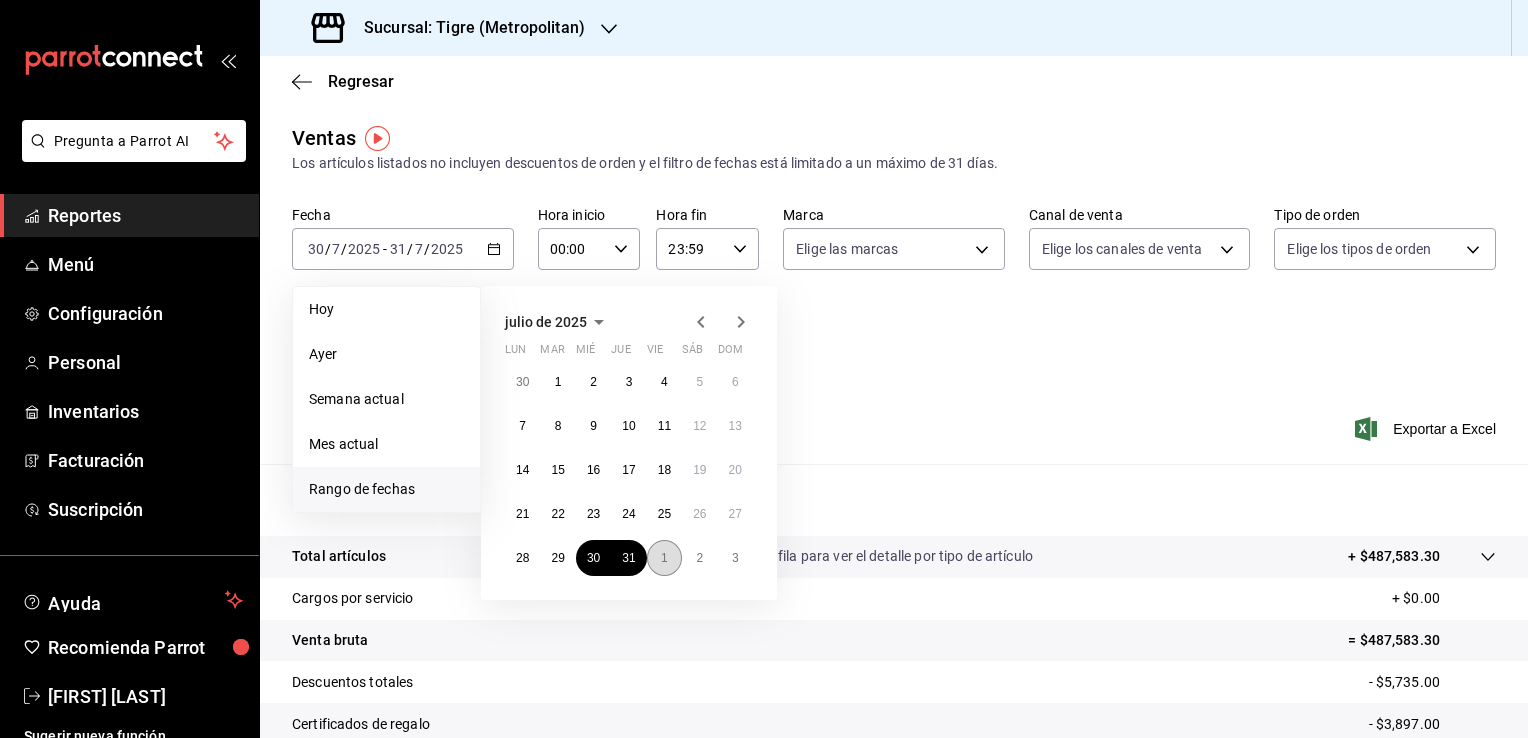 click on "1" at bounding box center [664, 558] 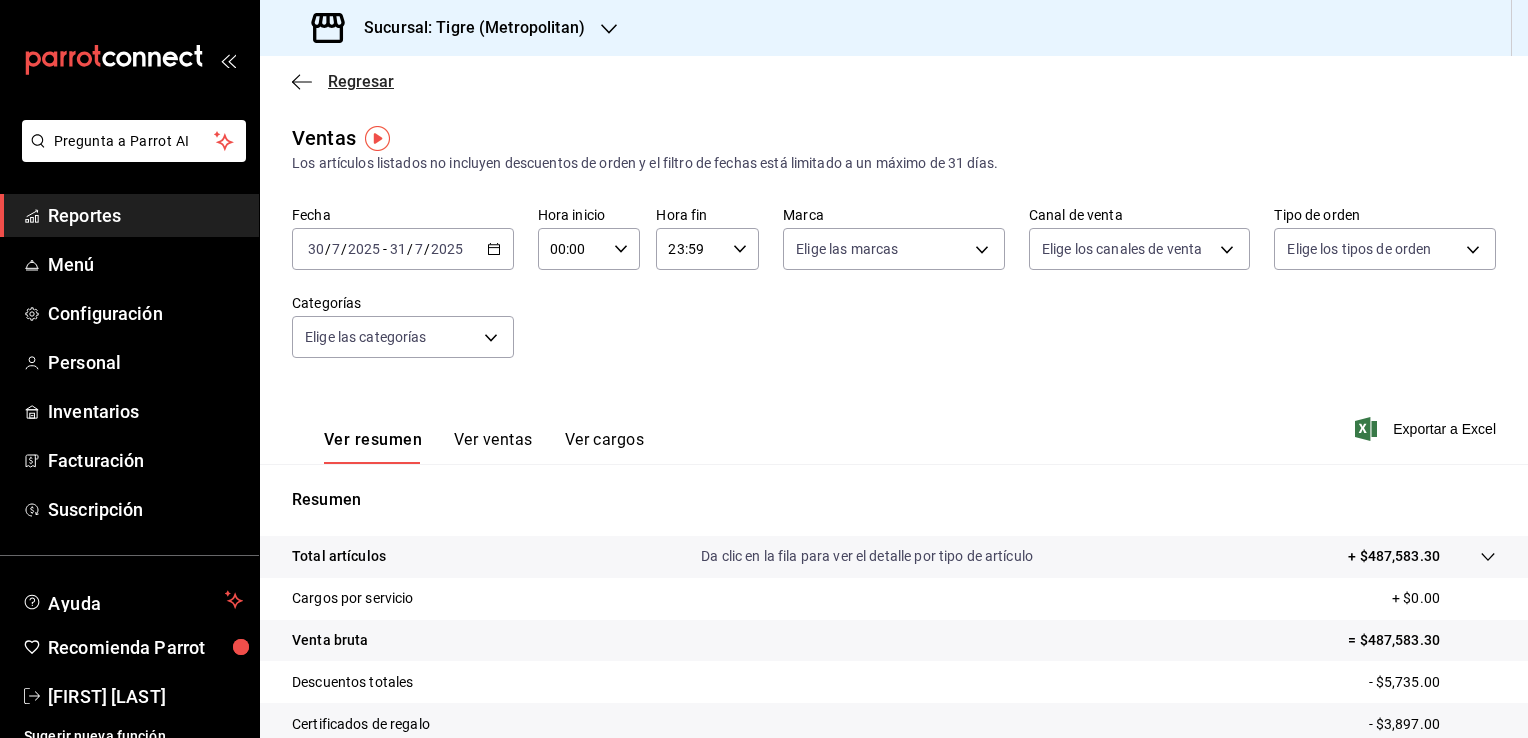 click 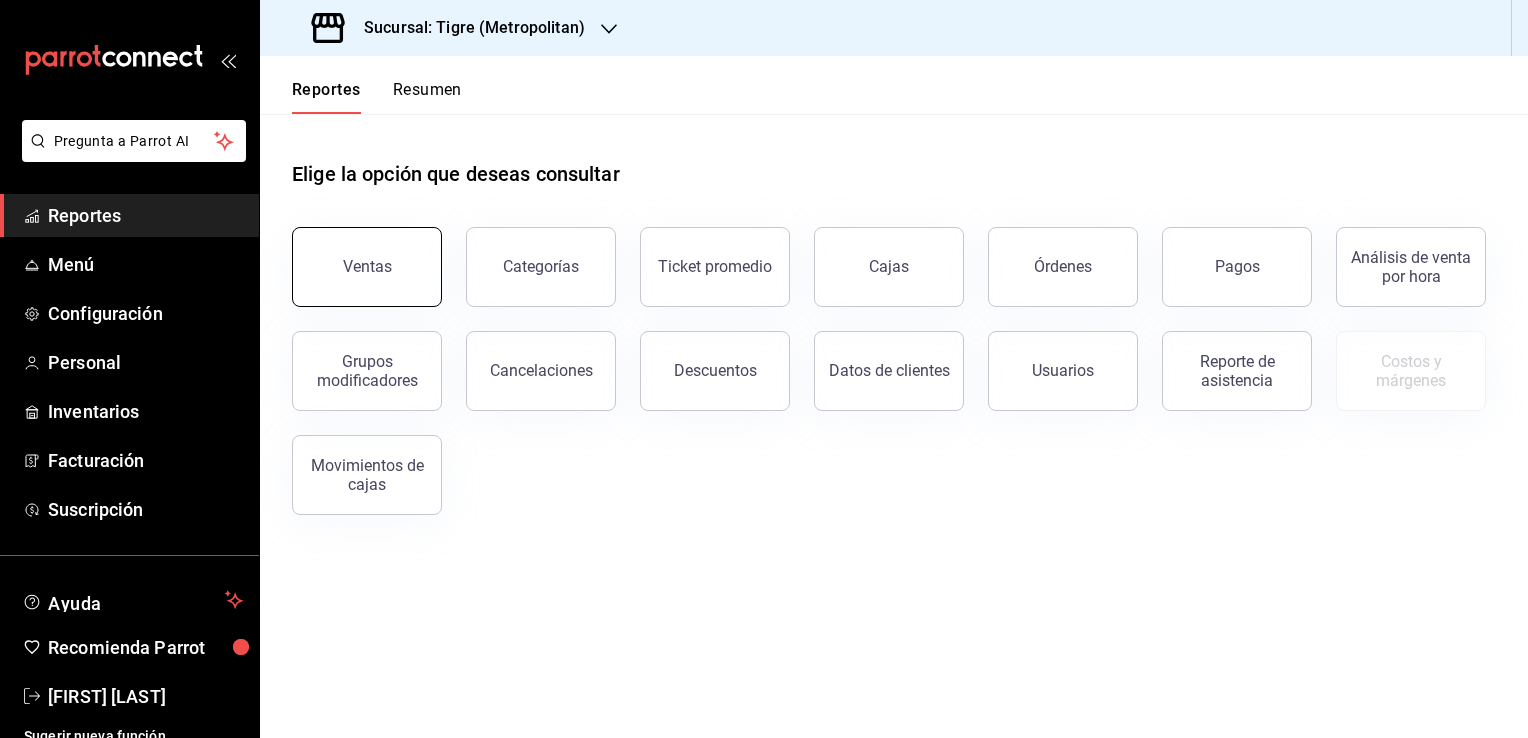 click on "Ventas" at bounding box center (367, 267) 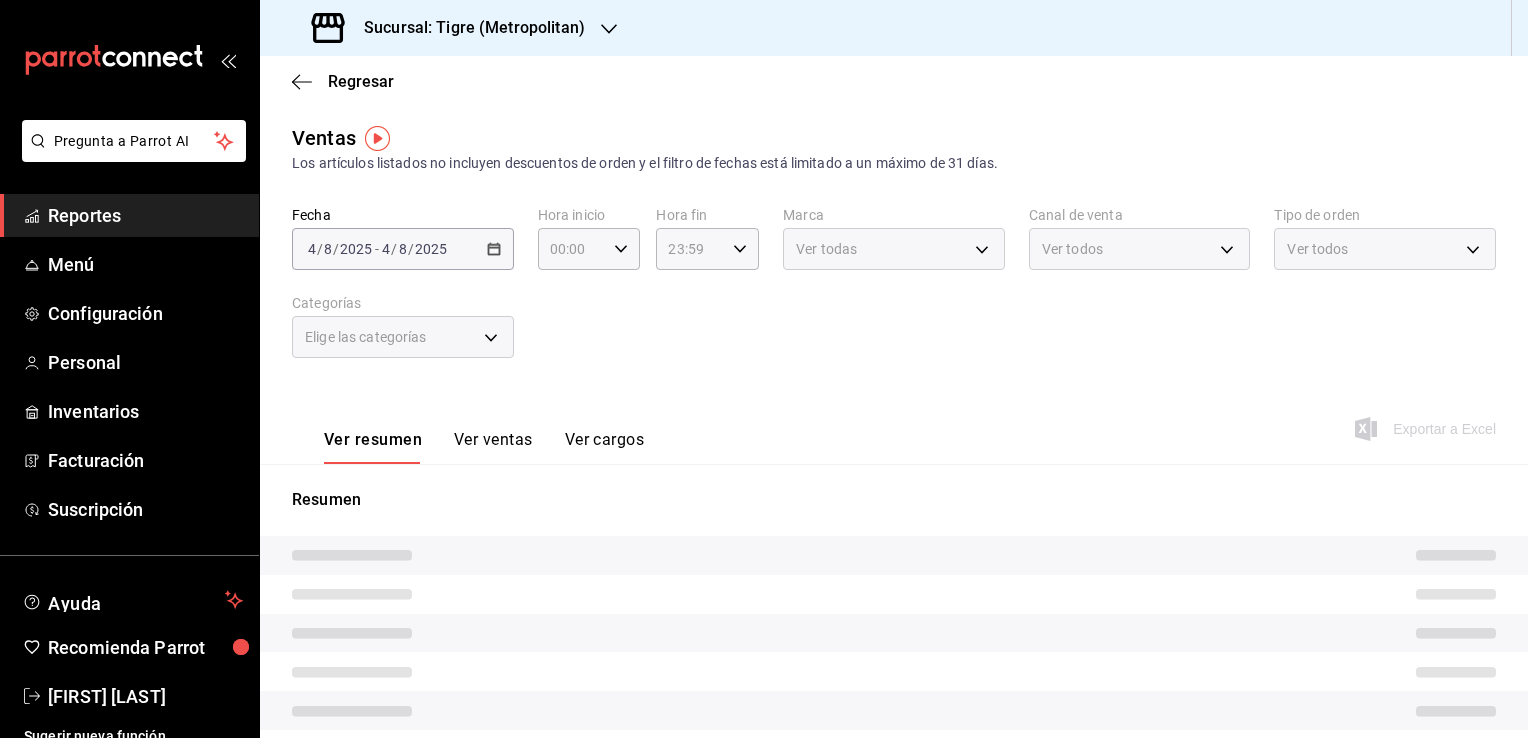 click on "2025-08-04 4 / 8 / 2025 - 2025-08-04 4 / 8 / 2025" at bounding box center (403, 249) 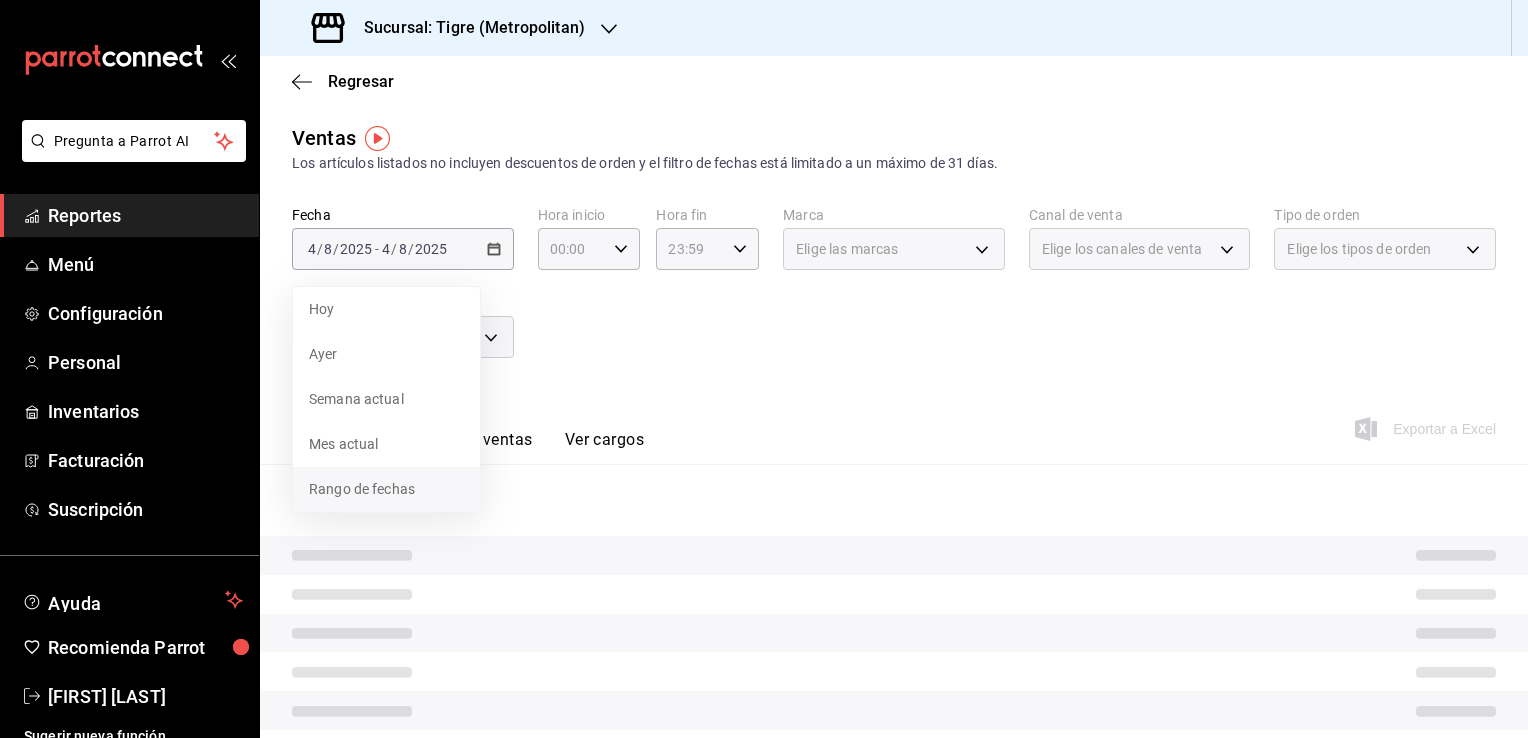 click on "Rango de fechas" at bounding box center (386, 489) 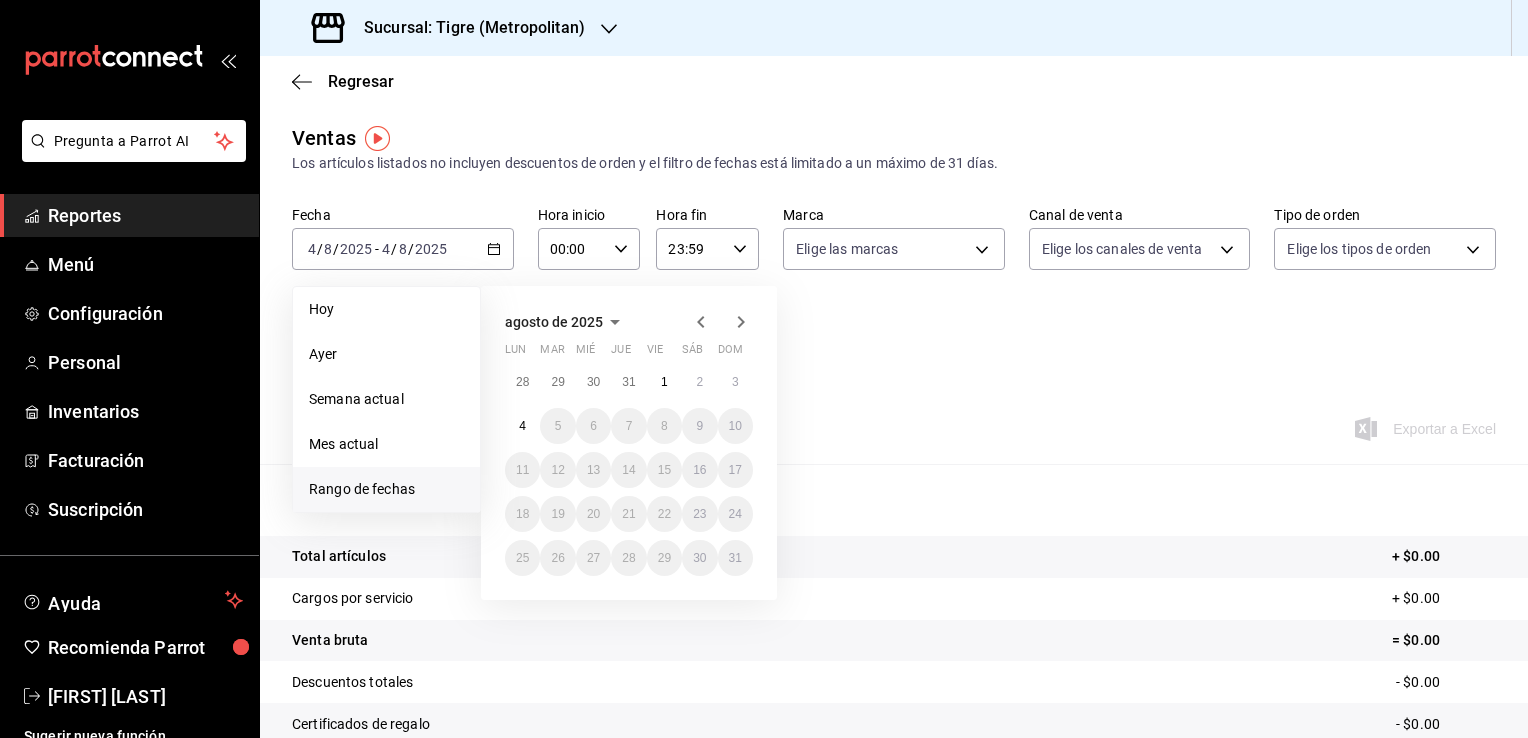 click 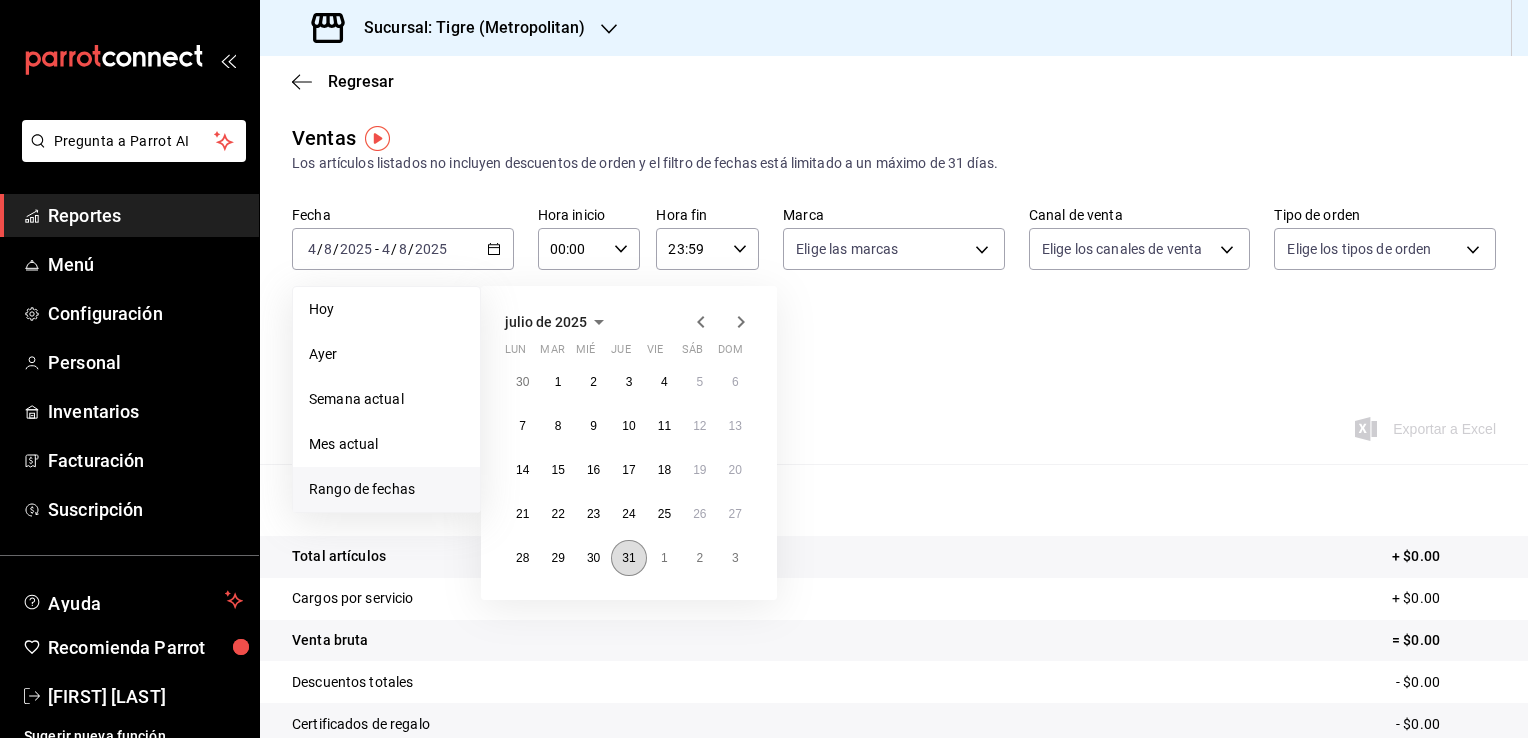 click on "31" at bounding box center (628, 558) 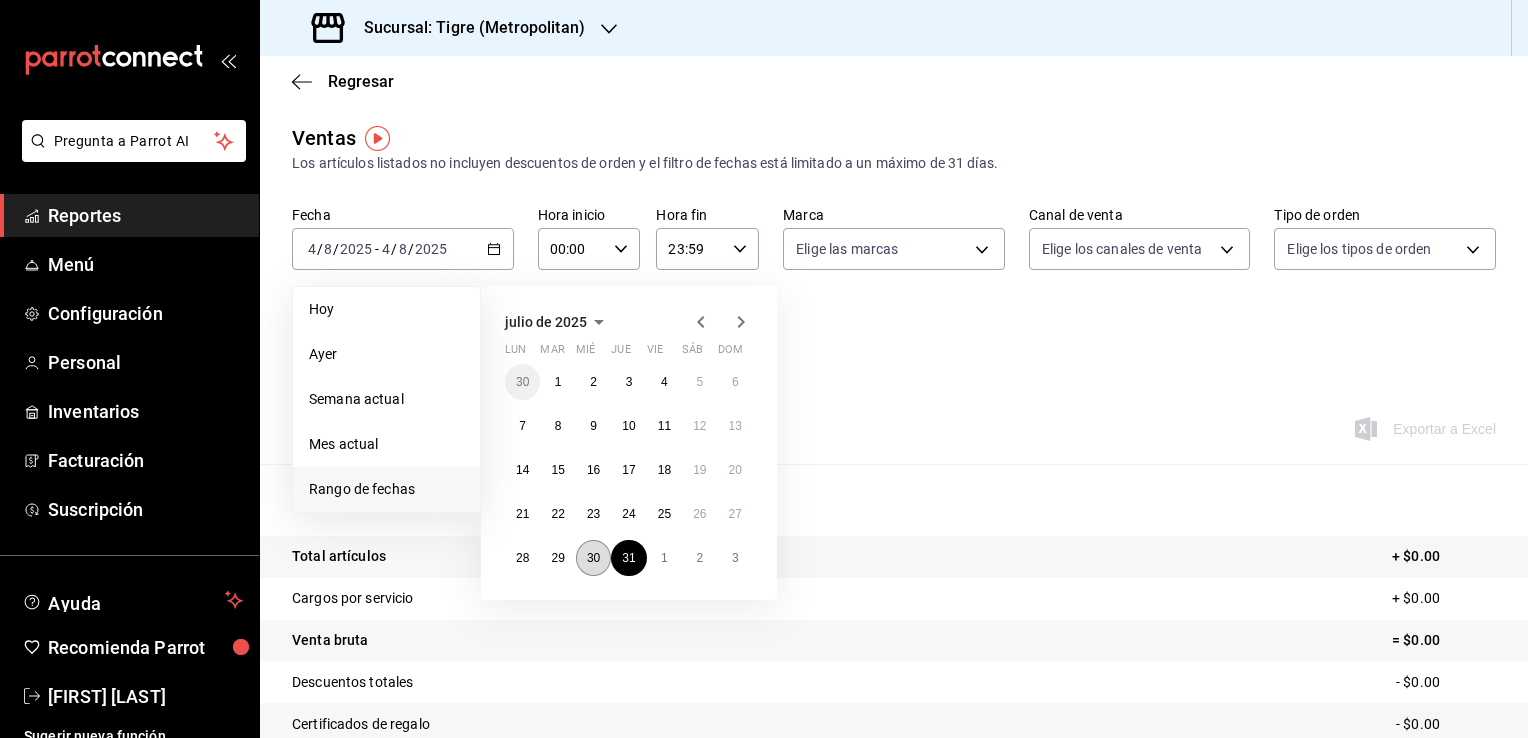 click on "30" at bounding box center (593, 558) 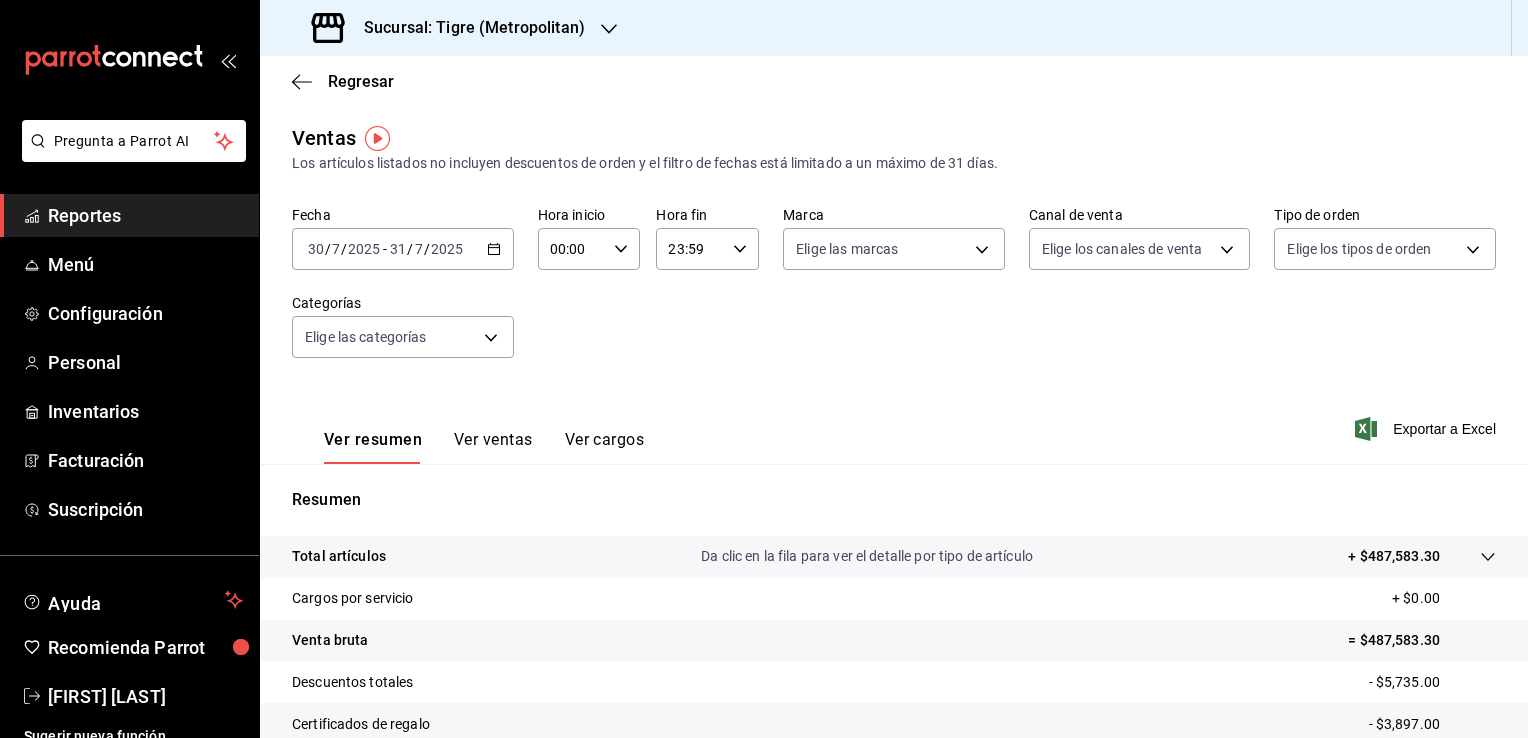 click on "2025" at bounding box center [447, 249] 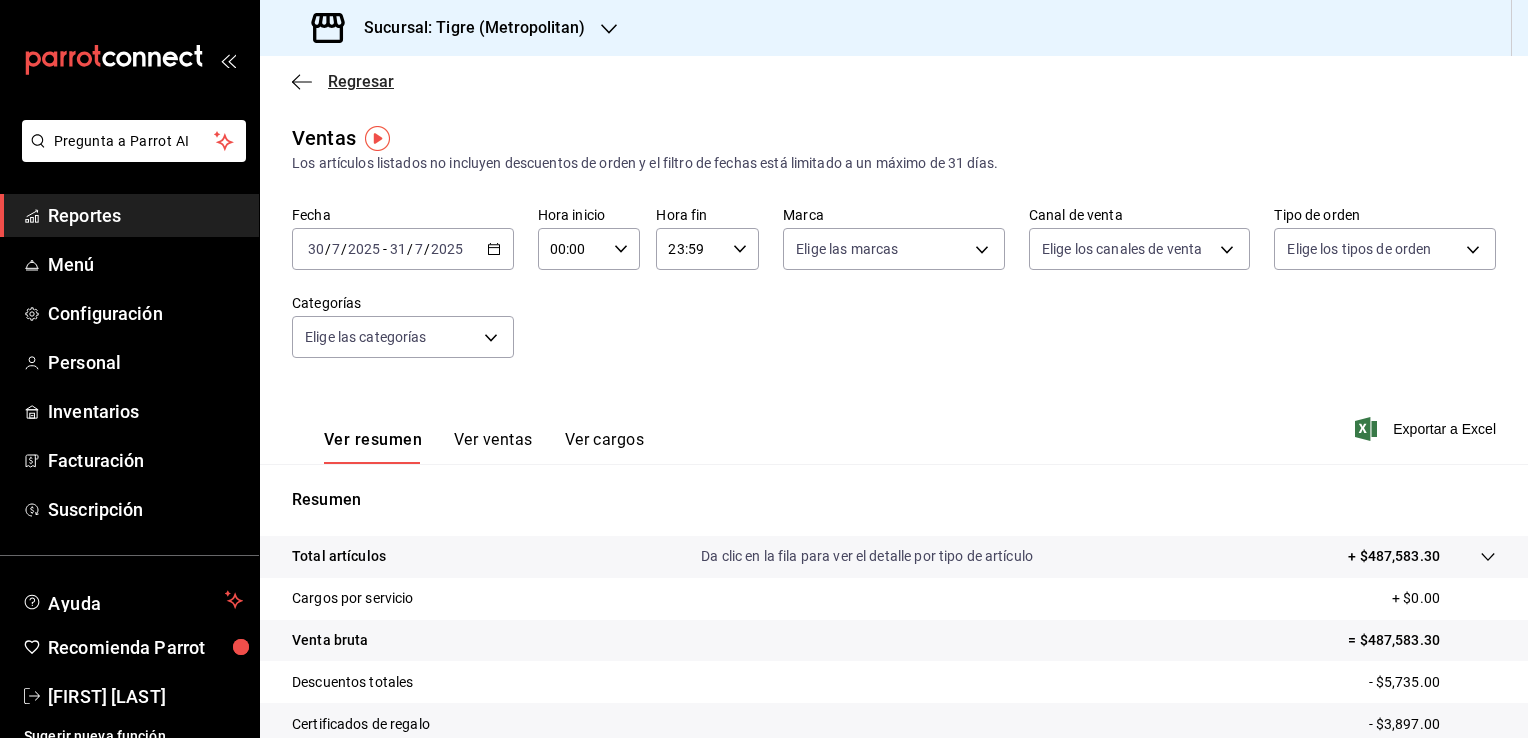 click 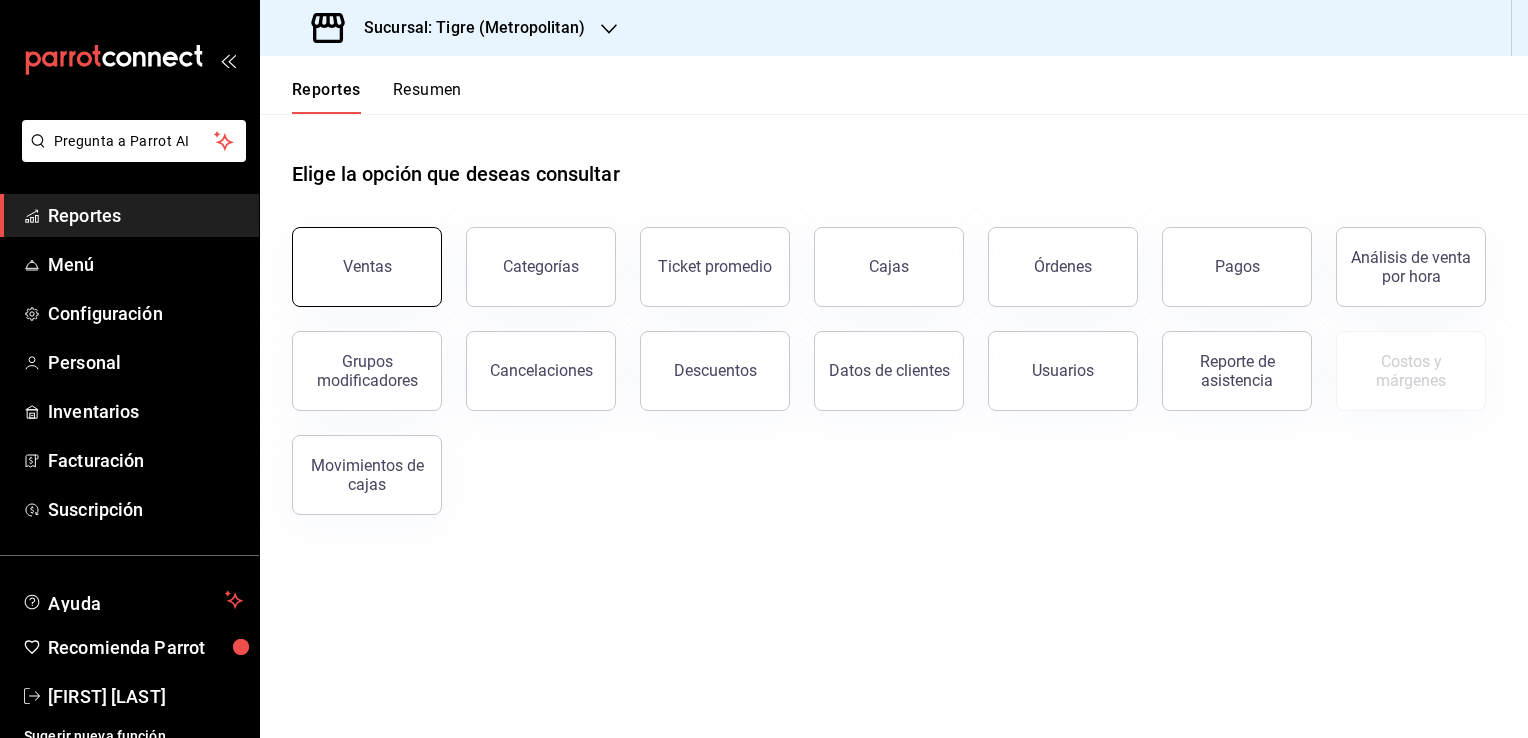 click on "Ventas" at bounding box center (367, 267) 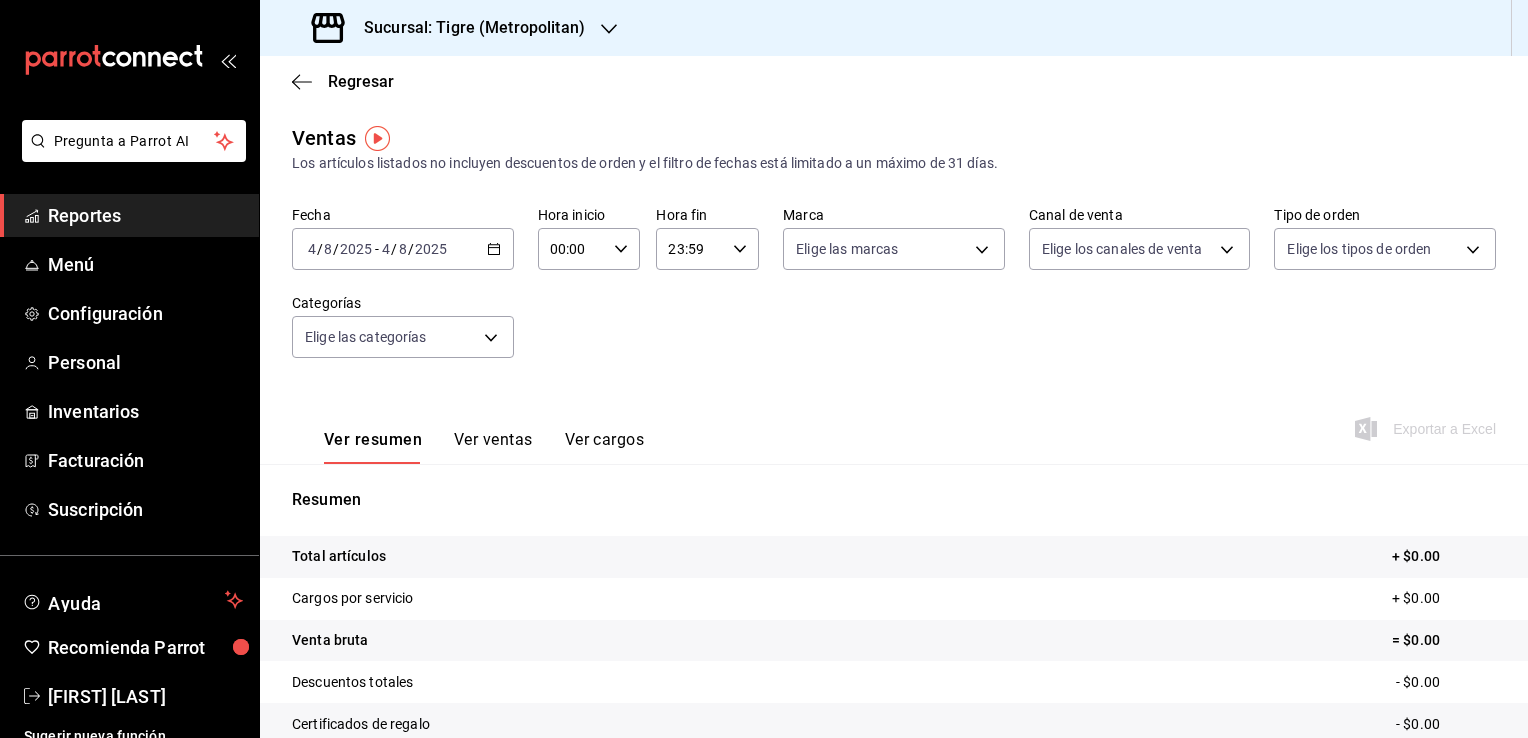 click on "2025-08-04 4 / 8 / 2025 - 2025-08-04 4 / 8 / 2025" at bounding box center (403, 249) 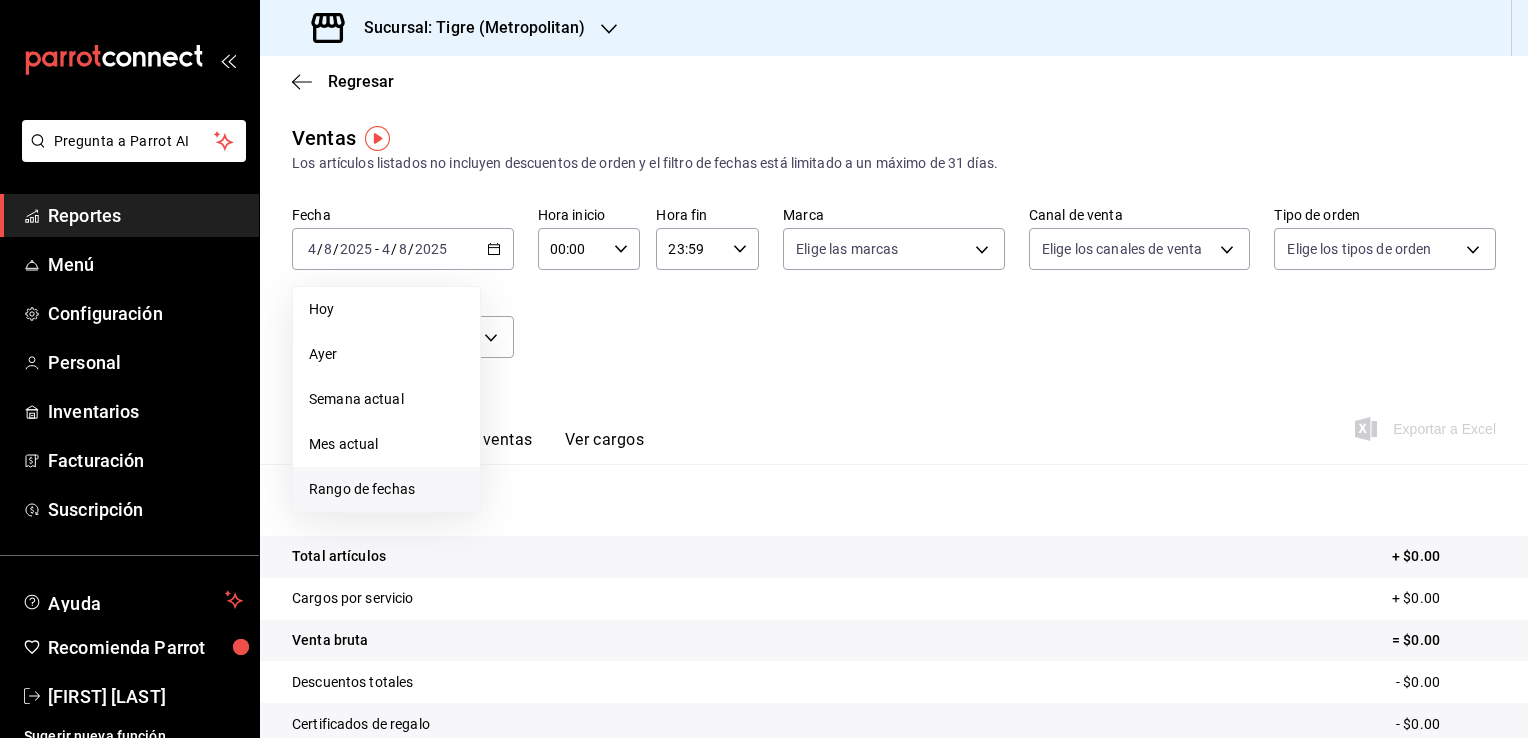 click on "Rango de fechas" at bounding box center [386, 489] 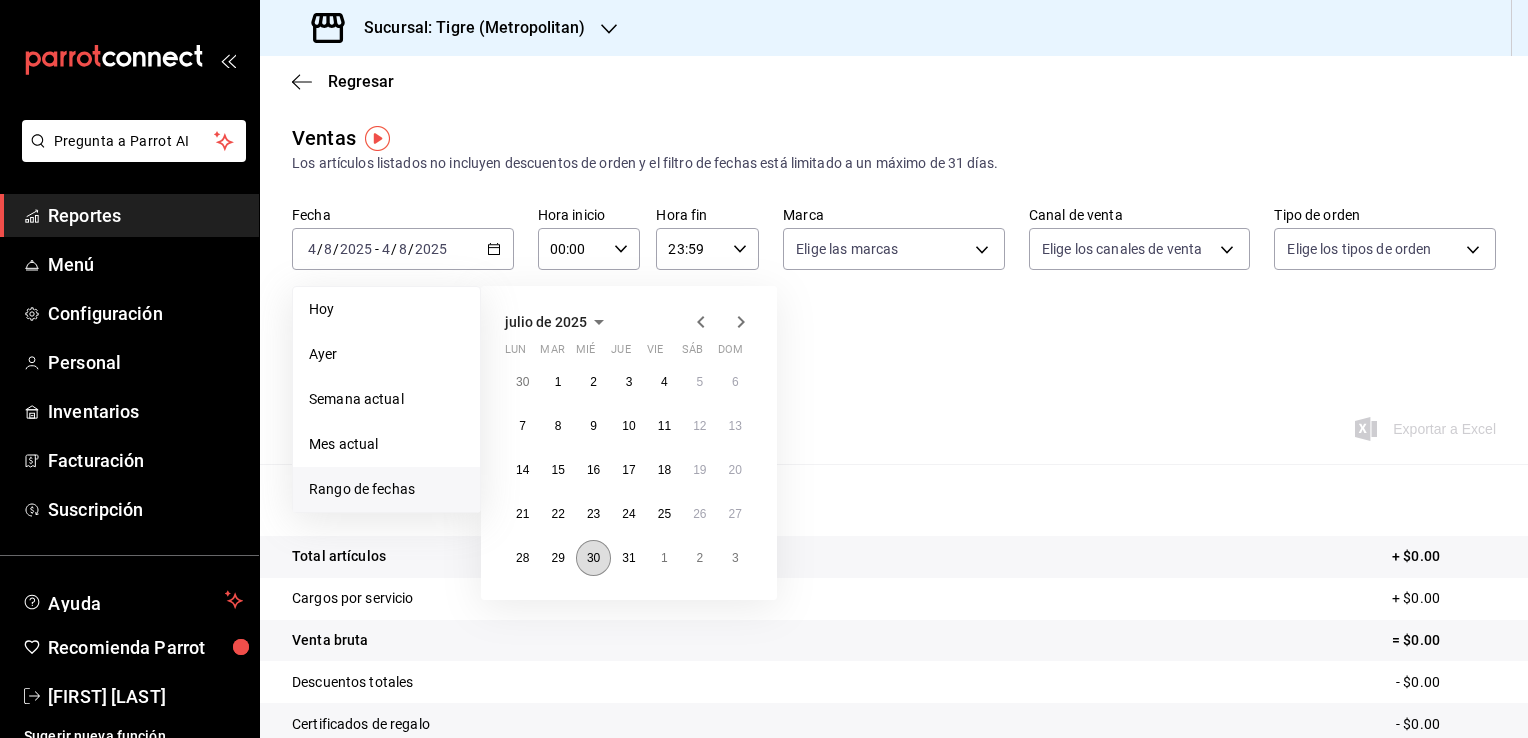 click on "30" at bounding box center [593, 558] 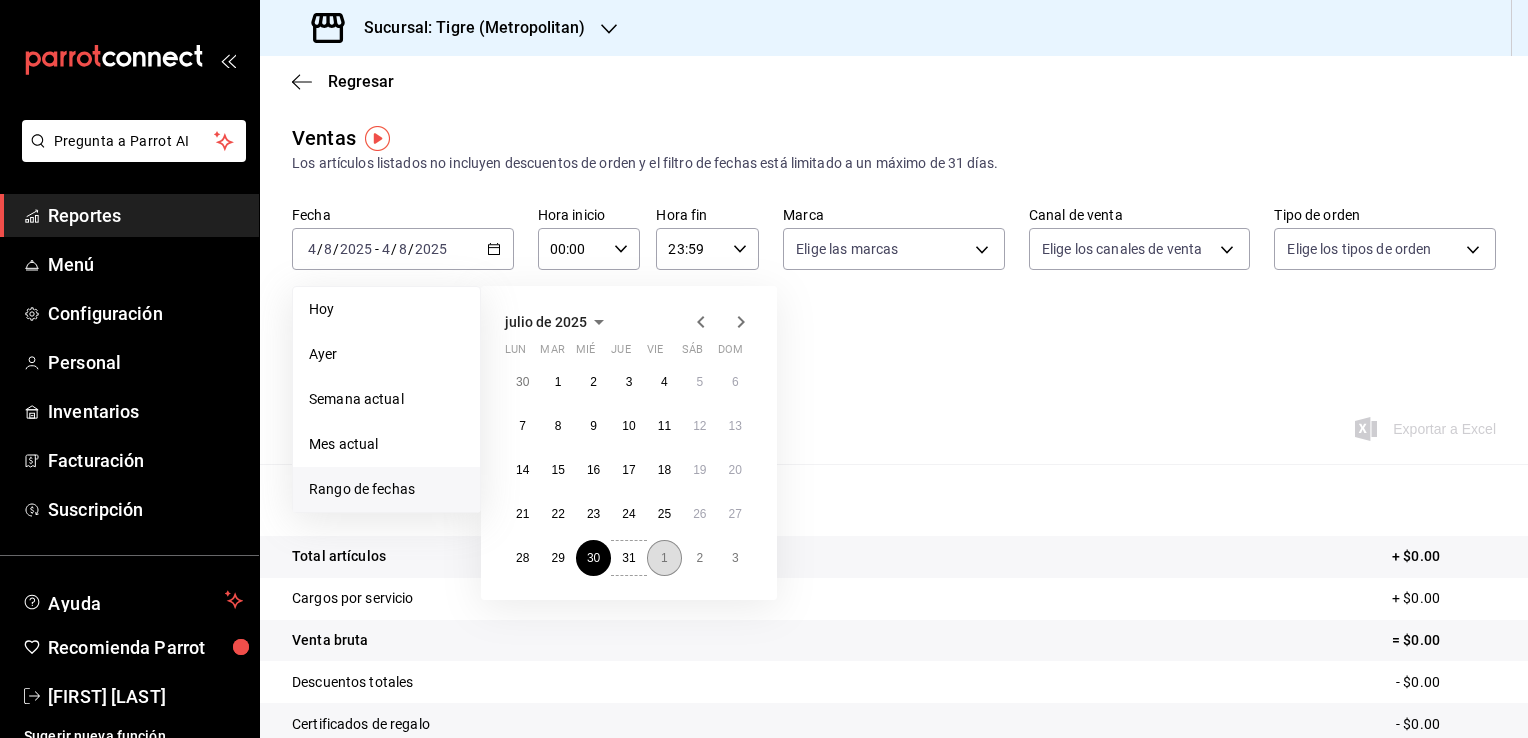 click on "1" at bounding box center [664, 558] 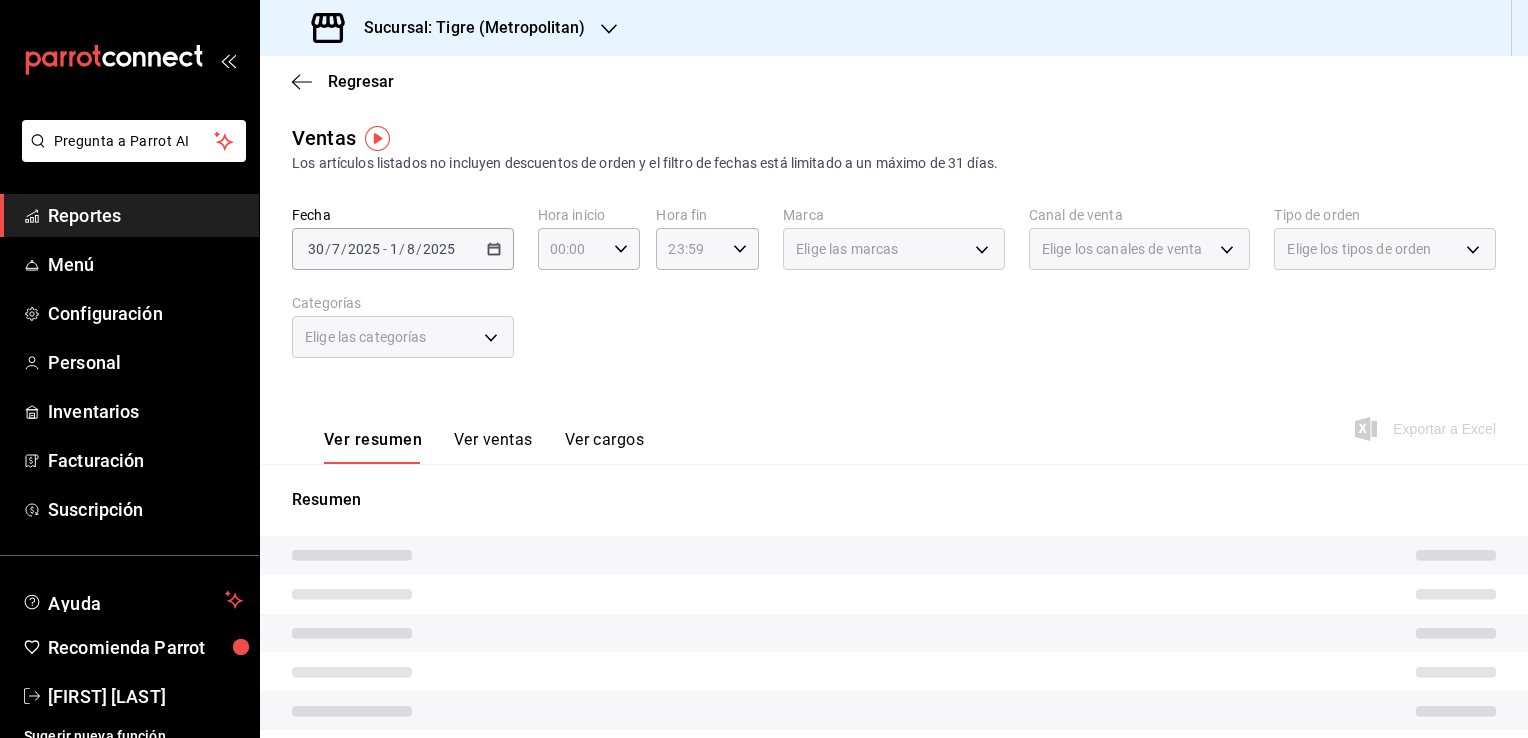 click on "Ver resumen Ver ventas Ver cargos Exportar a Excel" at bounding box center (894, 423) 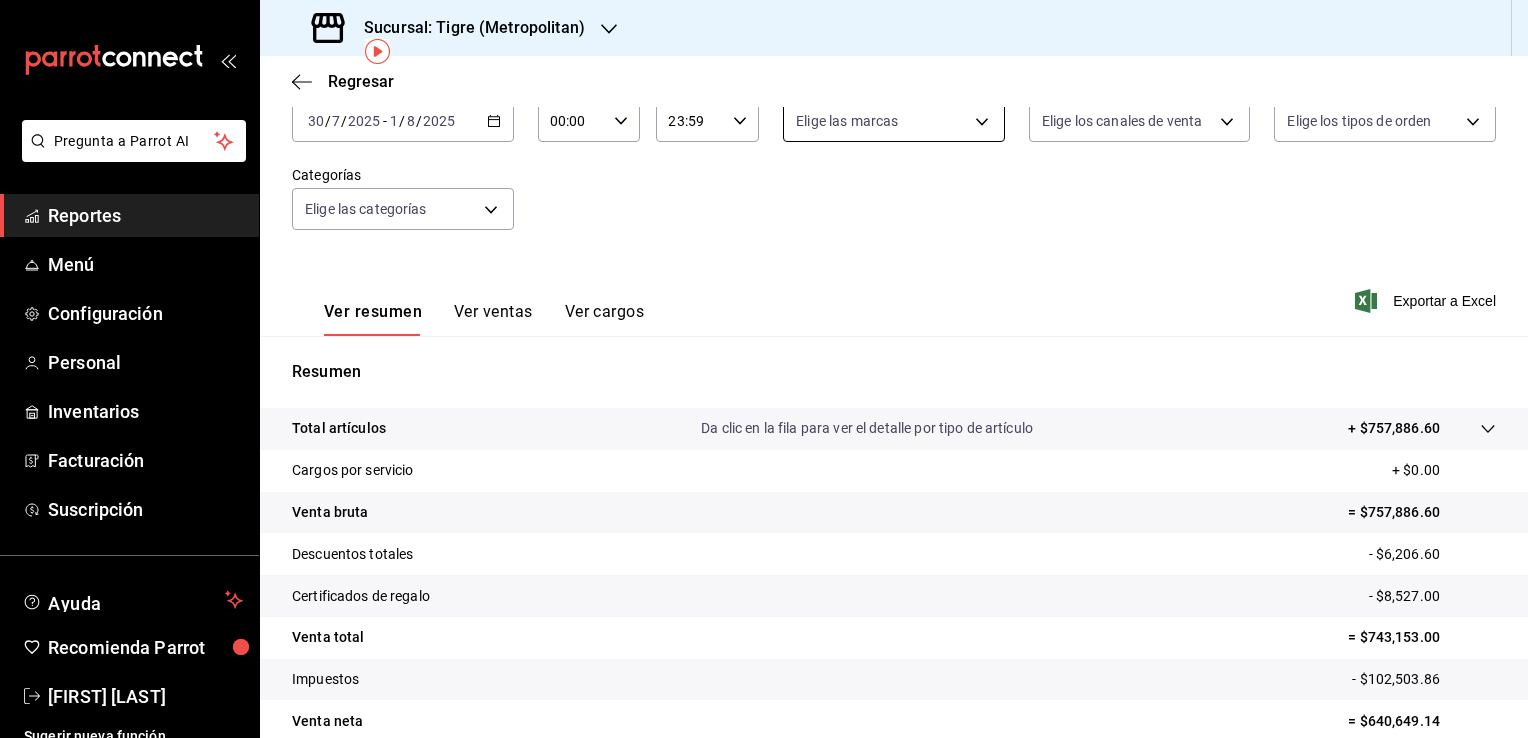 scroll, scrollTop: 0, scrollLeft: 0, axis: both 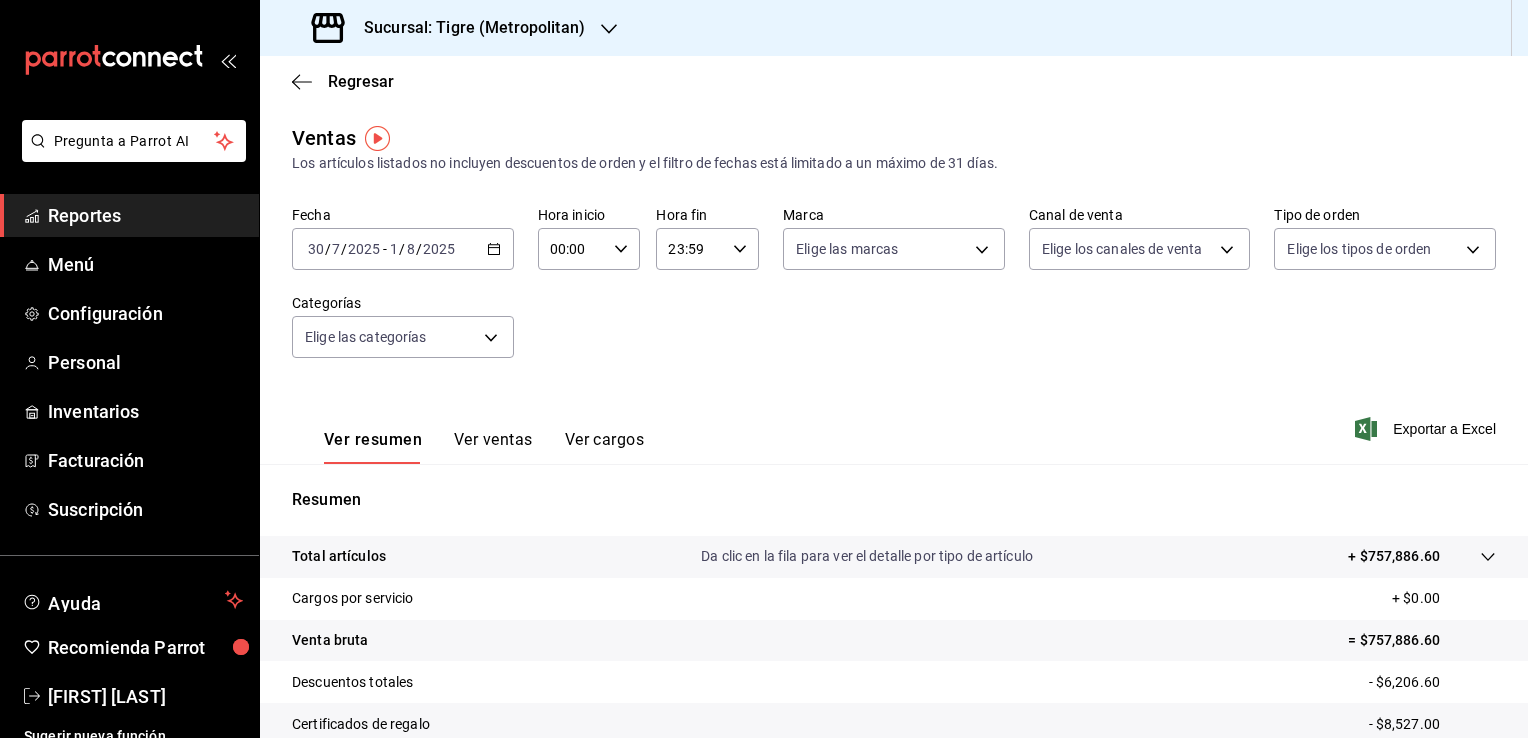 click on "23:59 Hora fin" at bounding box center (707, 249) 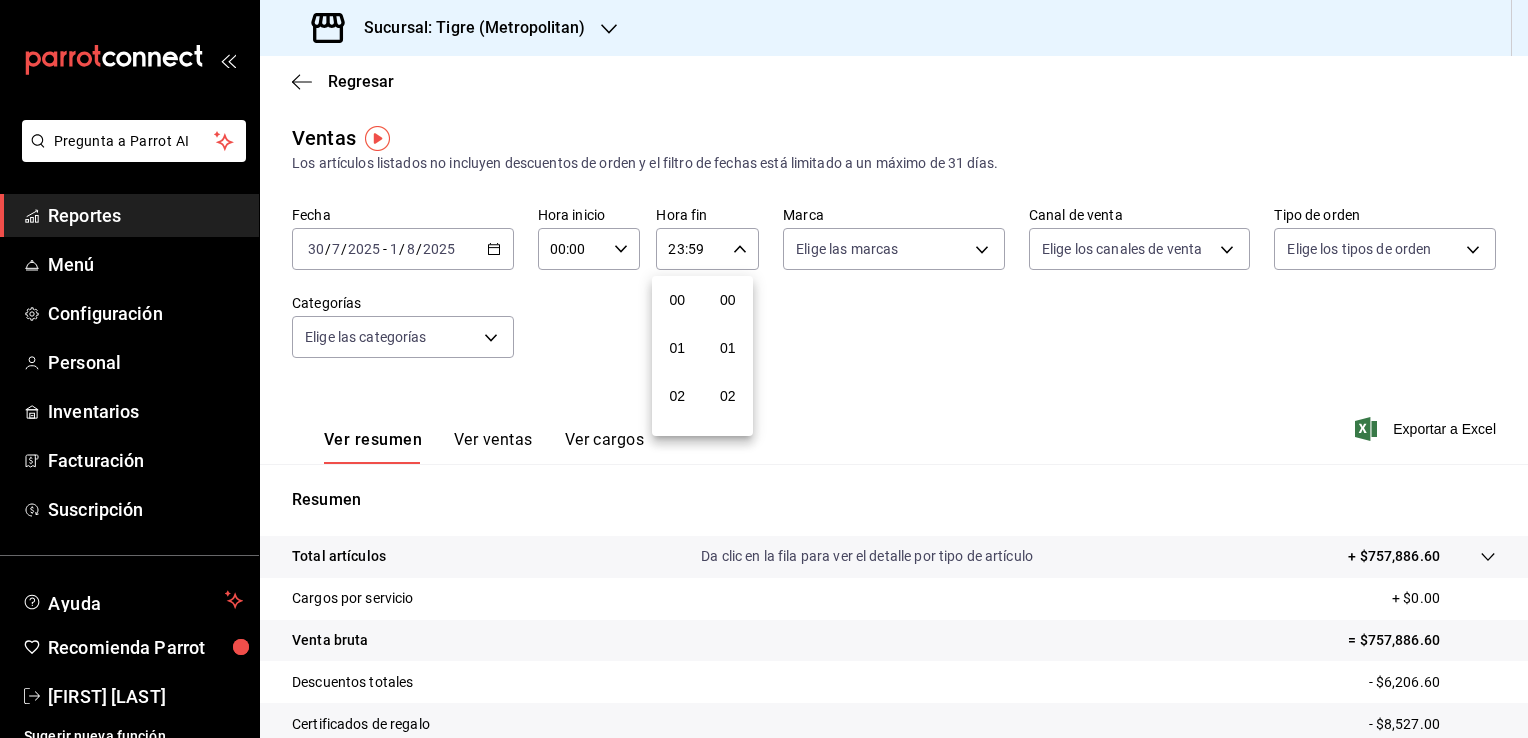 scroll, scrollTop: 1011, scrollLeft: 0, axis: vertical 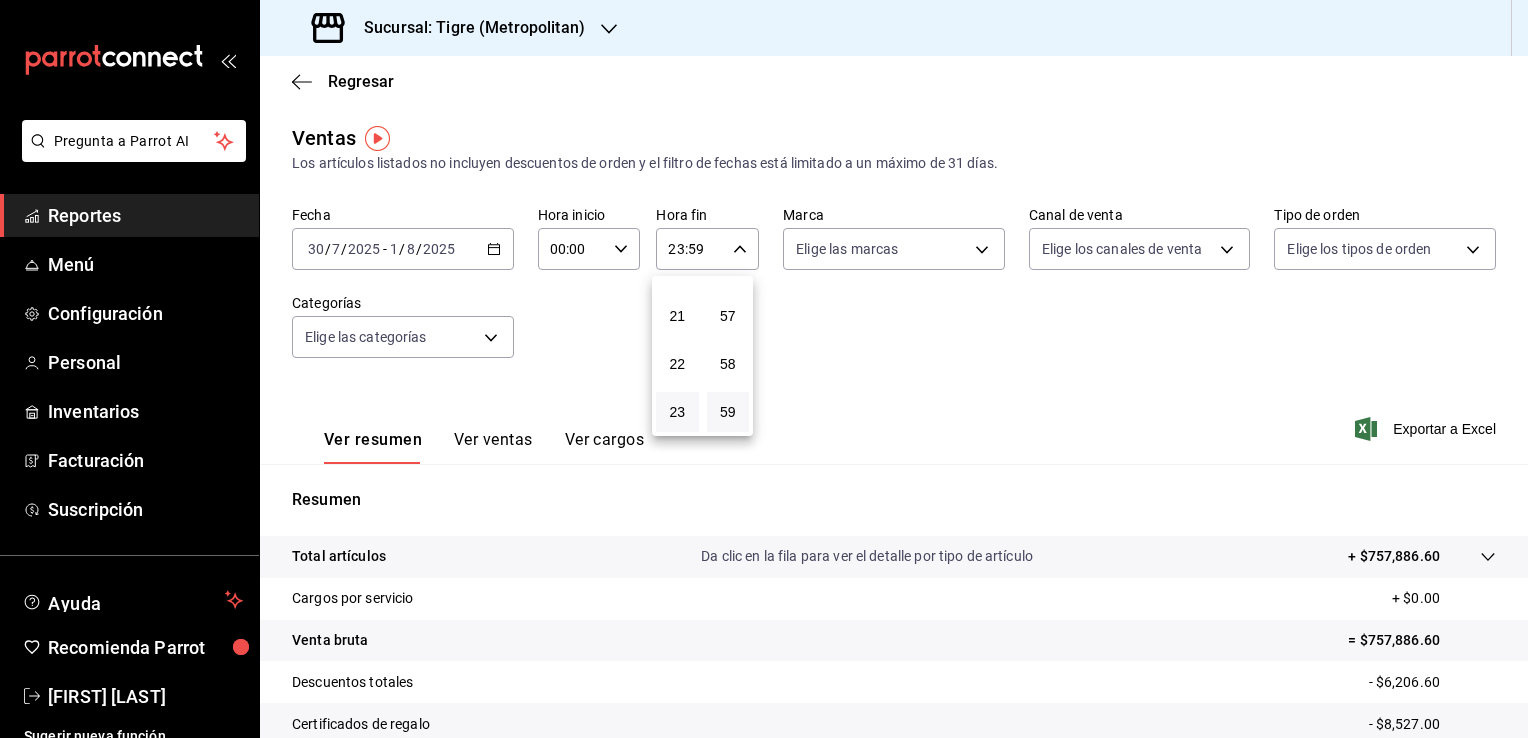 click at bounding box center (764, 369) 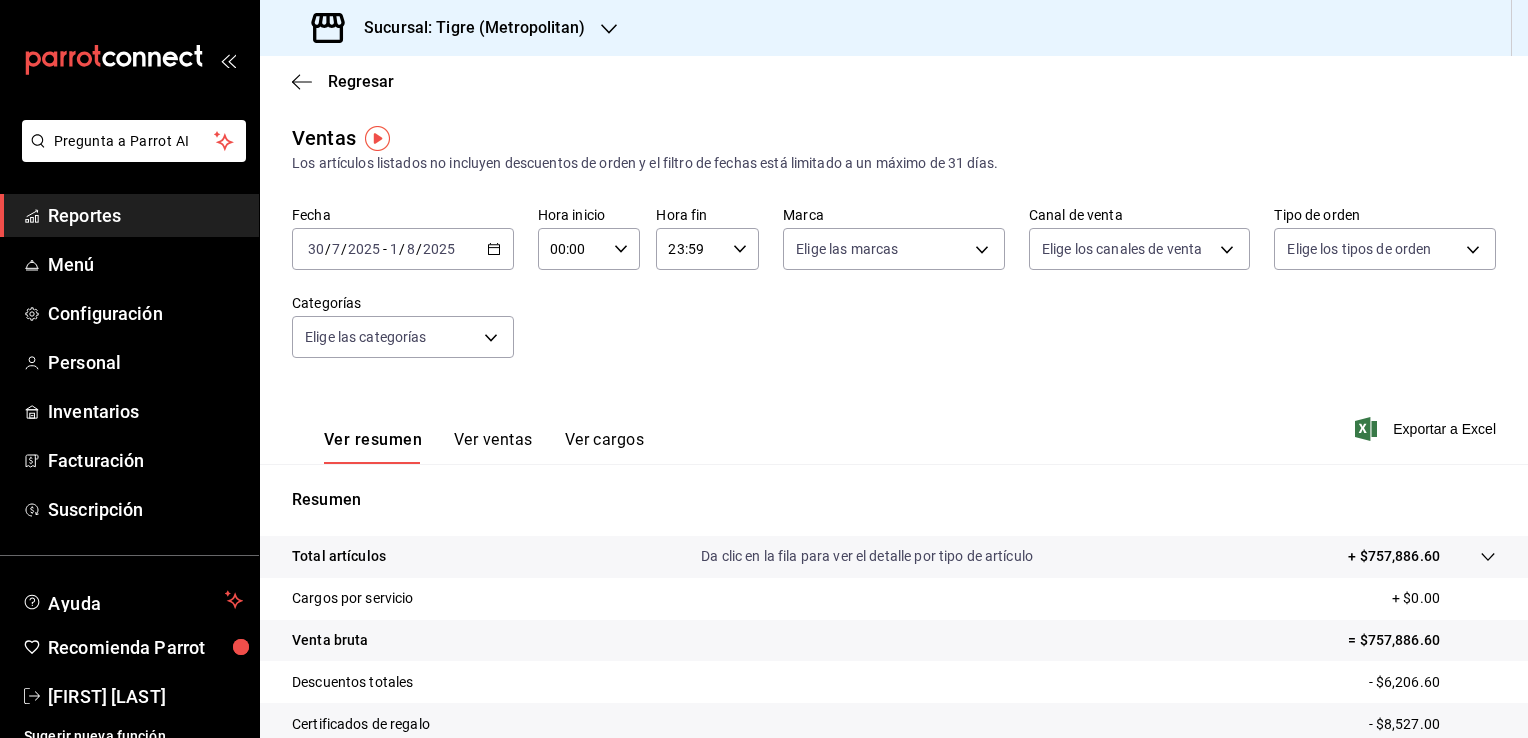 click on "00:00 Hora inicio" at bounding box center [589, 249] 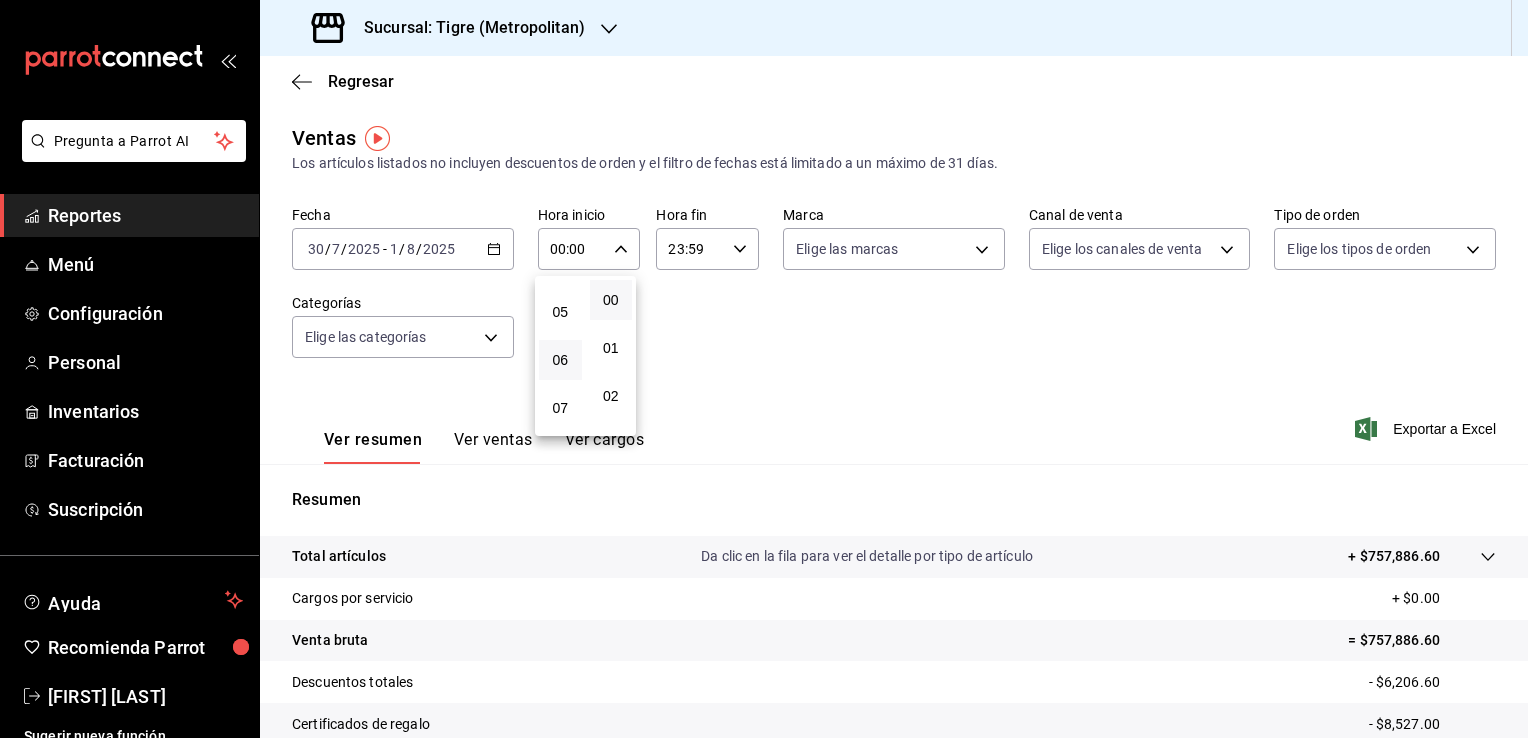 scroll, scrollTop: 200, scrollLeft: 0, axis: vertical 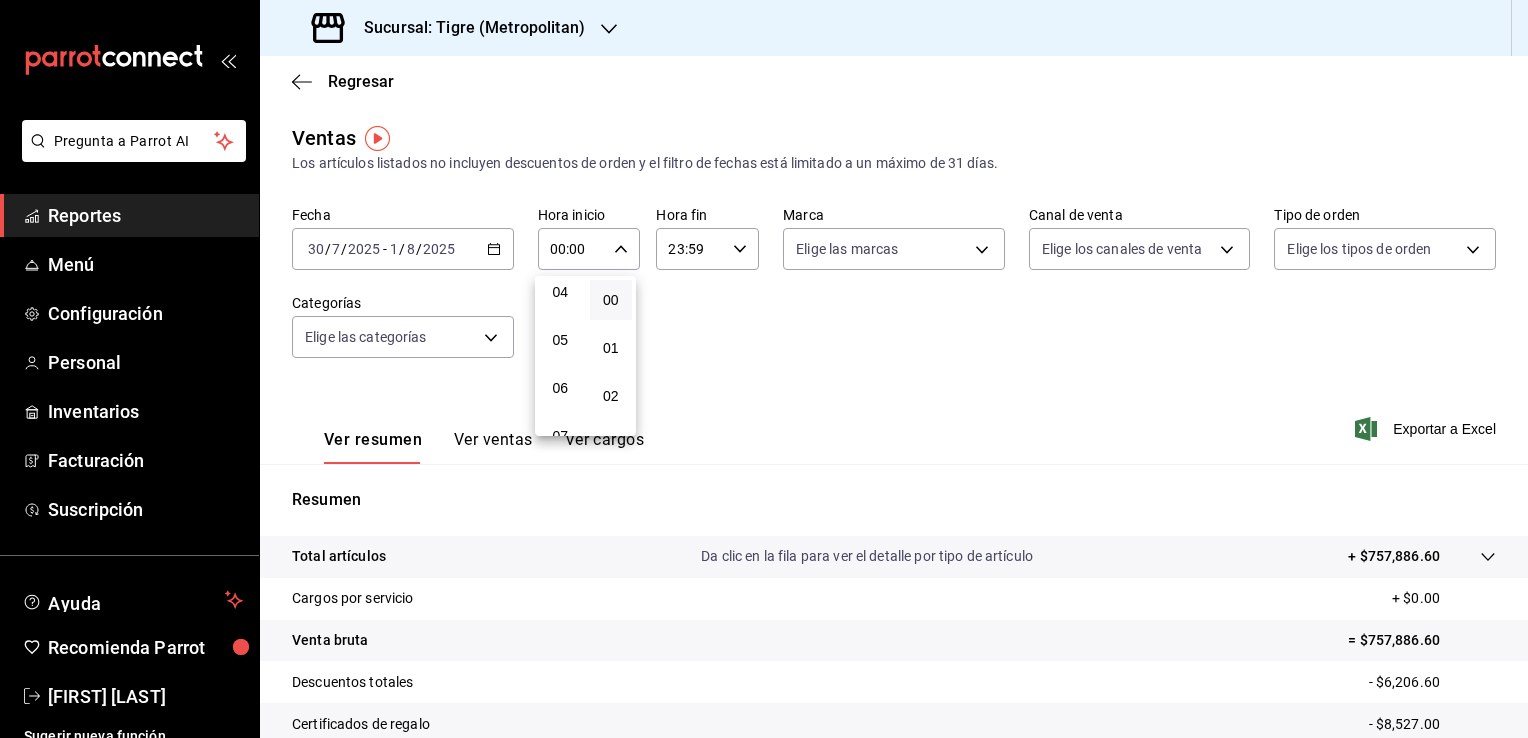 drag, startPoint x: 575, startPoint y: 352, endPoint x: 628, endPoint y: 309, distance: 68.24954 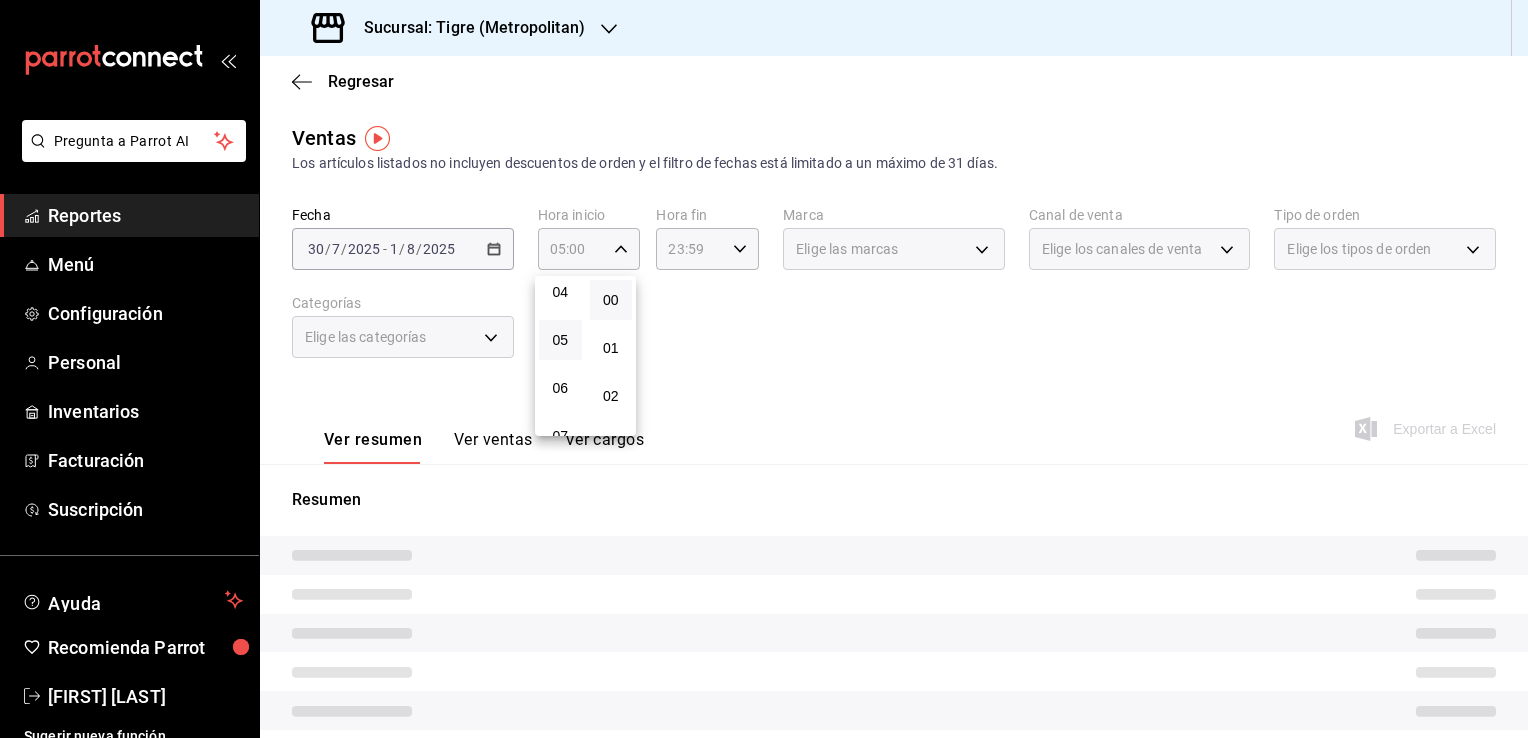 click on "00" at bounding box center (611, 300) 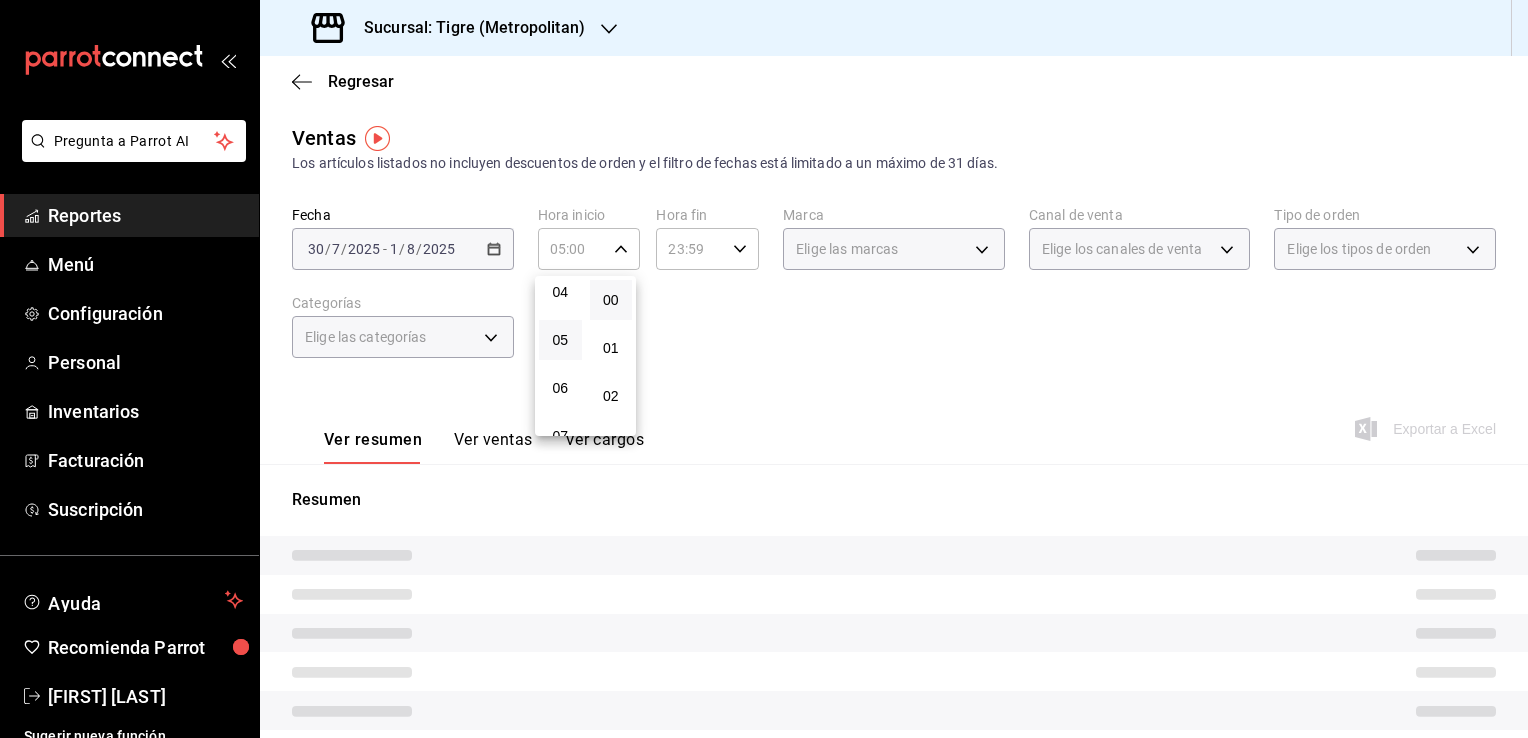 click at bounding box center [764, 369] 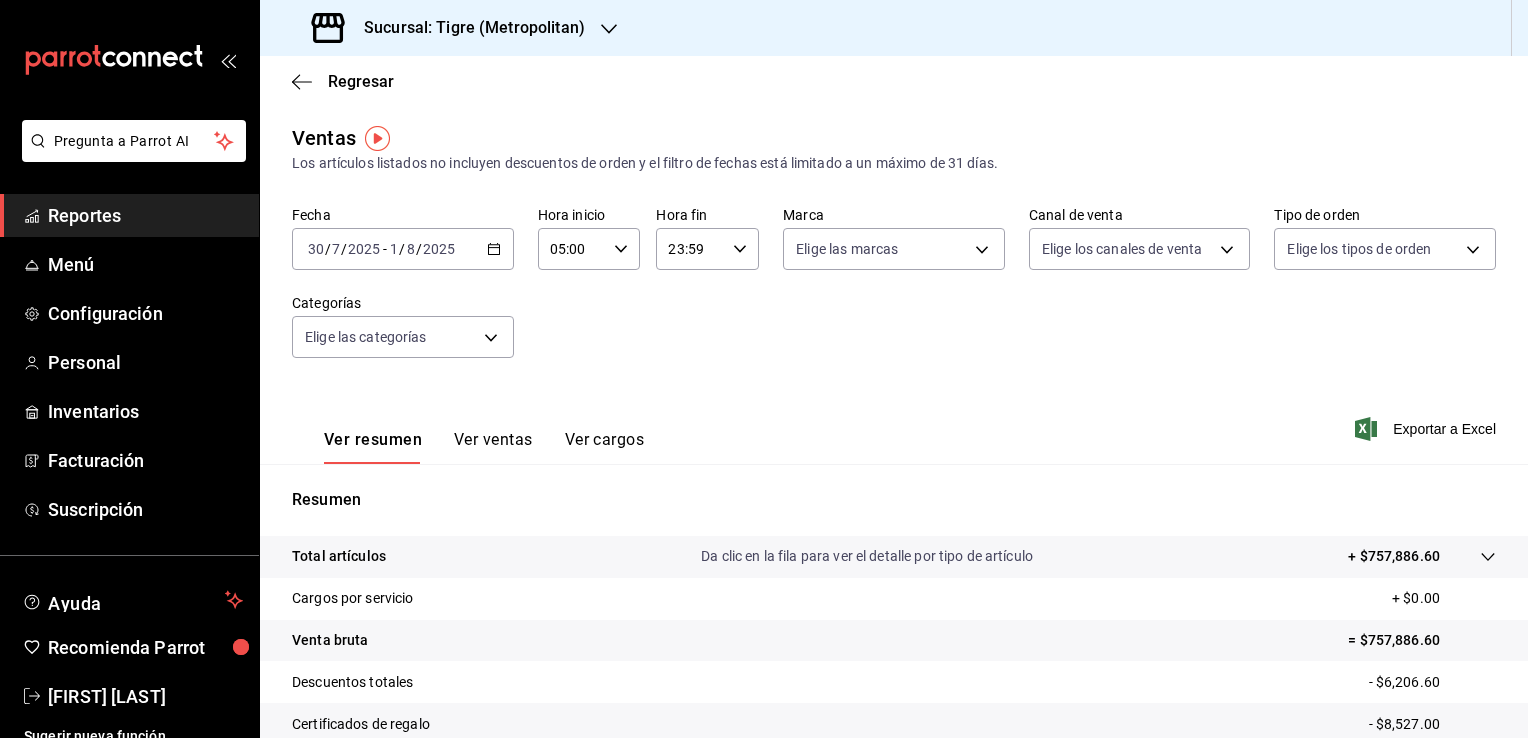 click on "23:59 Hora fin" at bounding box center [707, 249] 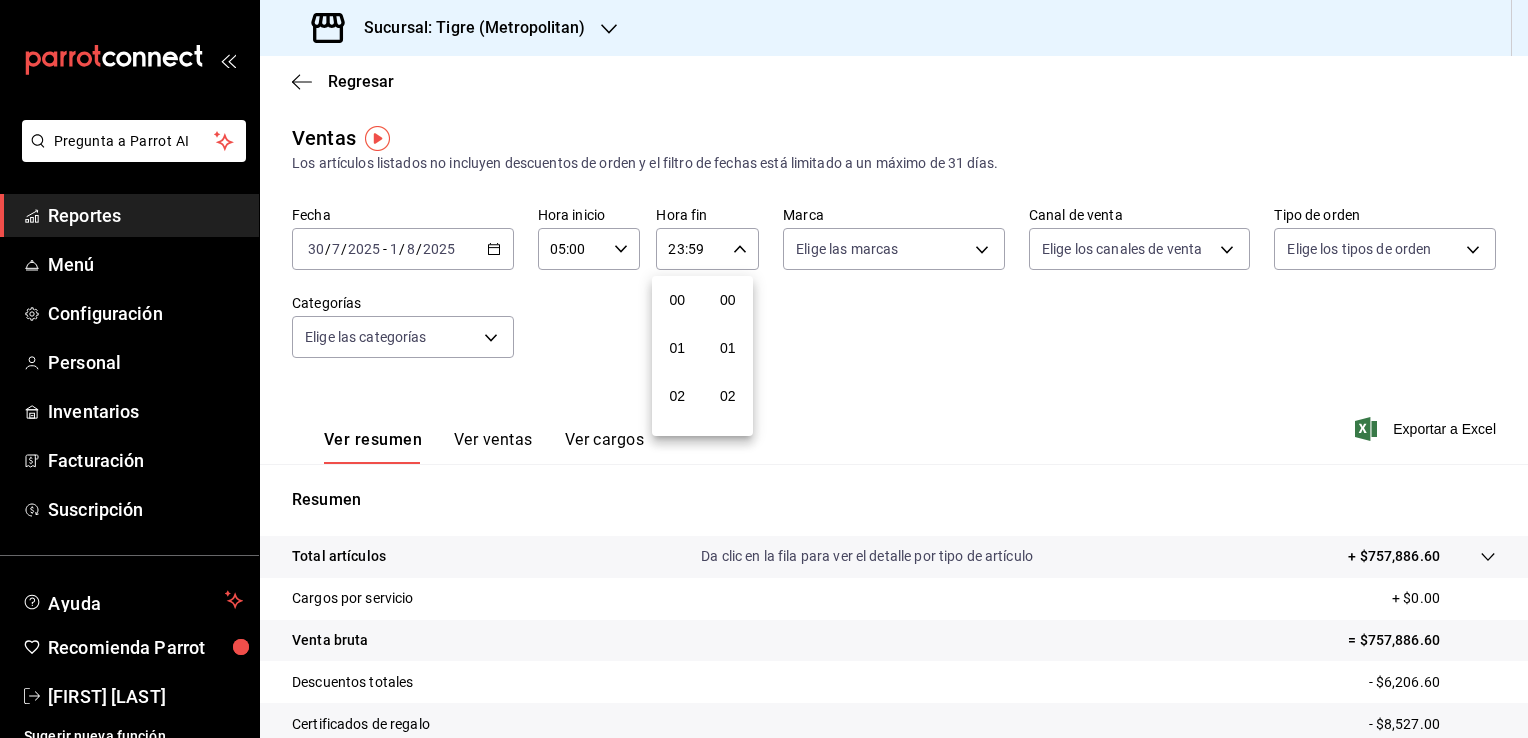scroll, scrollTop: 1011, scrollLeft: 0, axis: vertical 